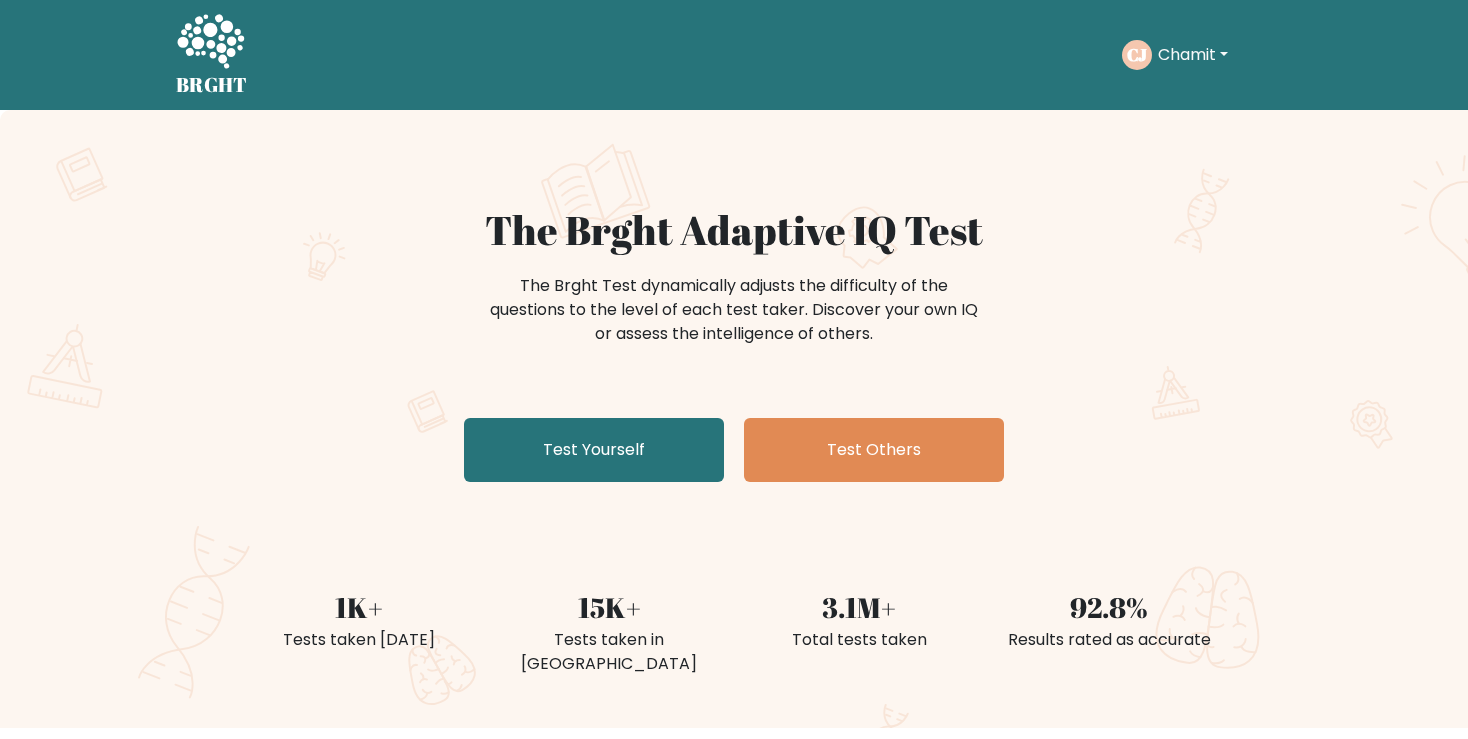 scroll, scrollTop: 0, scrollLeft: 0, axis: both 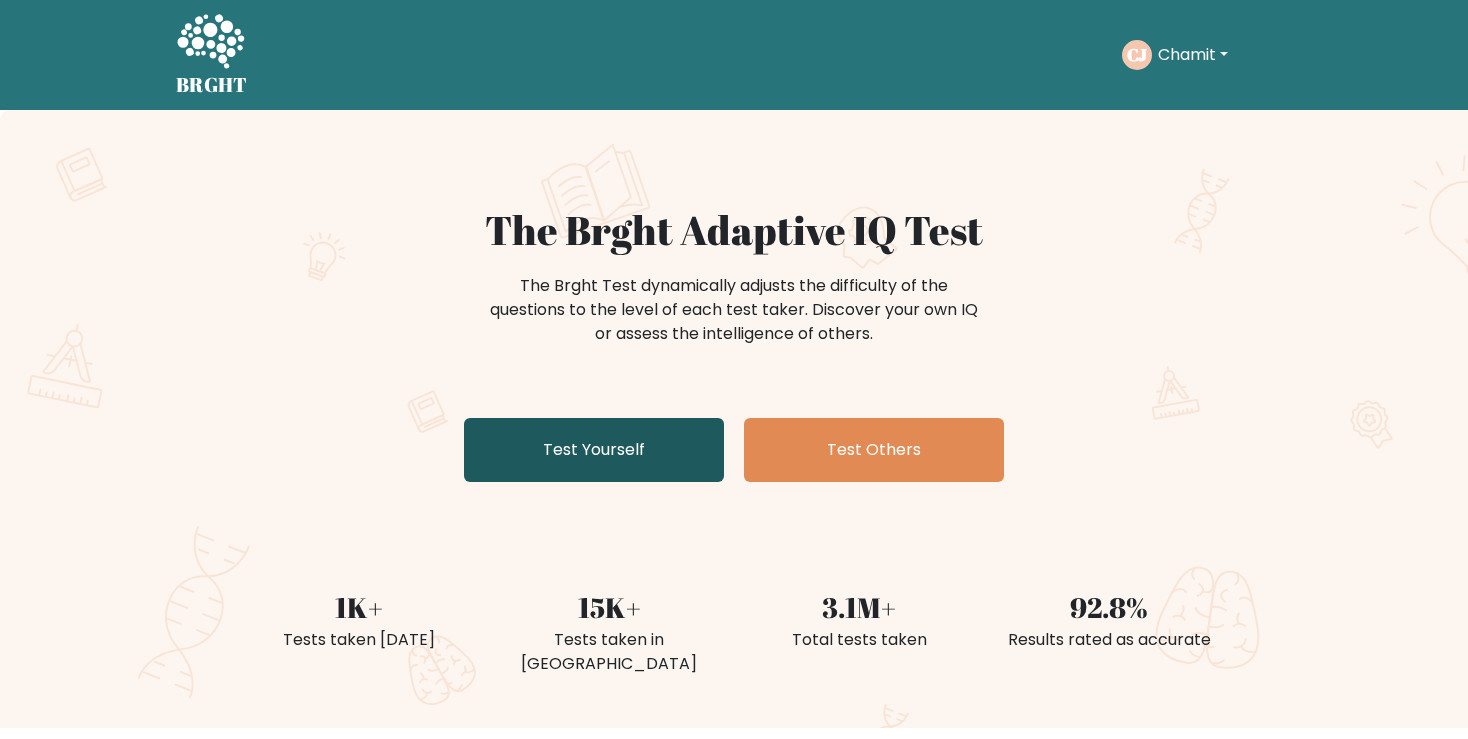 click on "Test Yourself" at bounding box center (594, 450) 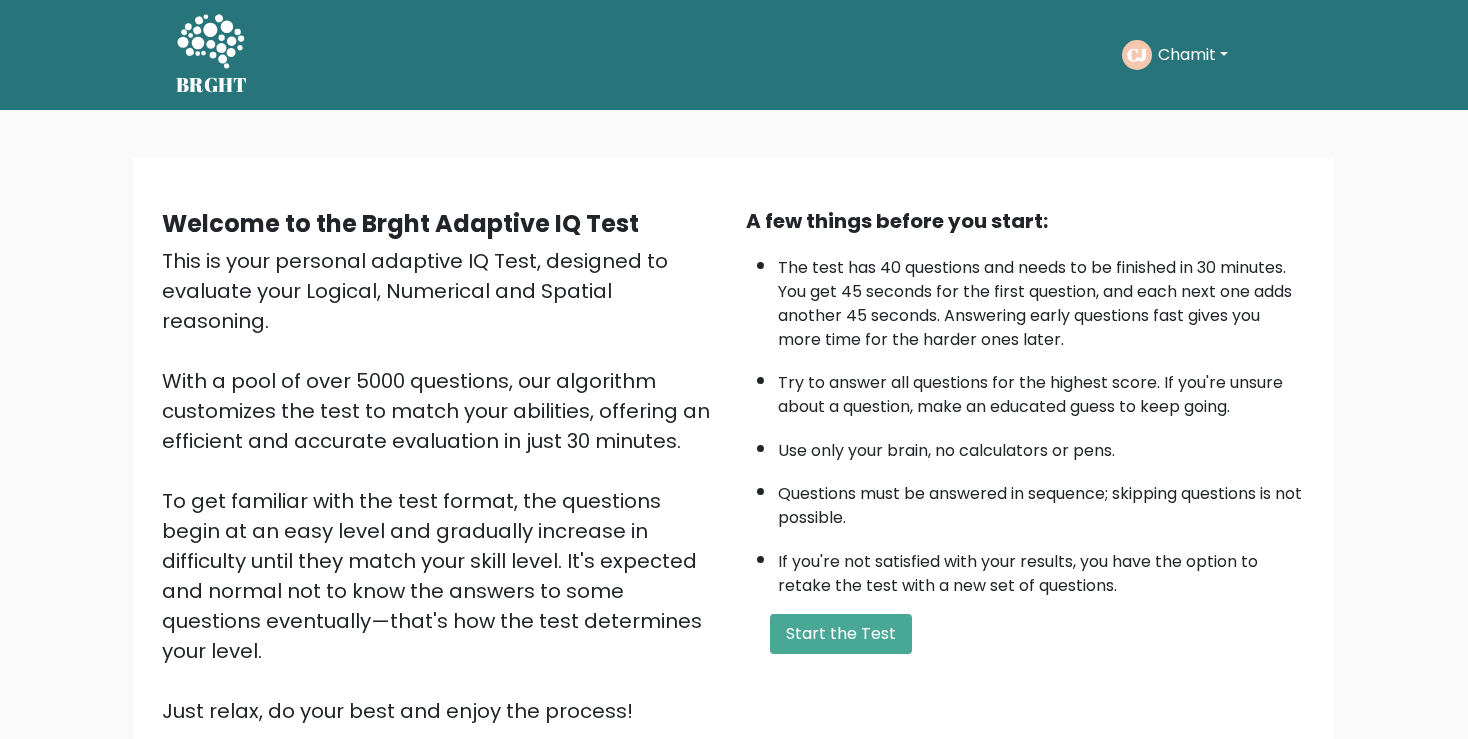 scroll, scrollTop: 0, scrollLeft: 0, axis: both 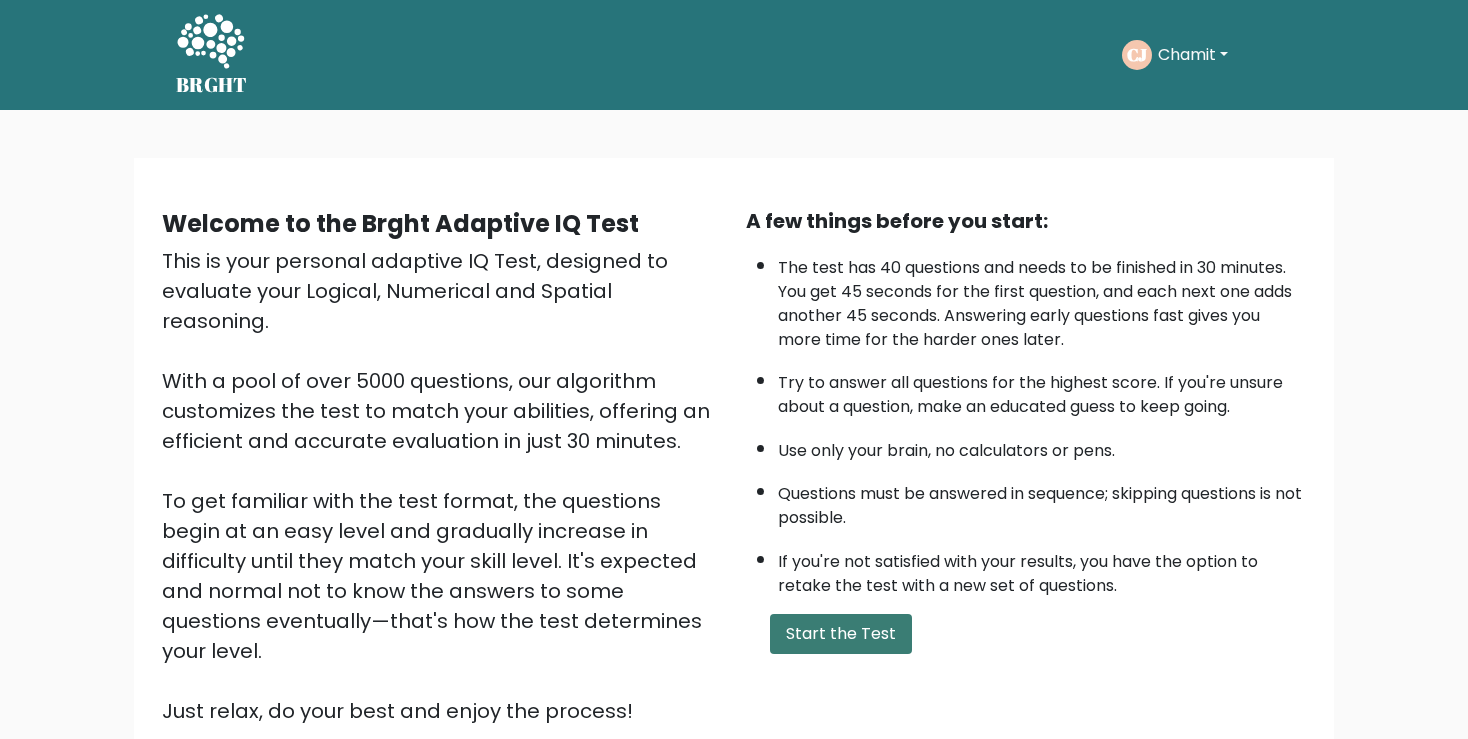 click on "Start the Test" at bounding box center (841, 634) 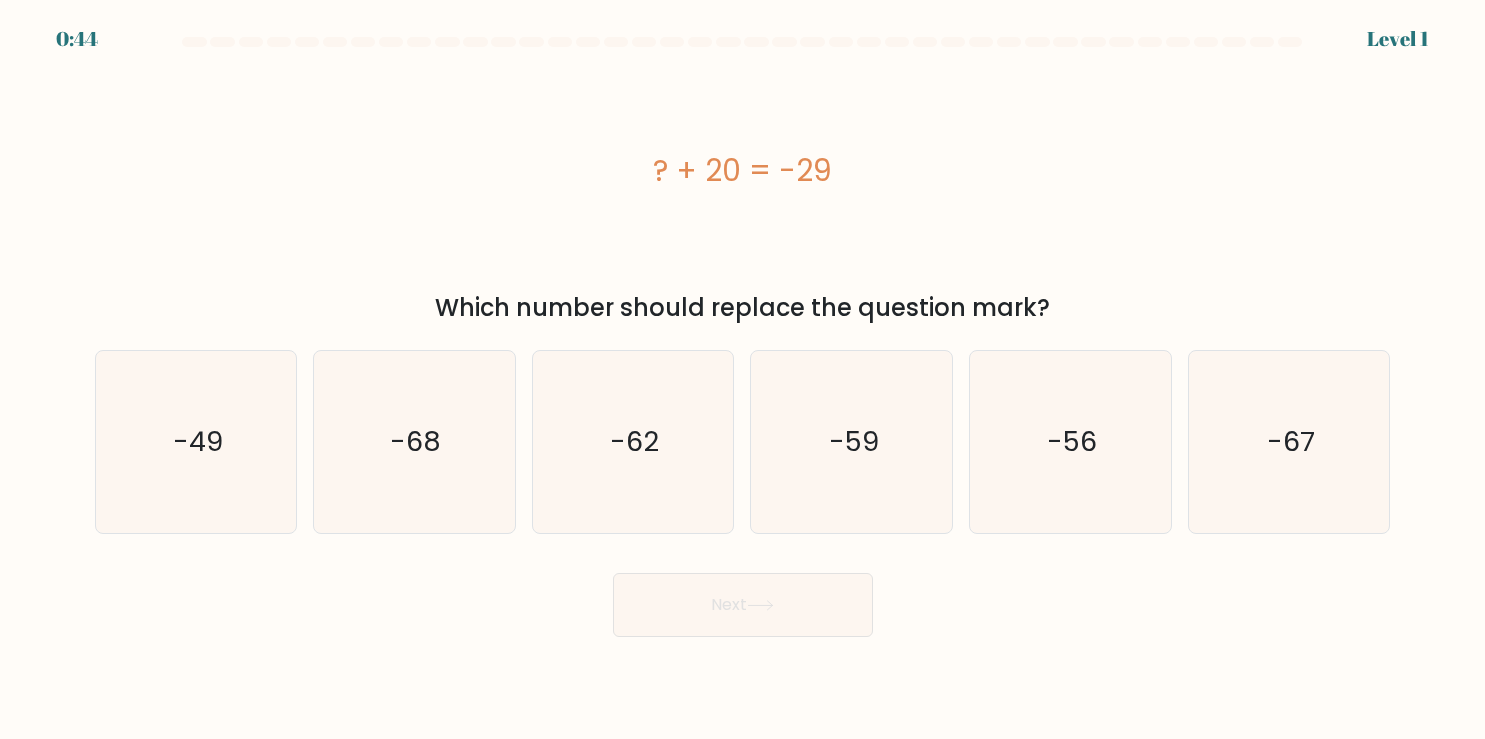 scroll, scrollTop: 0, scrollLeft: 0, axis: both 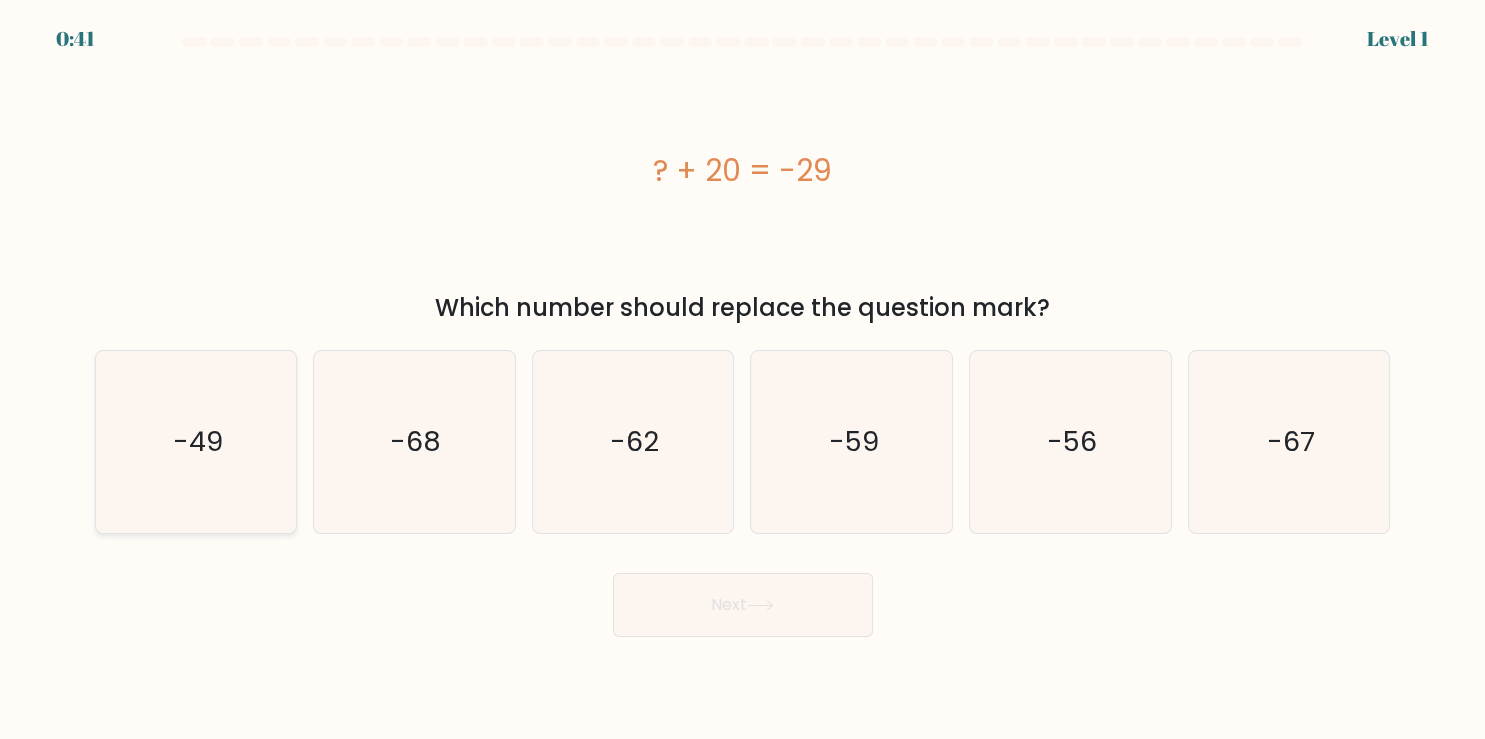 click on "-49" 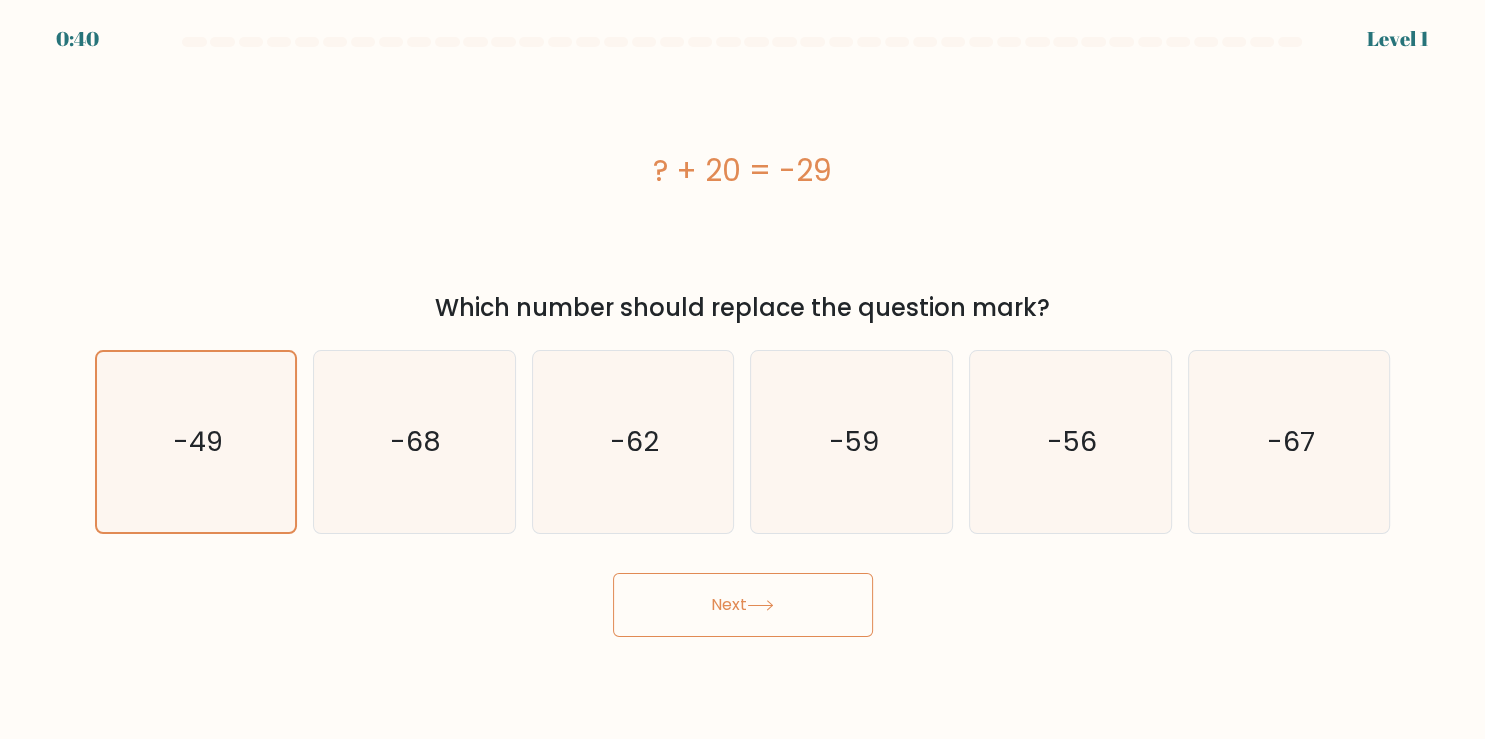 click on "Next" at bounding box center (743, 605) 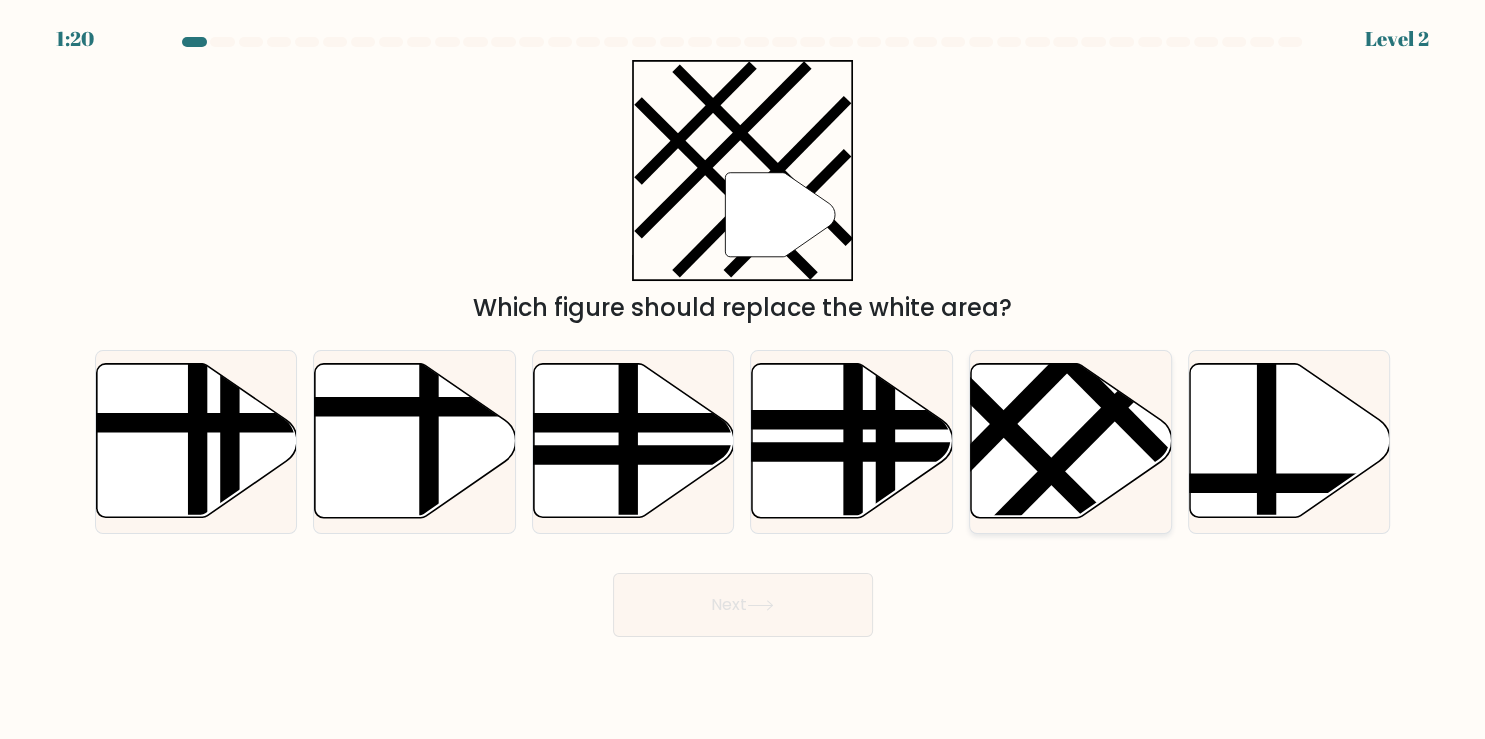 click 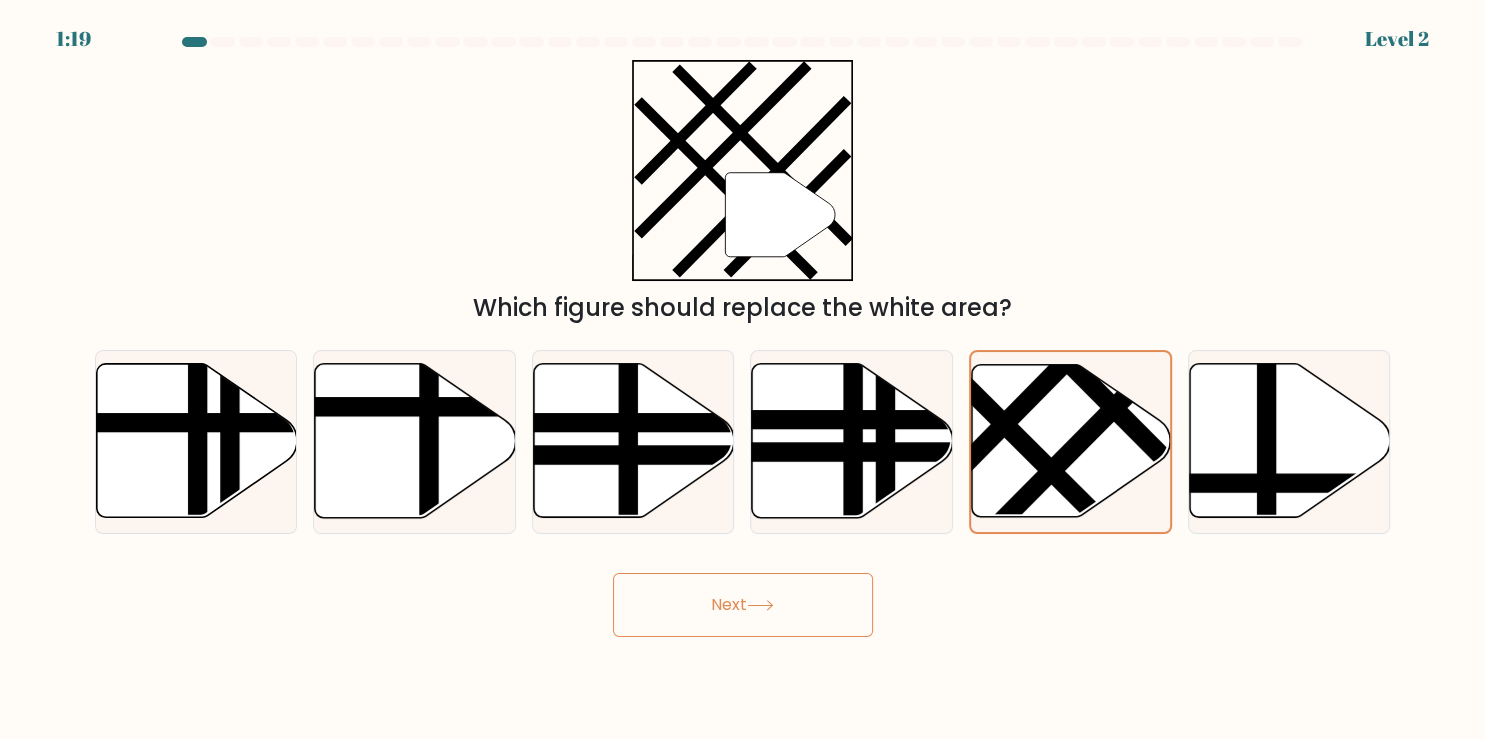 click on "Next" at bounding box center (743, 605) 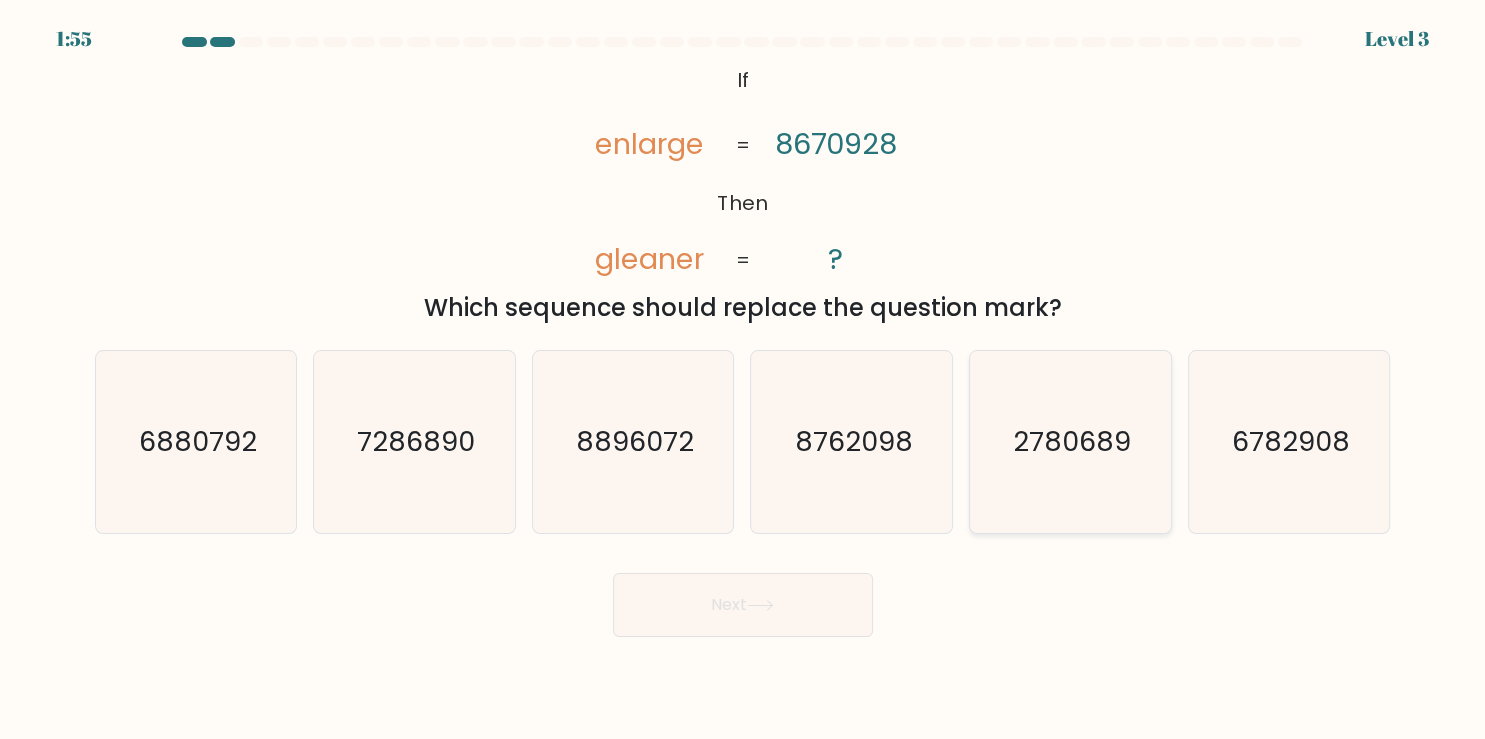 click on "2780689" 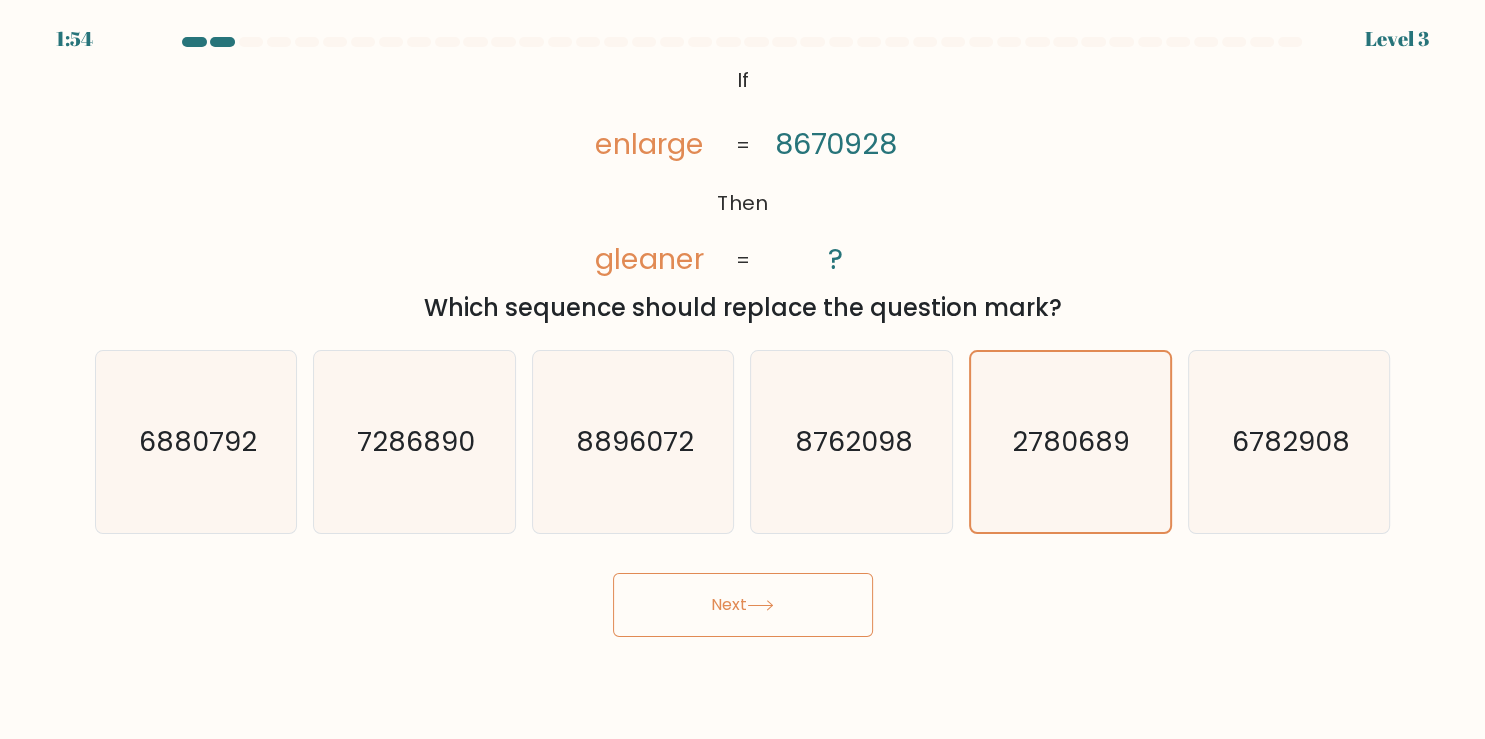 click on "Next" at bounding box center (743, 605) 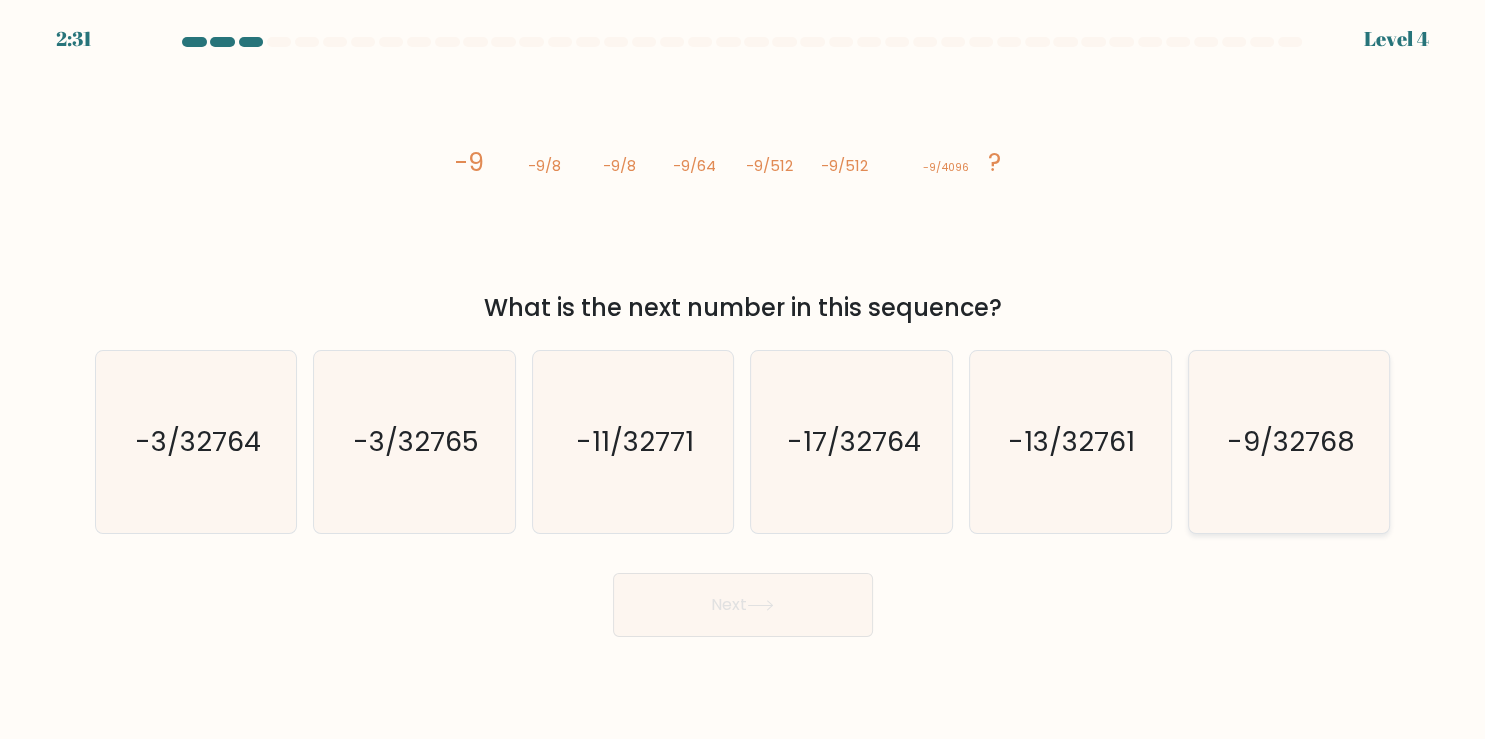 click on "-9/32768" 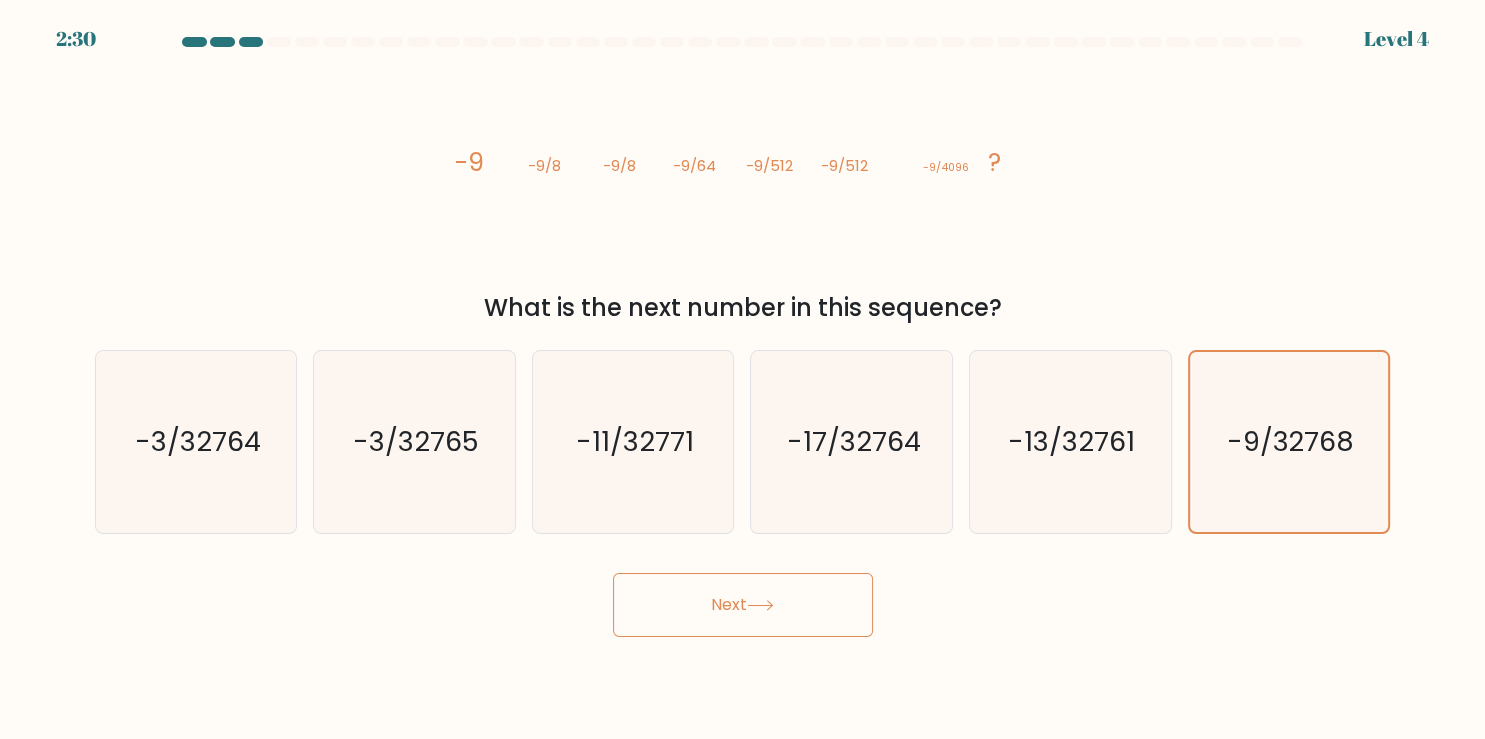 click 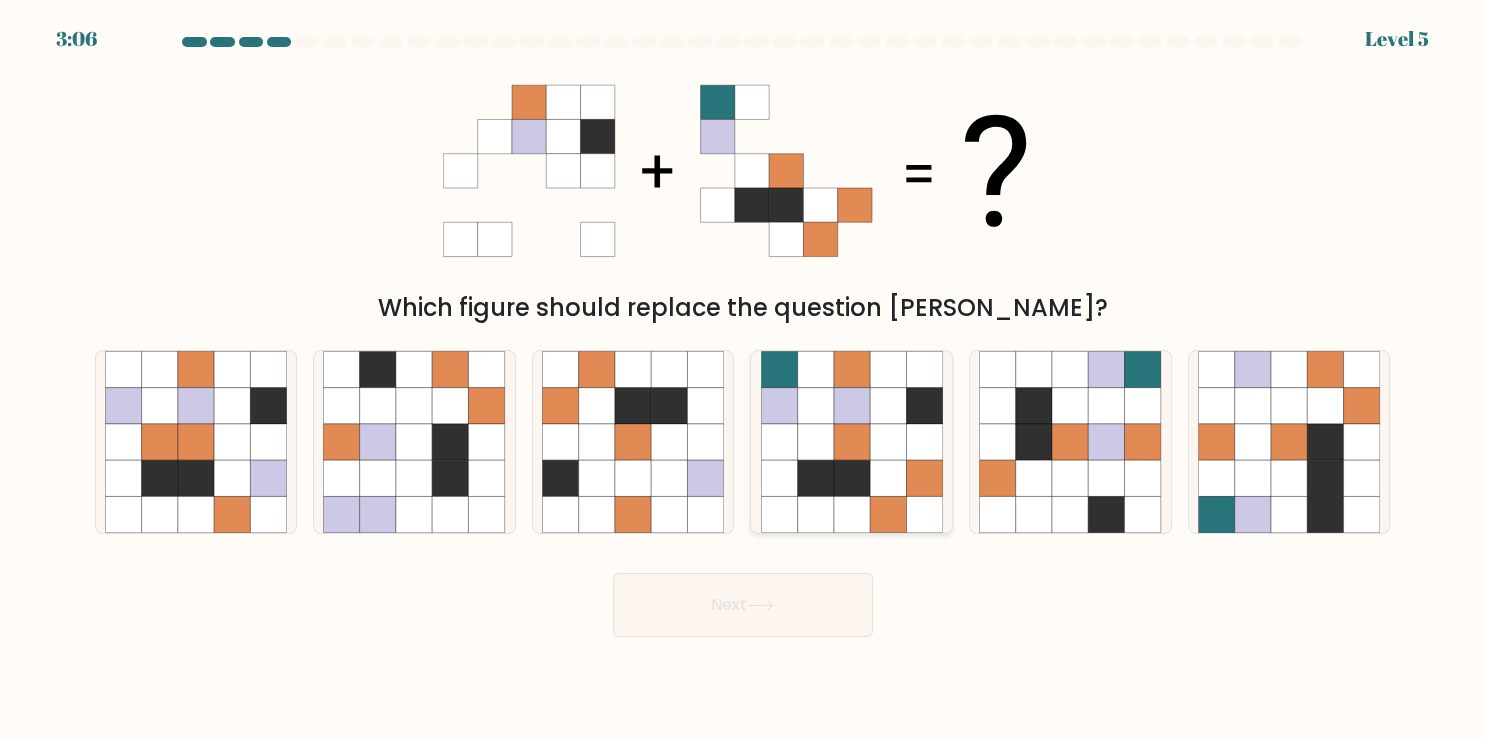click 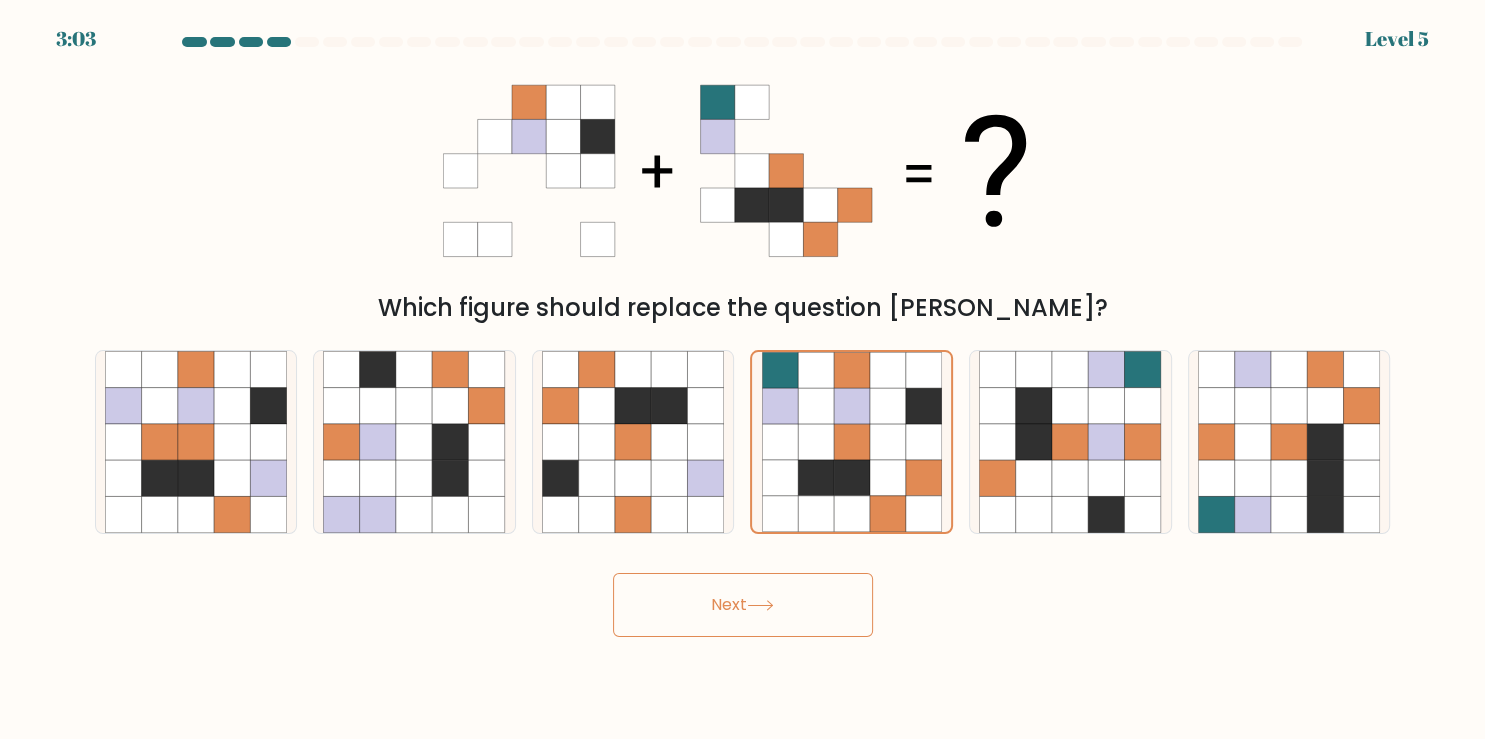 click on "Next" at bounding box center [743, 605] 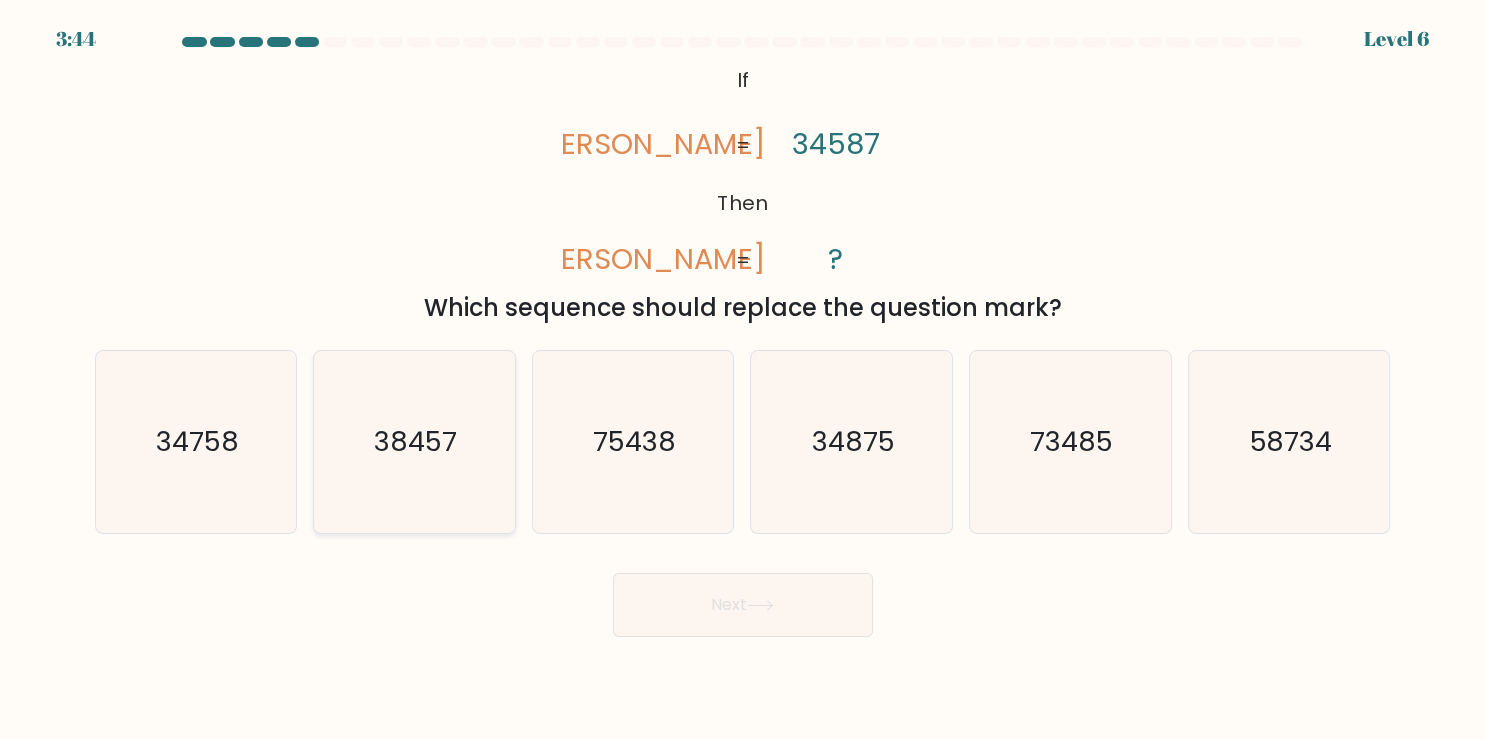 click on "38457" 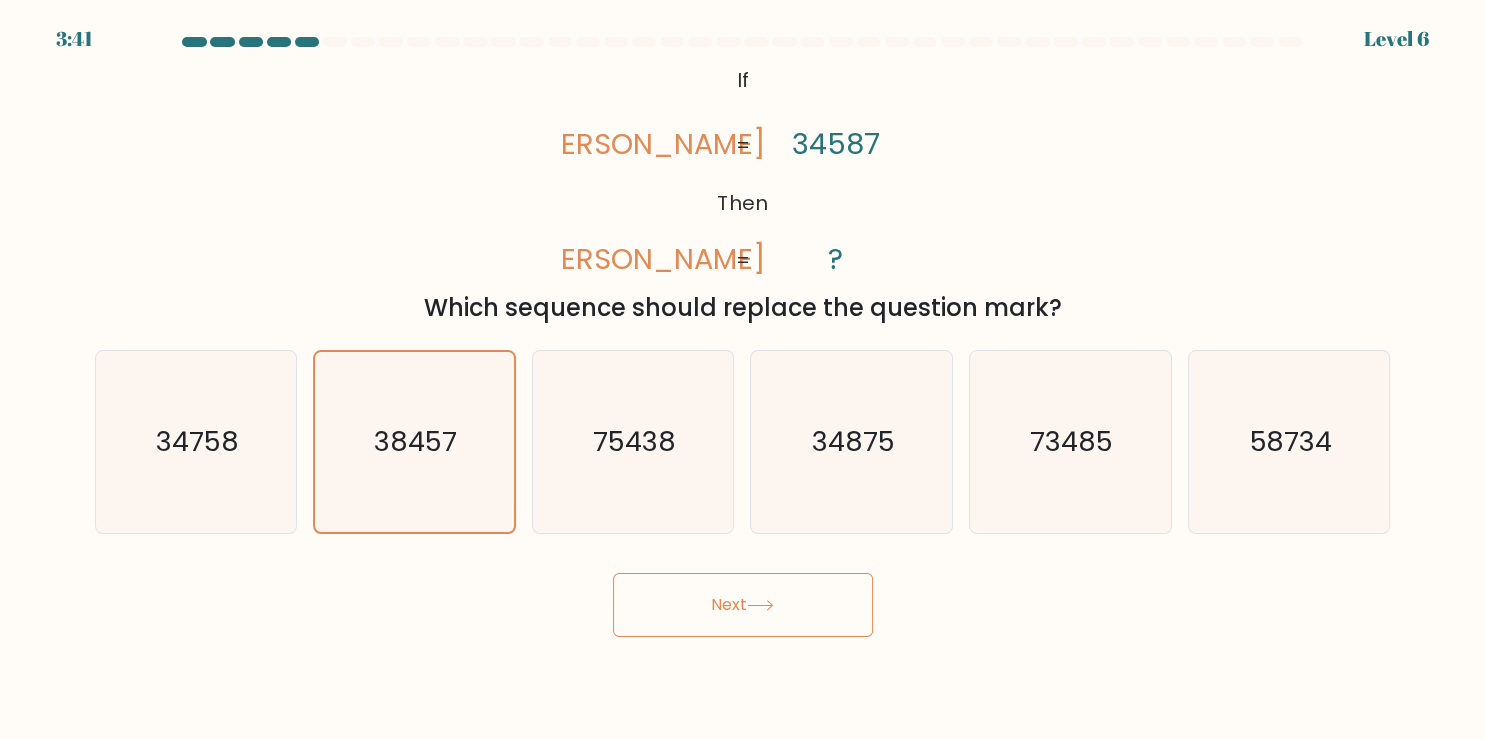 click on "Next" at bounding box center (743, 605) 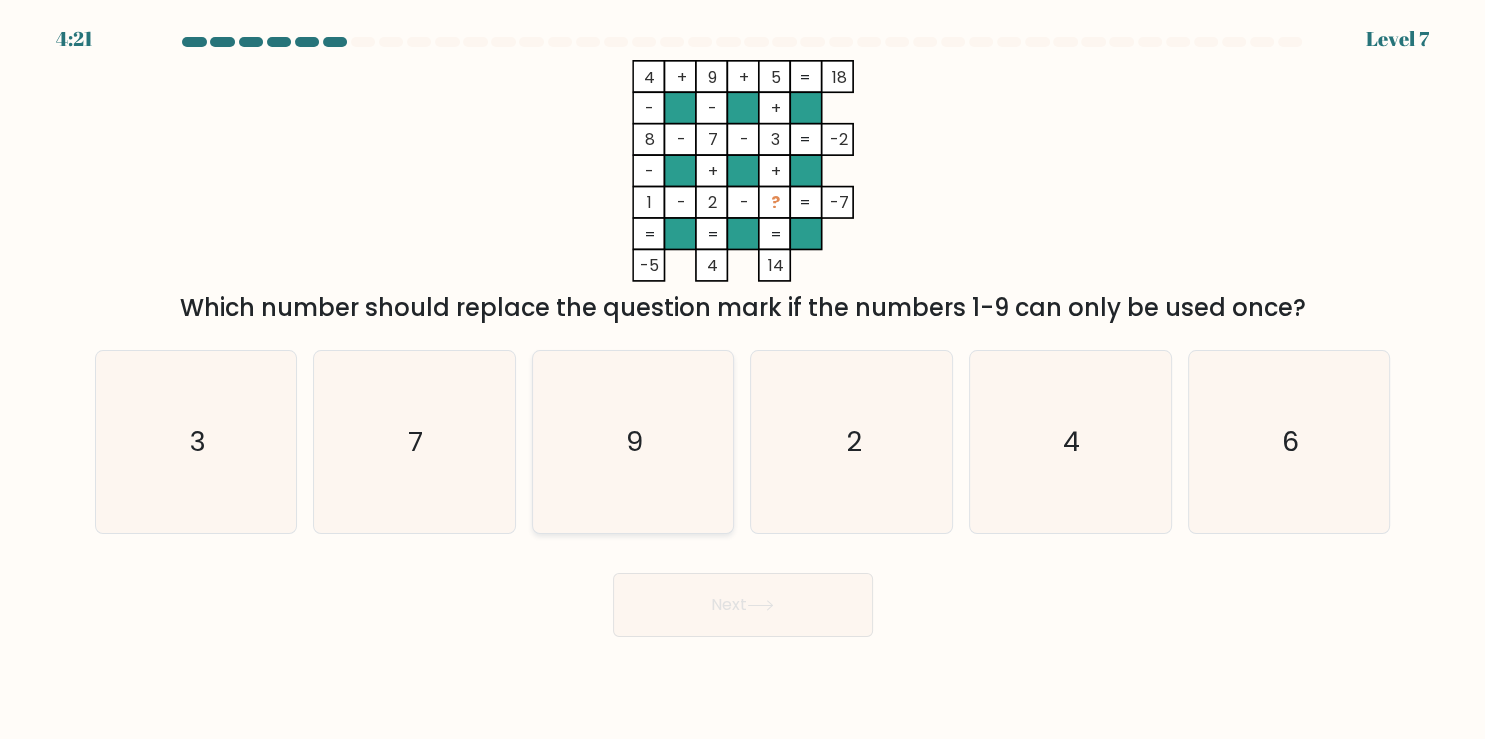 click on "9" 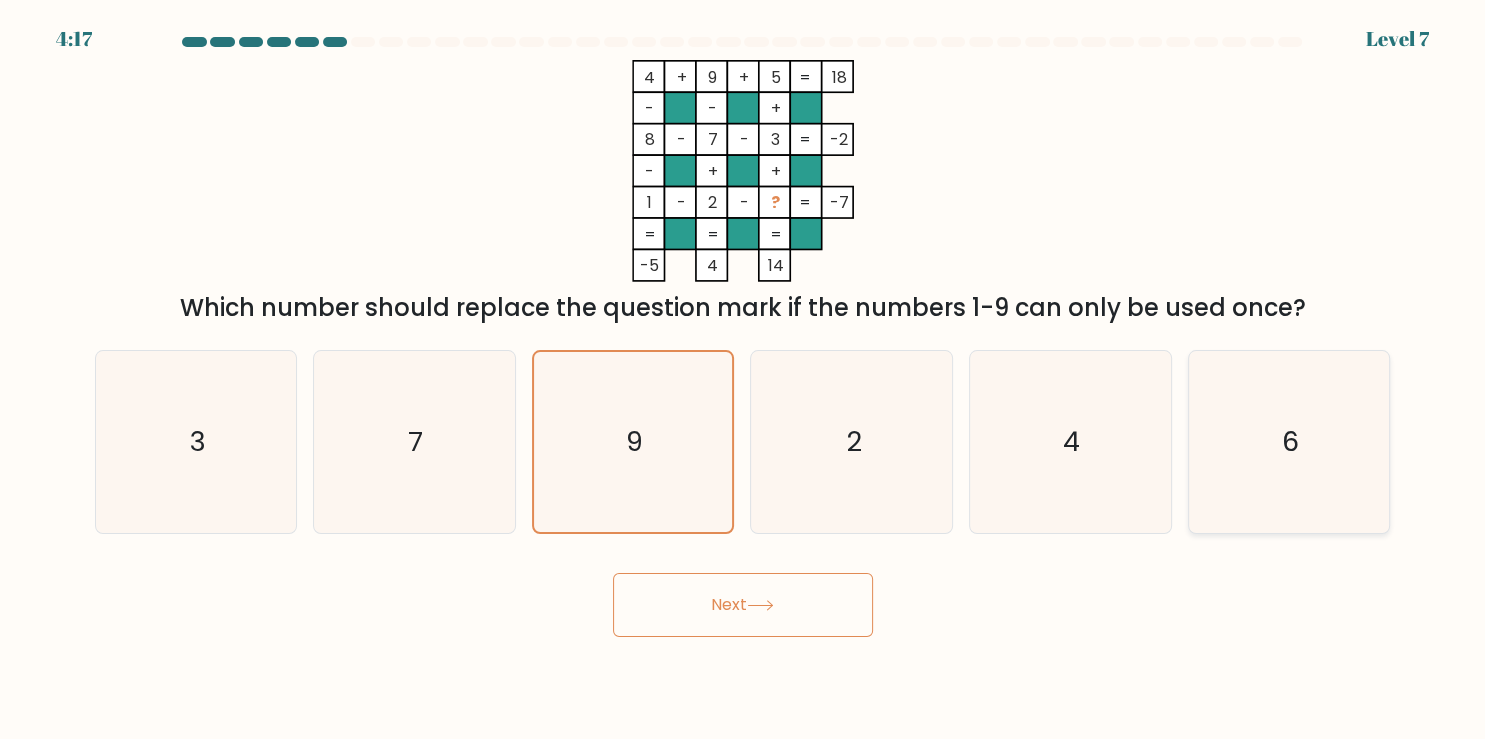 click on "6" 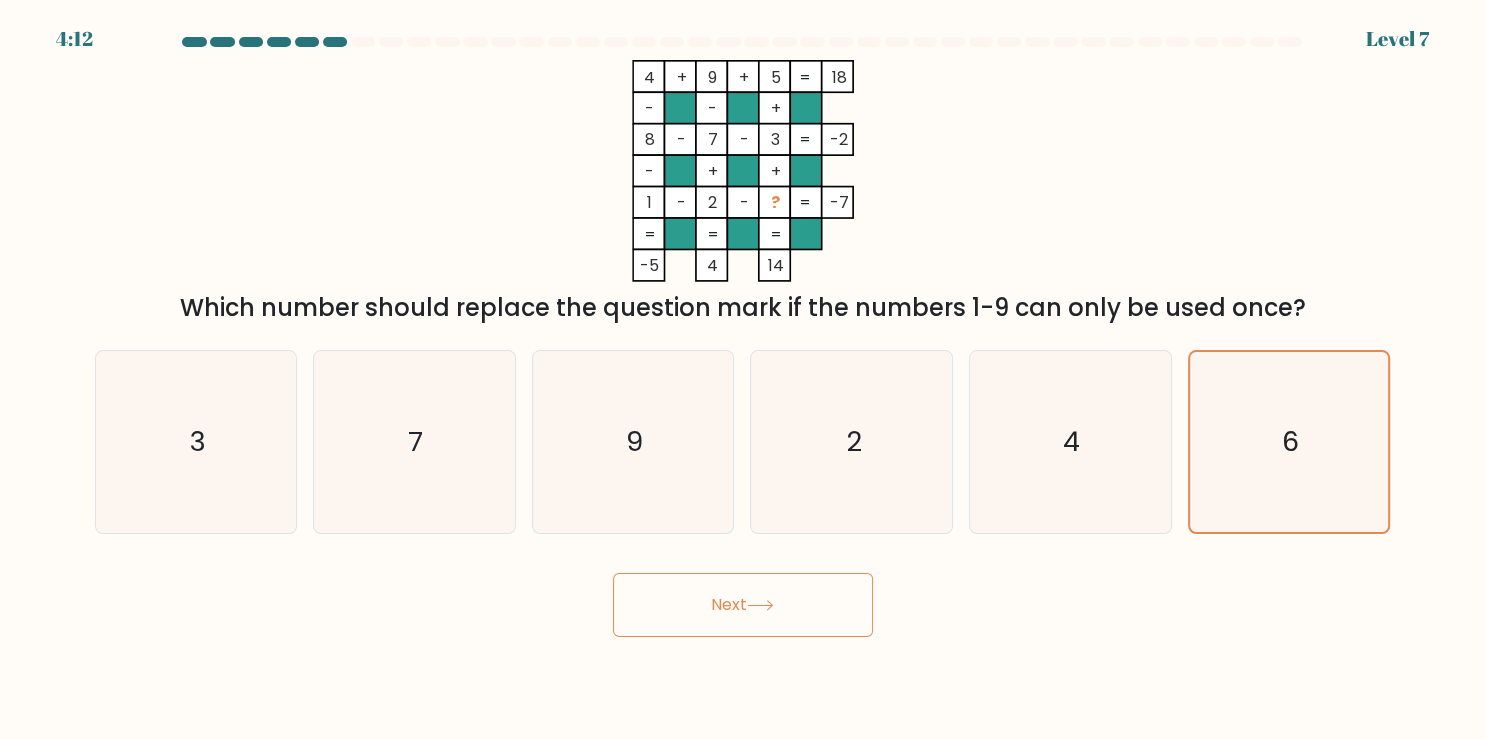 click on "Next" at bounding box center (743, 605) 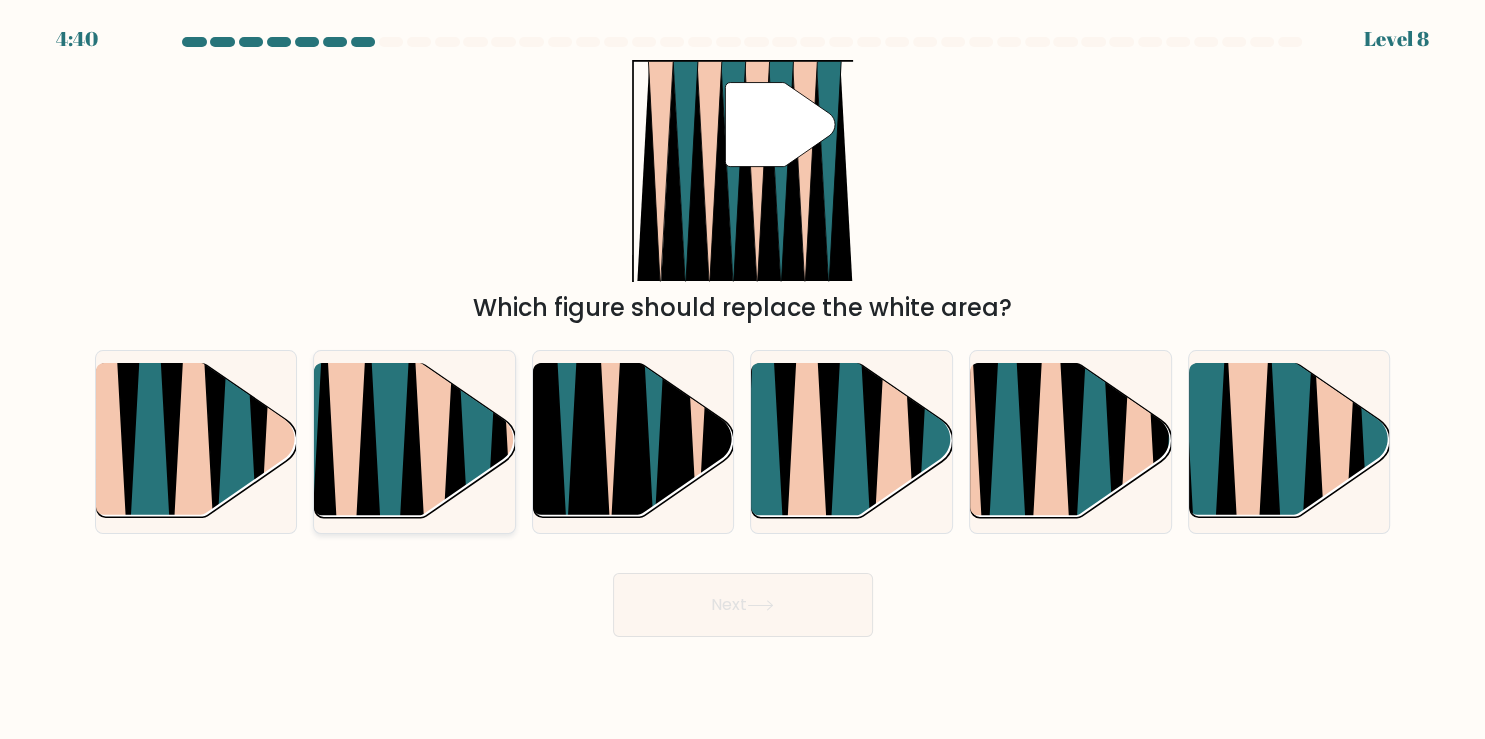 click 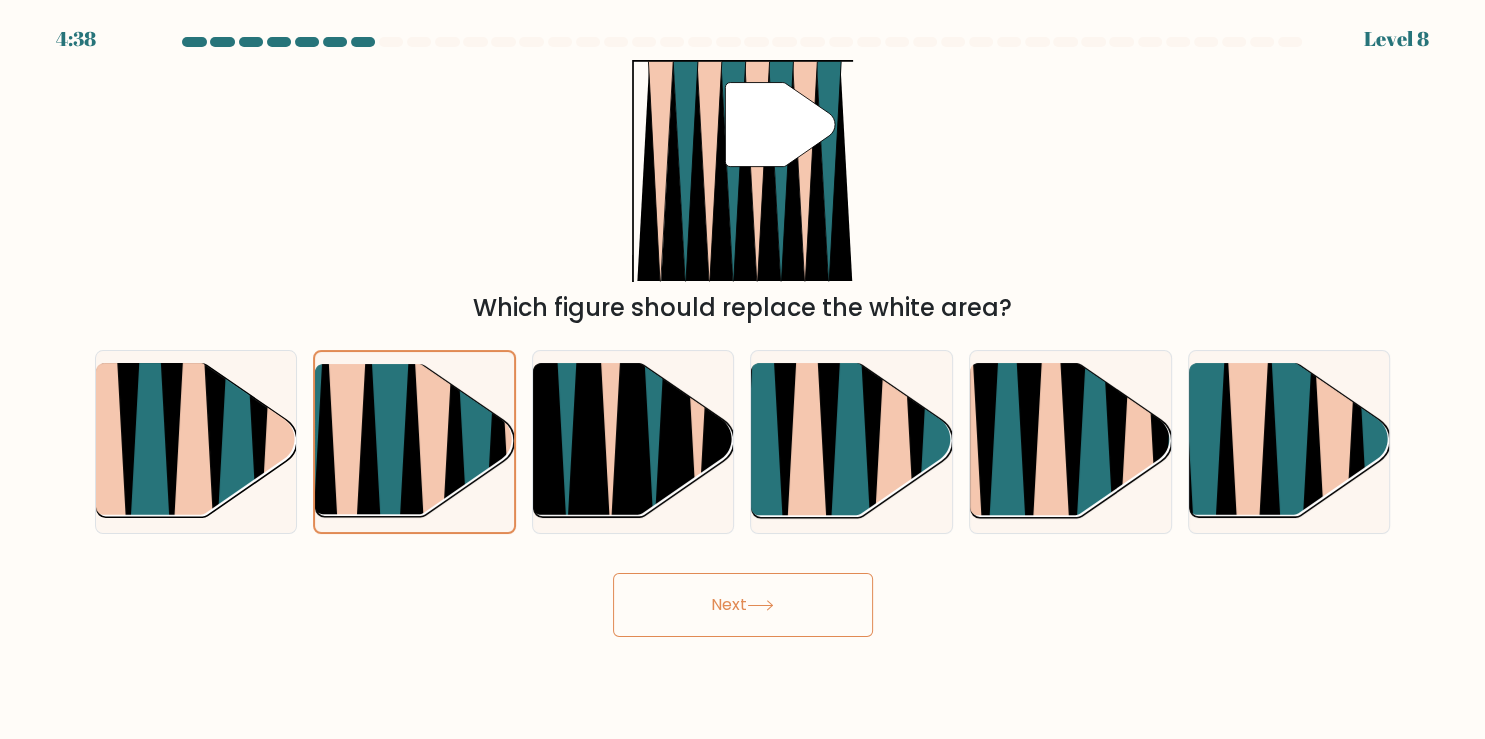 click on "Next" at bounding box center (743, 605) 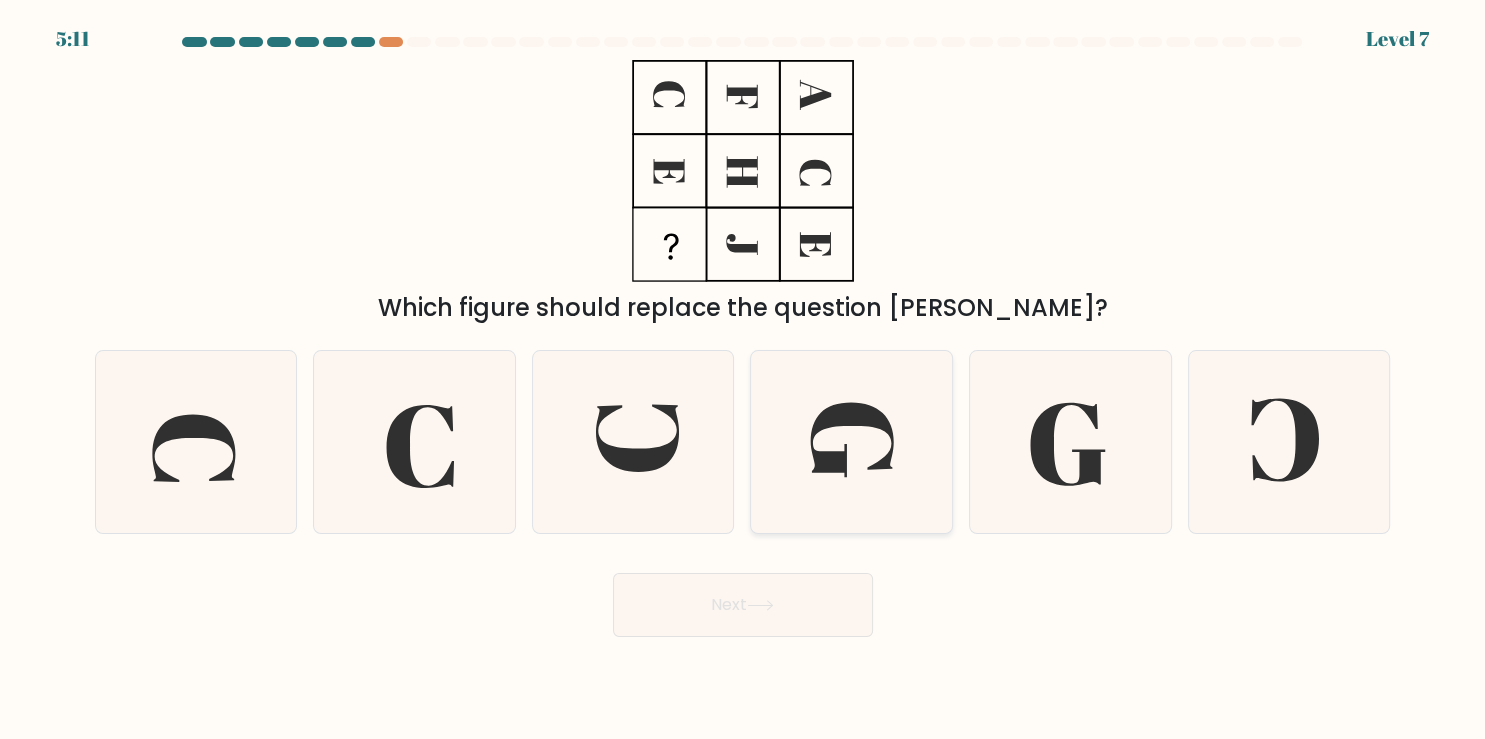 click 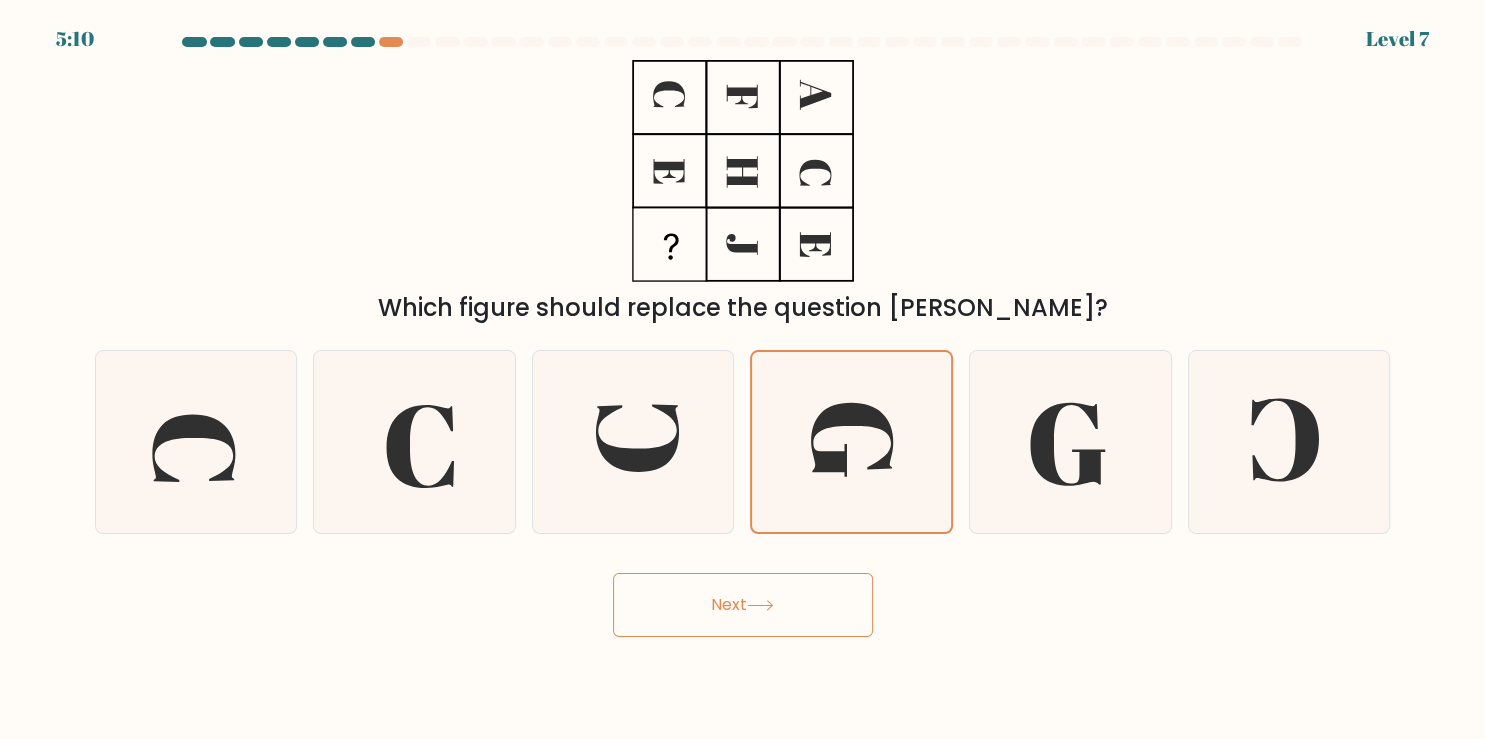 click 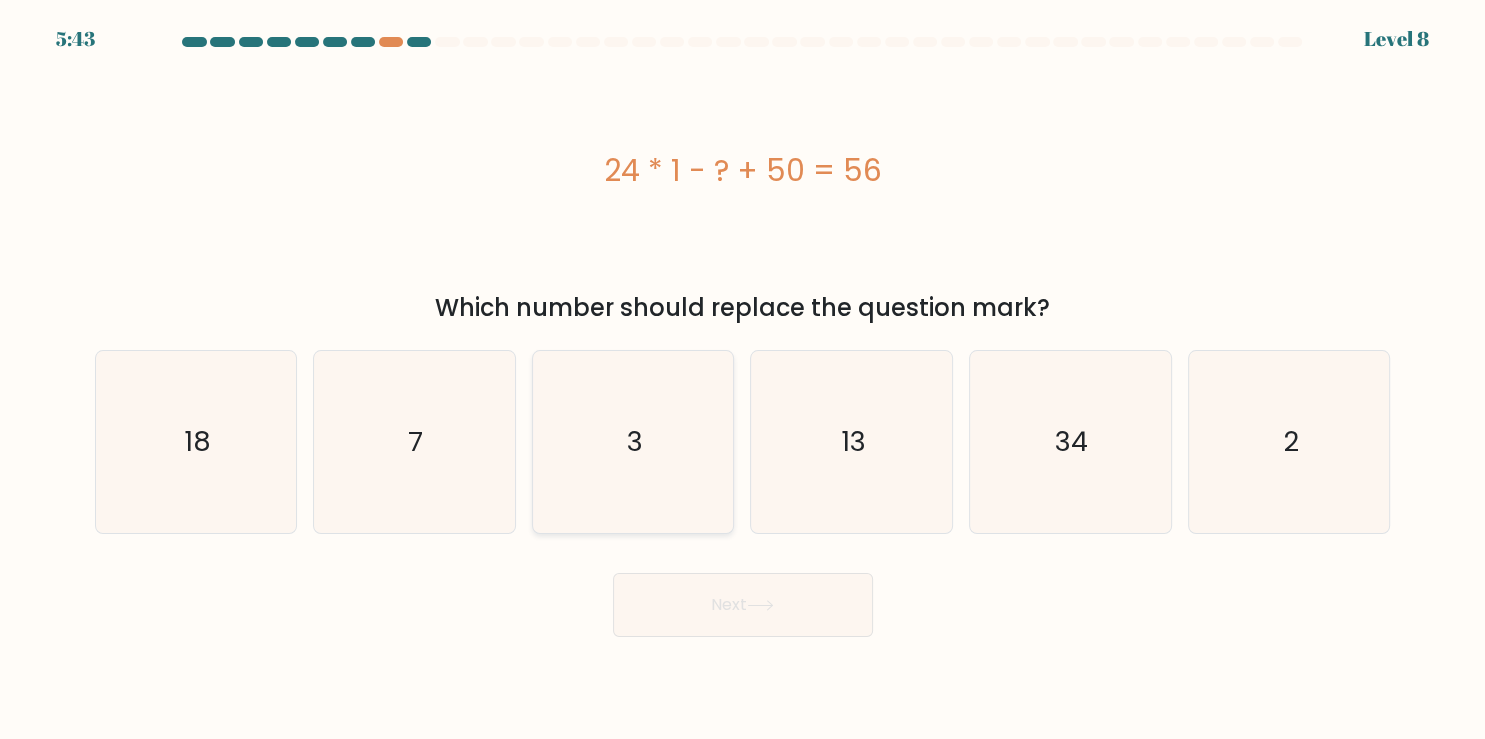 click on "3" 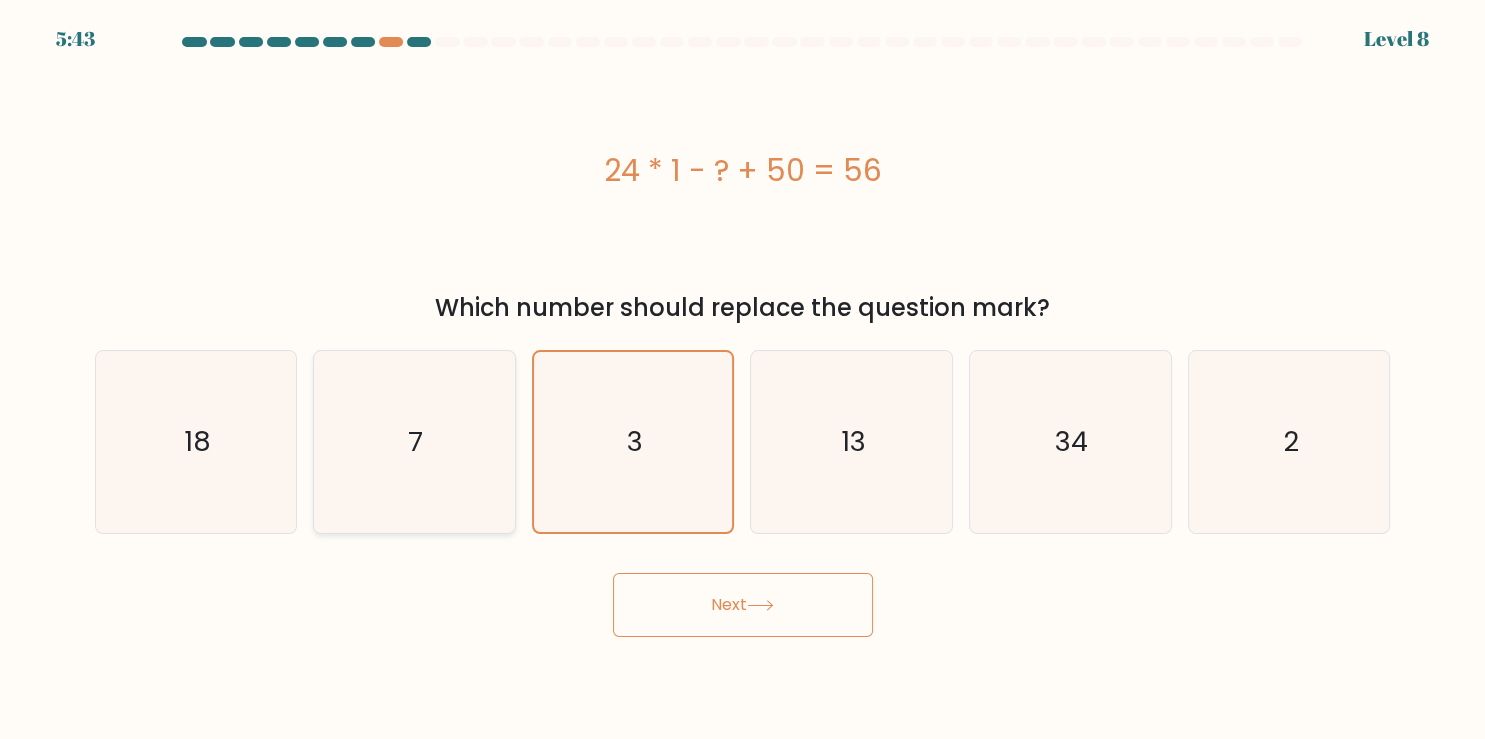 click on "7" 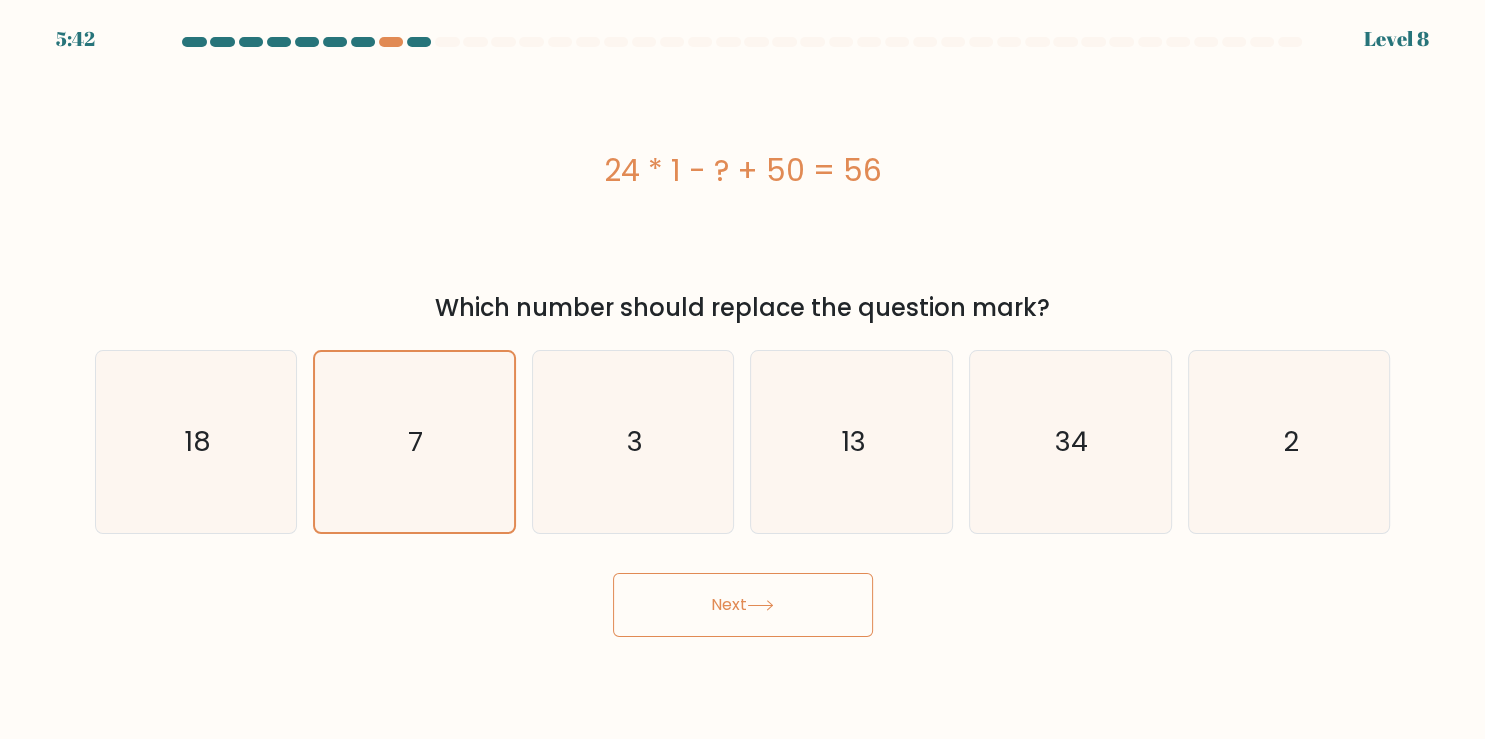 click on "Next" at bounding box center (743, 605) 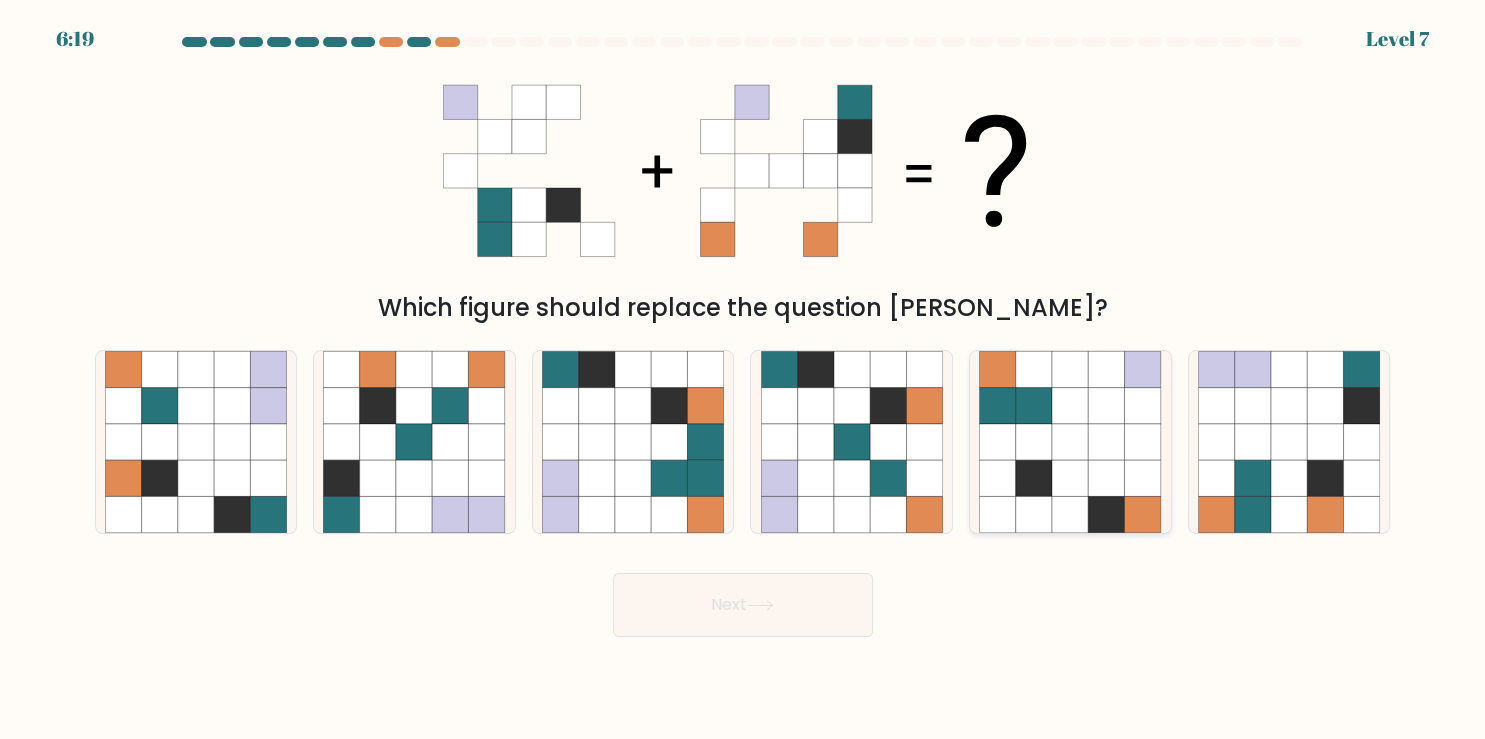 click 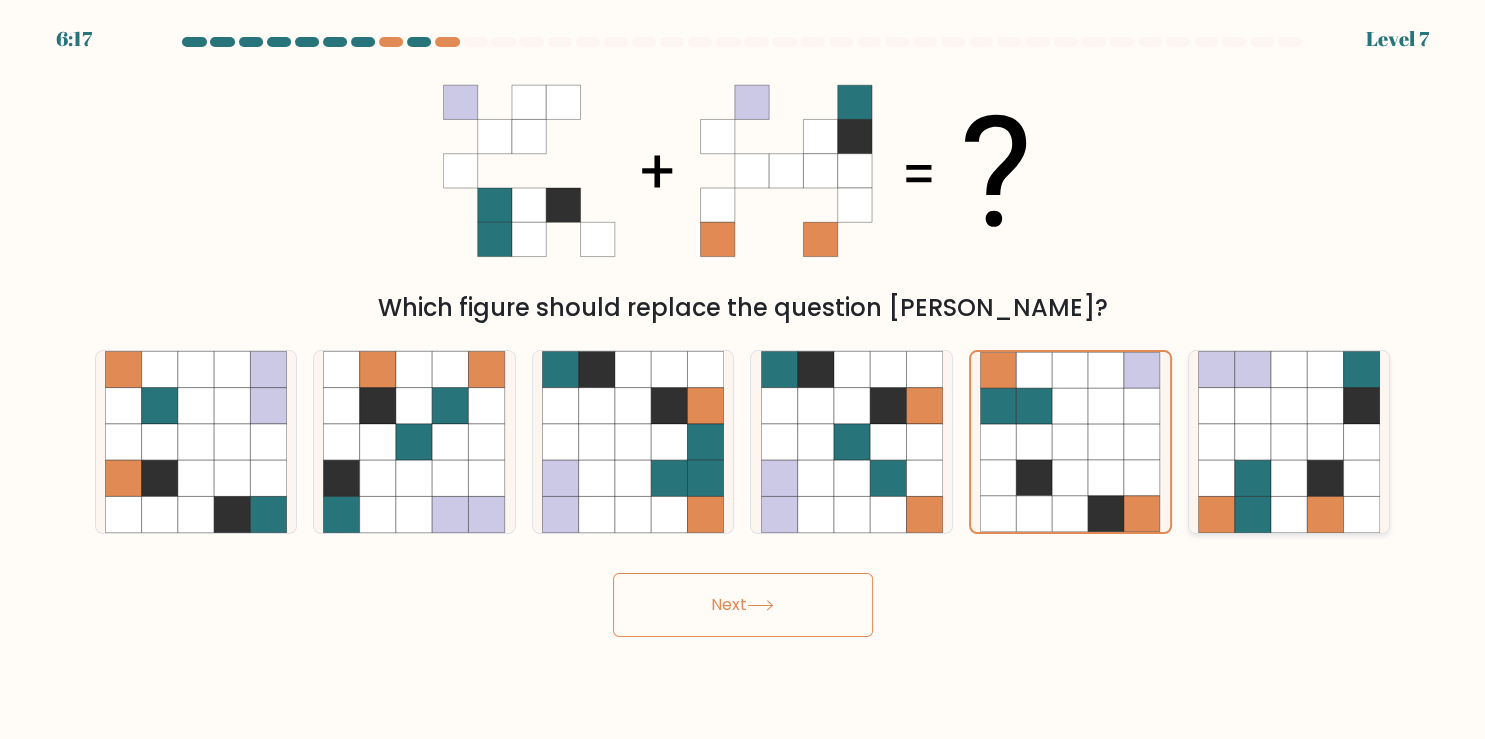 click 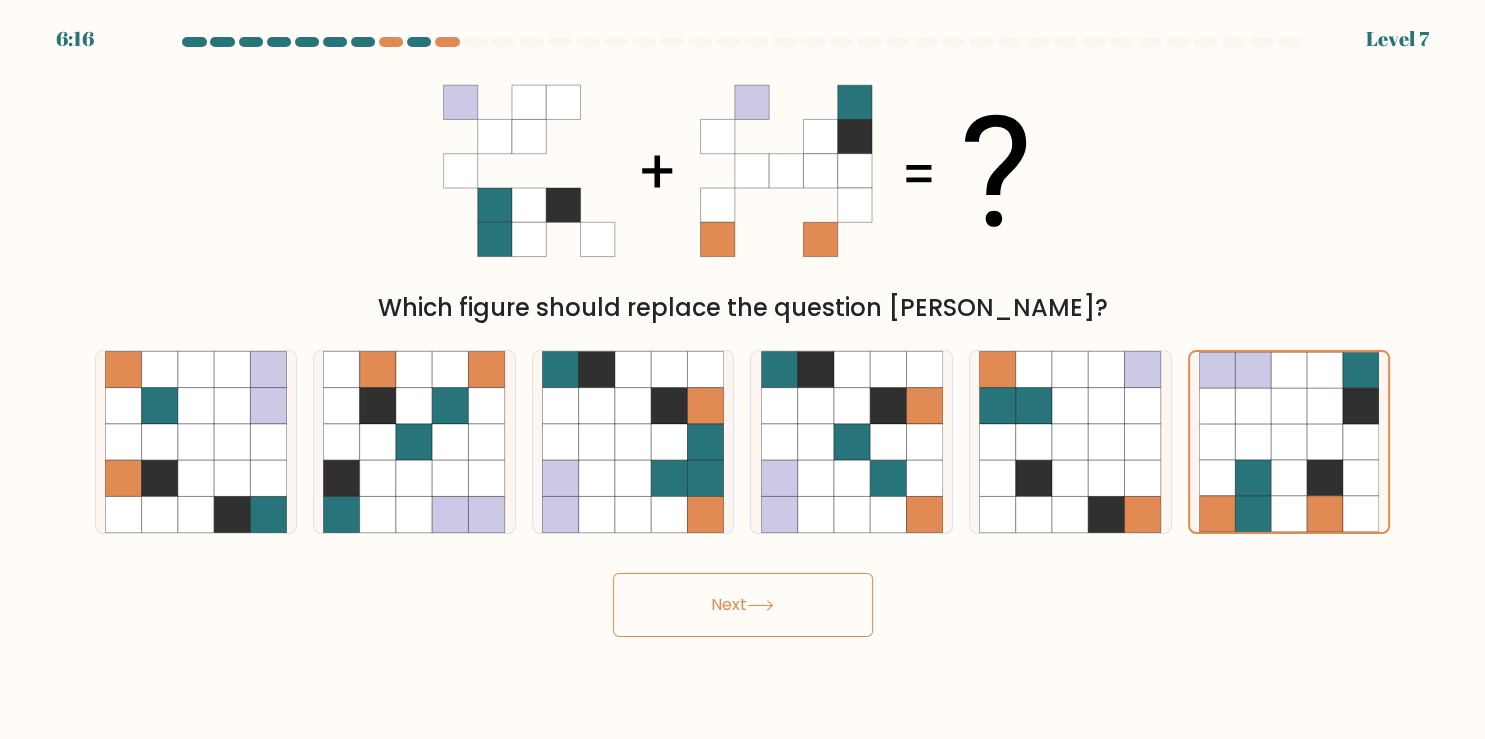 click on "Next" at bounding box center [743, 605] 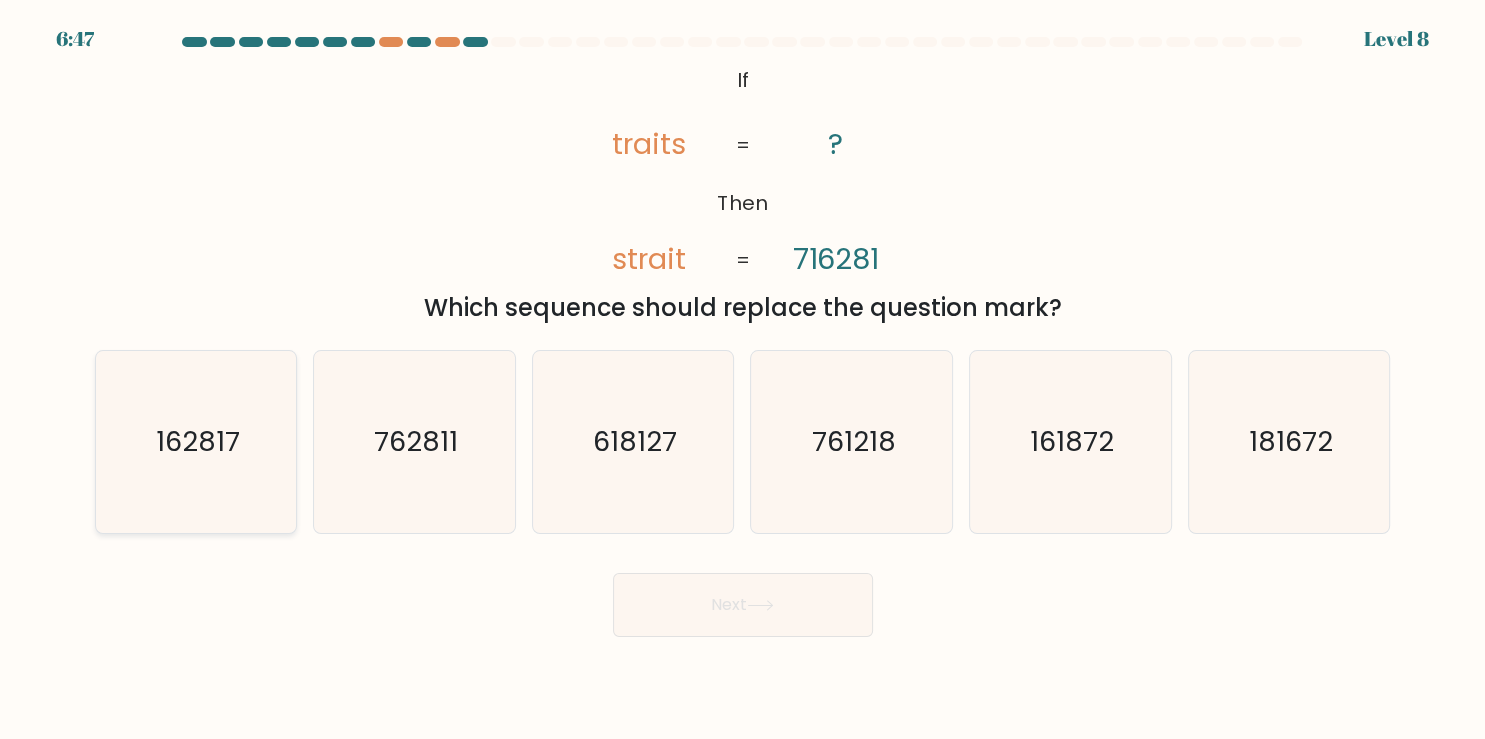 click on "162817" 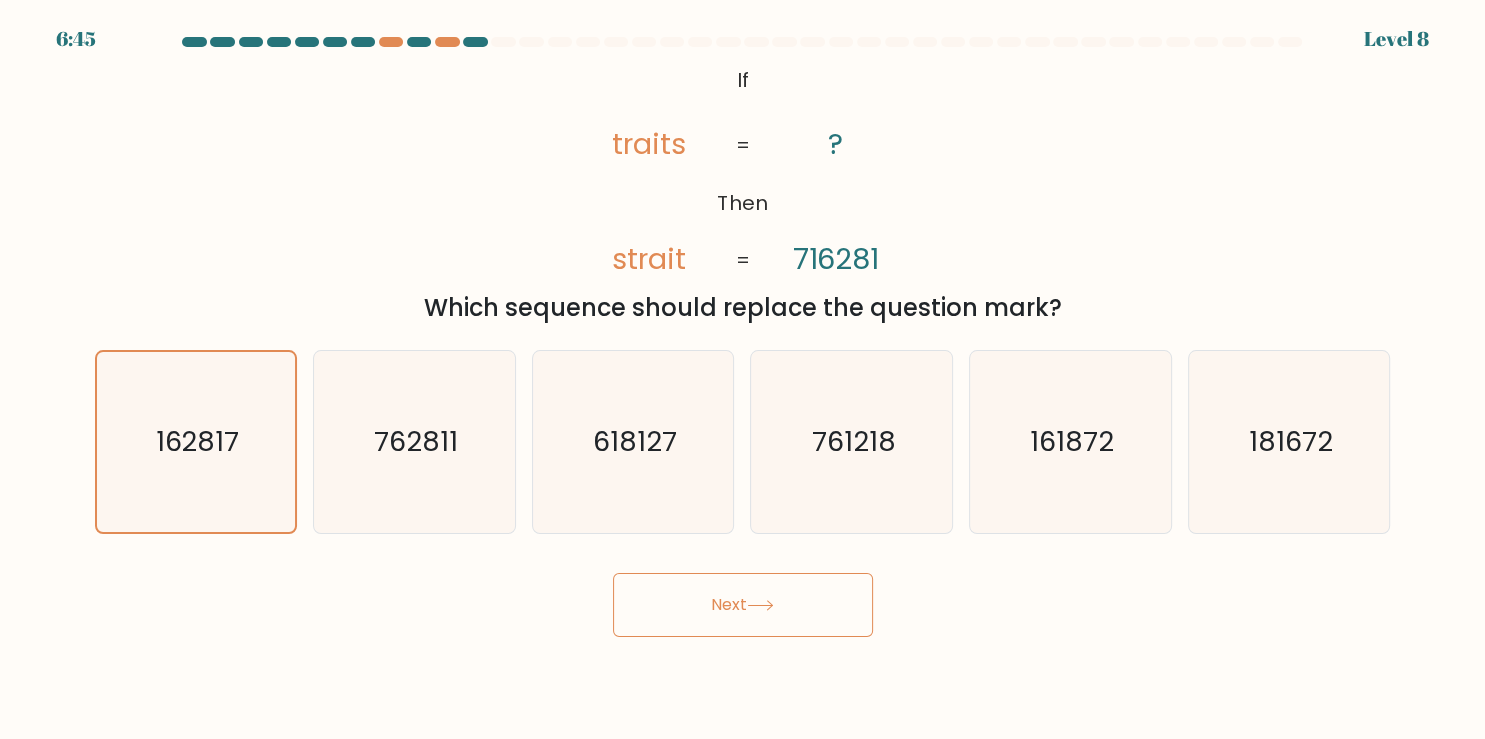 click on "Next" at bounding box center [743, 605] 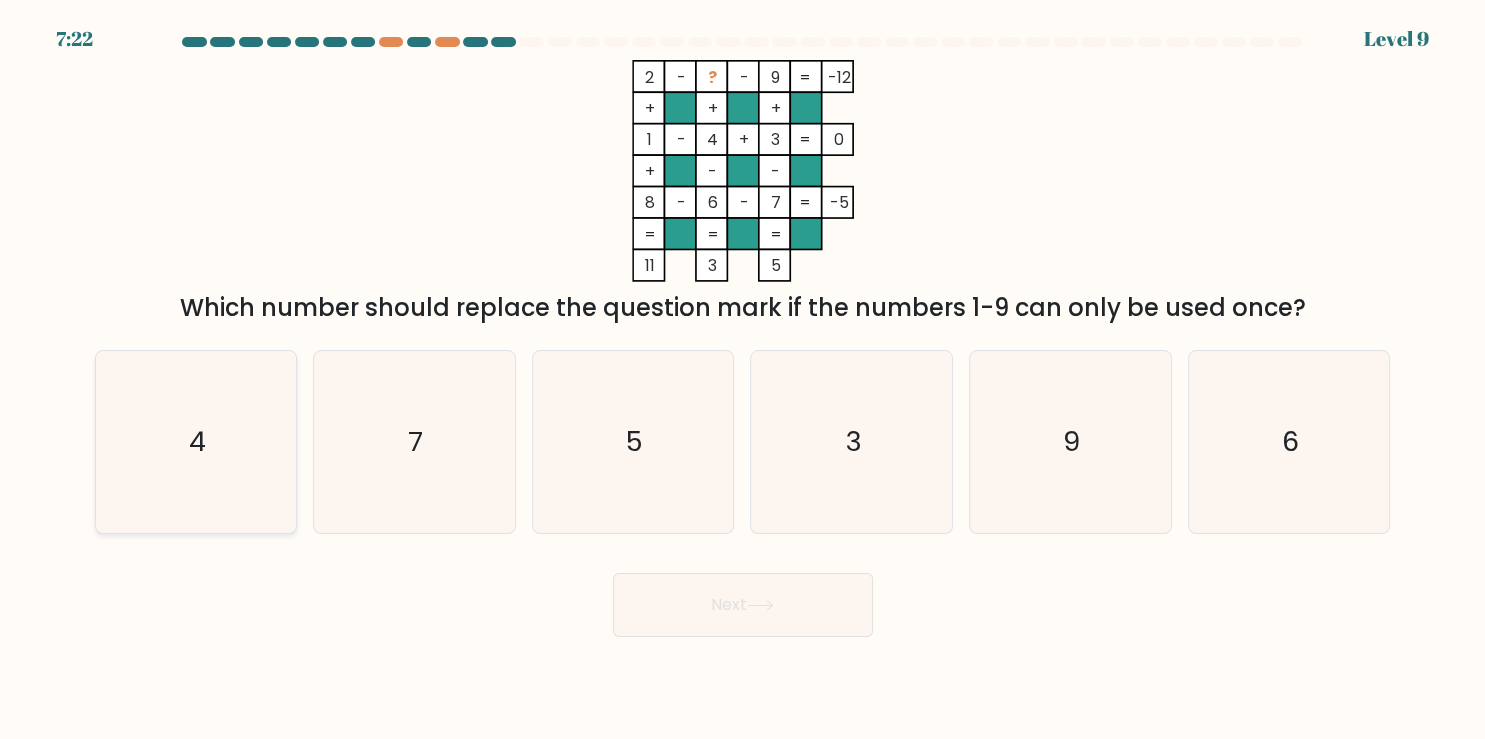 click on "4" 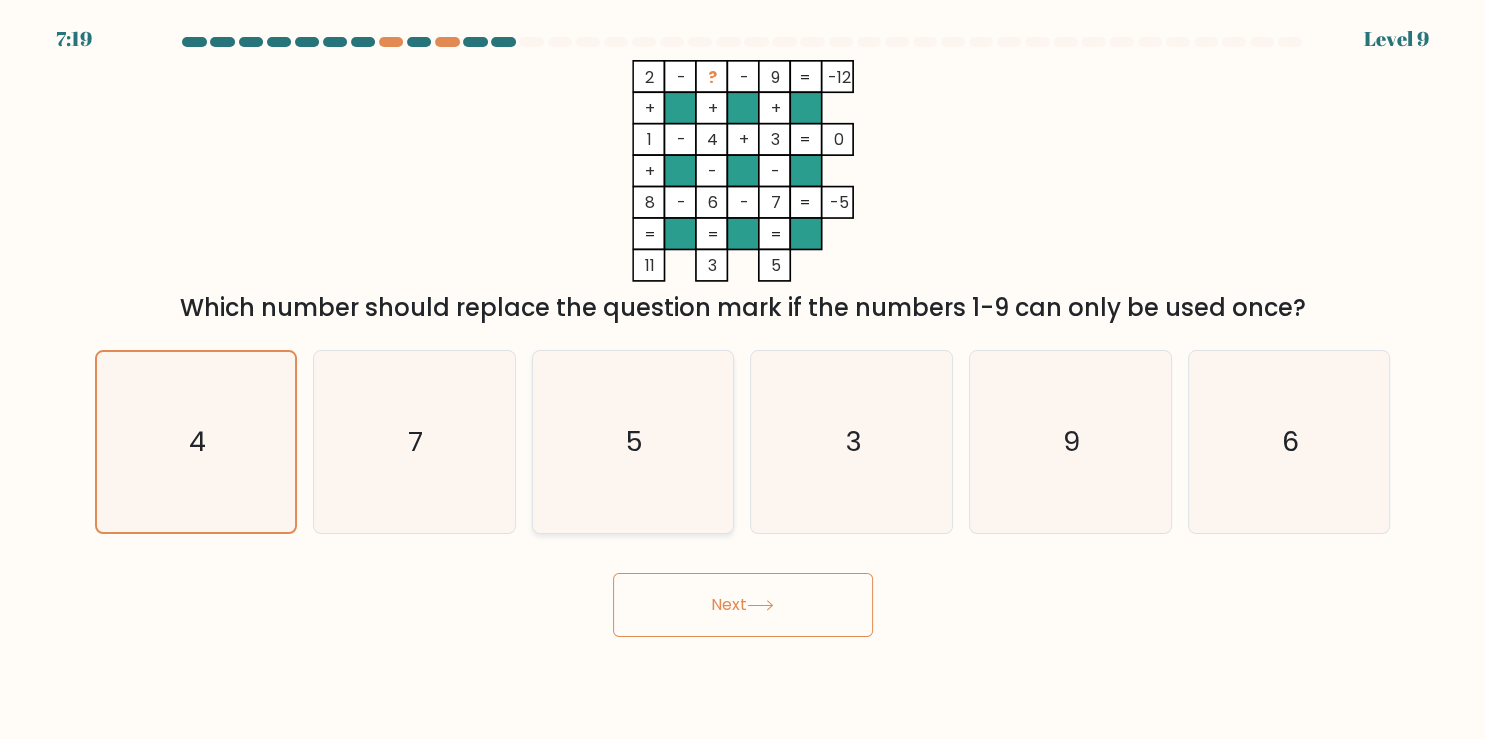 click on "5" 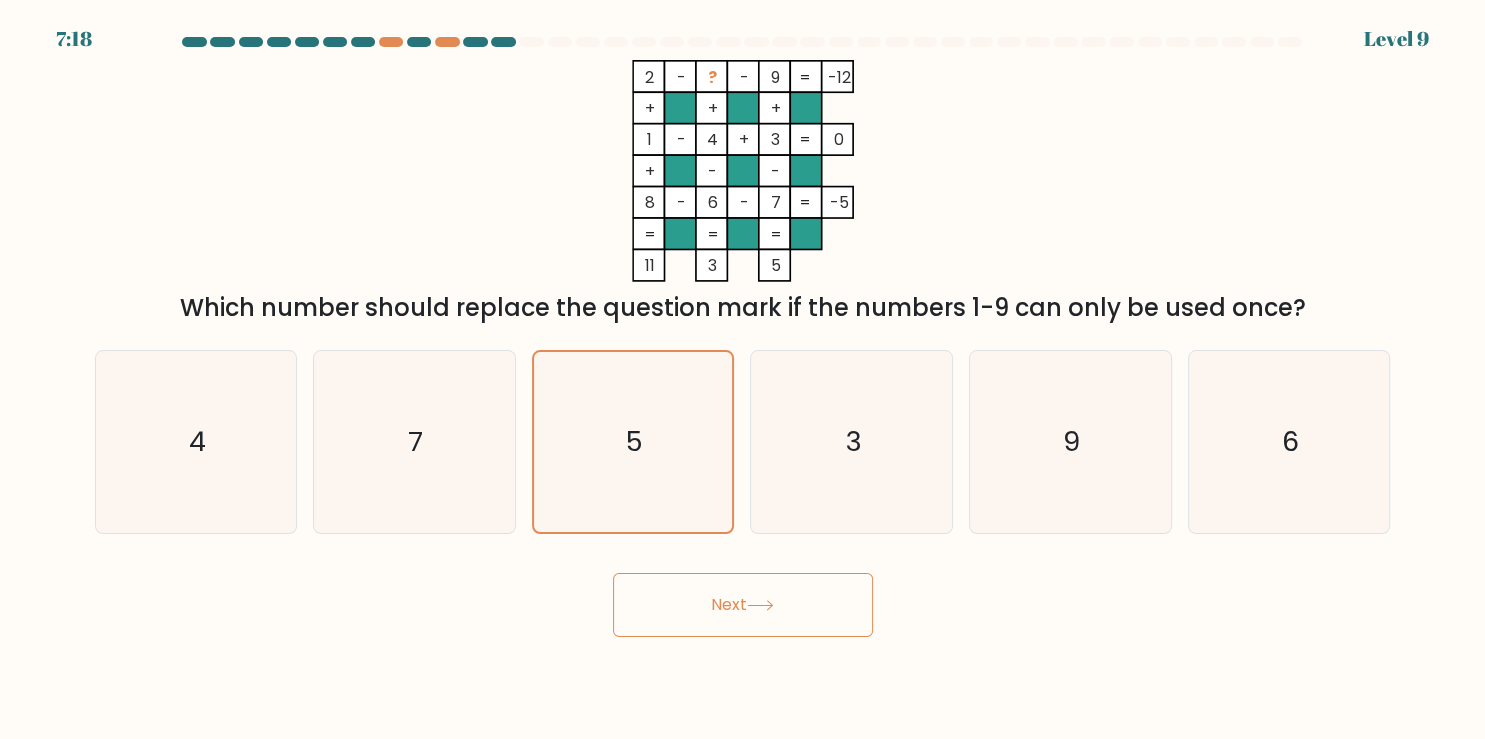 click on "Next" at bounding box center (743, 605) 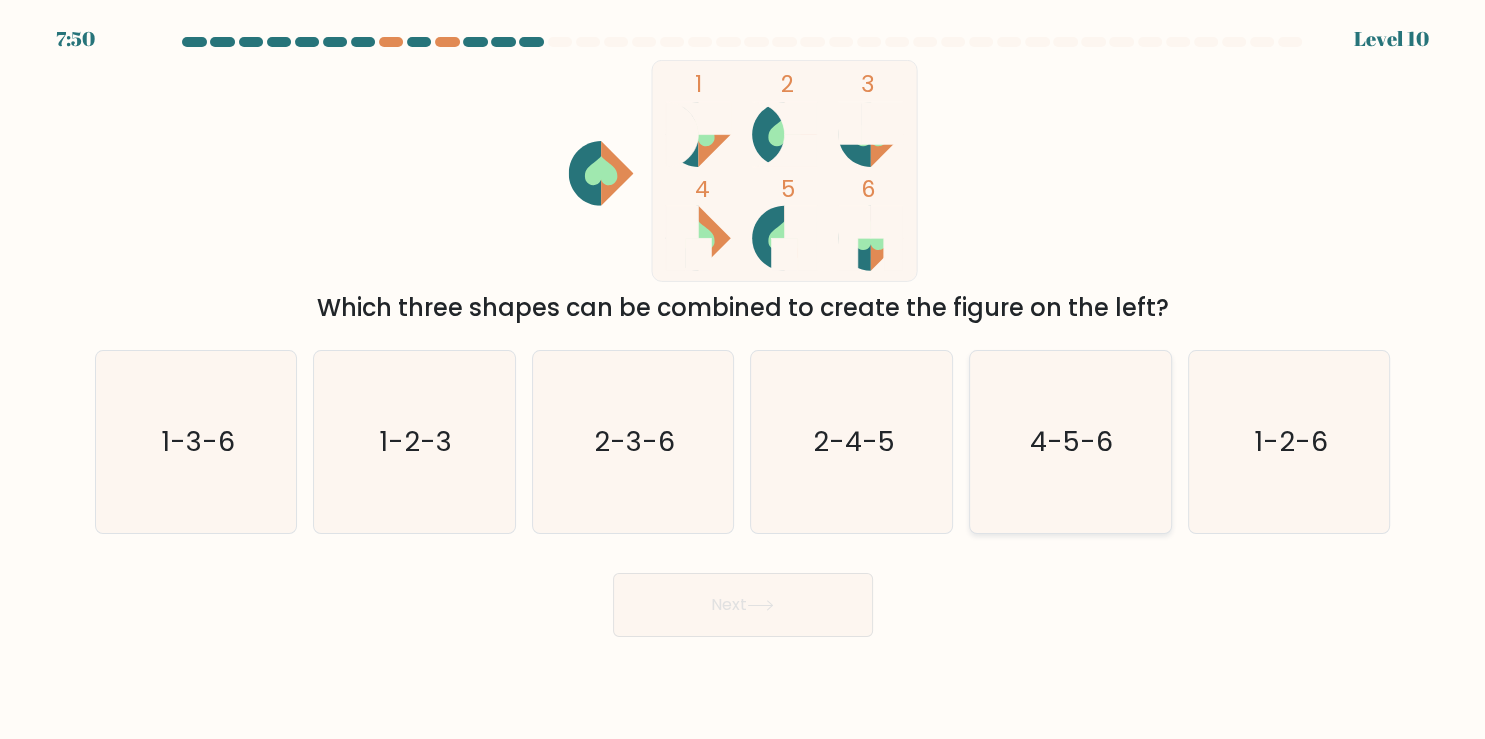click on "4-5-6" 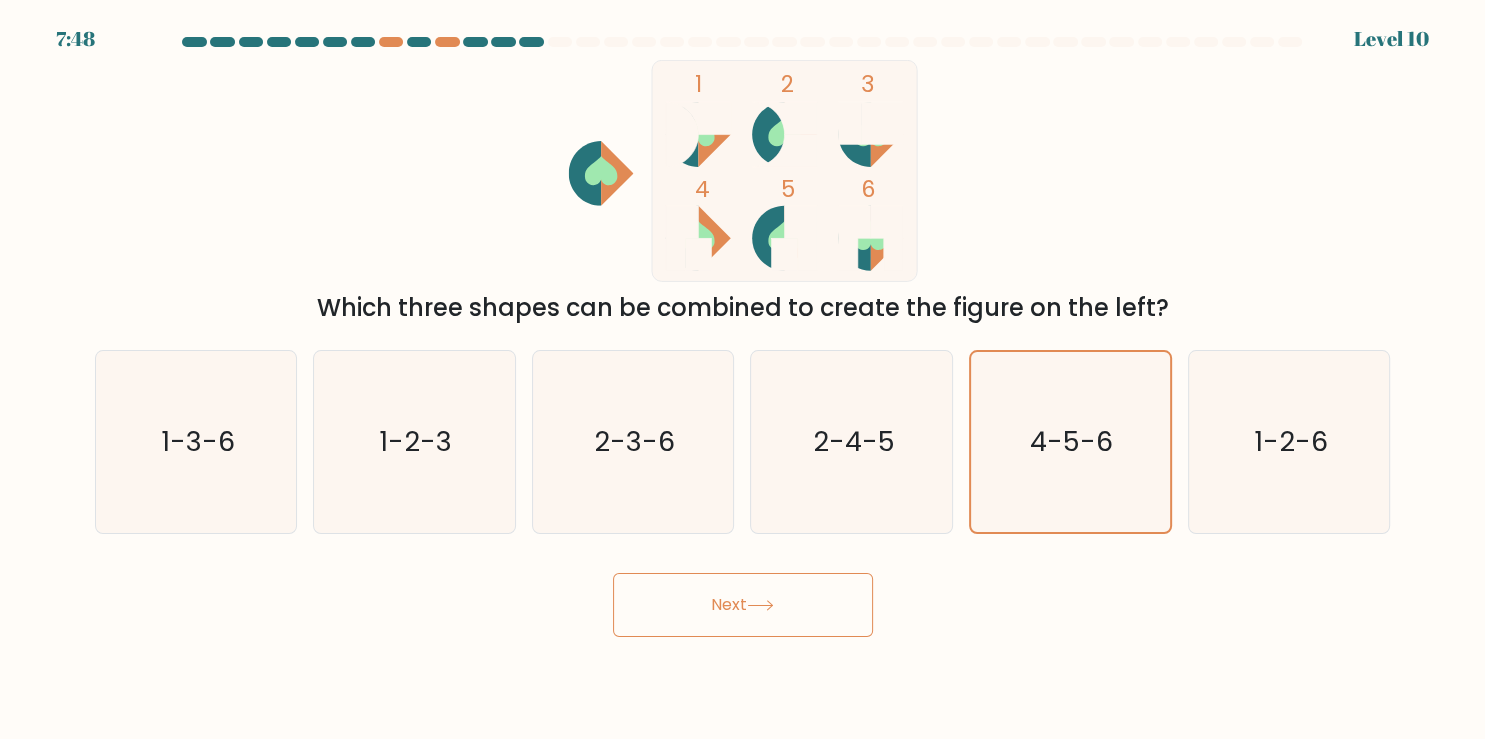 click on "Next" at bounding box center [743, 605] 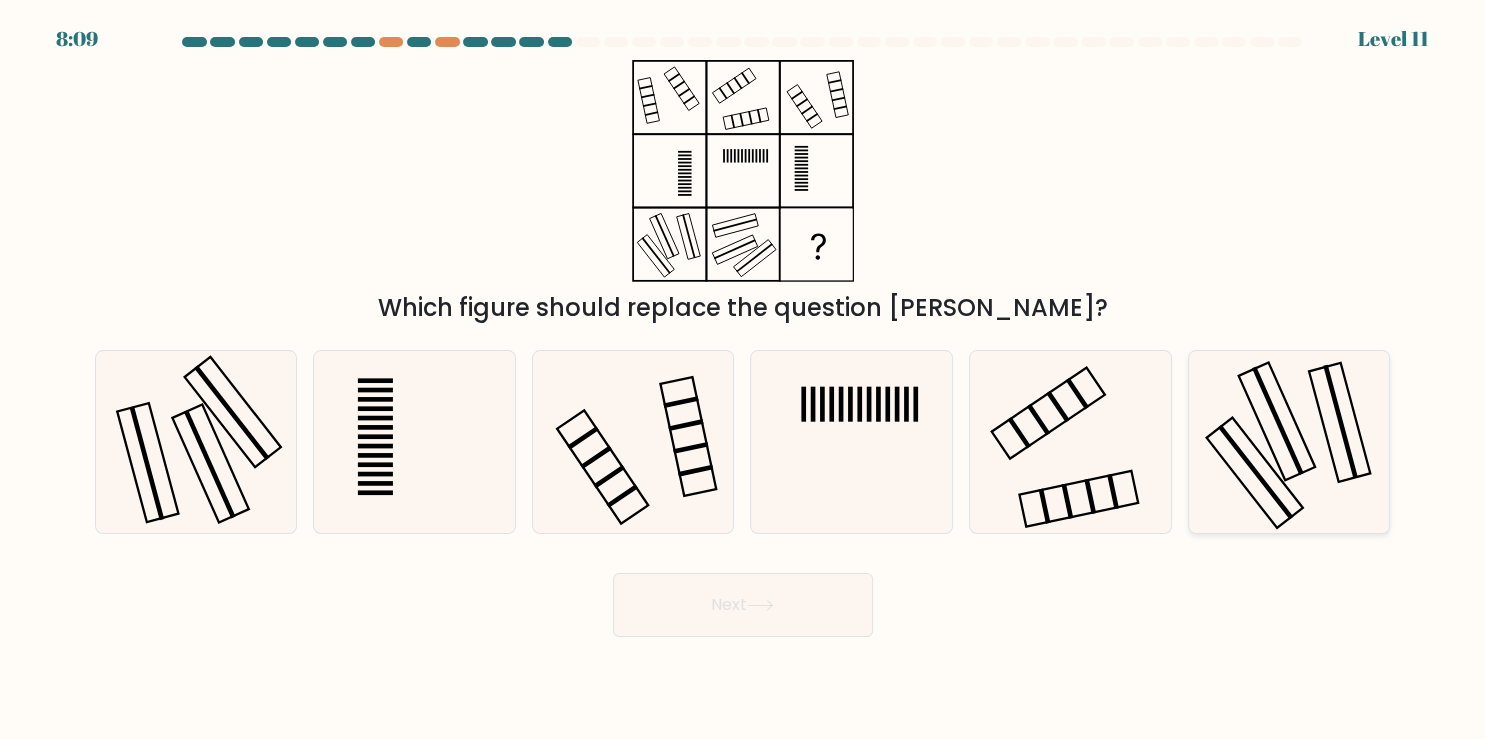 click 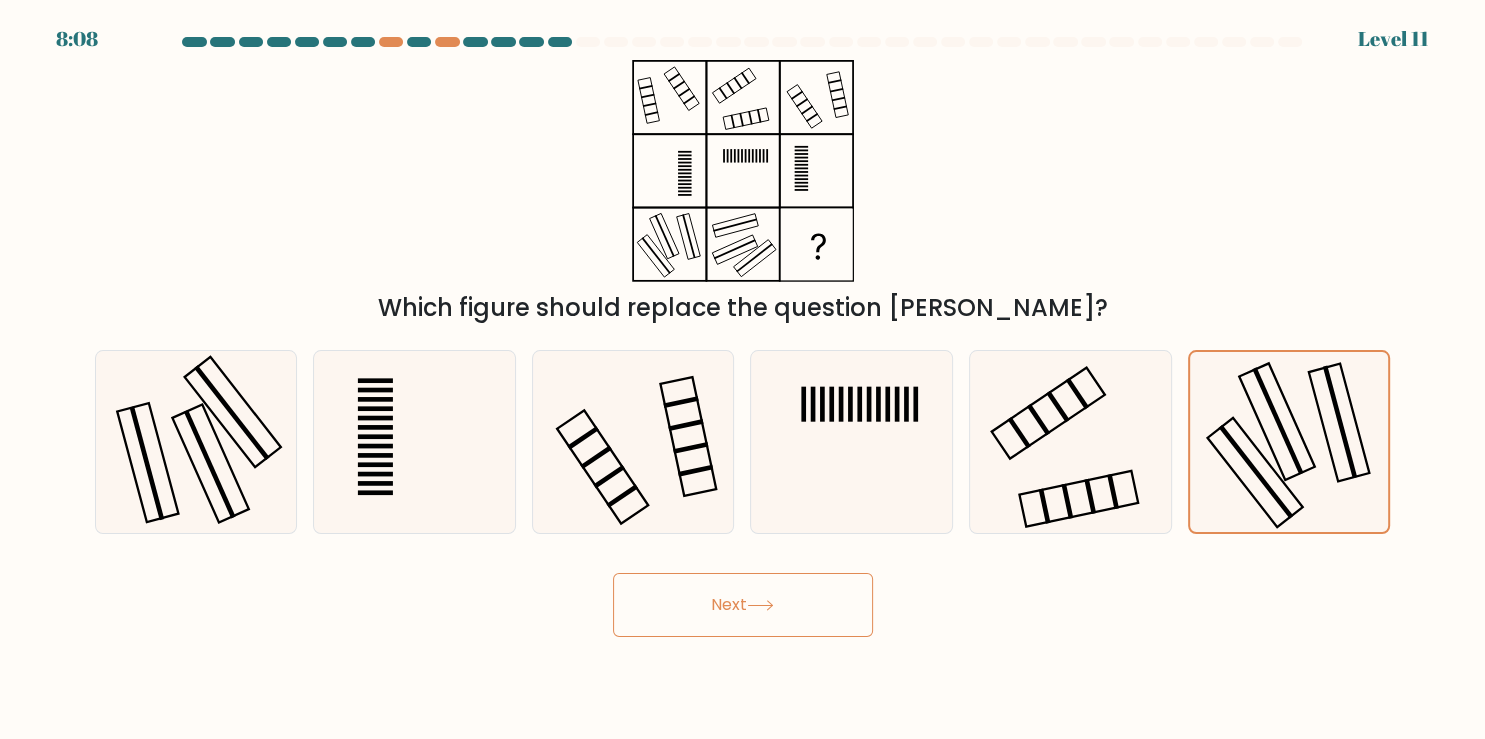 click on "Next" at bounding box center [743, 605] 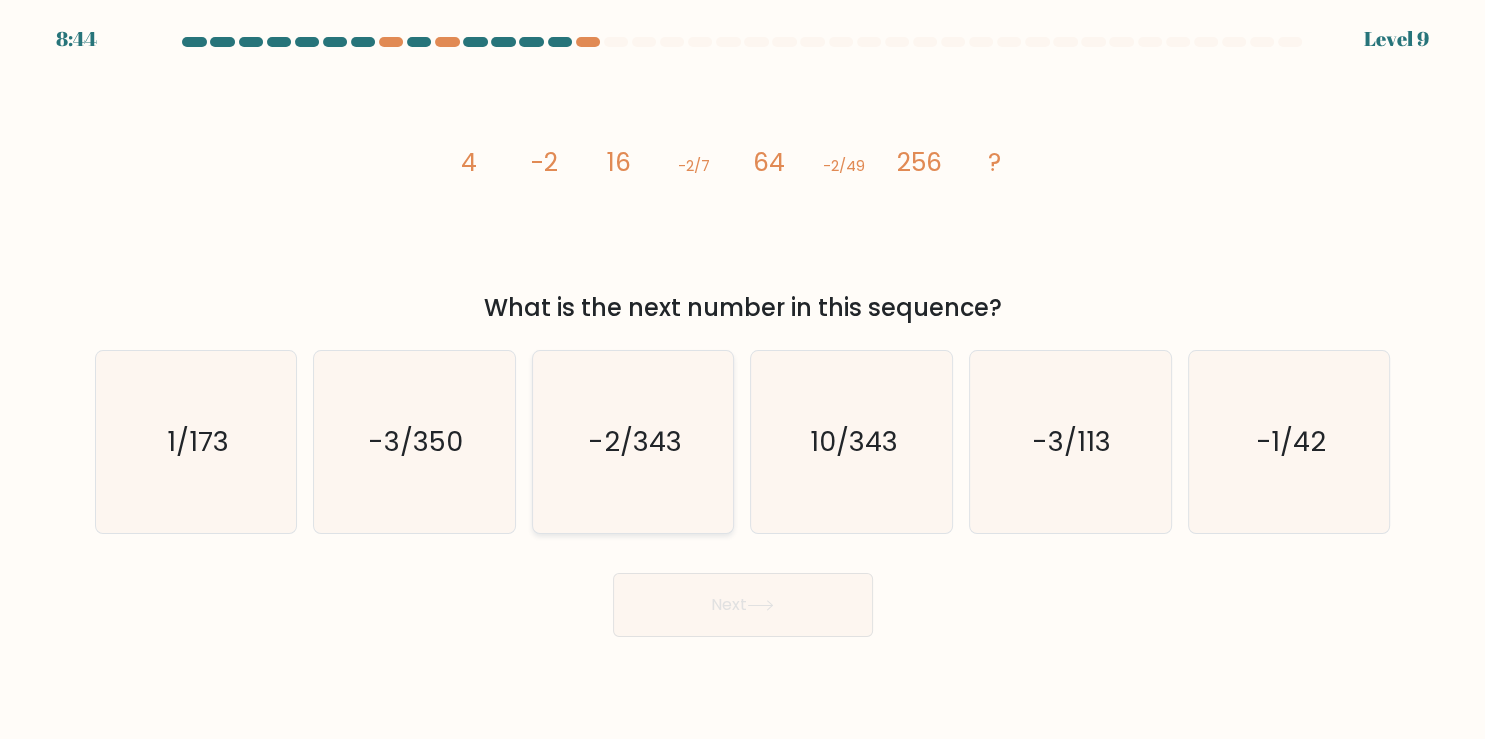 click on "-2/343" 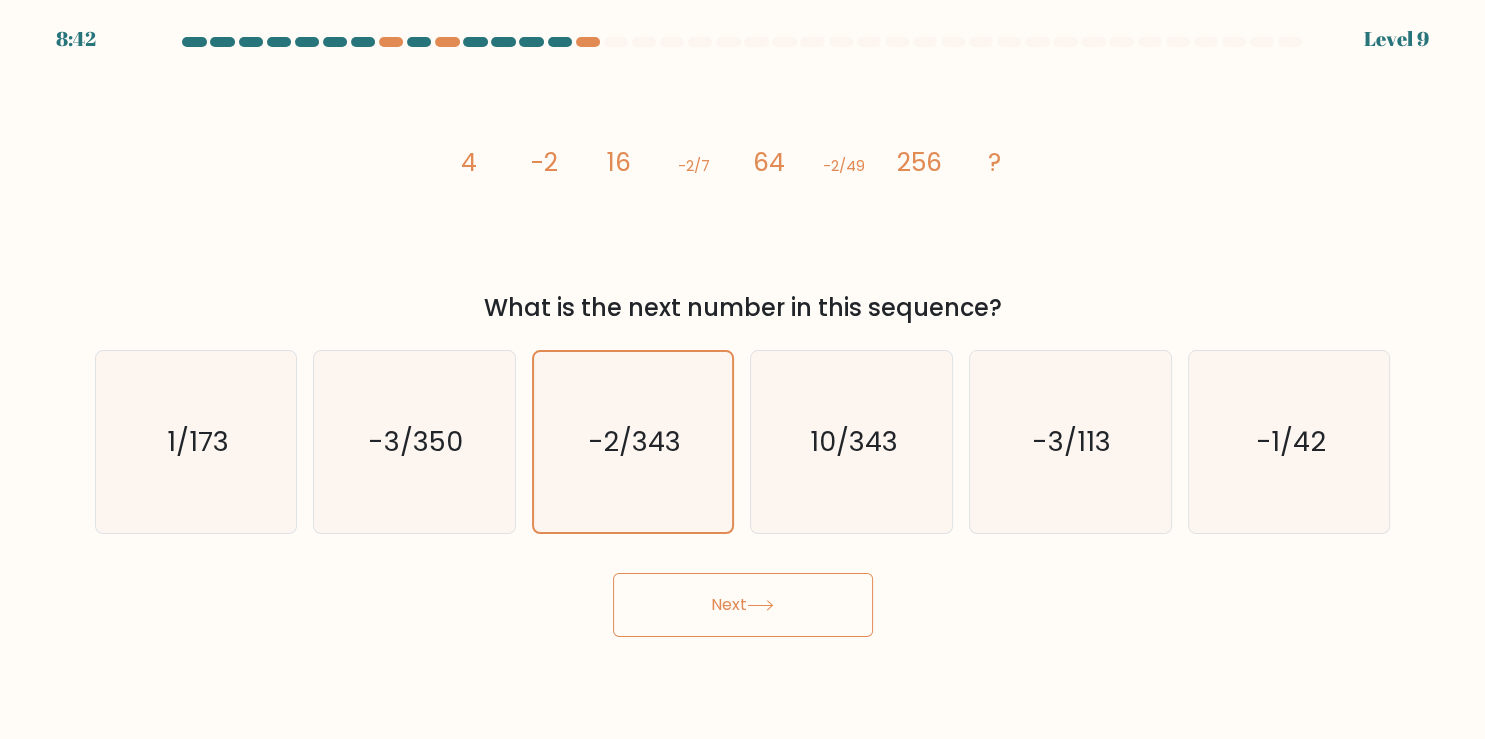 click on "Next" at bounding box center (743, 605) 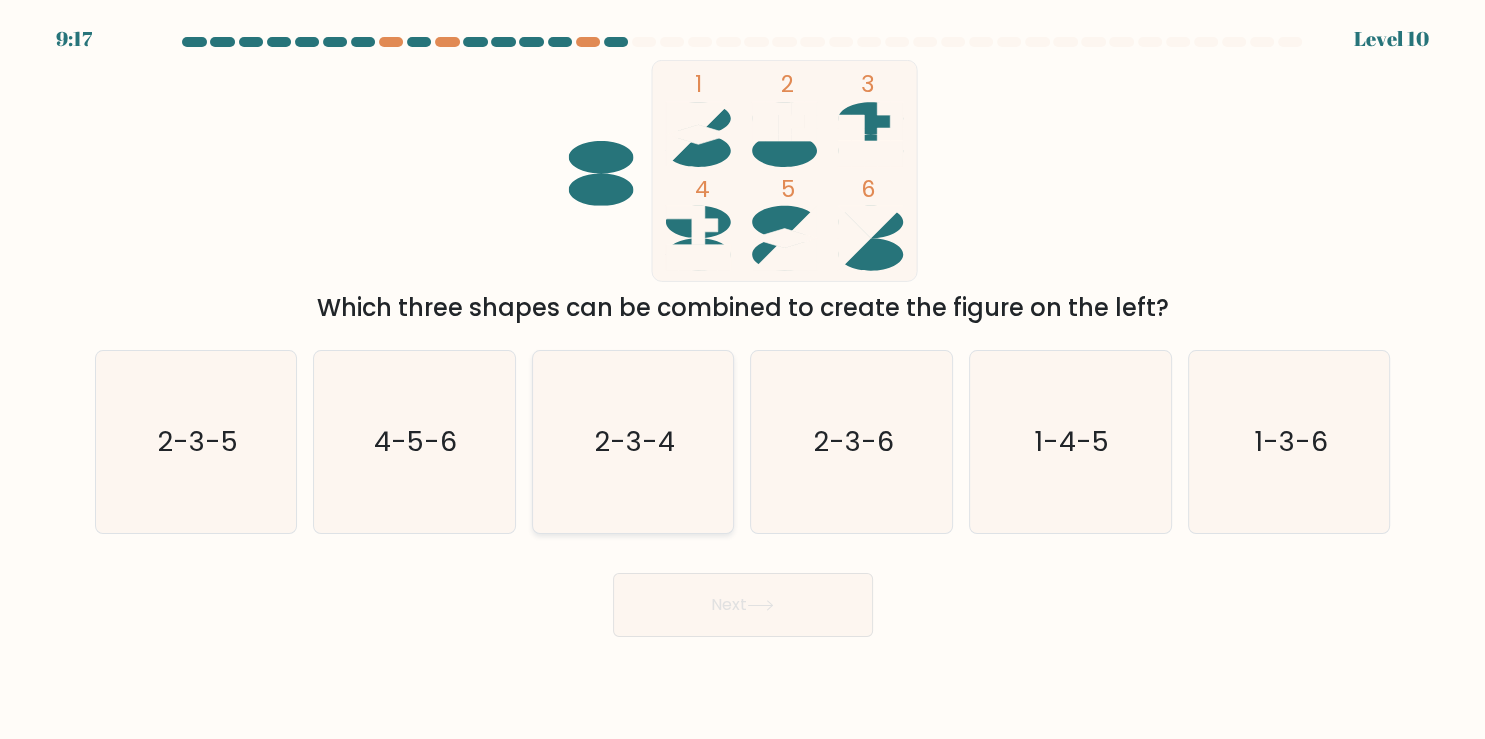 click on "2-3-4" 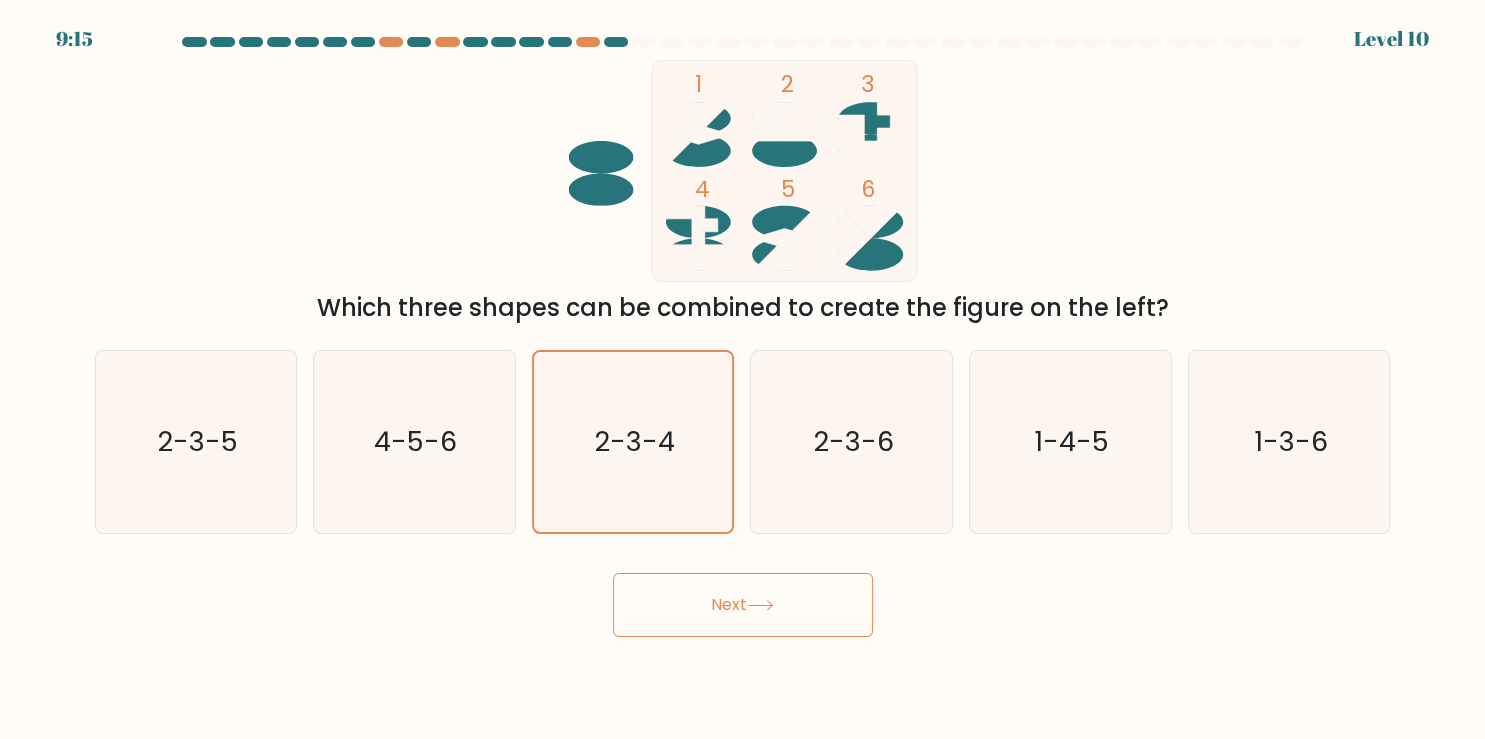 click on "Next" at bounding box center [743, 605] 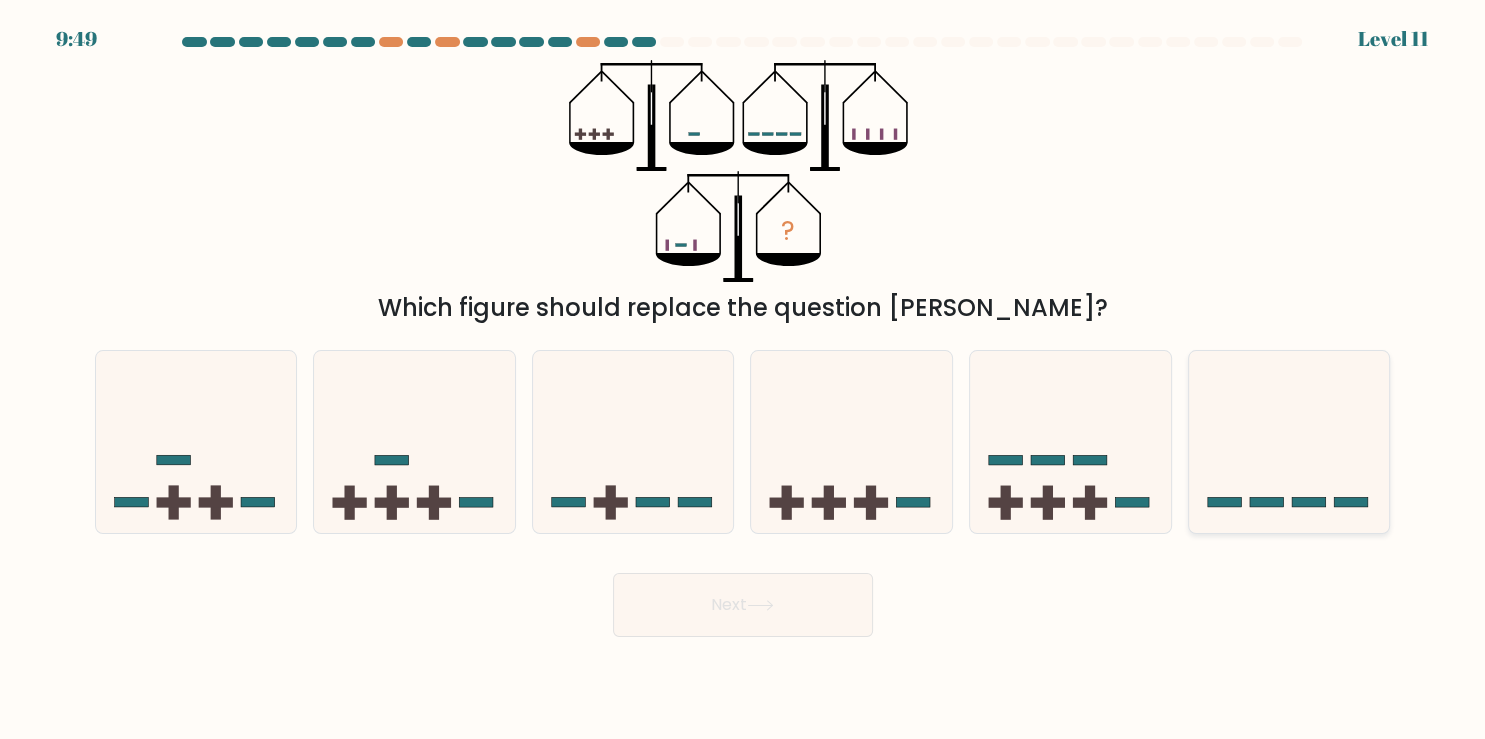 click 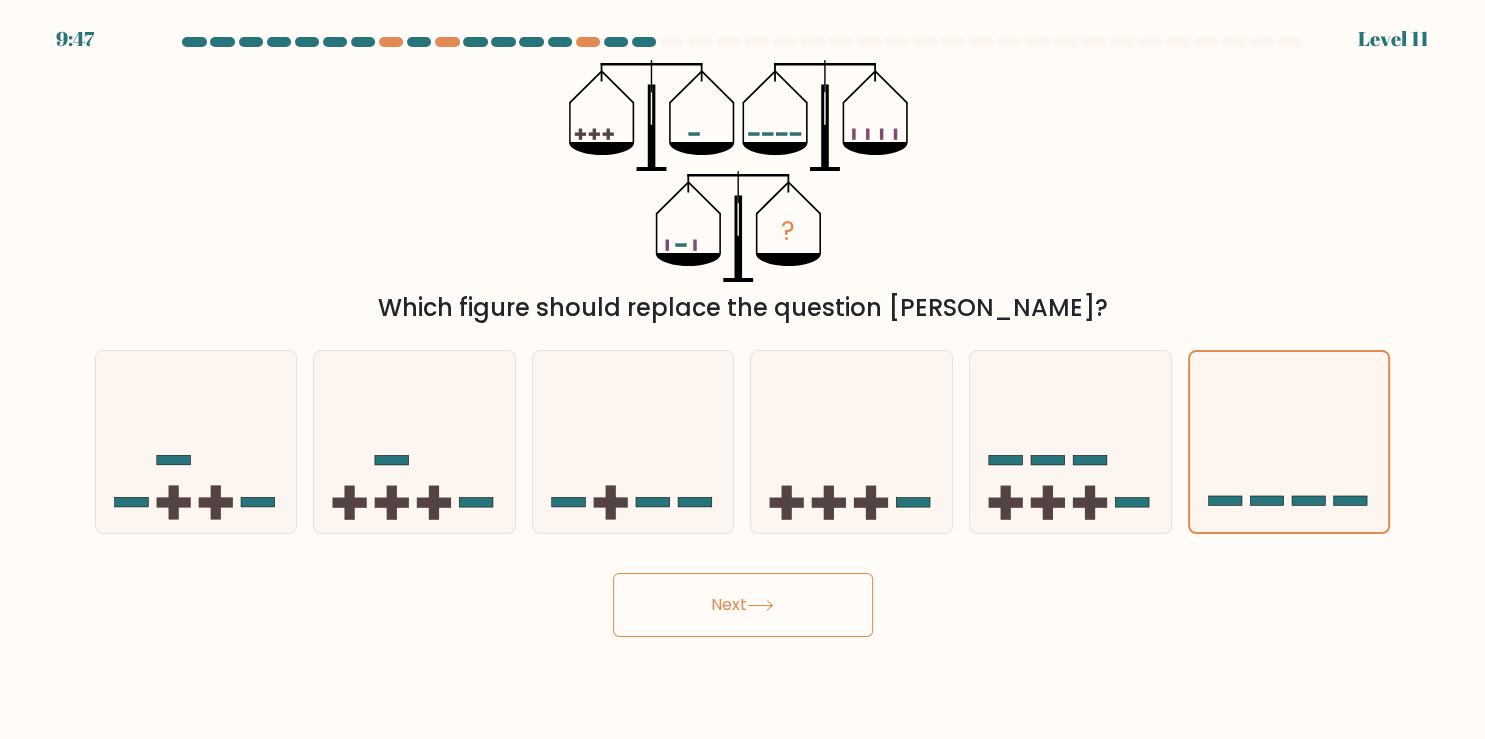 click on "Next" at bounding box center [743, 605] 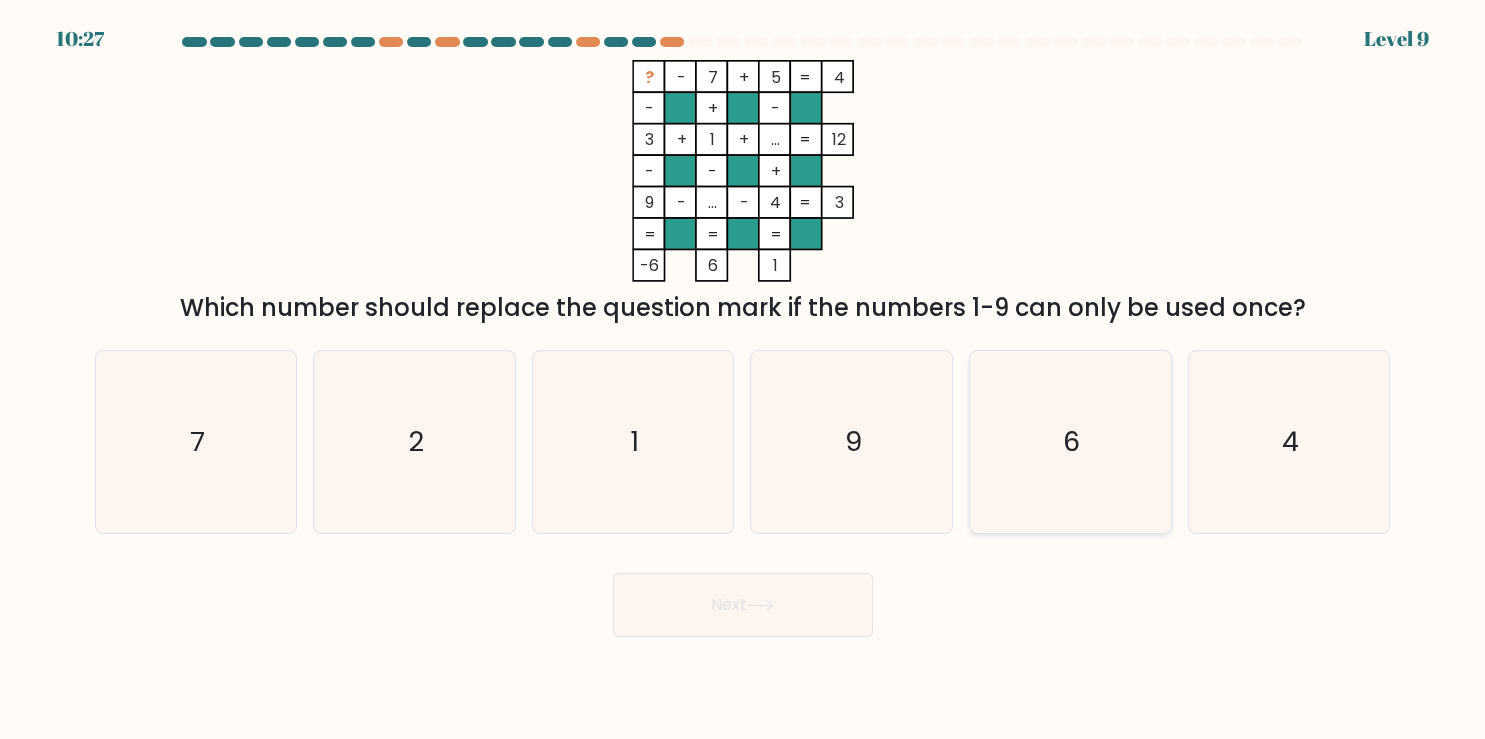 click on "6" 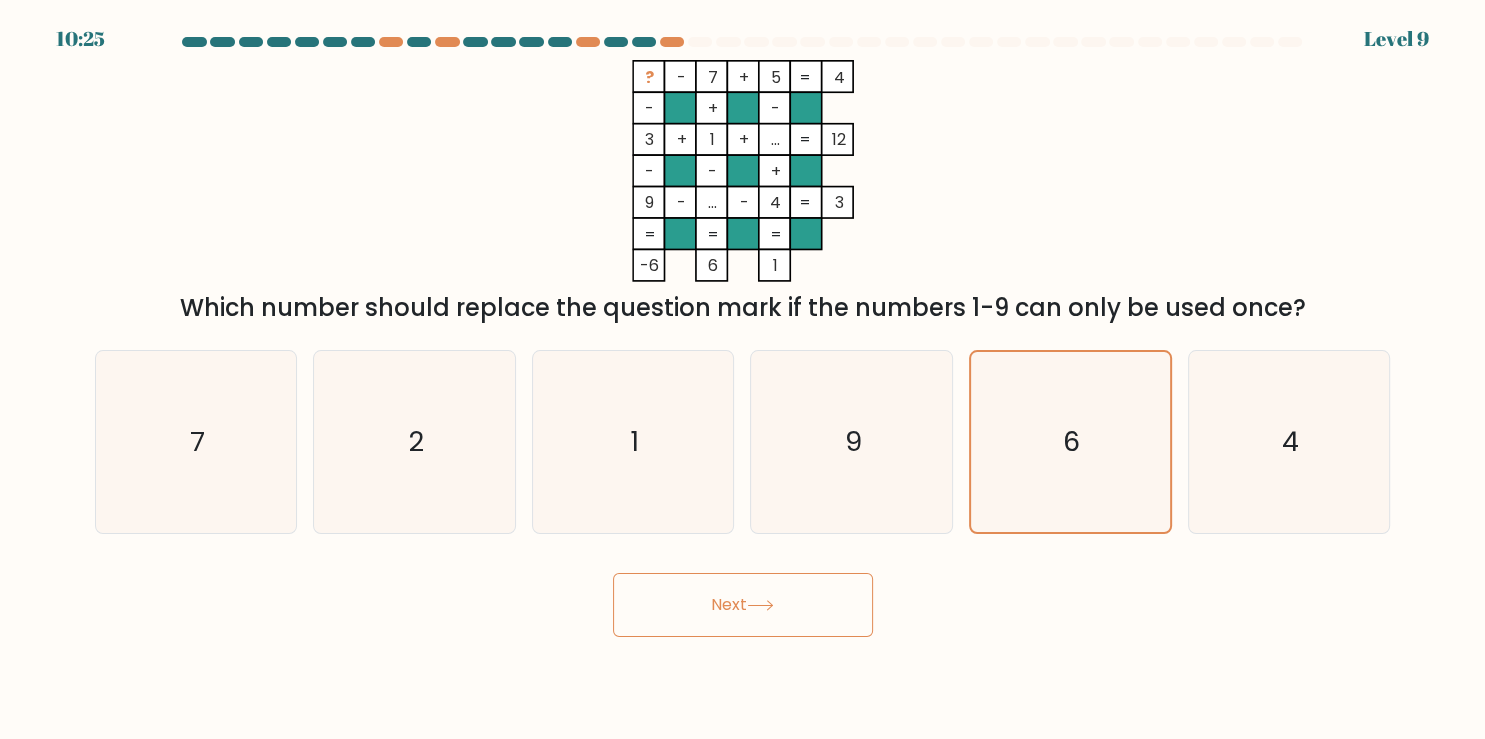 click on "Next" at bounding box center (743, 605) 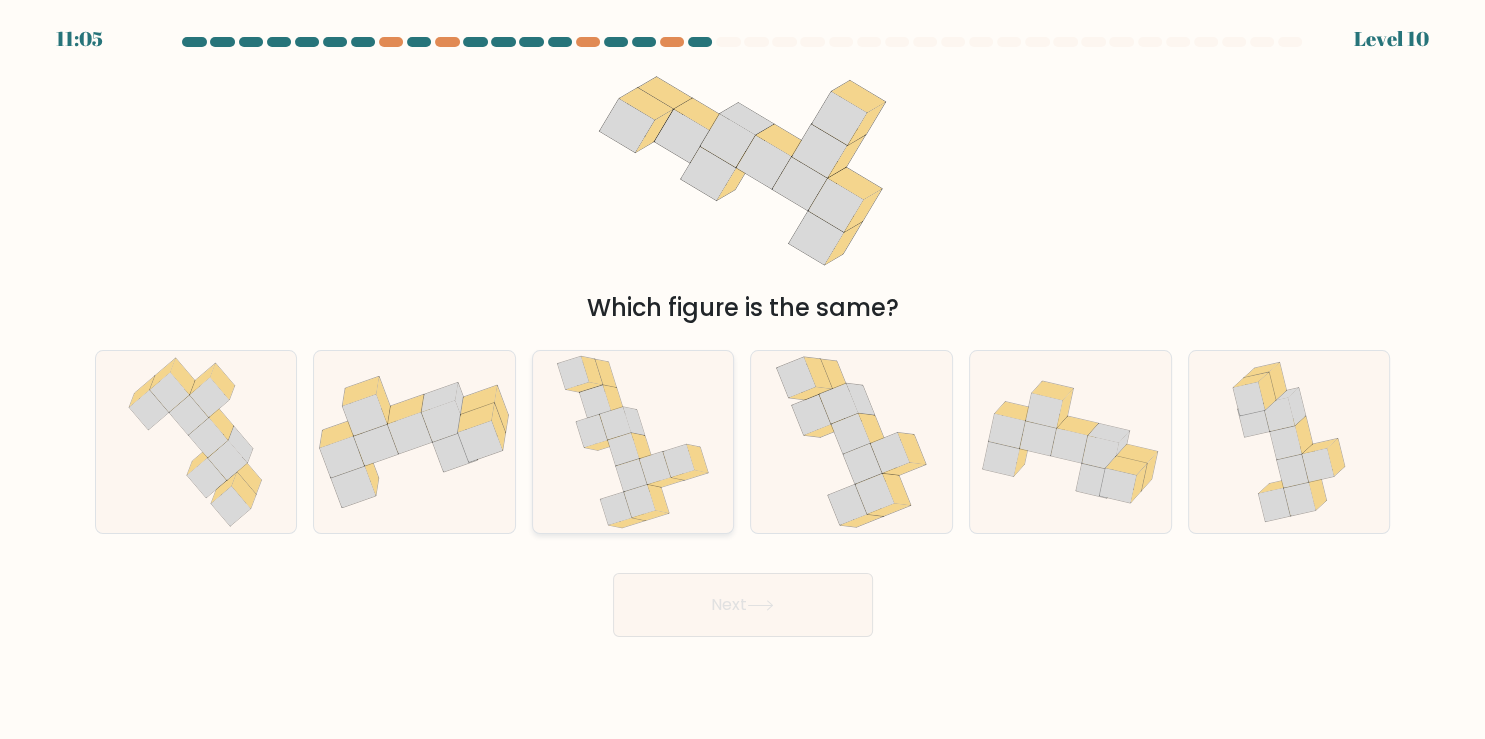 click 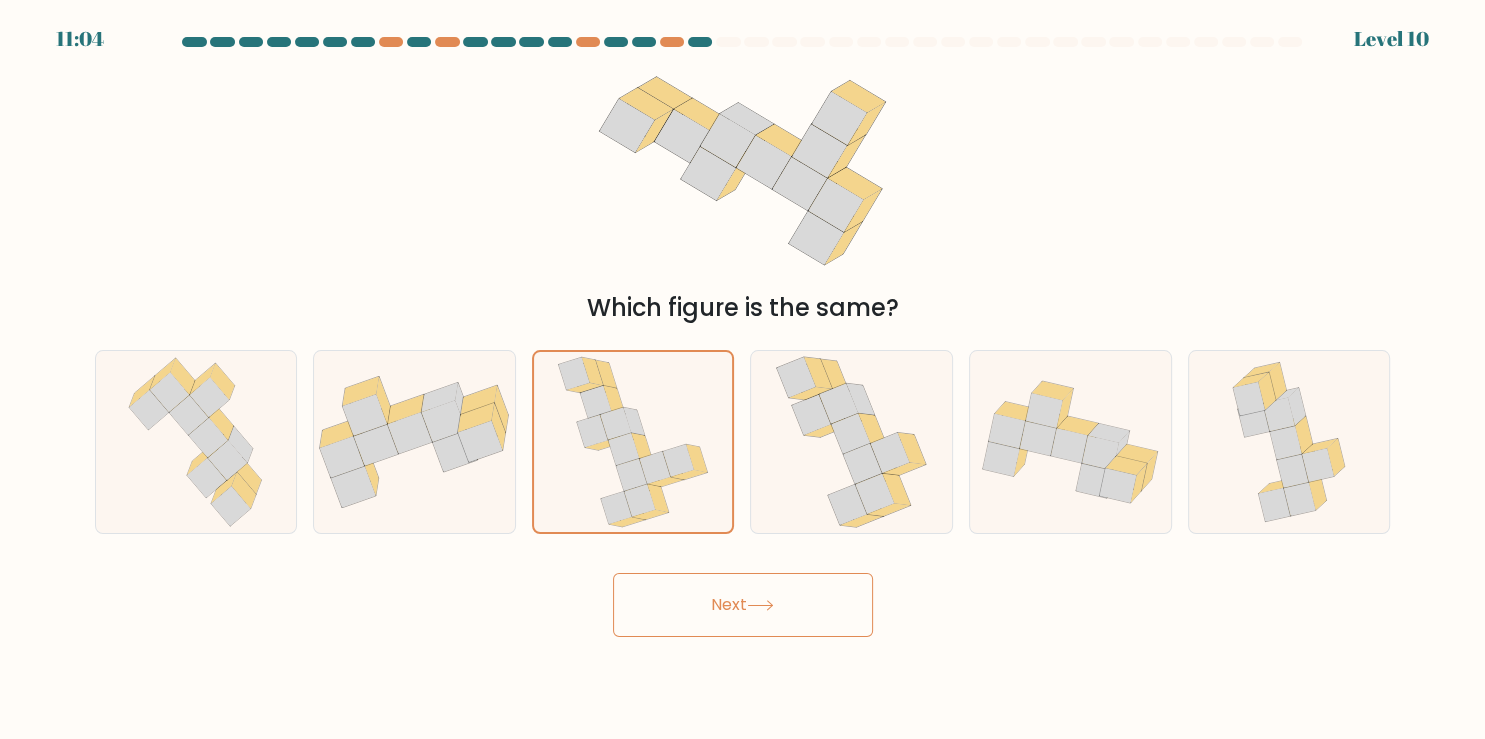 click on "Next" at bounding box center [743, 605] 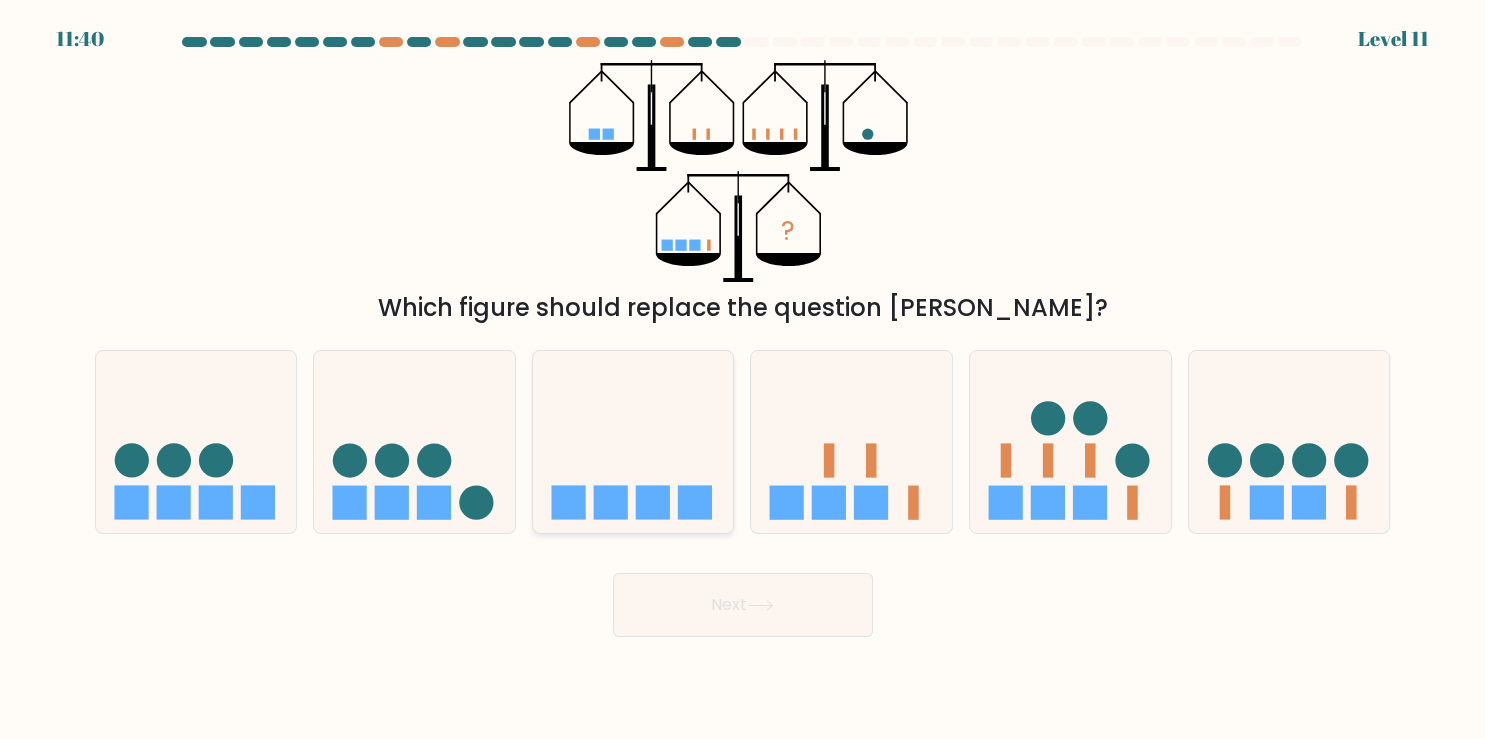 click 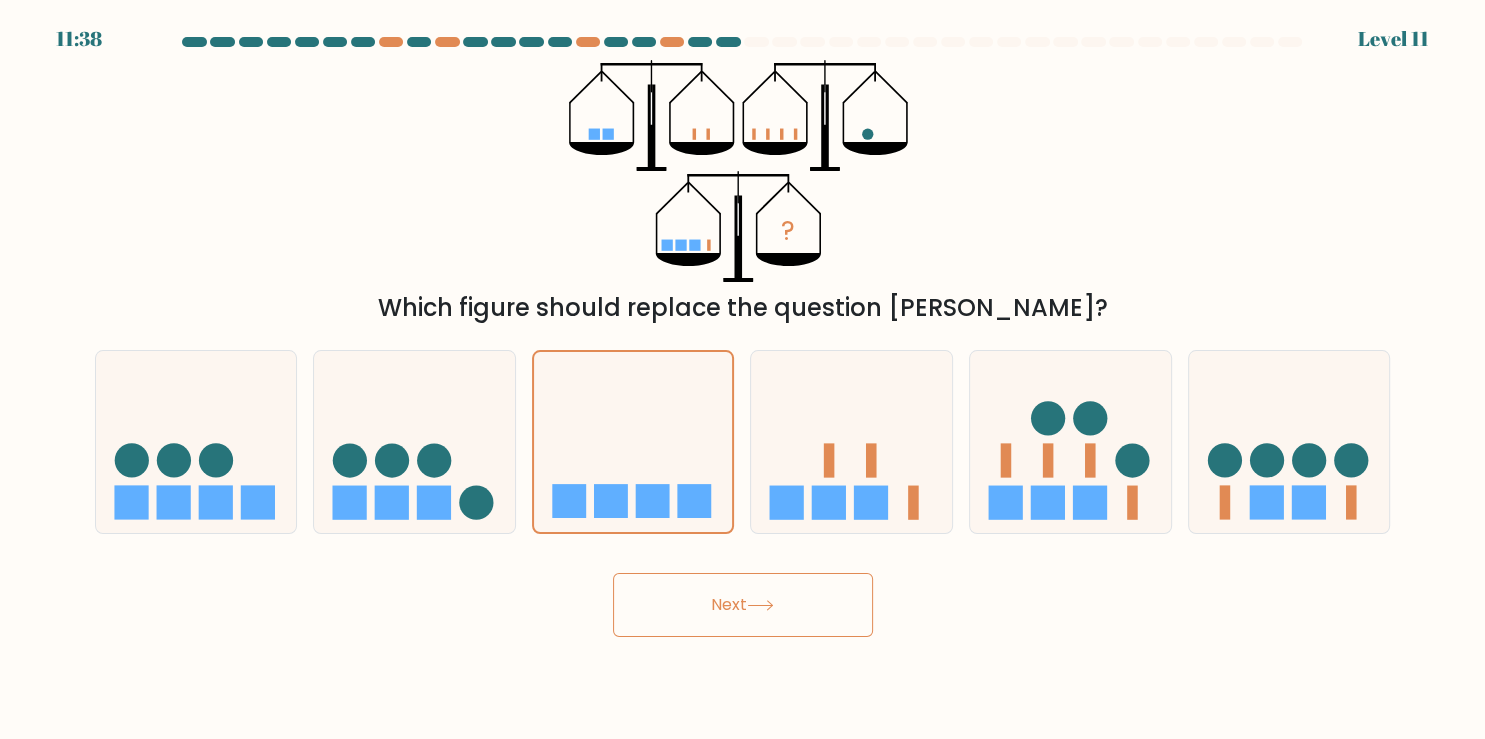 click on "Next" at bounding box center (743, 605) 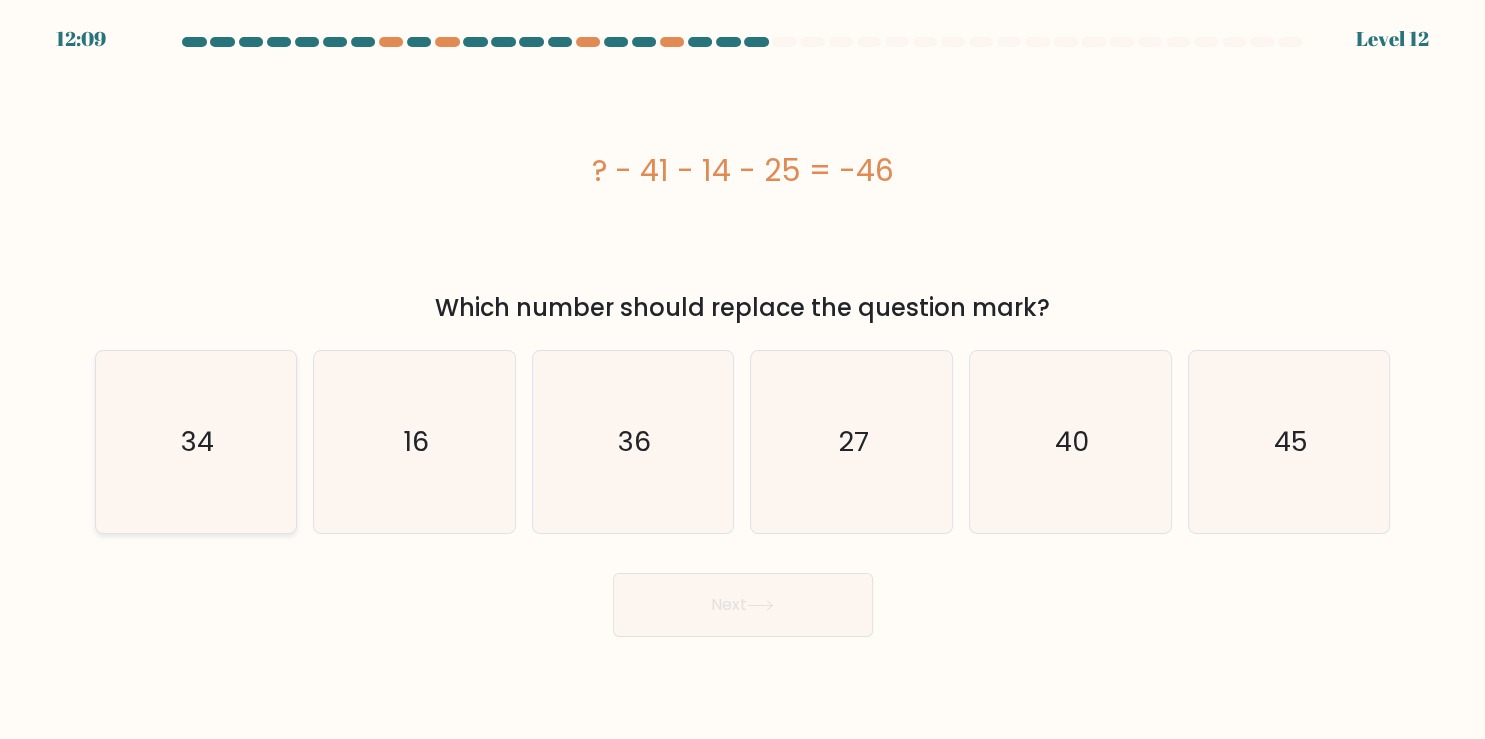 click on "34" 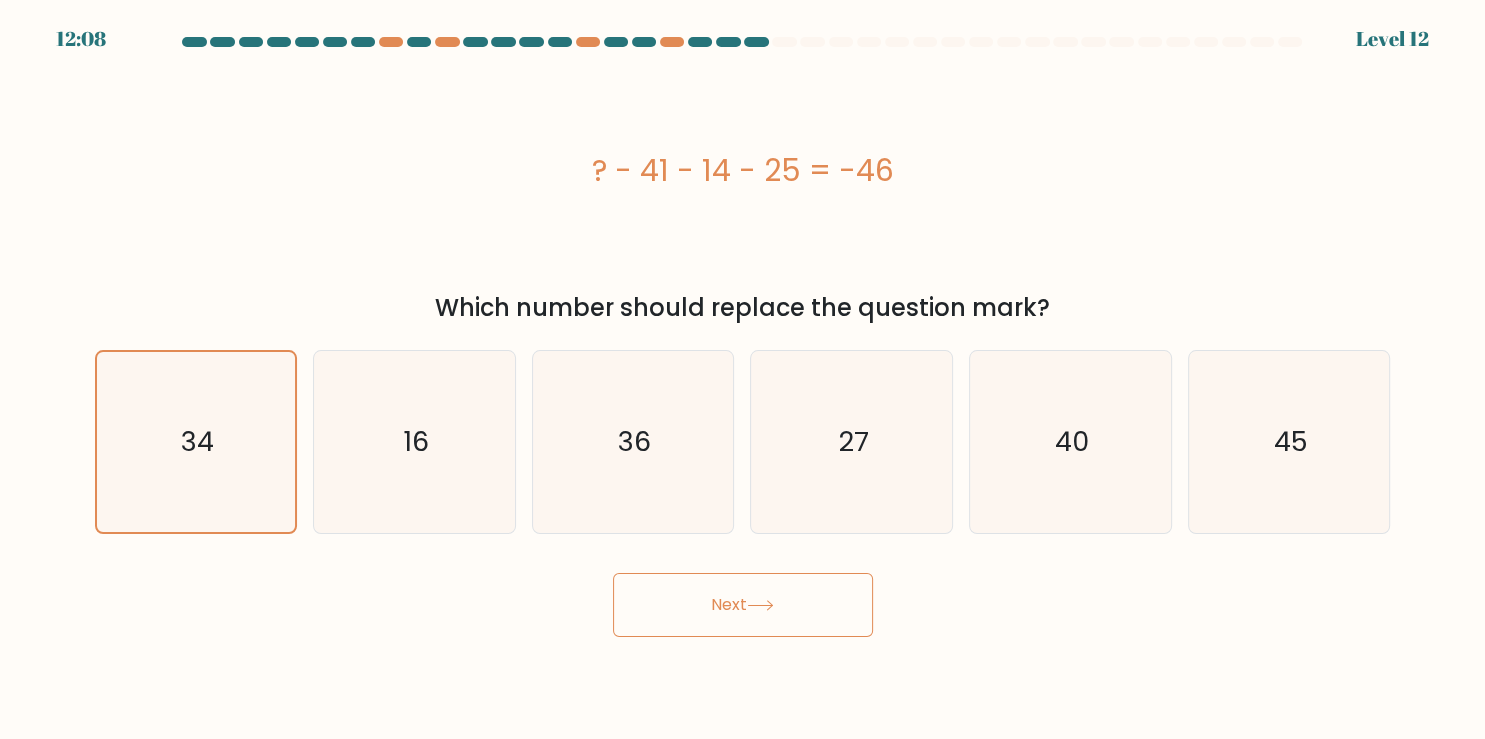 click on "Next" at bounding box center (743, 605) 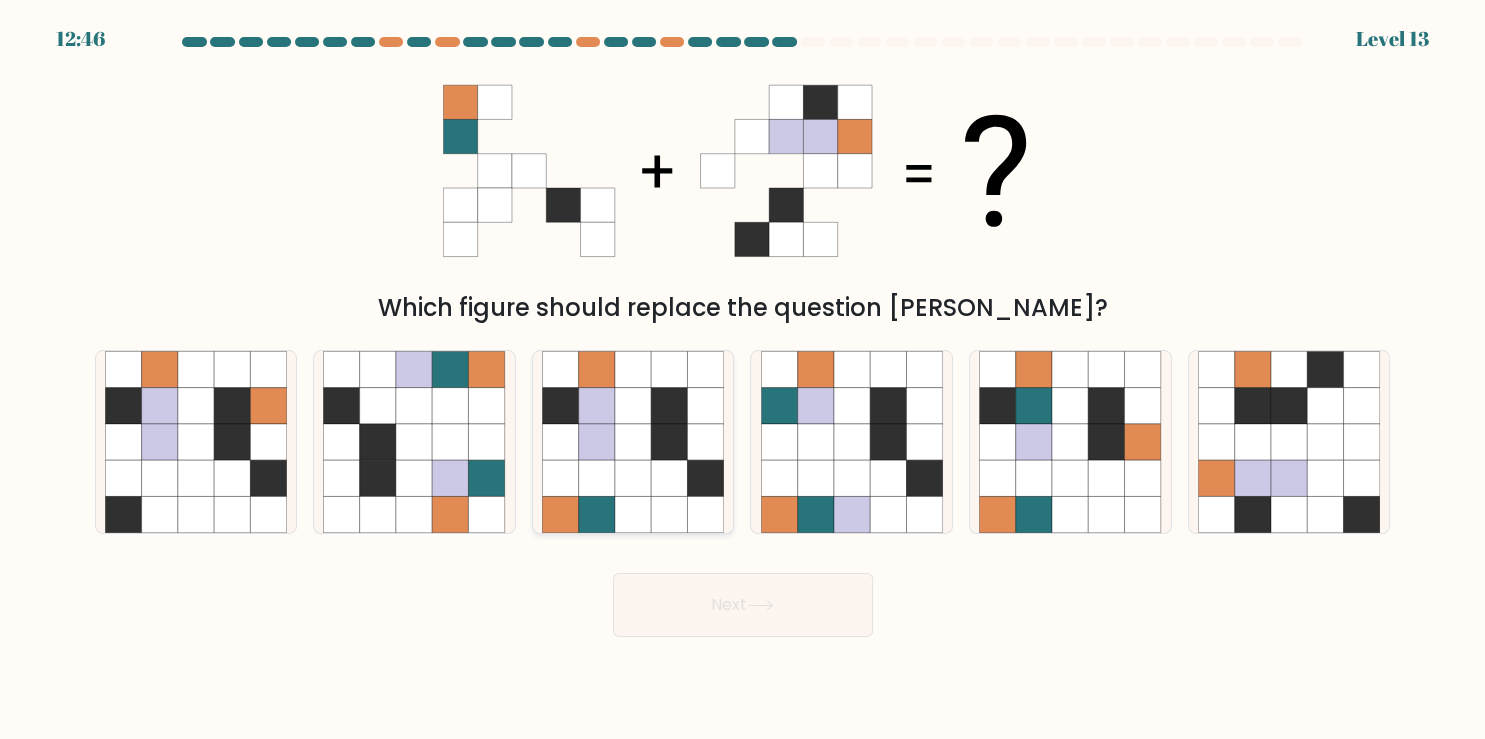 click 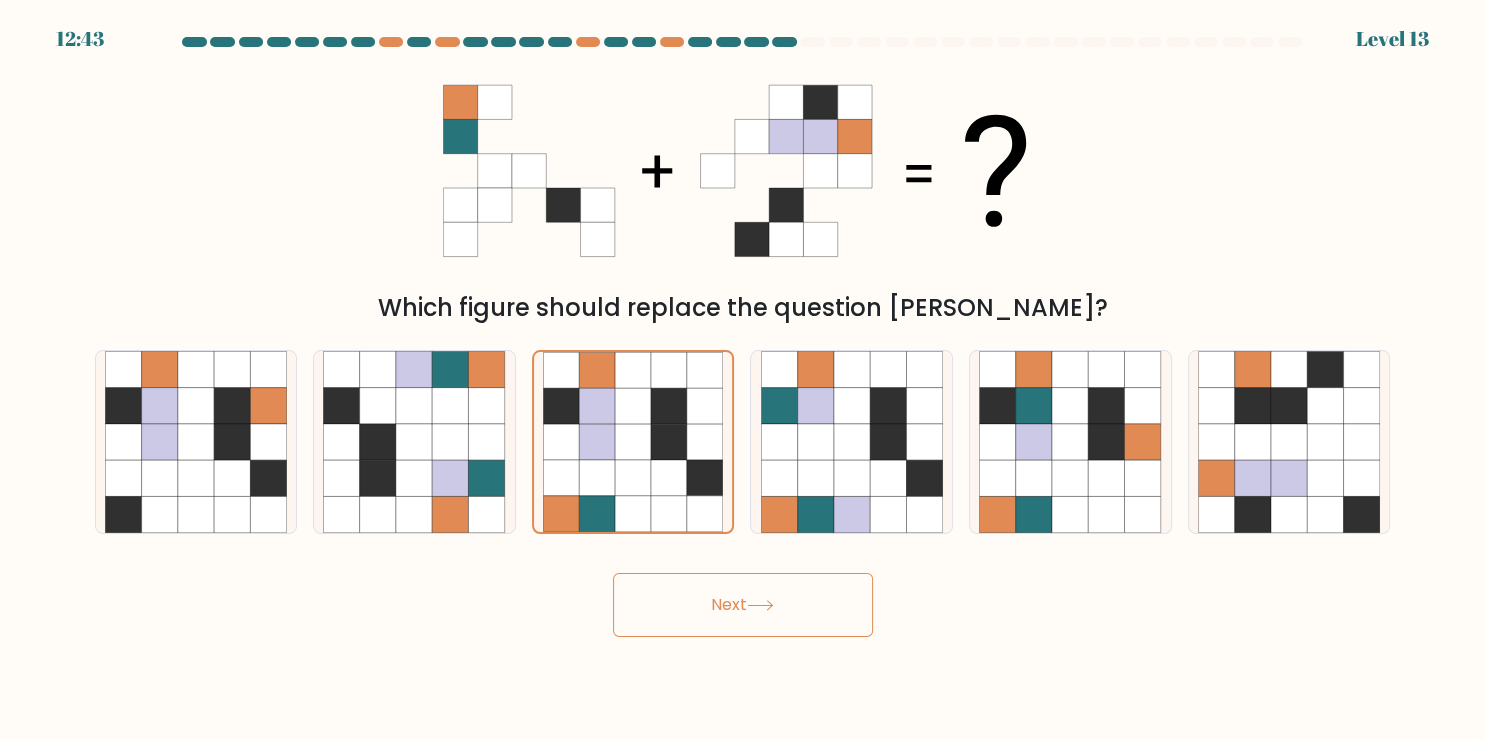 click on "Next" at bounding box center [743, 605] 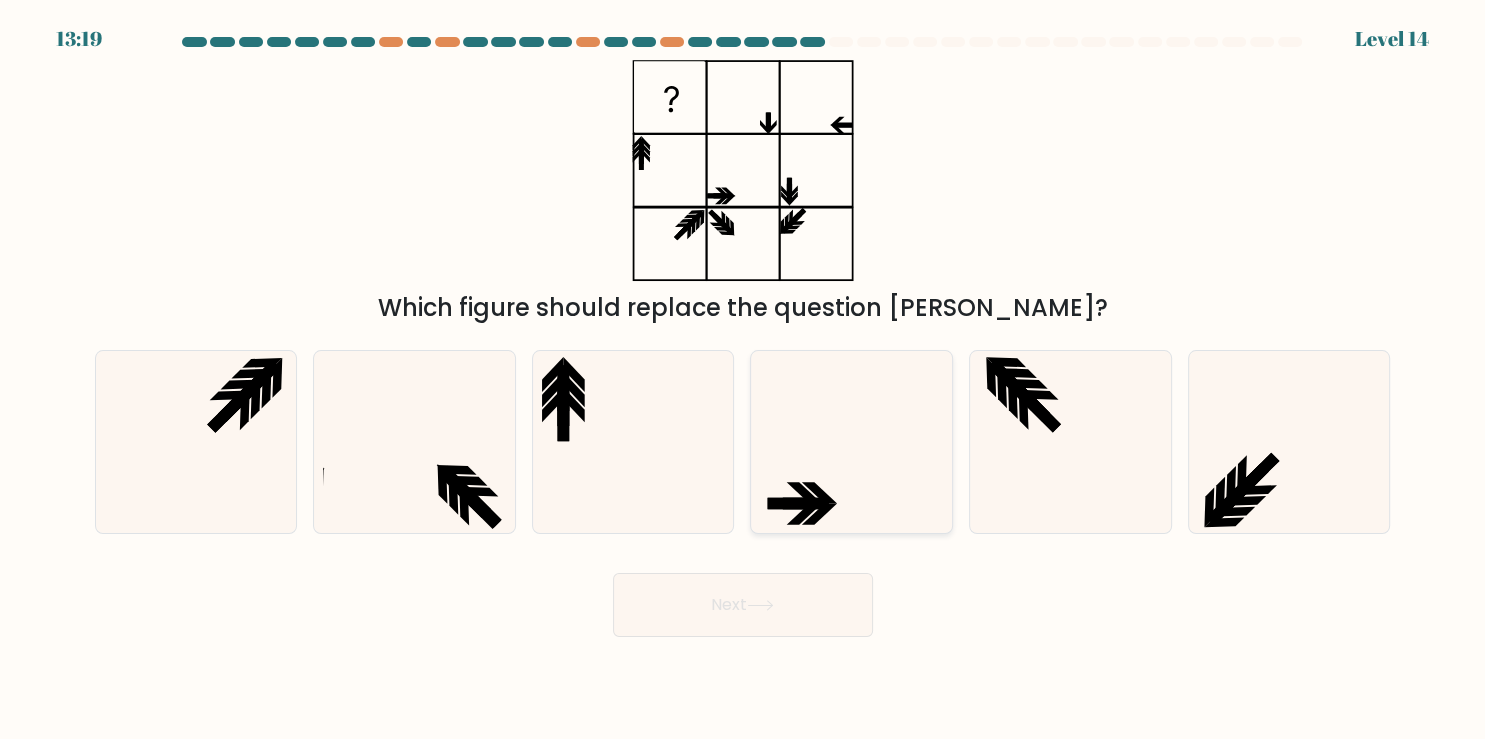 click 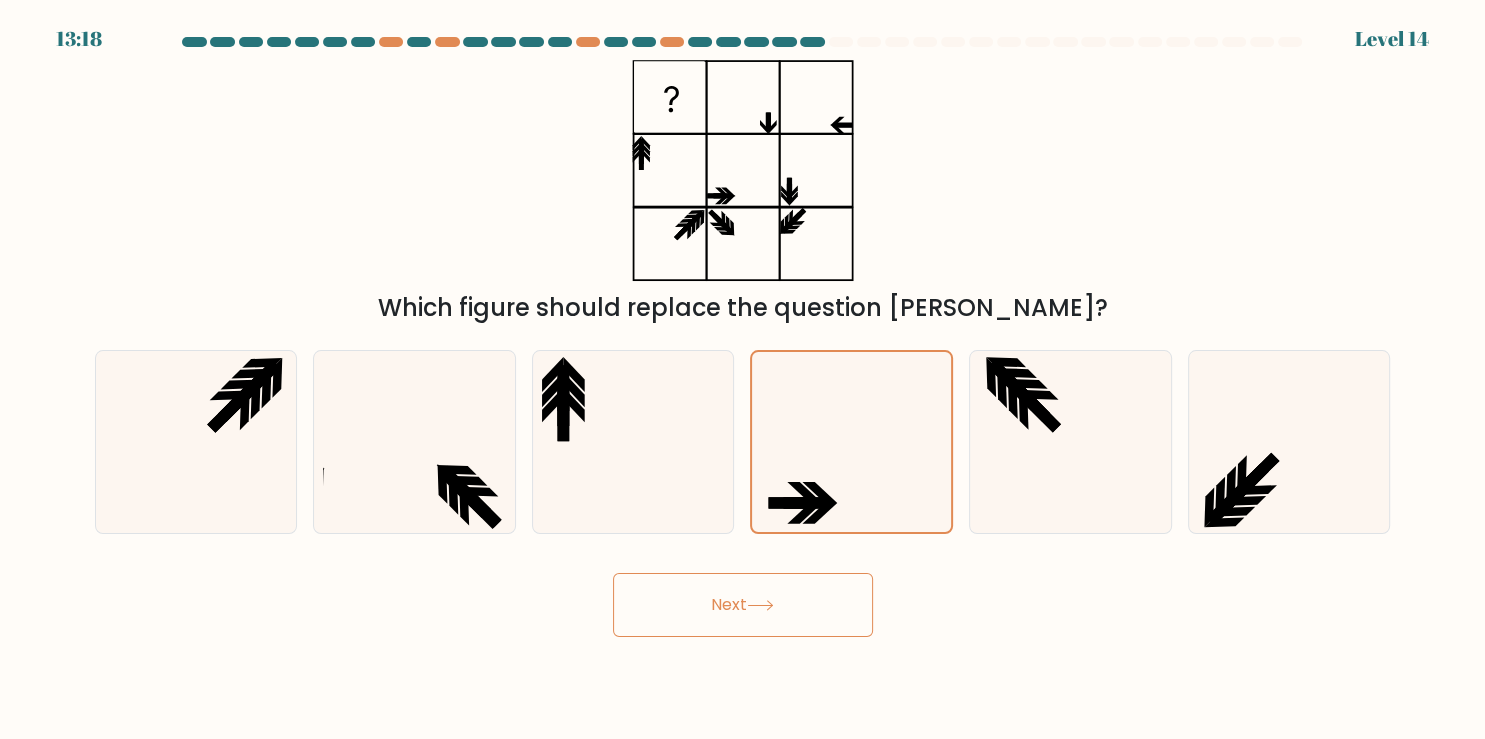 click 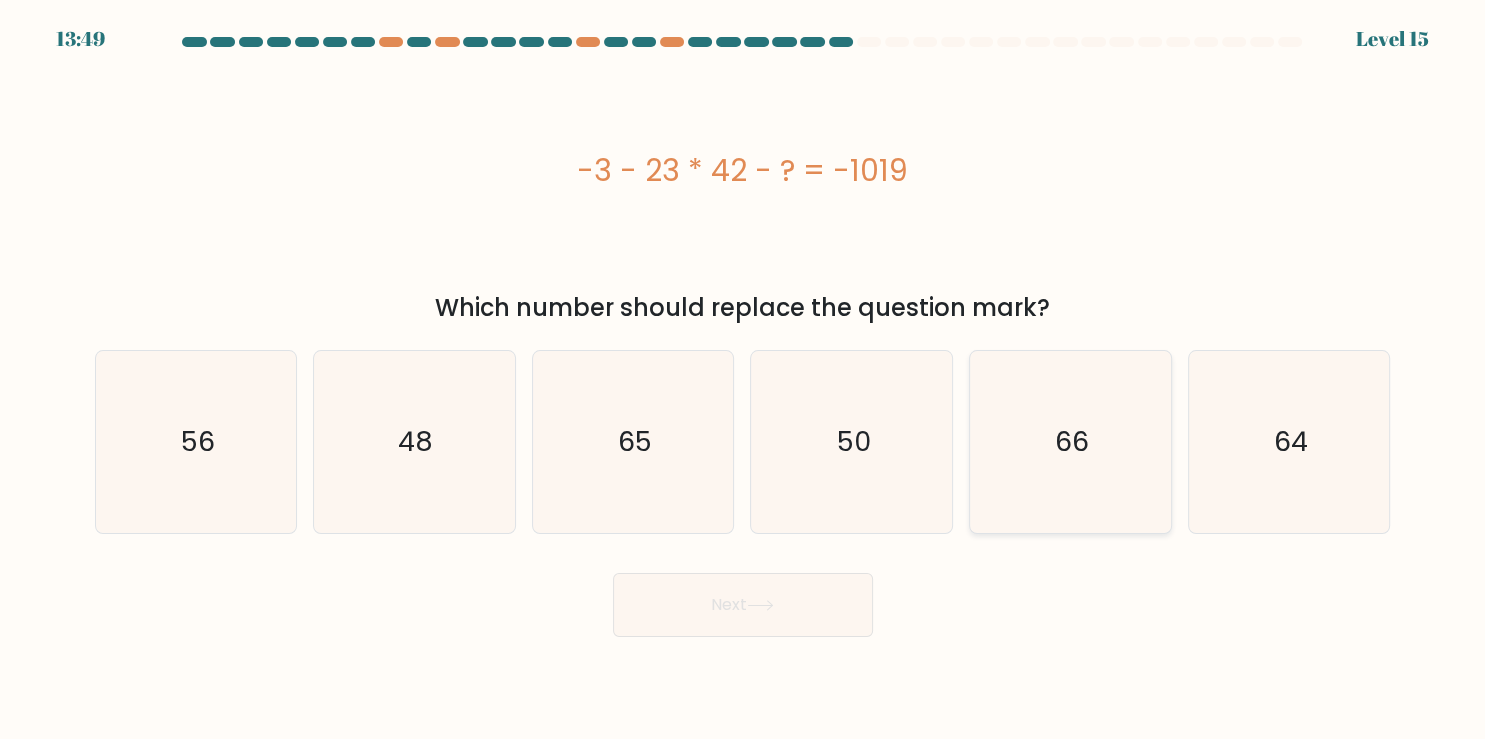 click on "66" 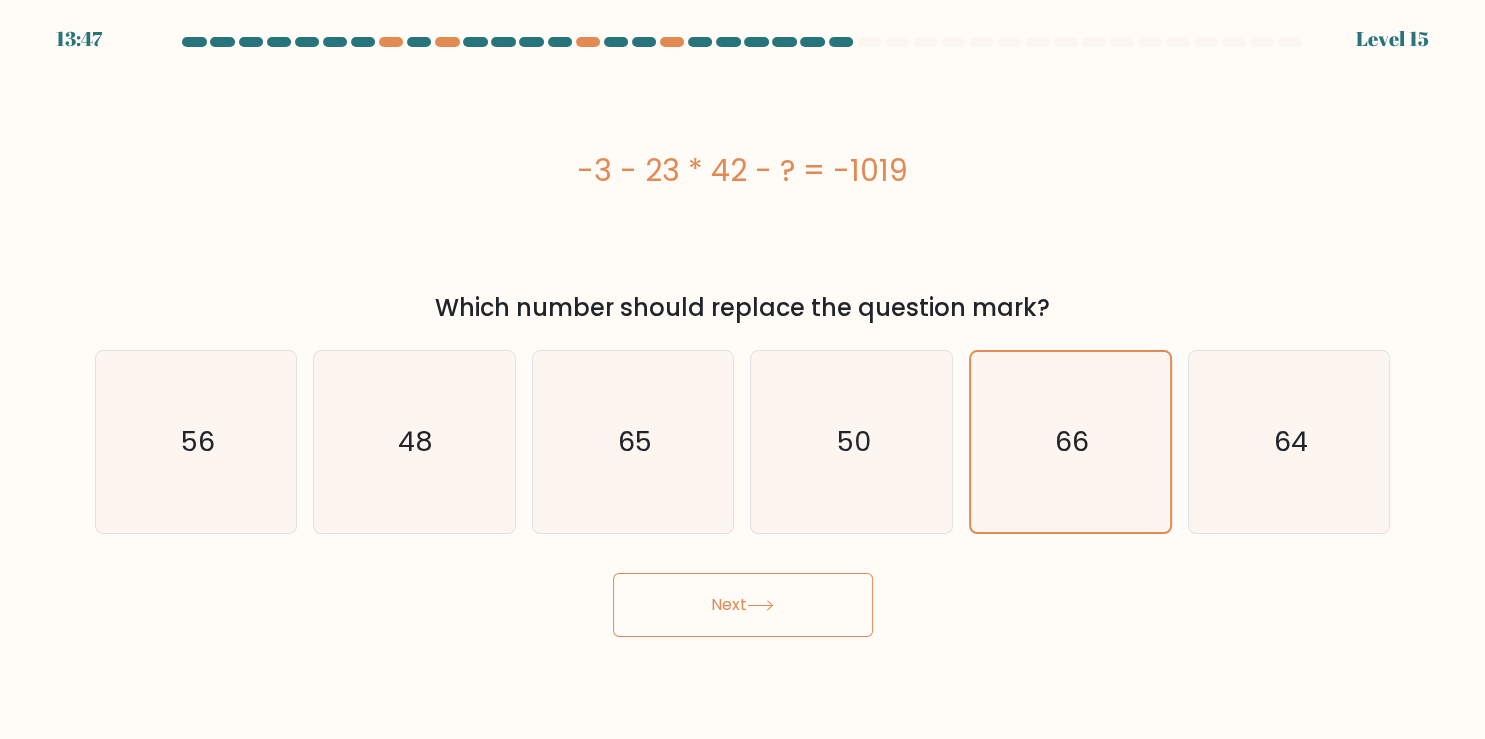 click on "Next" at bounding box center (743, 605) 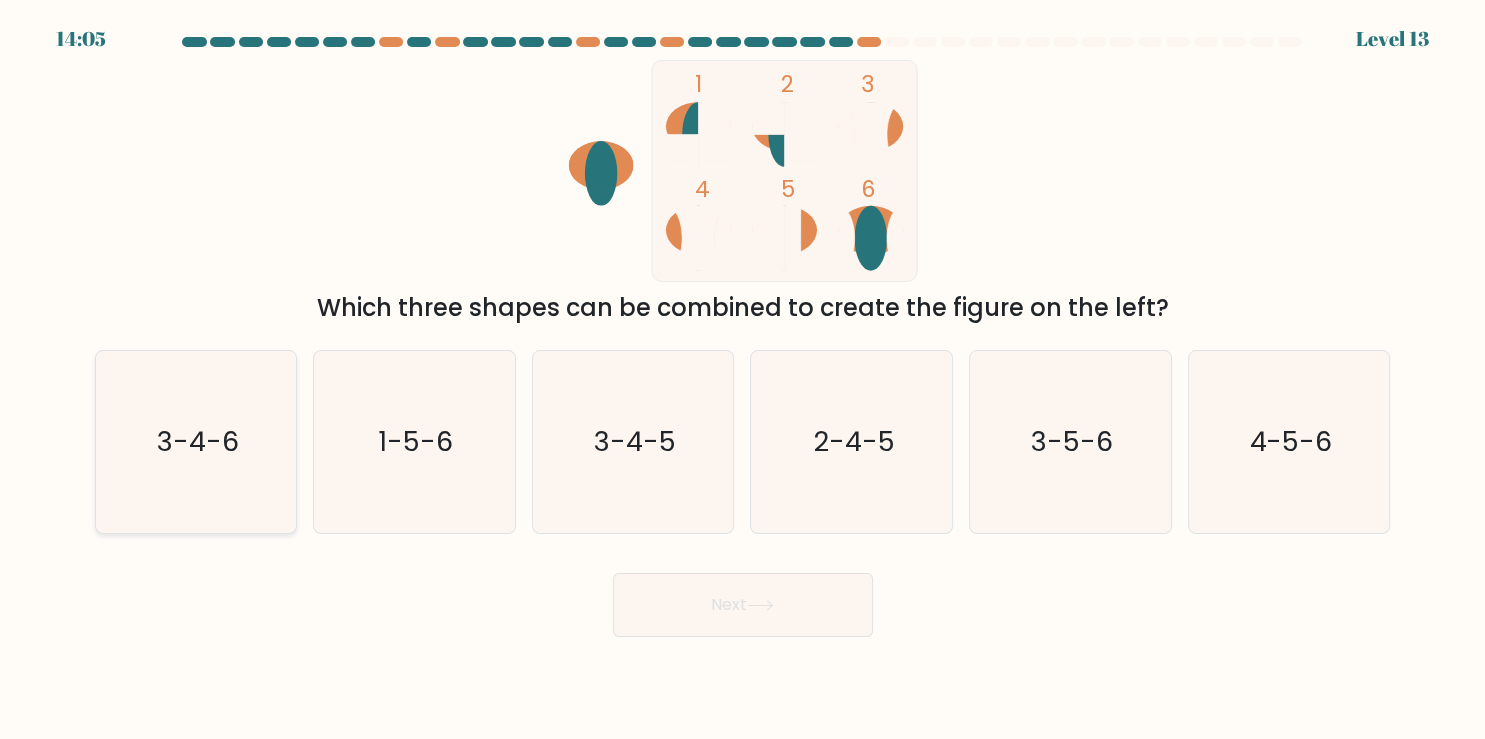 click on "3-4-6" 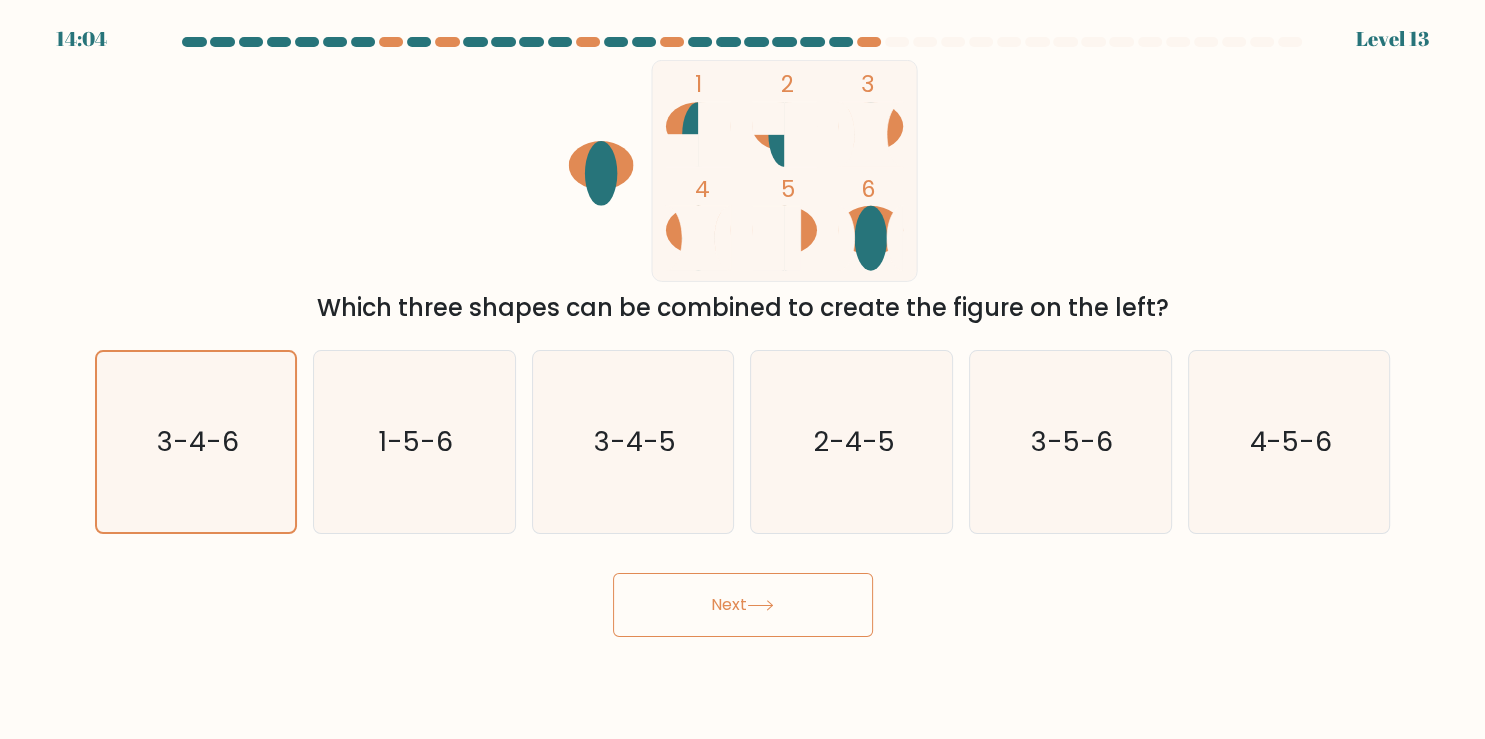 click on "Next" at bounding box center [743, 605] 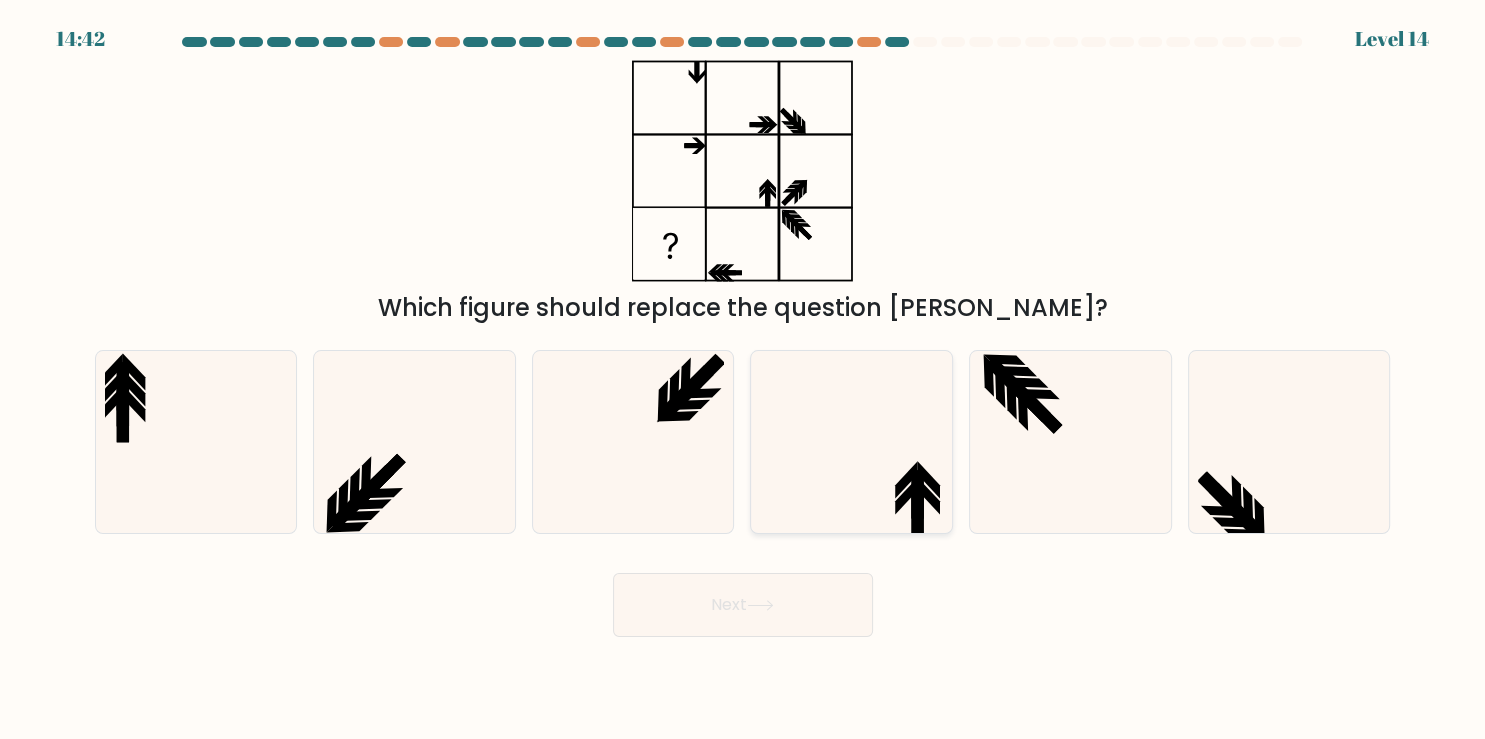 click 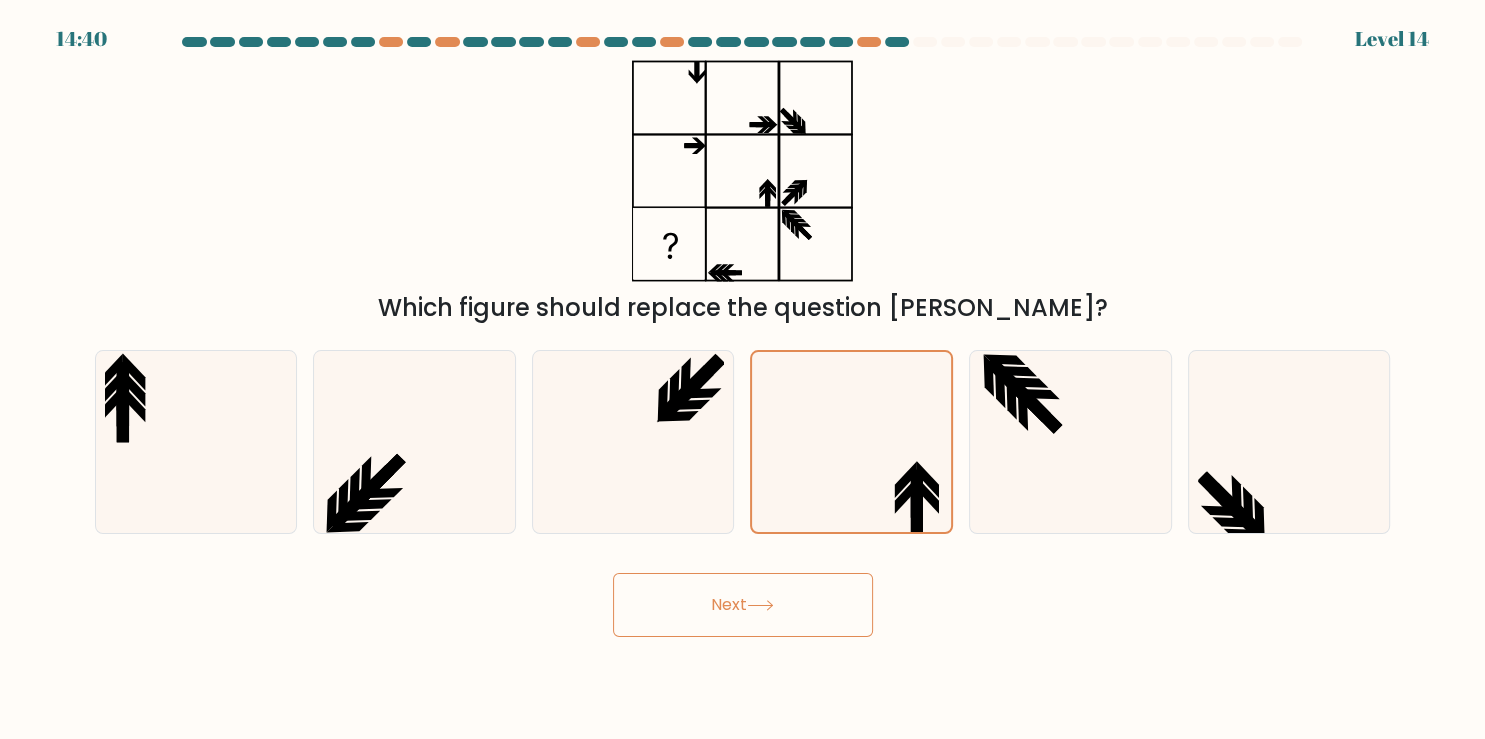 click on "Next" at bounding box center (743, 605) 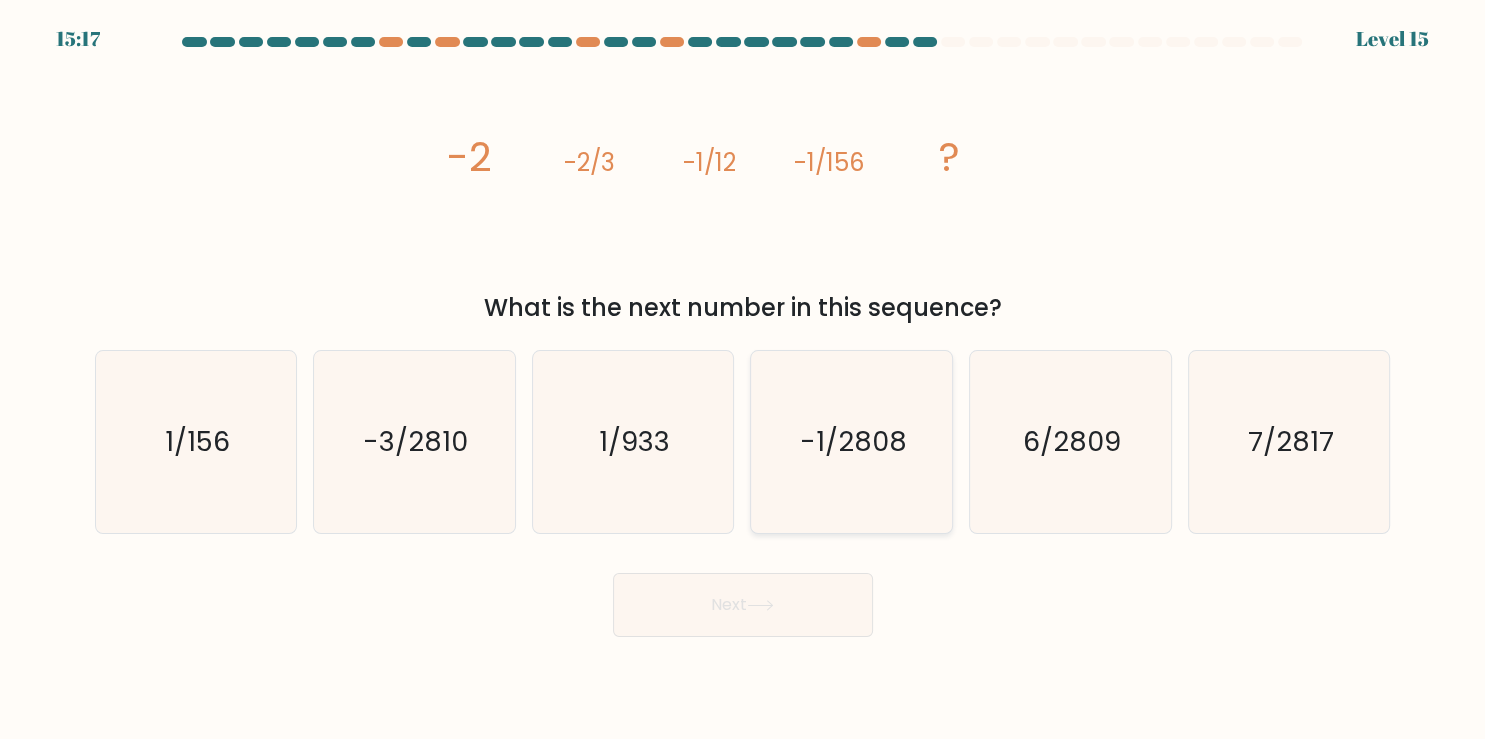 click on "-1/2808" 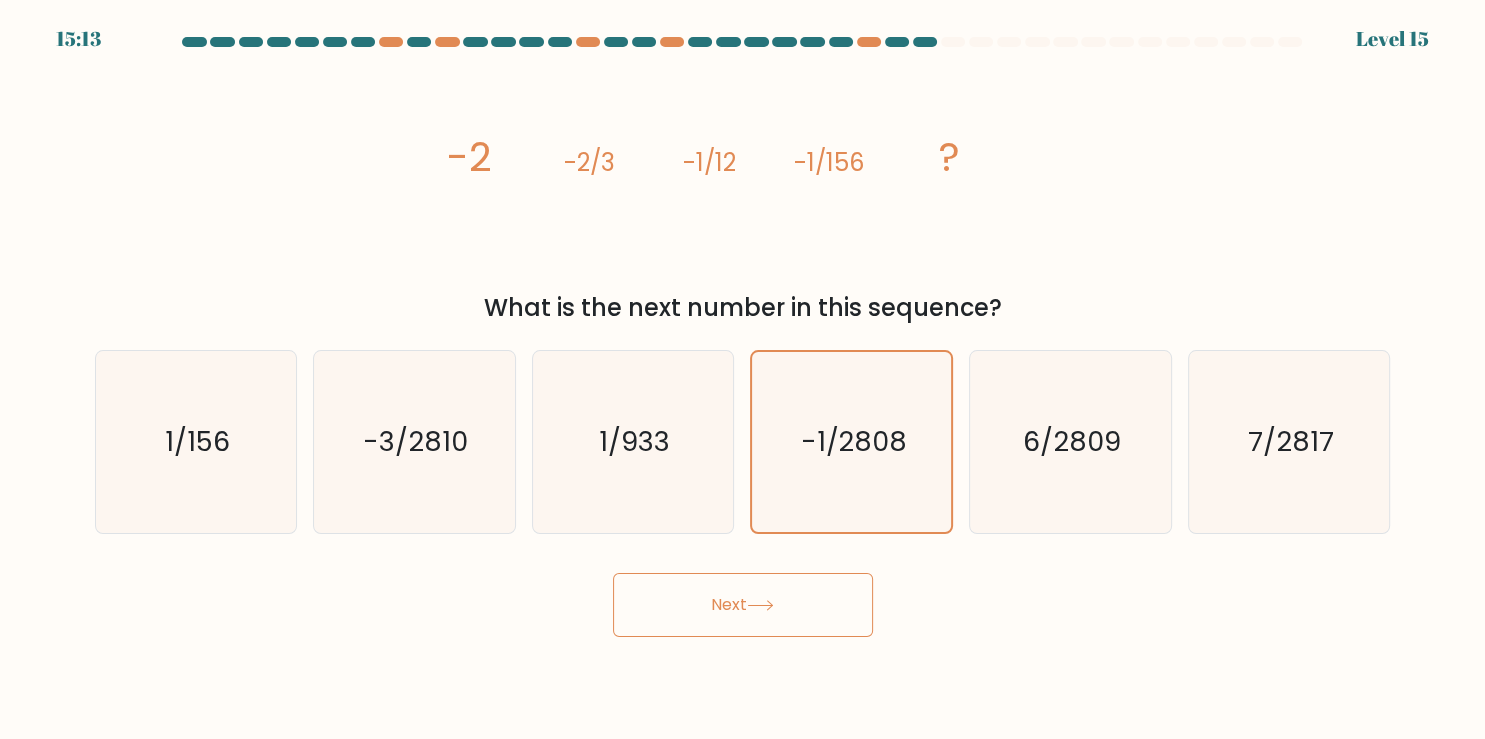 click on "Next" at bounding box center [743, 605] 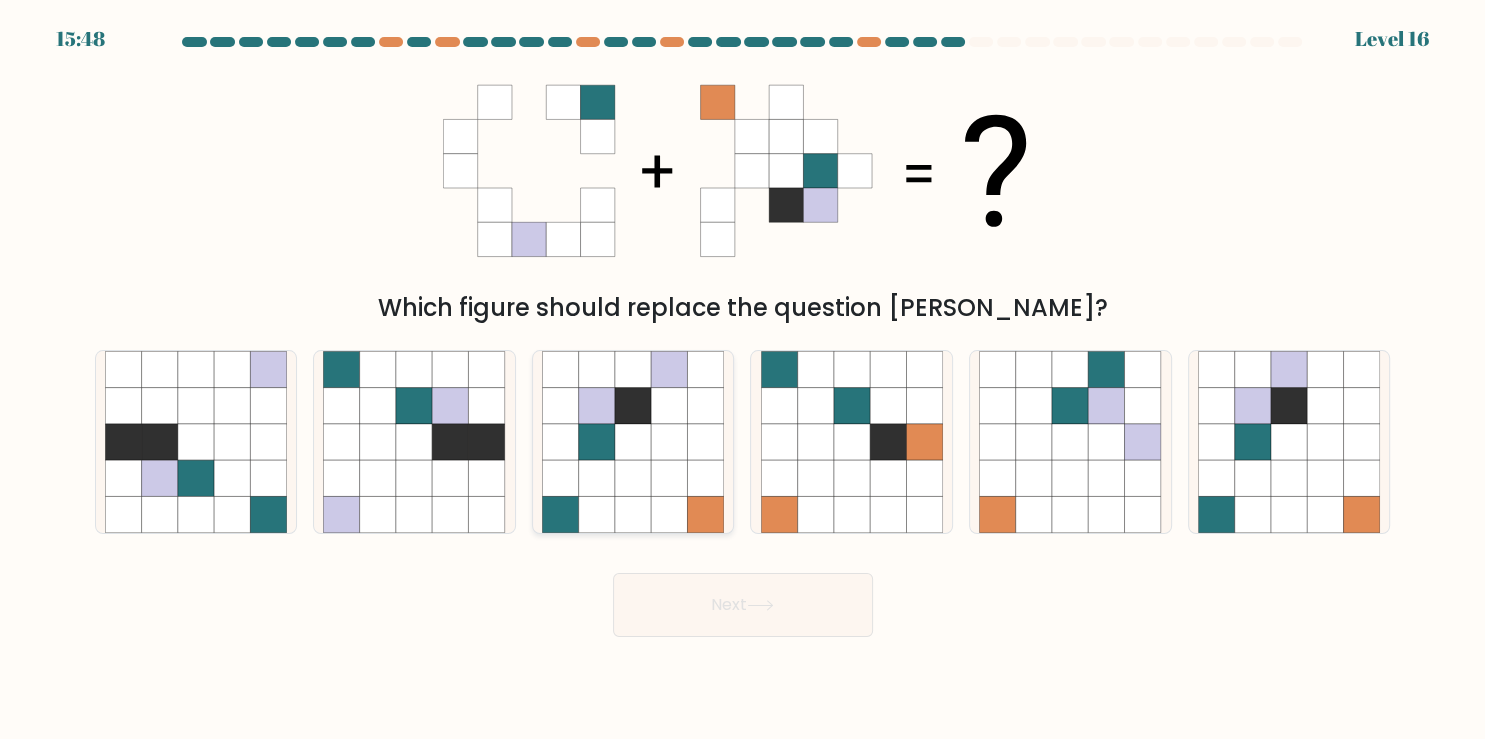 click 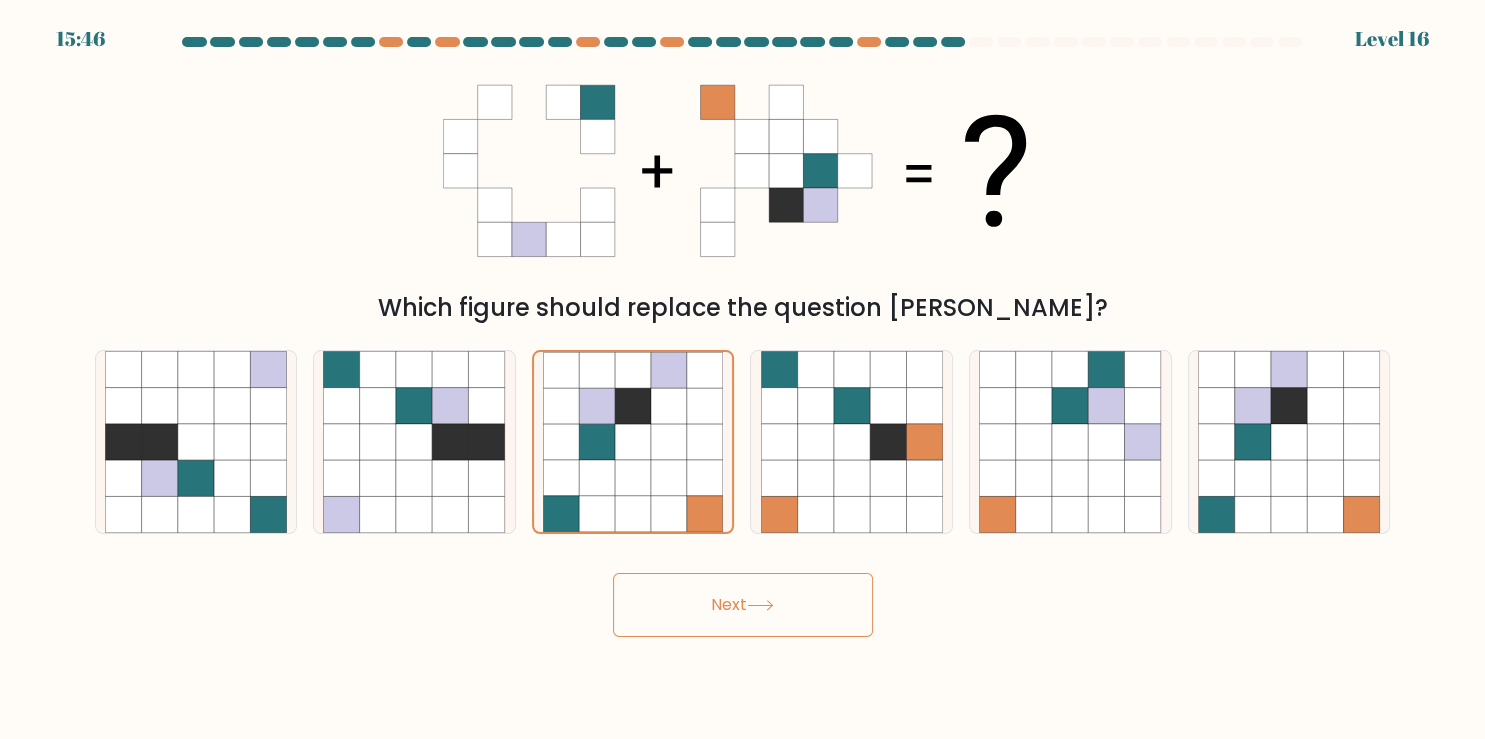 click 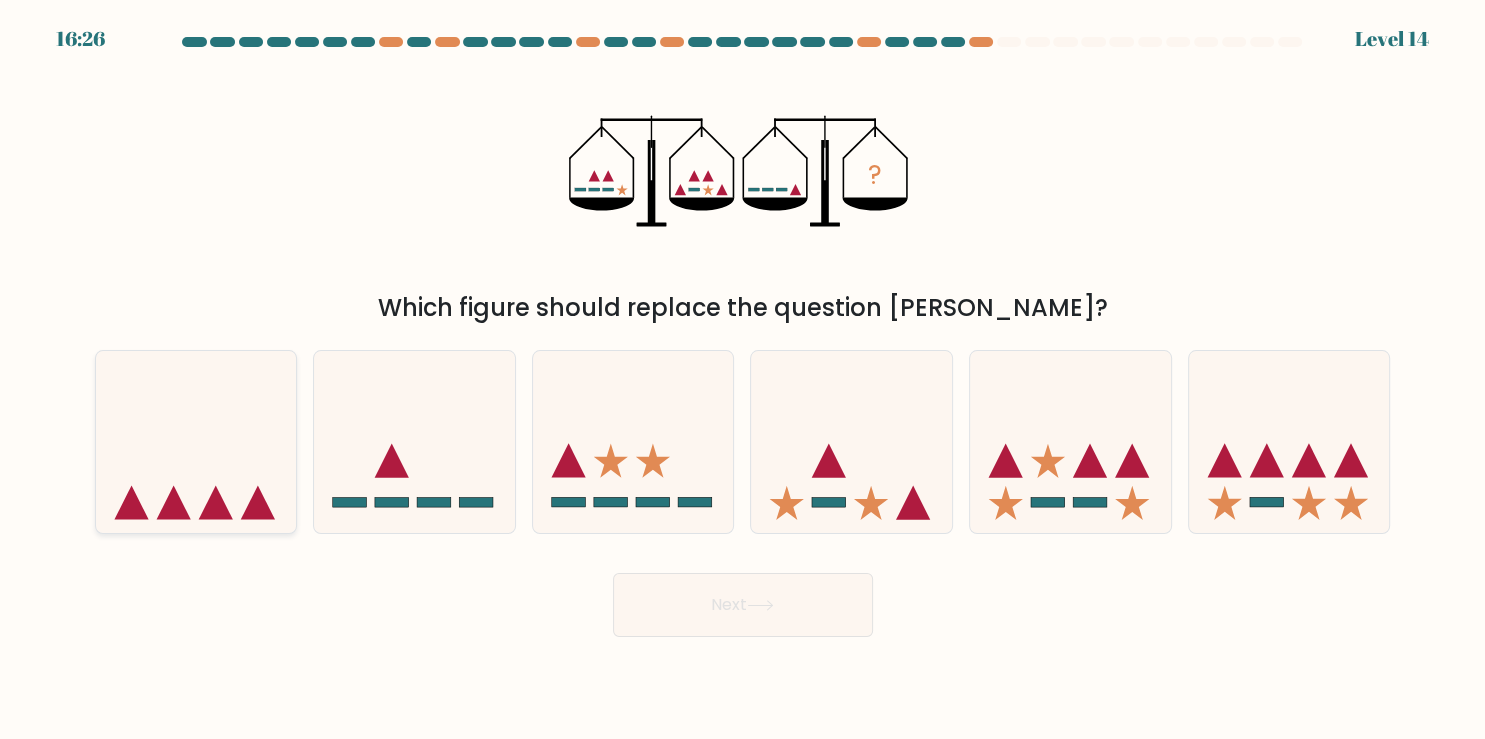 click 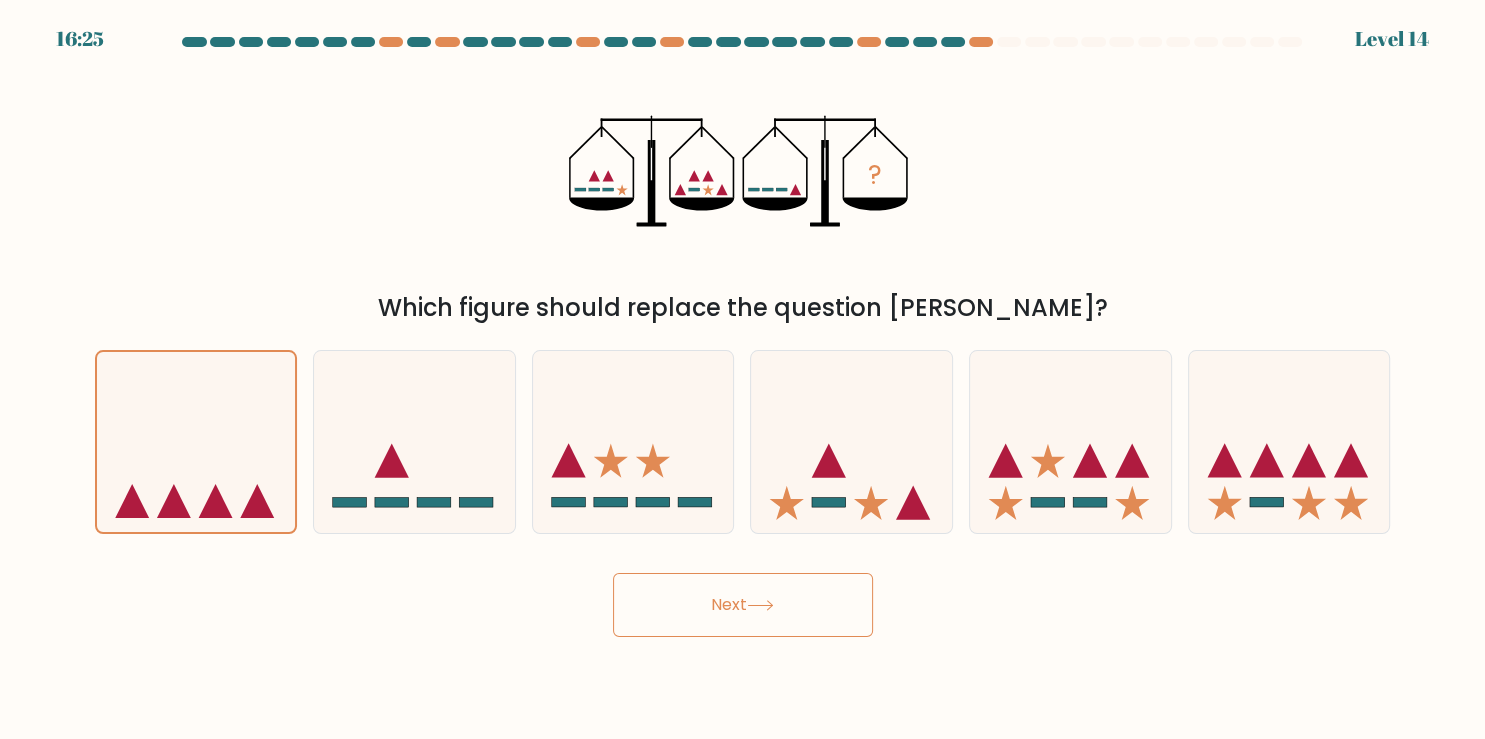 click on "Next" at bounding box center (743, 605) 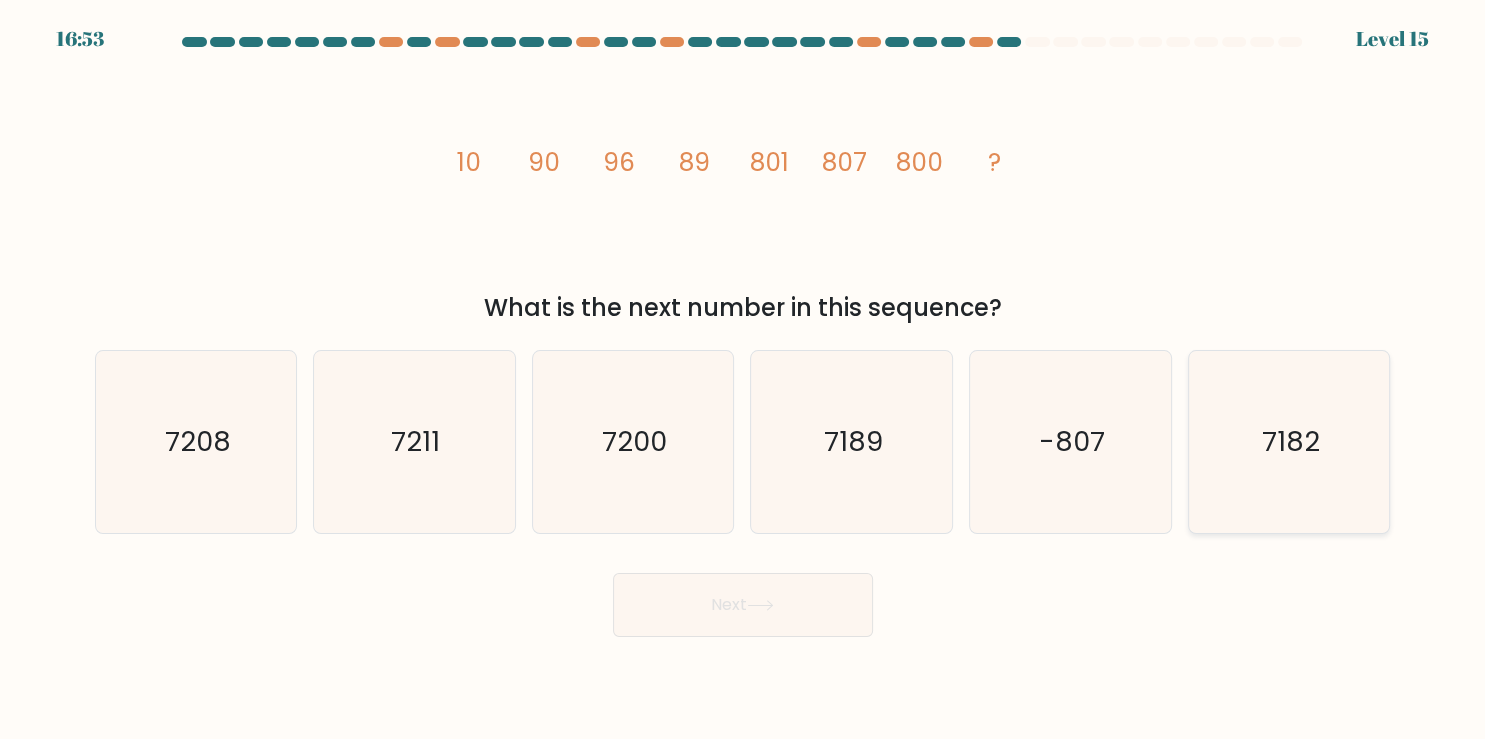 click on "7182" 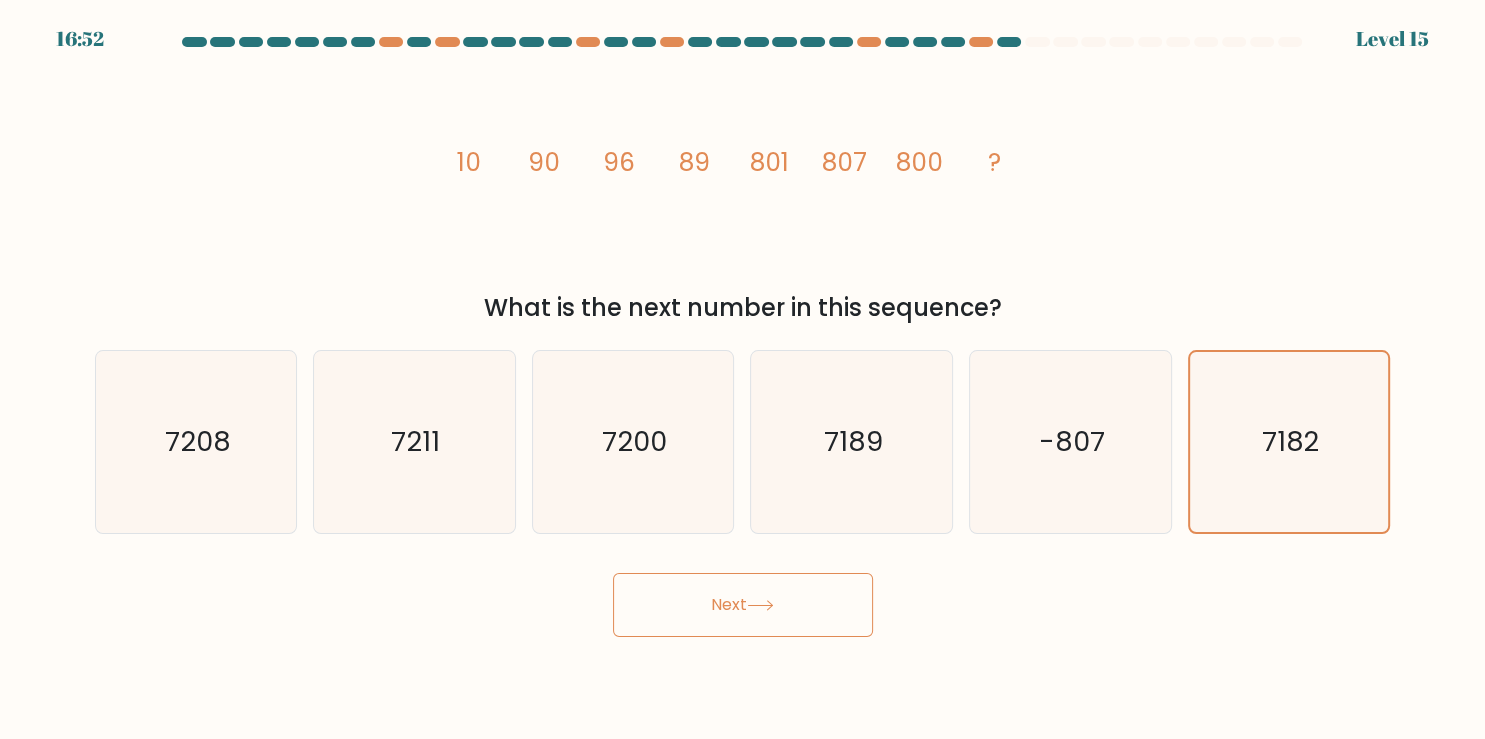 click on "Next" at bounding box center (743, 605) 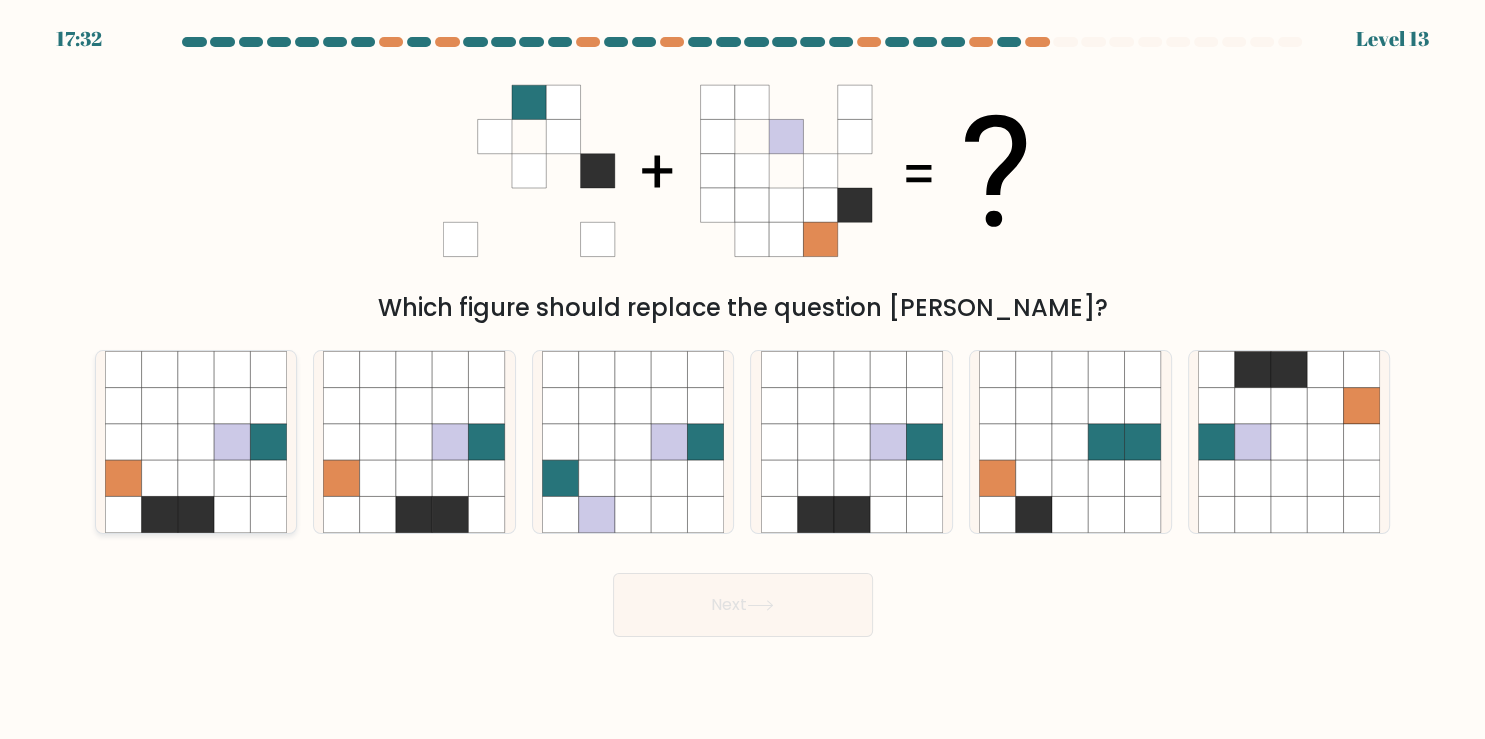 click 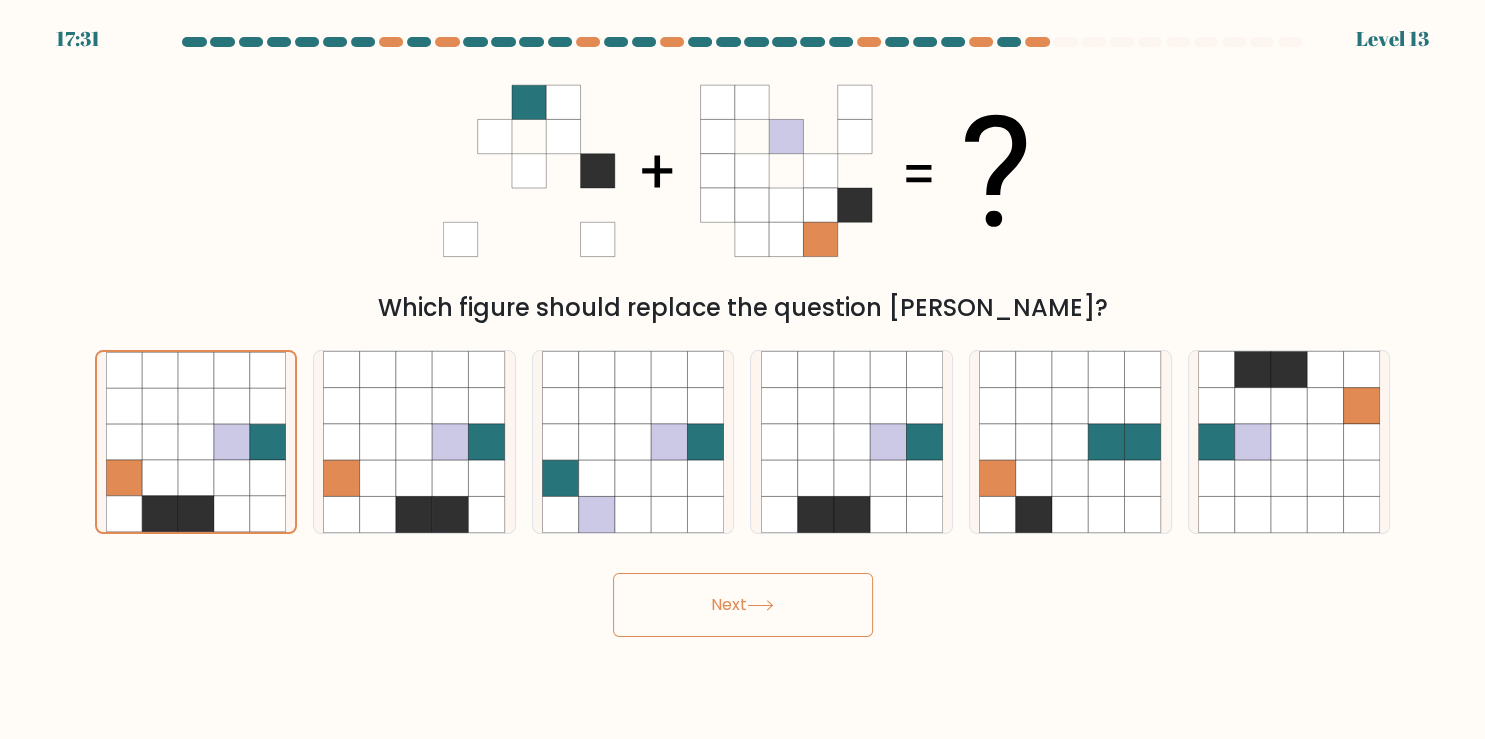 click on "Next" at bounding box center (743, 597) 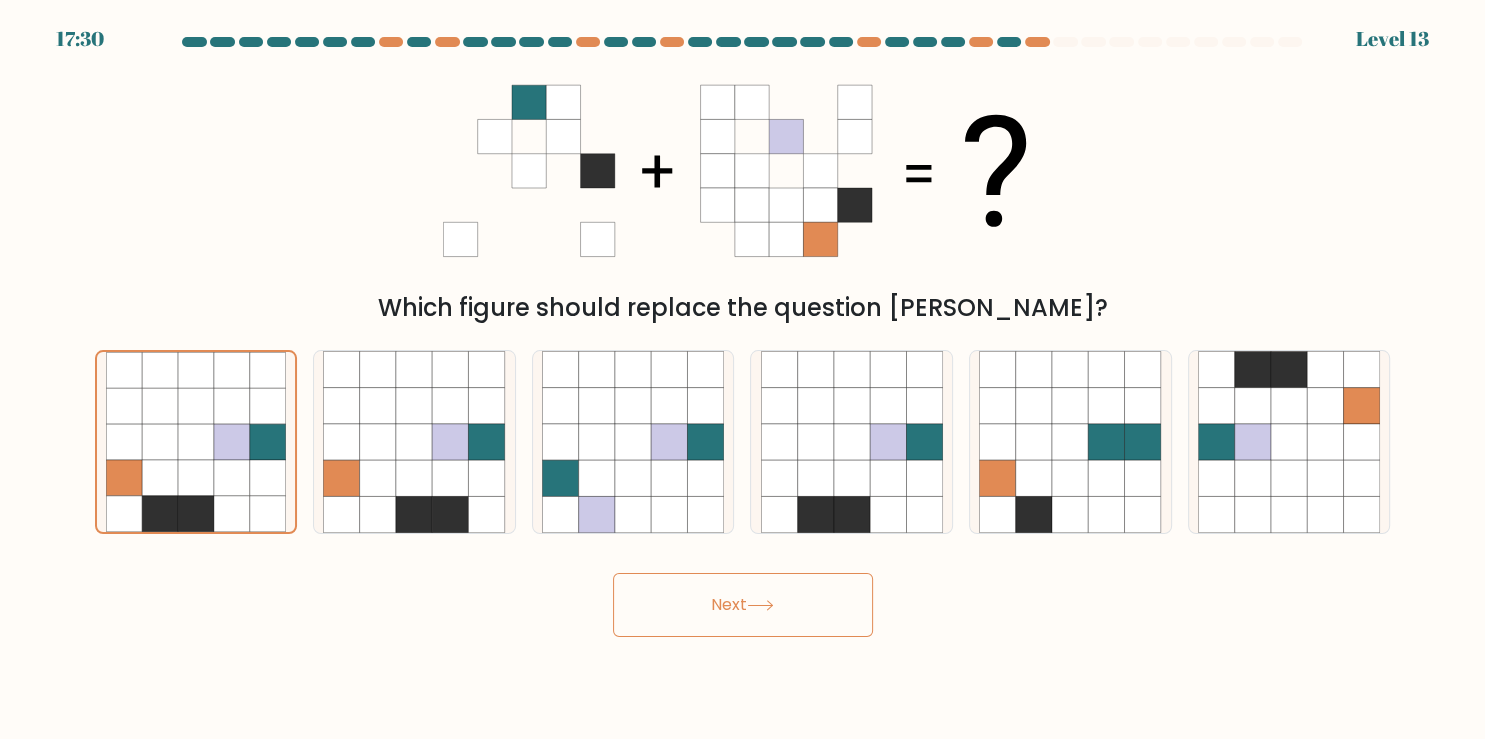 click on "Next" at bounding box center (743, 605) 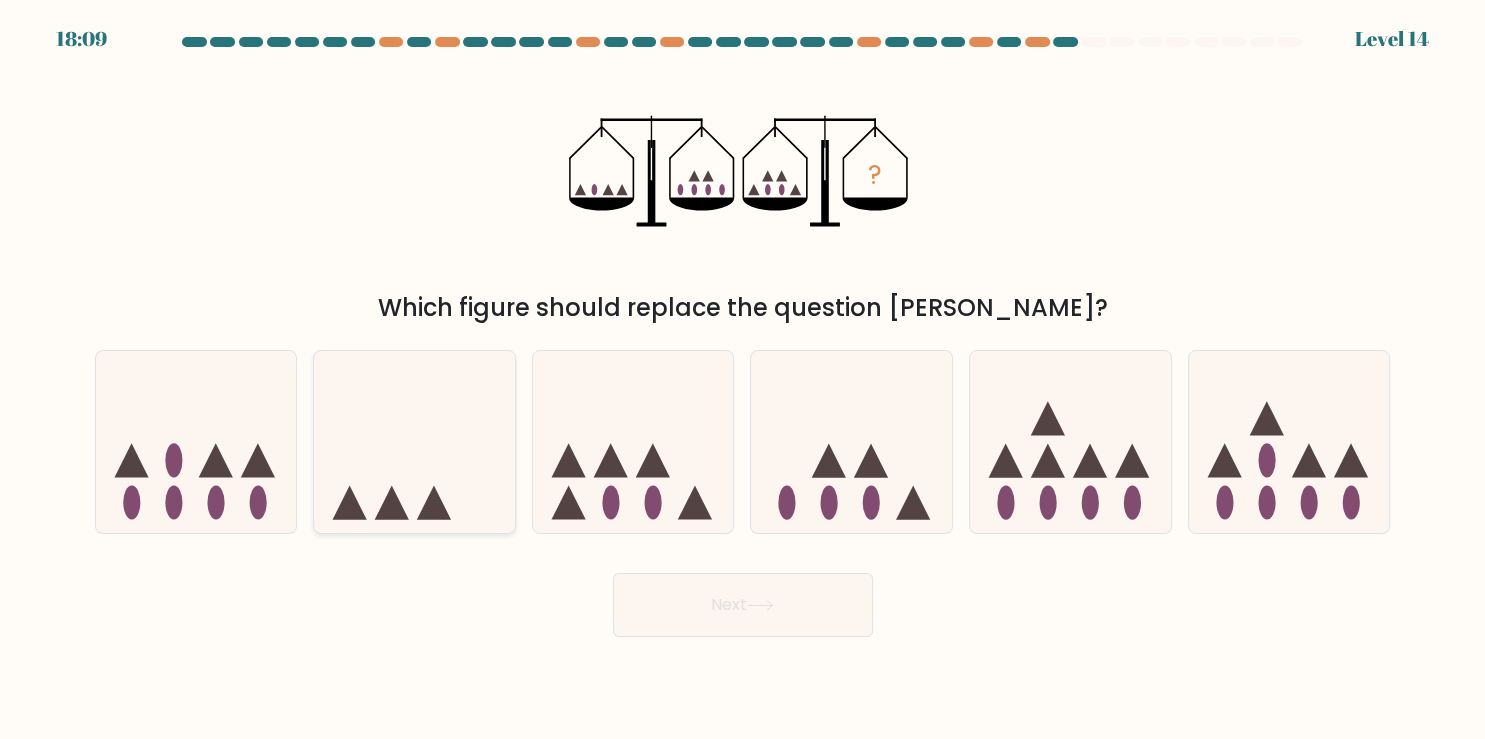 click 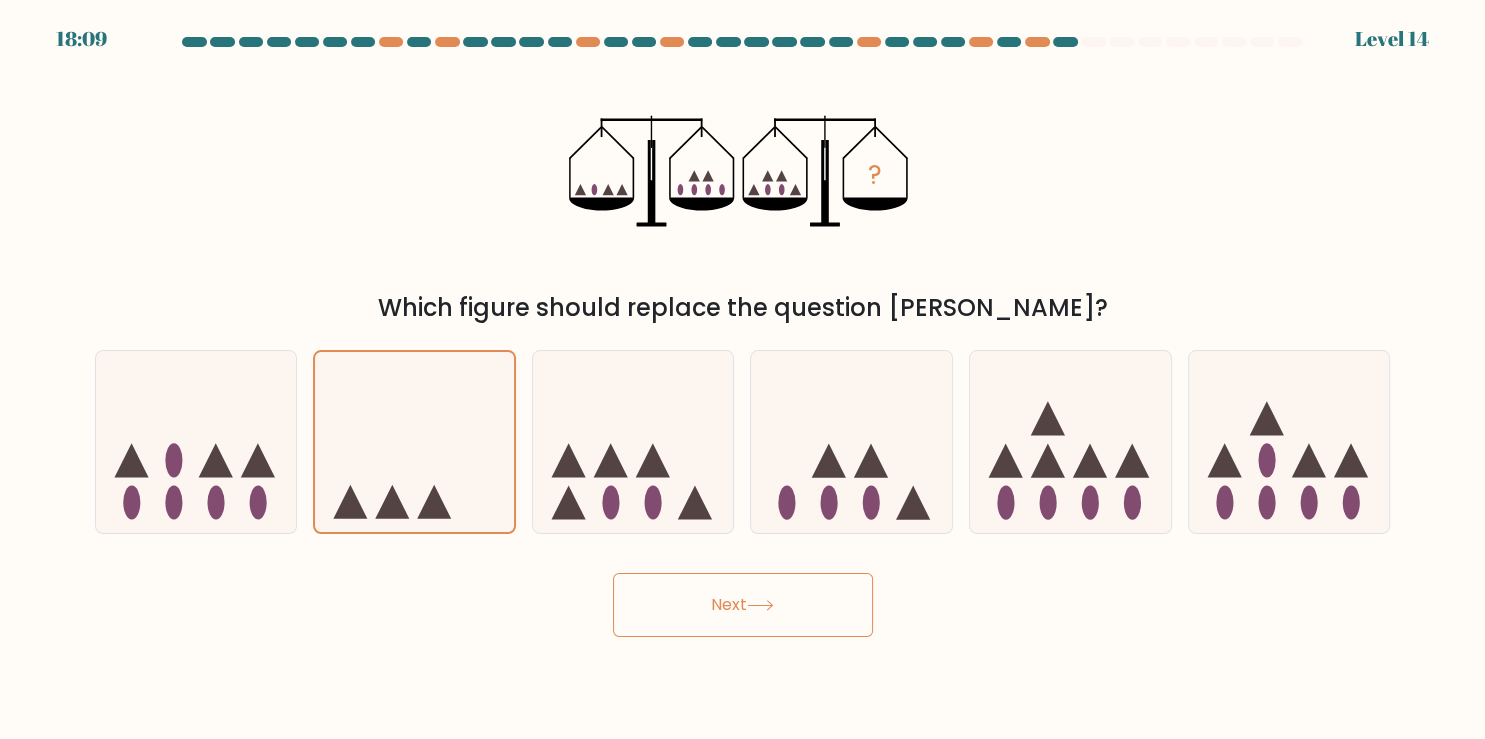 click on "Next" at bounding box center (743, 605) 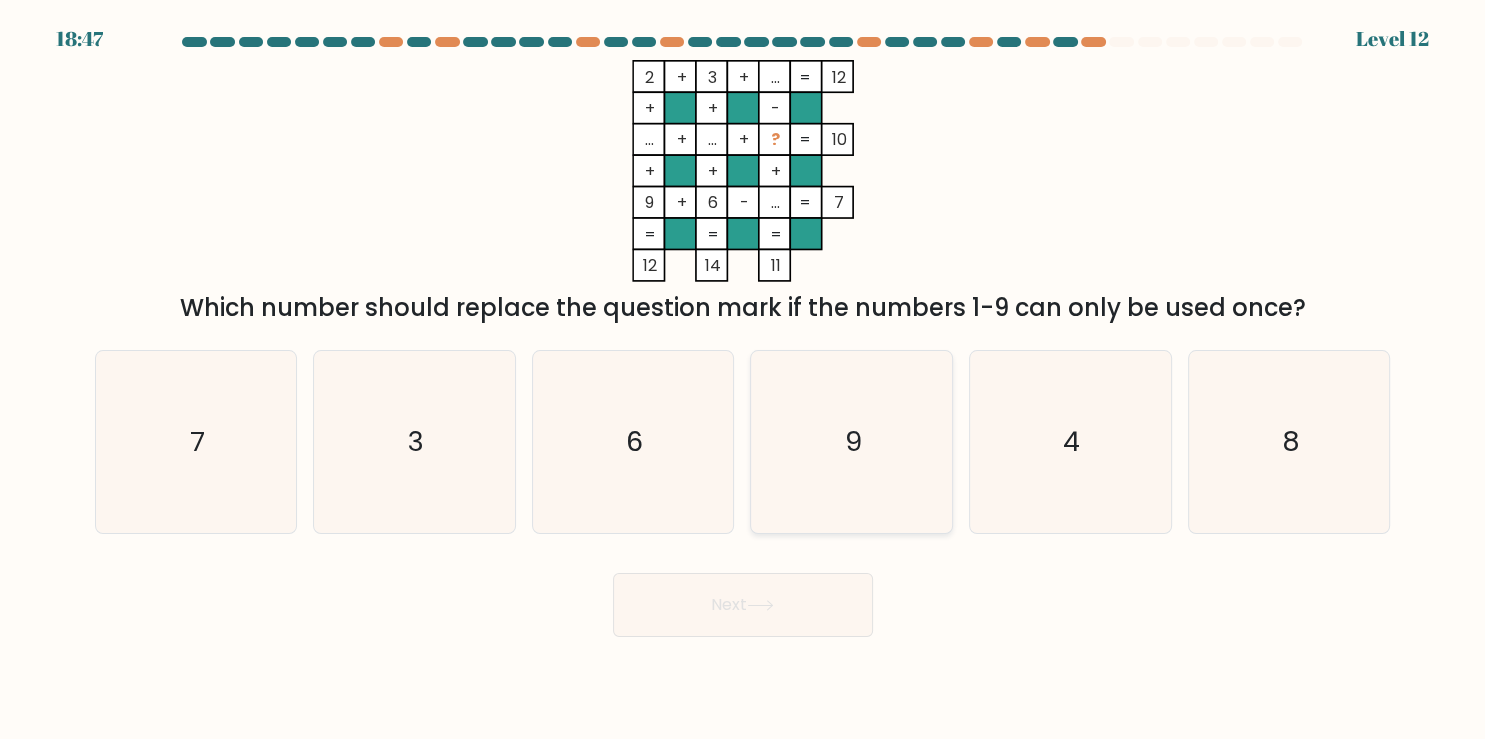 click on "9" 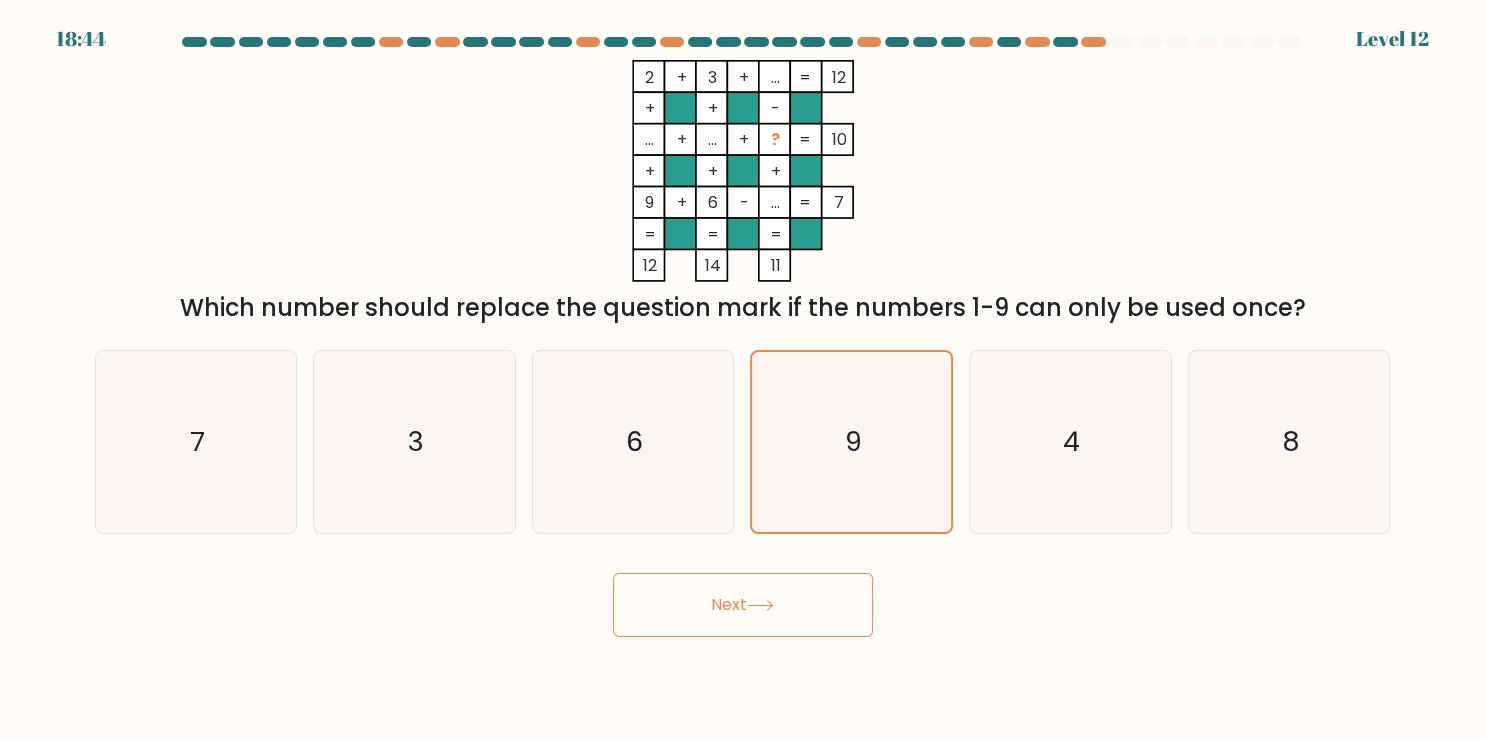 click on "Next" at bounding box center (743, 605) 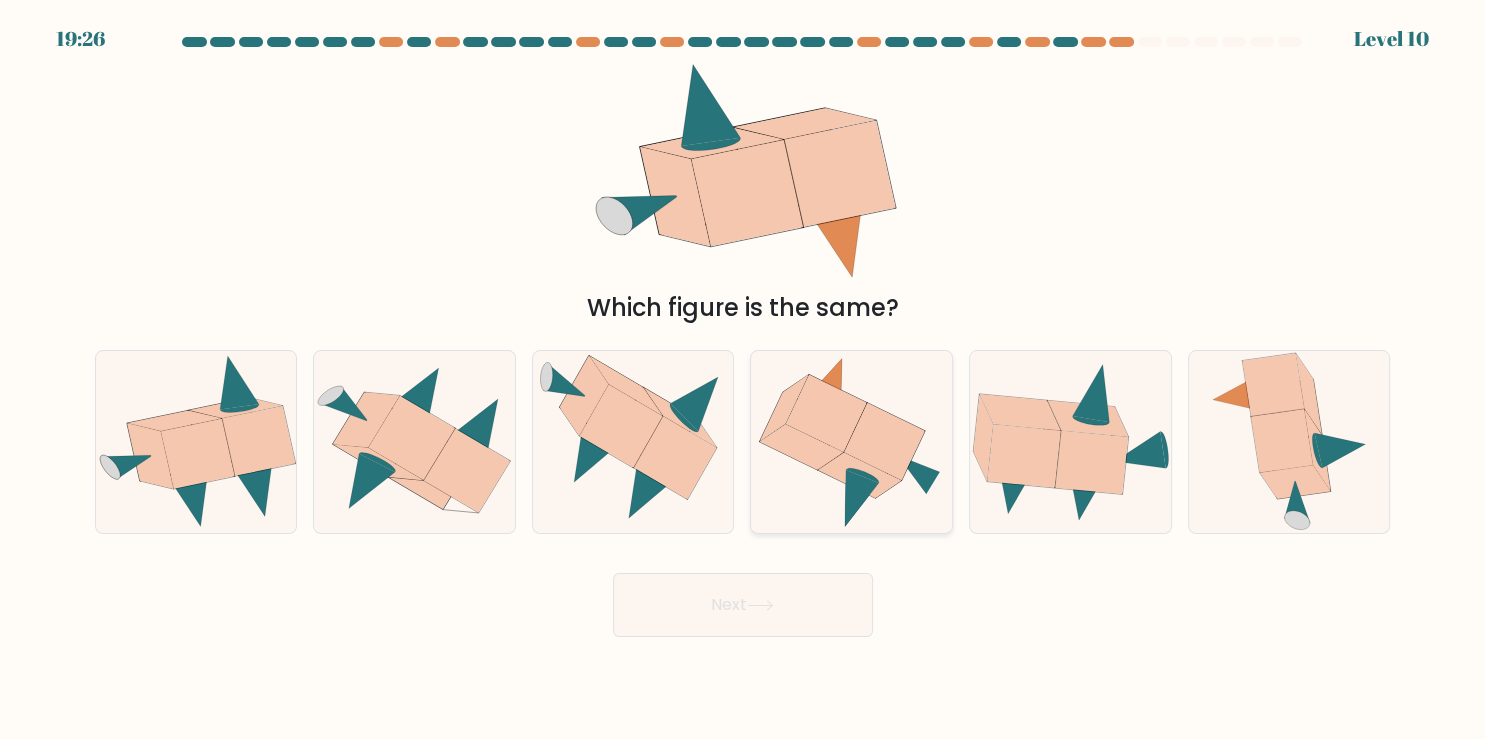click 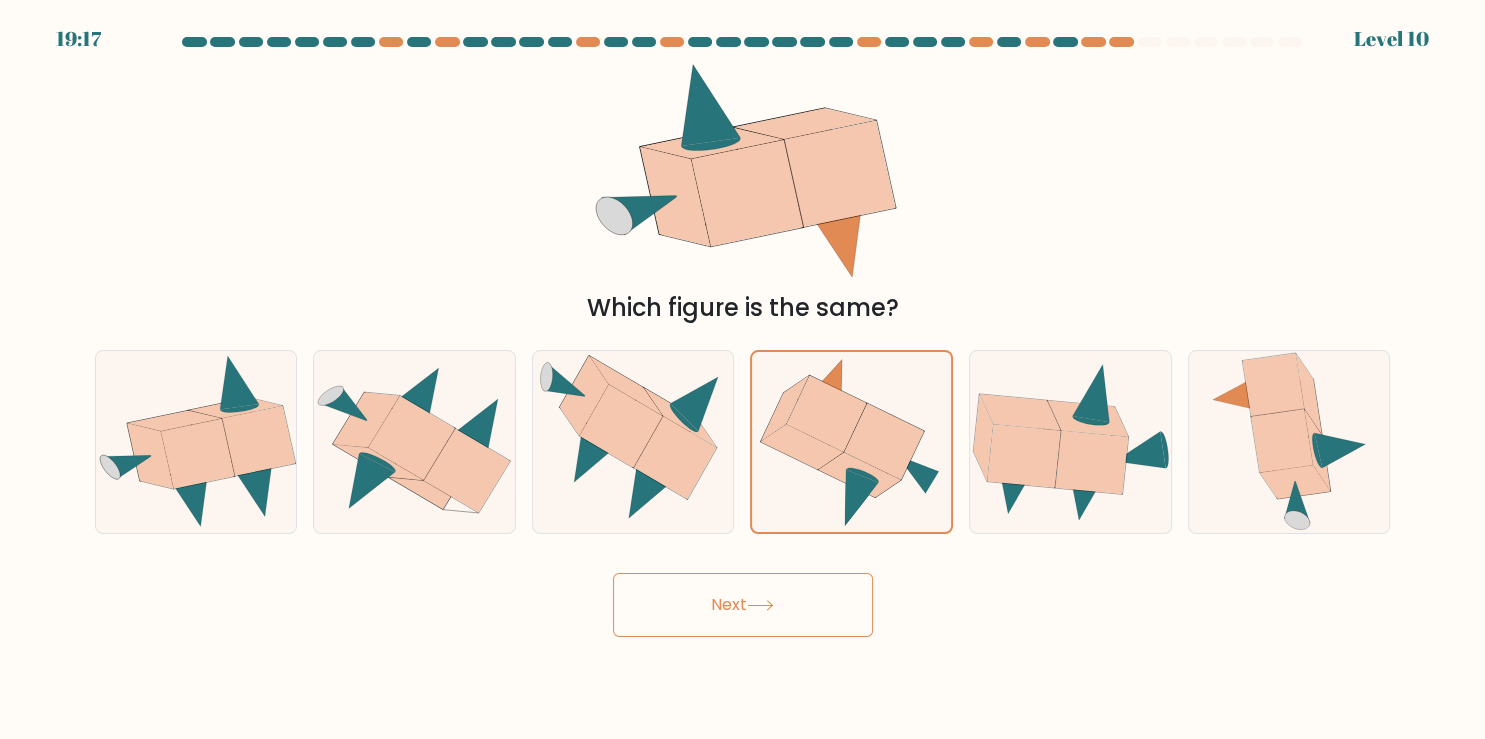click on "Next" at bounding box center (743, 605) 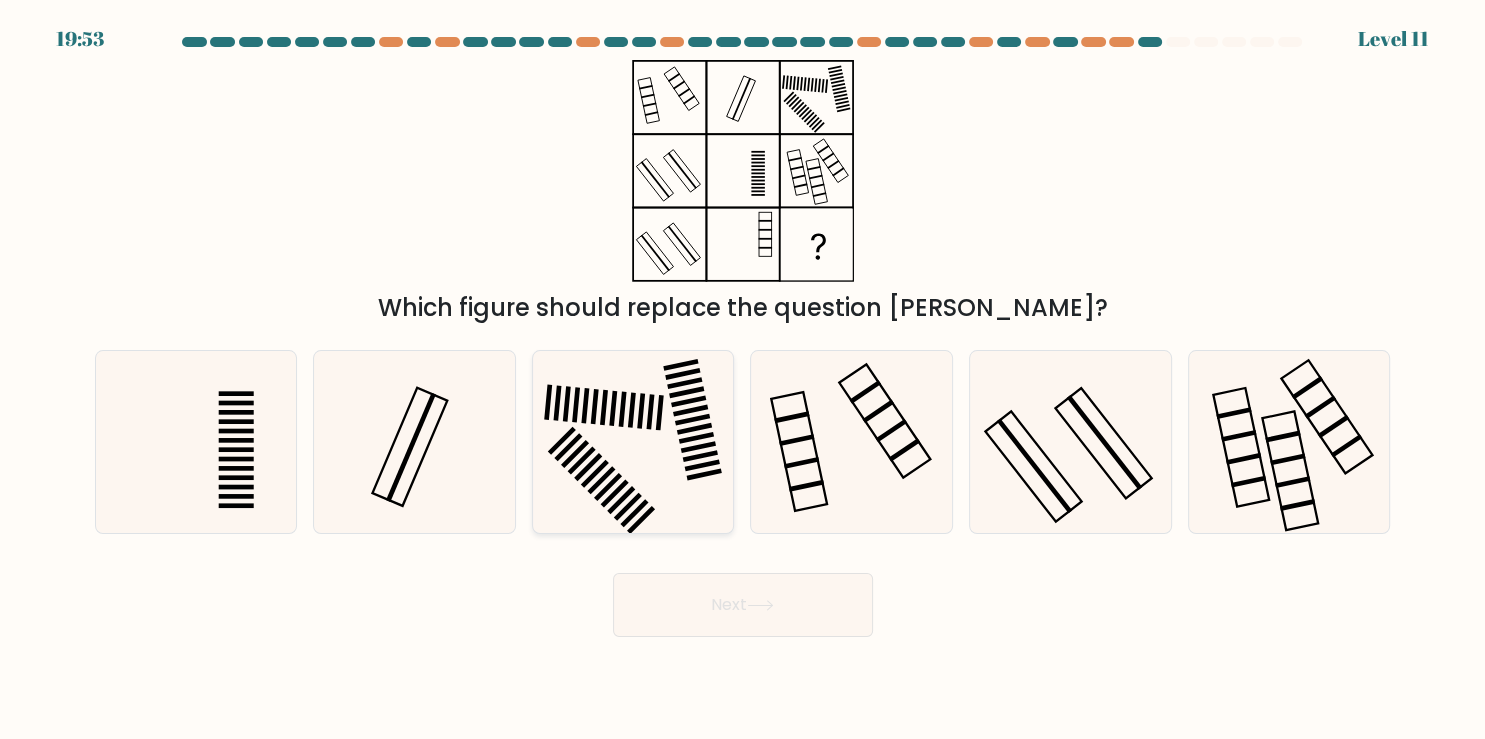 click 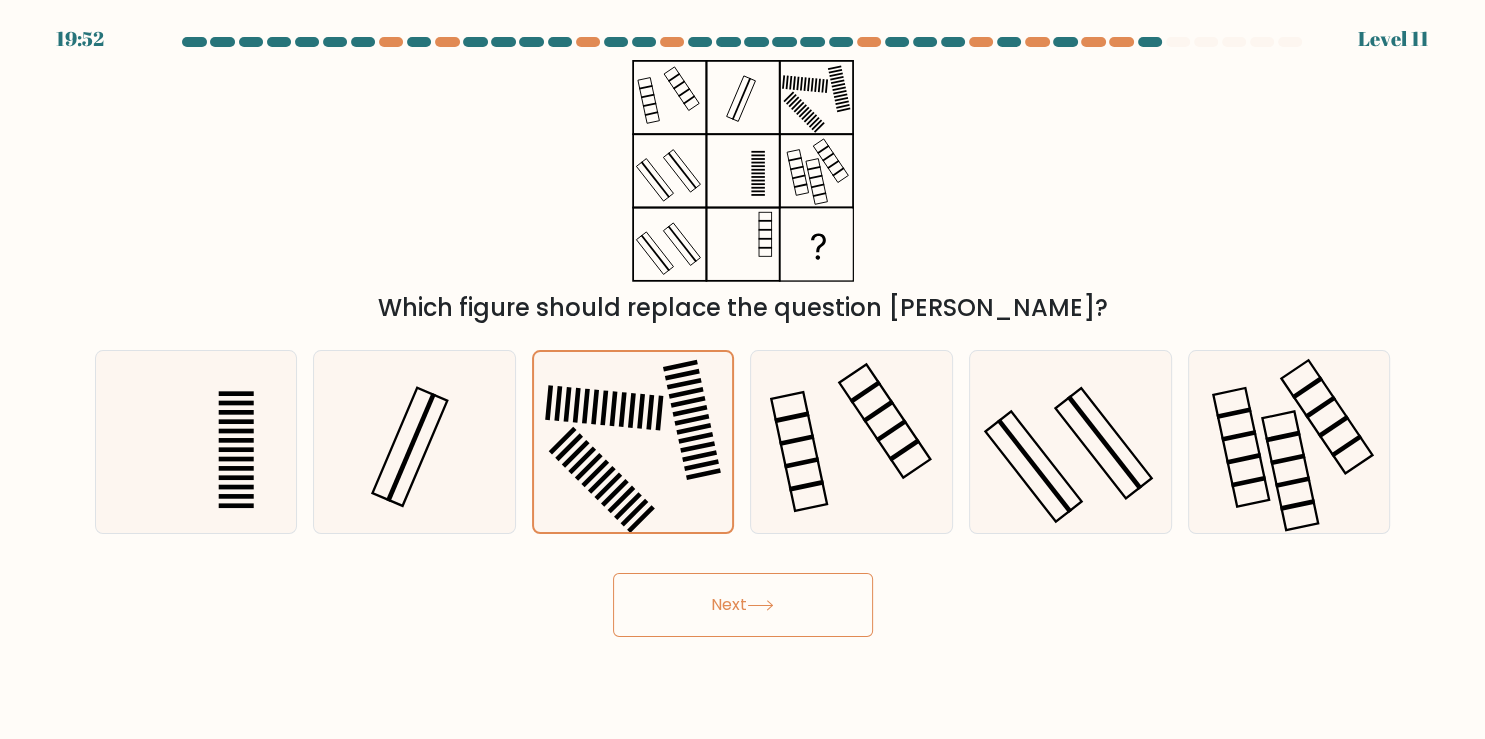 click on "Next" at bounding box center [743, 605] 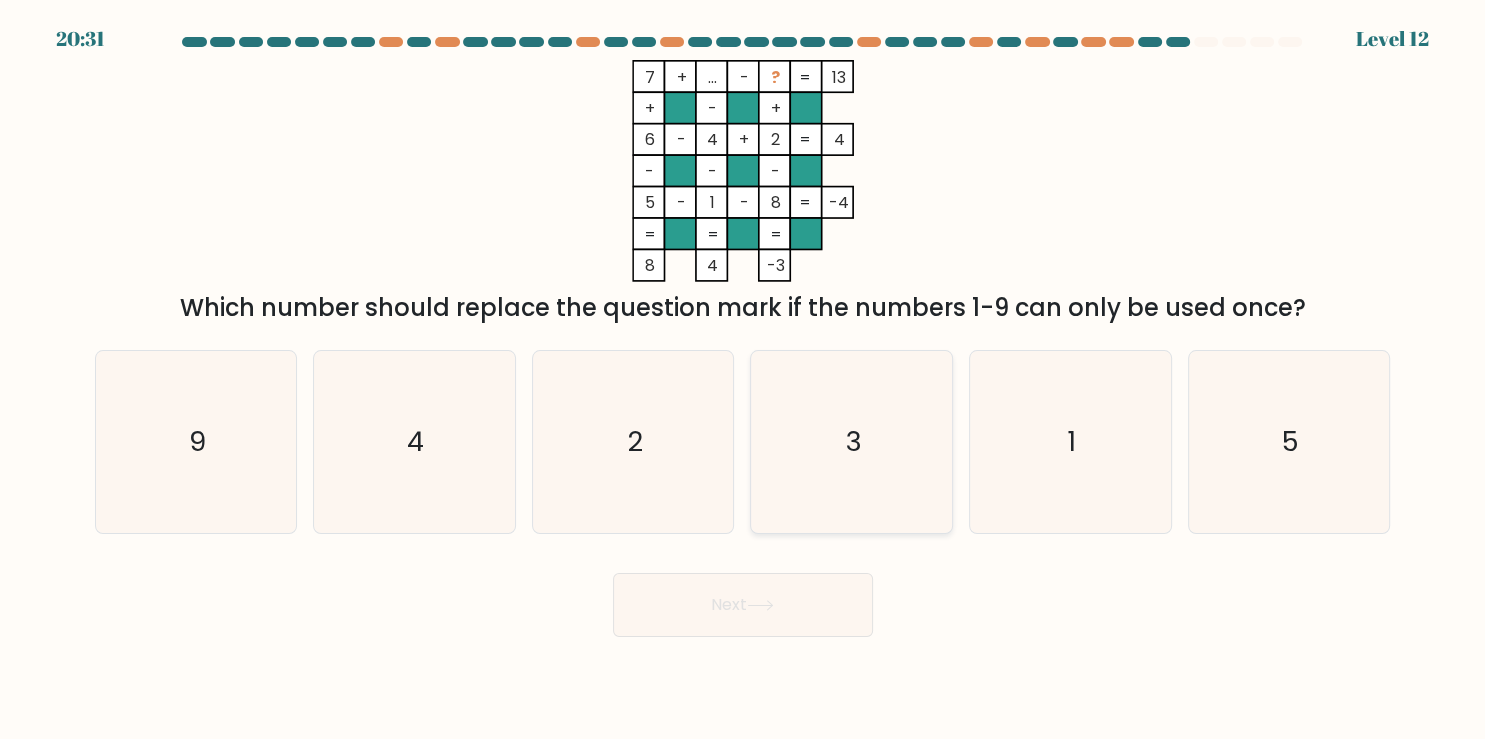 click on "3" 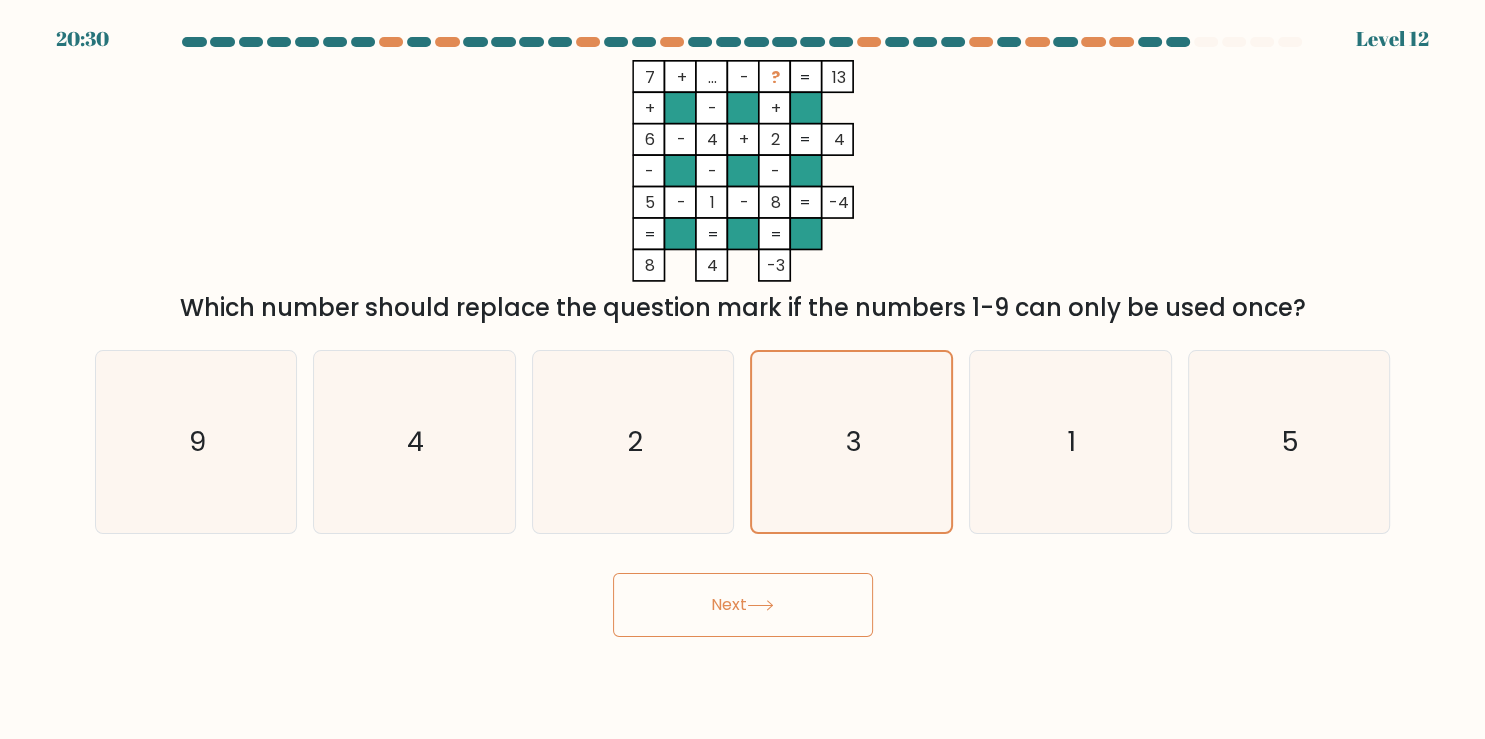 click on "Next" at bounding box center [743, 605] 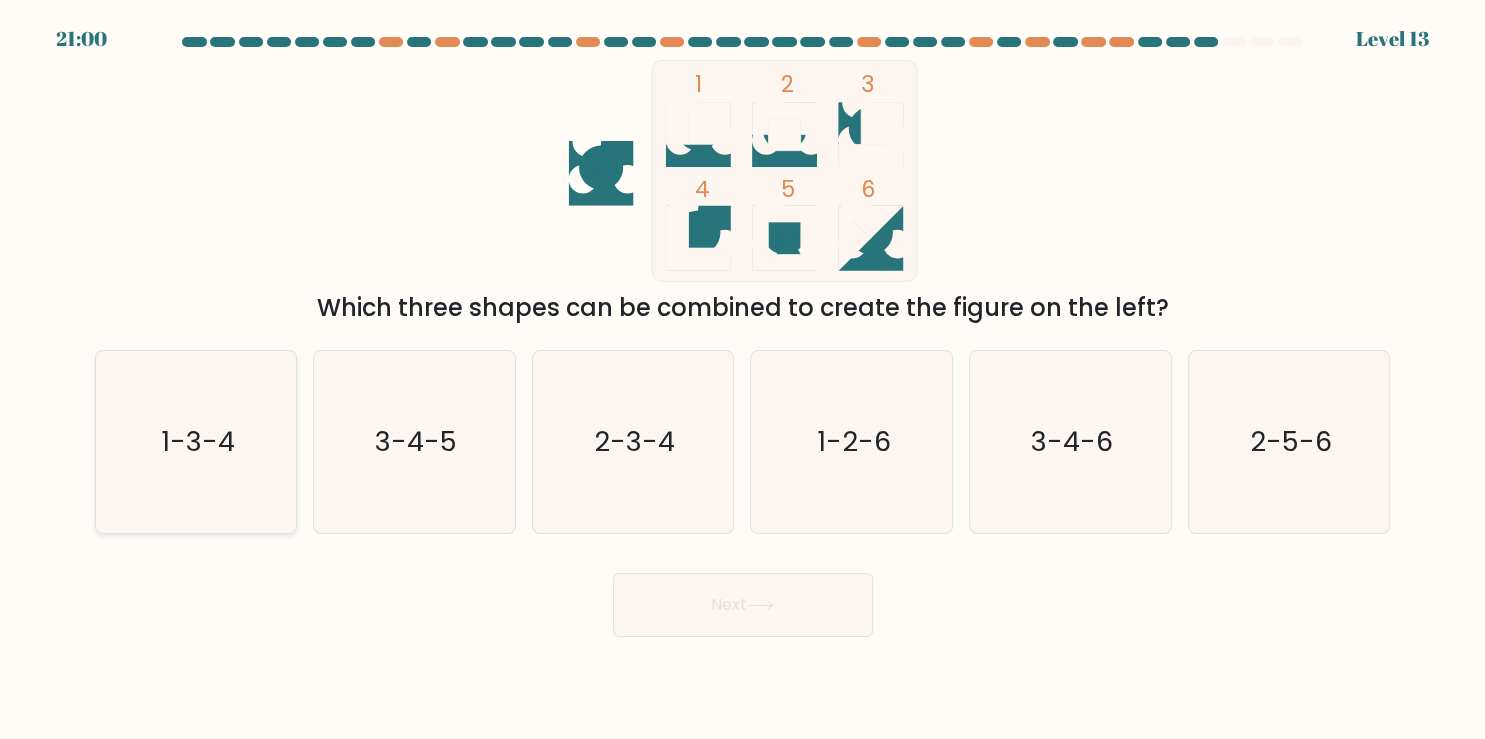 click on "1-3-4" 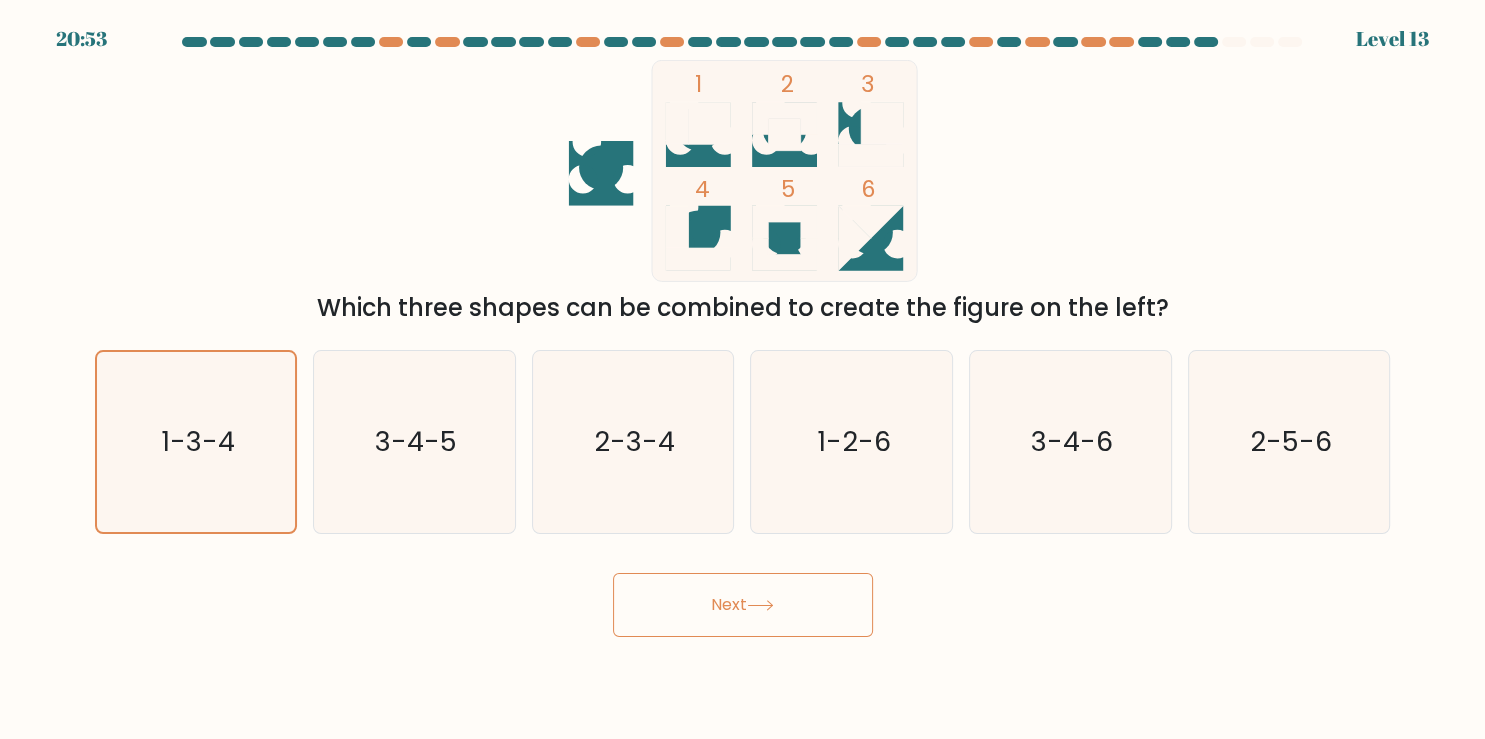click on "Next" at bounding box center (743, 605) 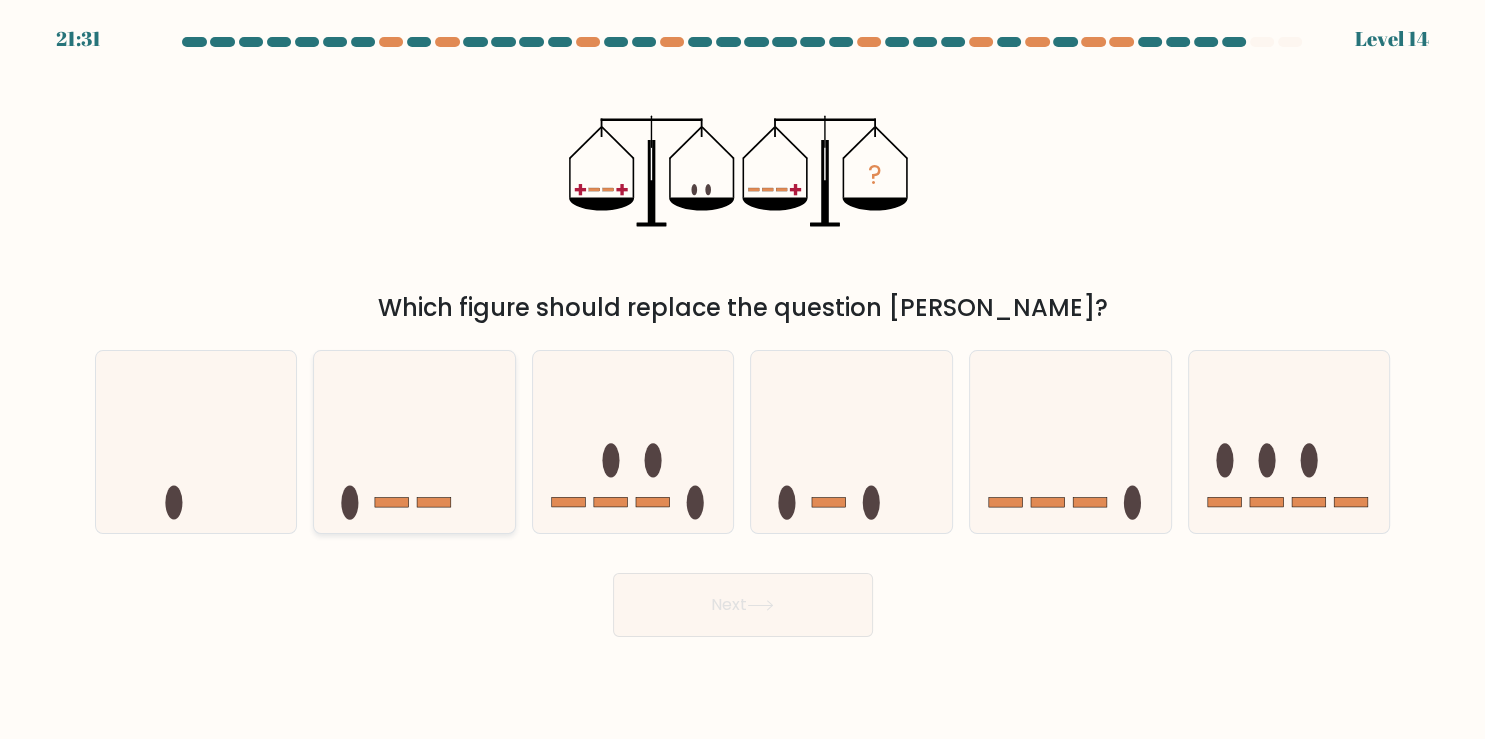 click 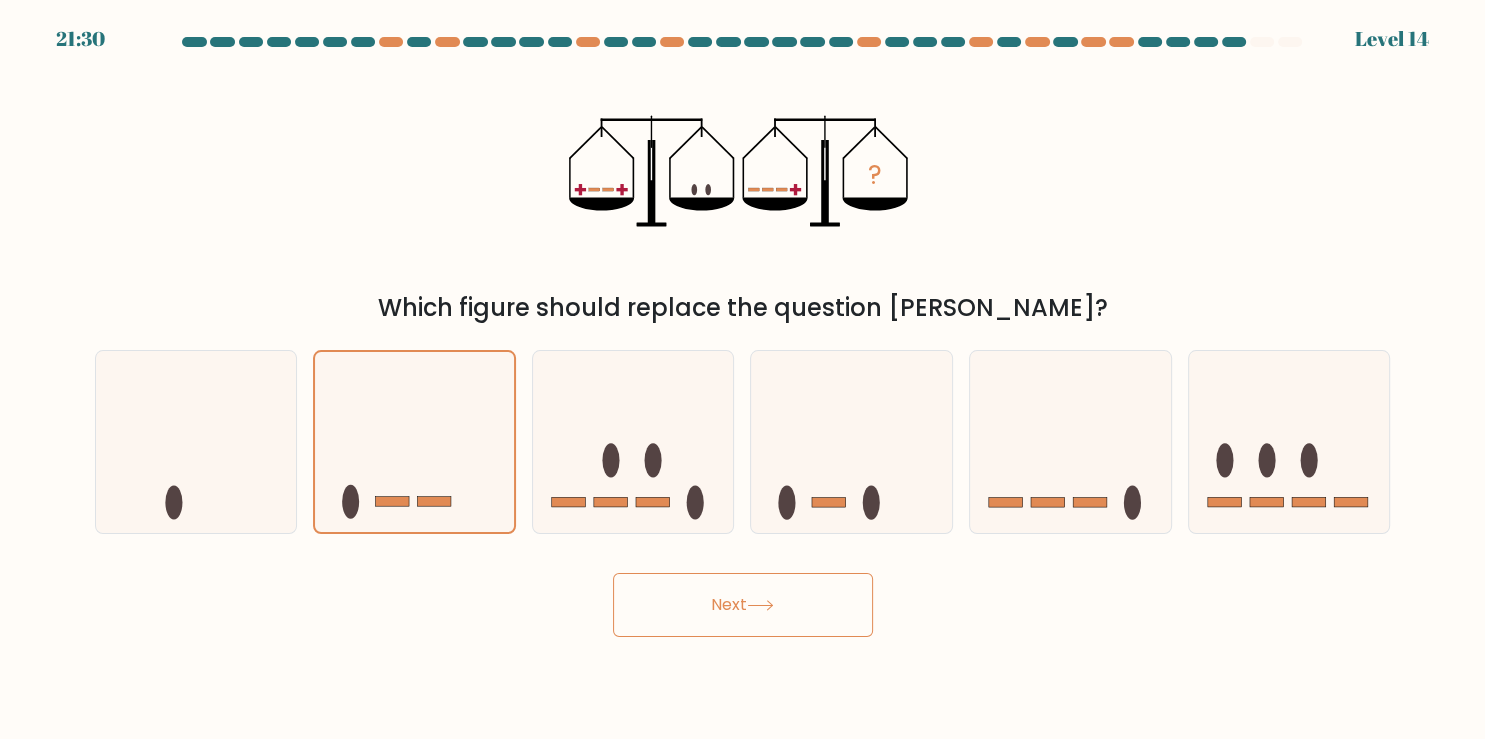 click on "Next" at bounding box center [743, 605] 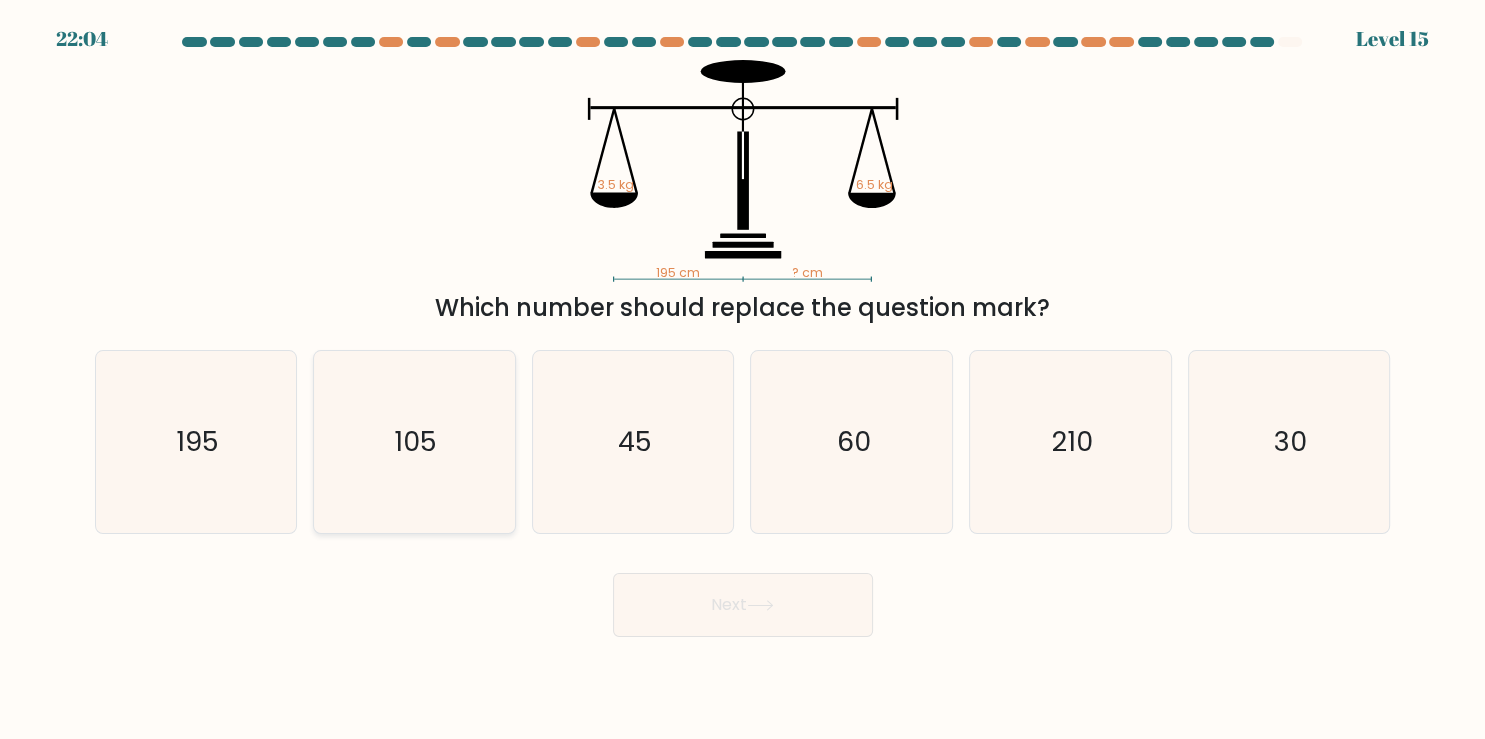 click on "105" 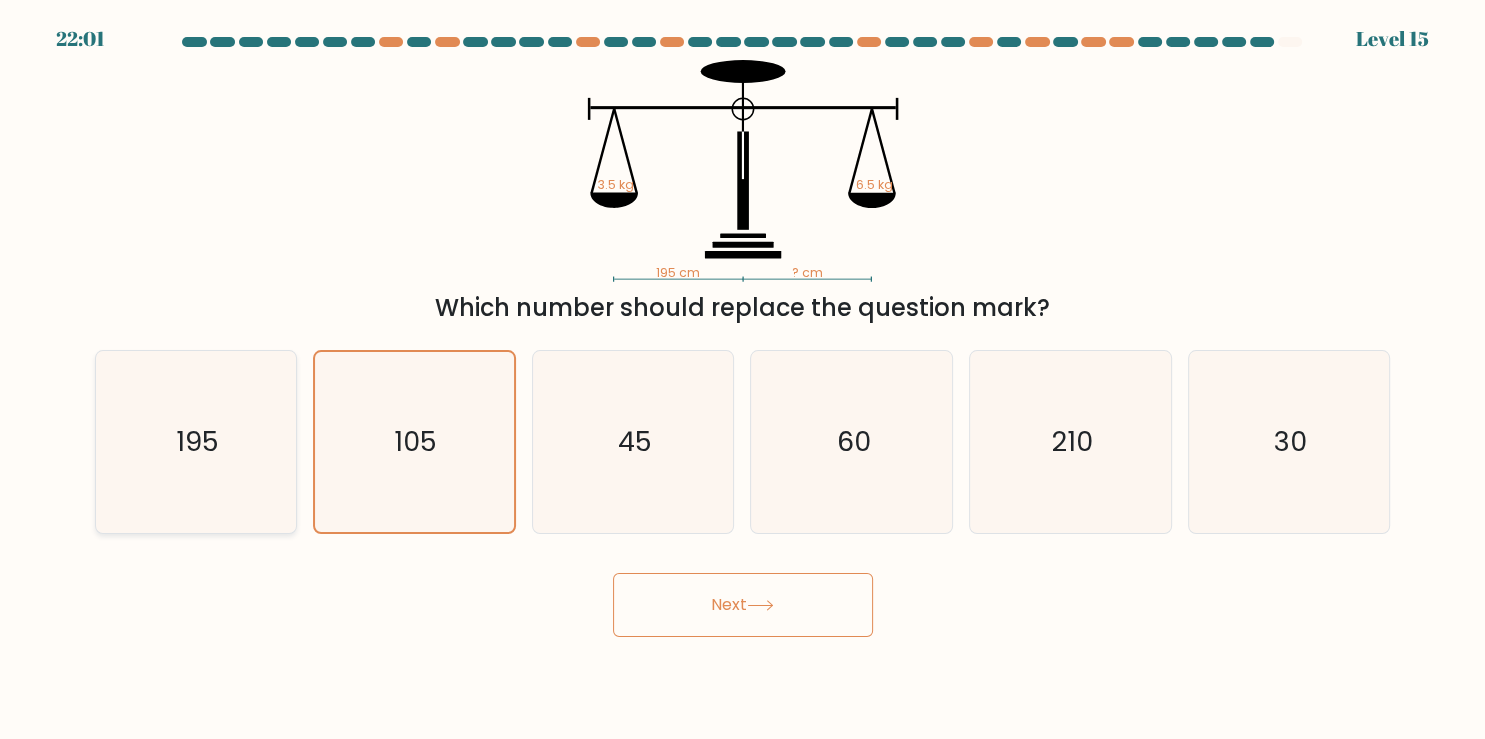 click on "195" 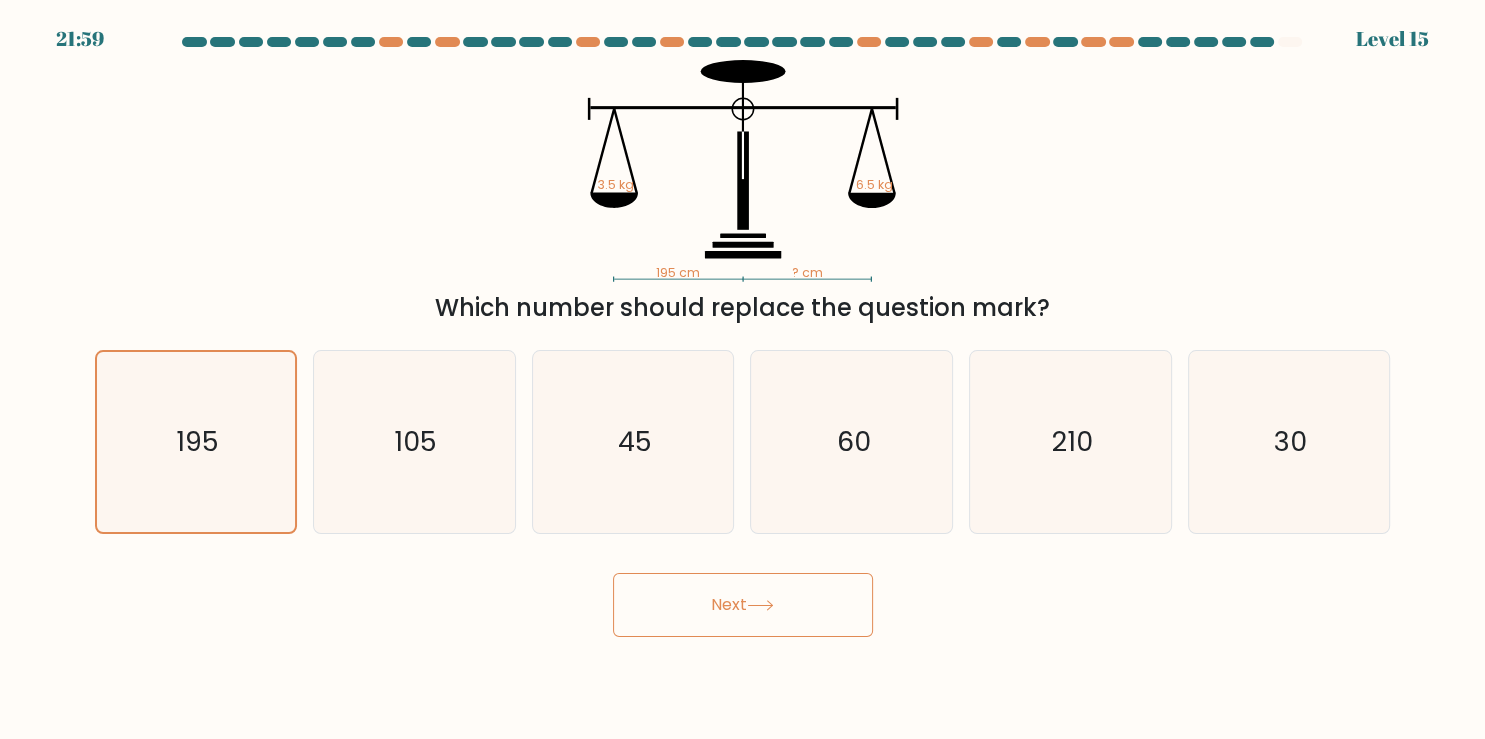 click on "Next" at bounding box center [743, 605] 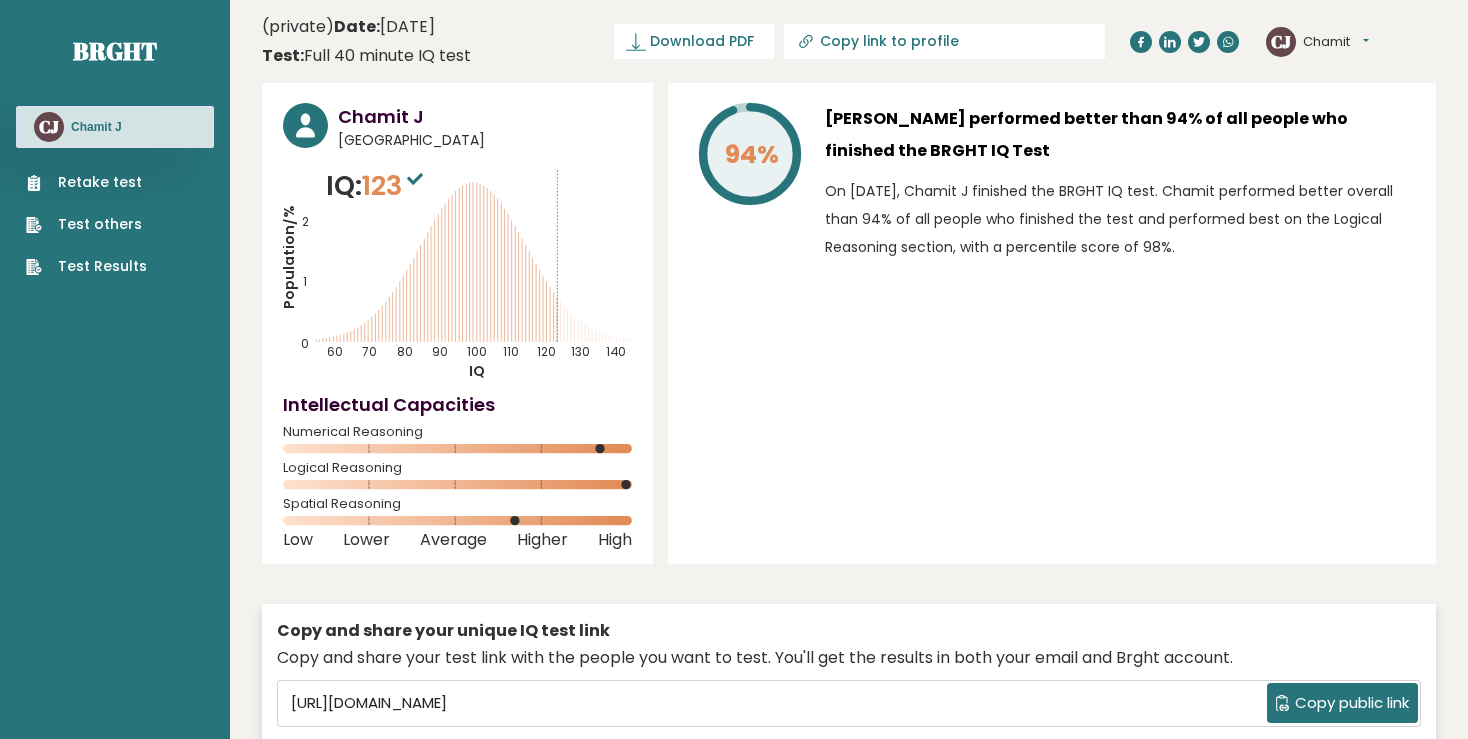 scroll, scrollTop: 0, scrollLeft: 0, axis: both 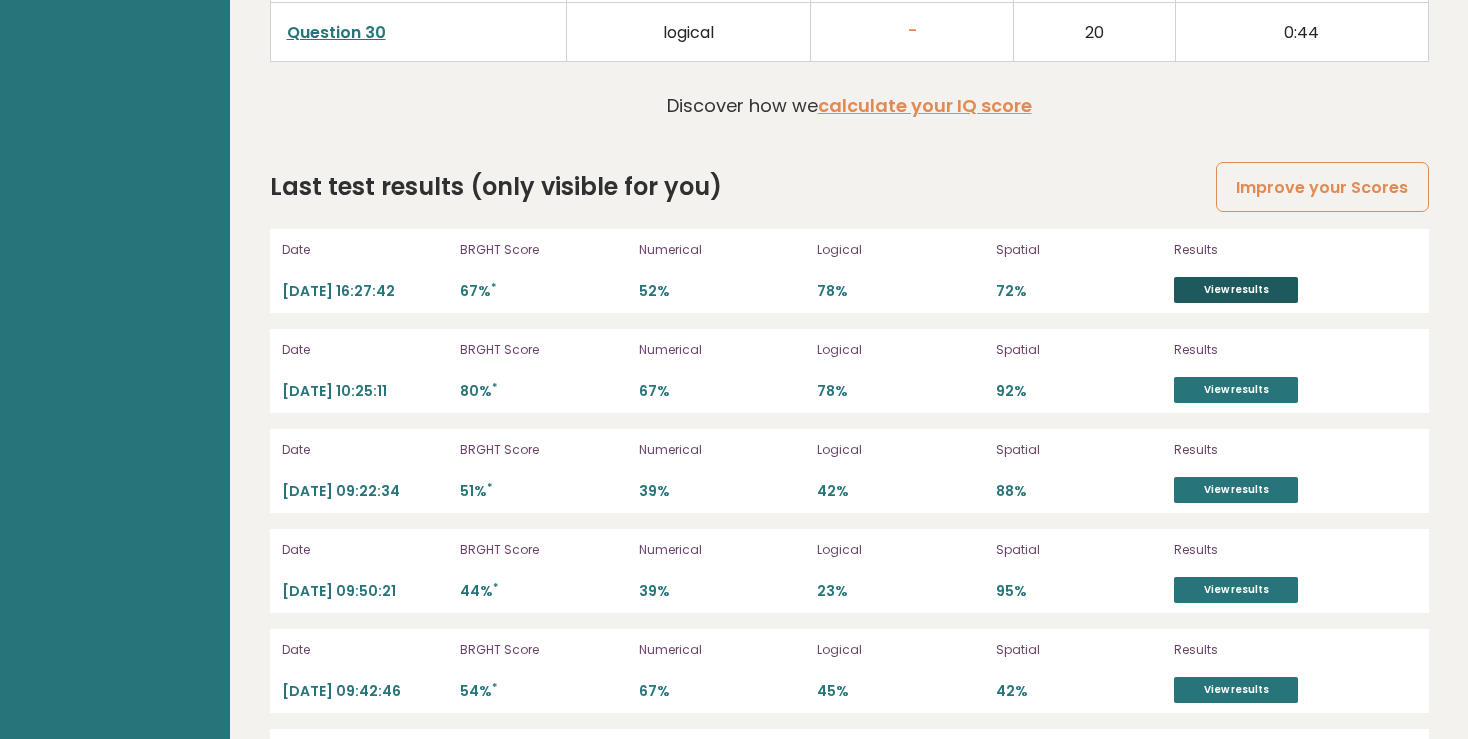 click on "View results" at bounding box center (1236, 290) 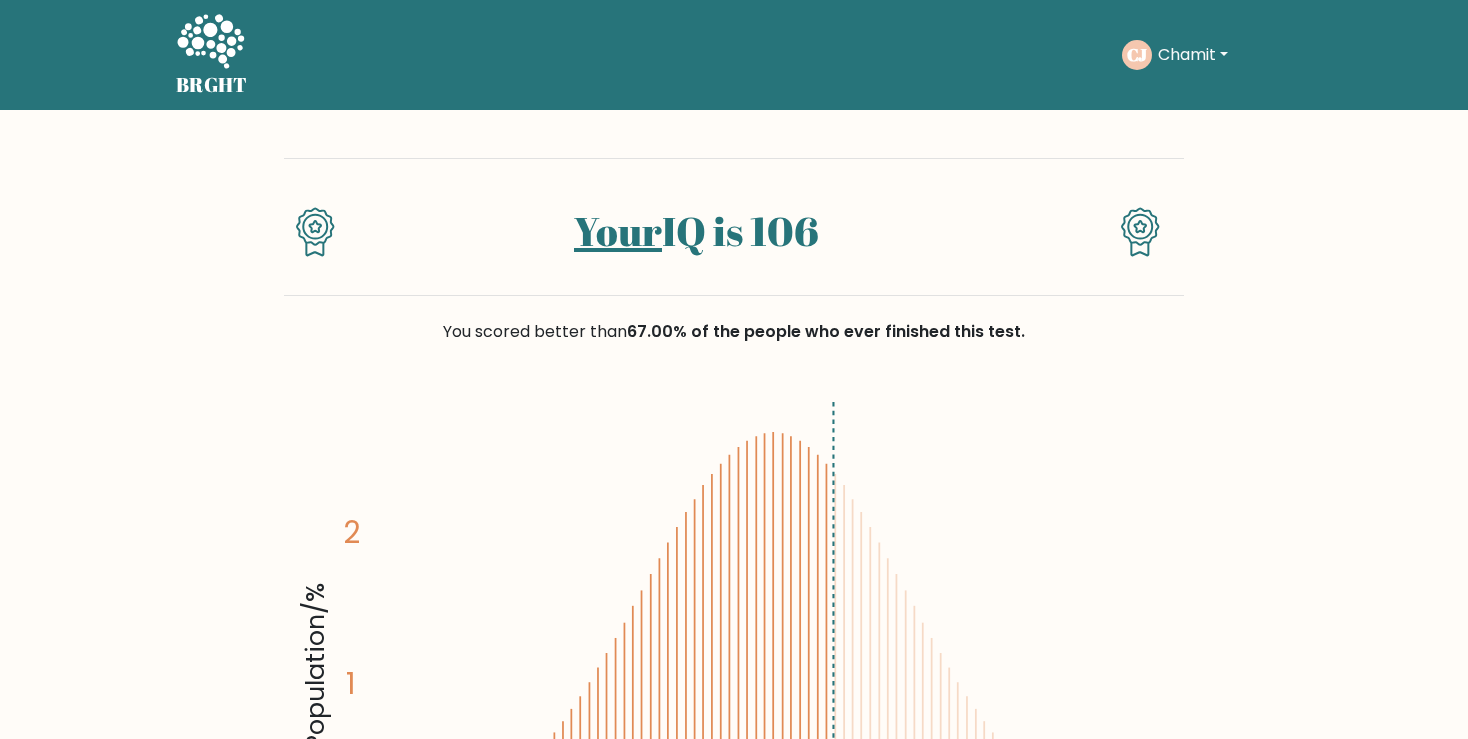 scroll, scrollTop: 0, scrollLeft: 0, axis: both 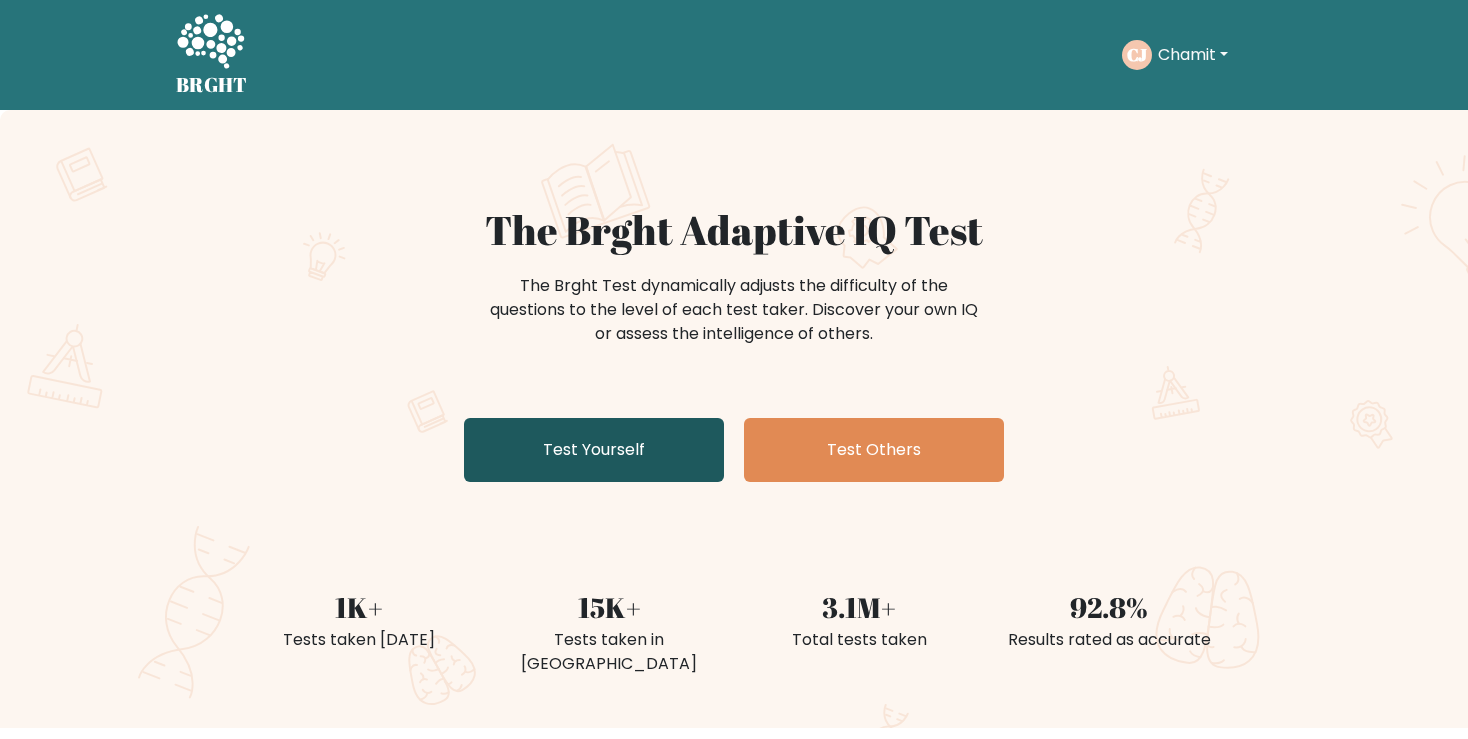 click on "Test Yourself" at bounding box center (594, 450) 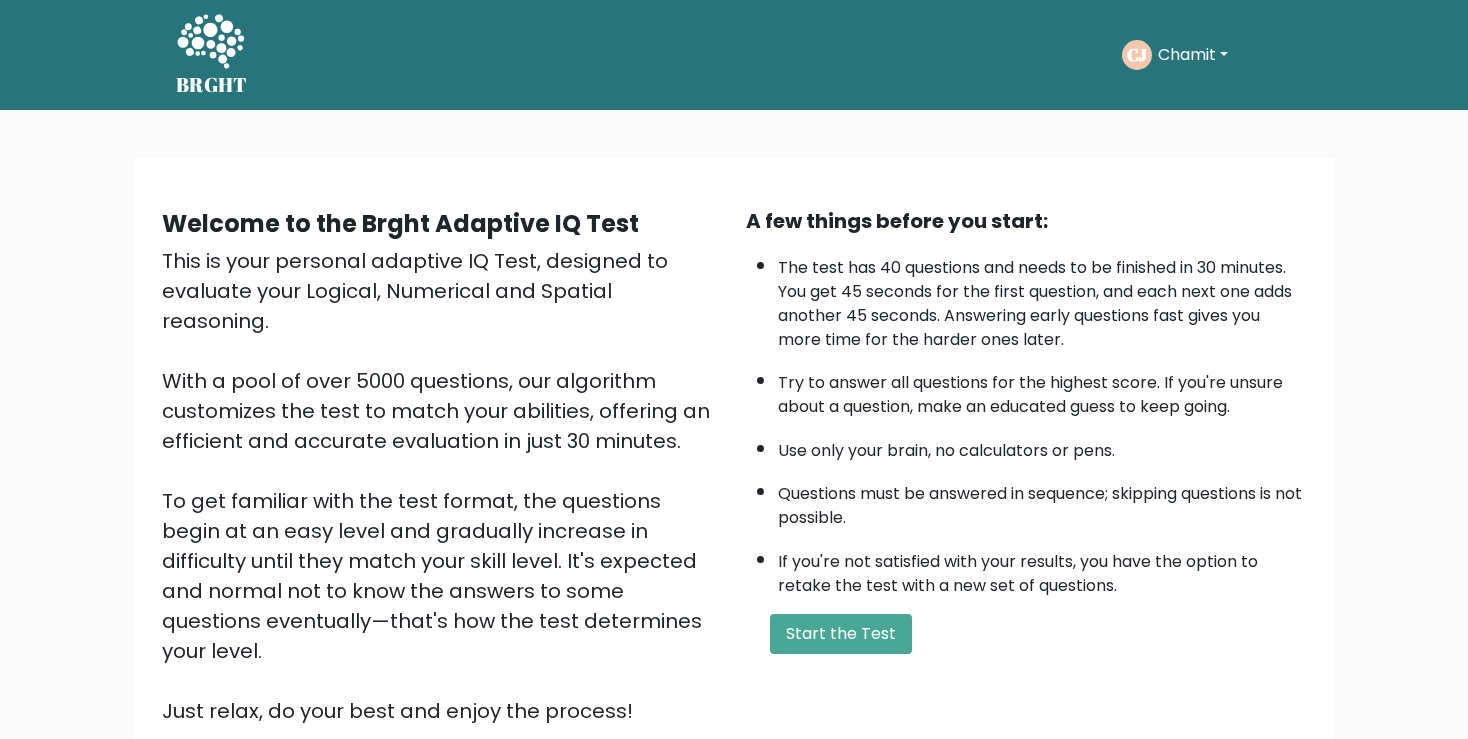 scroll, scrollTop: 0, scrollLeft: 0, axis: both 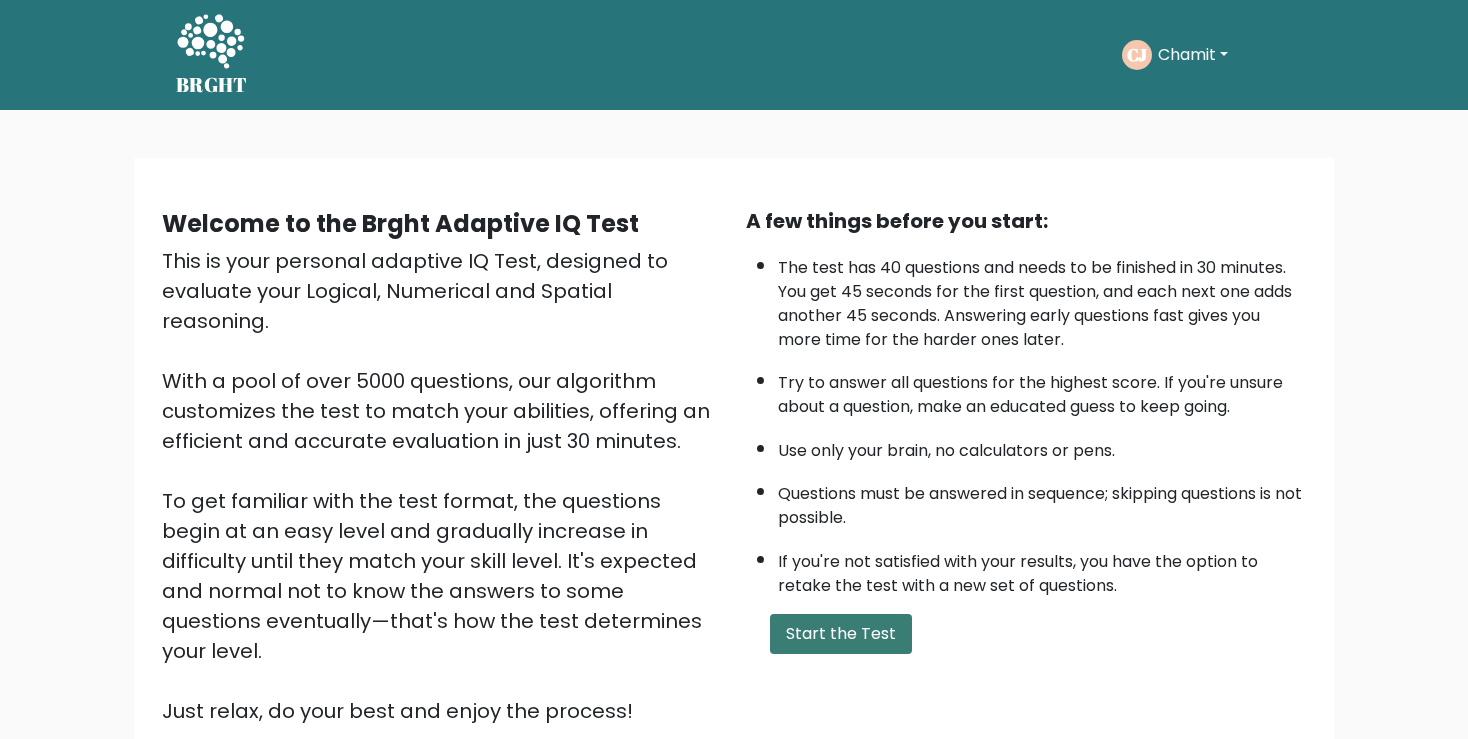 click on "Start the Test" at bounding box center [841, 634] 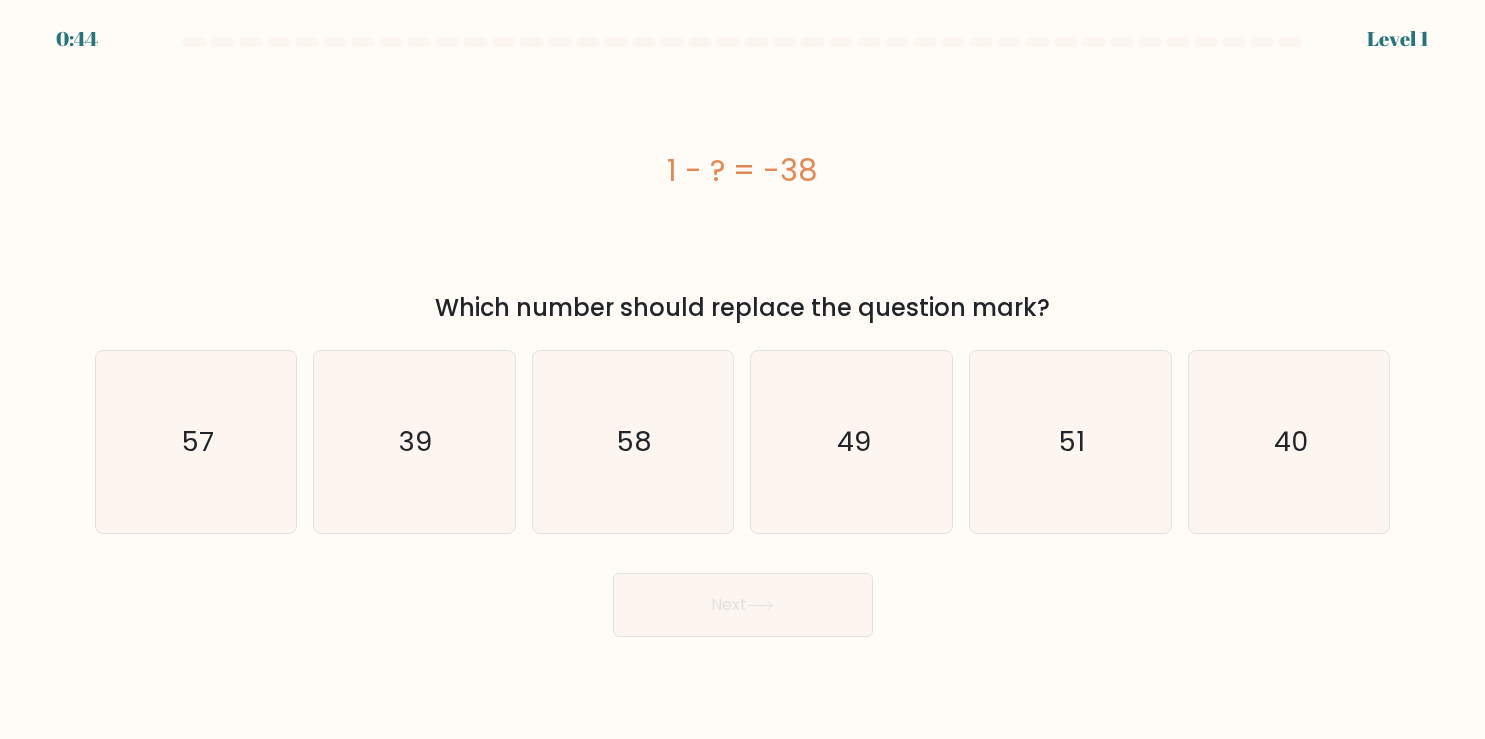 scroll, scrollTop: 0, scrollLeft: 0, axis: both 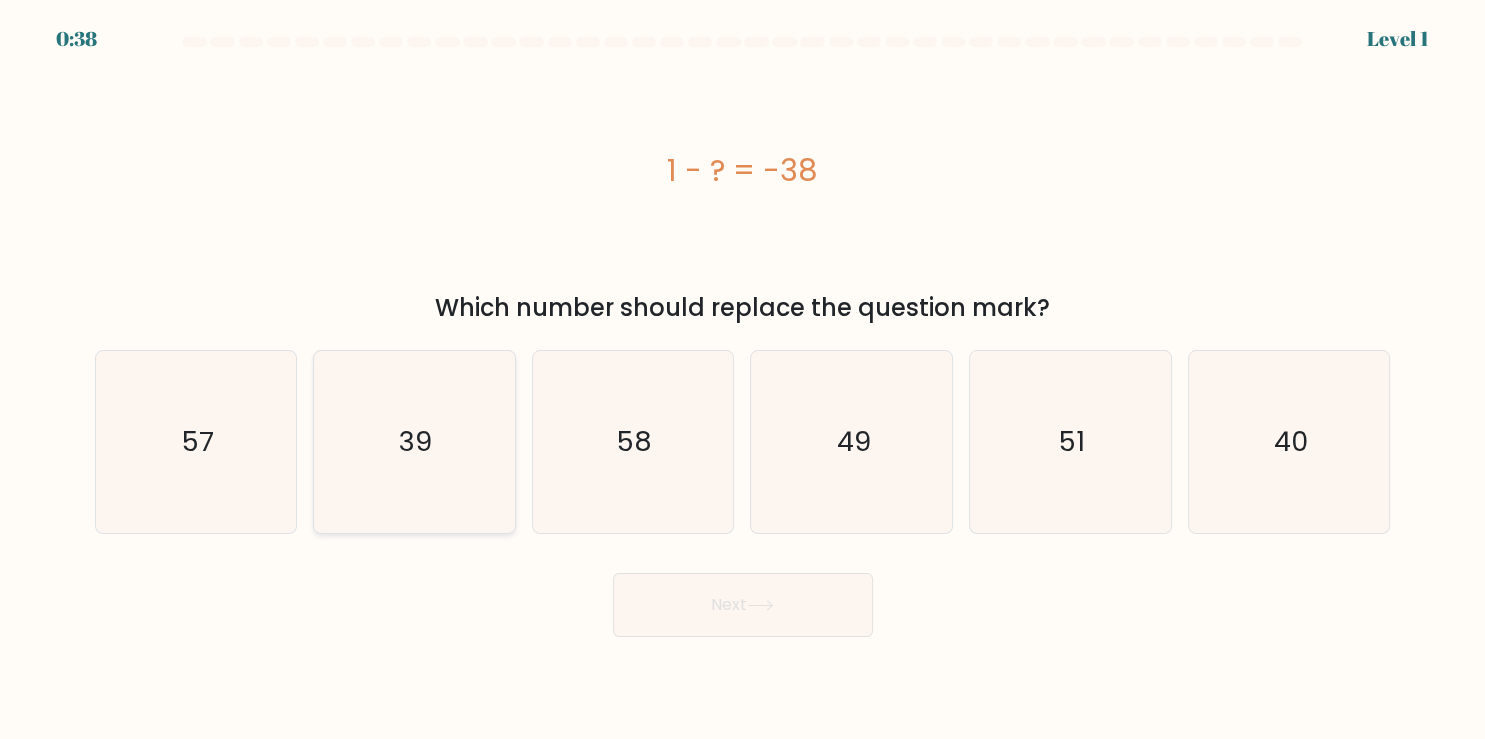 click on "39" 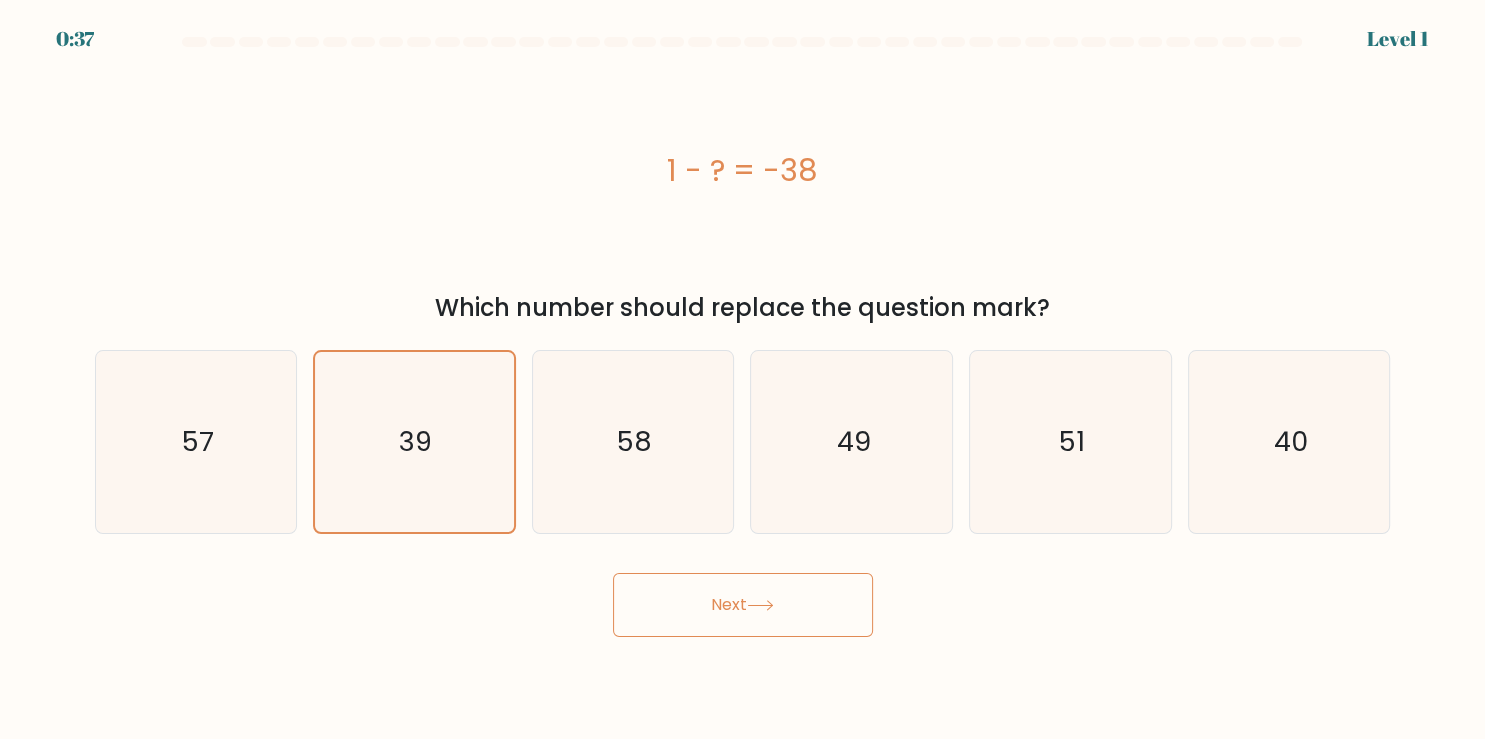 click on "Next" at bounding box center [743, 605] 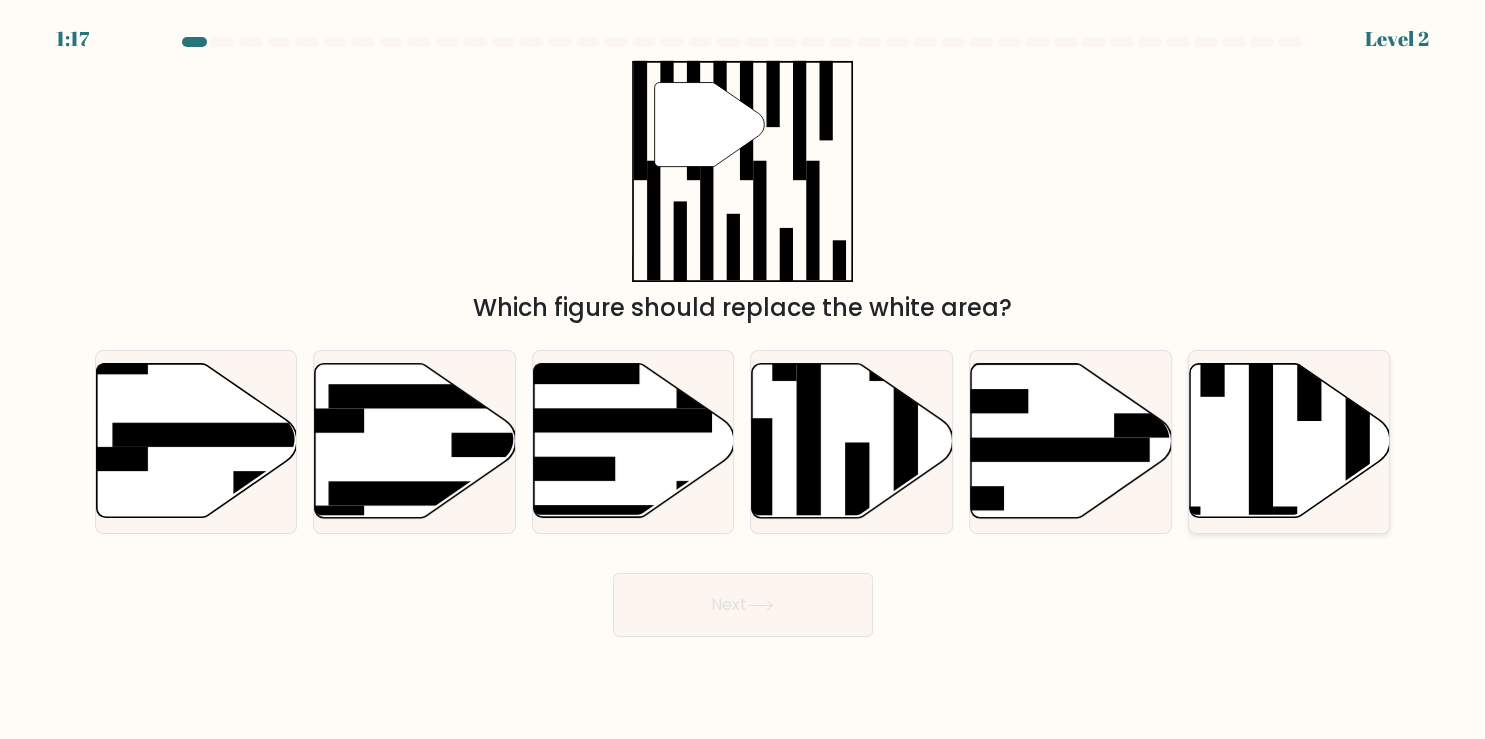 click 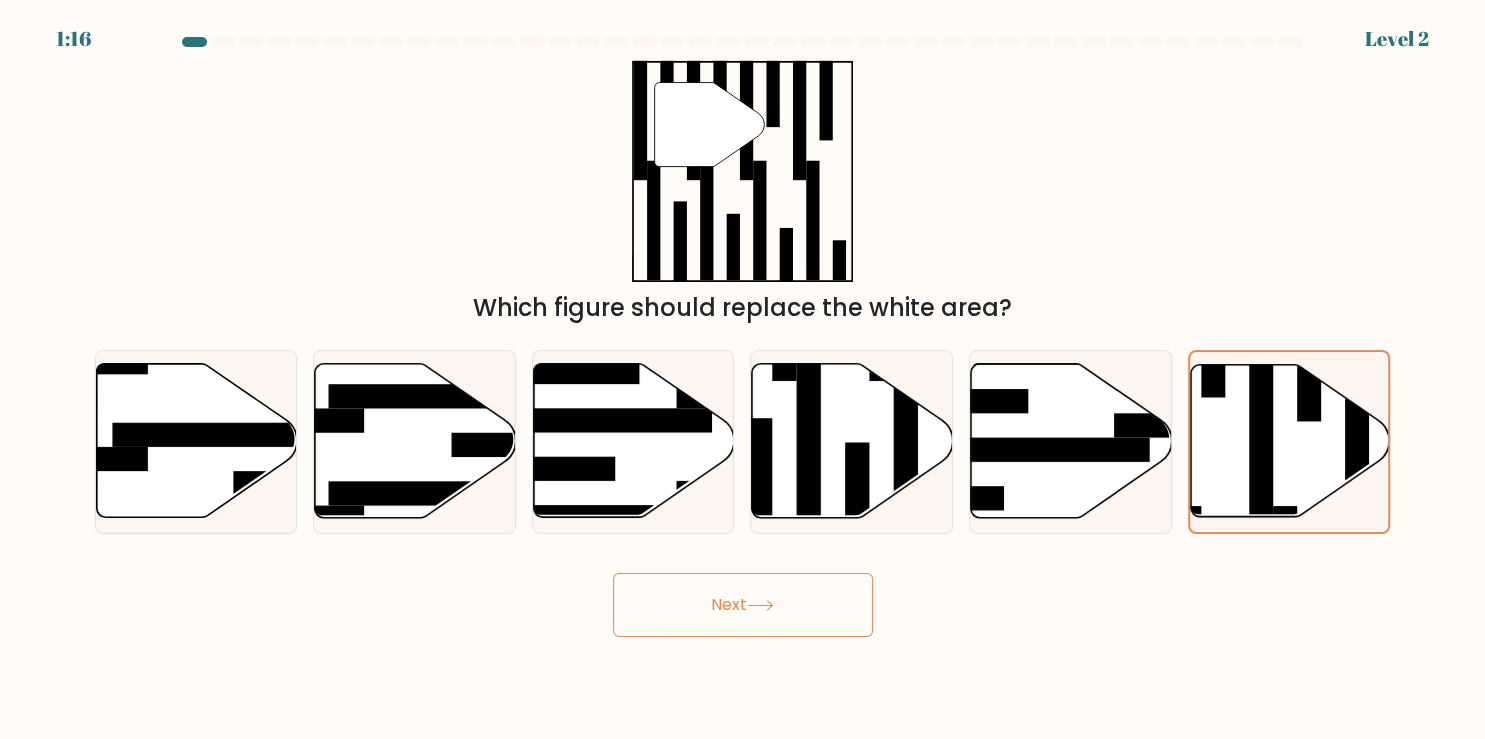 click on "Next" at bounding box center [743, 605] 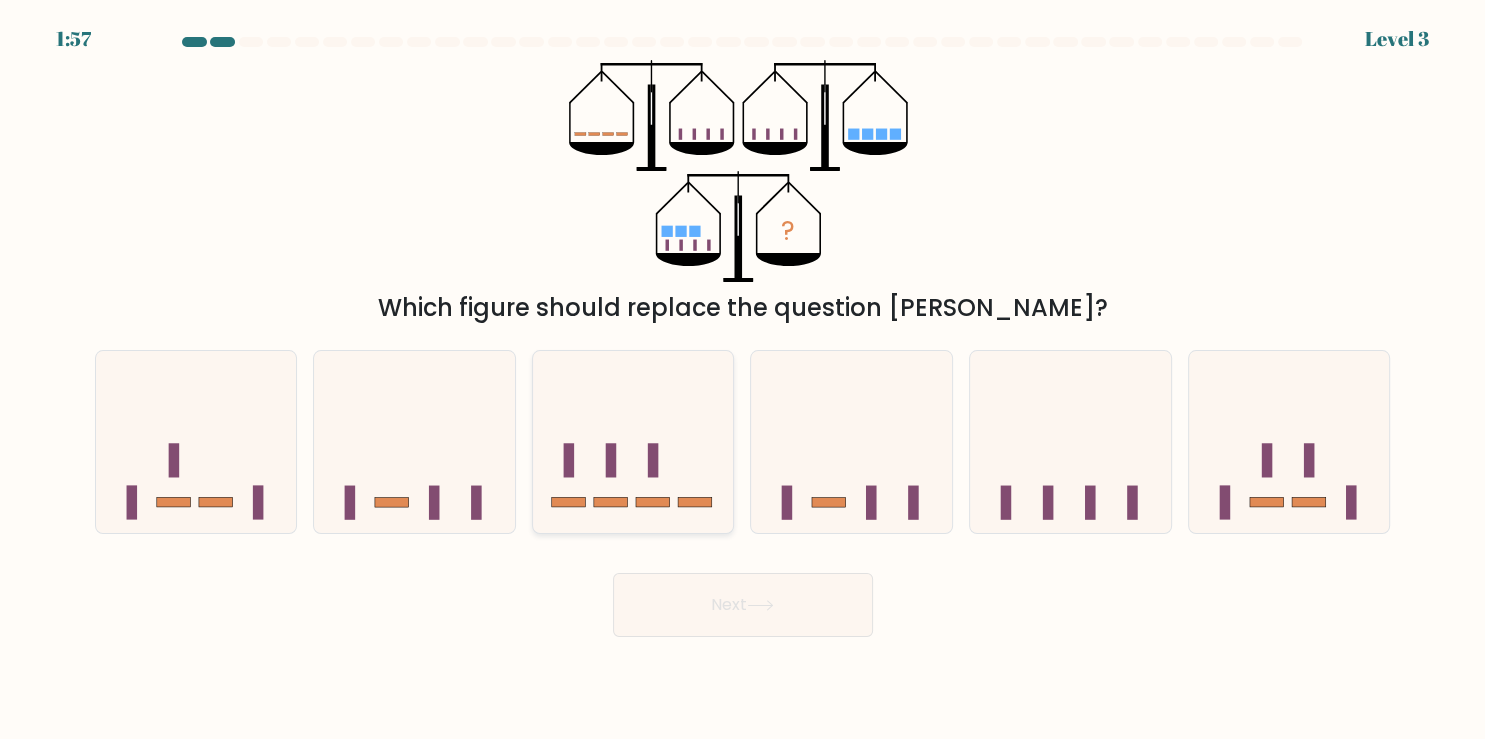 click 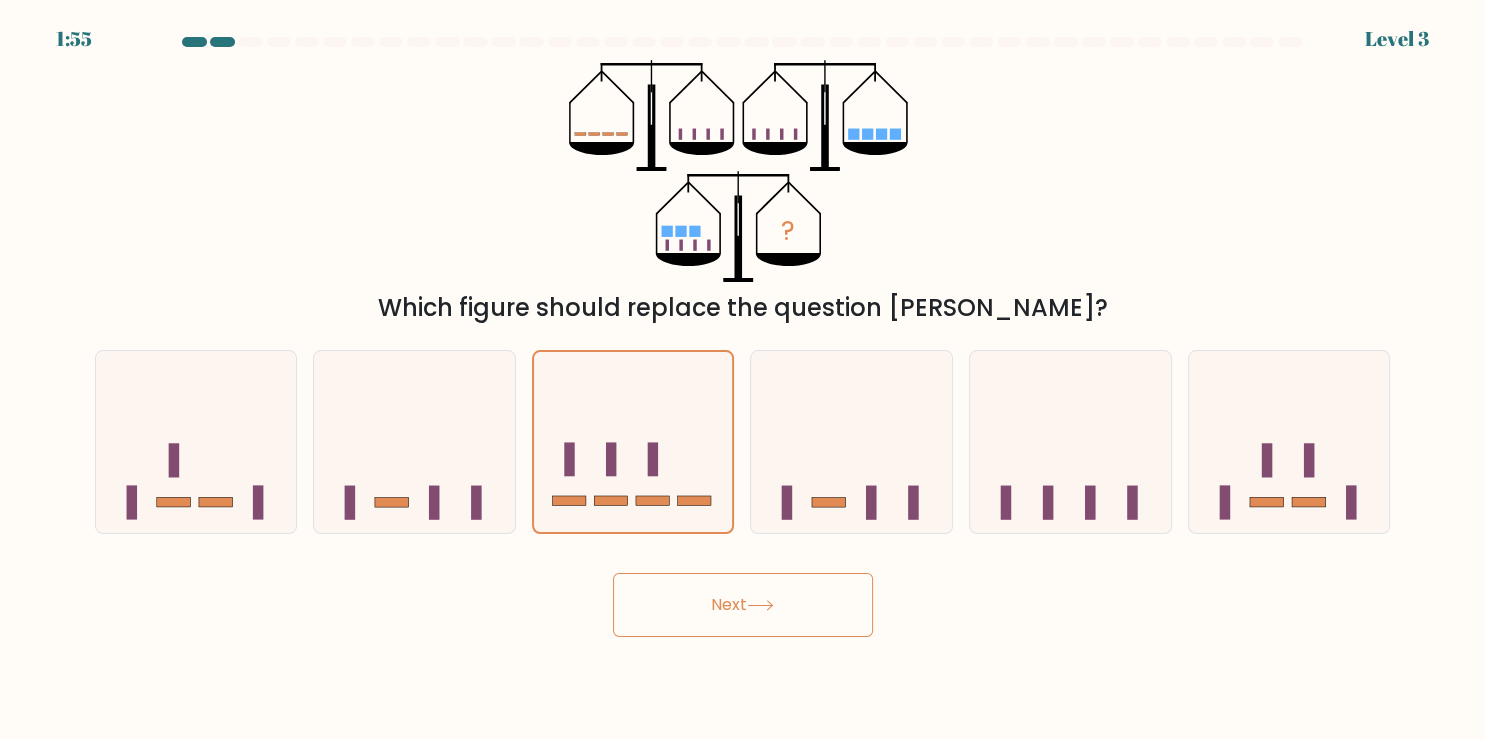 click 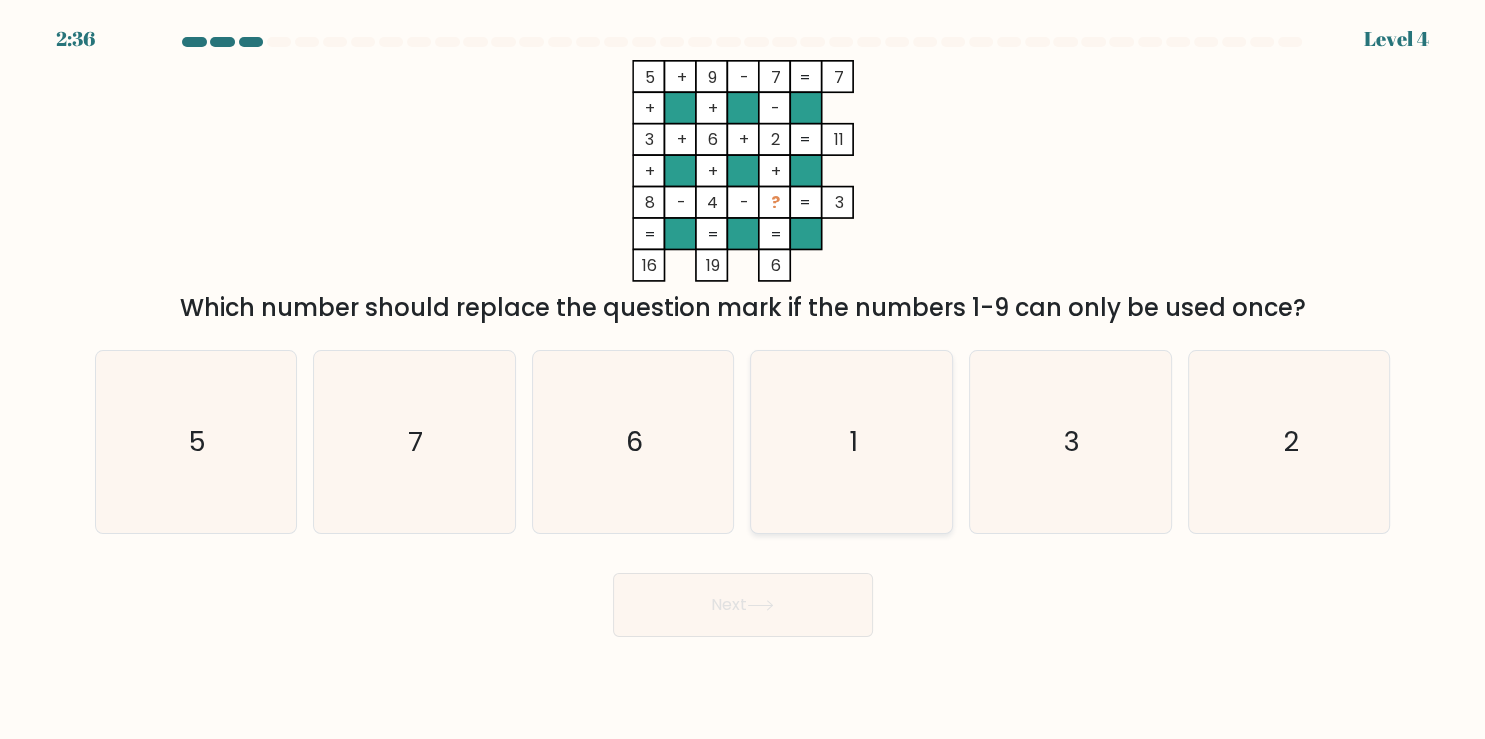 click on "1" 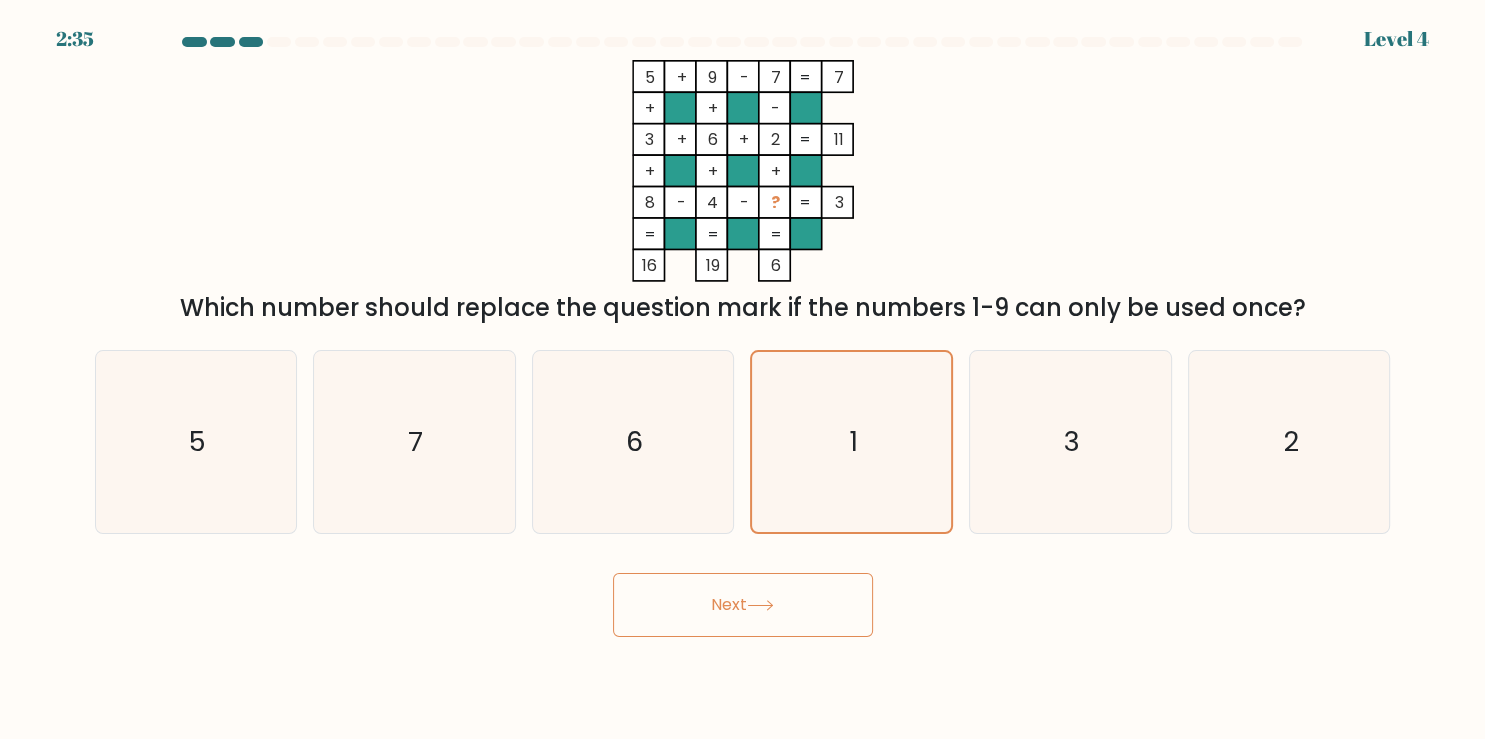 click on "Next" at bounding box center (743, 605) 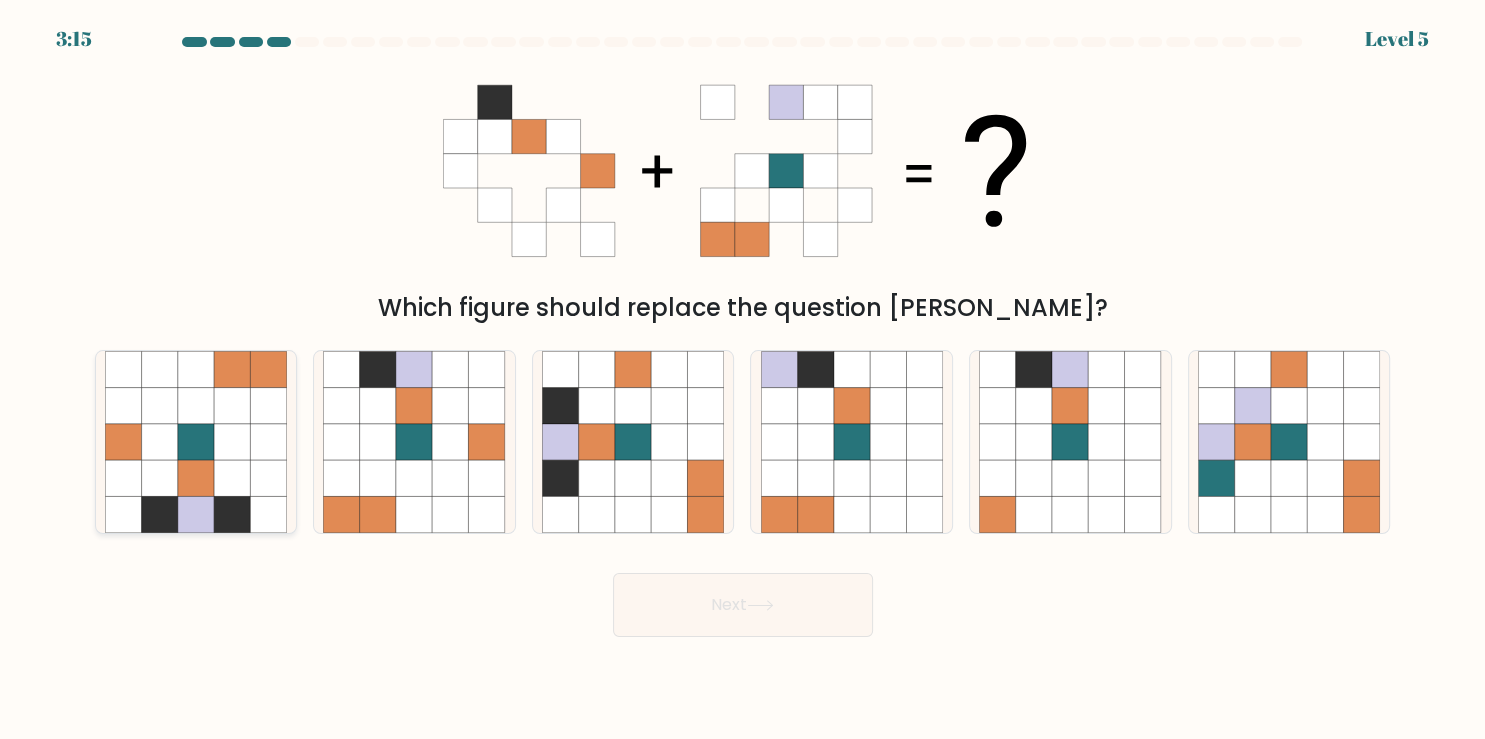 click 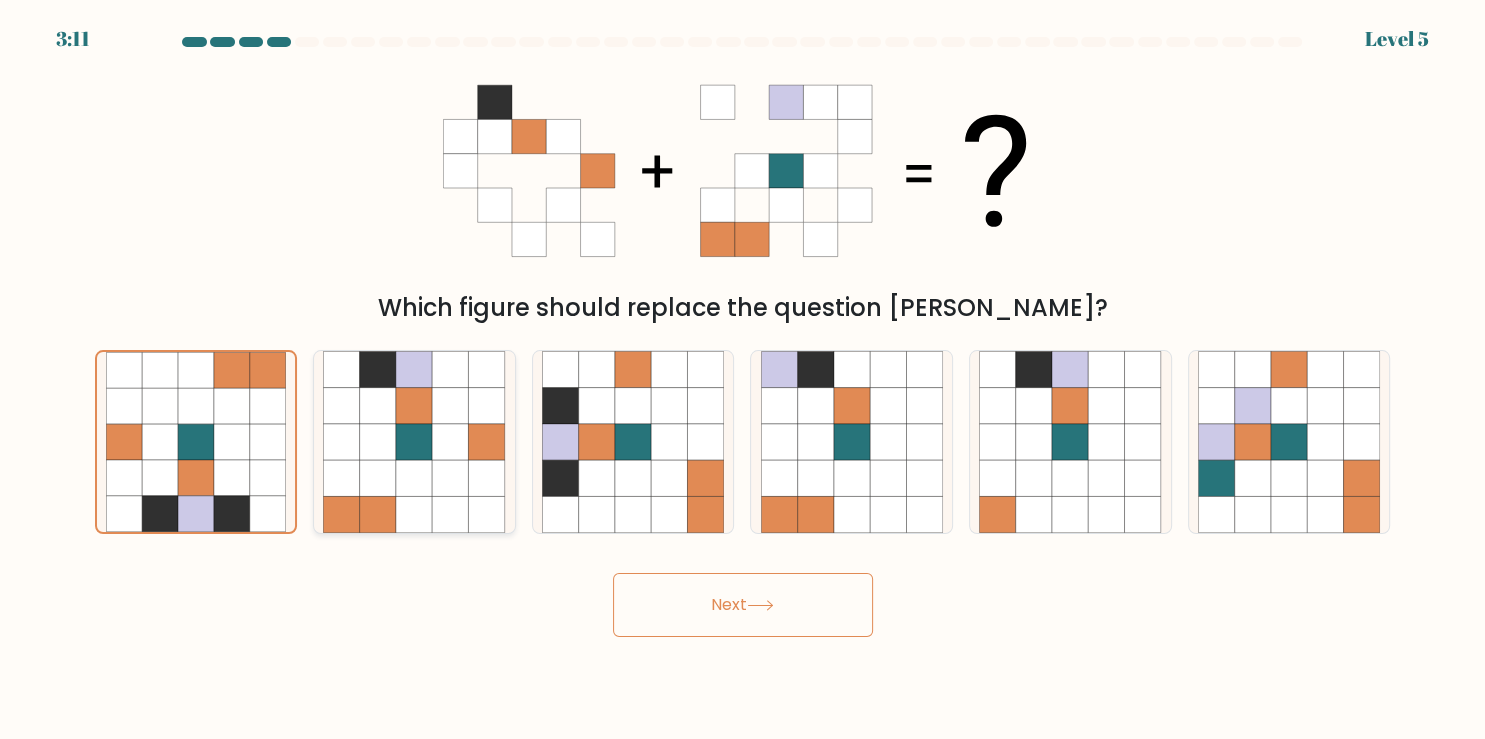 click 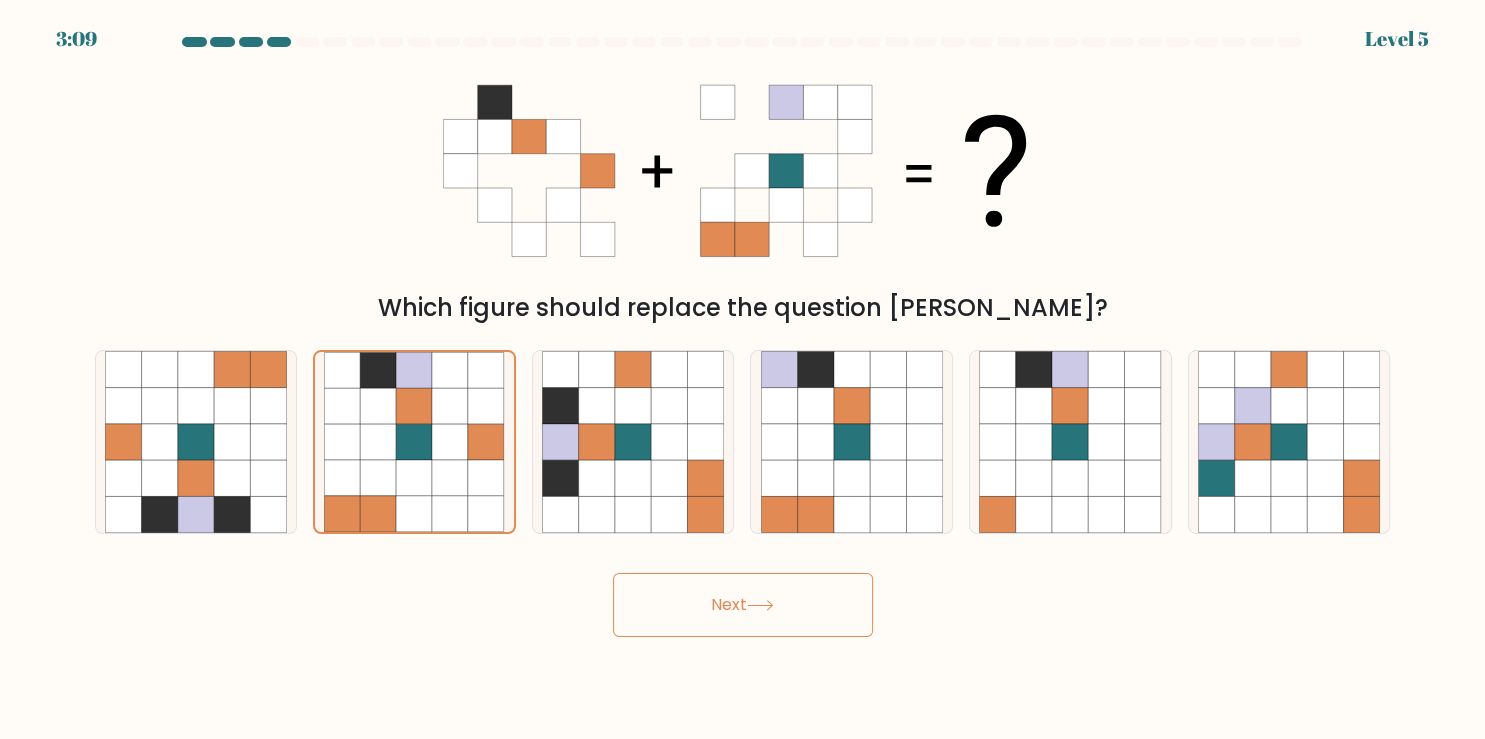 click on "Next" at bounding box center [743, 605] 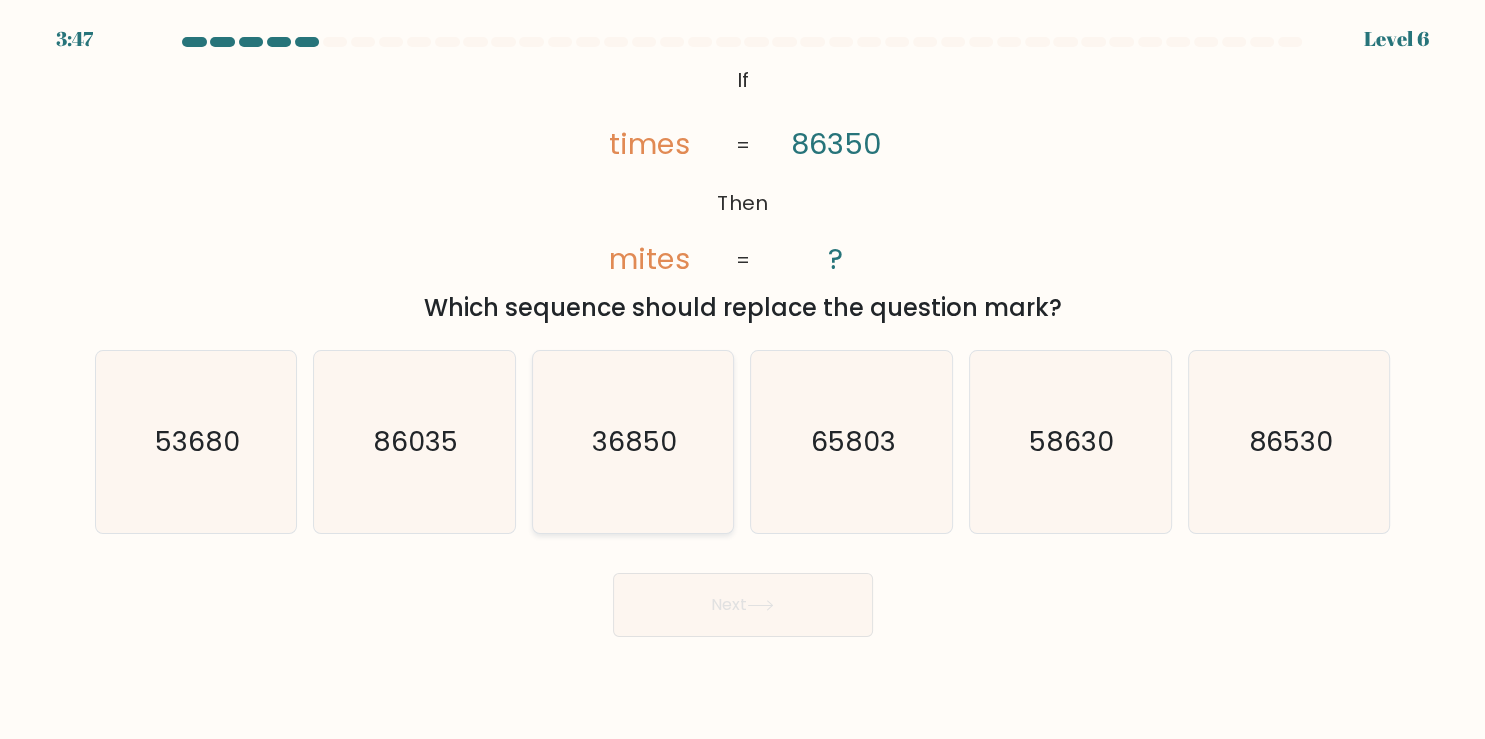 click on "36850" 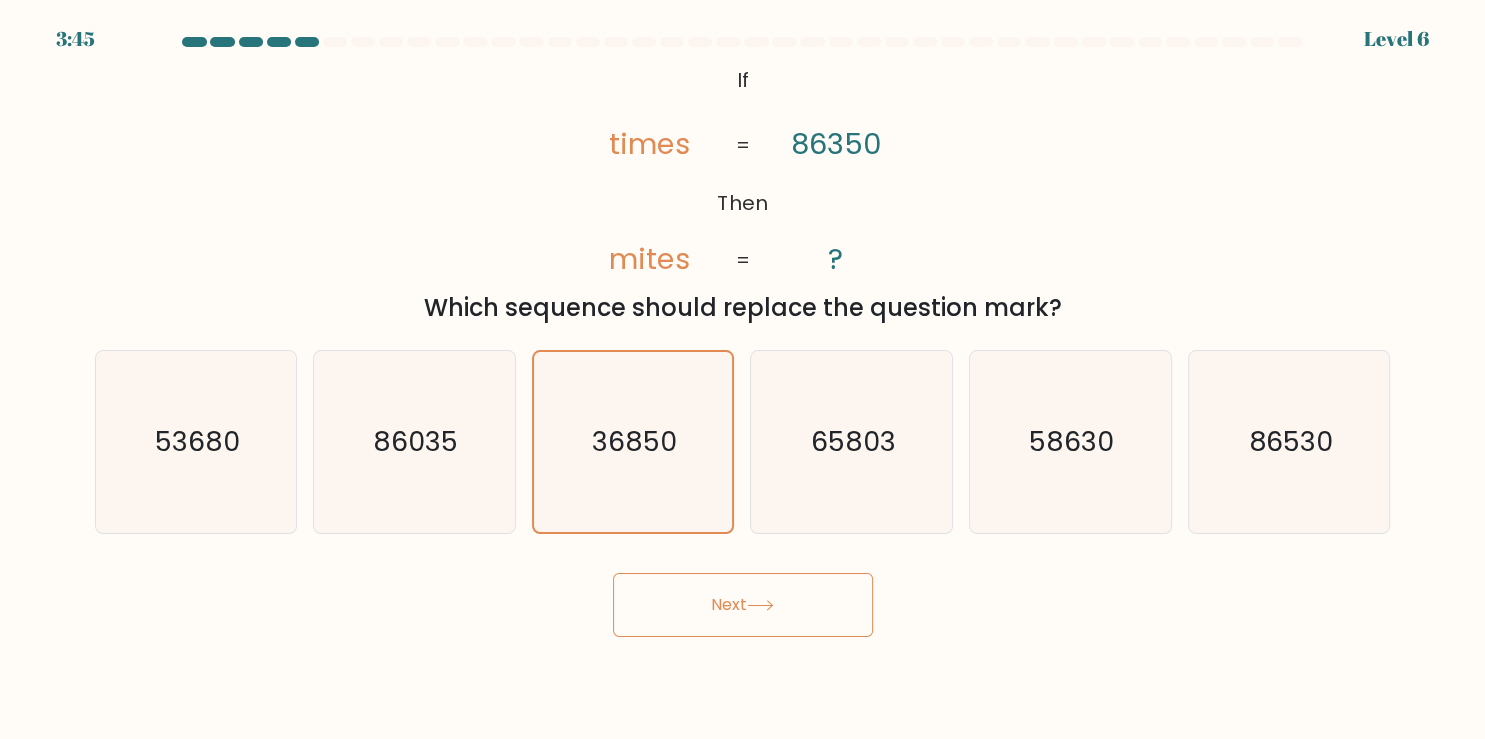click on "Next" at bounding box center (743, 605) 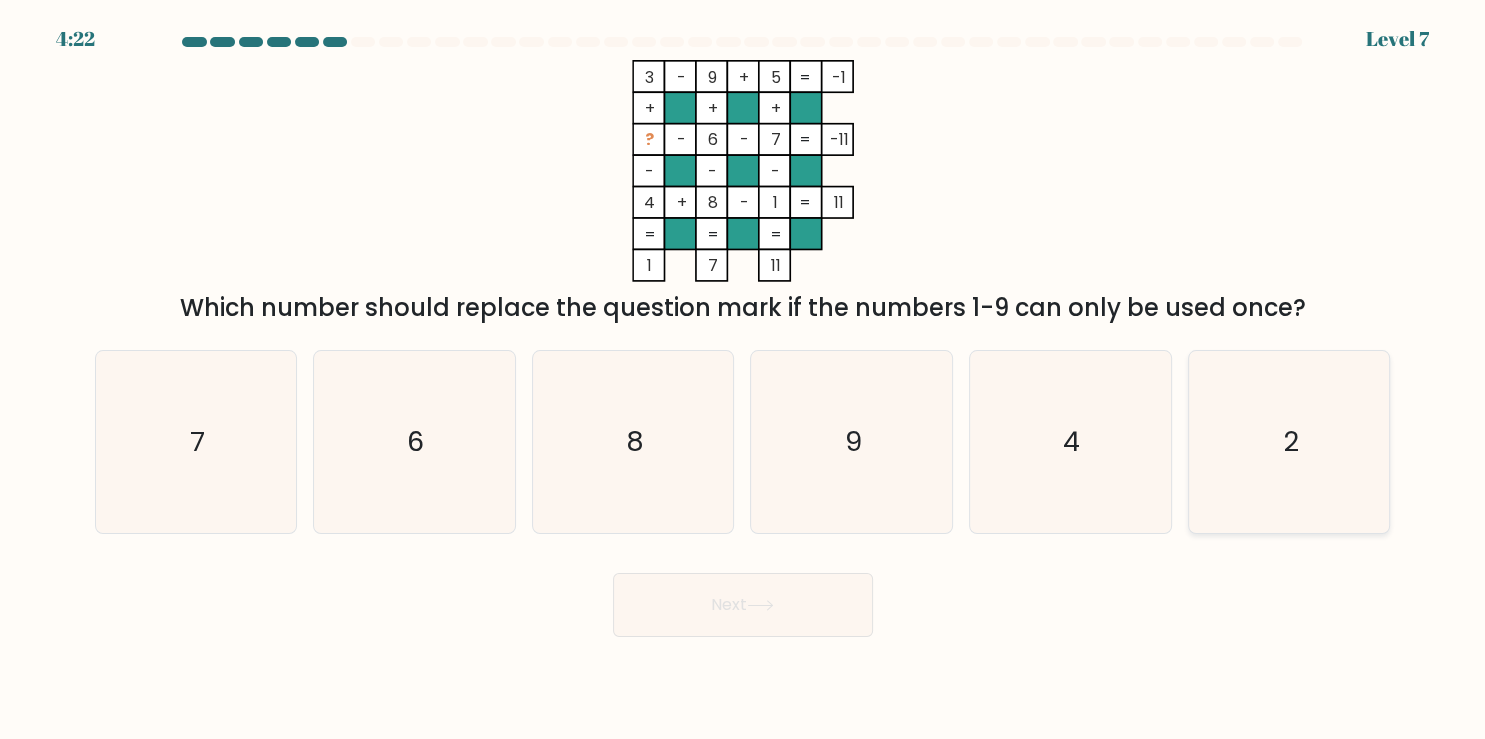 click on "2" 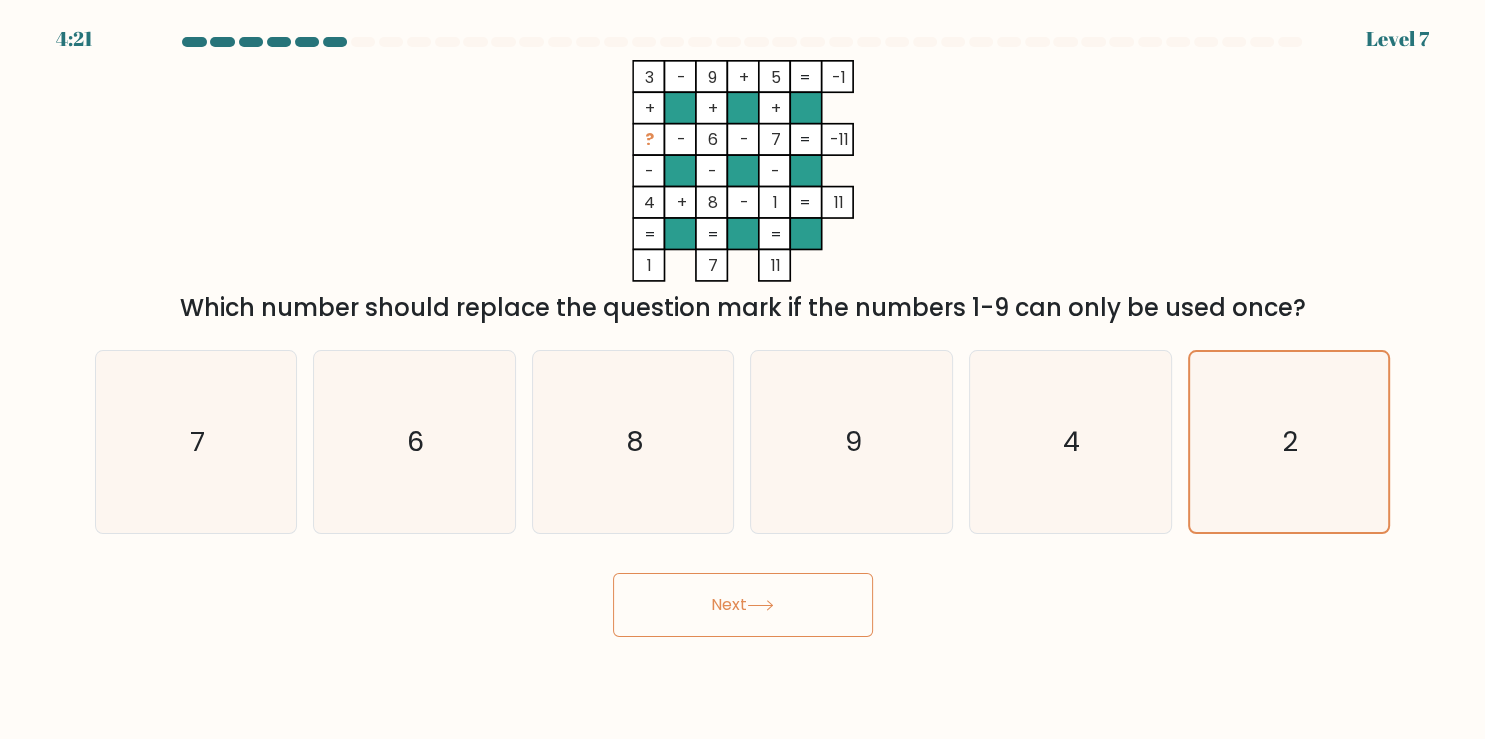 click 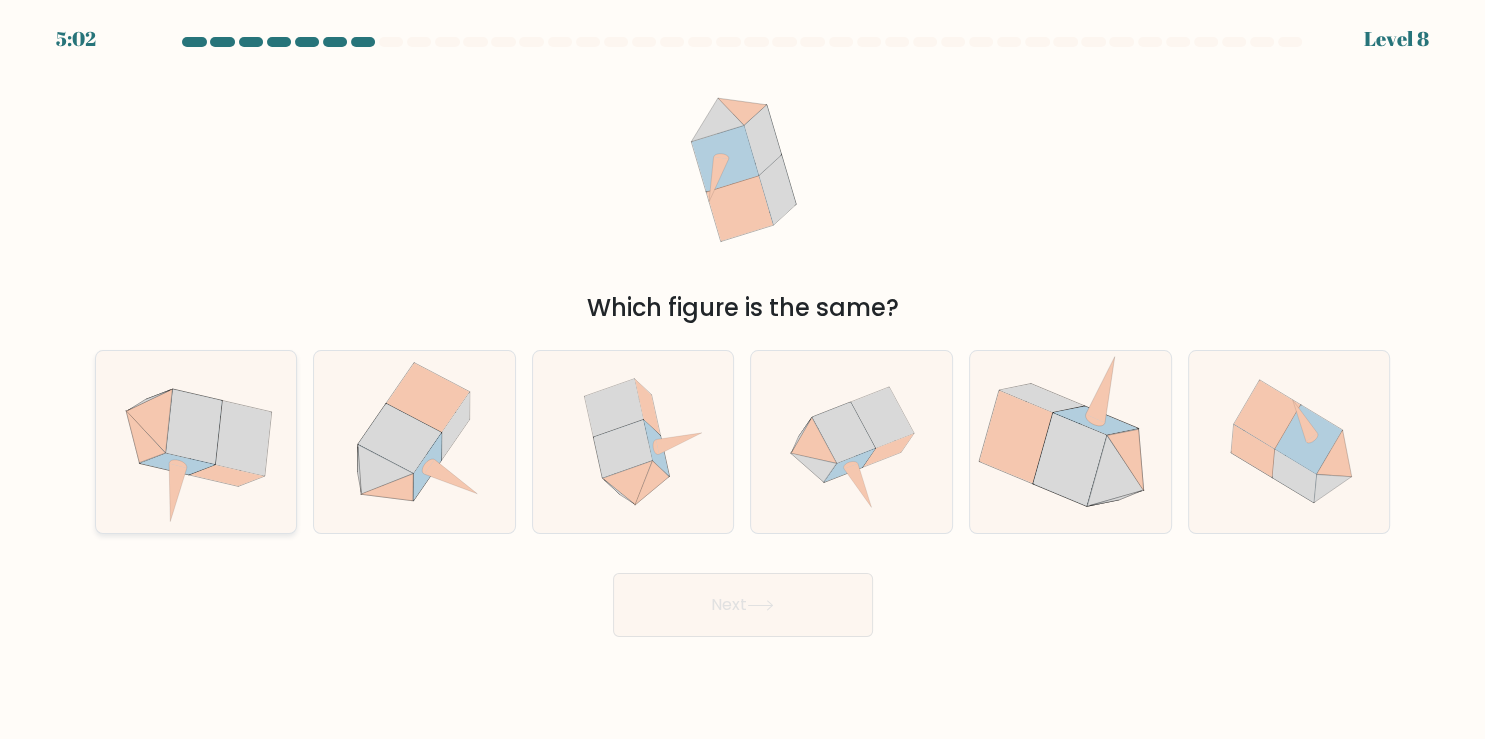 click 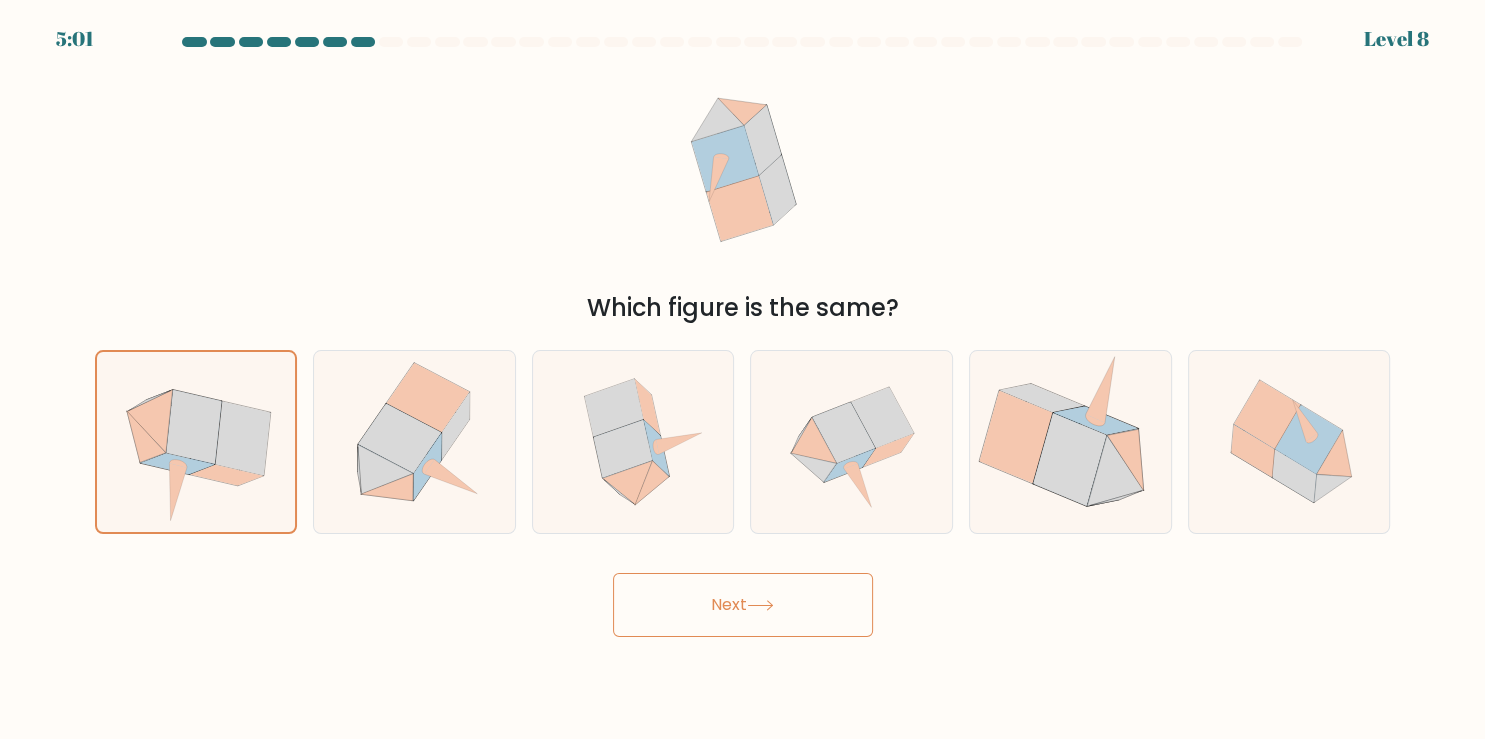 click on "Next" at bounding box center [743, 605] 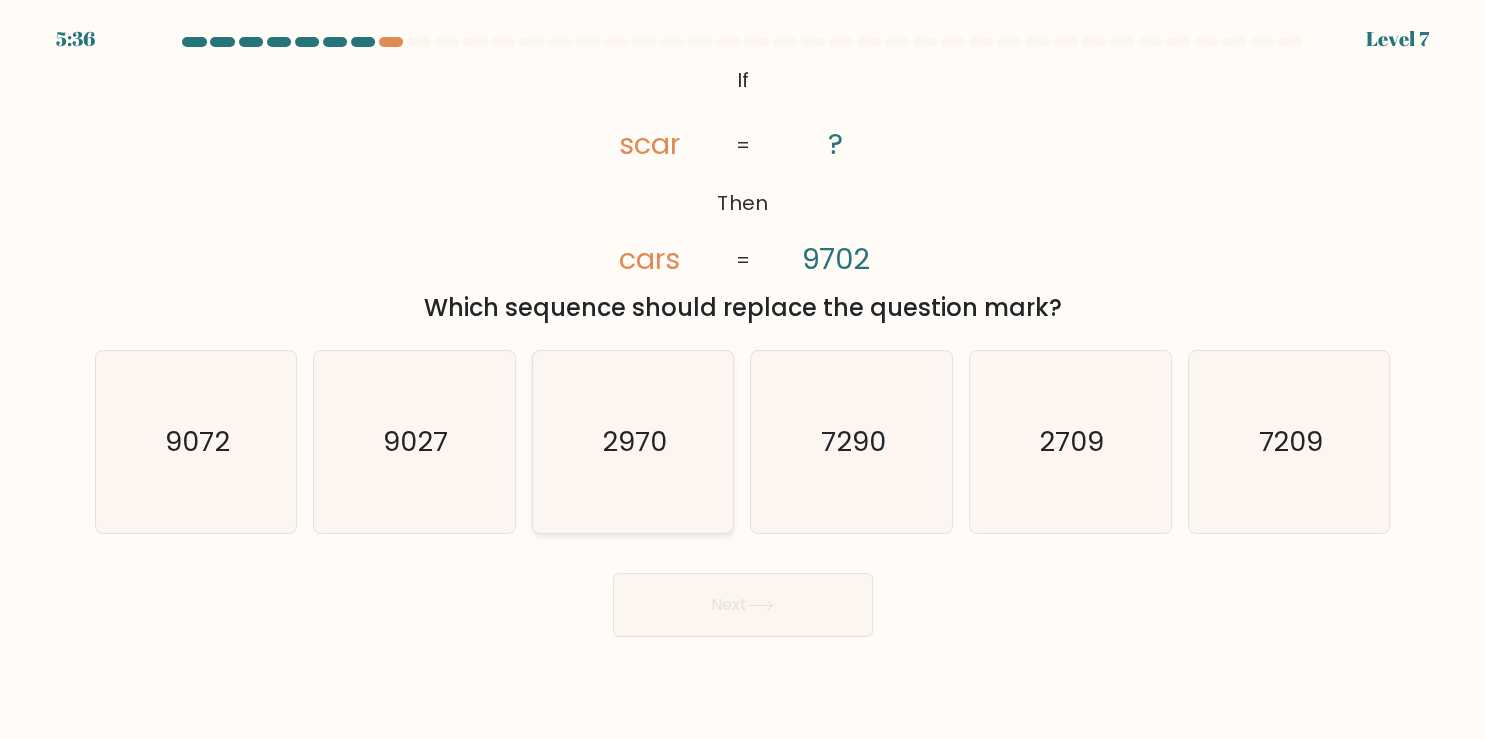 click on "2970" 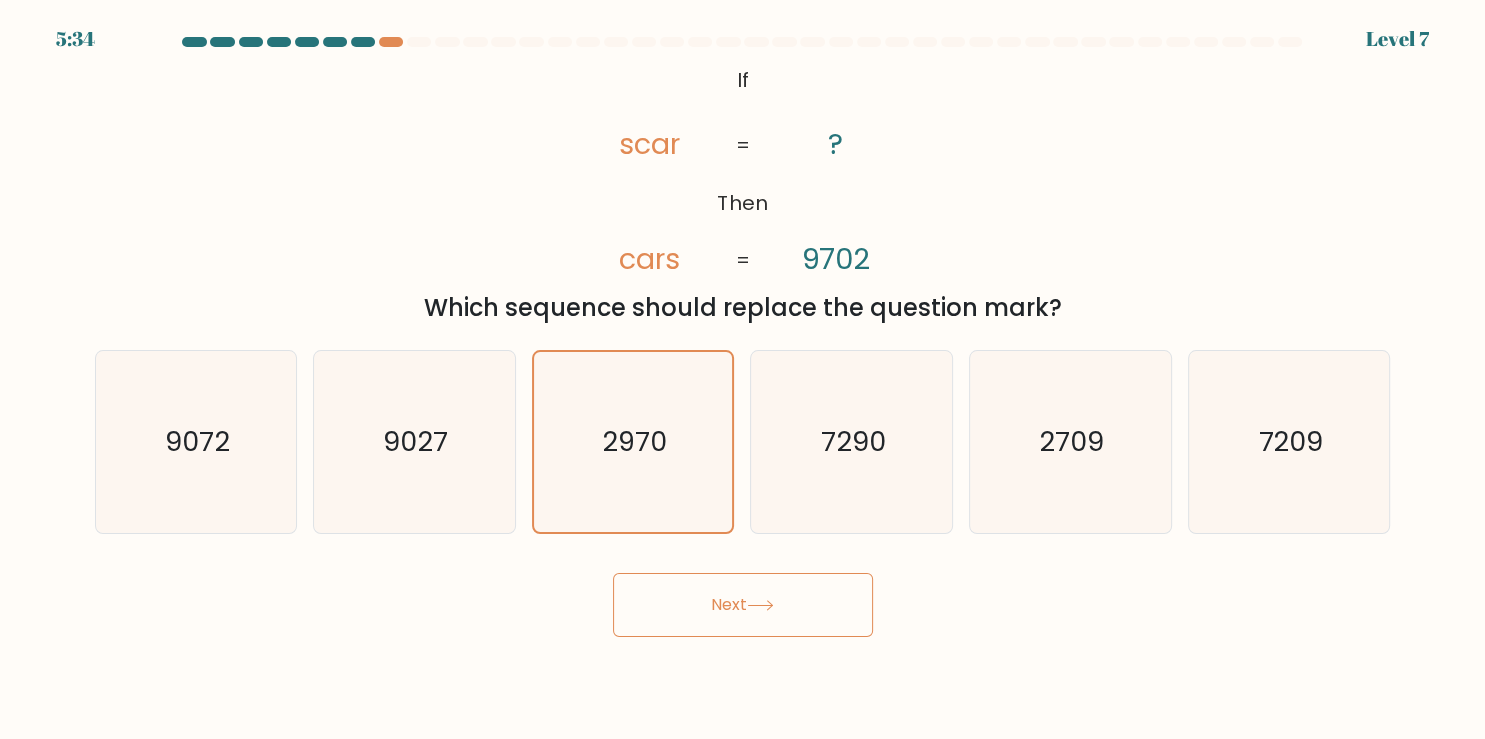 click on "Next" at bounding box center [743, 605] 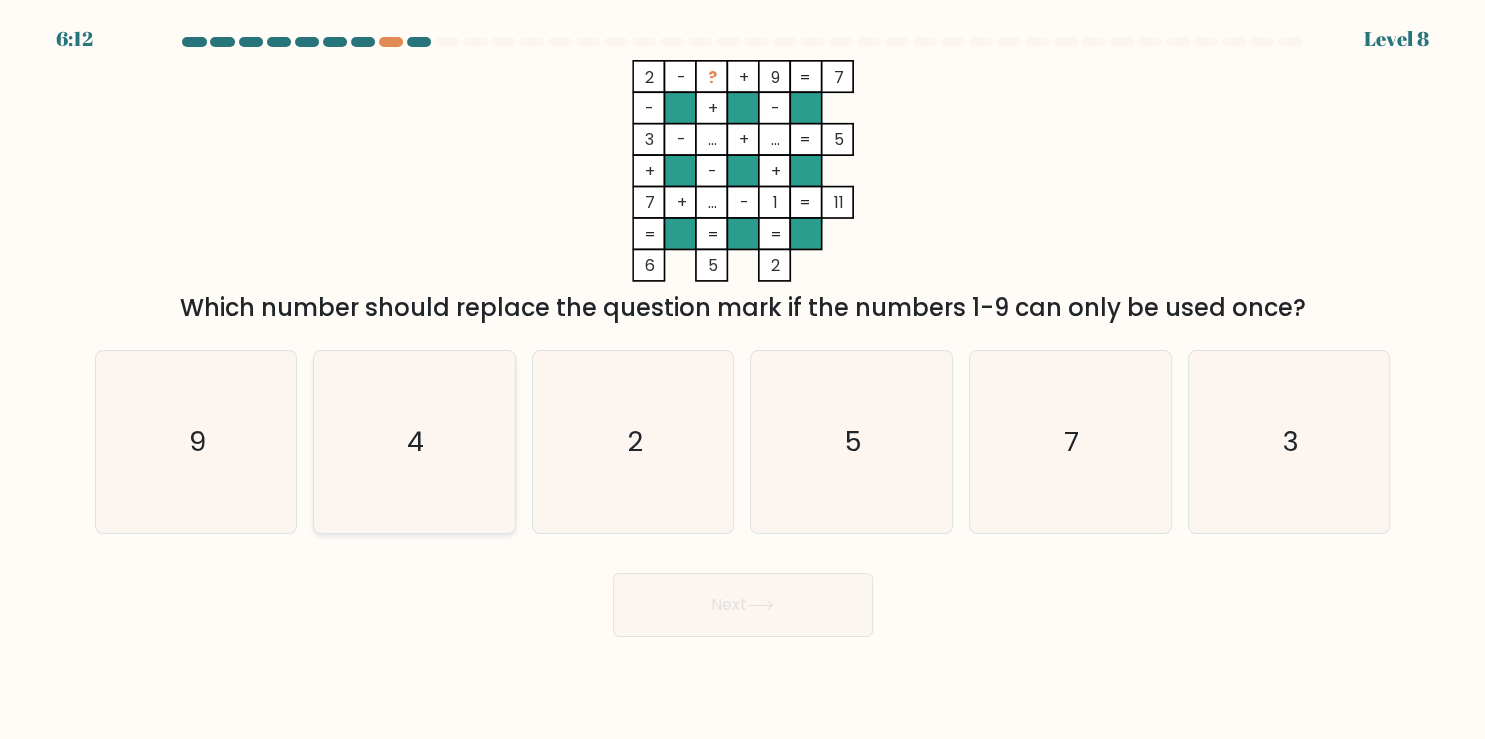 click on "4" at bounding box center (414, 442) 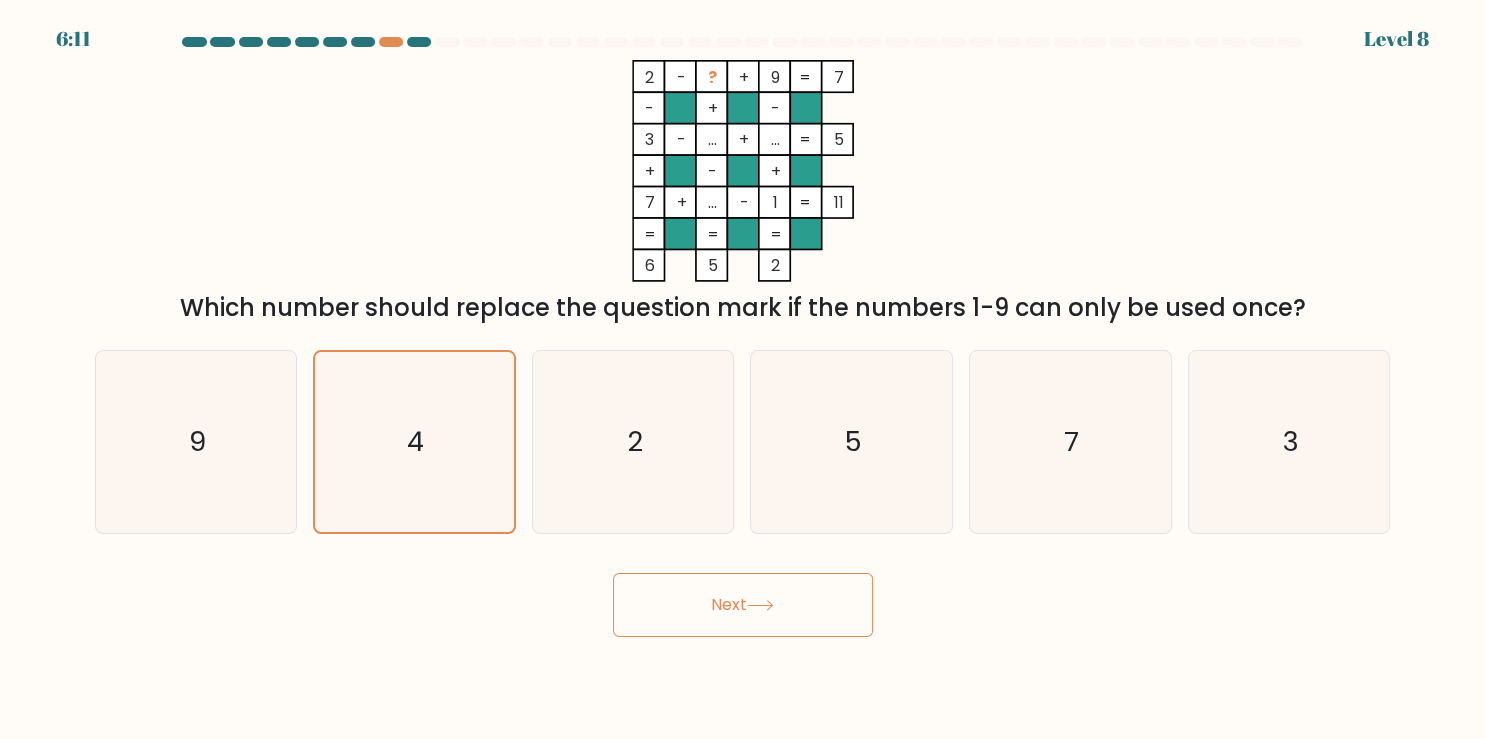click on "Next" at bounding box center [743, 605] 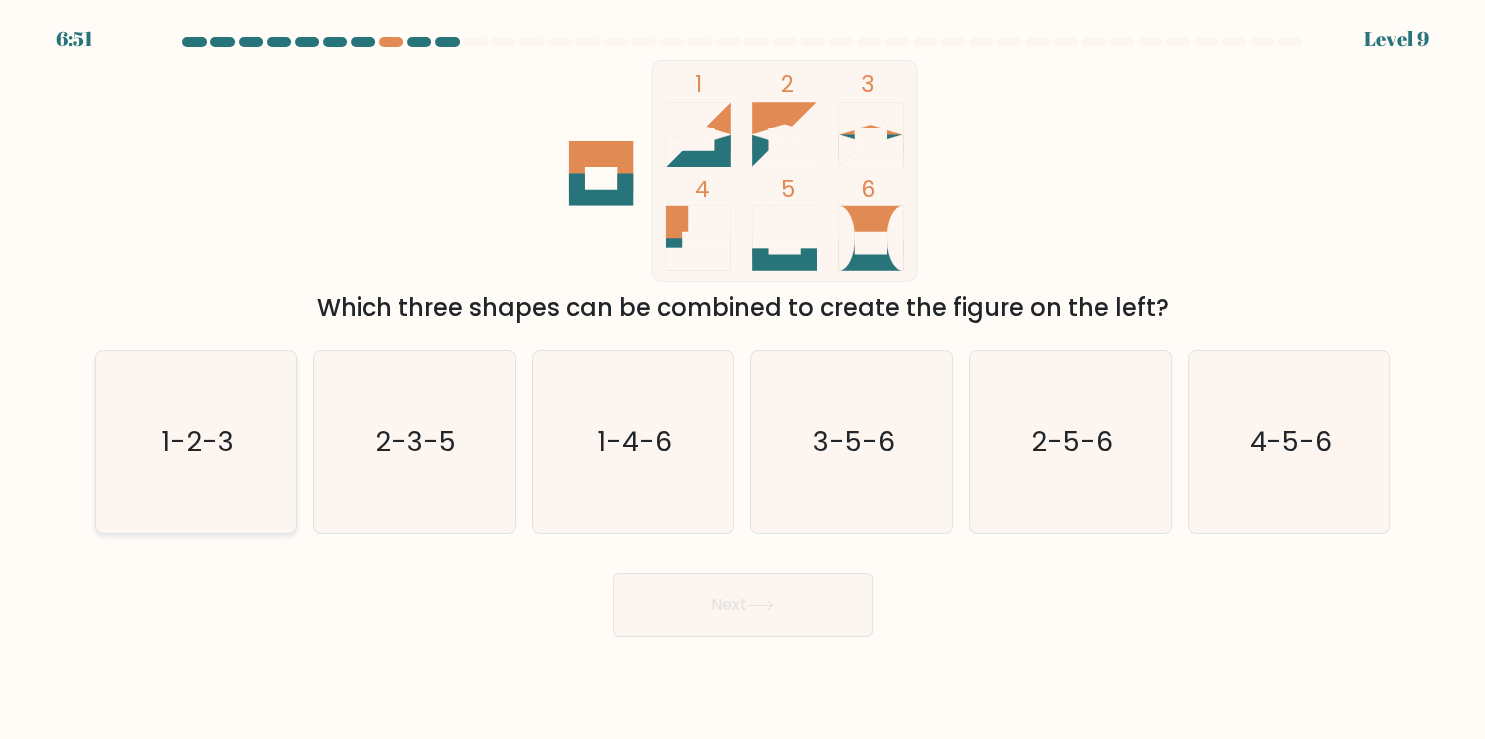 click on "1-2-3" 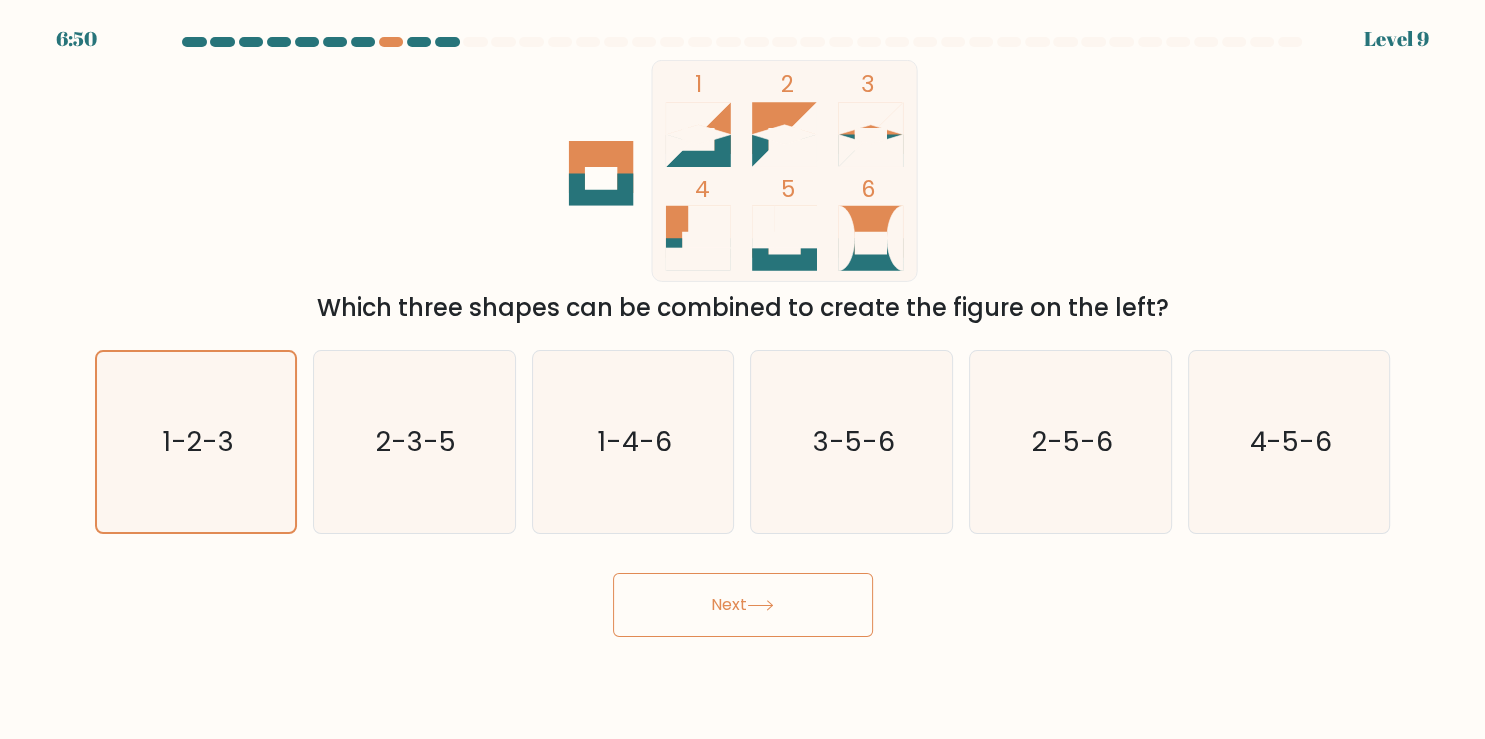 click on "Next" at bounding box center (743, 605) 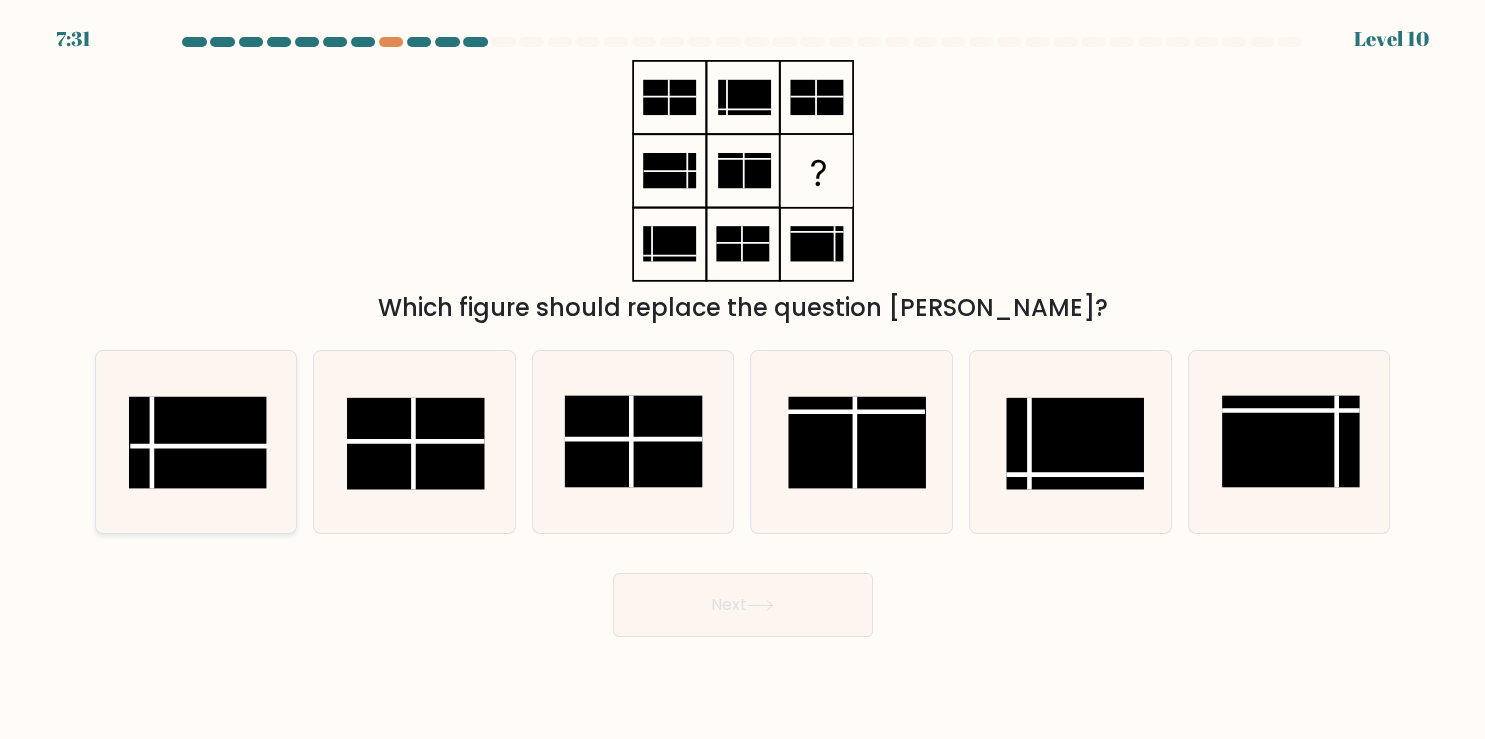 click 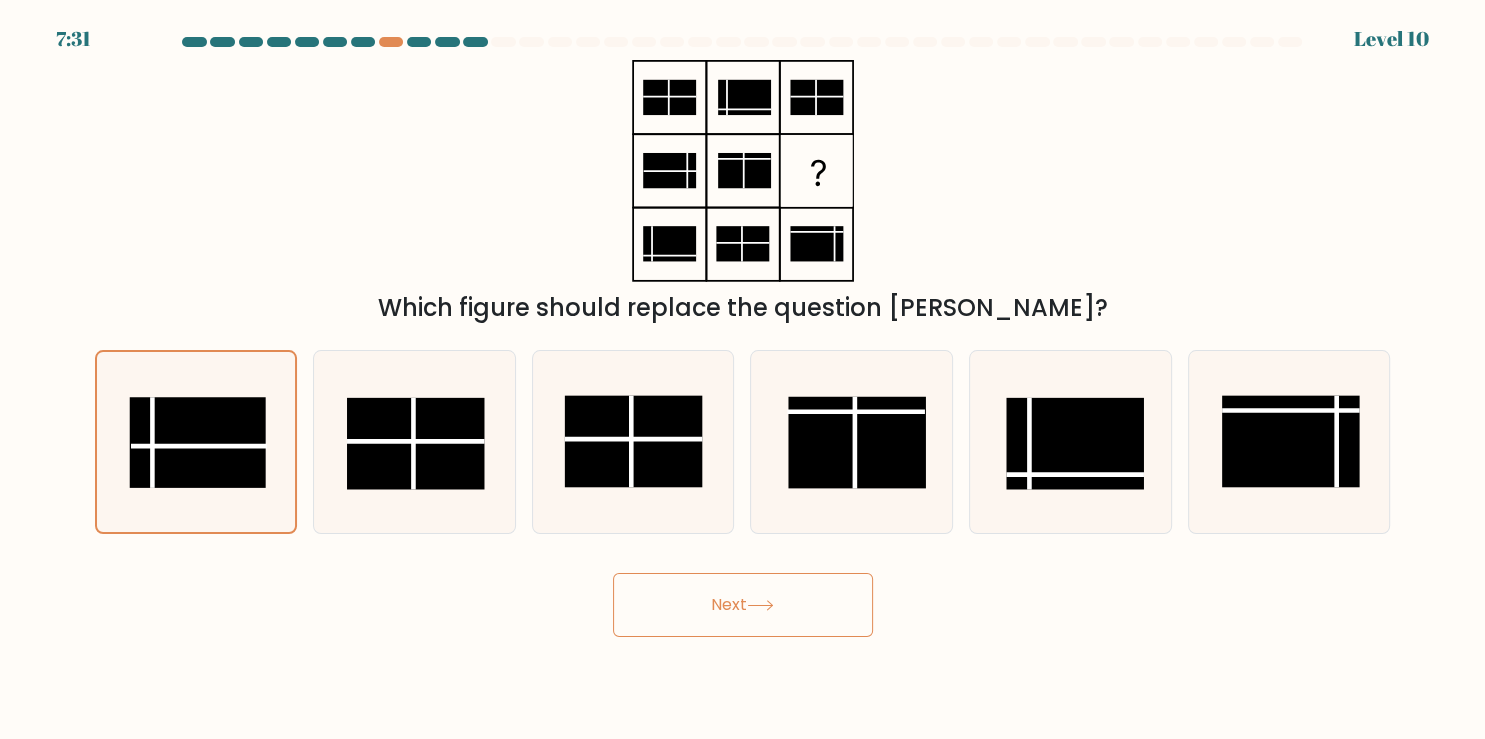 click on "Next" at bounding box center (743, 605) 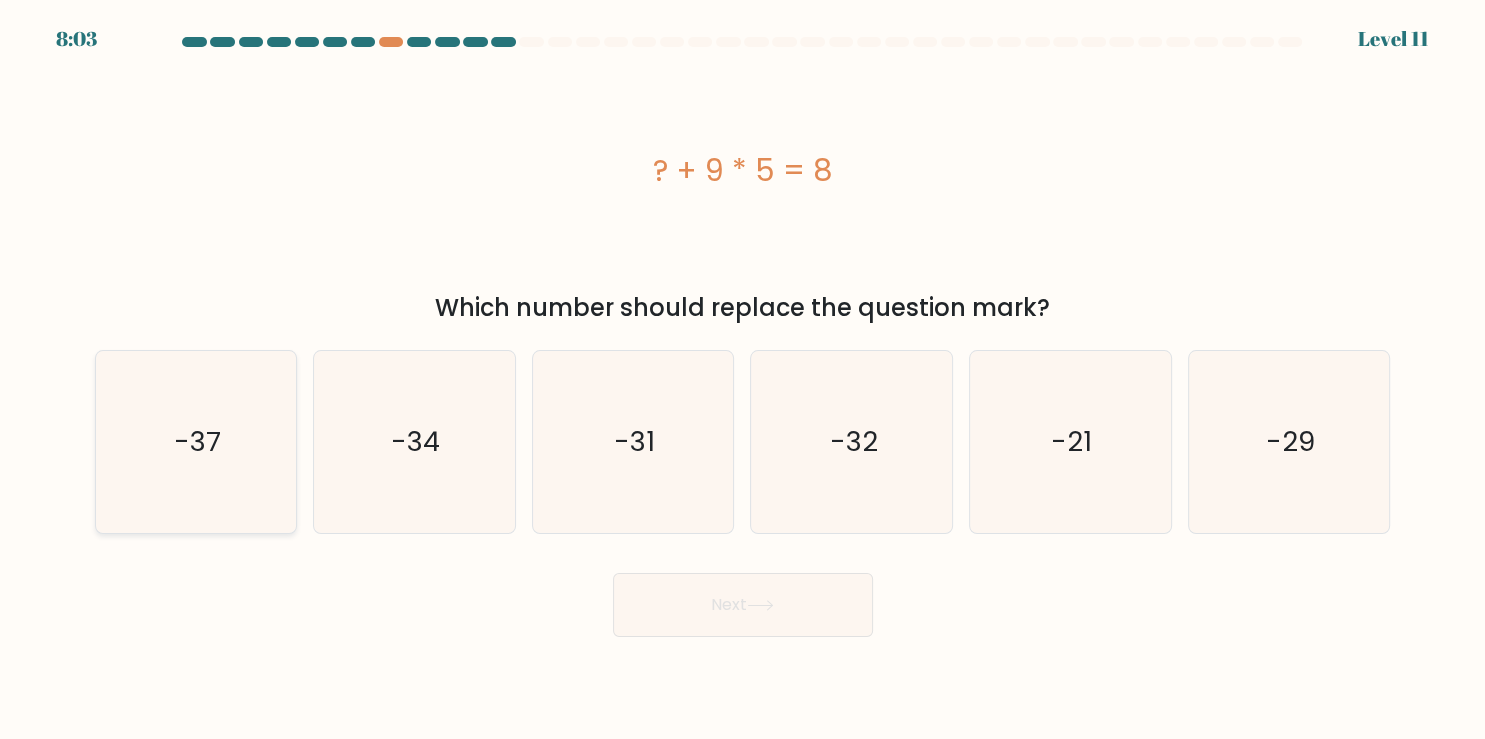 click on "-37" 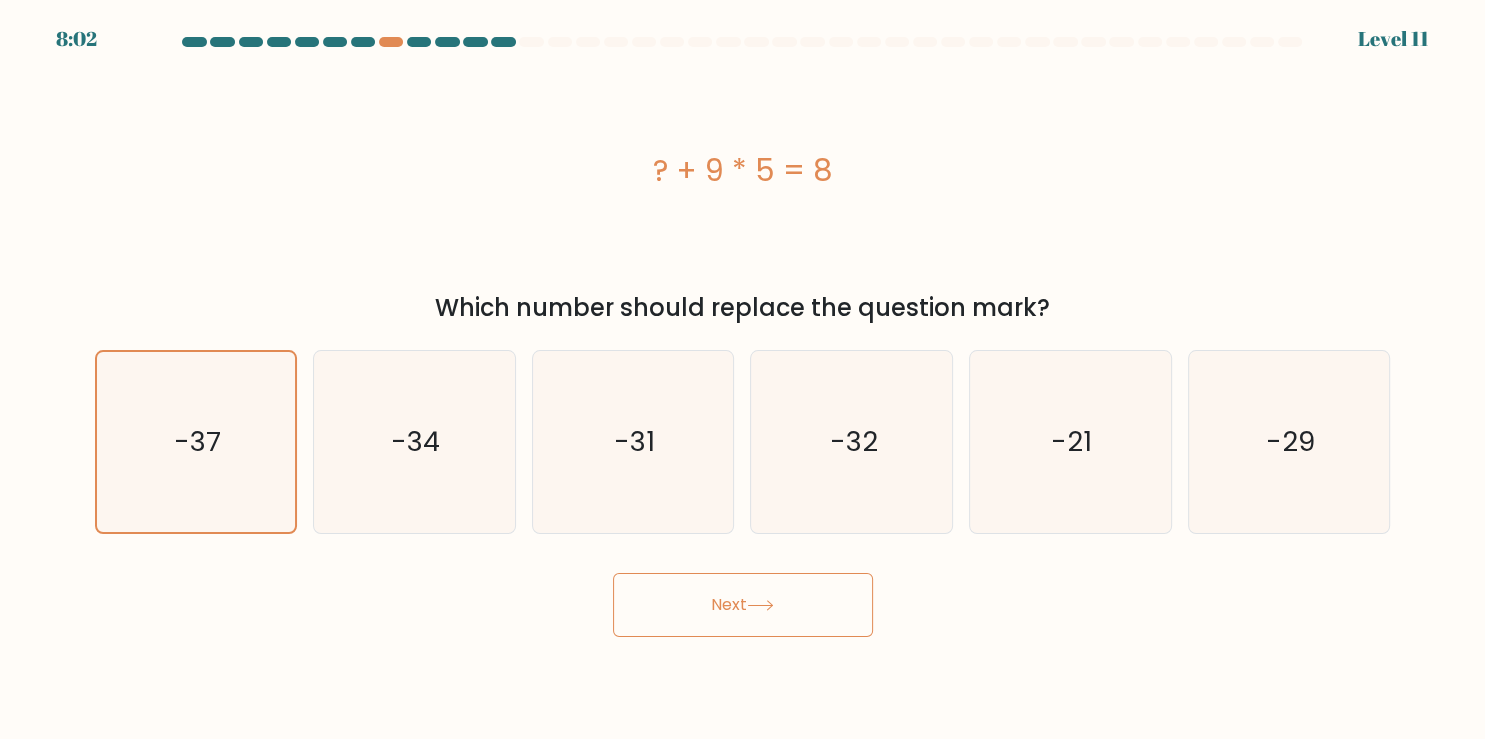click on "Next" at bounding box center [743, 605] 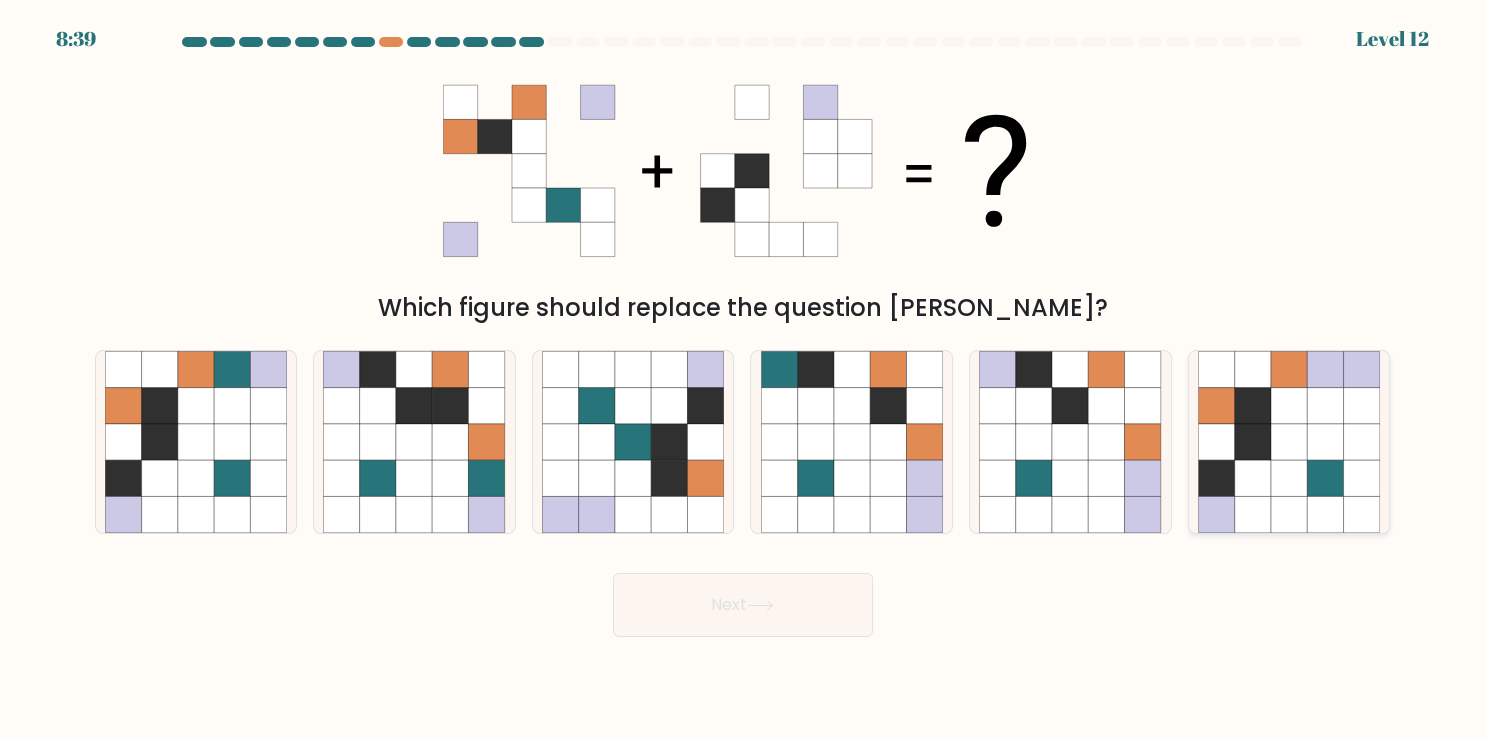 click 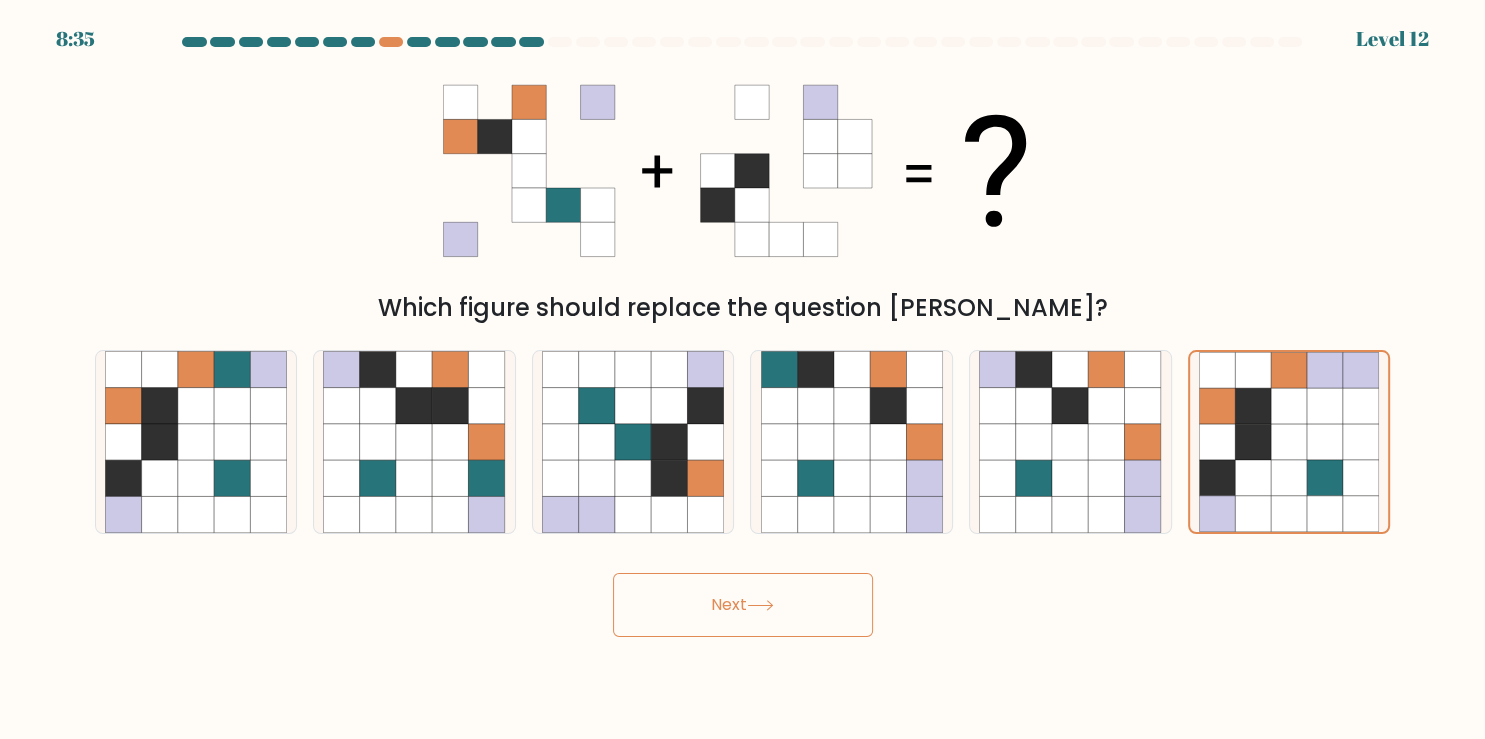 click on "Next" at bounding box center [743, 605] 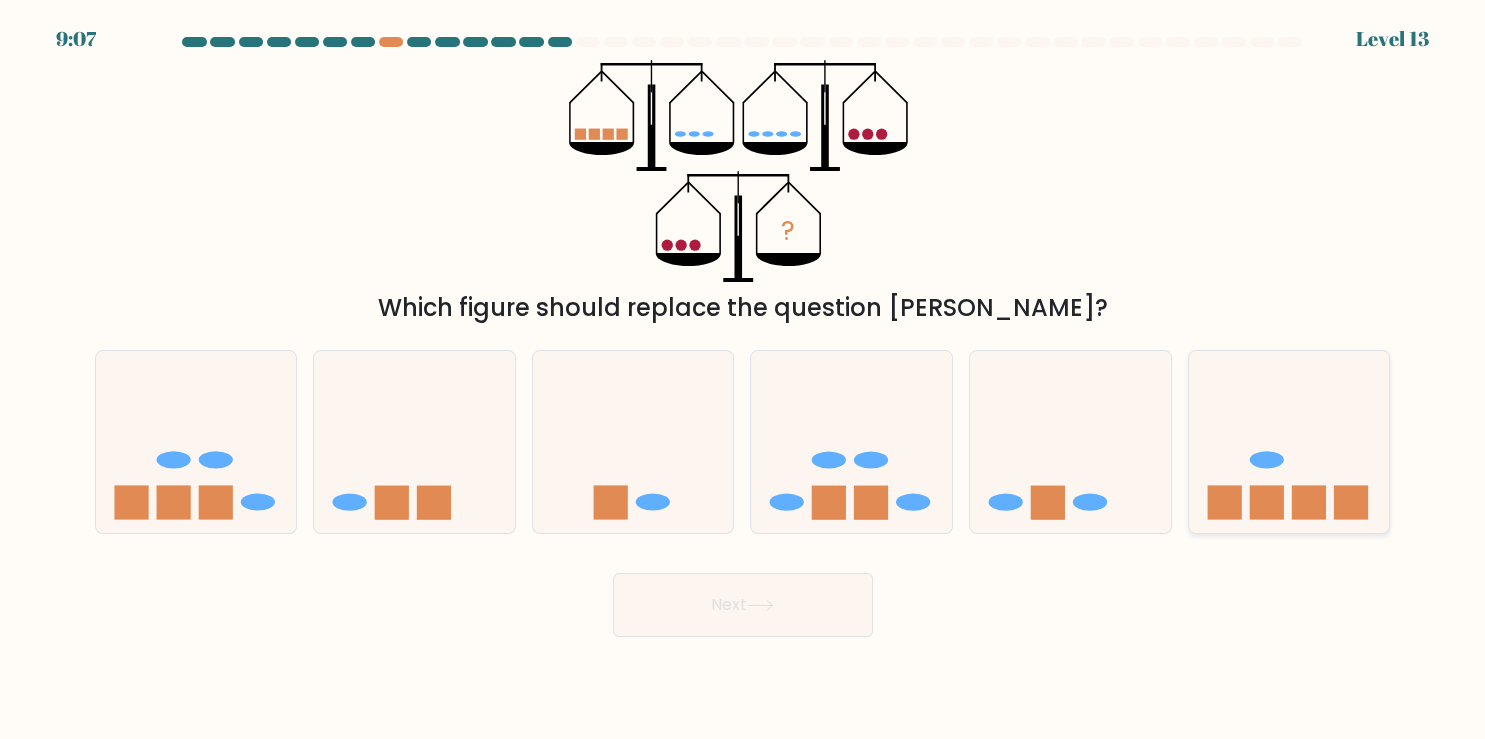 click 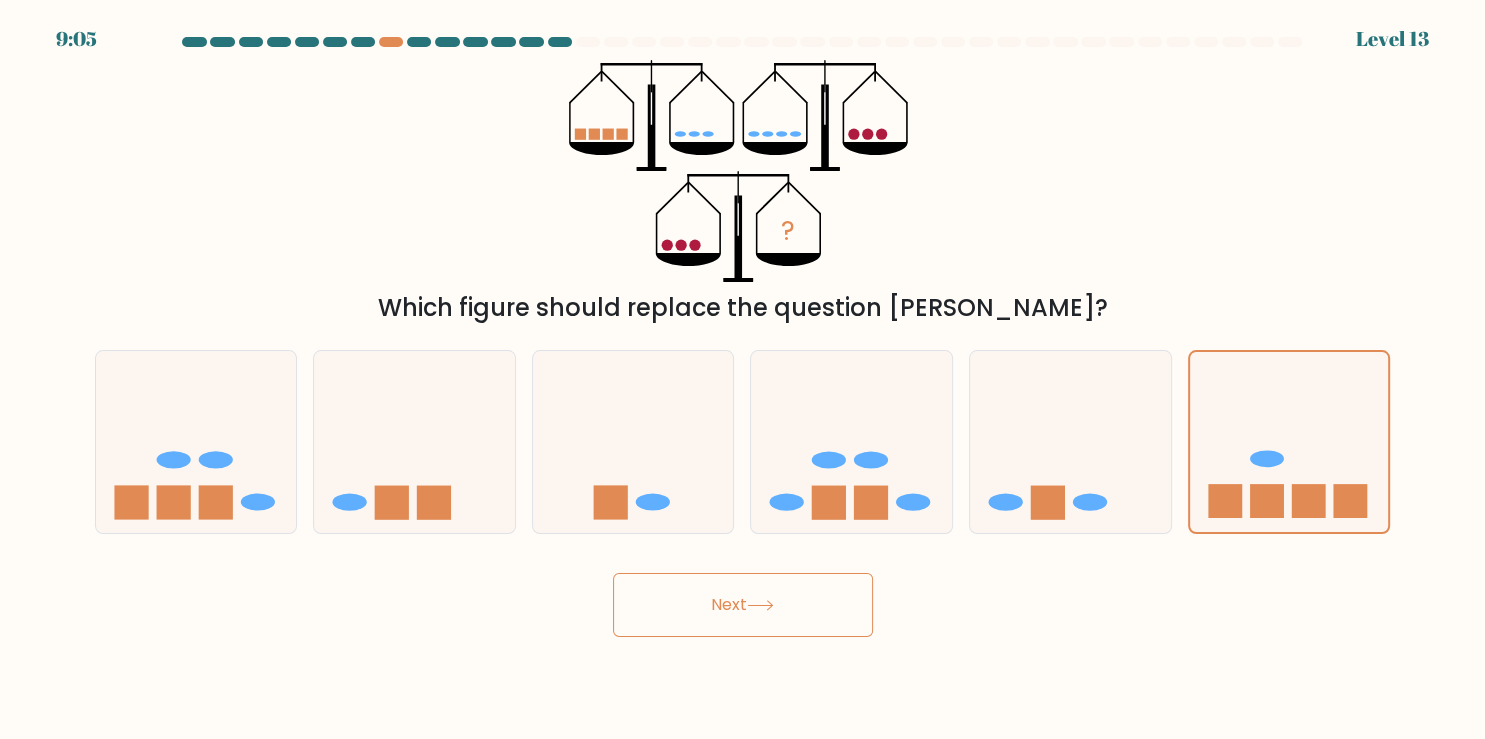 click on "Next" at bounding box center [743, 605] 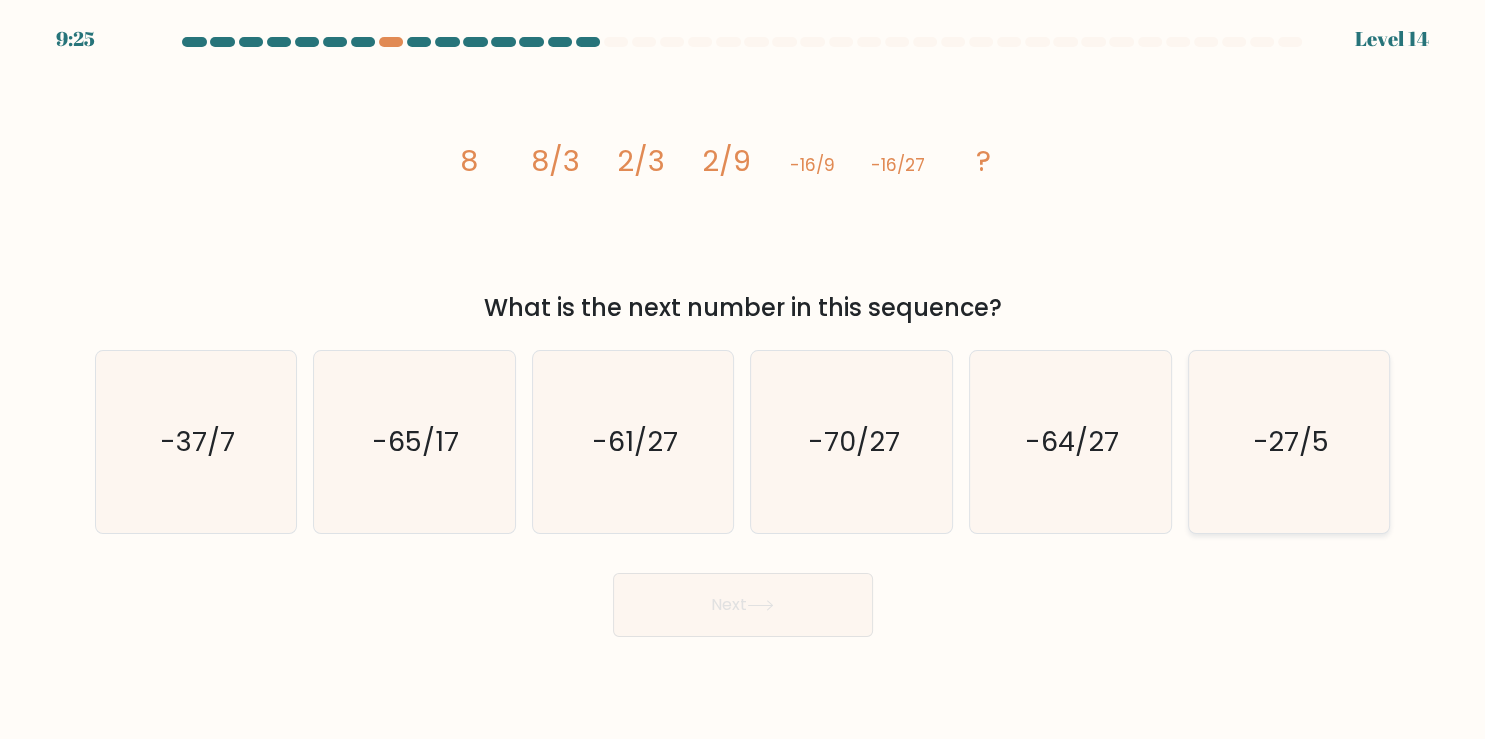 click on "-27/5" 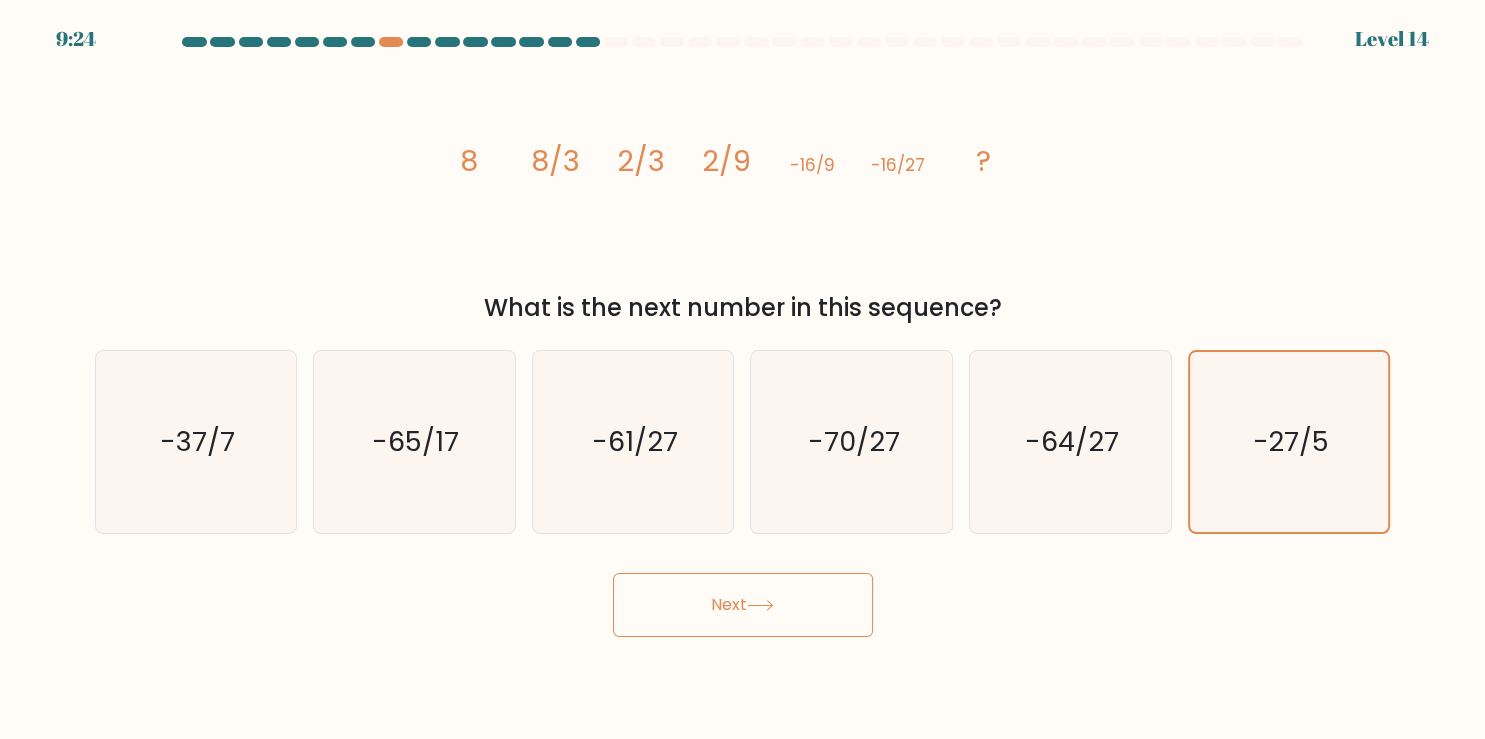 click on "Next" at bounding box center [743, 605] 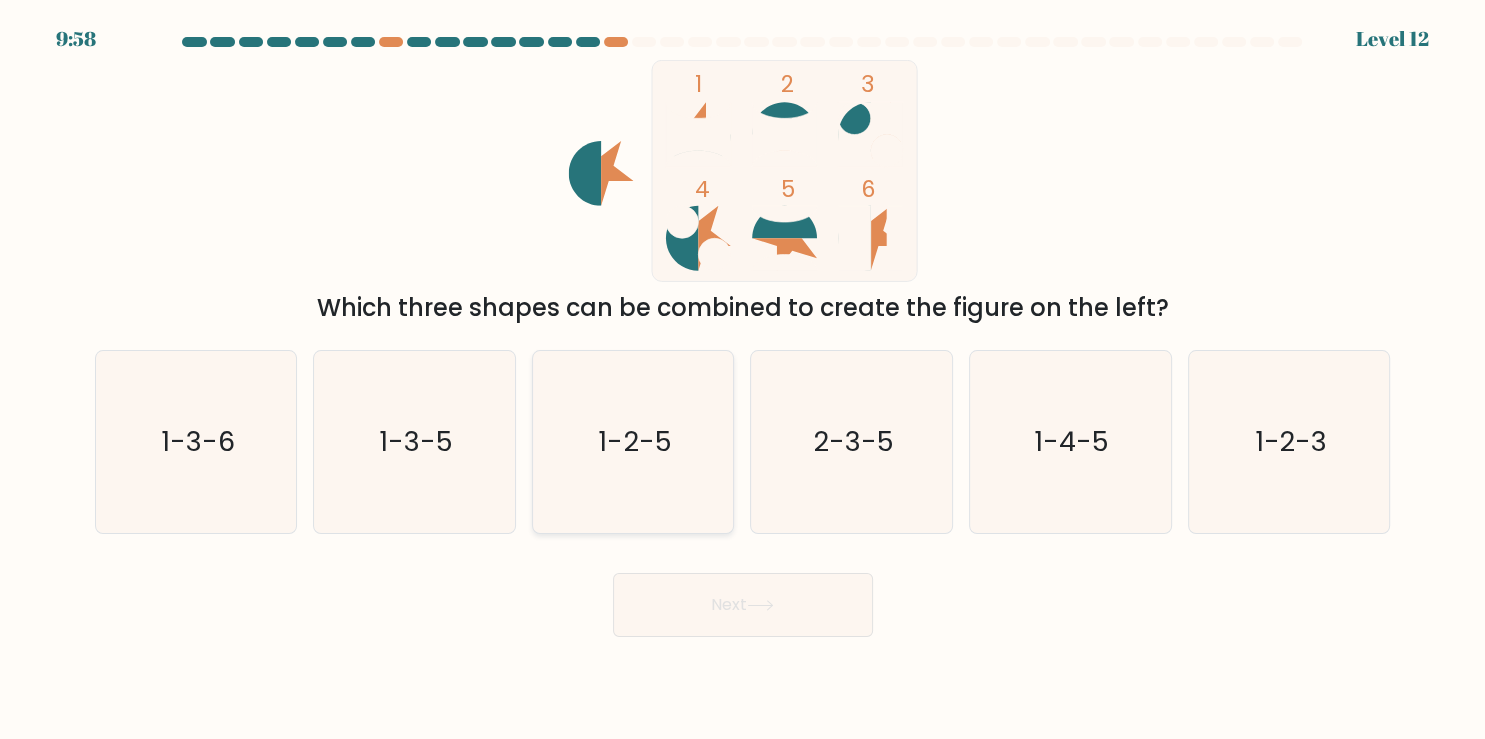 click on "1-2-5" 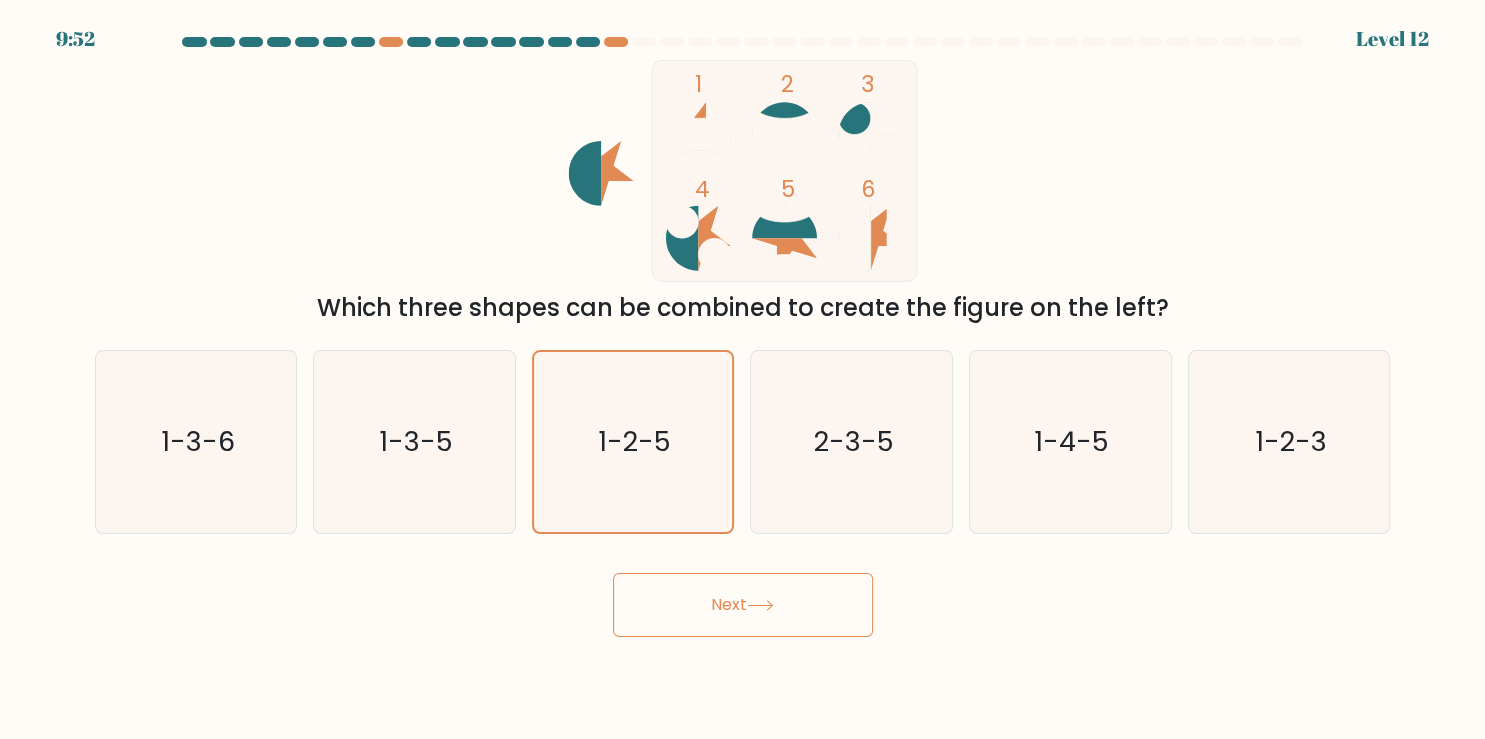 click on "Next" at bounding box center (743, 605) 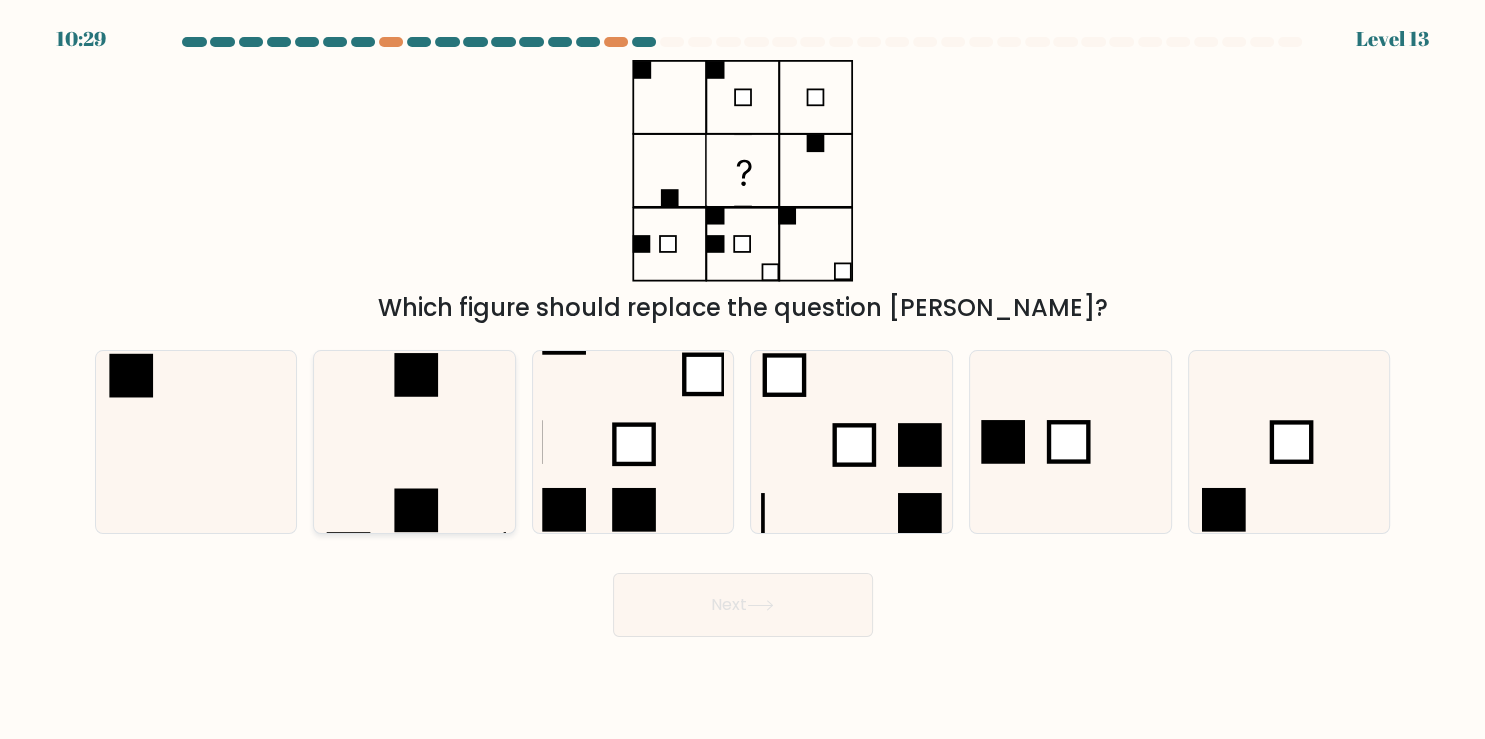 click 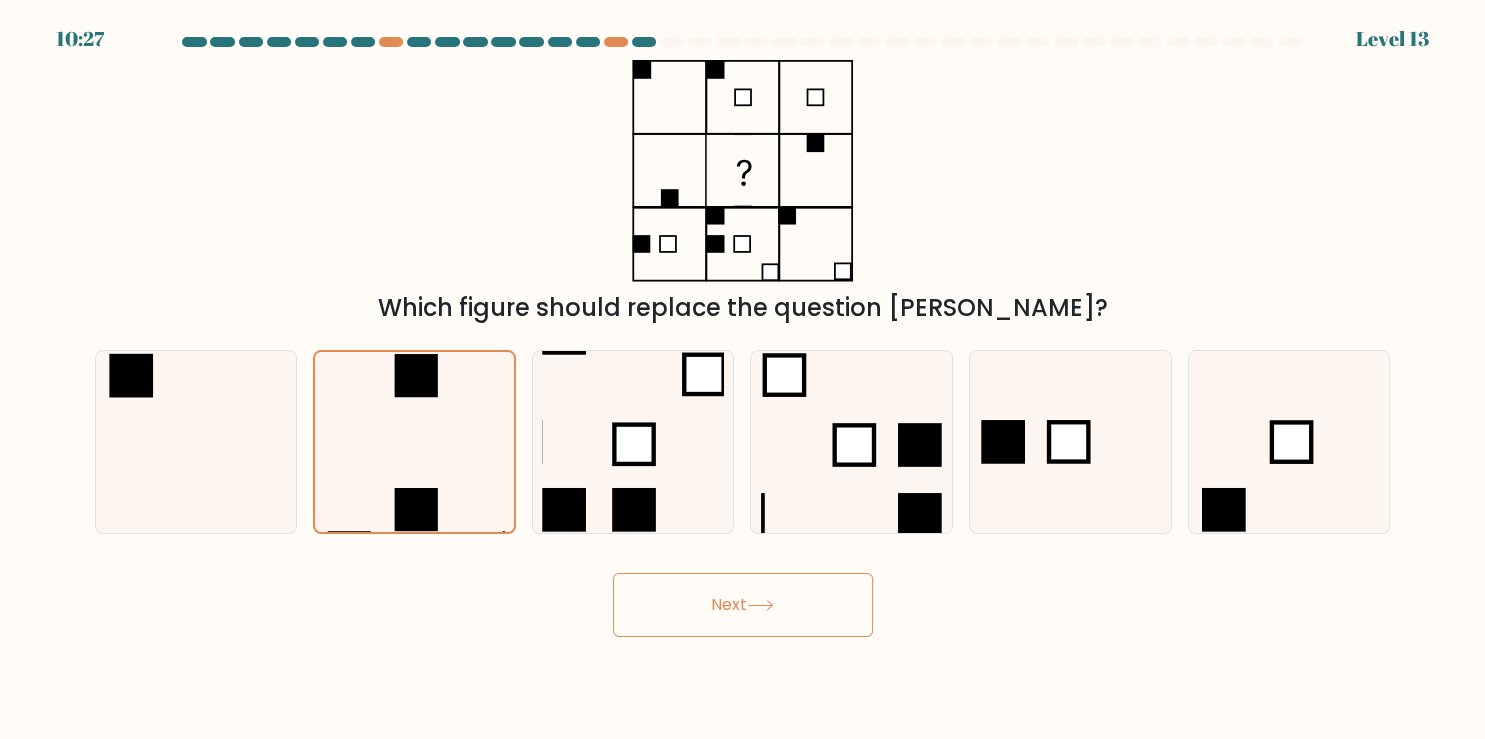 click on "Next" at bounding box center (743, 605) 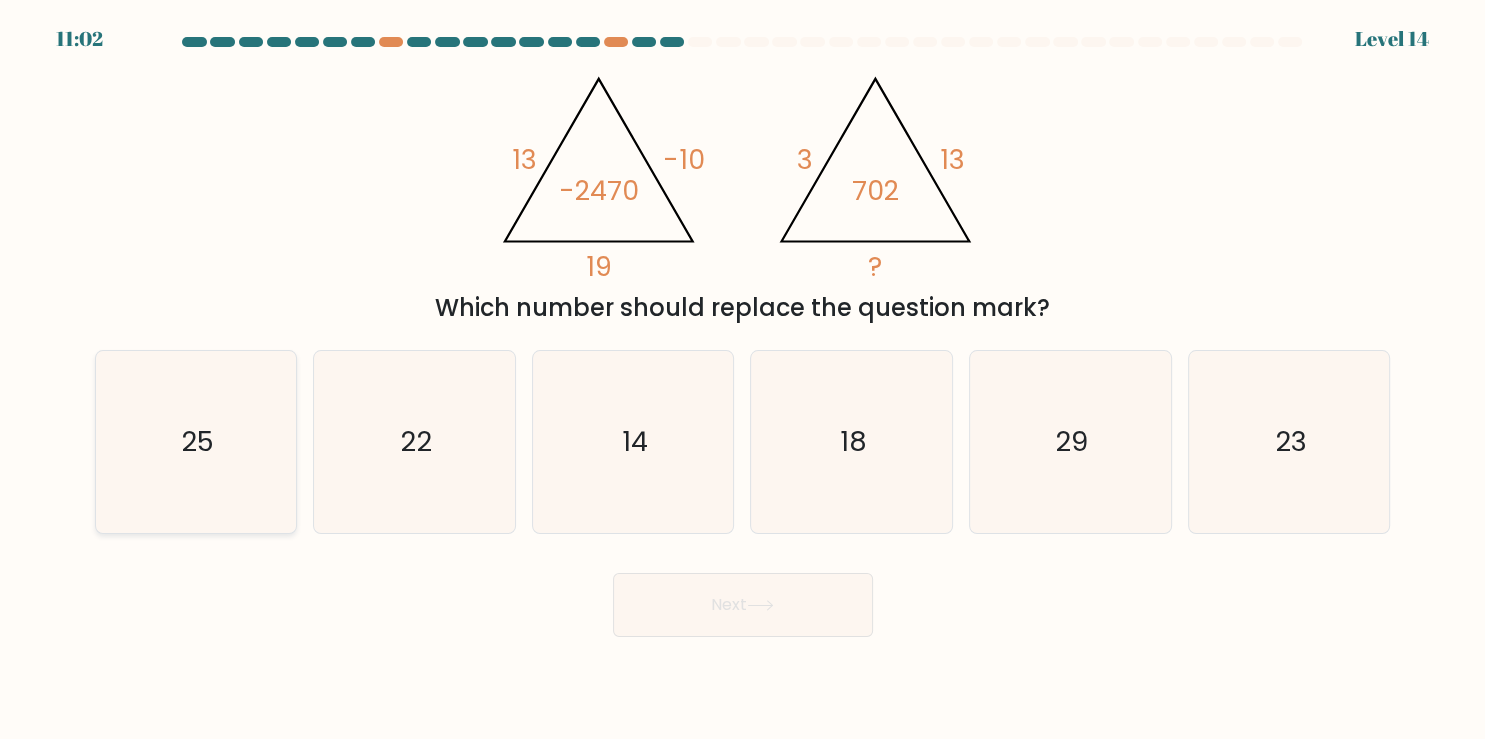 click on "25" 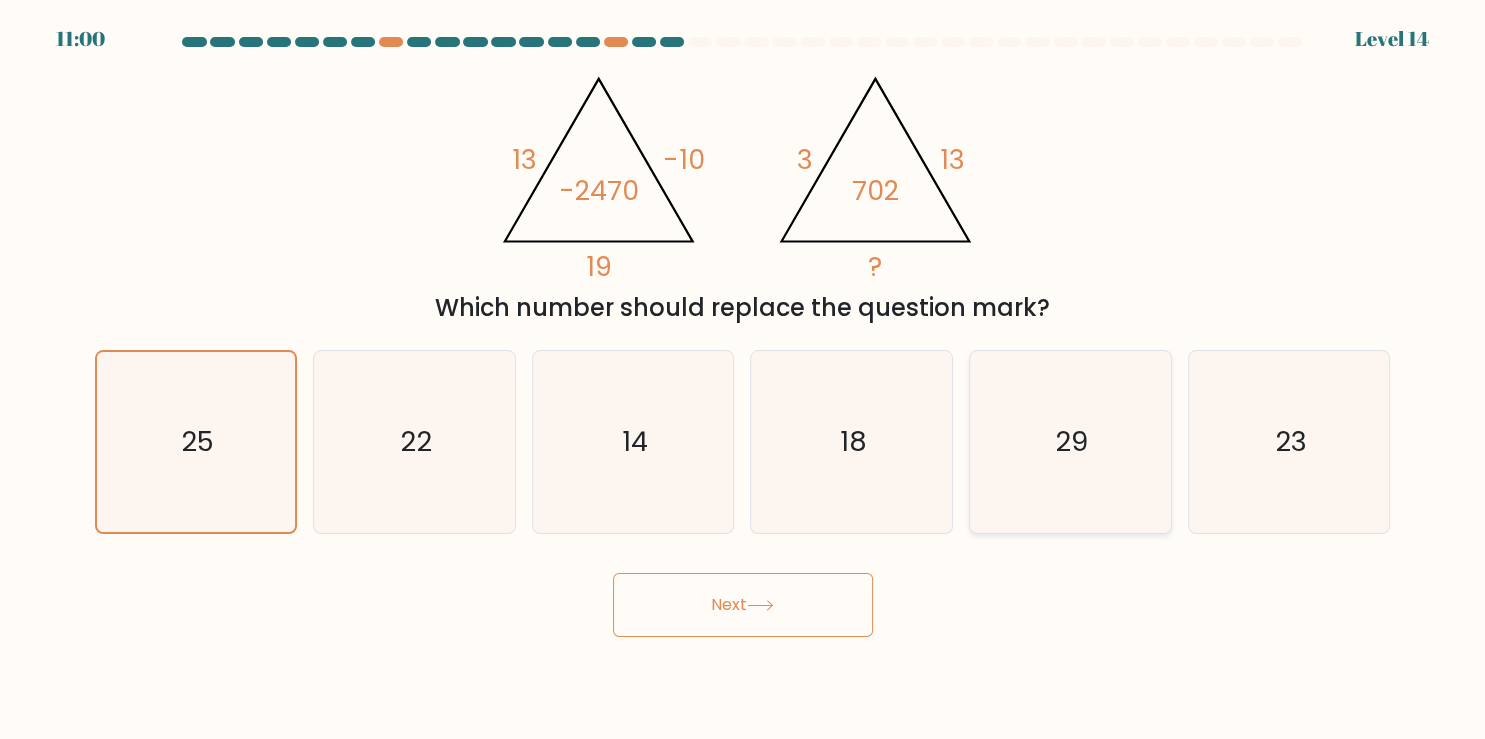 click on "29" 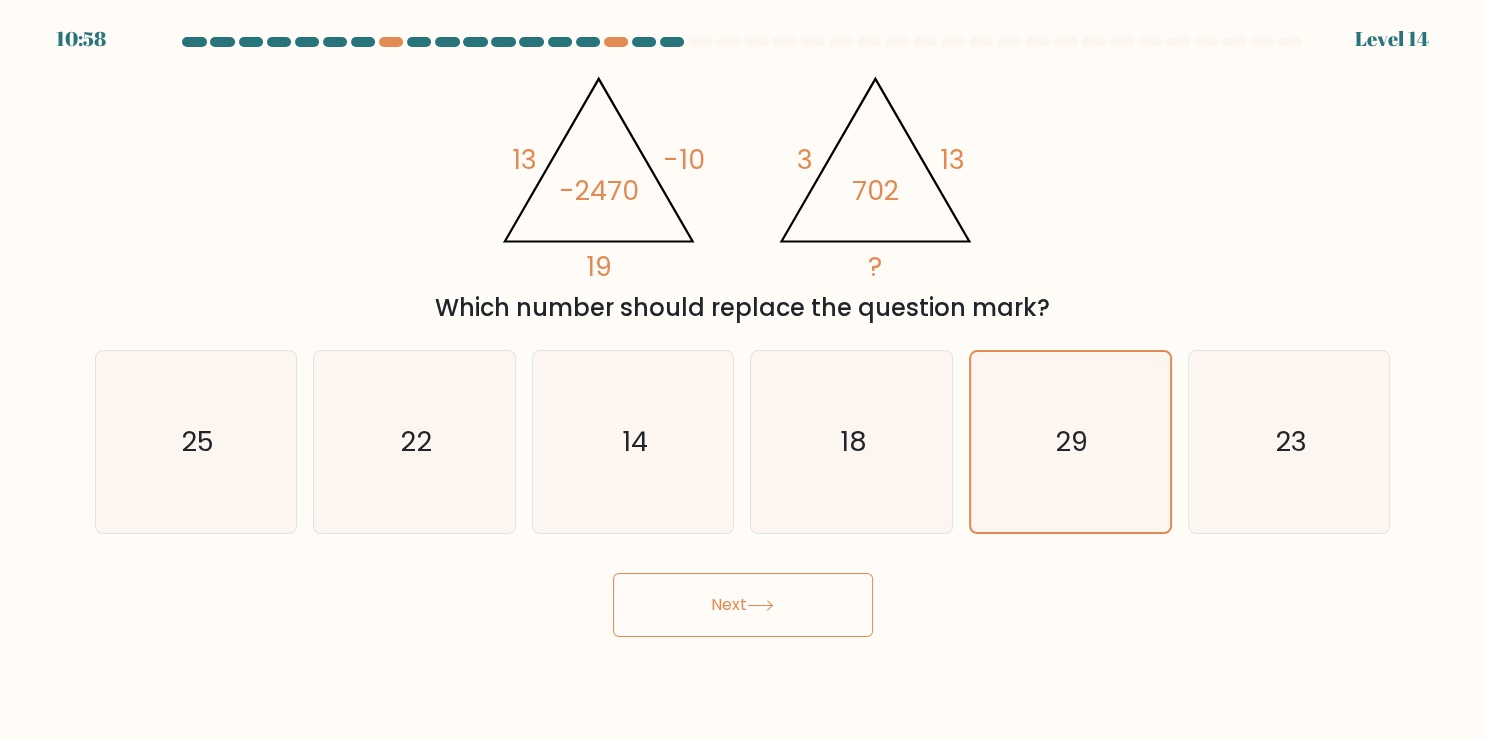 click on "Next" at bounding box center [743, 605] 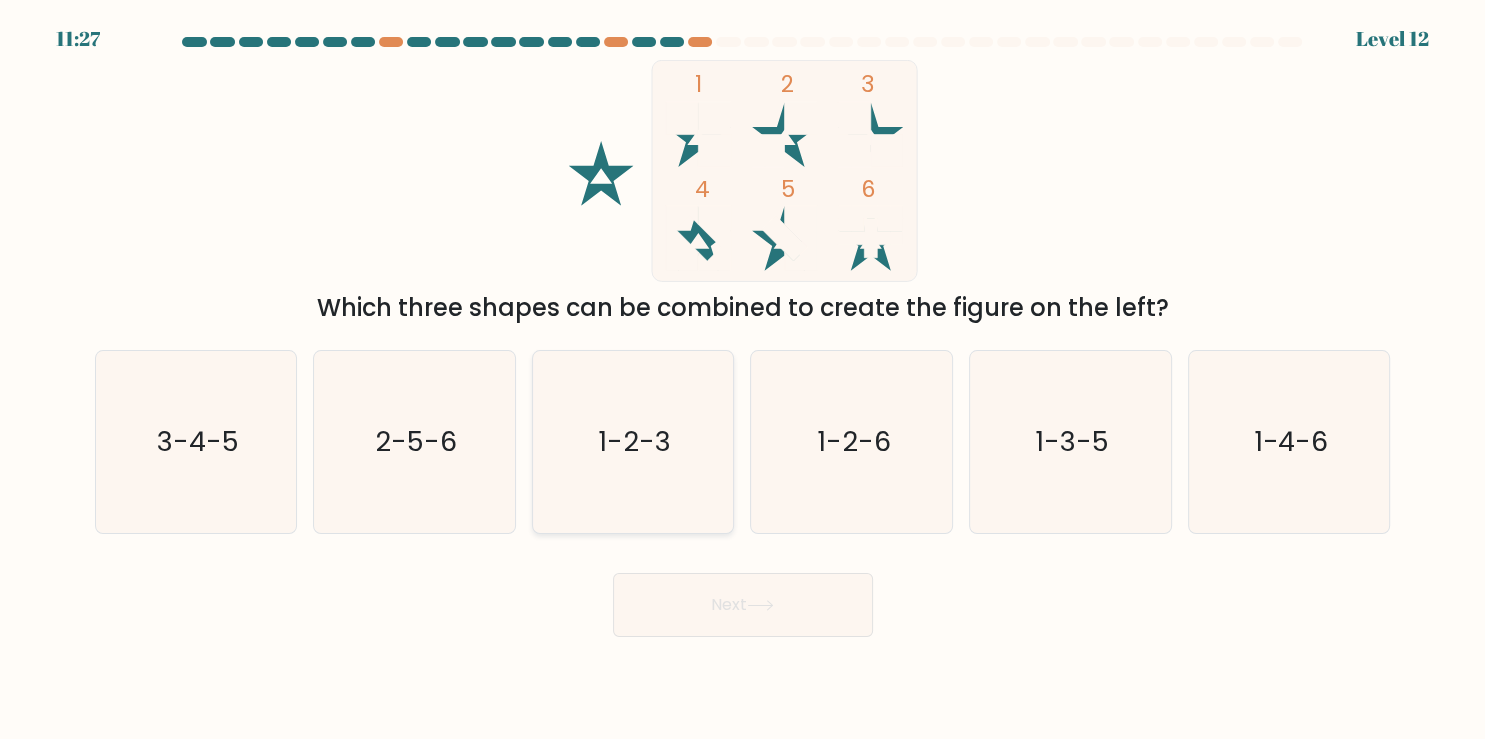 click on "1-2-3" 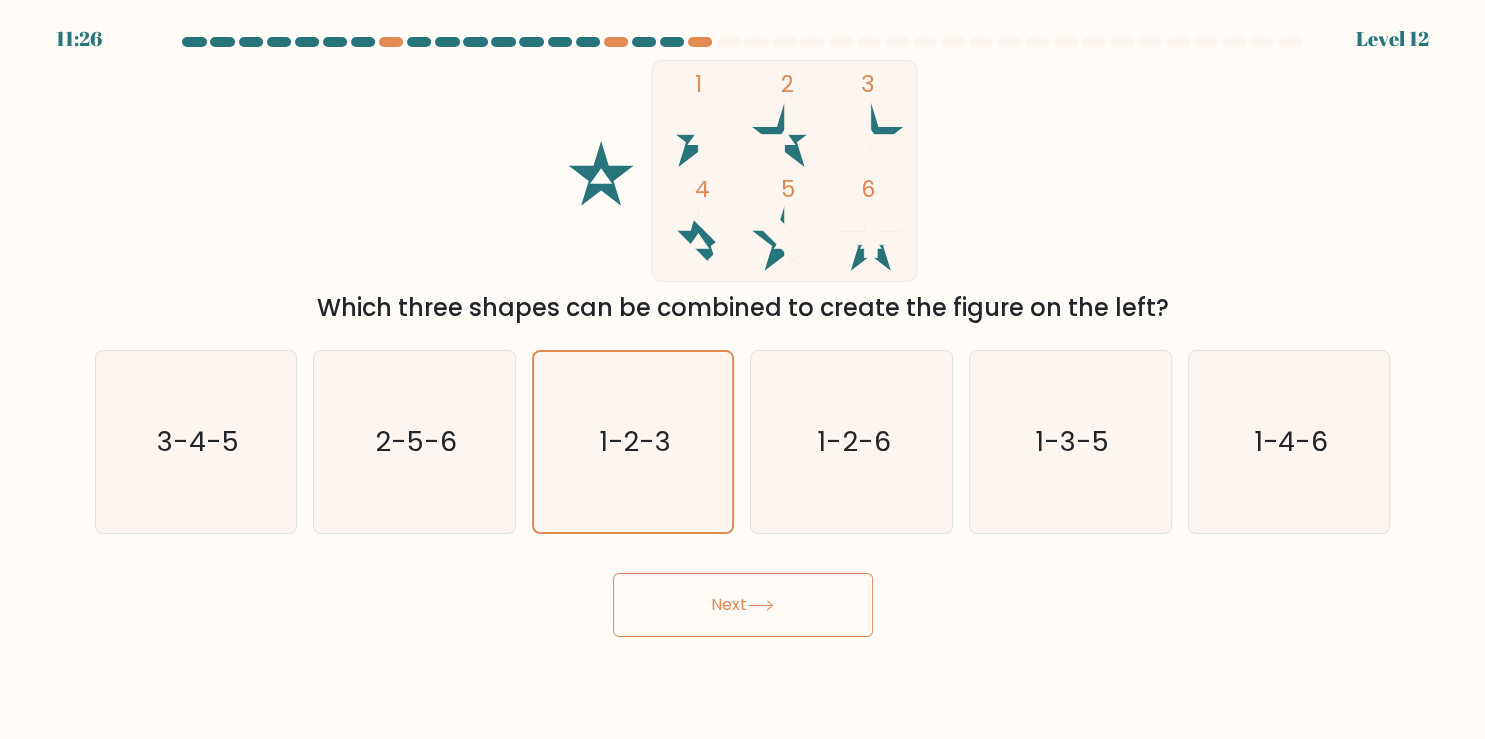 click on "Next" at bounding box center (743, 605) 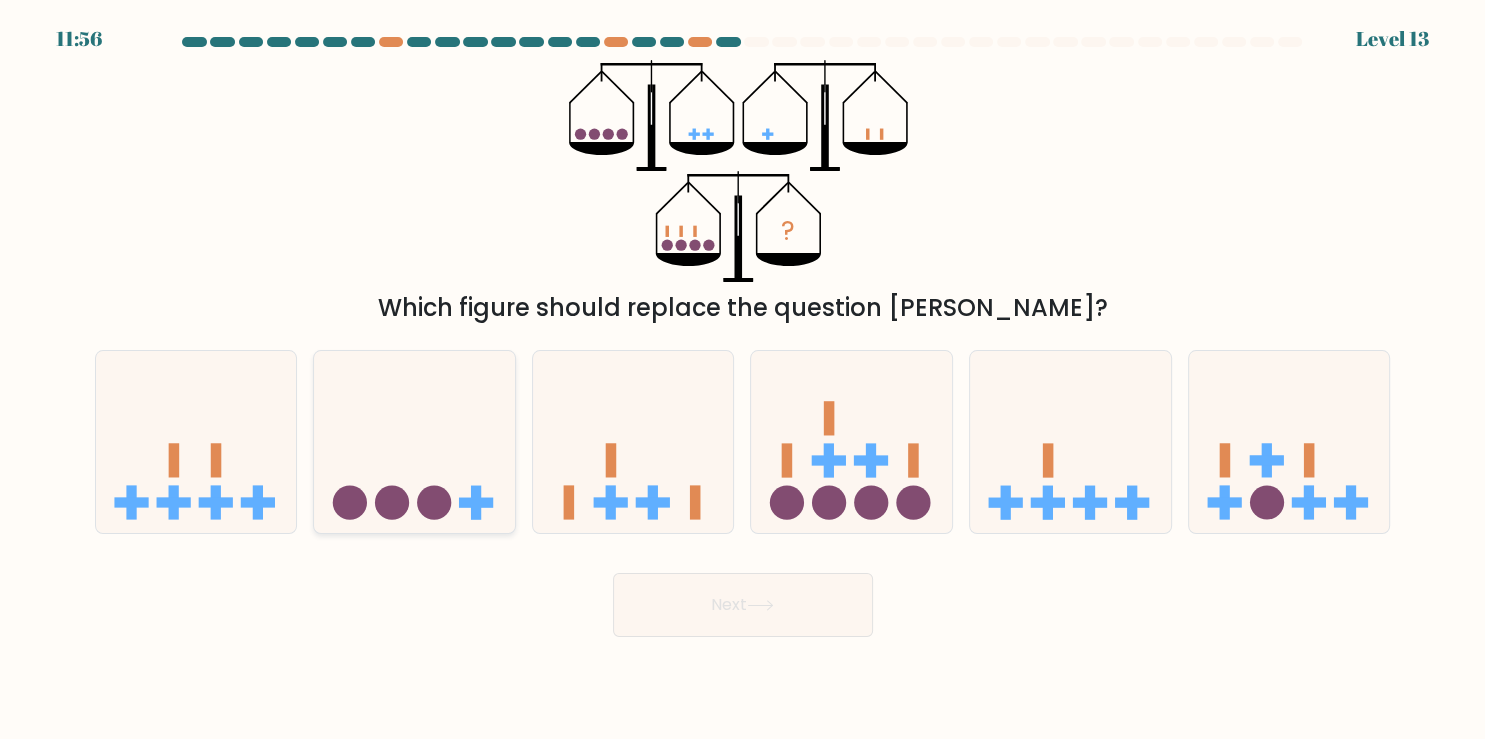 click 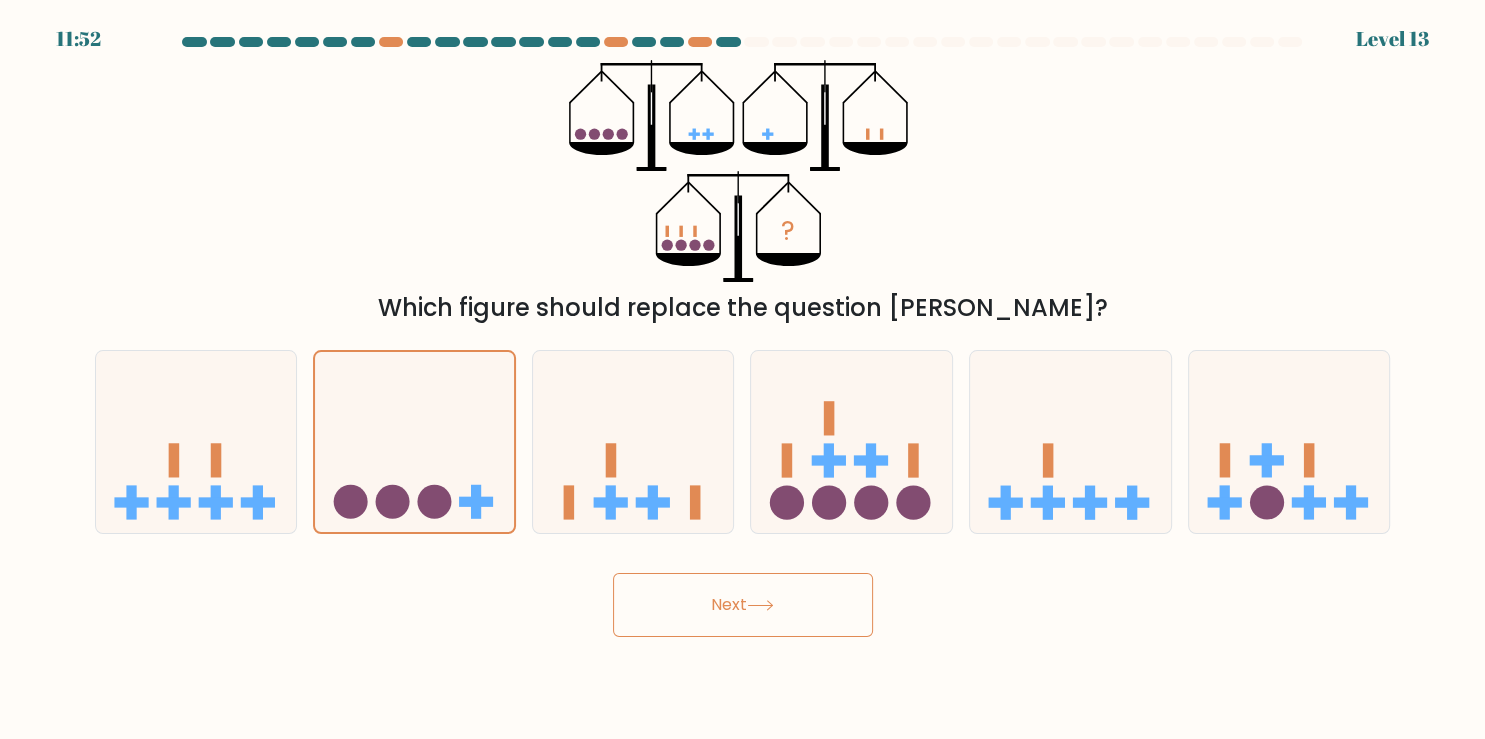 click on "Next" at bounding box center [743, 605] 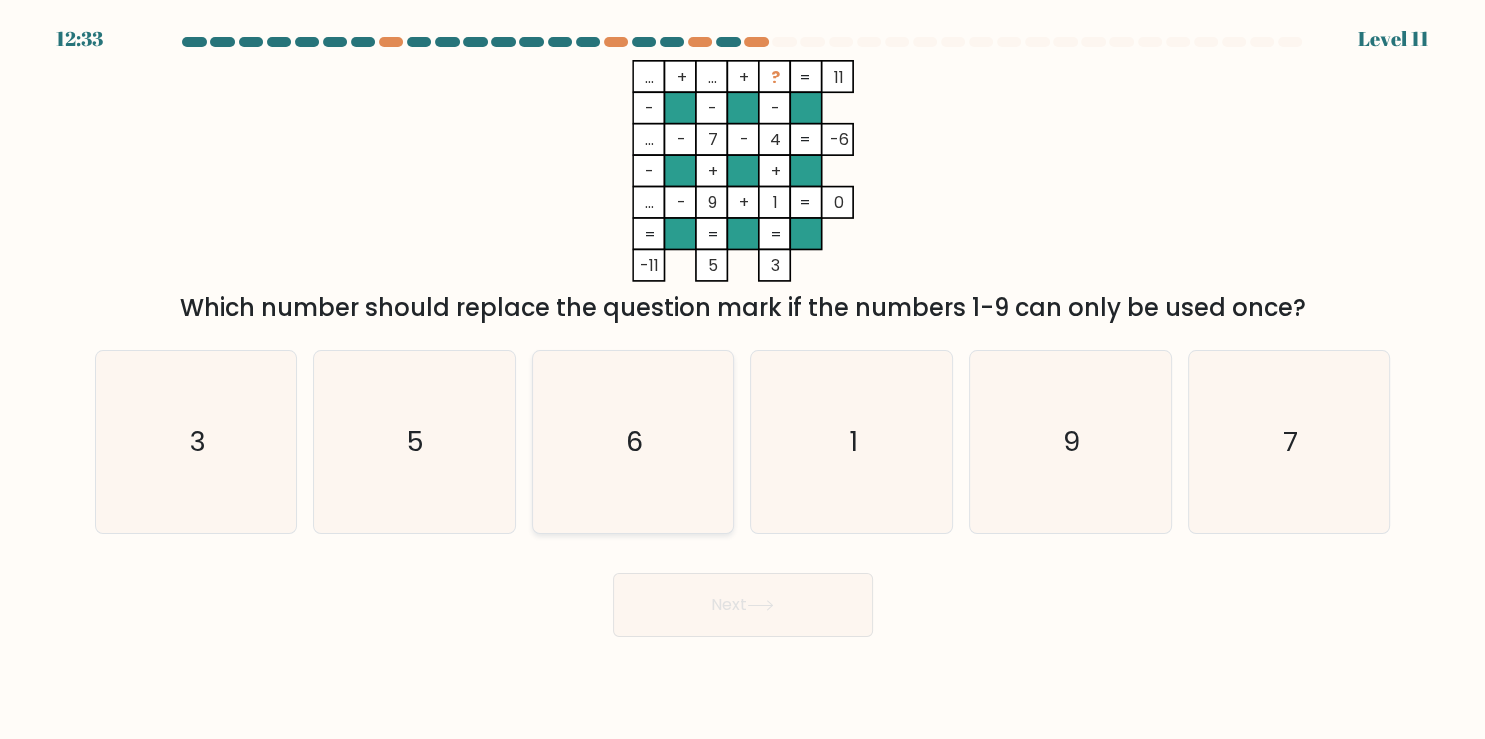 click on "6" 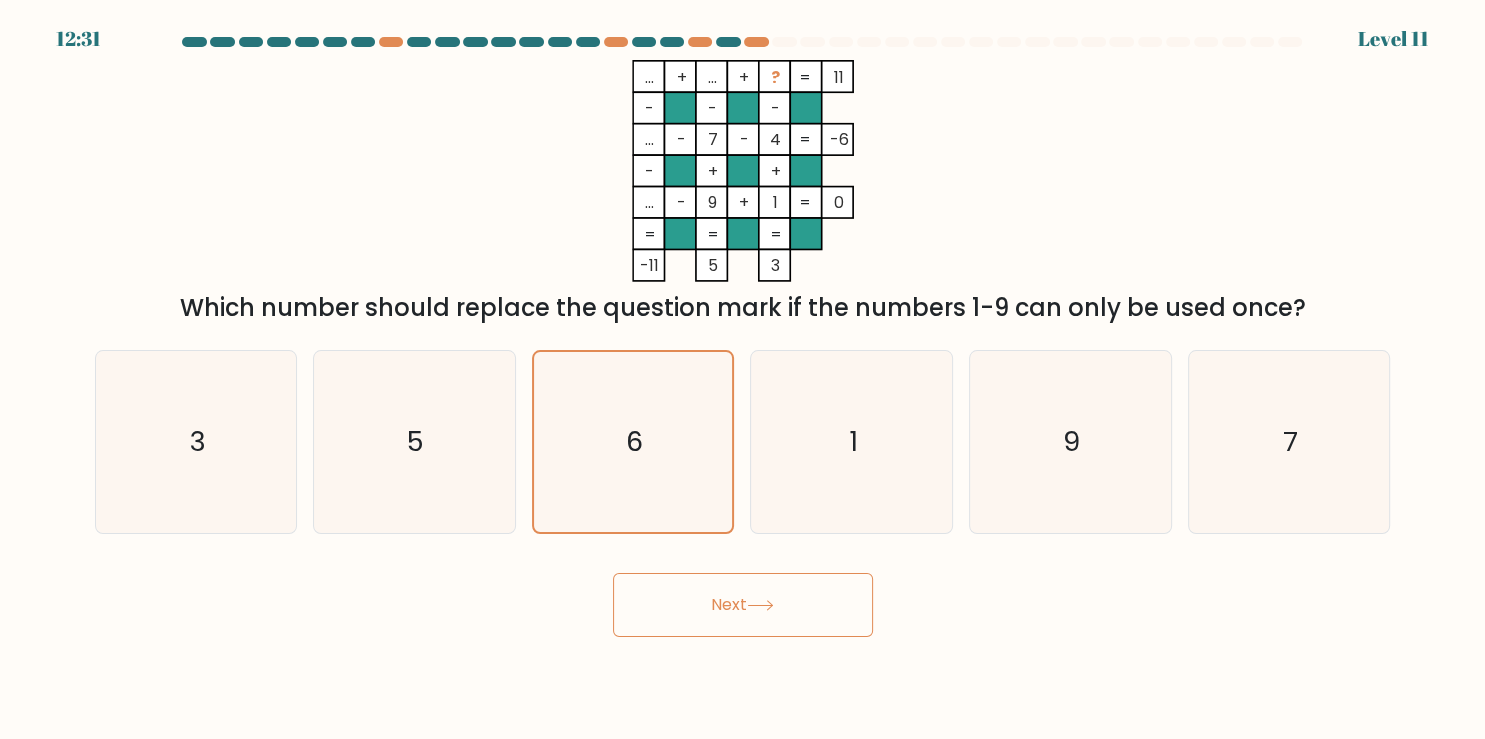 click on "Next" at bounding box center [743, 605] 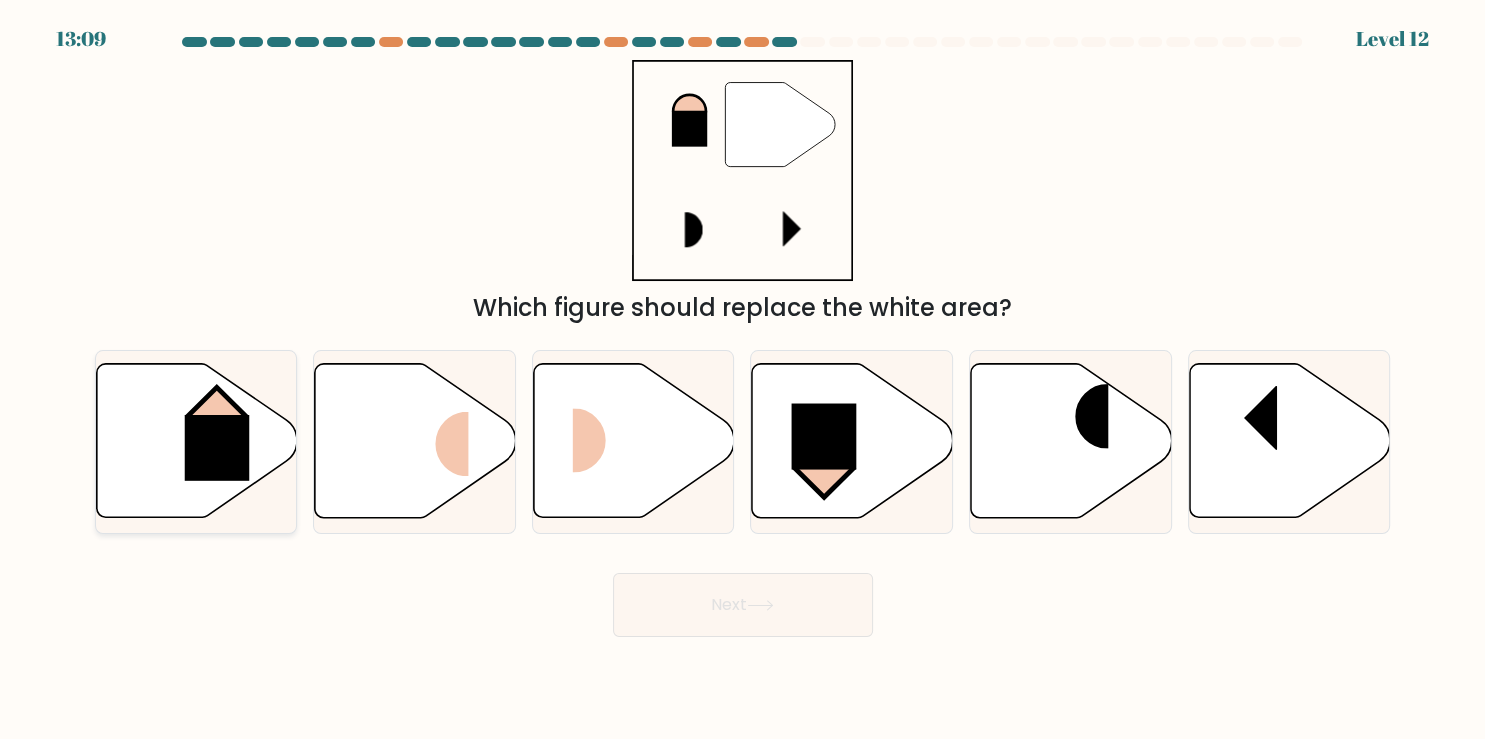 click 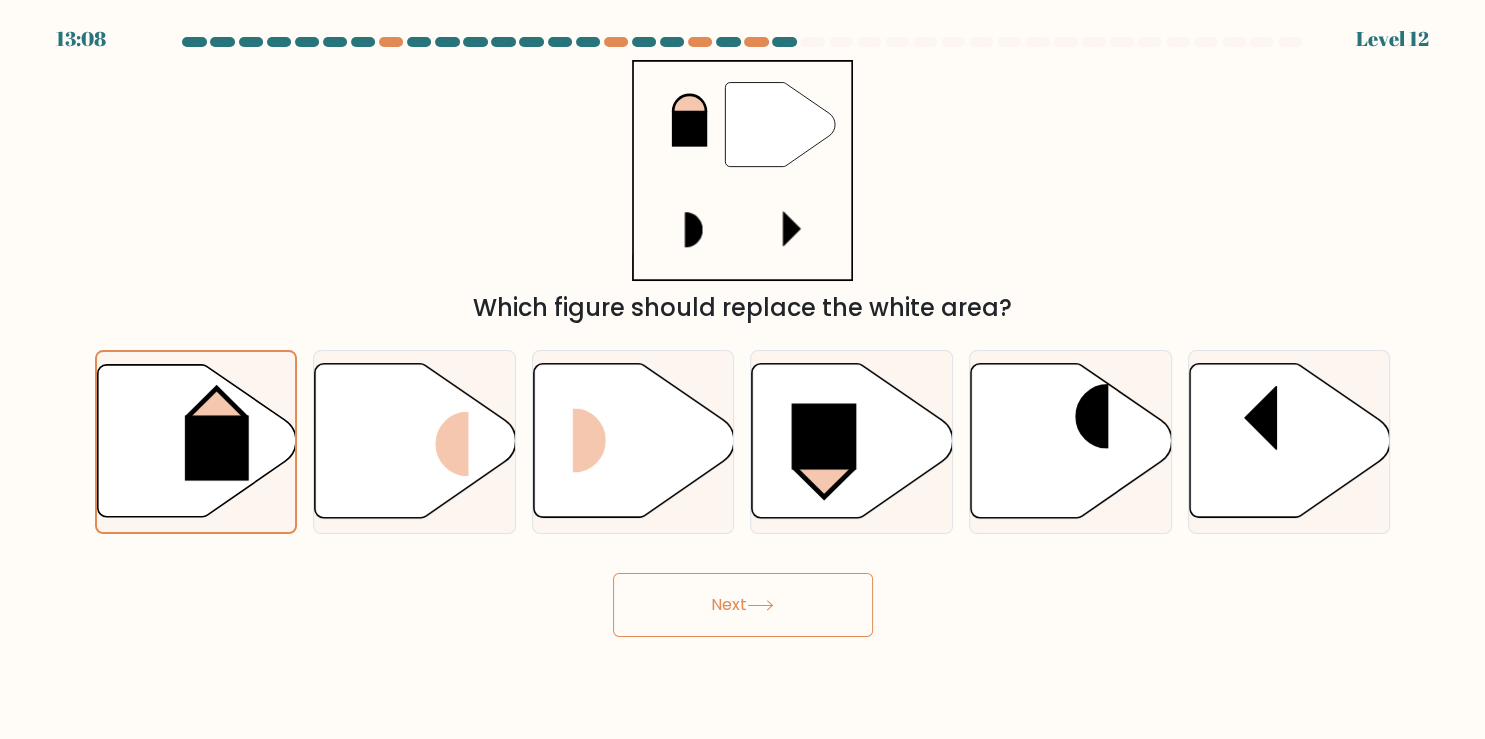 click on "Next" at bounding box center (743, 605) 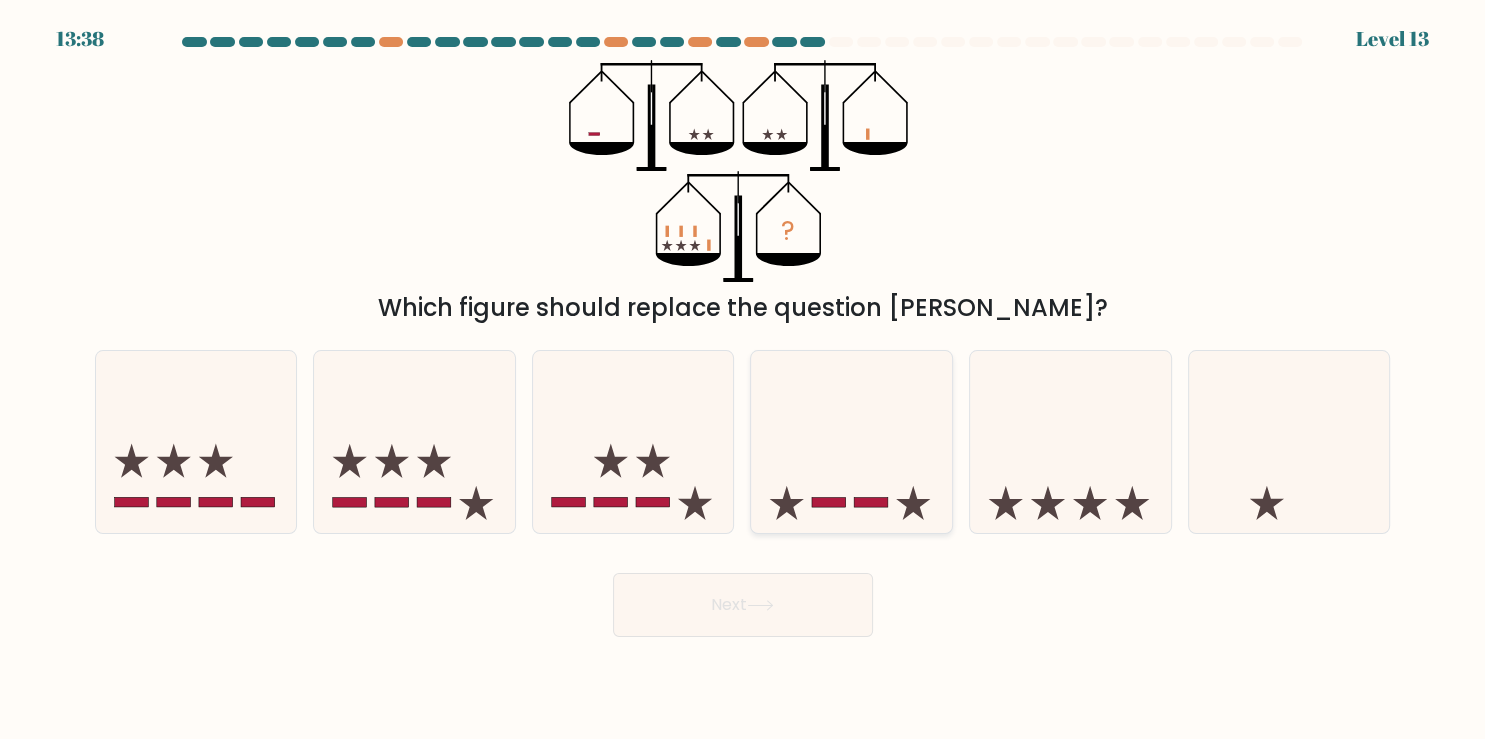 click at bounding box center [851, 442] 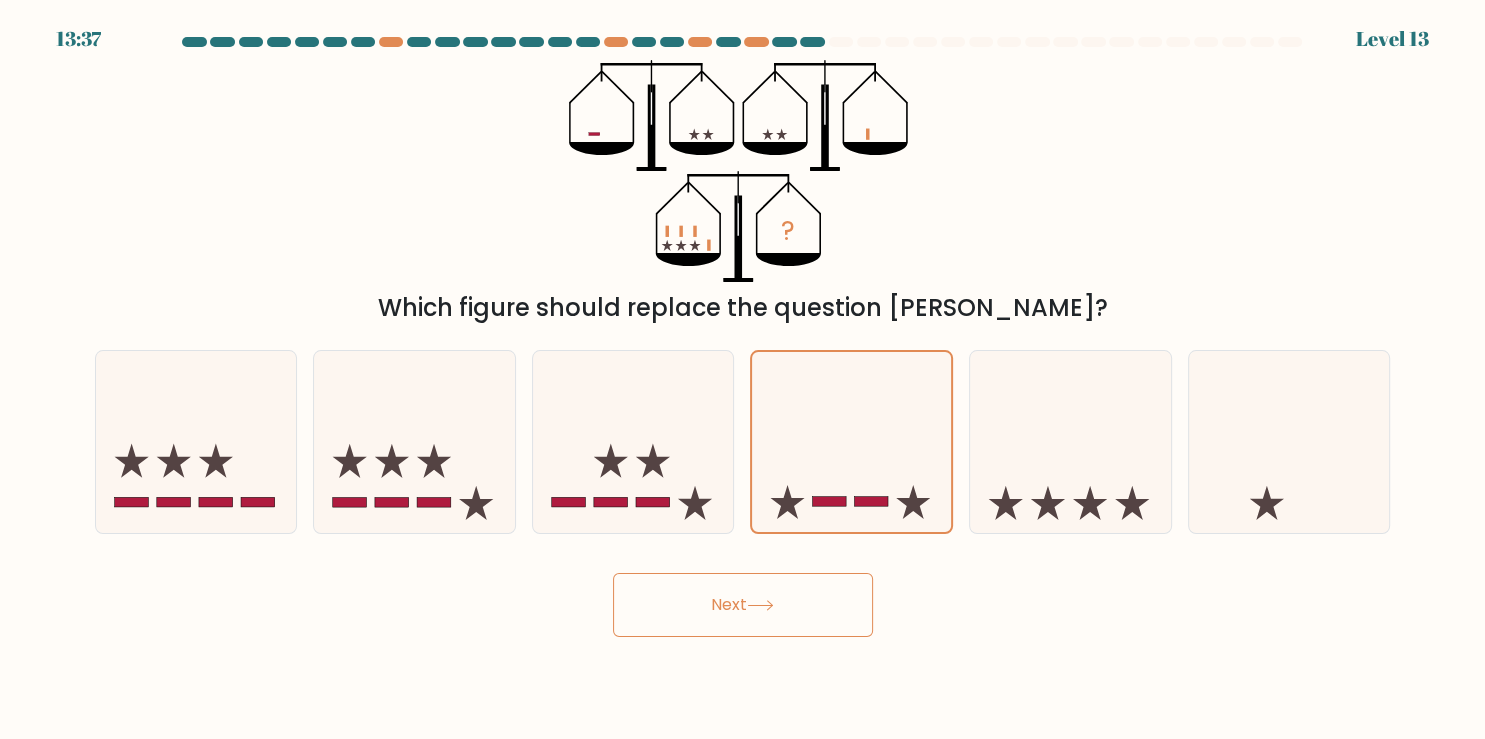 click on "Next" at bounding box center (743, 605) 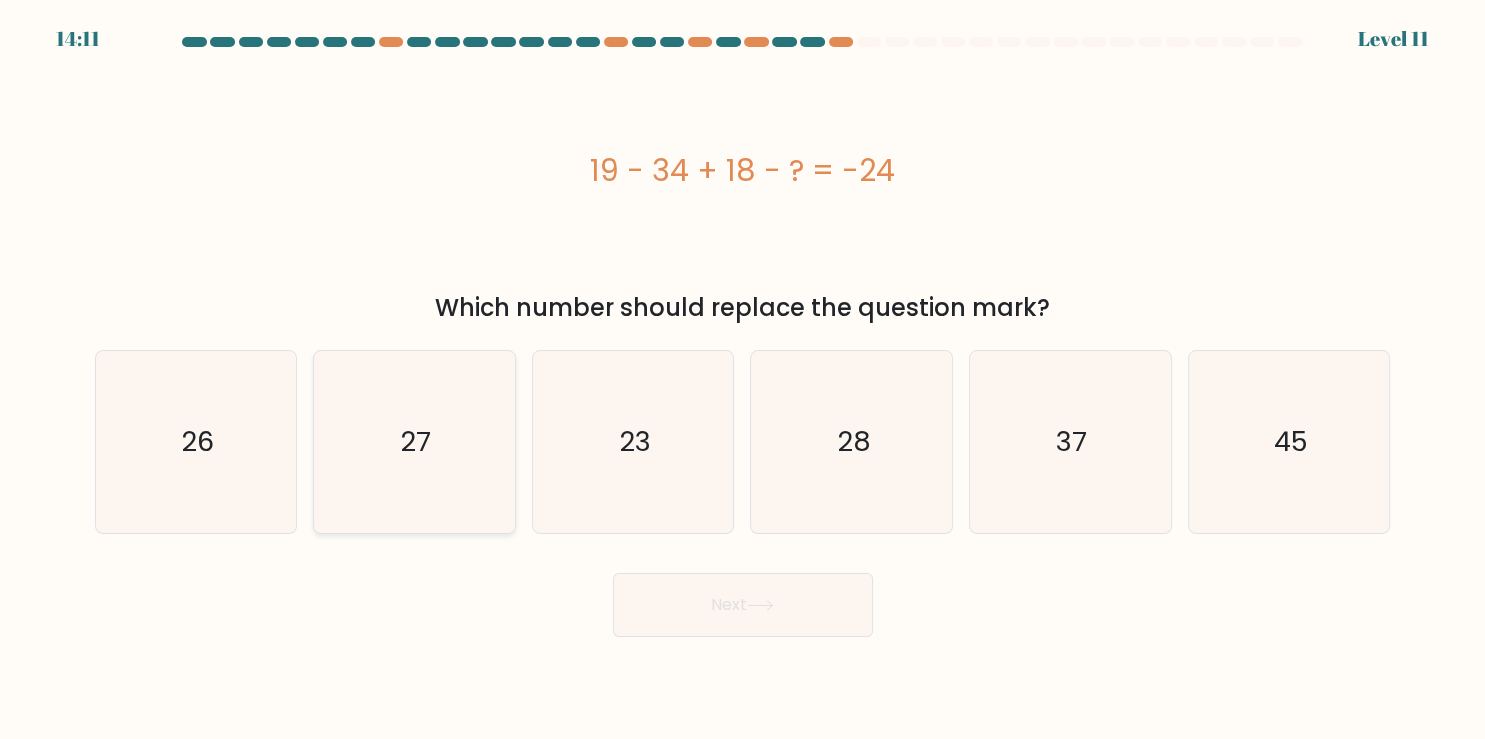 click on "27" 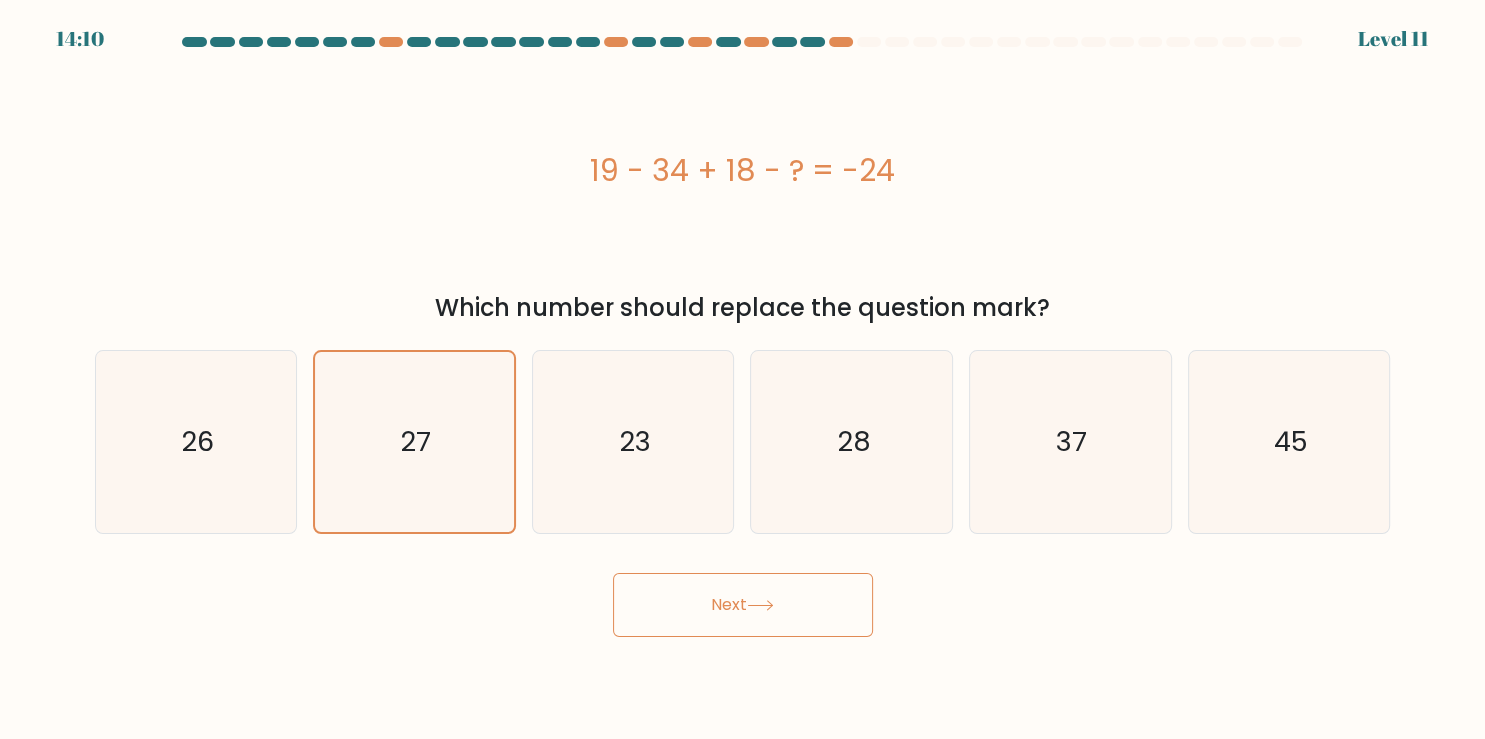 click on "Next" at bounding box center (743, 605) 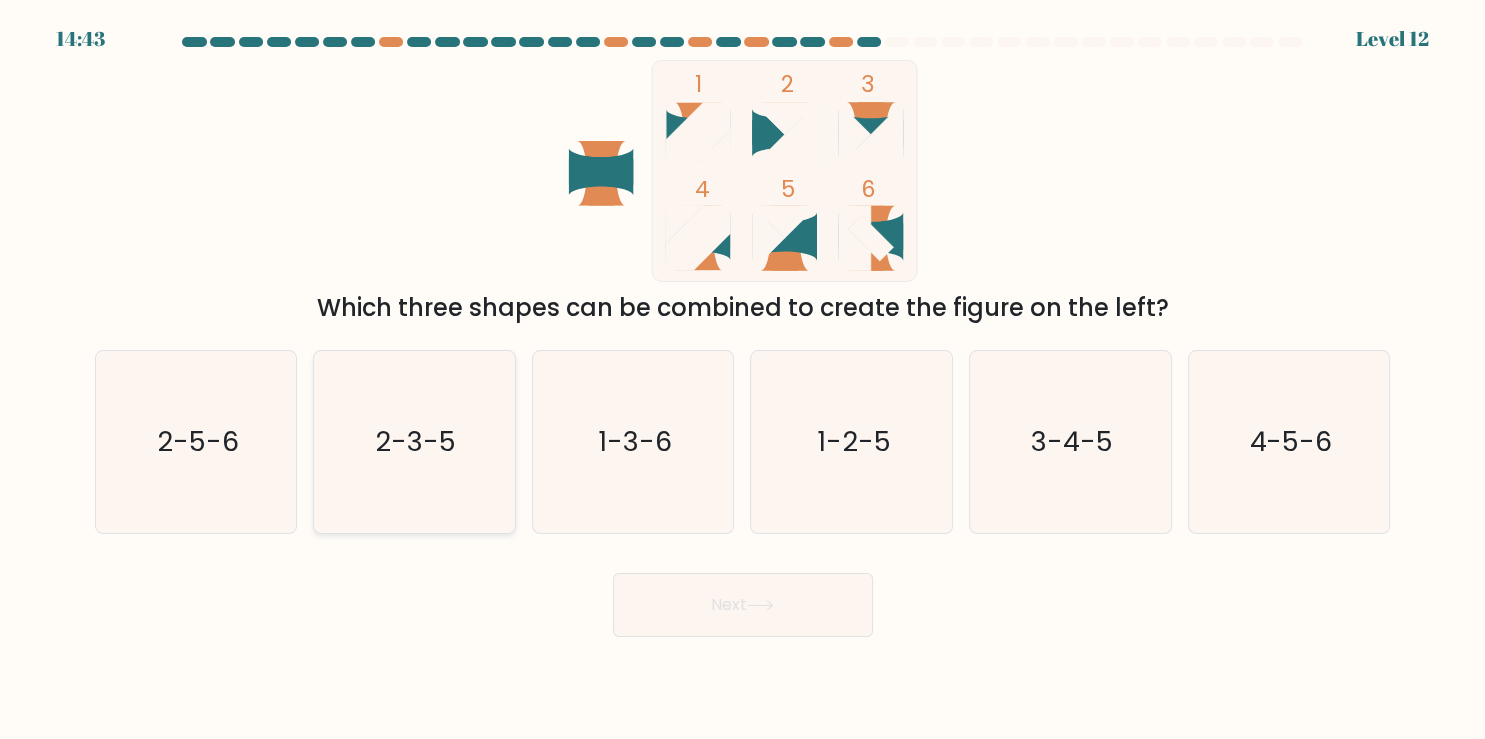 click on "2-3-5" 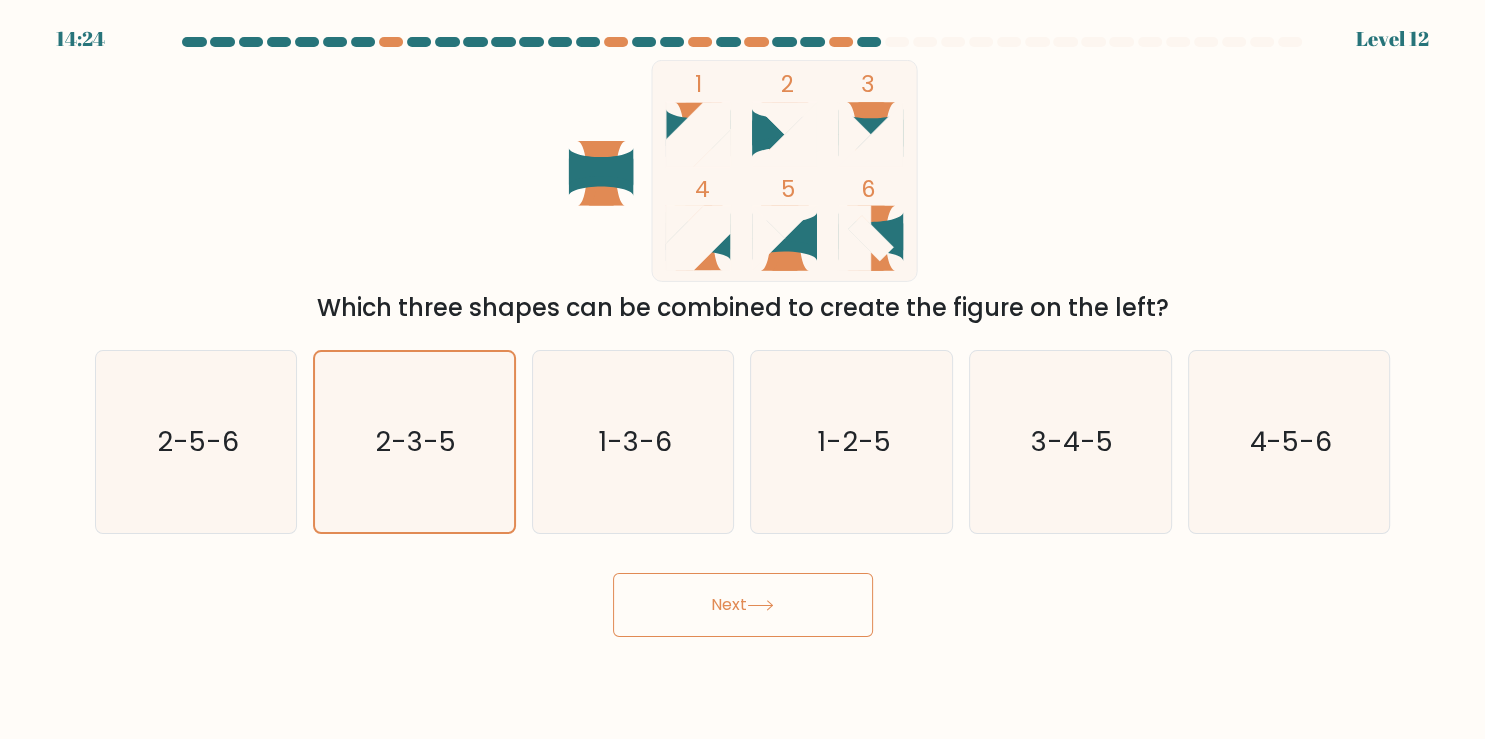 click on "Next" at bounding box center (743, 605) 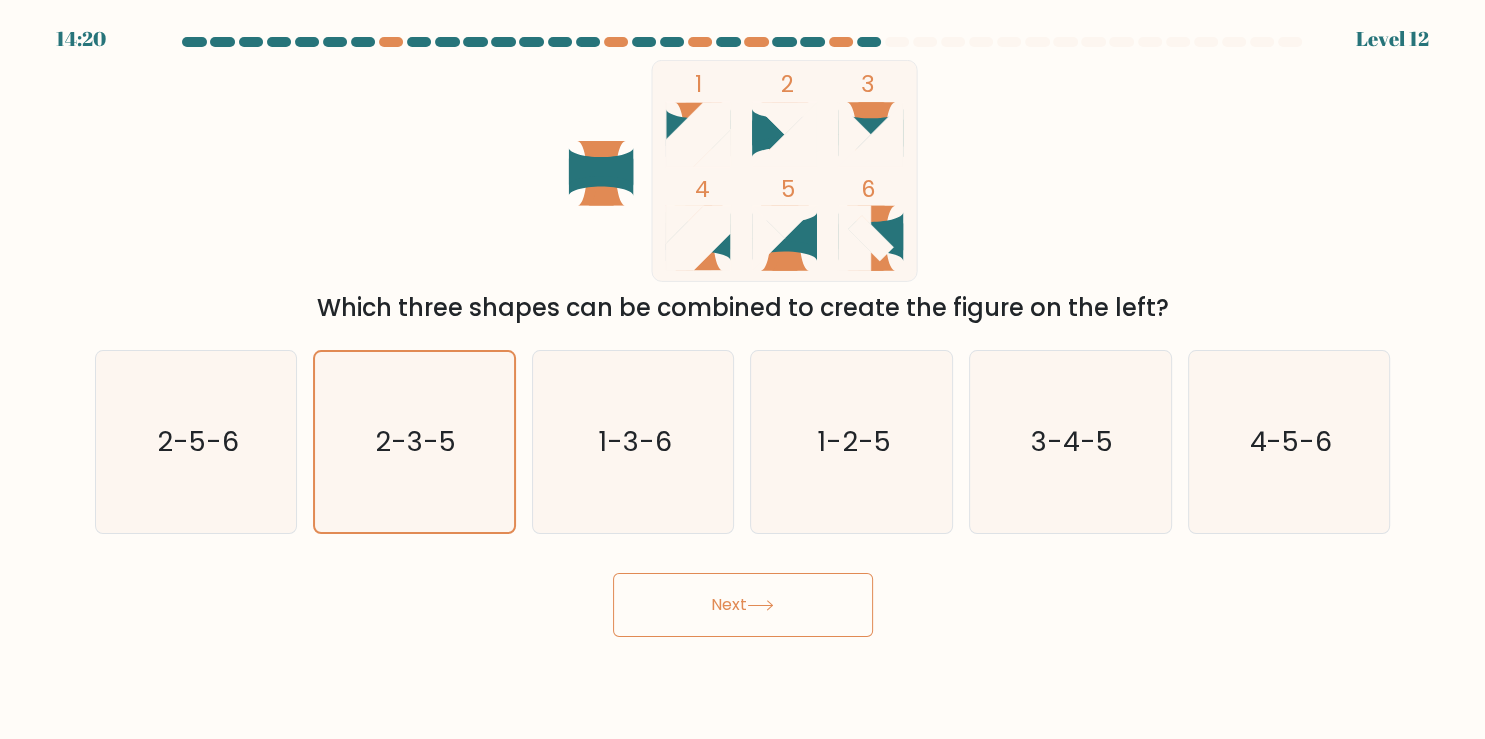 click on "Next" at bounding box center (743, 605) 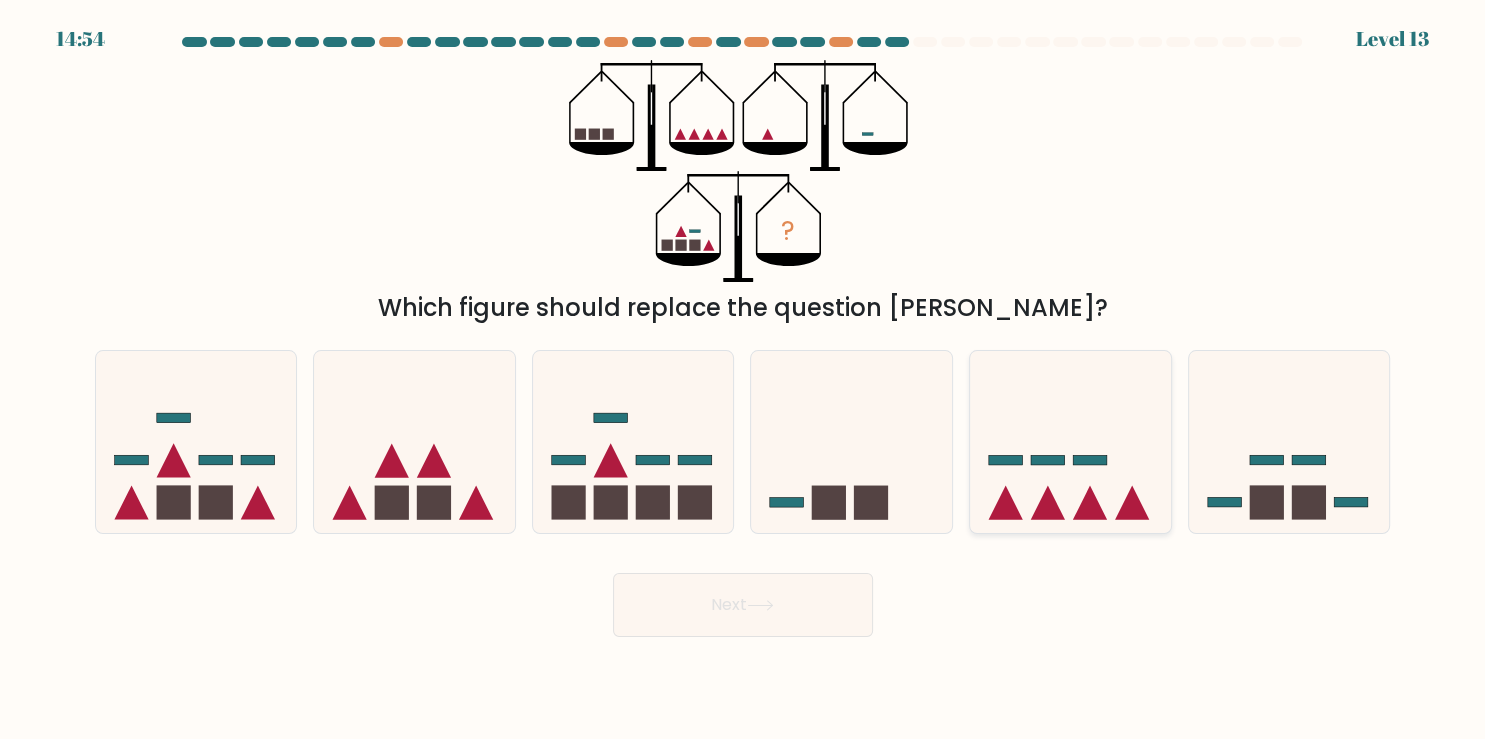 click 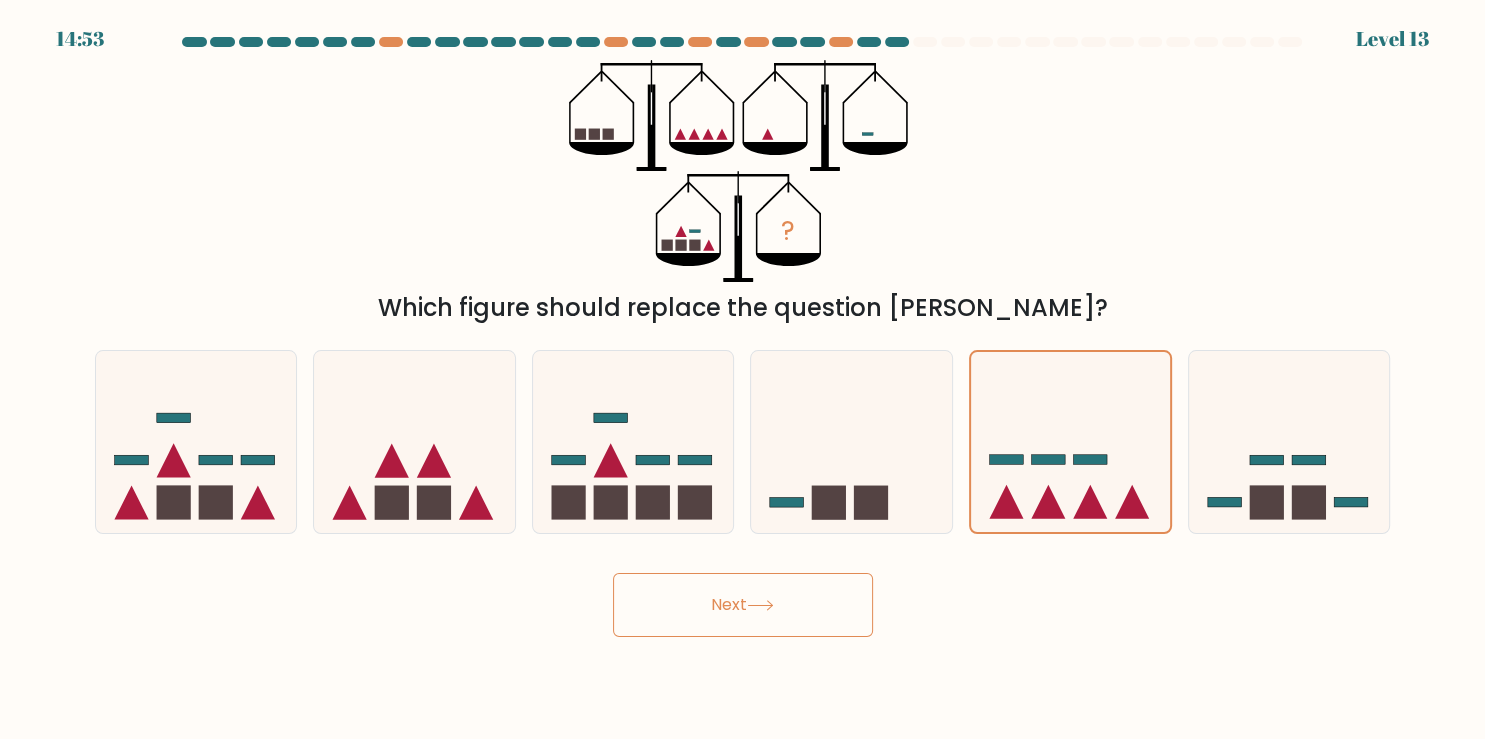 click on "Next" at bounding box center [743, 605] 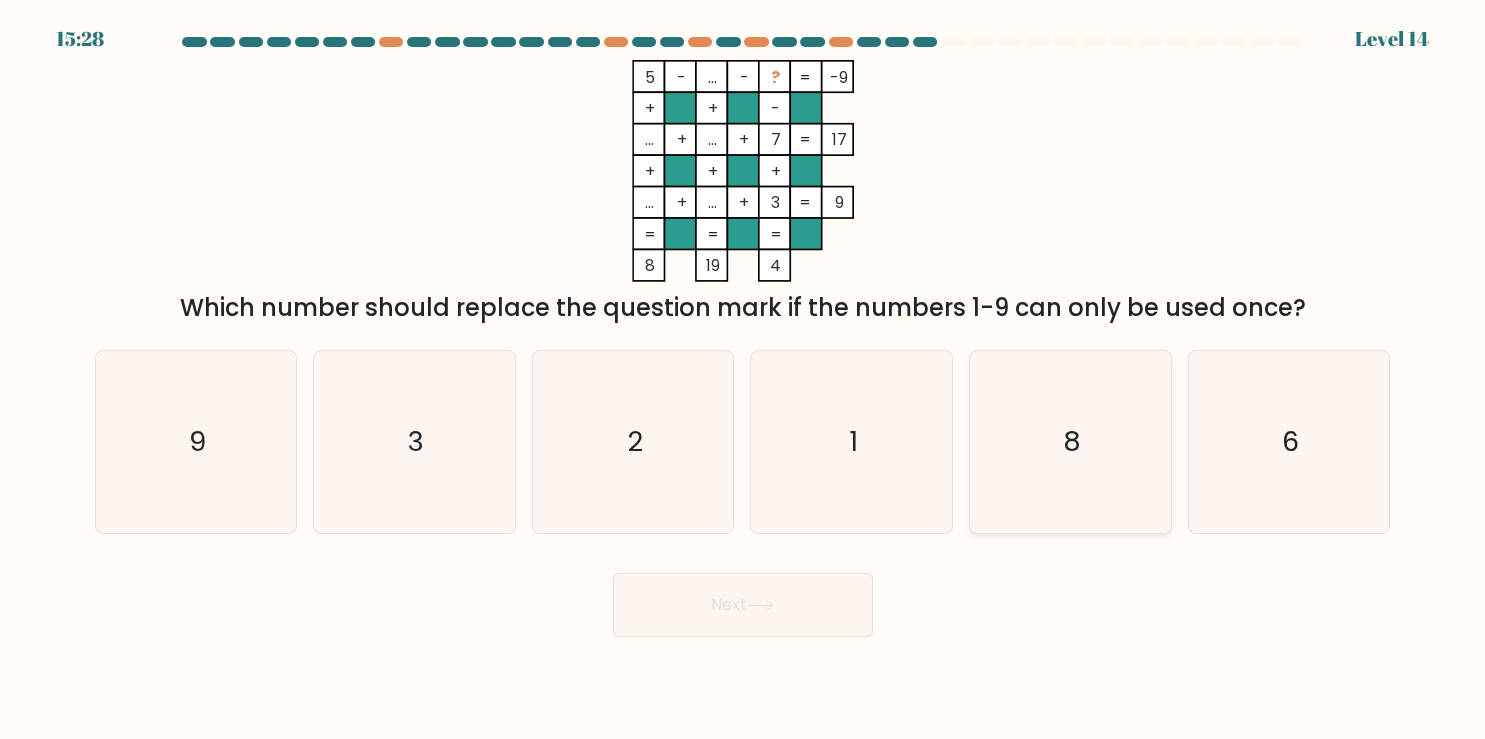 click on "8" 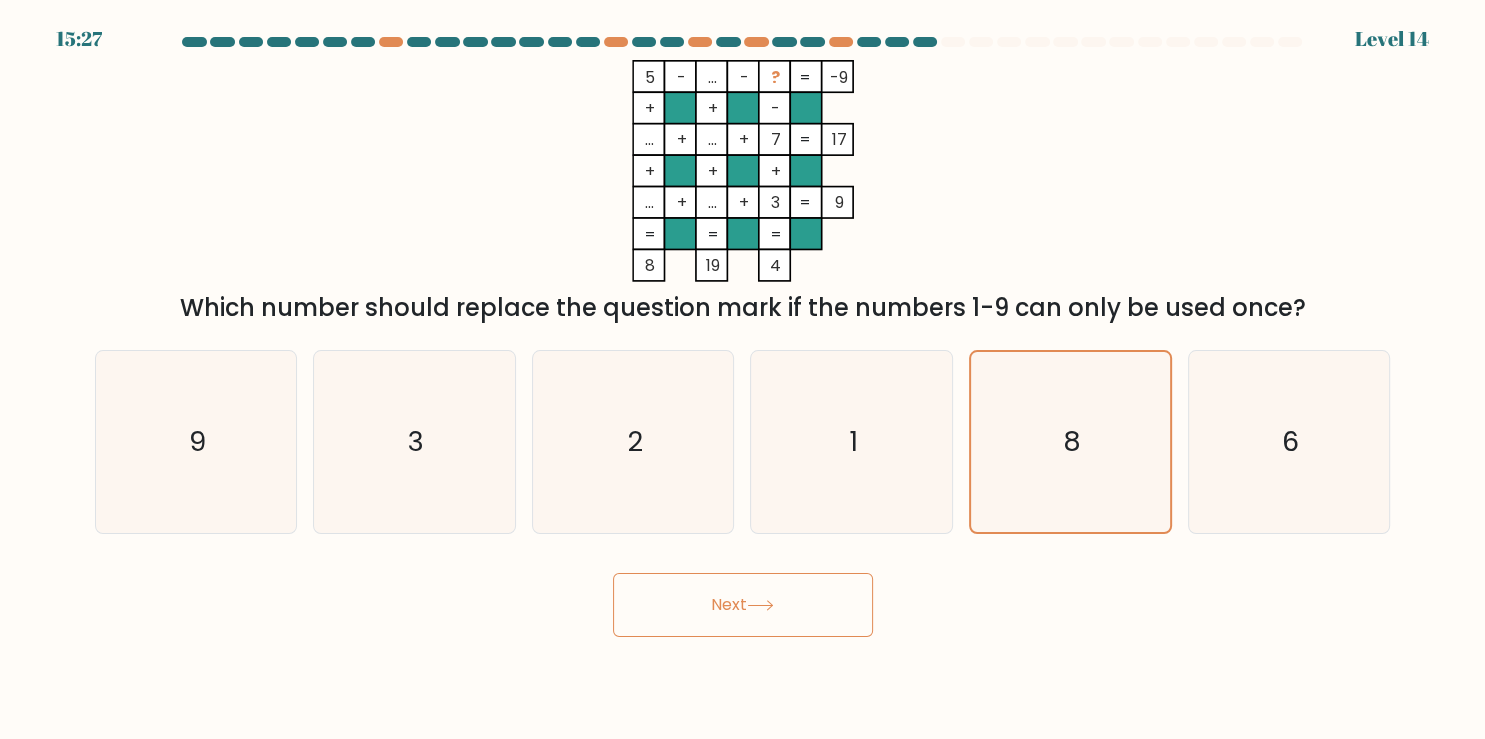 click on "Next" at bounding box center (743, 605) 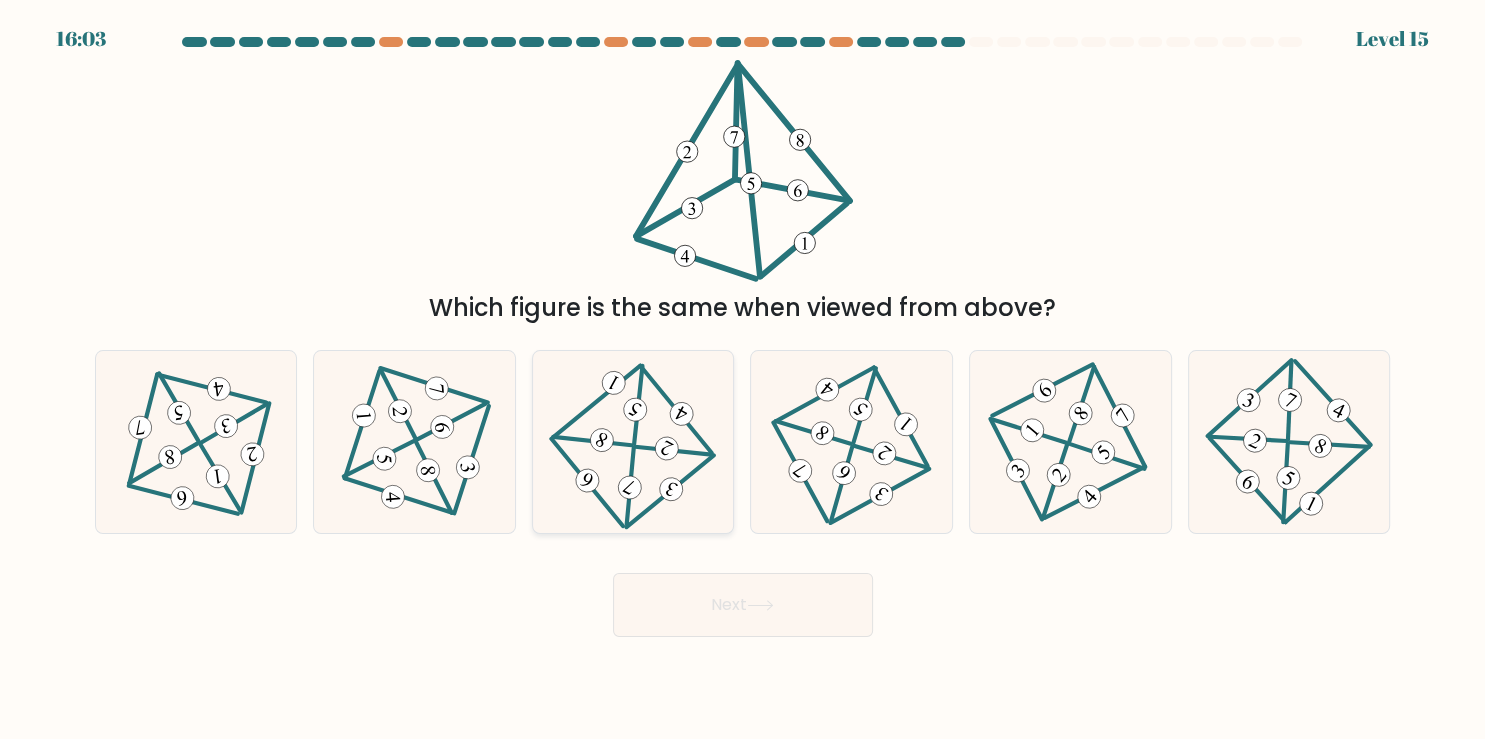 click 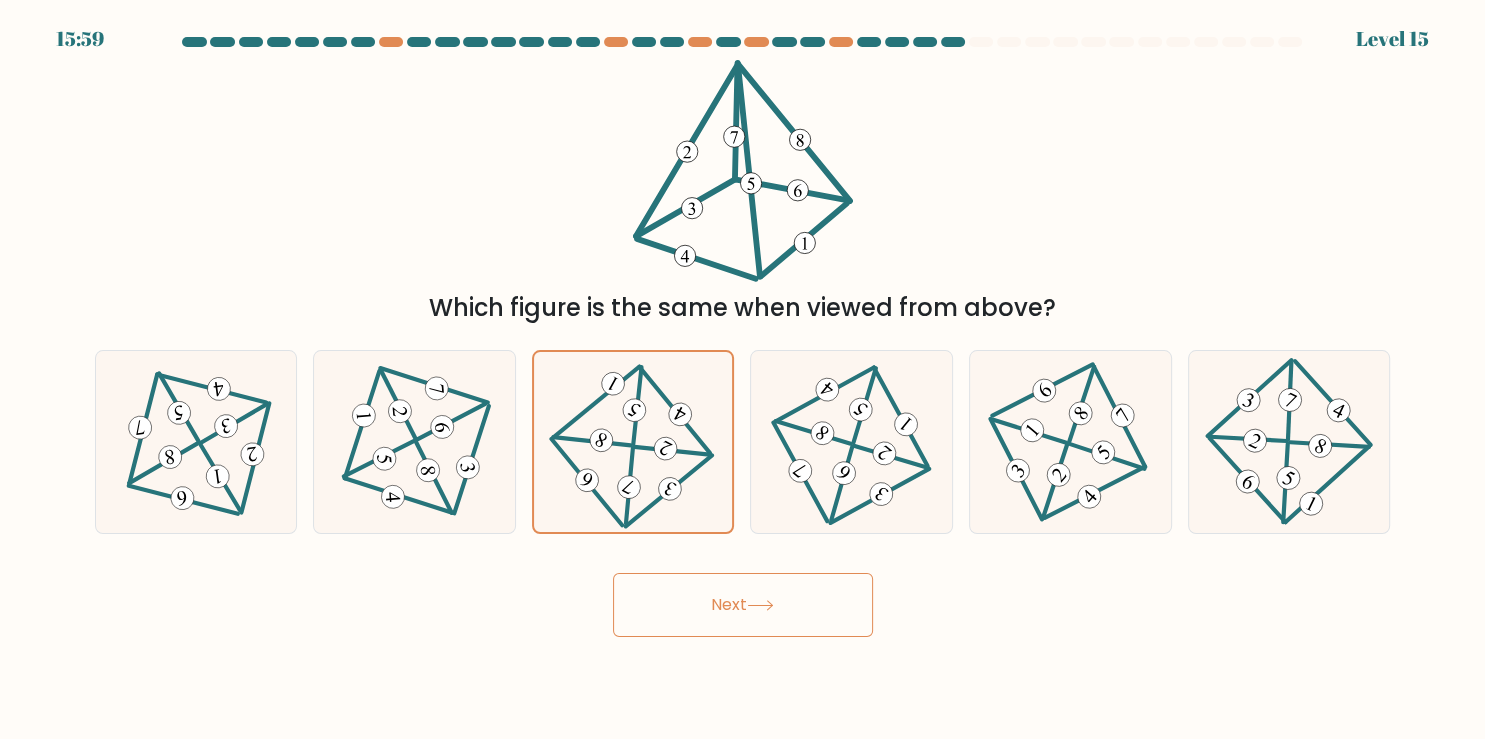 click on "Next" at bounding box center [743, 605] 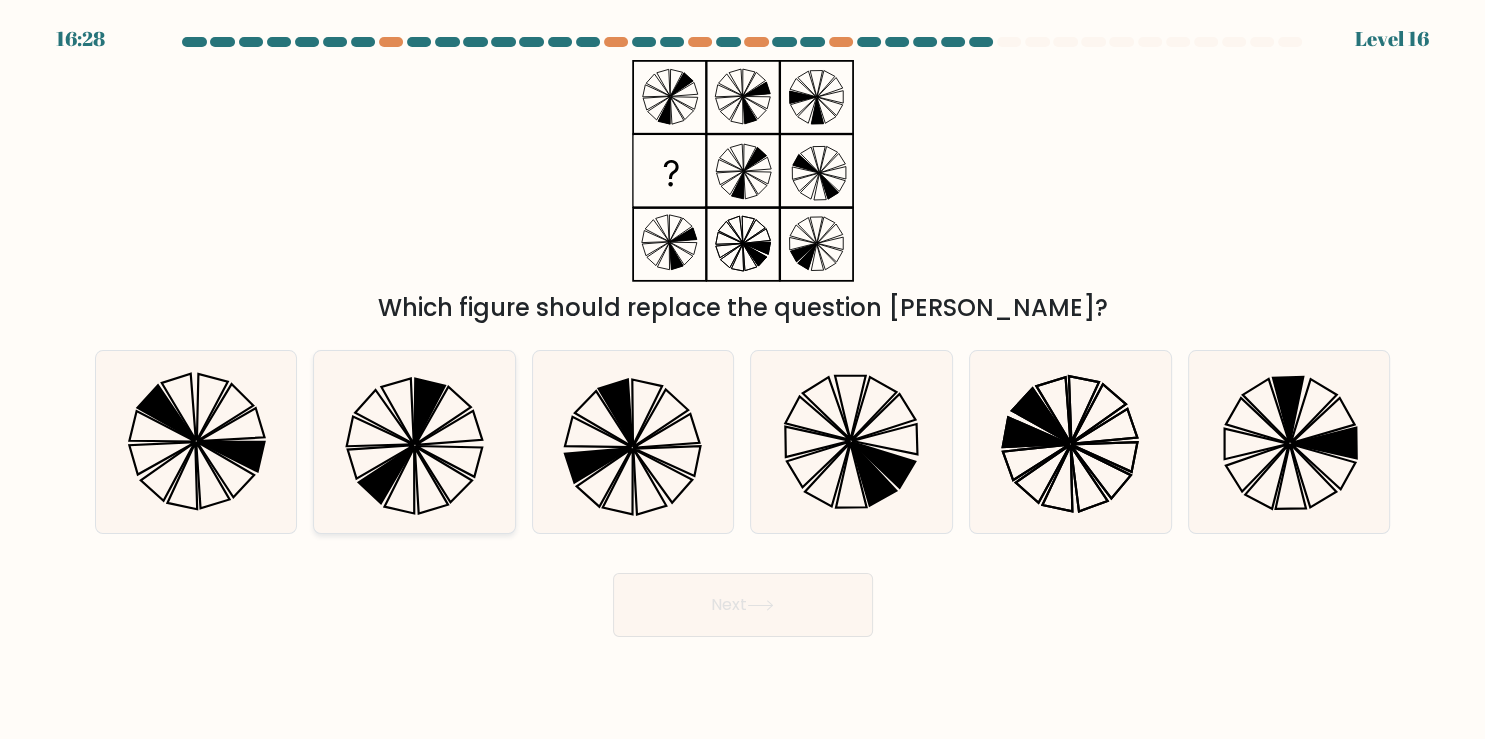click 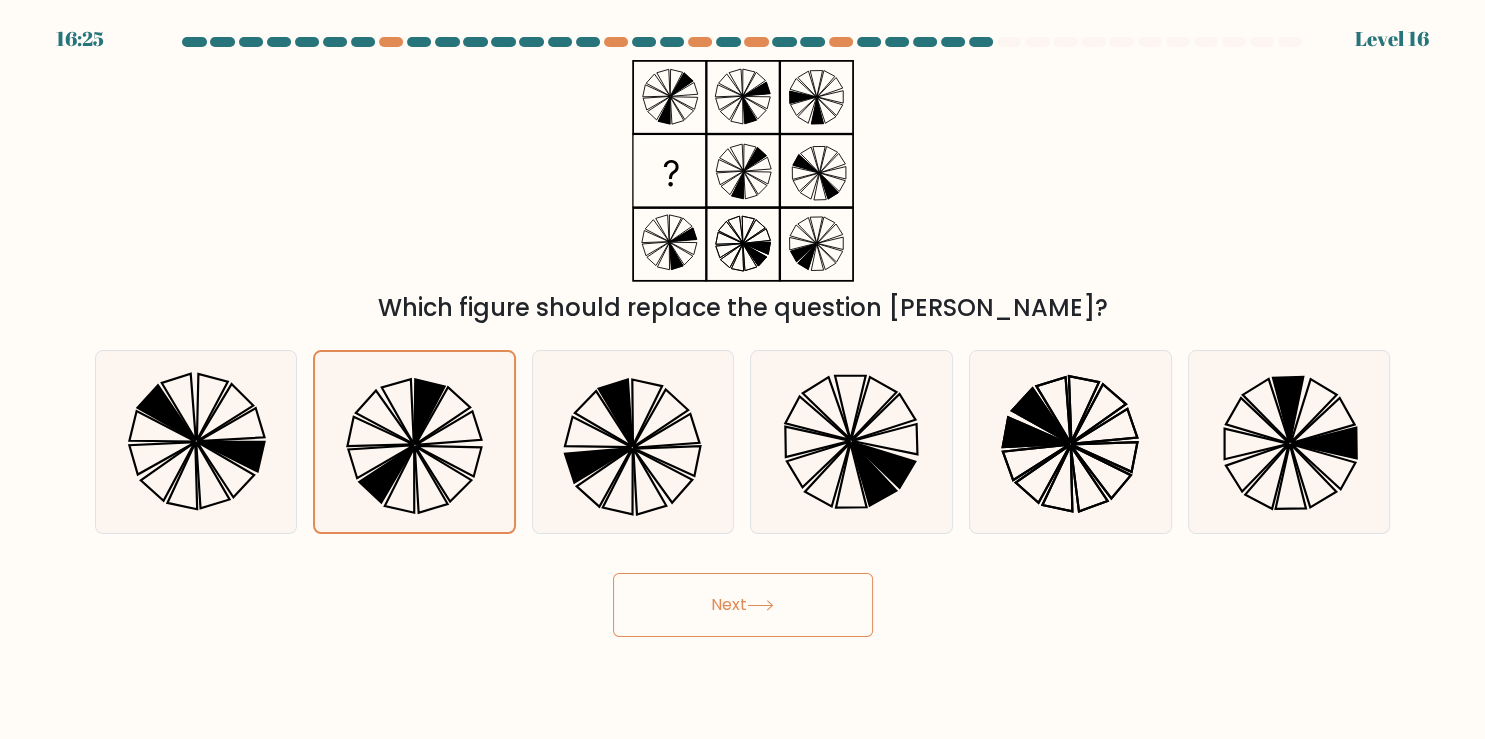 click on "Next" at bounding box center (743, 605) 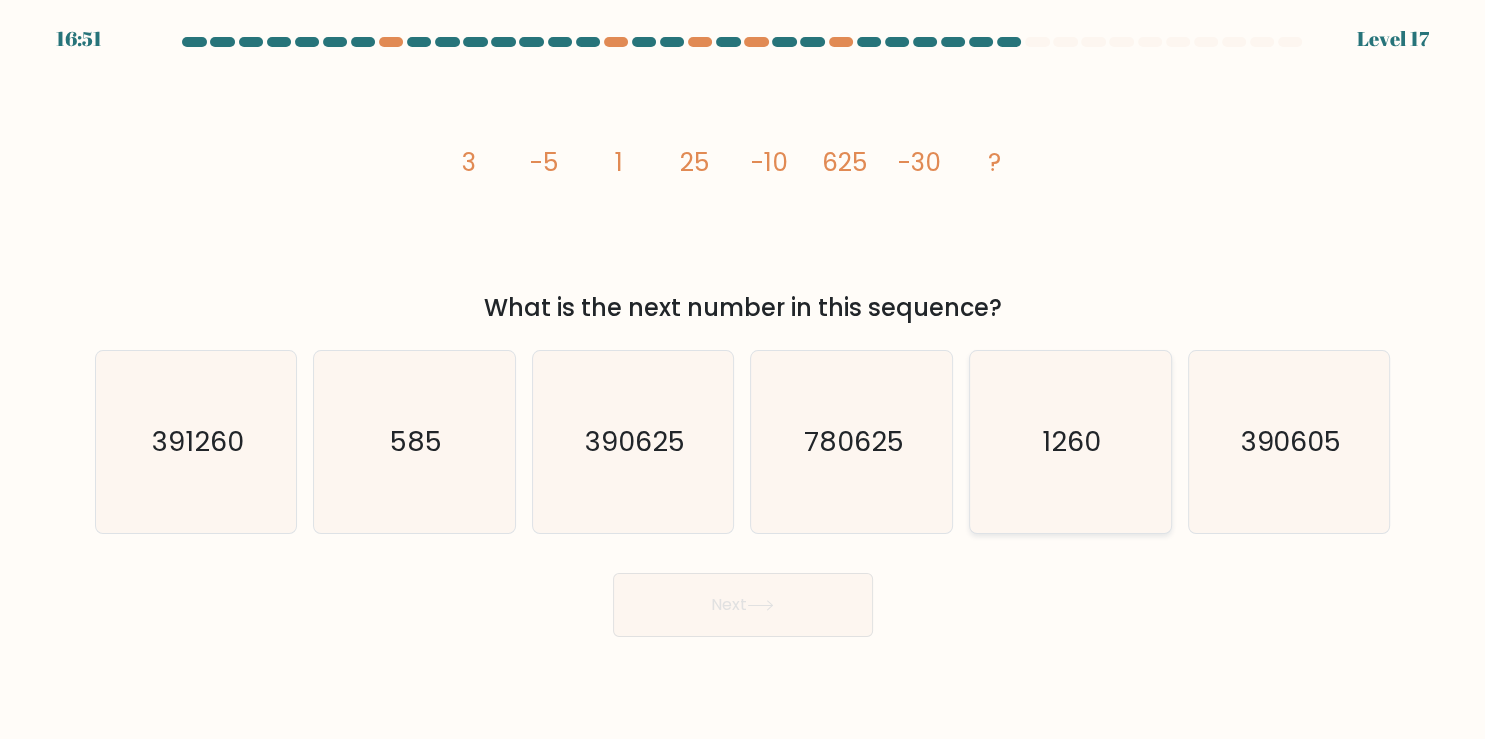 click on "1260" 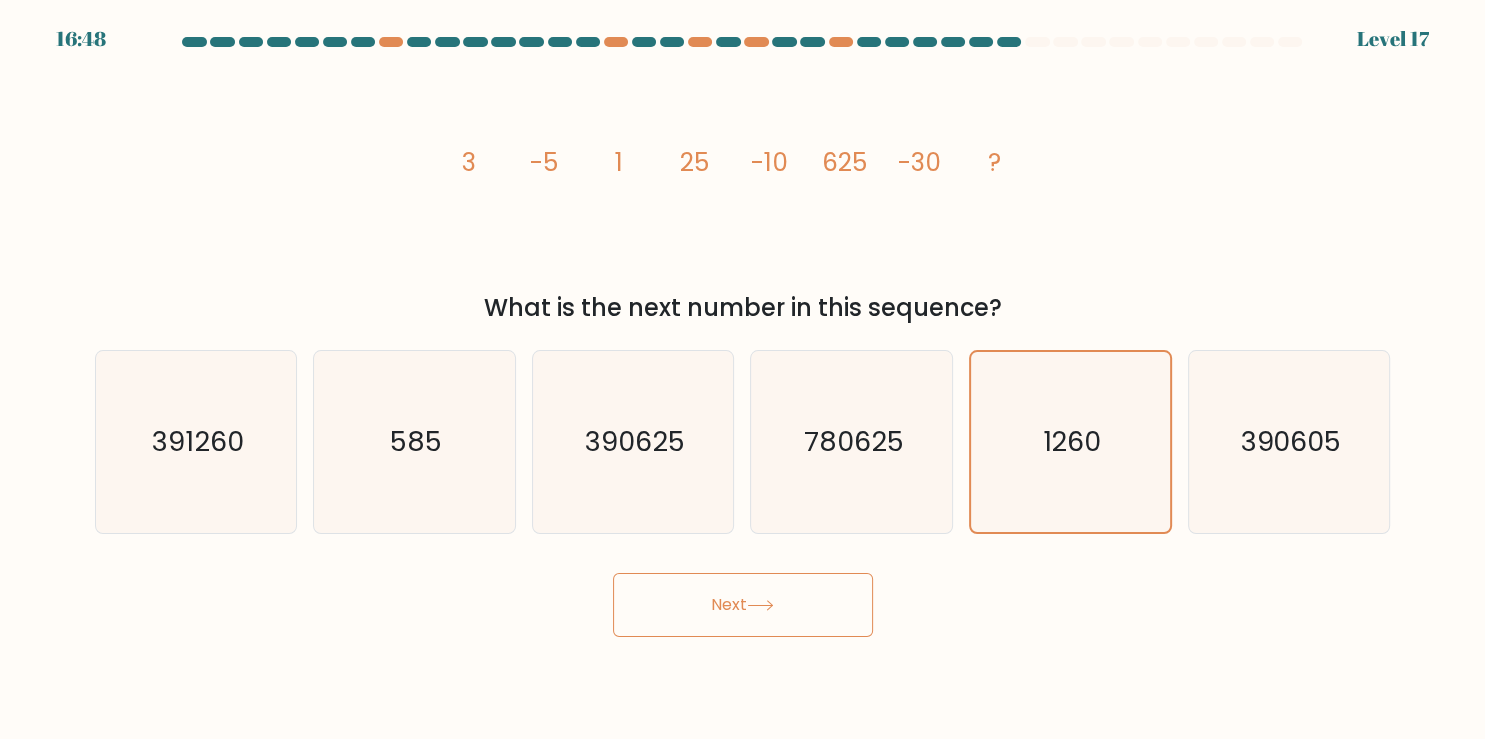 click on "Next" at bounding box center [743, 605] 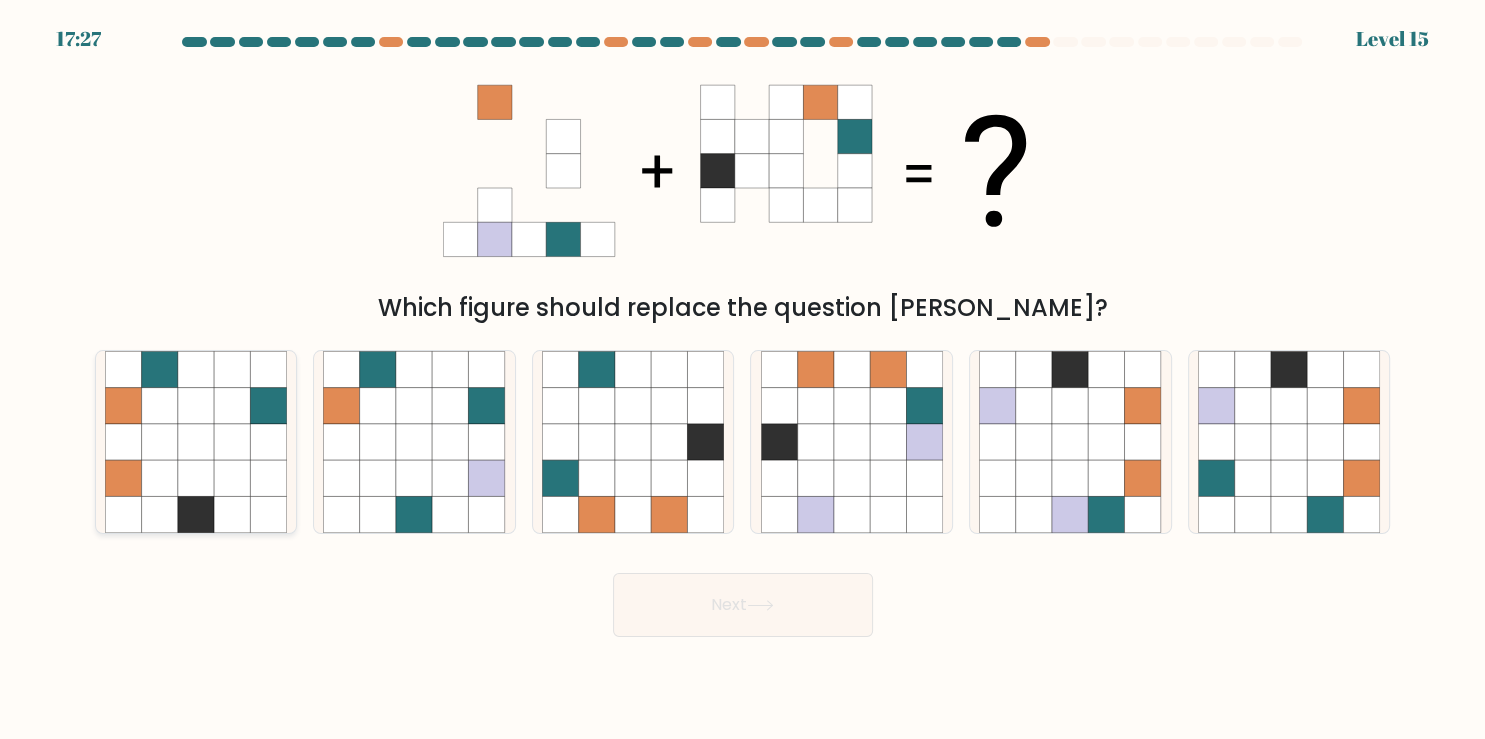 click 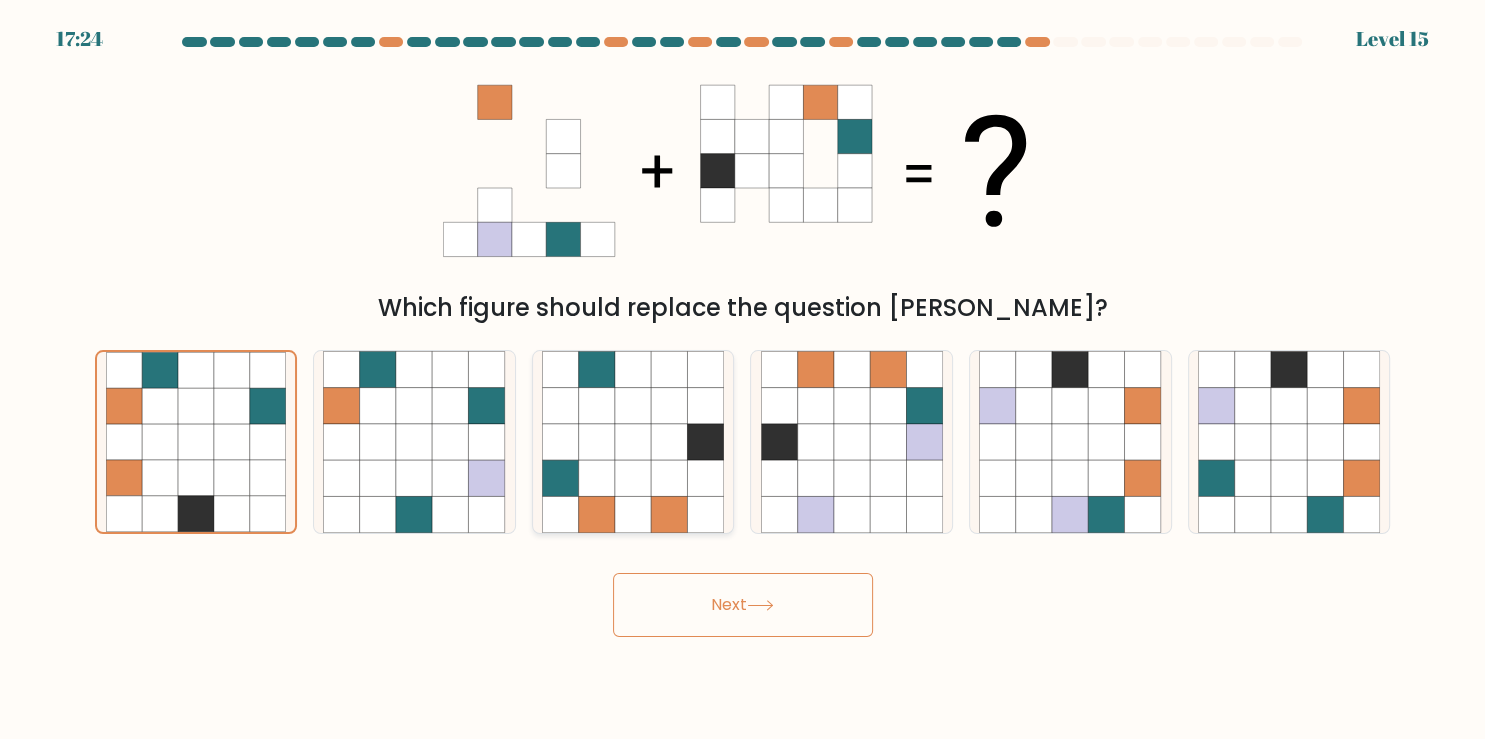 click 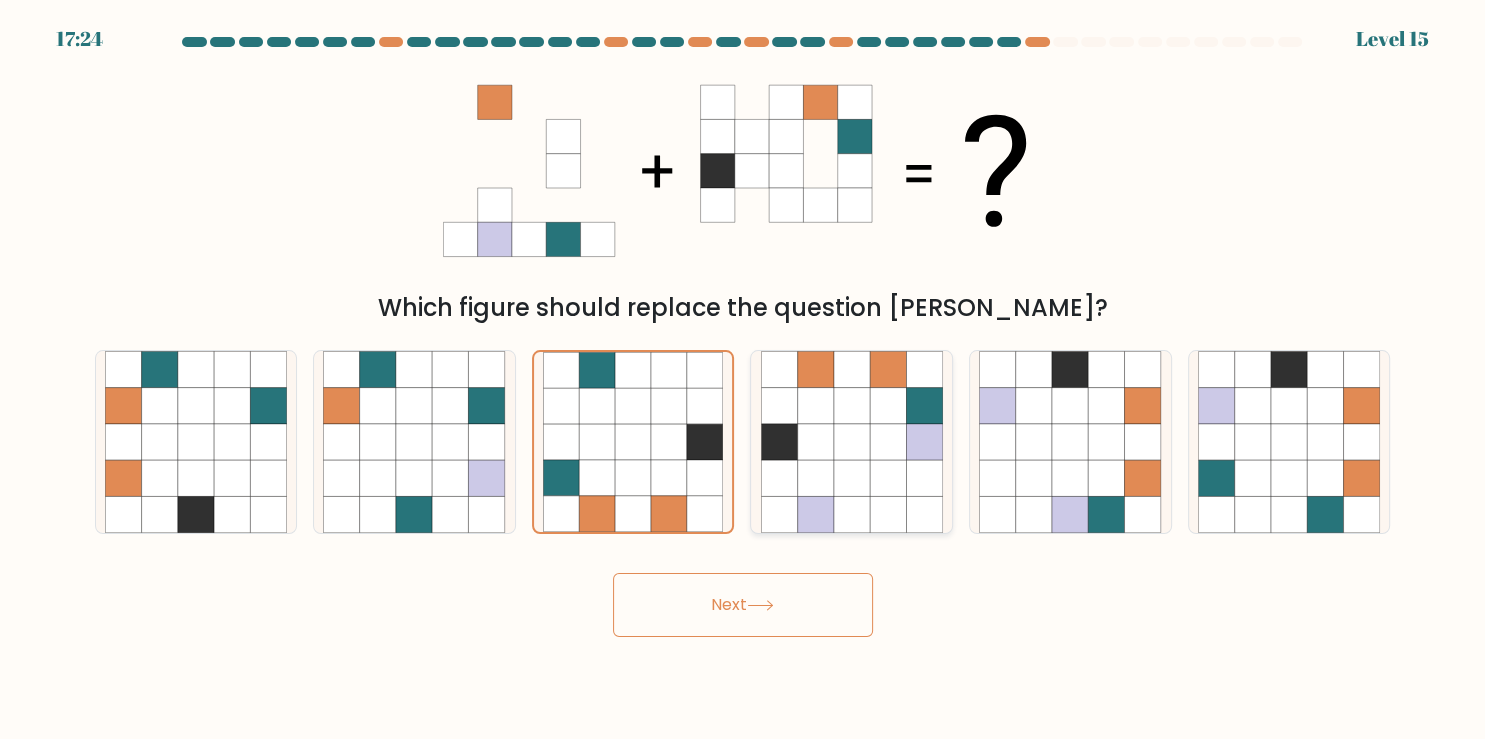 click 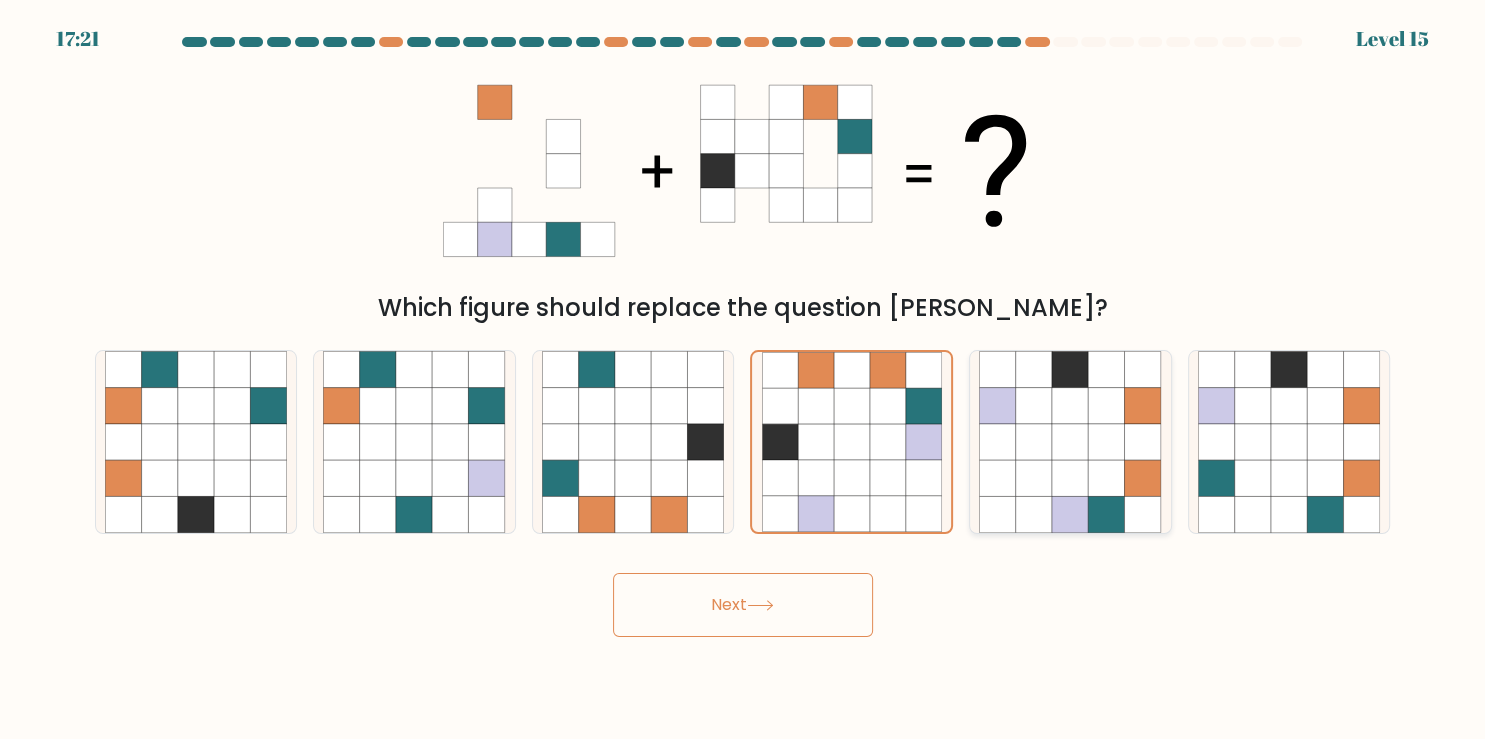 click 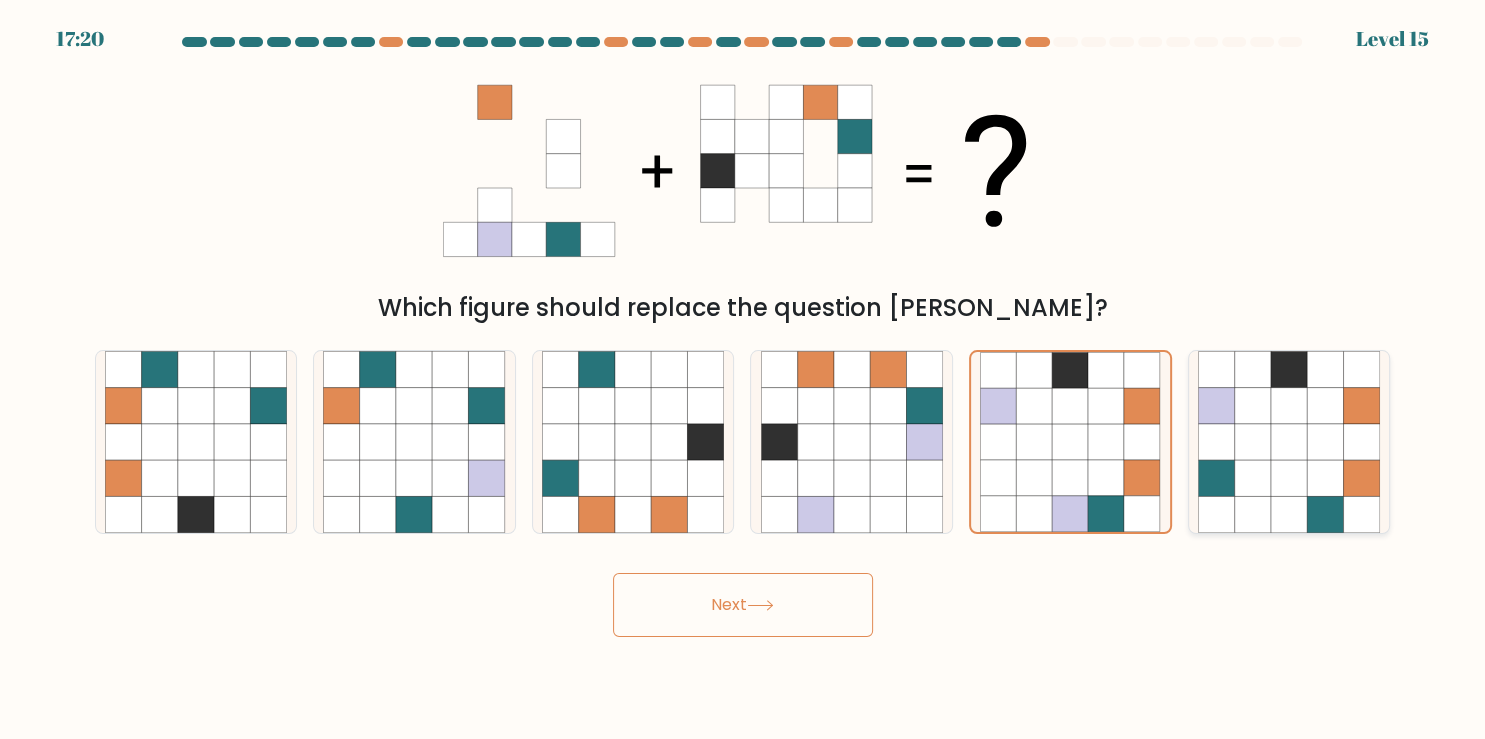 click 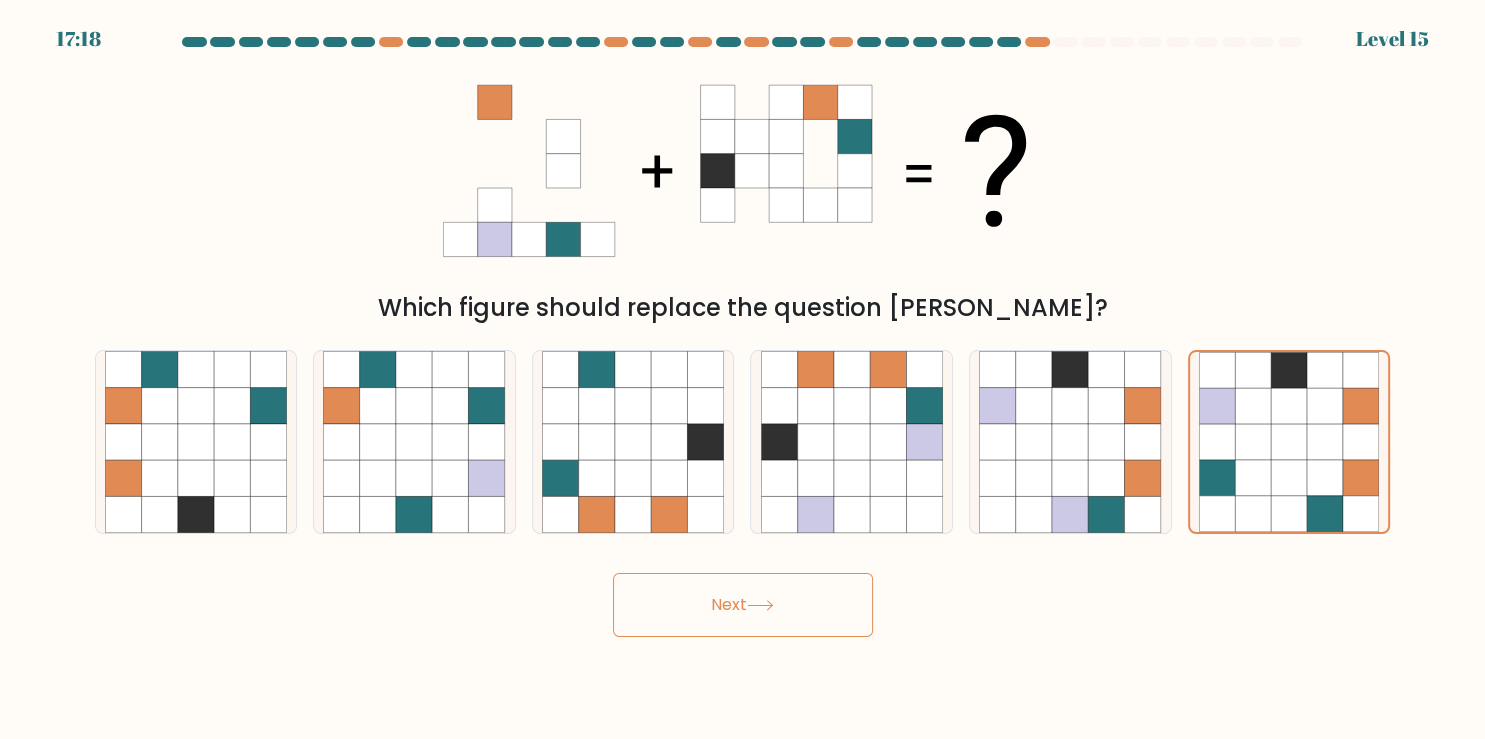 click on "Next" at bounding box center (743, 605) 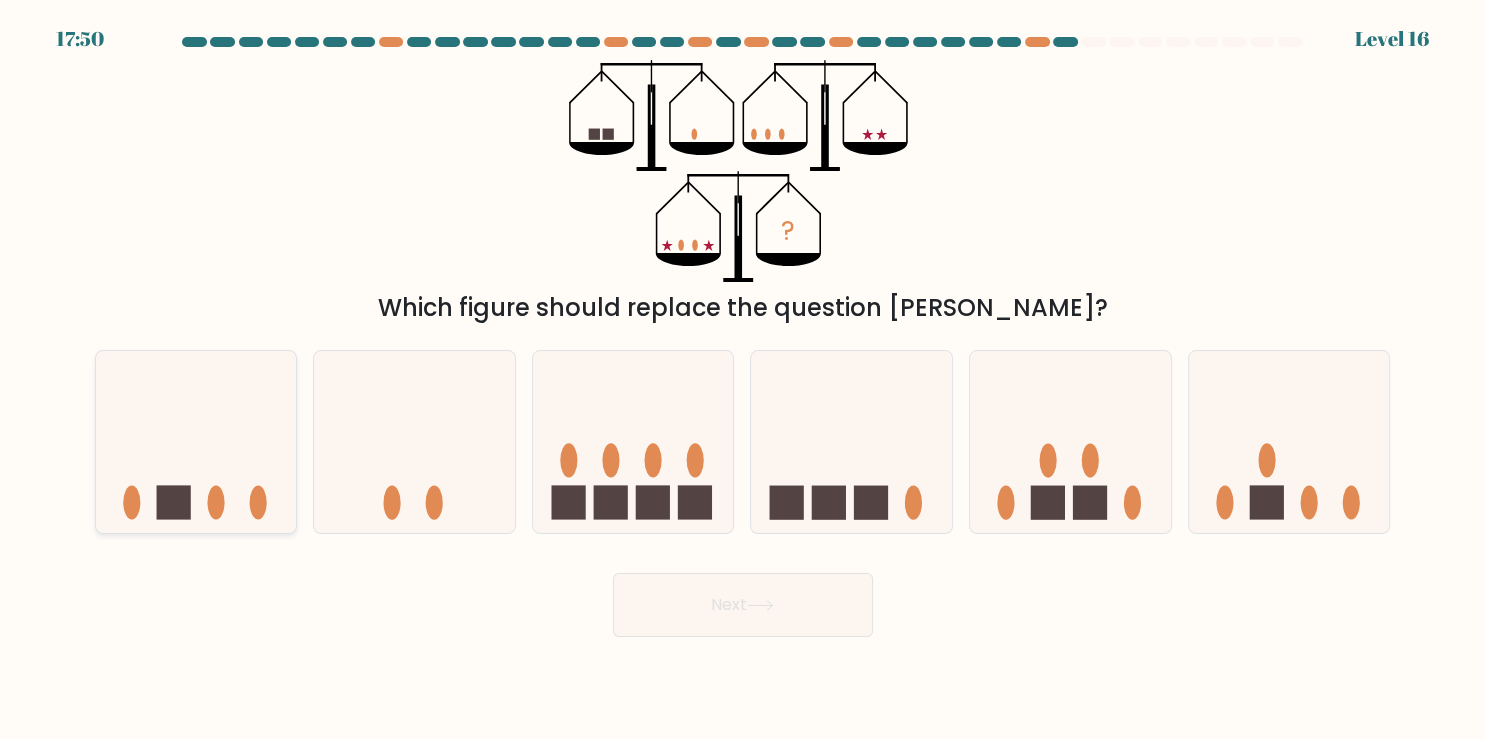click 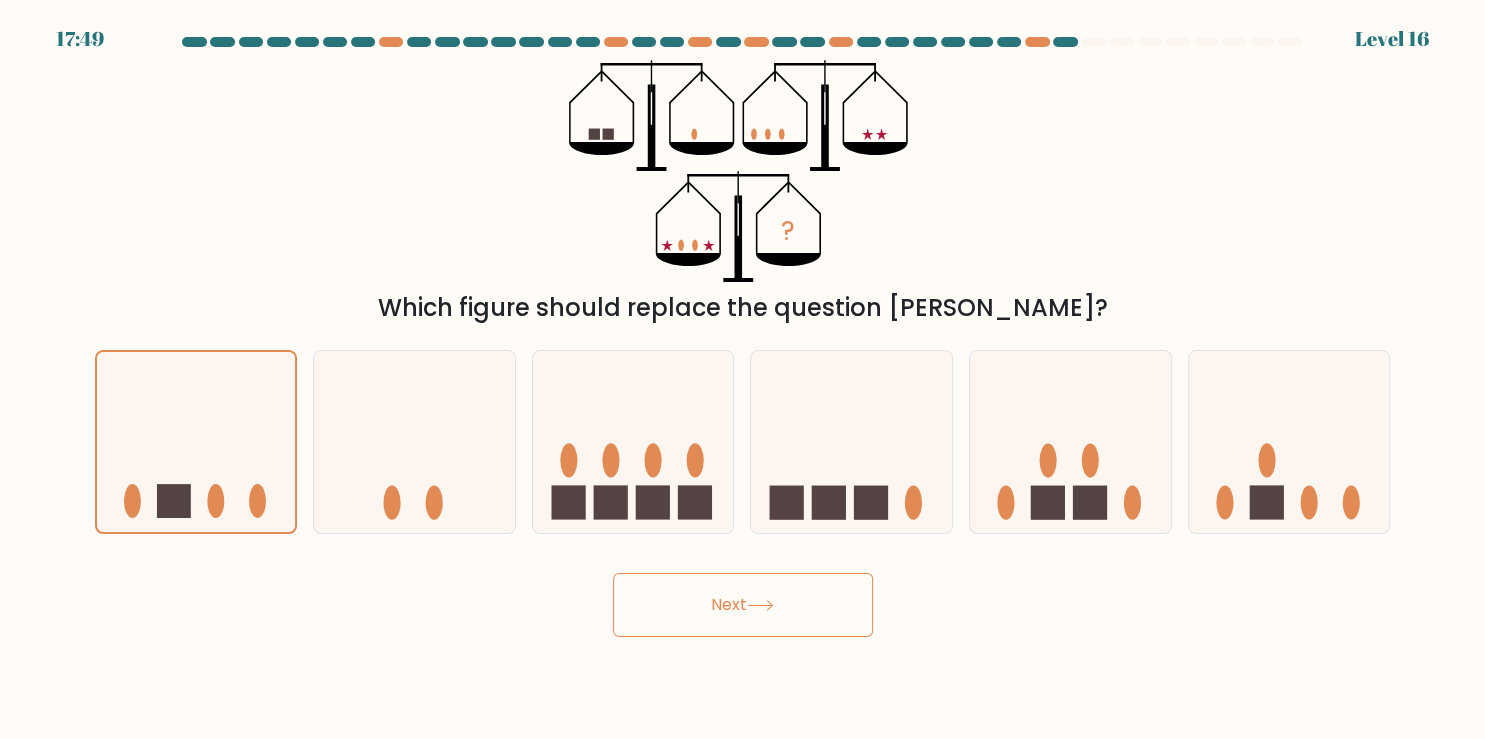 click on "Next" at bounding box center (743, 605) 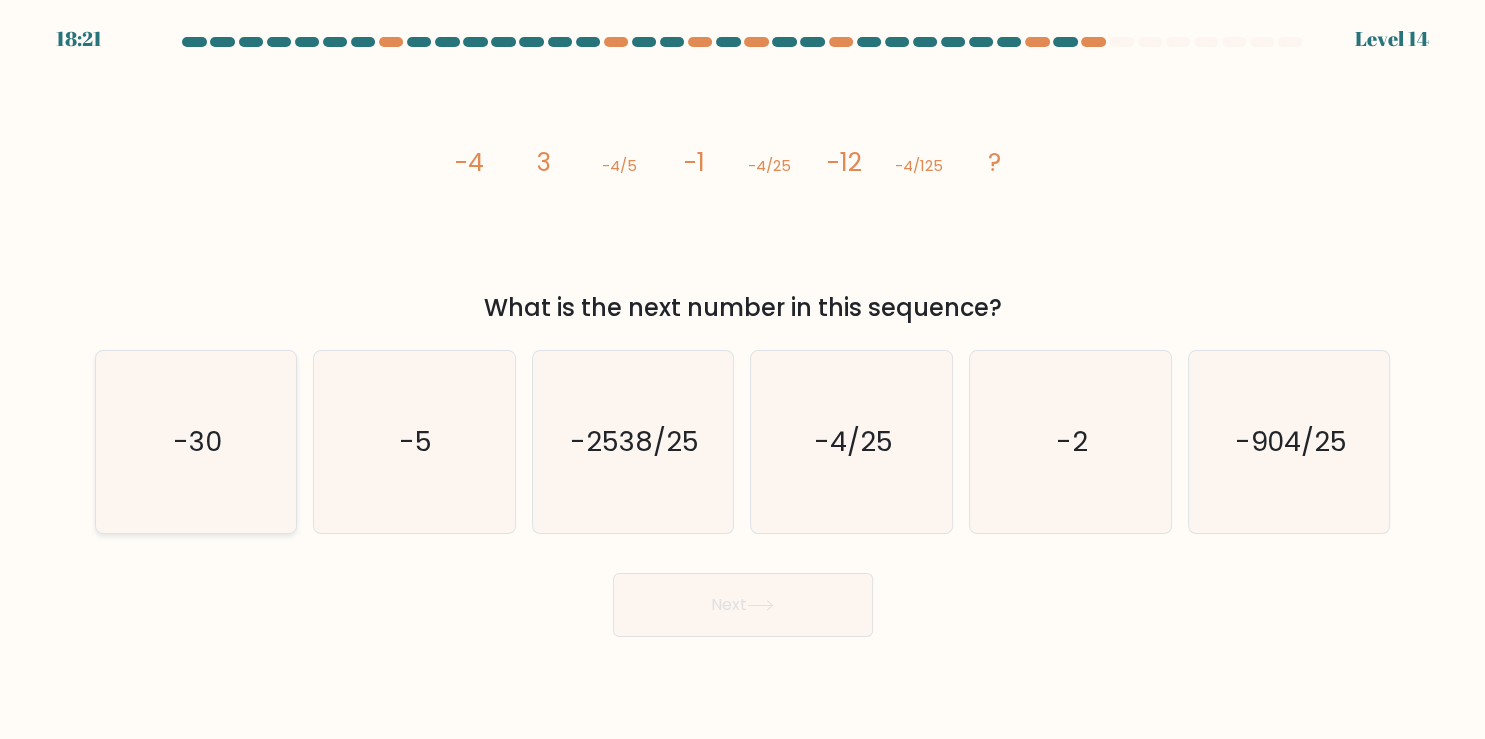 click on "-30" 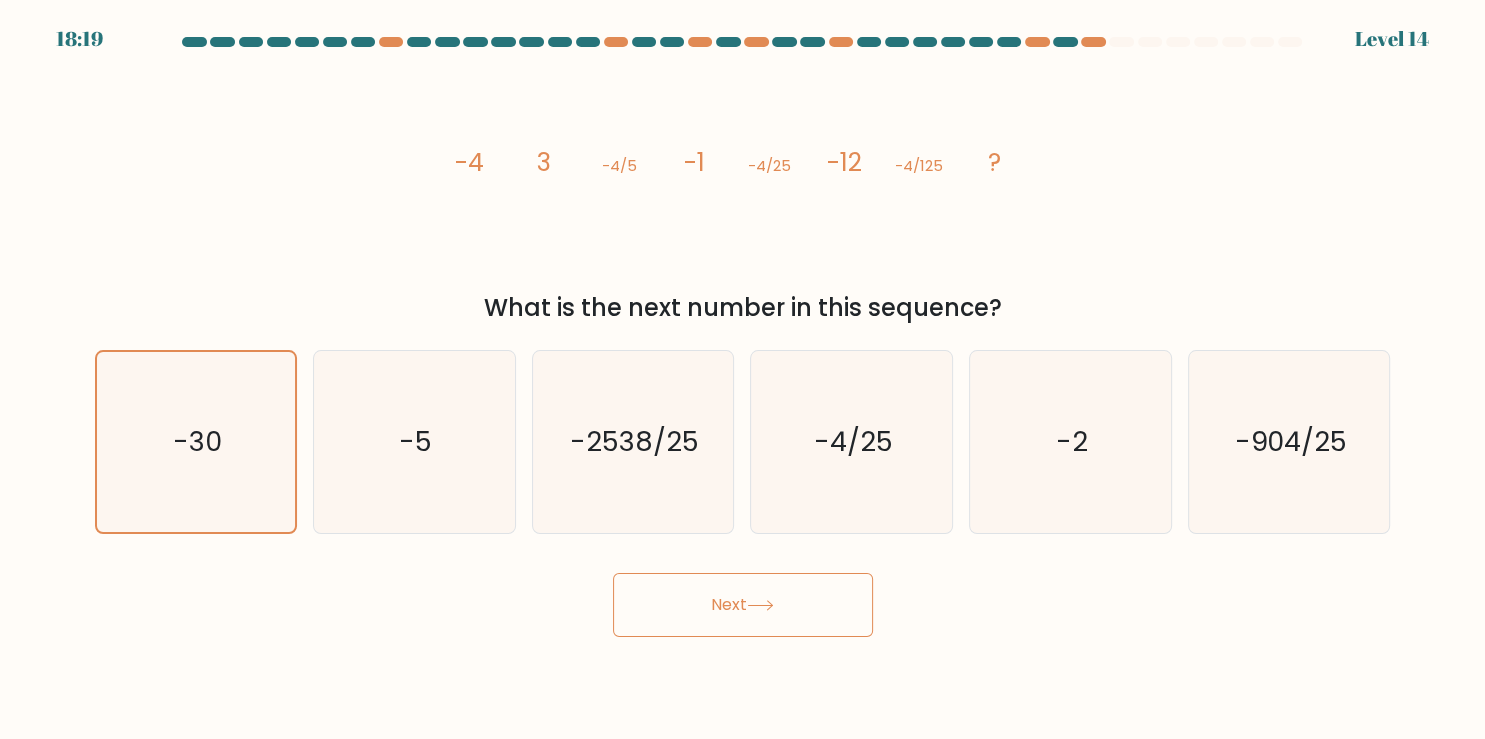 click on "Next" at bounding box center (743, 605) 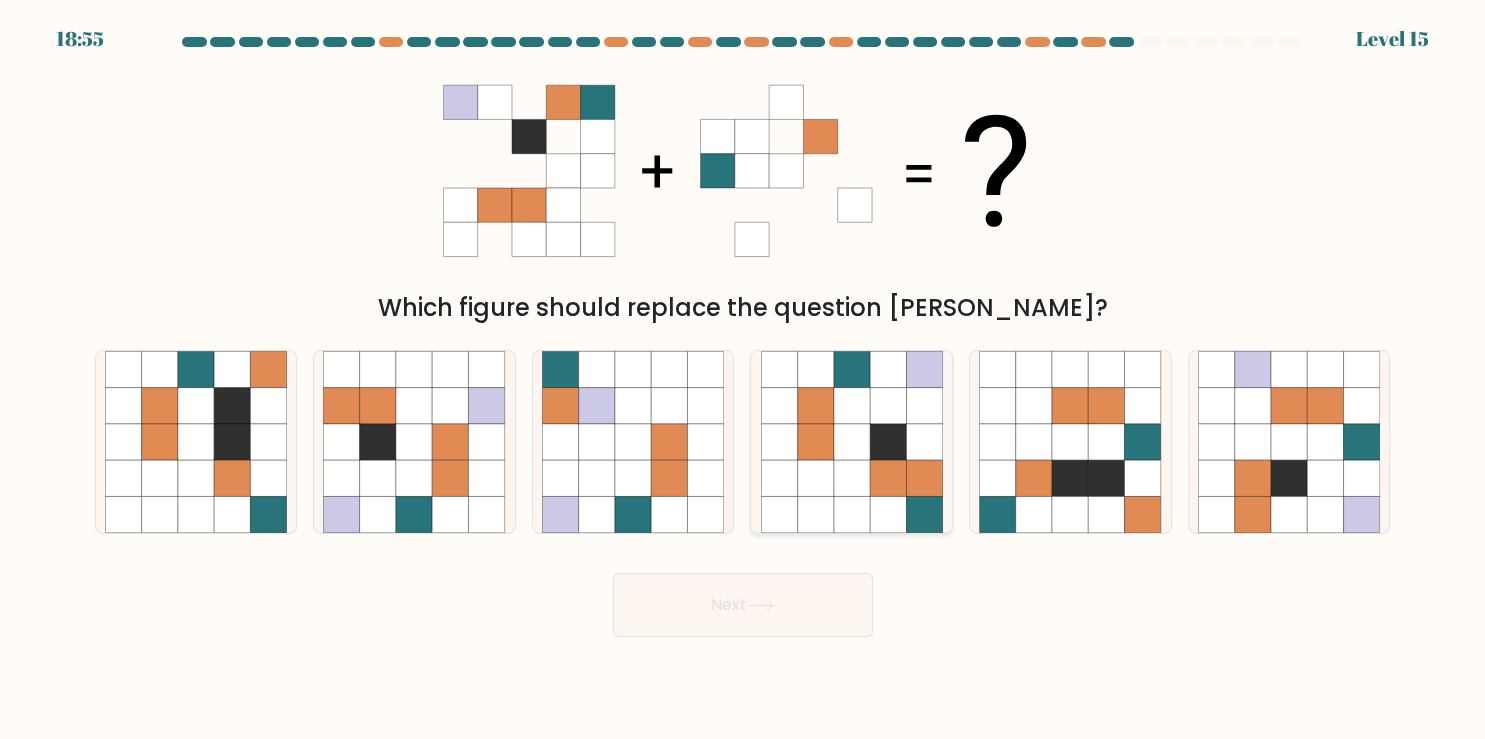 click 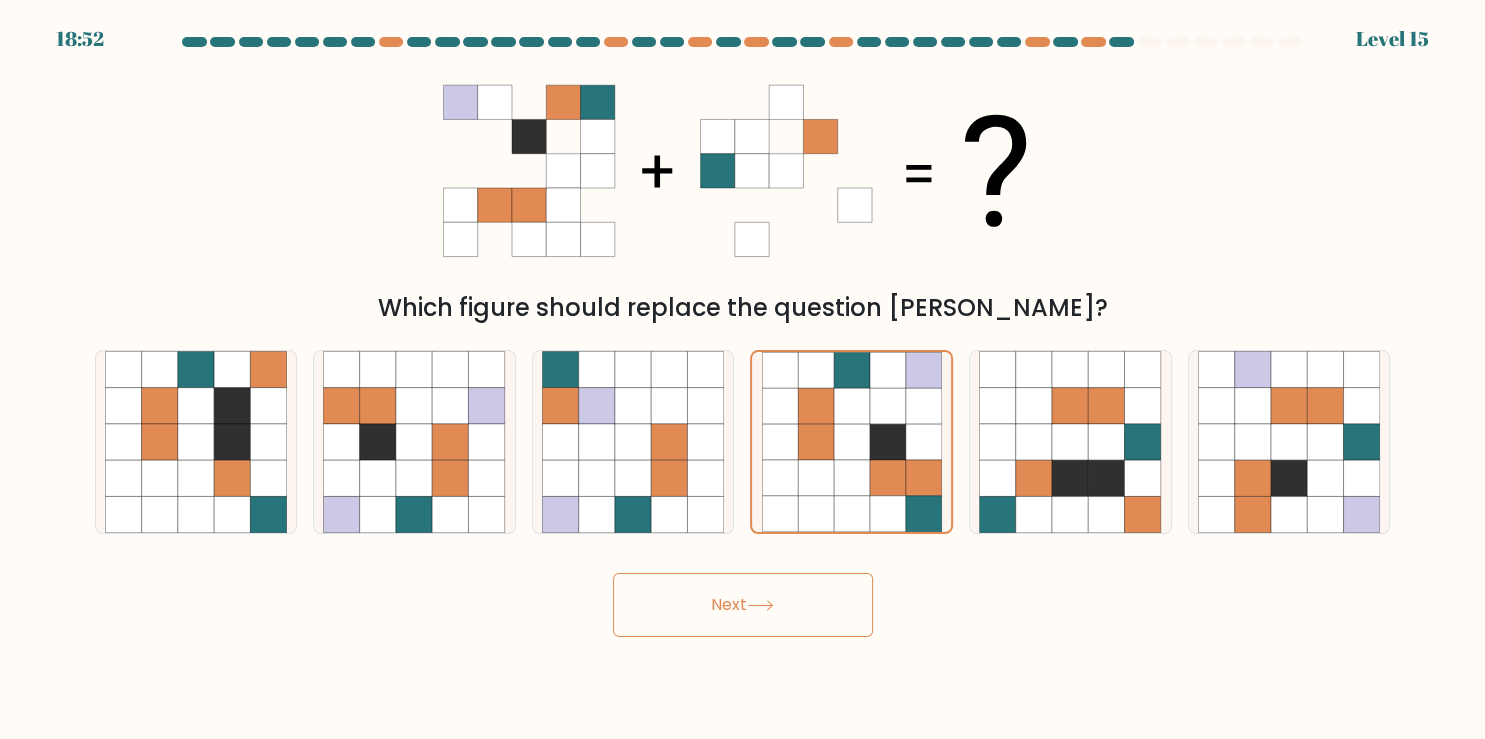 click on "Next" at bounding box center (743, 605) 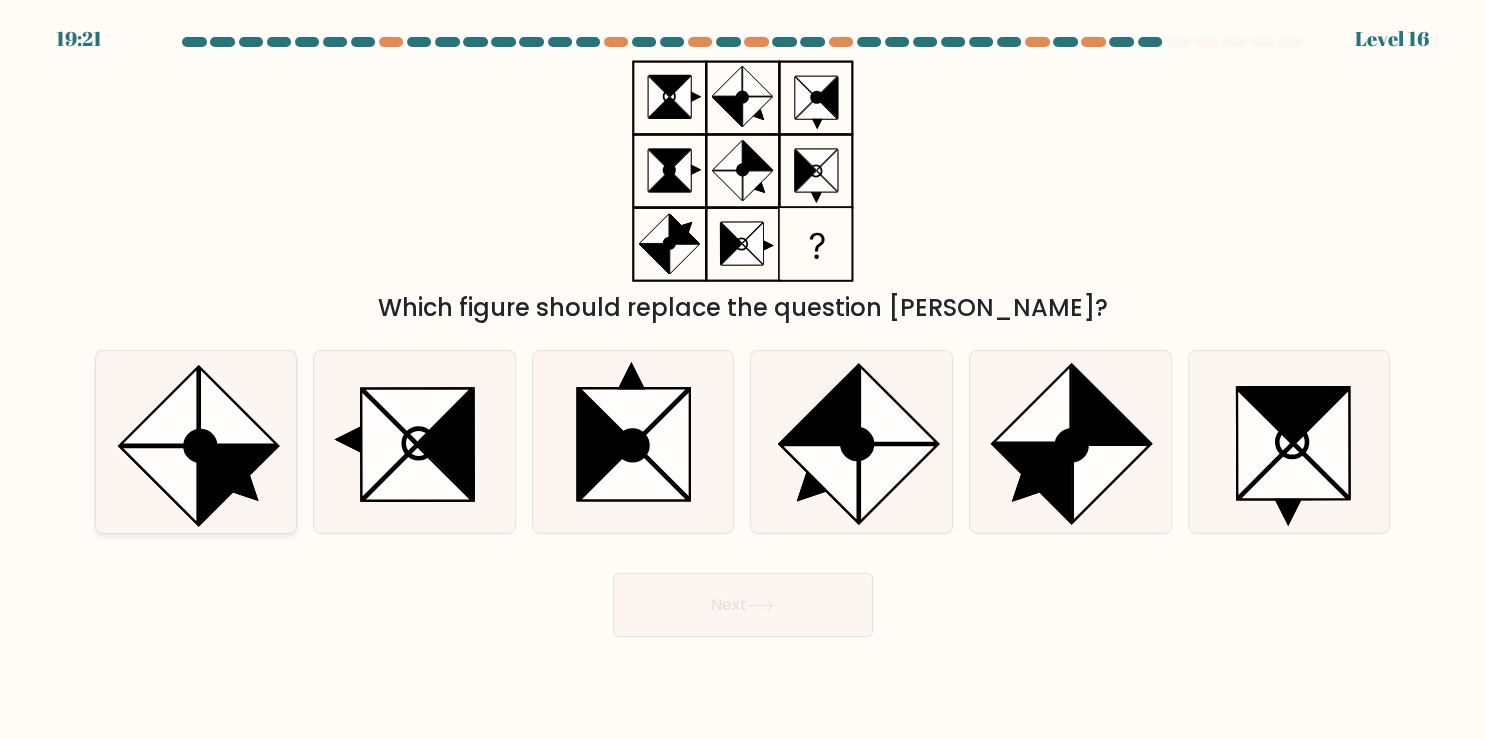 click 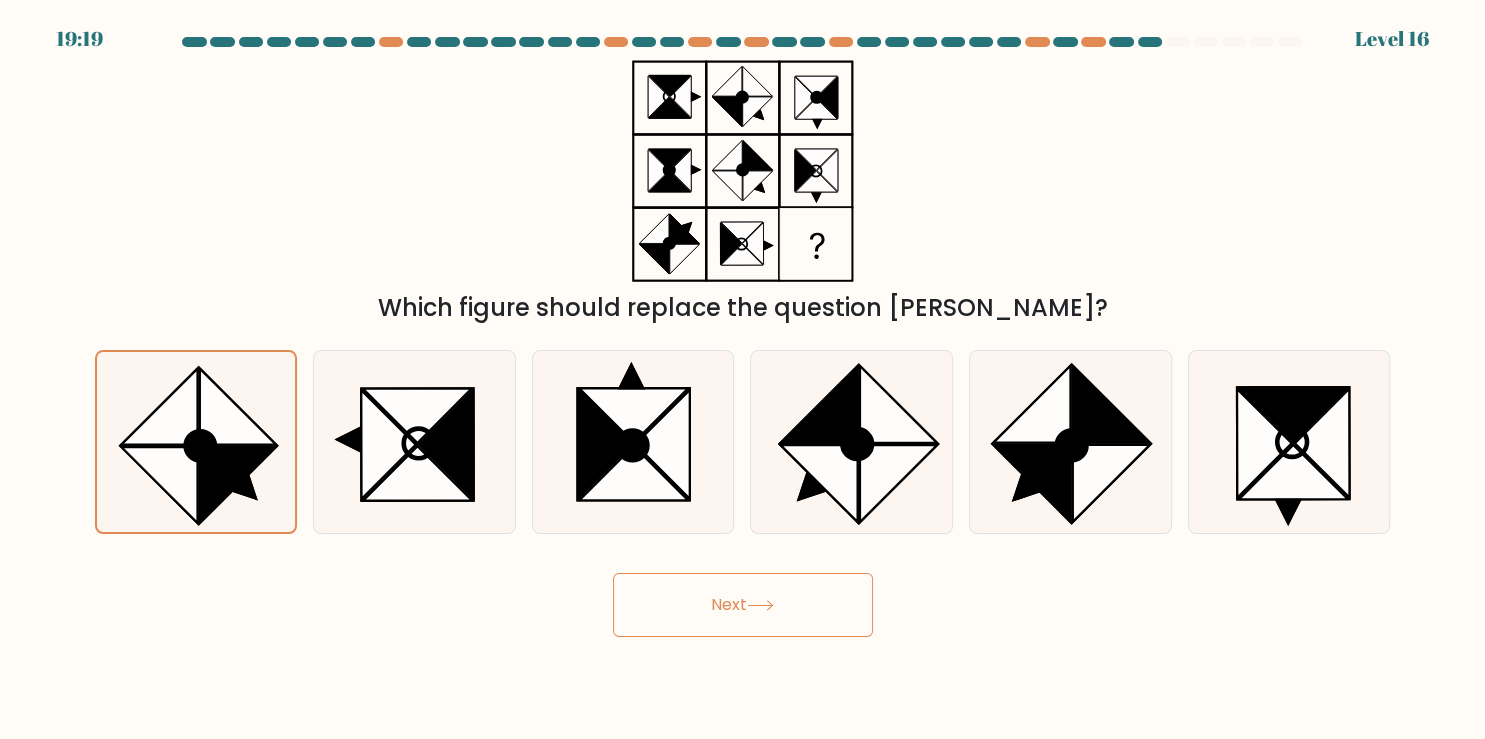 click on "Next" at bounding box center (743, 605) 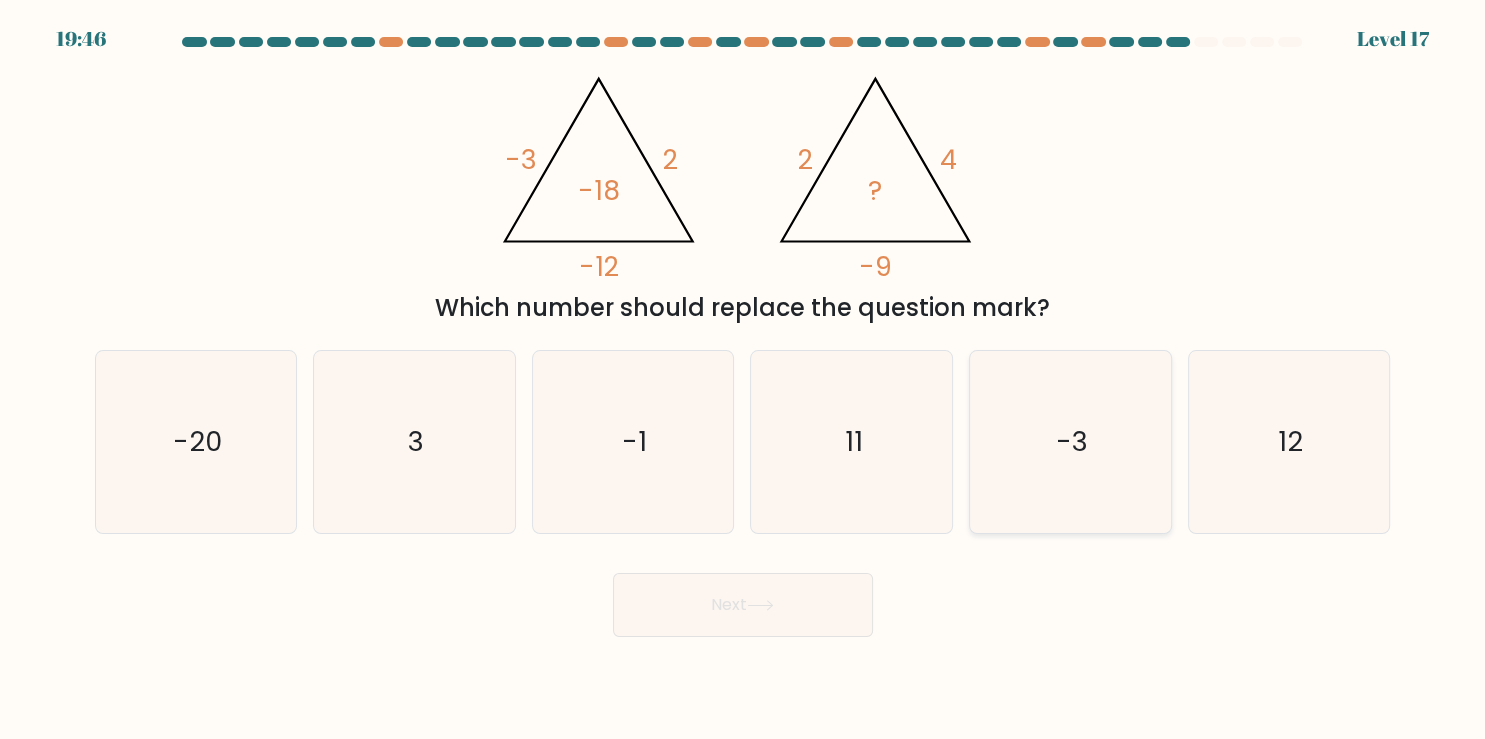 click on "-3" 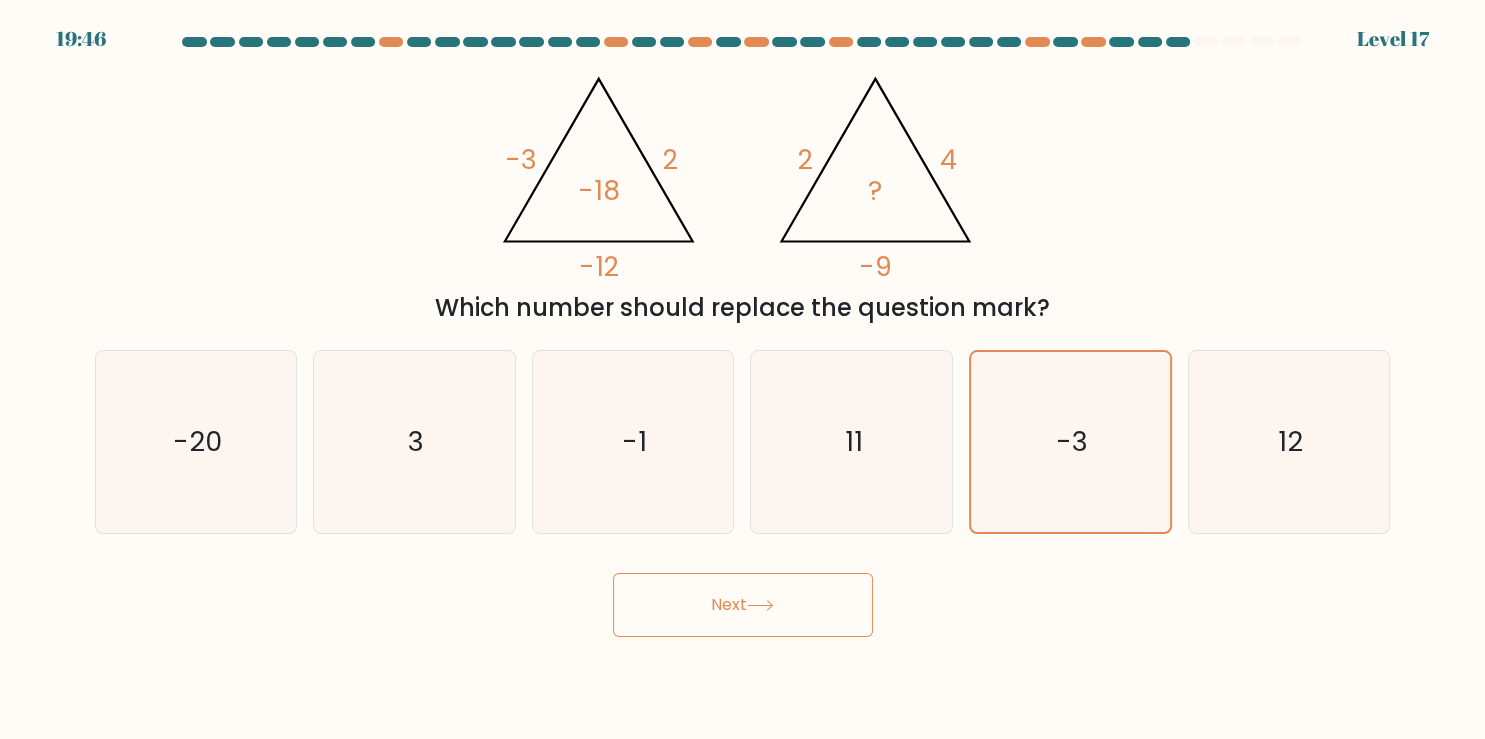 click on "Next" at bounding box center [743, 605] 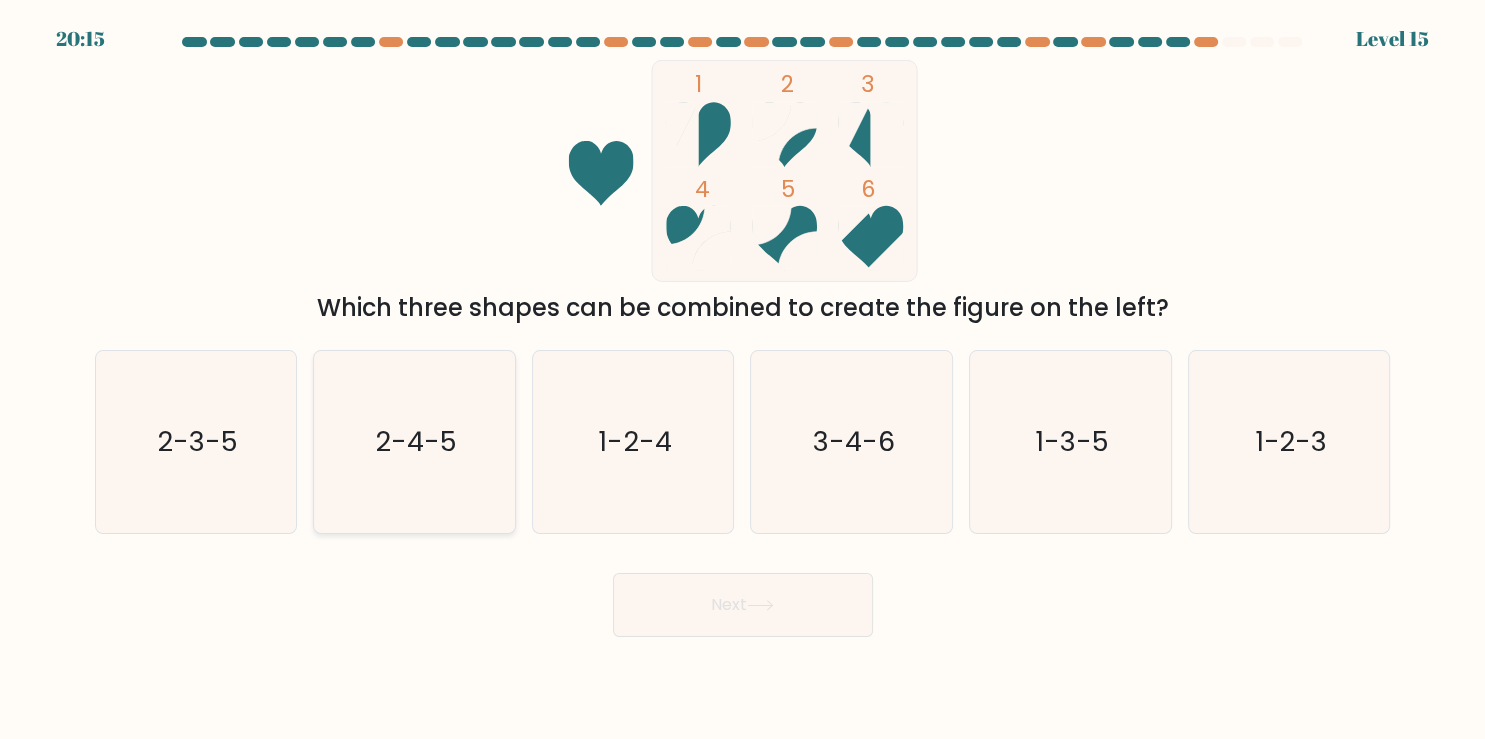 click on "2-4-5" 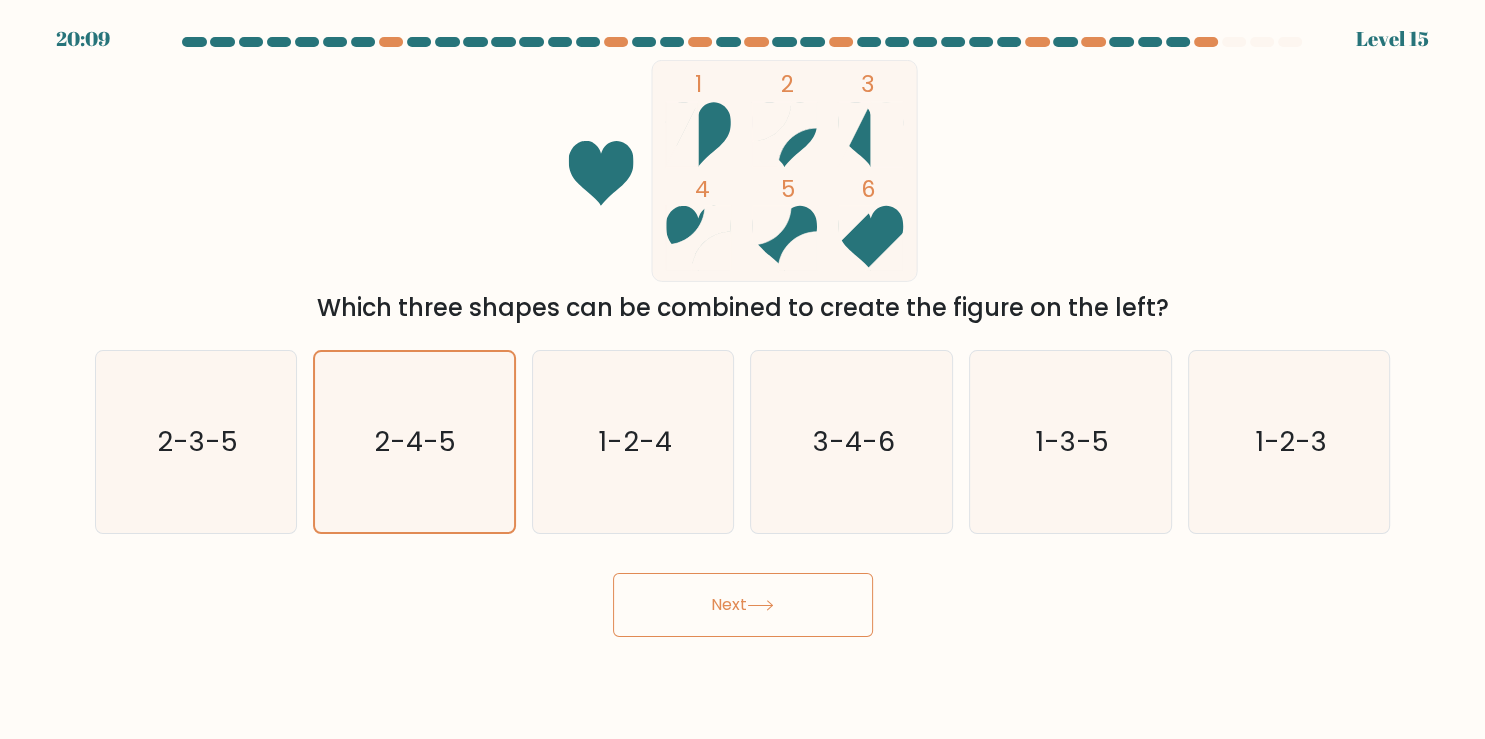 click on "Next" at bounding box center [743, 605] 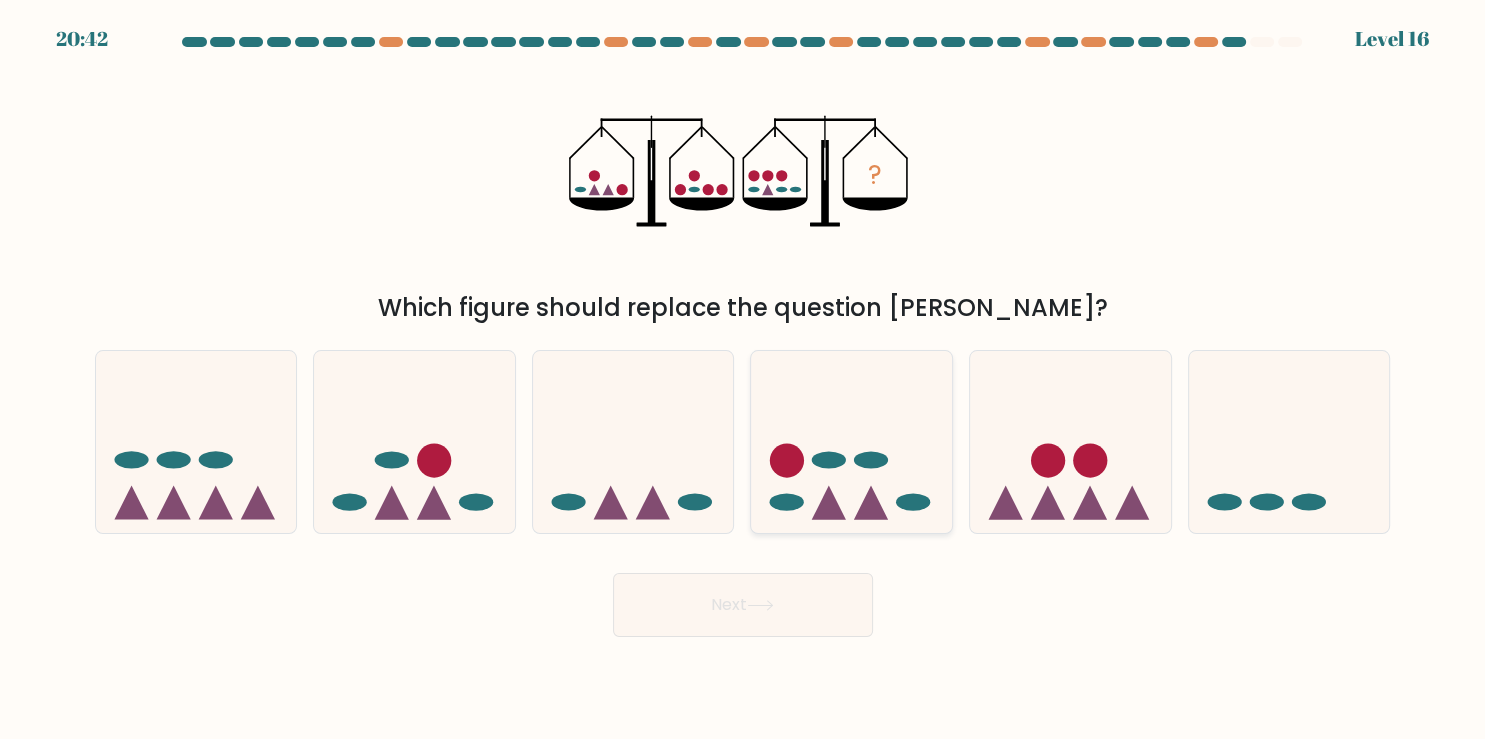 click 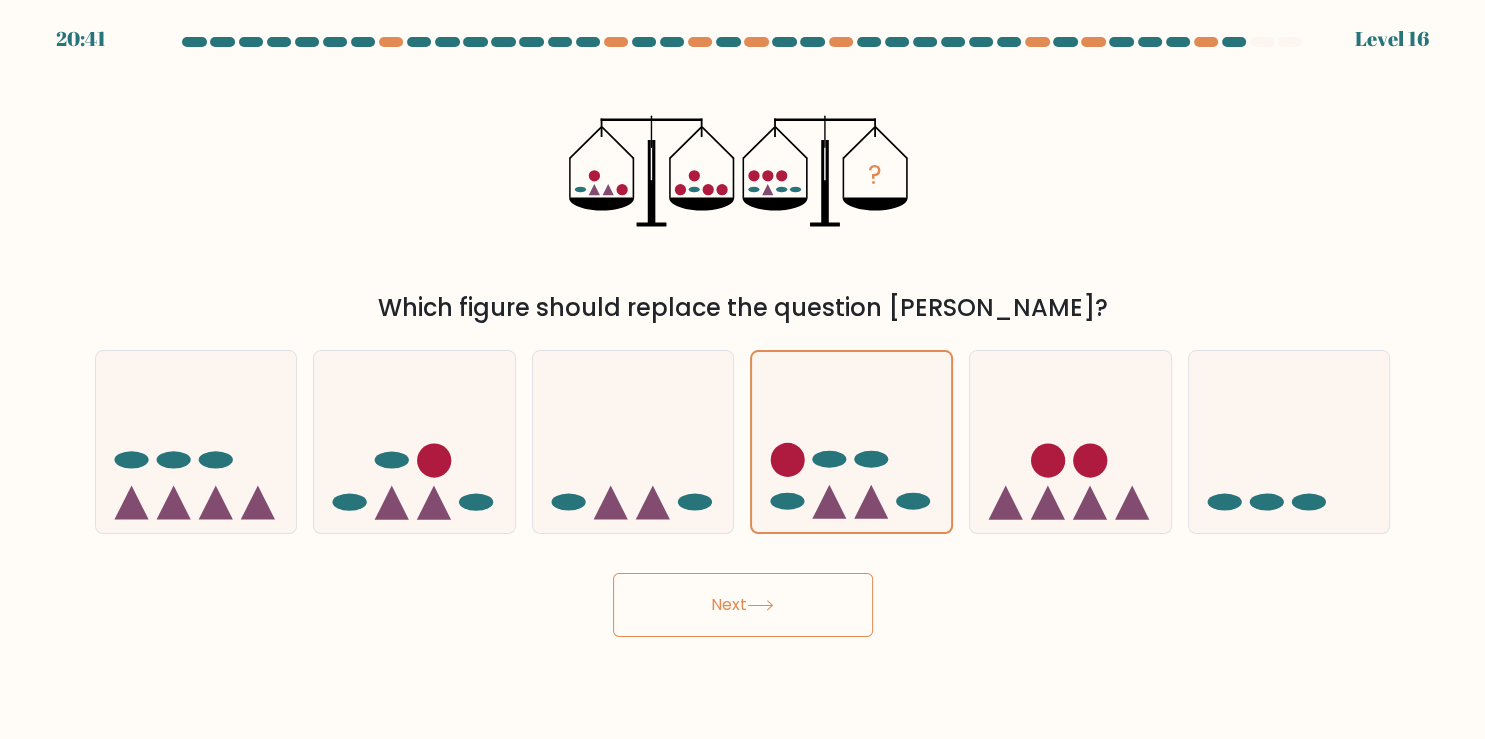click on "Next" at bounding box center (743, 605) 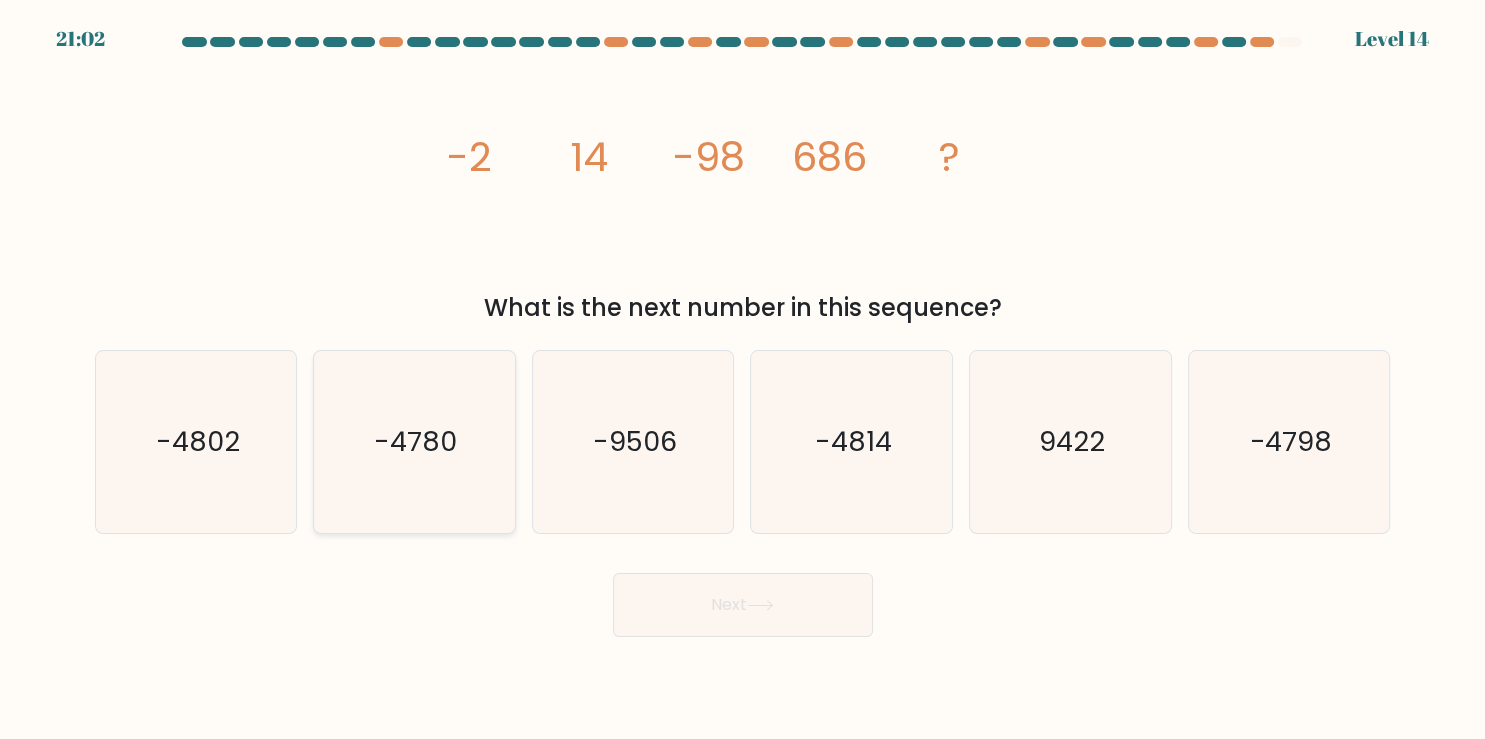 click on "-4780" 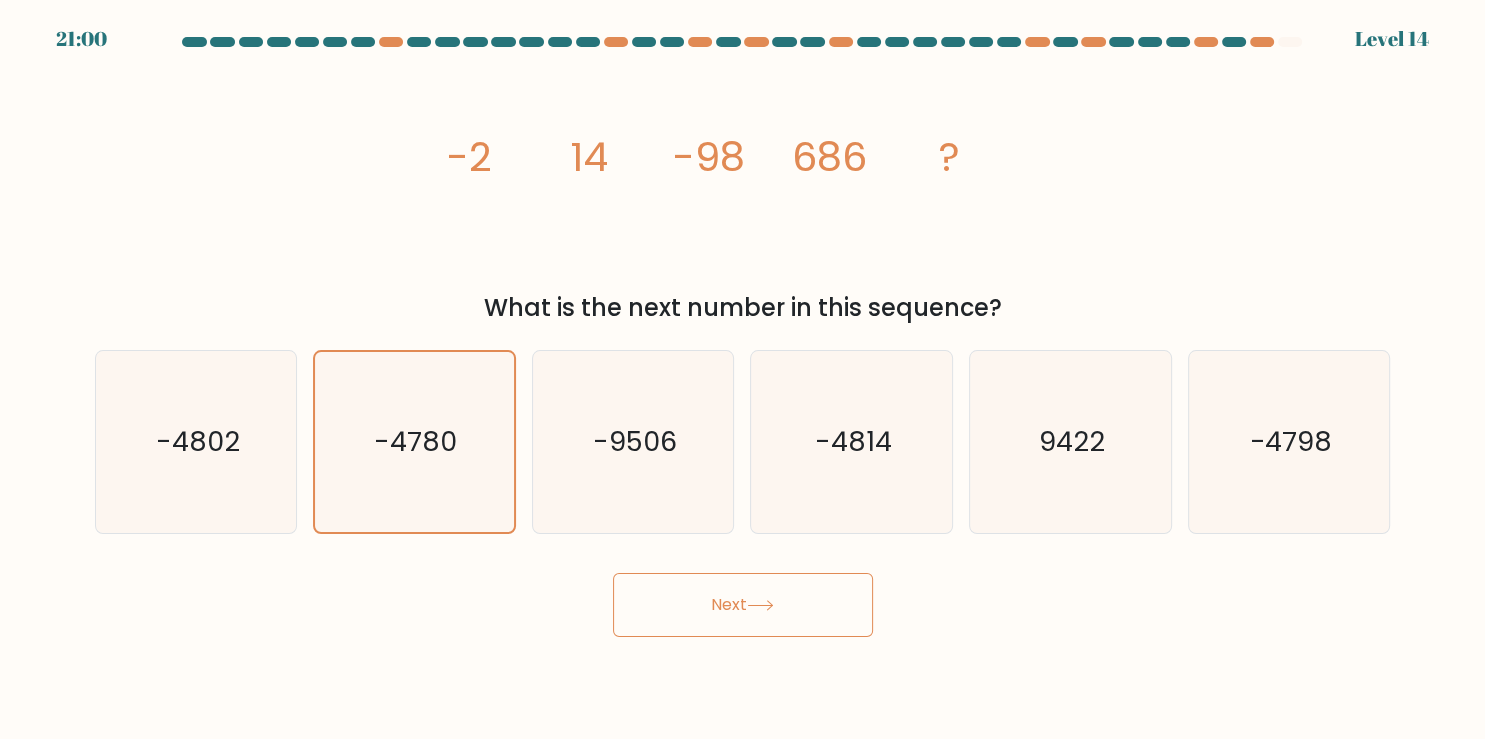 click on "Next" at bounding box center [743, 605] 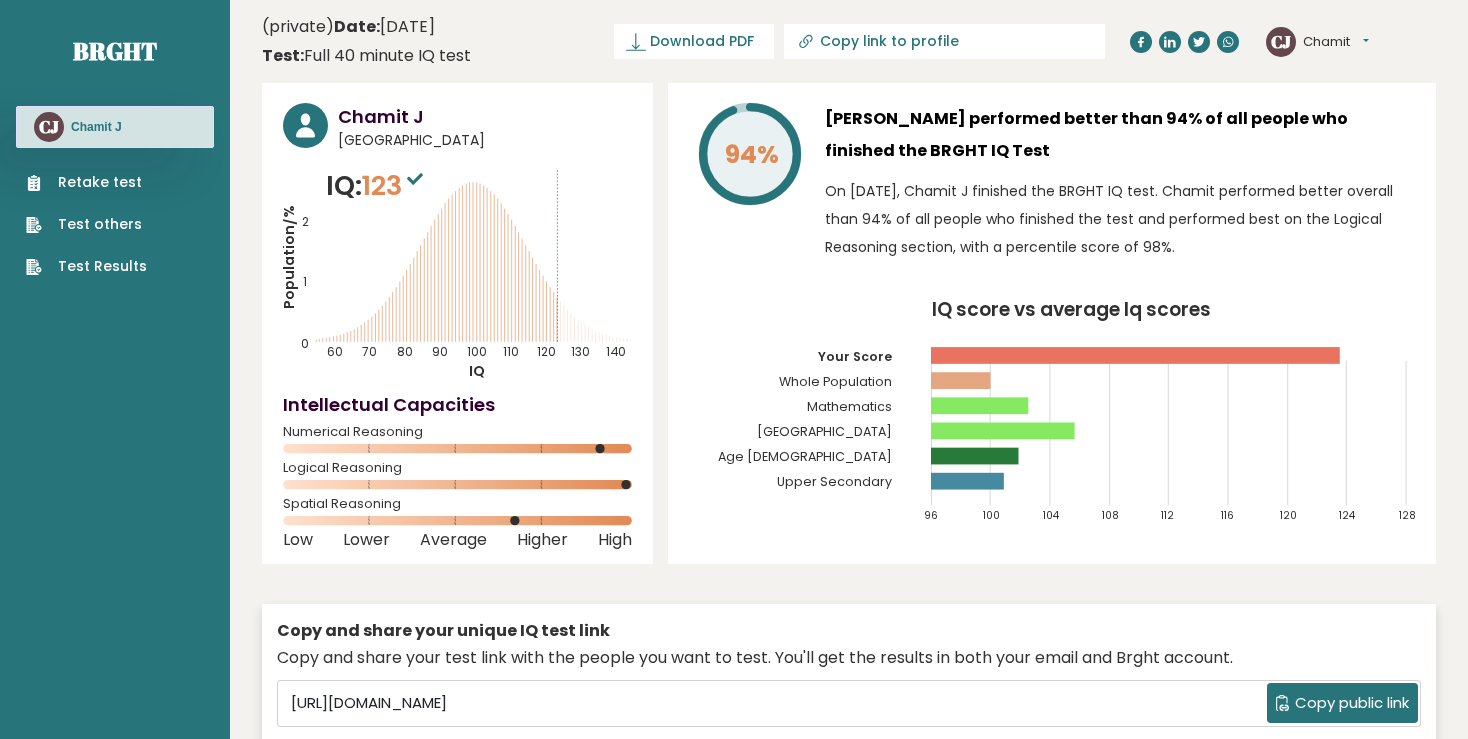 scroll, scrollTop: 0, scrollLeft: 0, axis: both 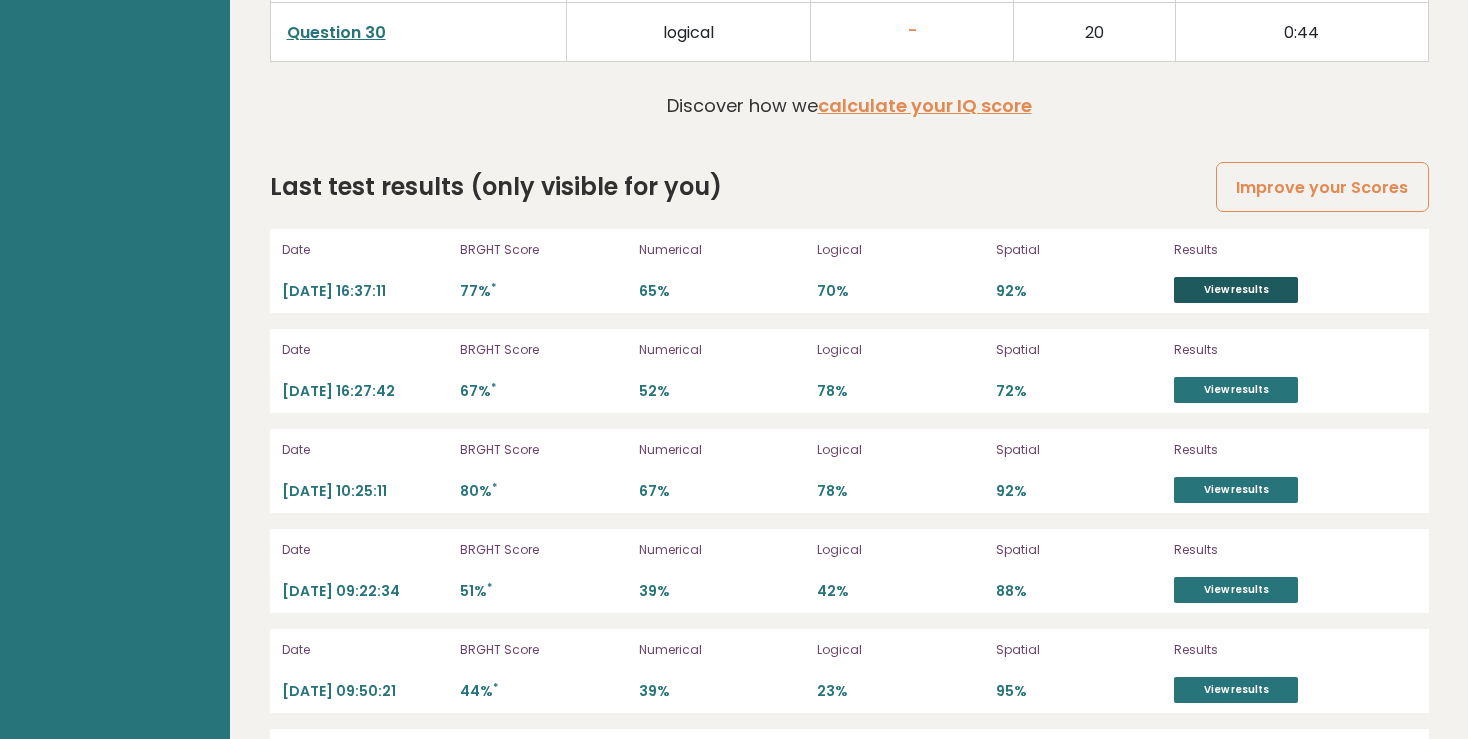 click on "View results" at bounding box center (1236, 290) 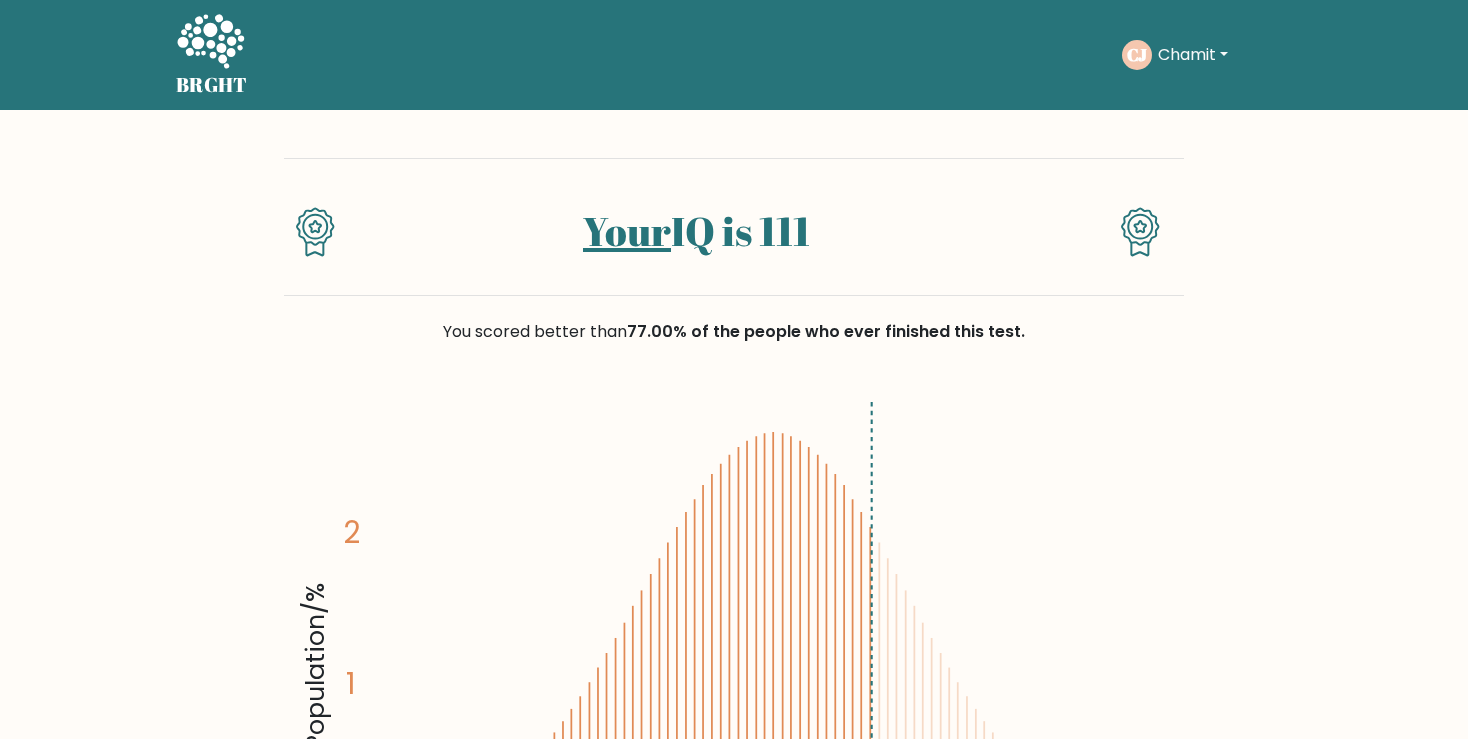 scroll, scrollTop: 0, scrollLeft: 0, axis: both 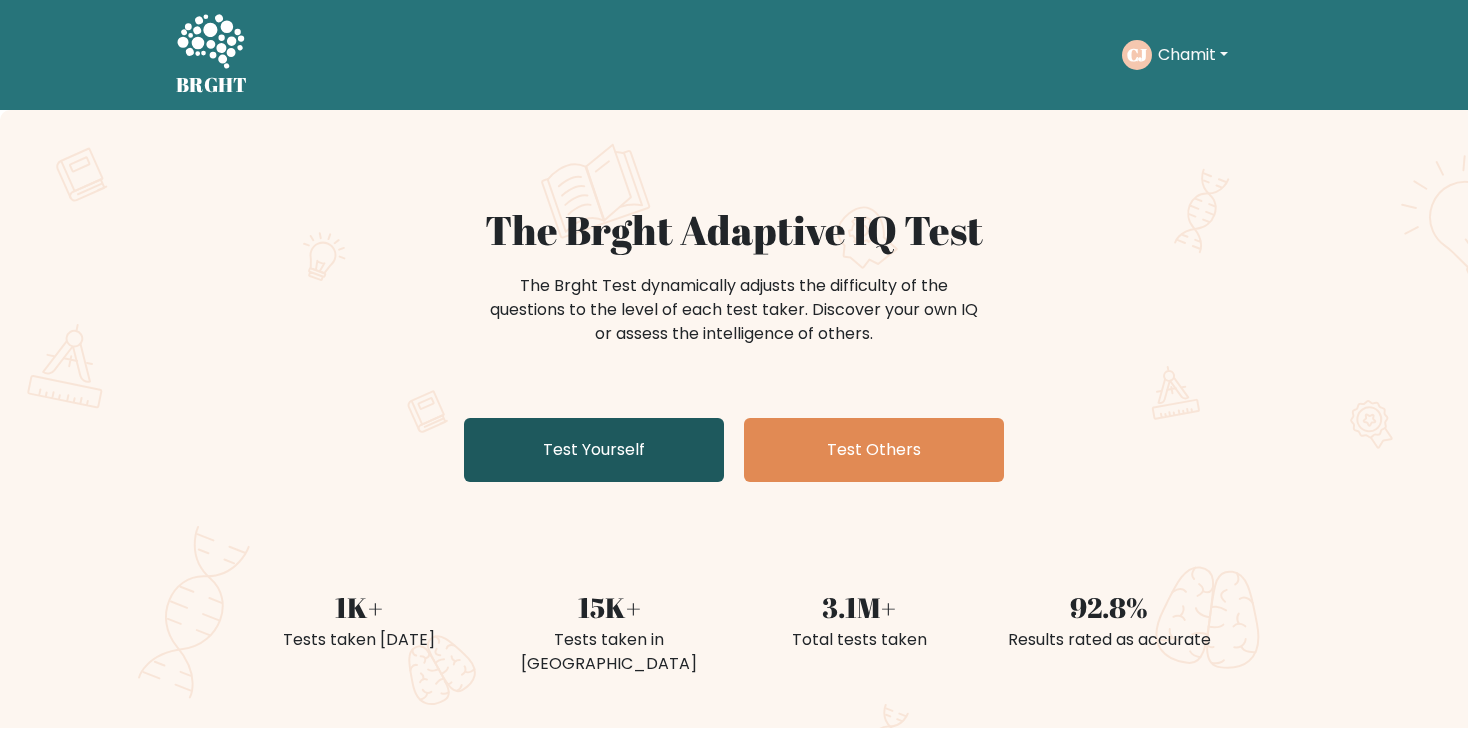 click on "Test Yourself" at bounding box center (594, 450) 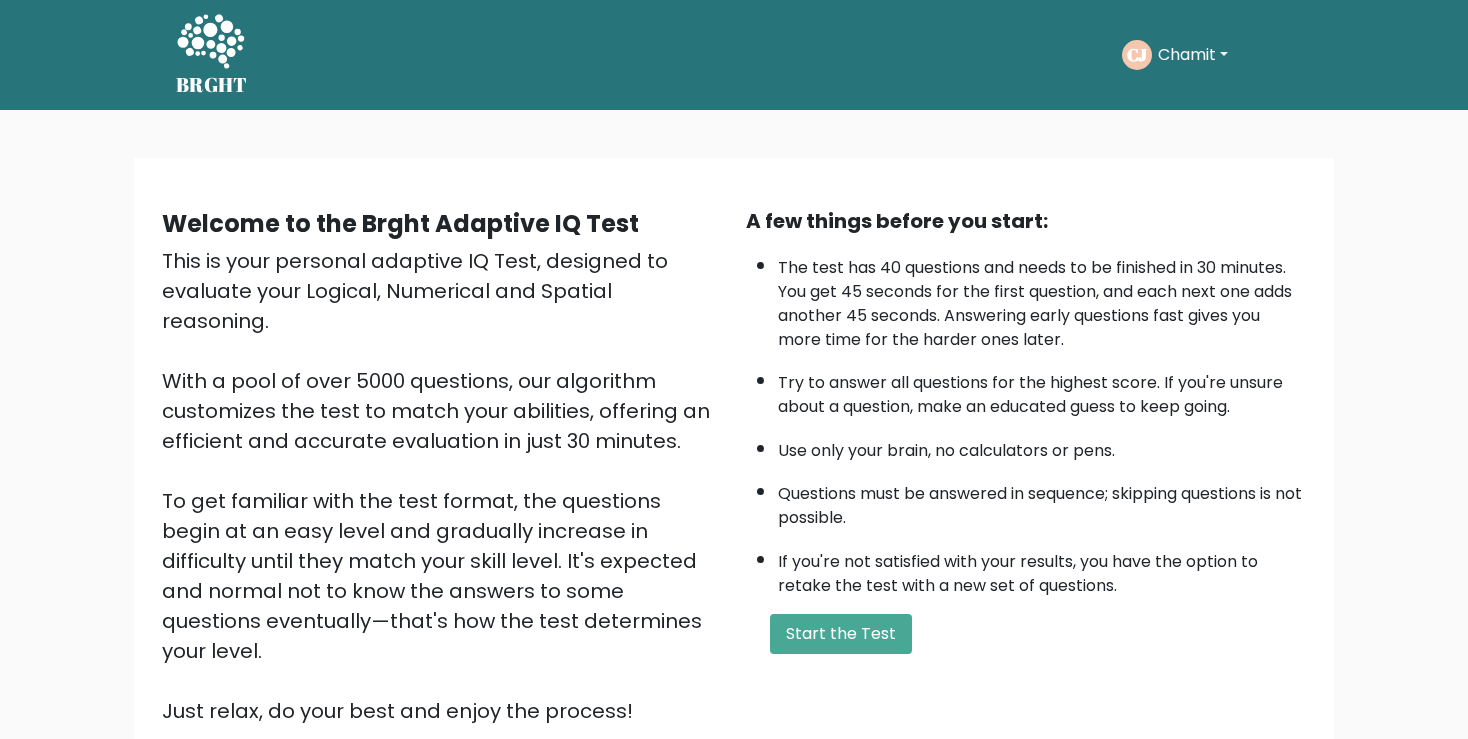 scroll, scrollTop: 0, scrollLeft: 0, axis: both 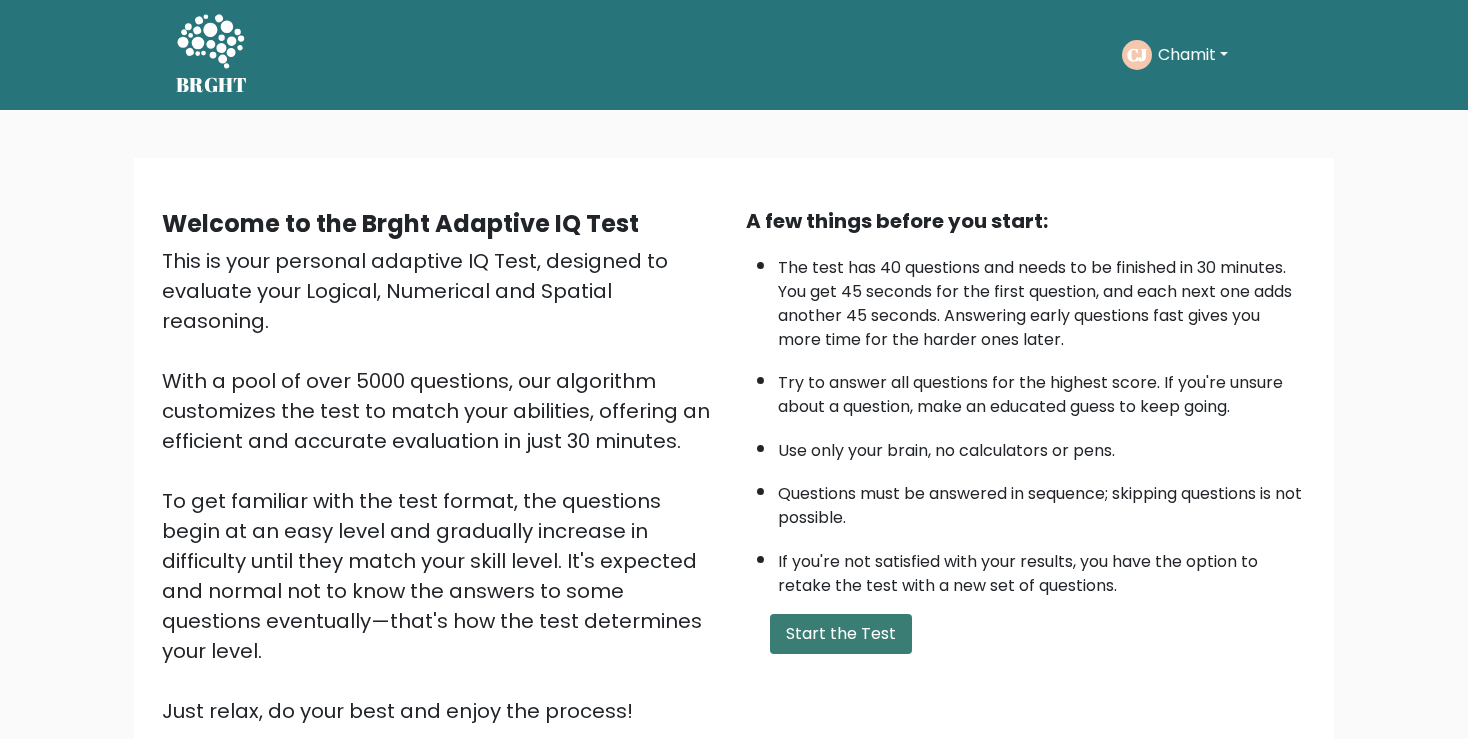 click on "Start the Test" at bounding box center [841, 634] 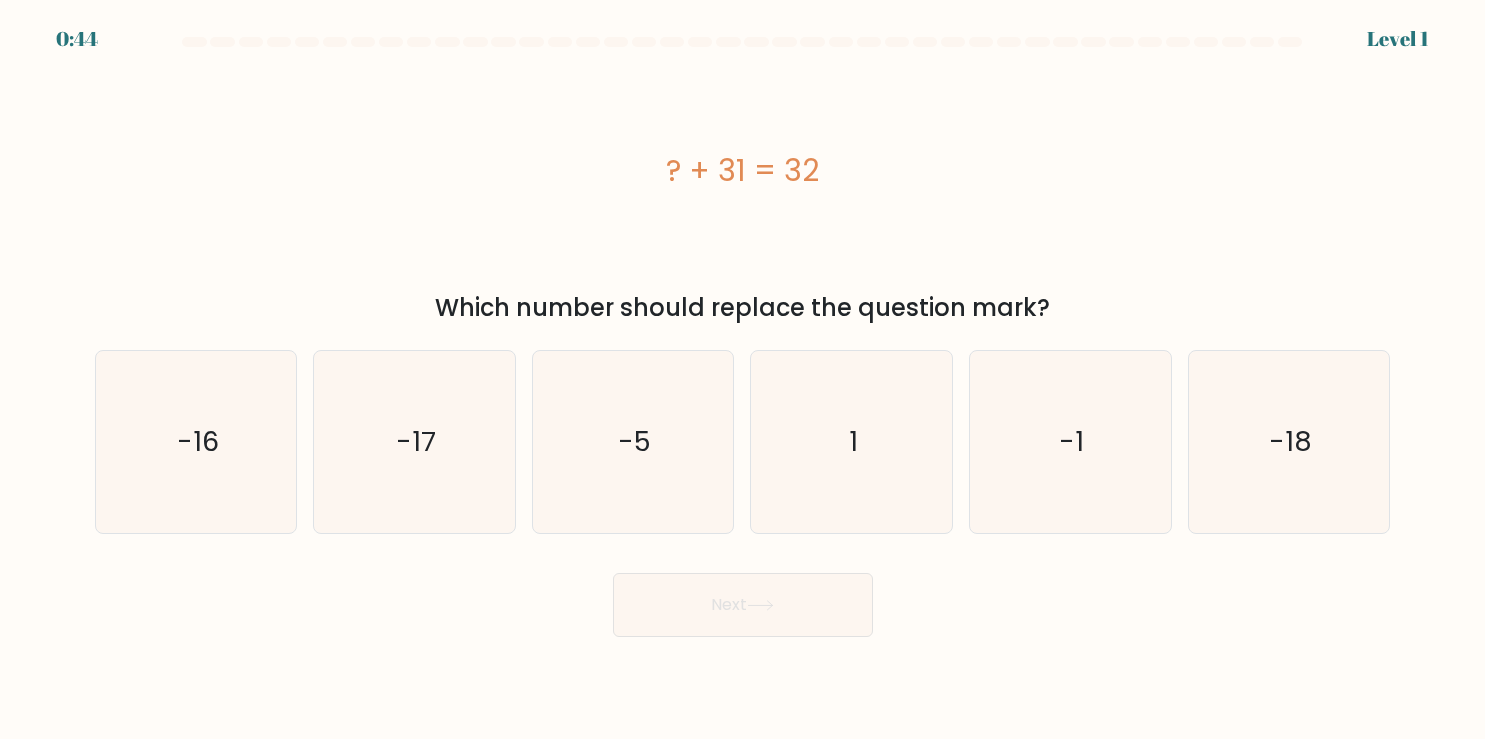 scroll, scrollTop: 0, scrollLeft: 0, axis: both 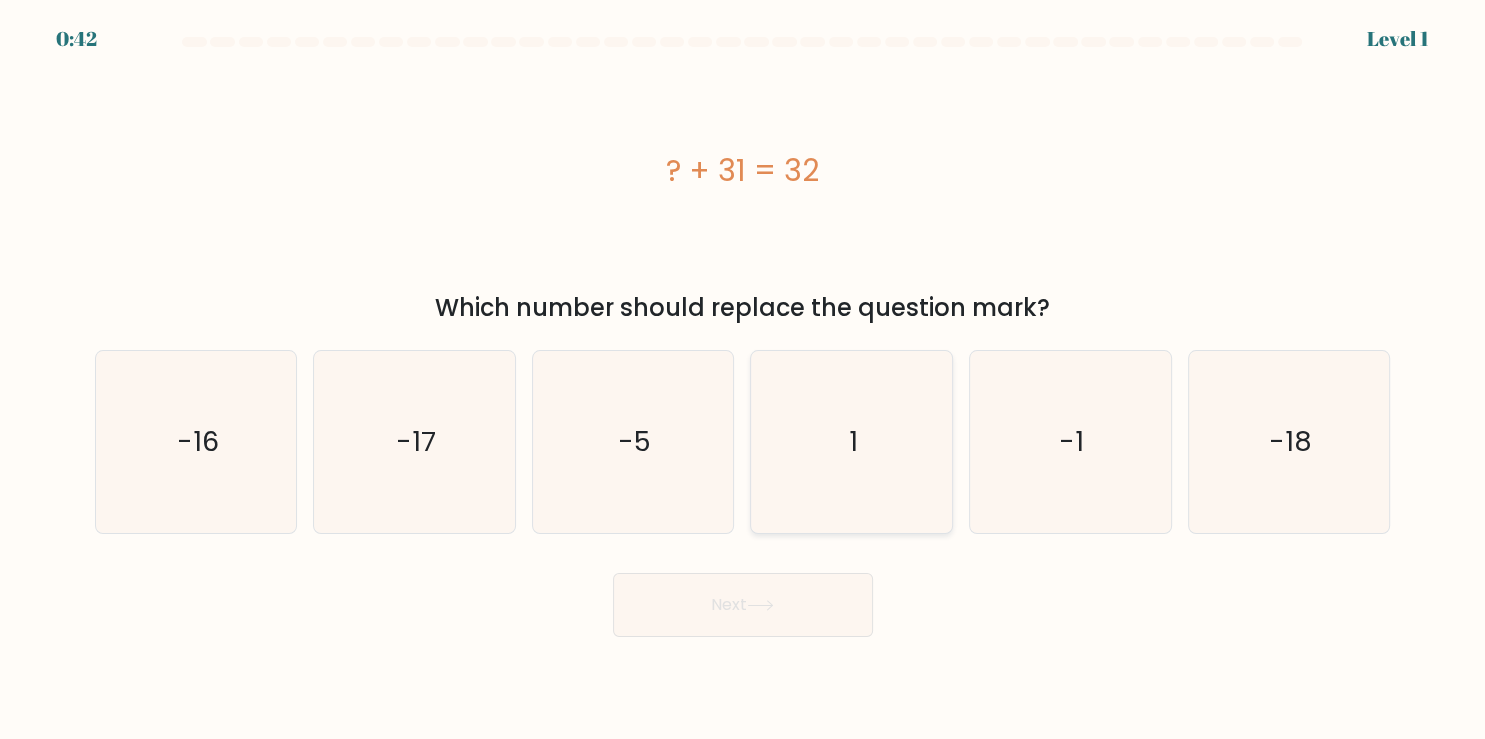 click on "1" 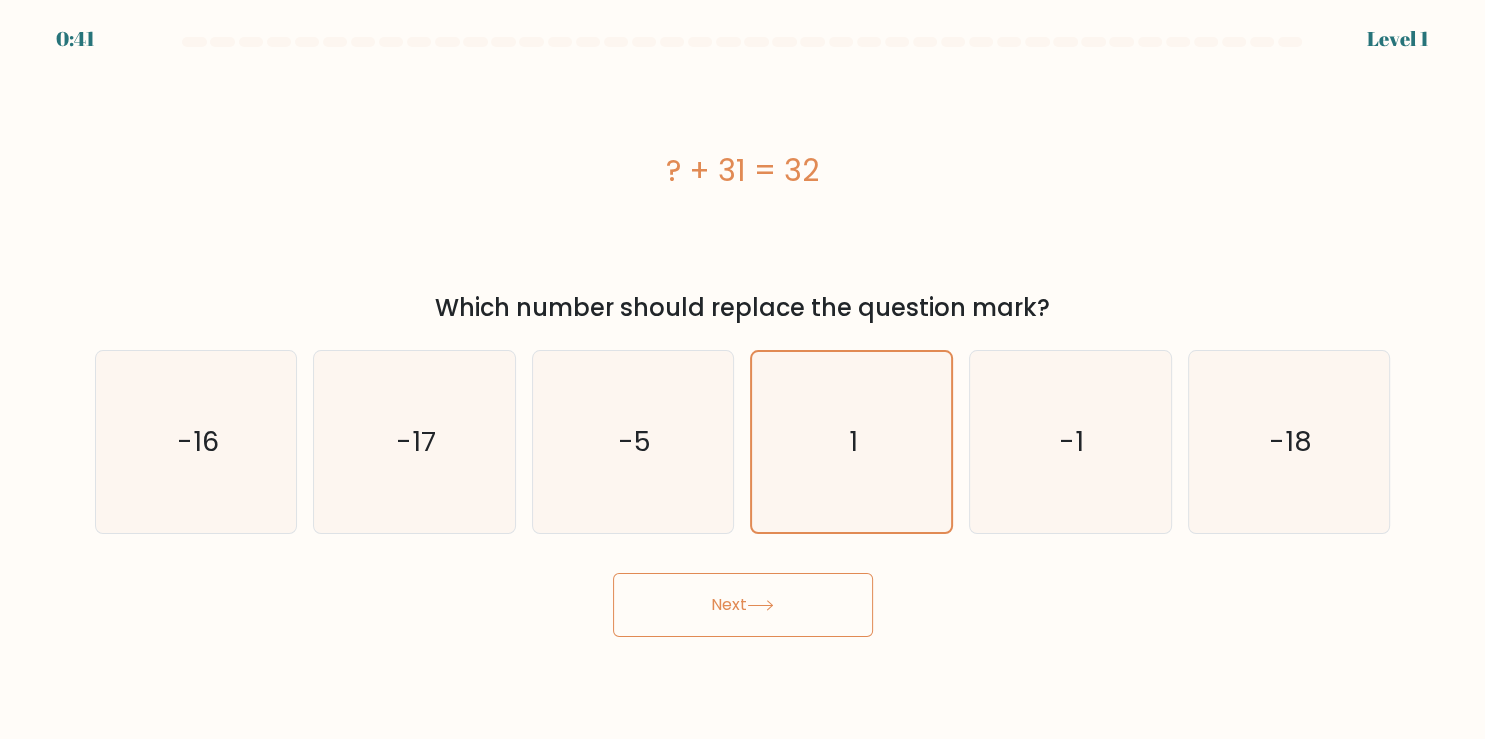 click on "Next" at bounding box center [743, 605] 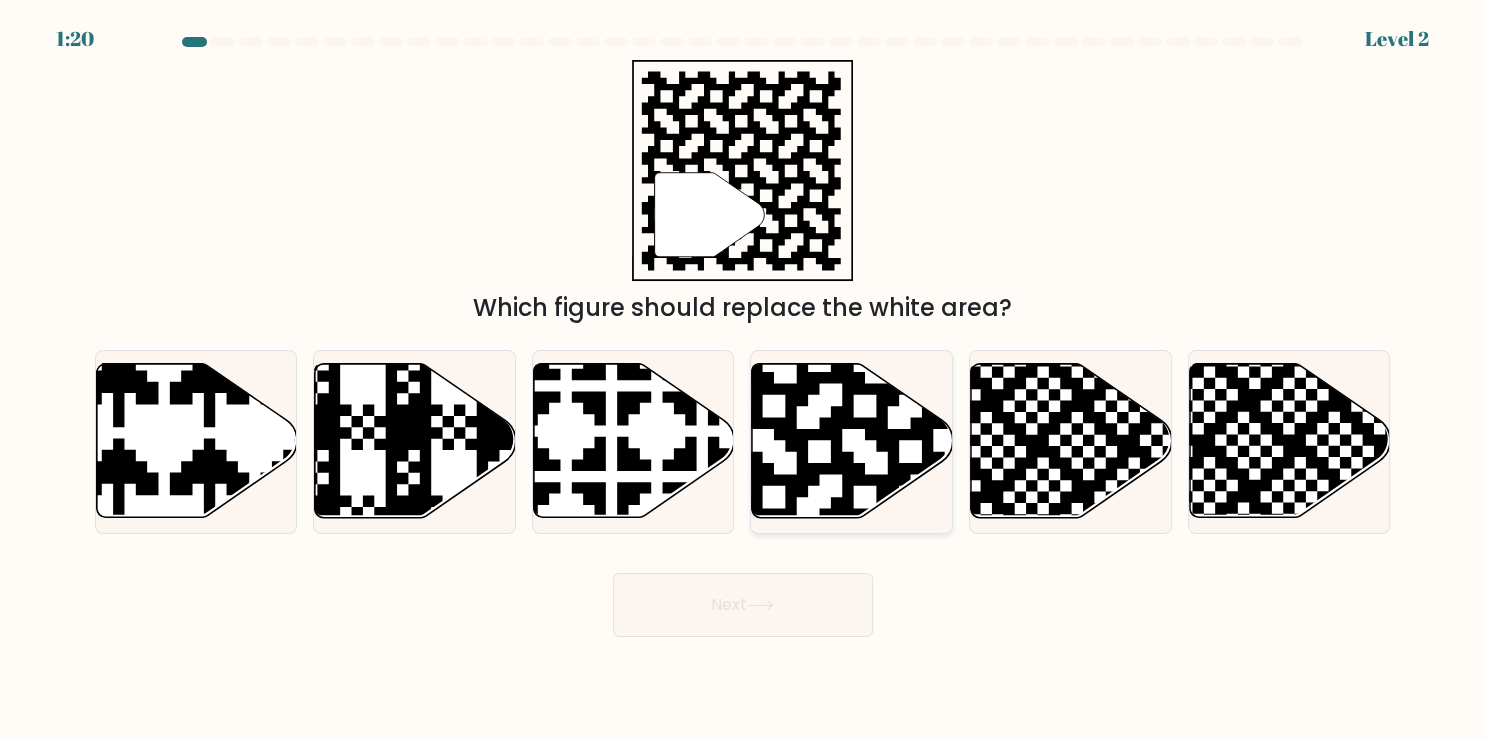 click 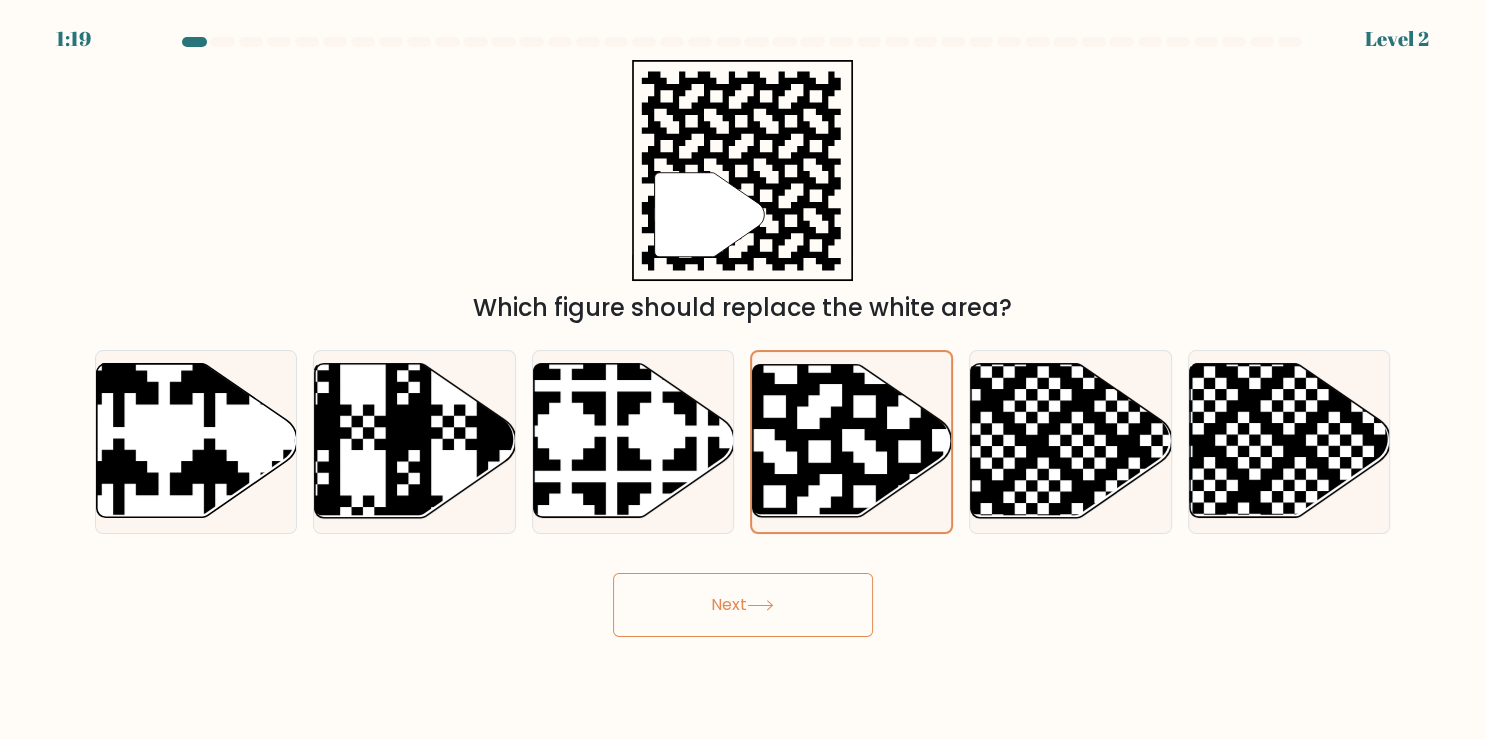 click on "Next" at bounding box center [743, 605] 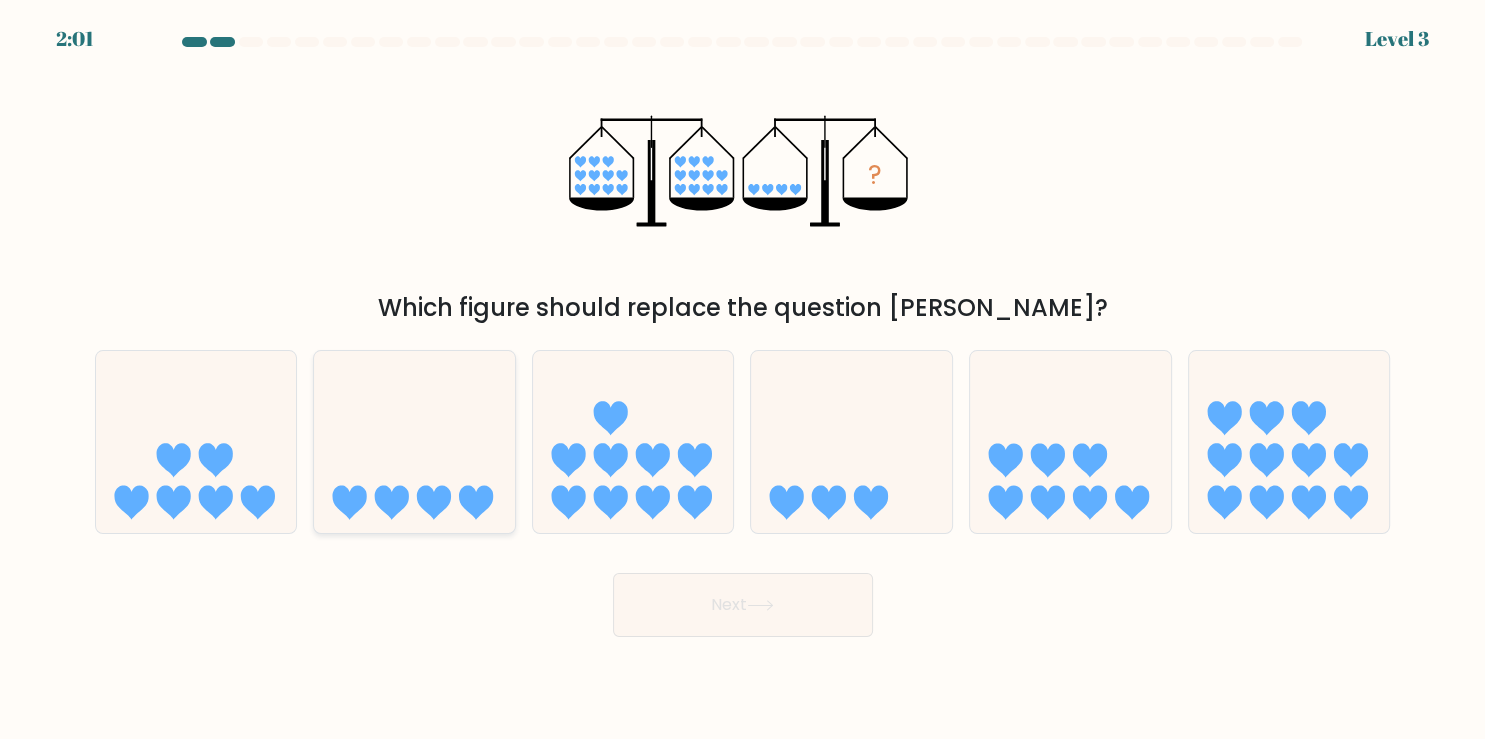 click 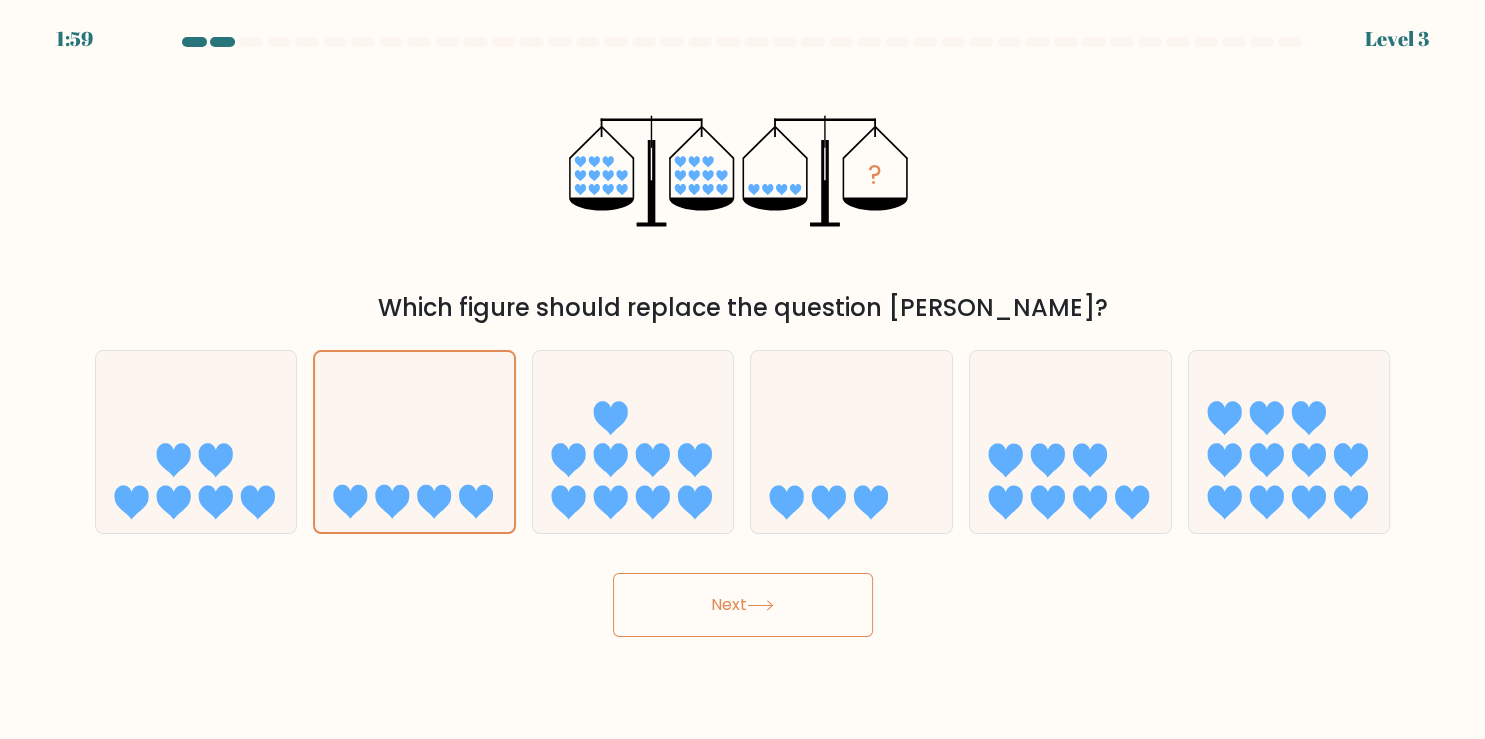 click on "Next" at bounding box center (743, 605) 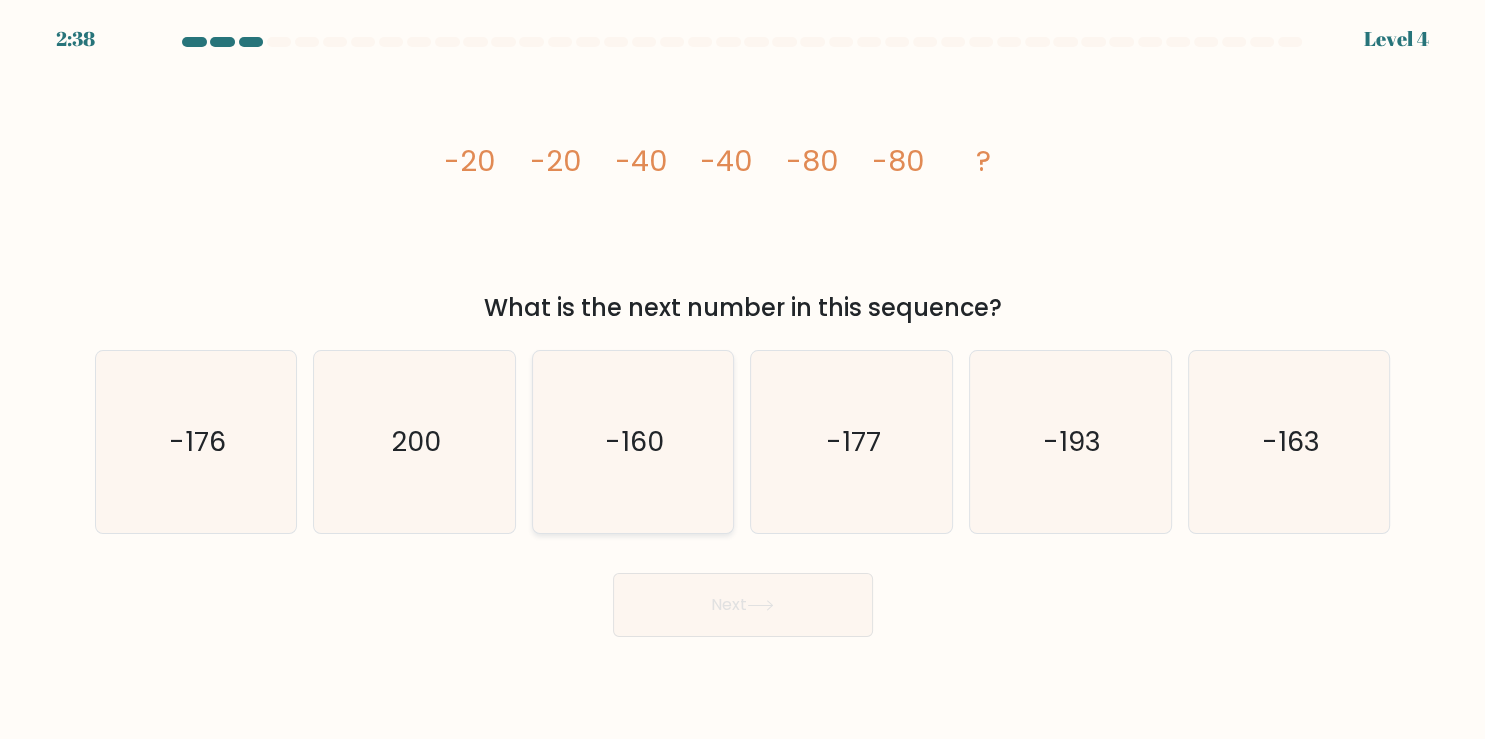 click on "-160" 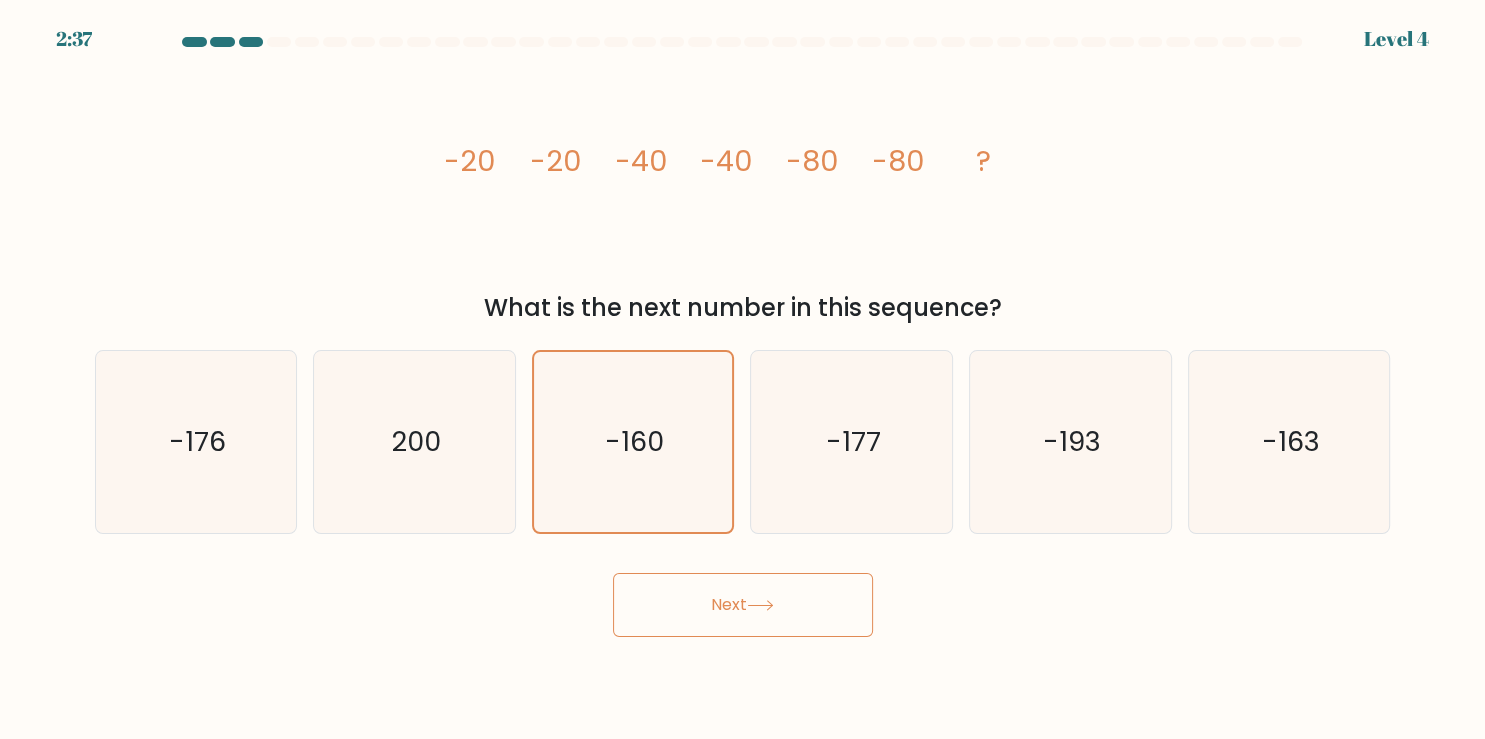 click on "Next" at bounding box center (743, 605) 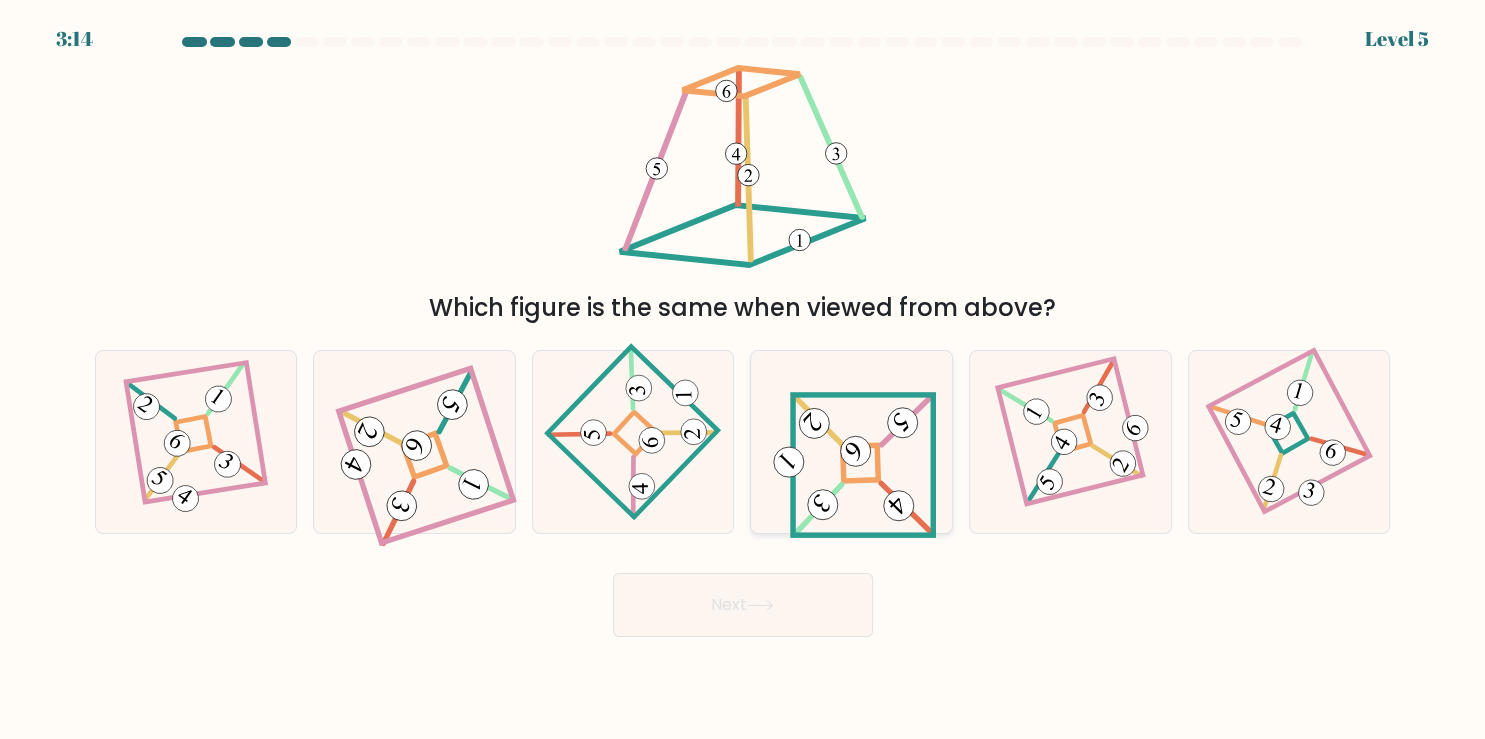click 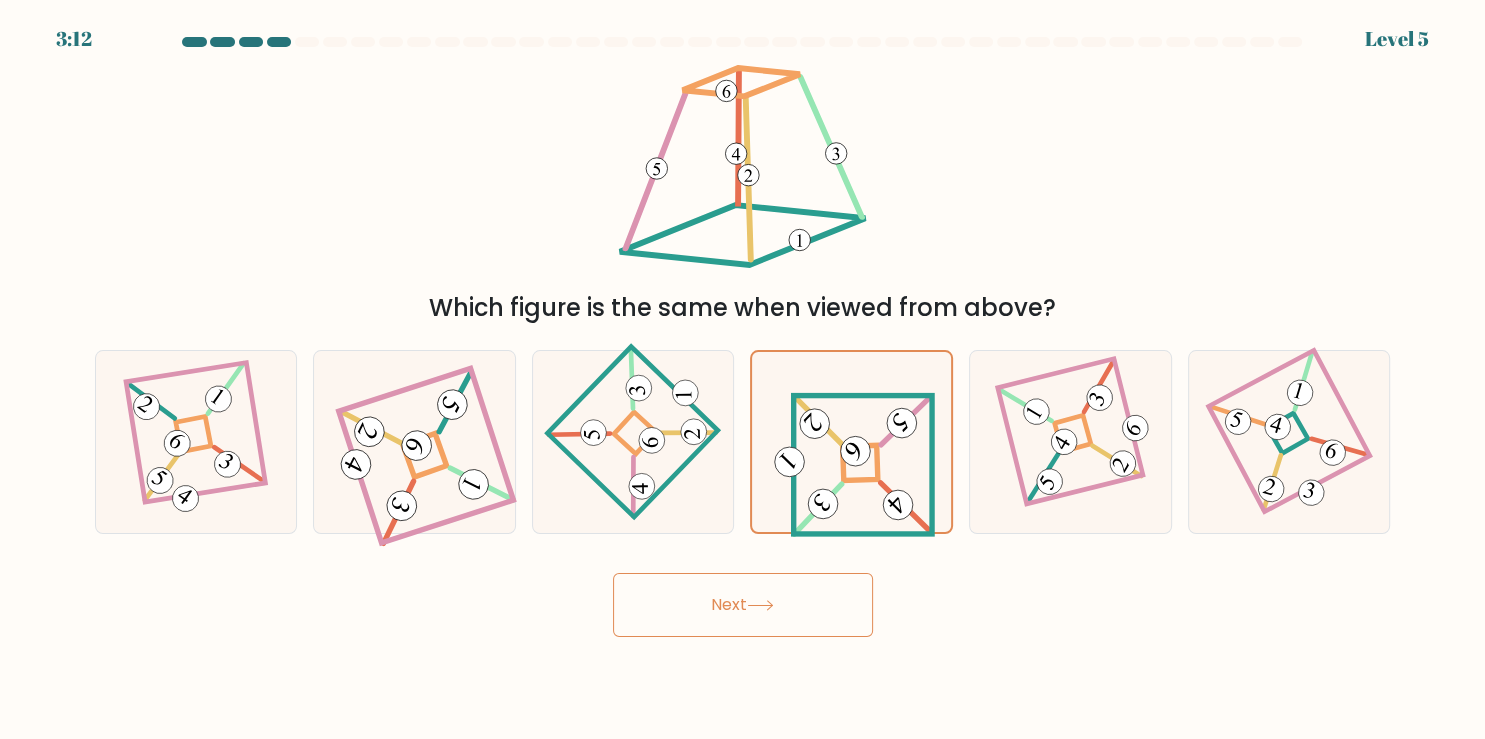 click on "Next" at bounding box center [743, 605] 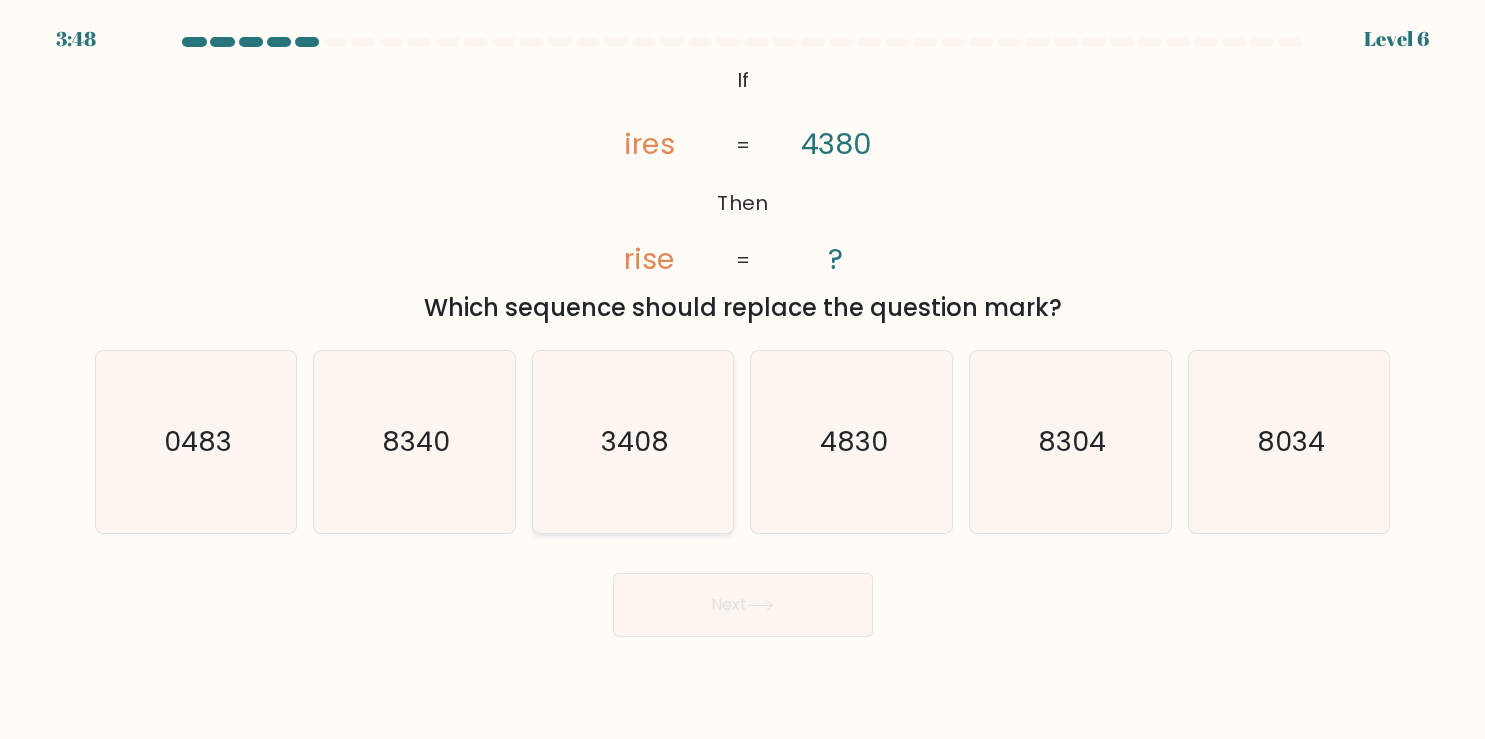 click on "3408" at bounding box center (633, 442) 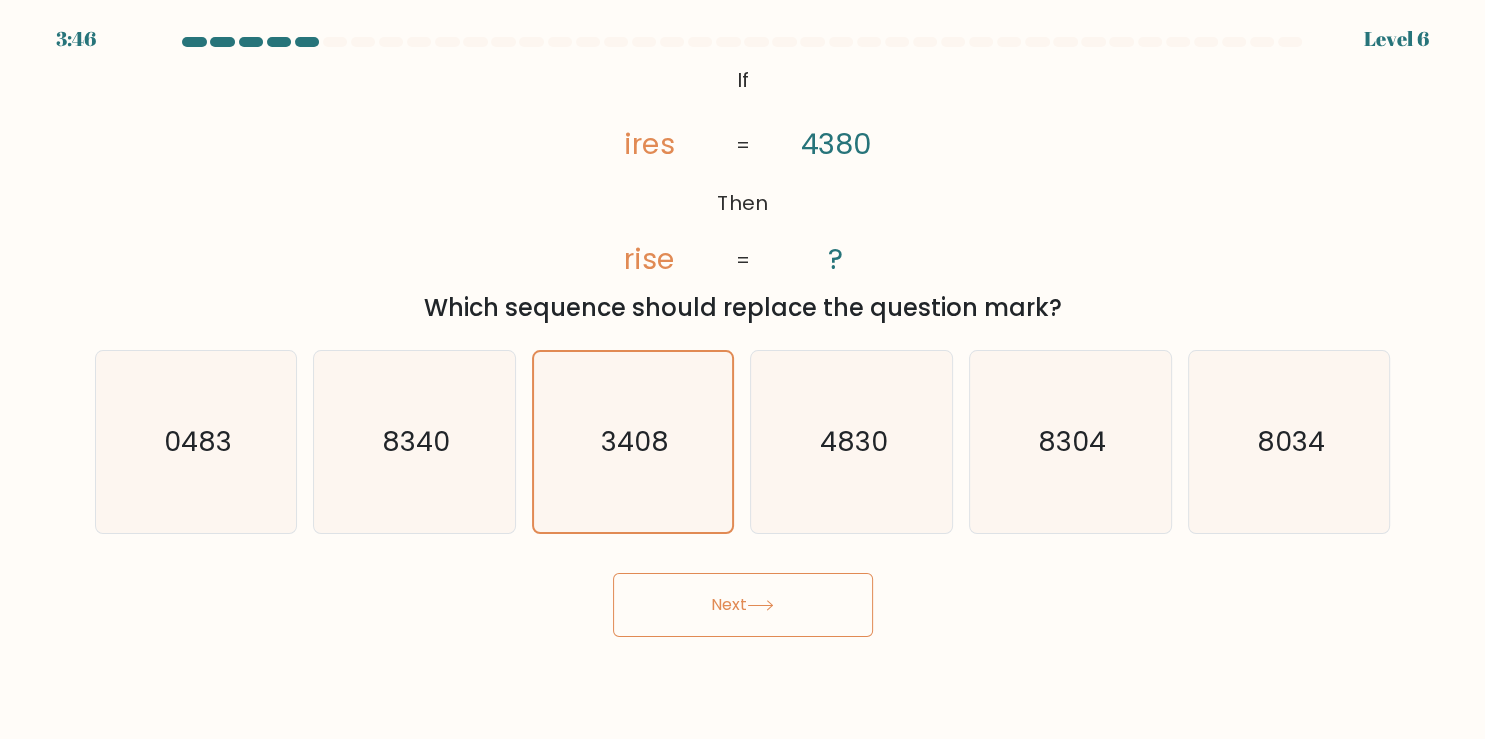 click on "Next" at bounding box center (743, 605) 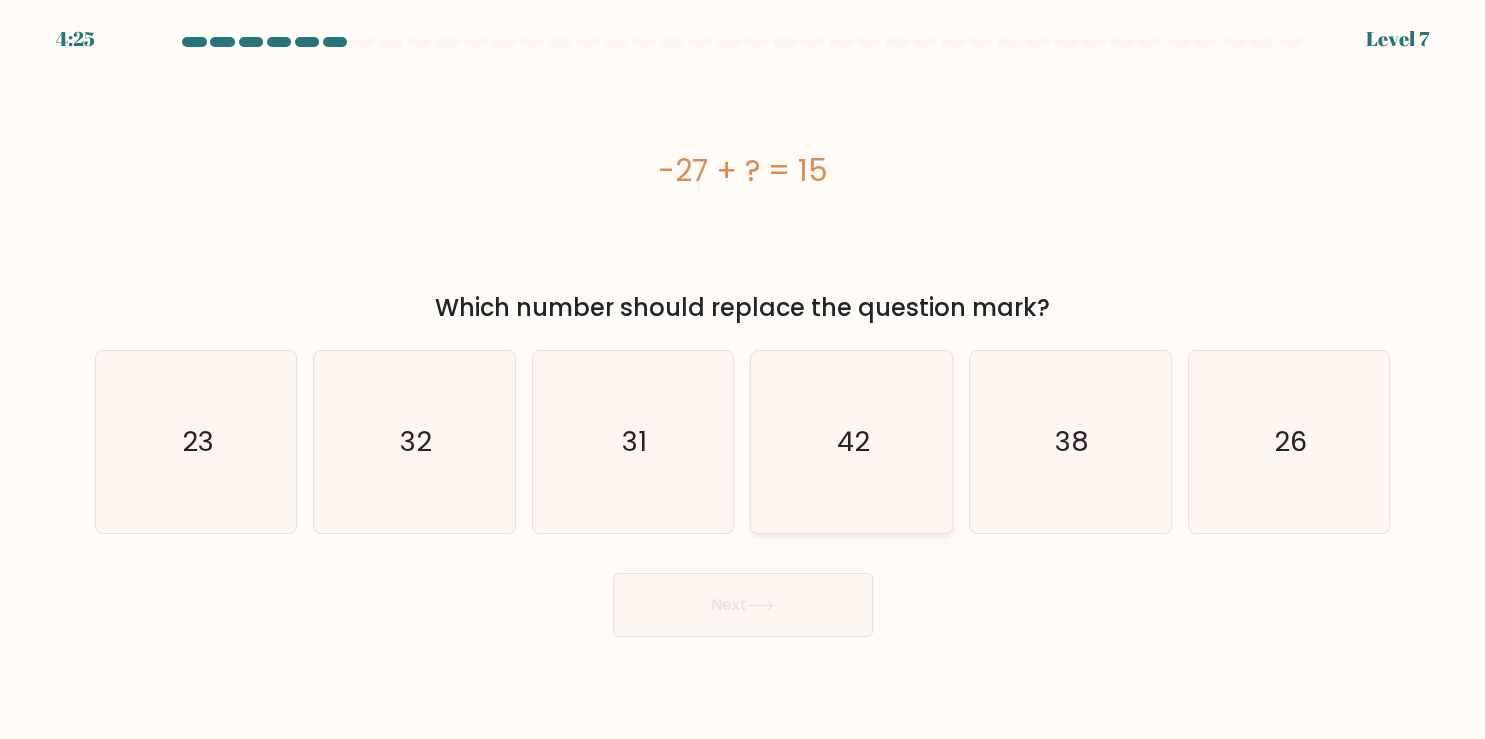 click on "42" 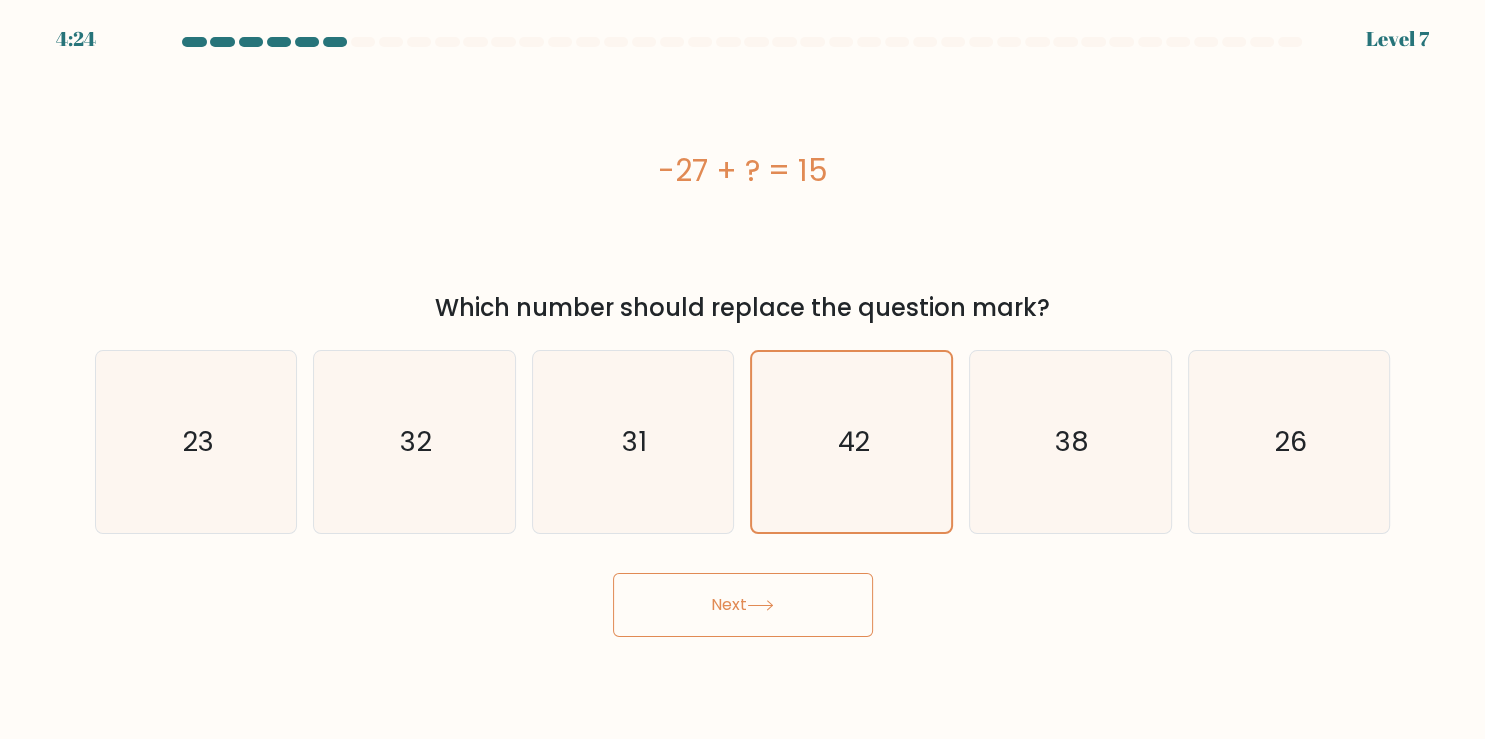 click on "Next" at bounding box center [743, 605] 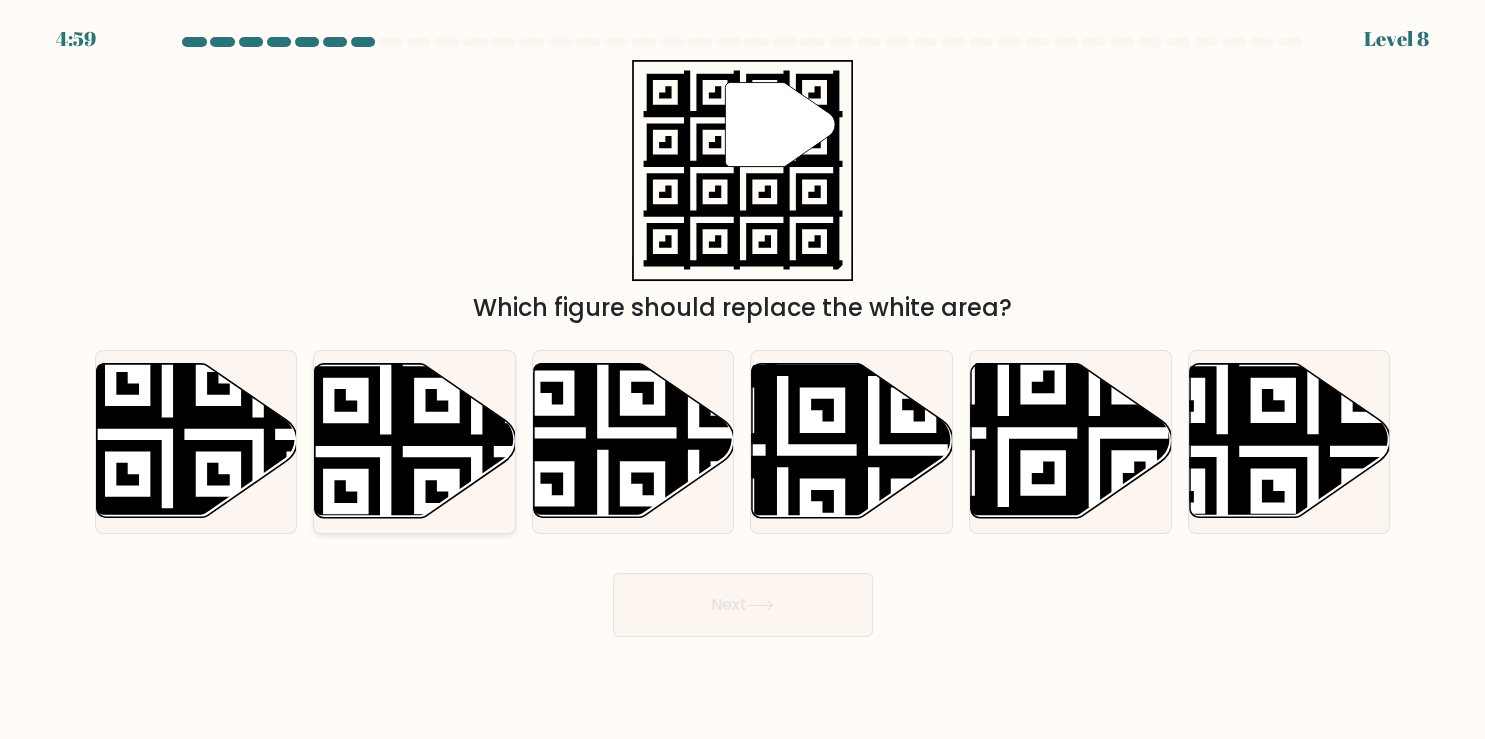 click 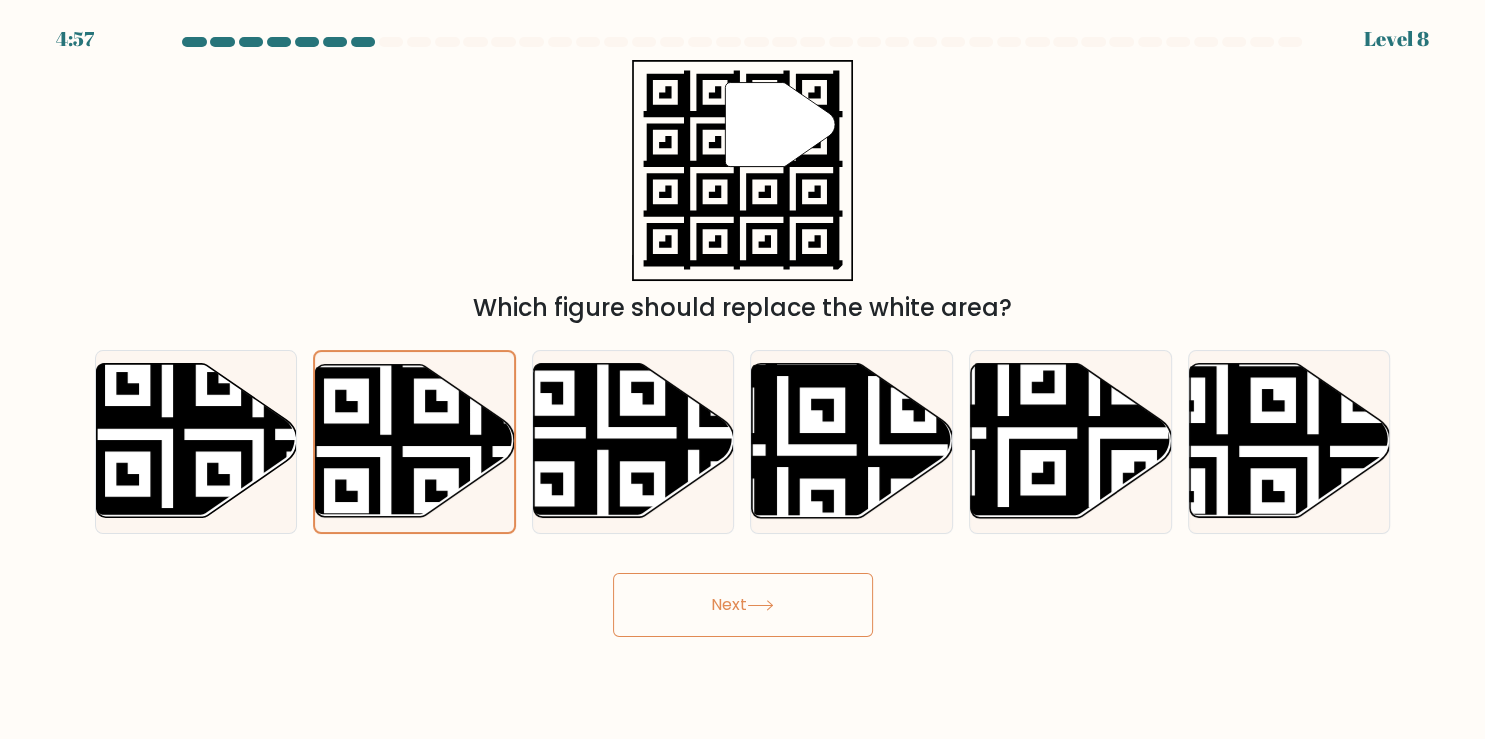 click on "Next" at bounding box center [743, 605] 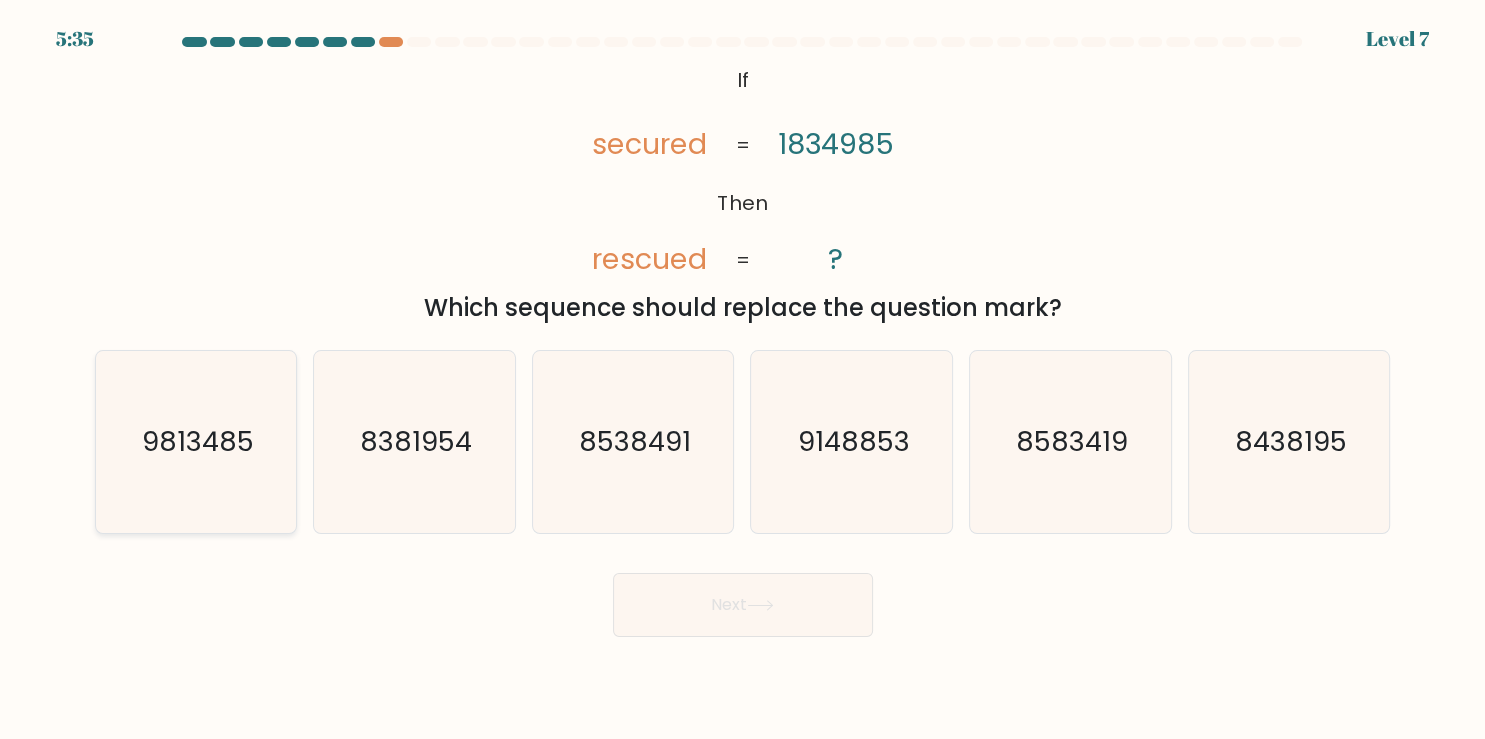 click on "9813485" 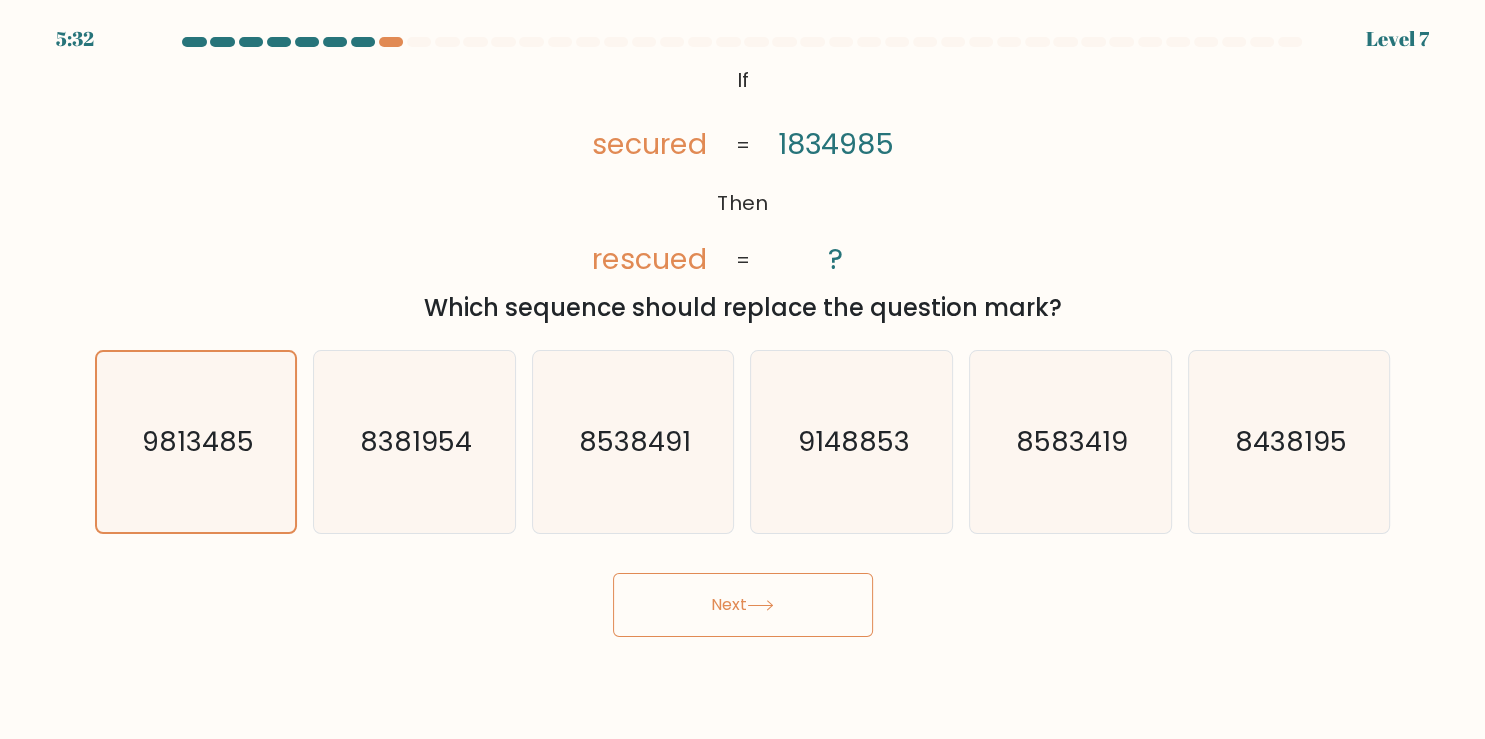 click on "Next" at bounding box center [743, 605] 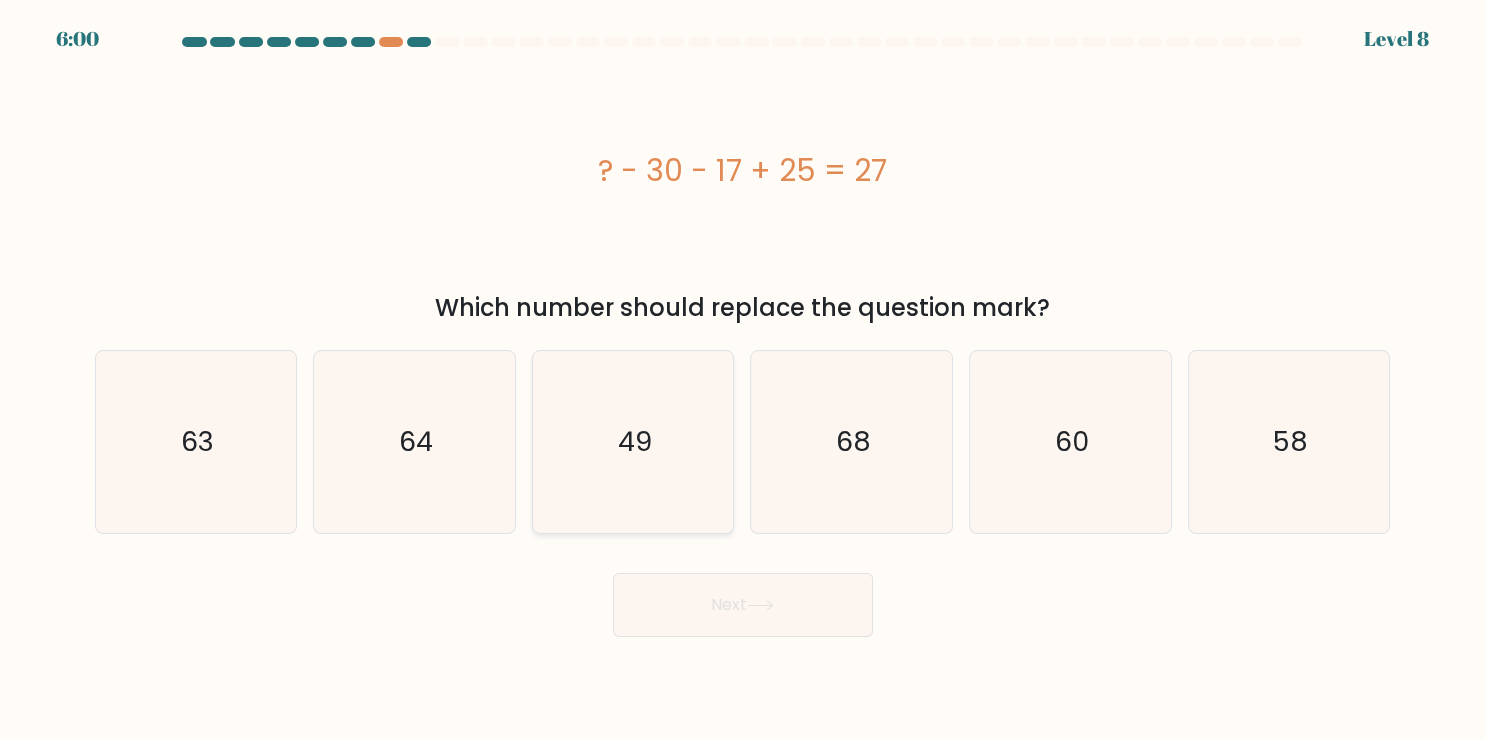 click on "49" 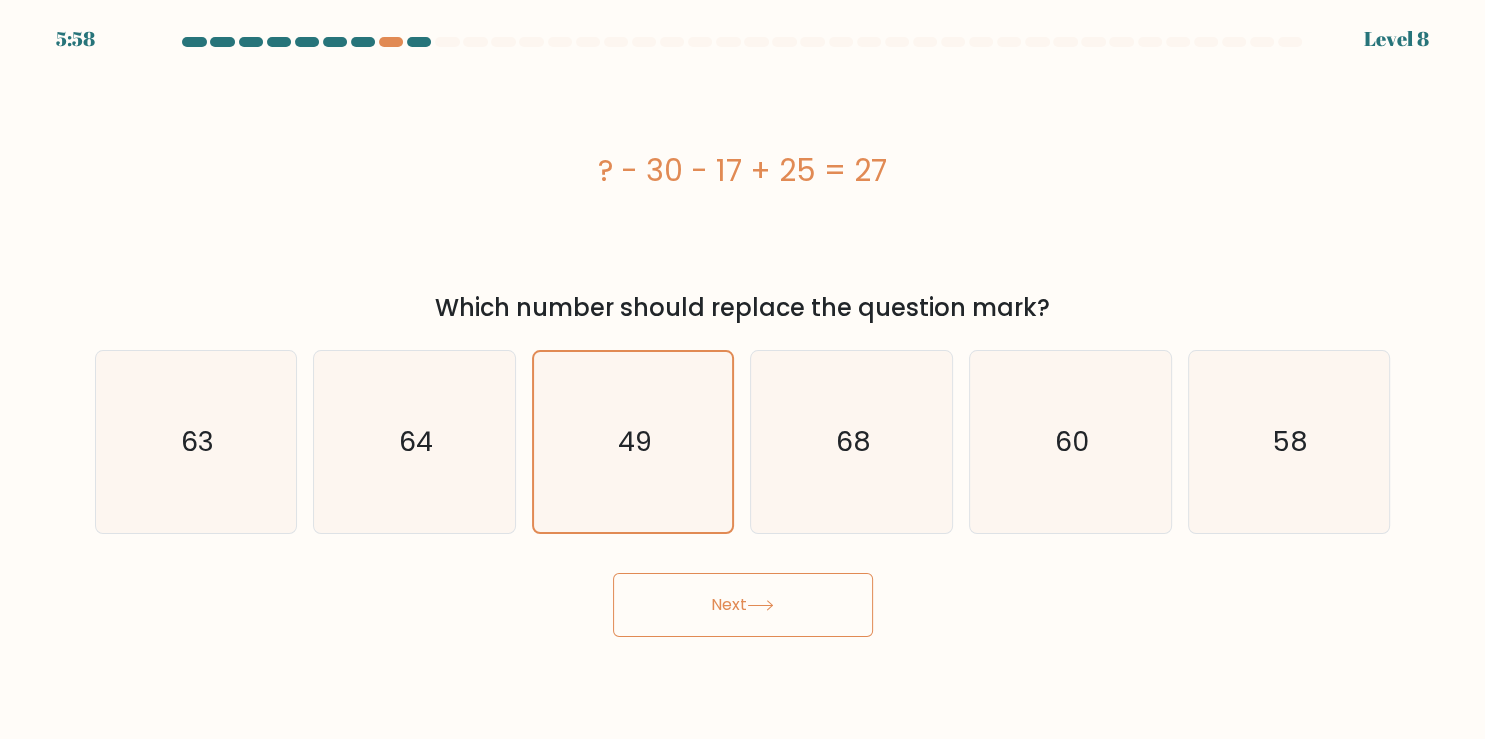 click on "Next" at bounding box center [743, 605] 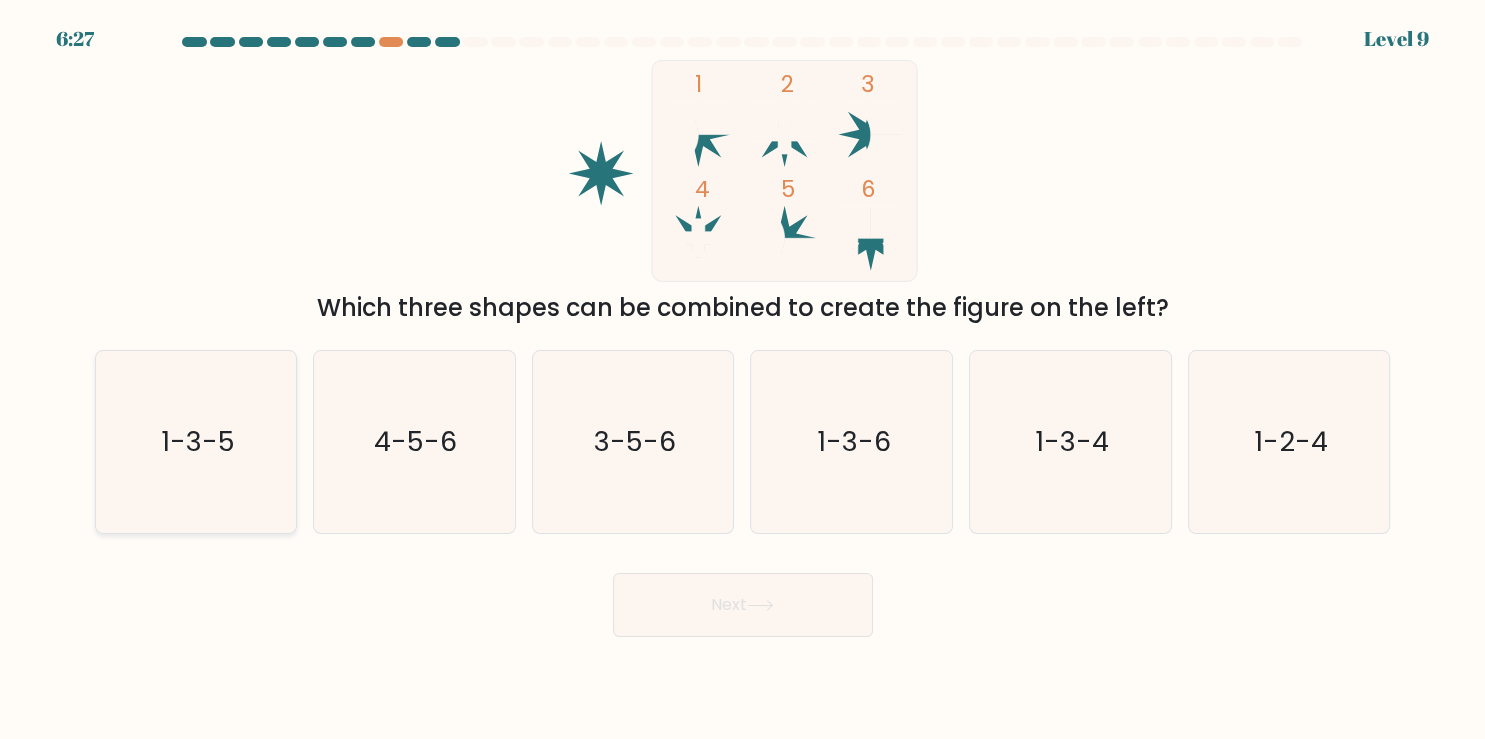click on "1-3-5" 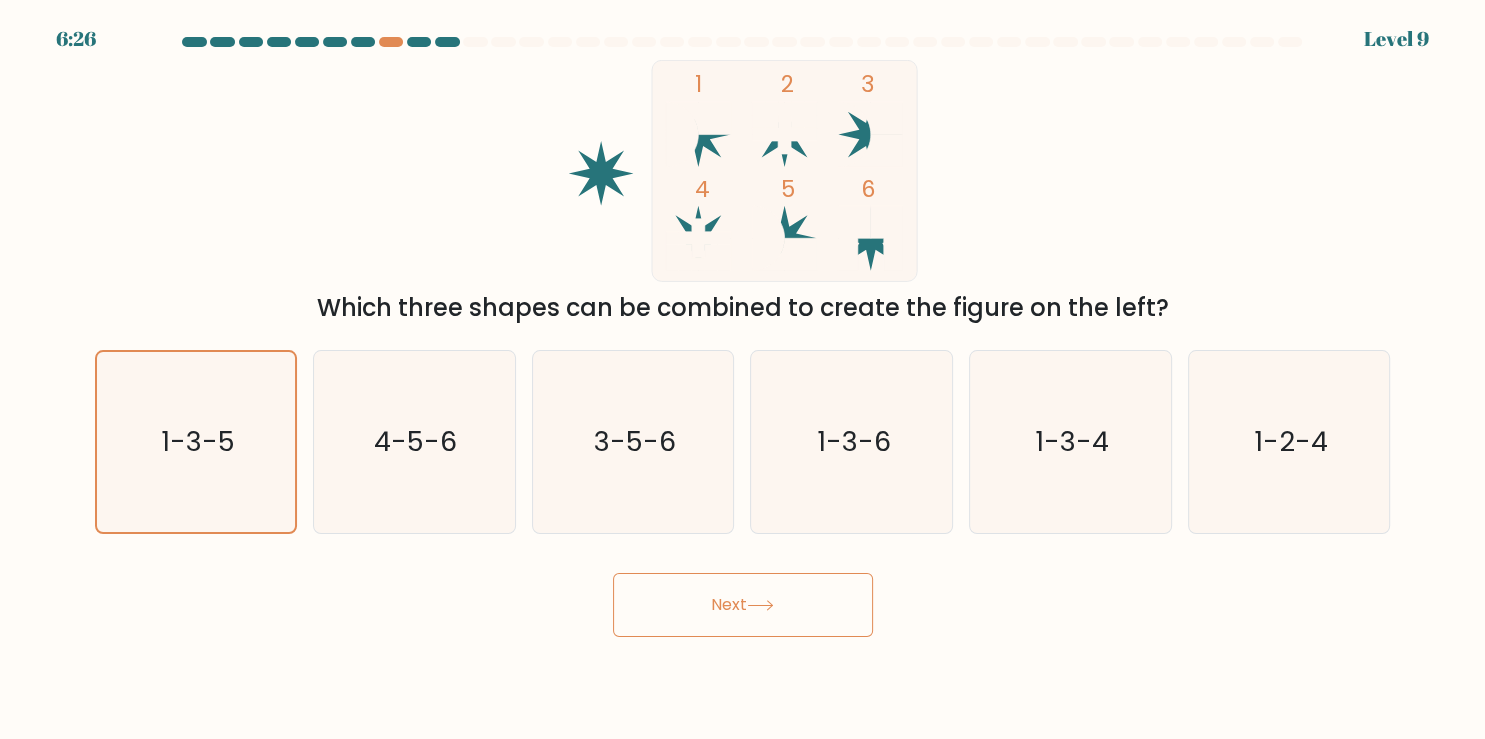 click on "Next" at bounding box center (743, 605) 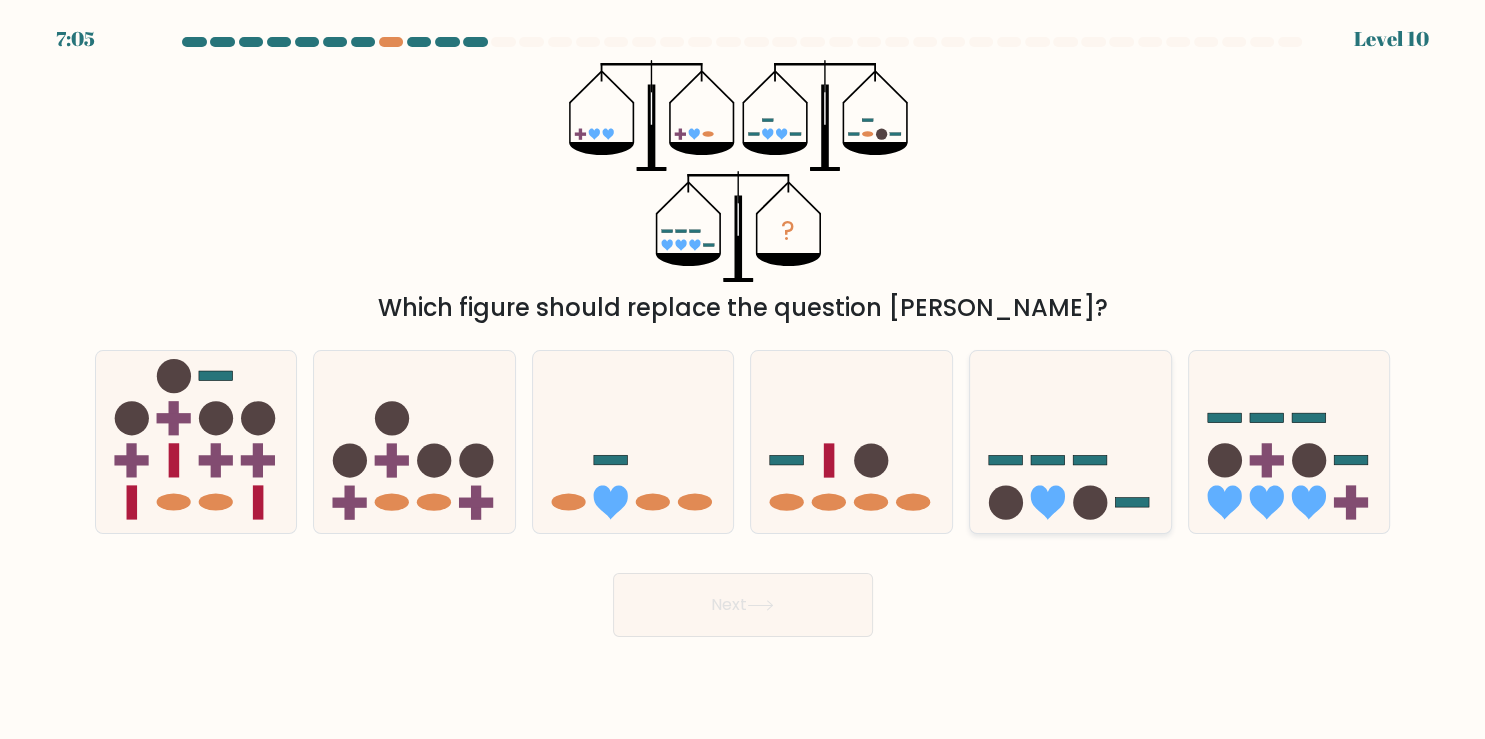 click 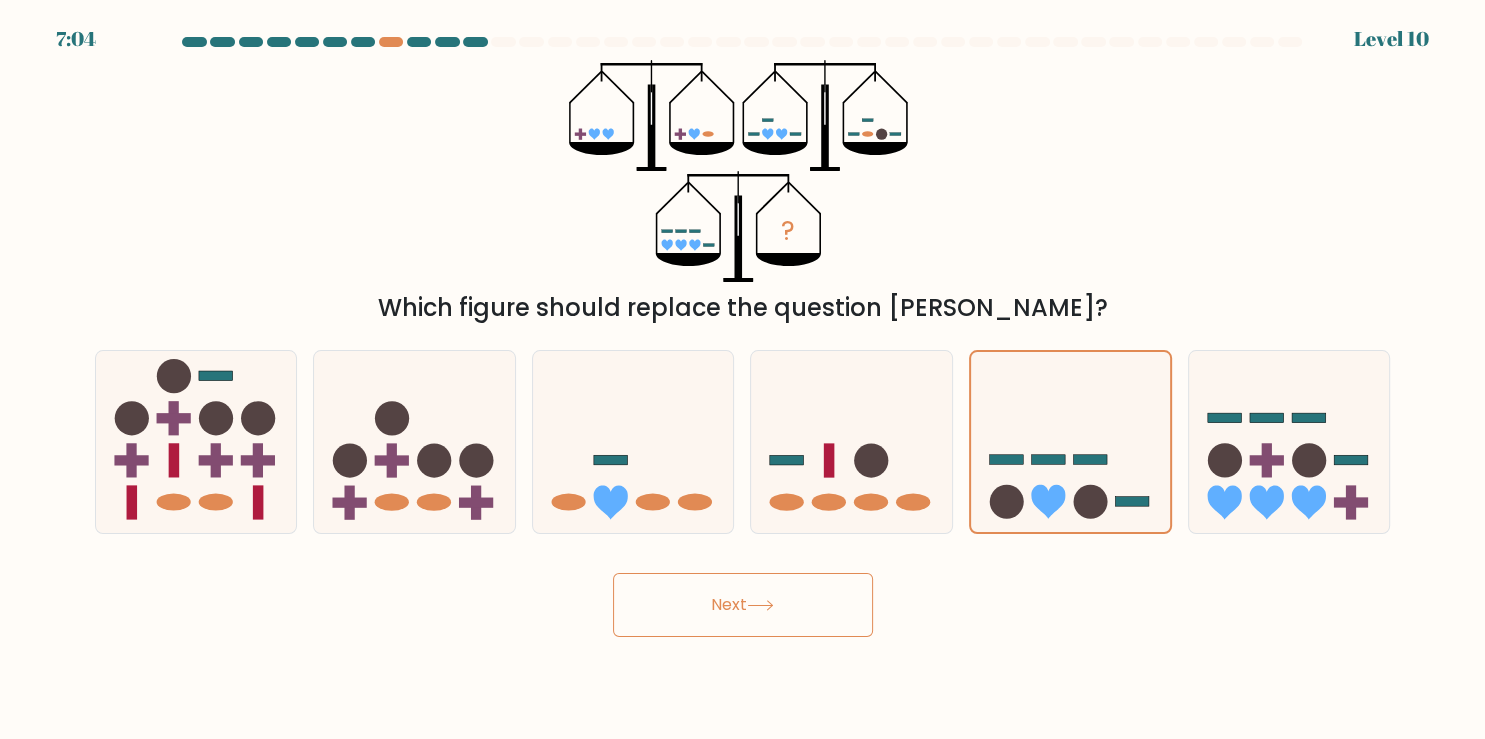 click on "Next" at bounding box center (743, 605) 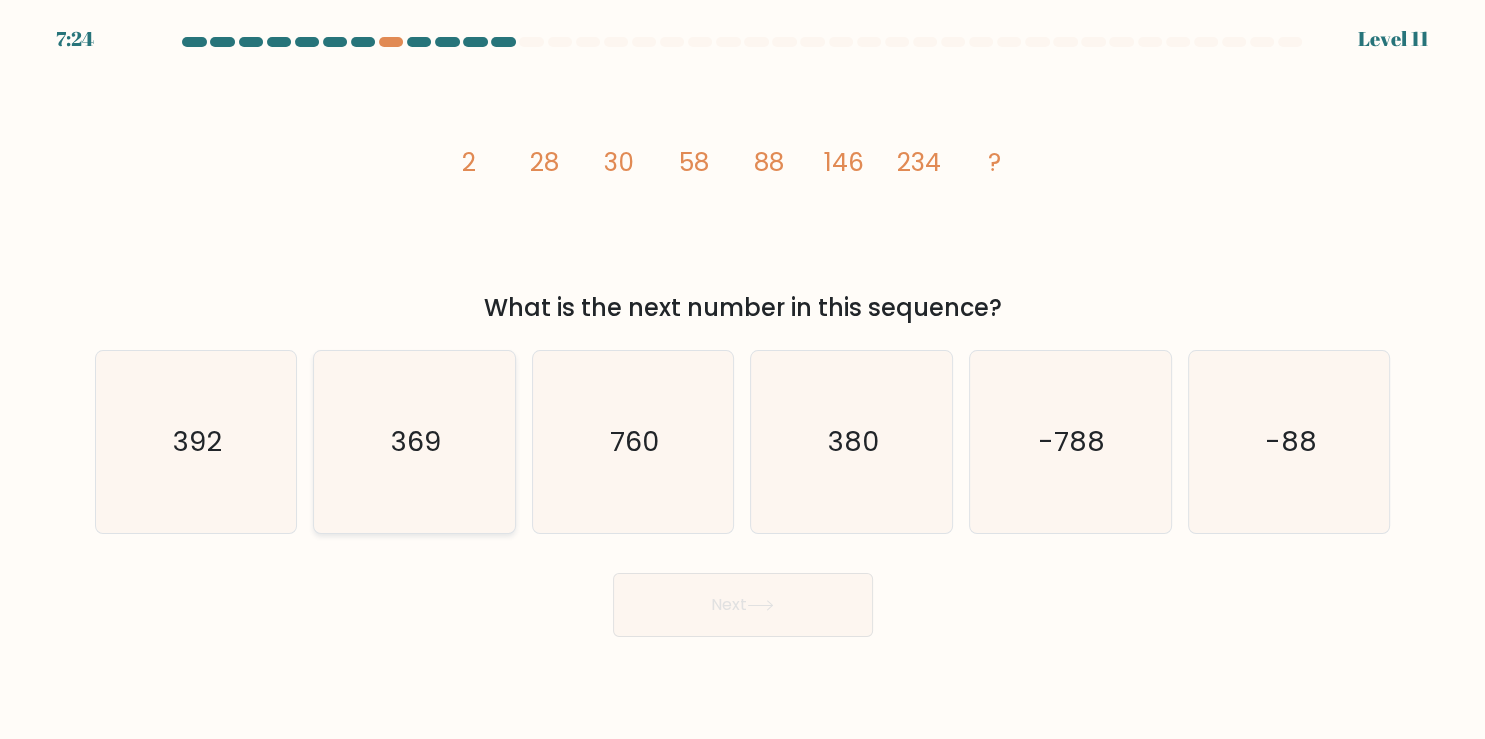 click on "369" 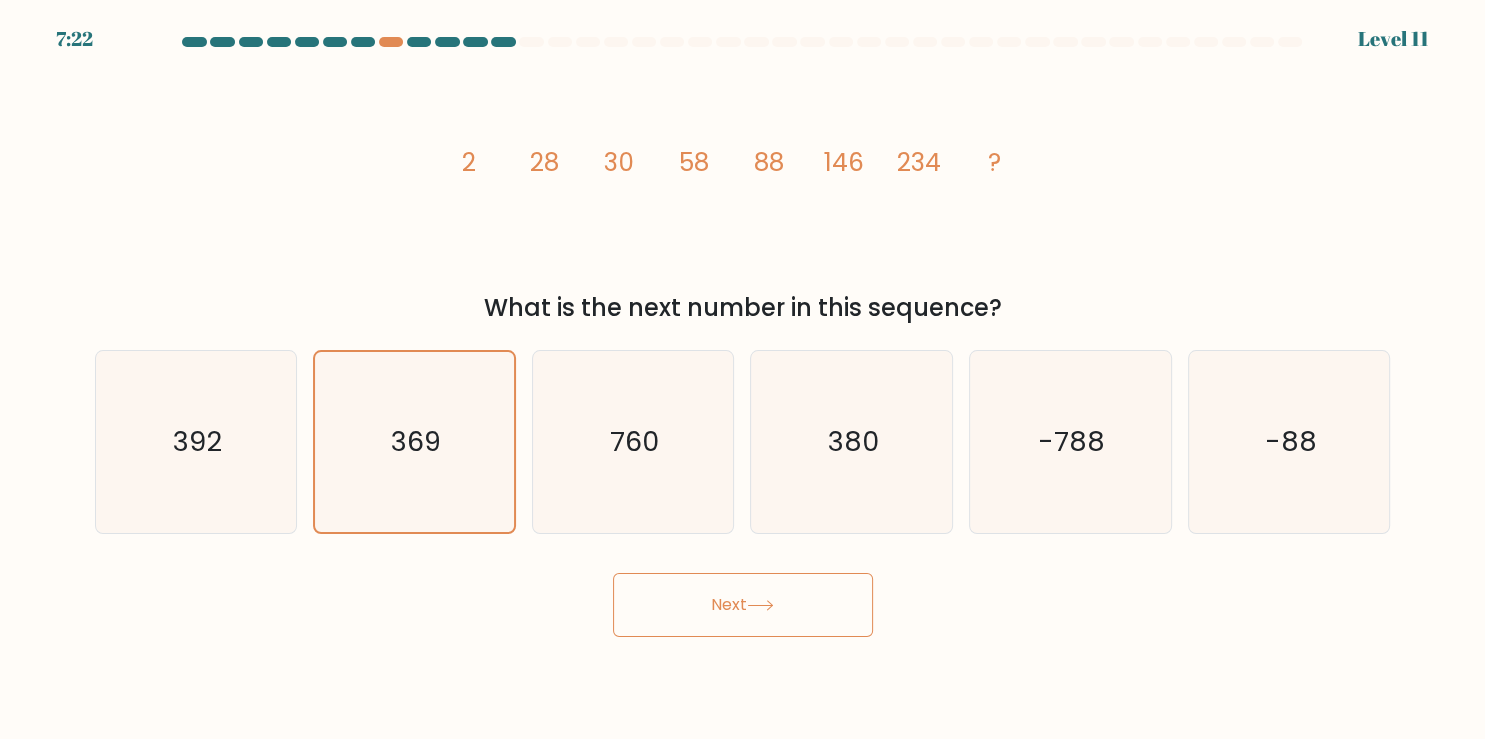 click on "Next" at bounding box center (743, 605) 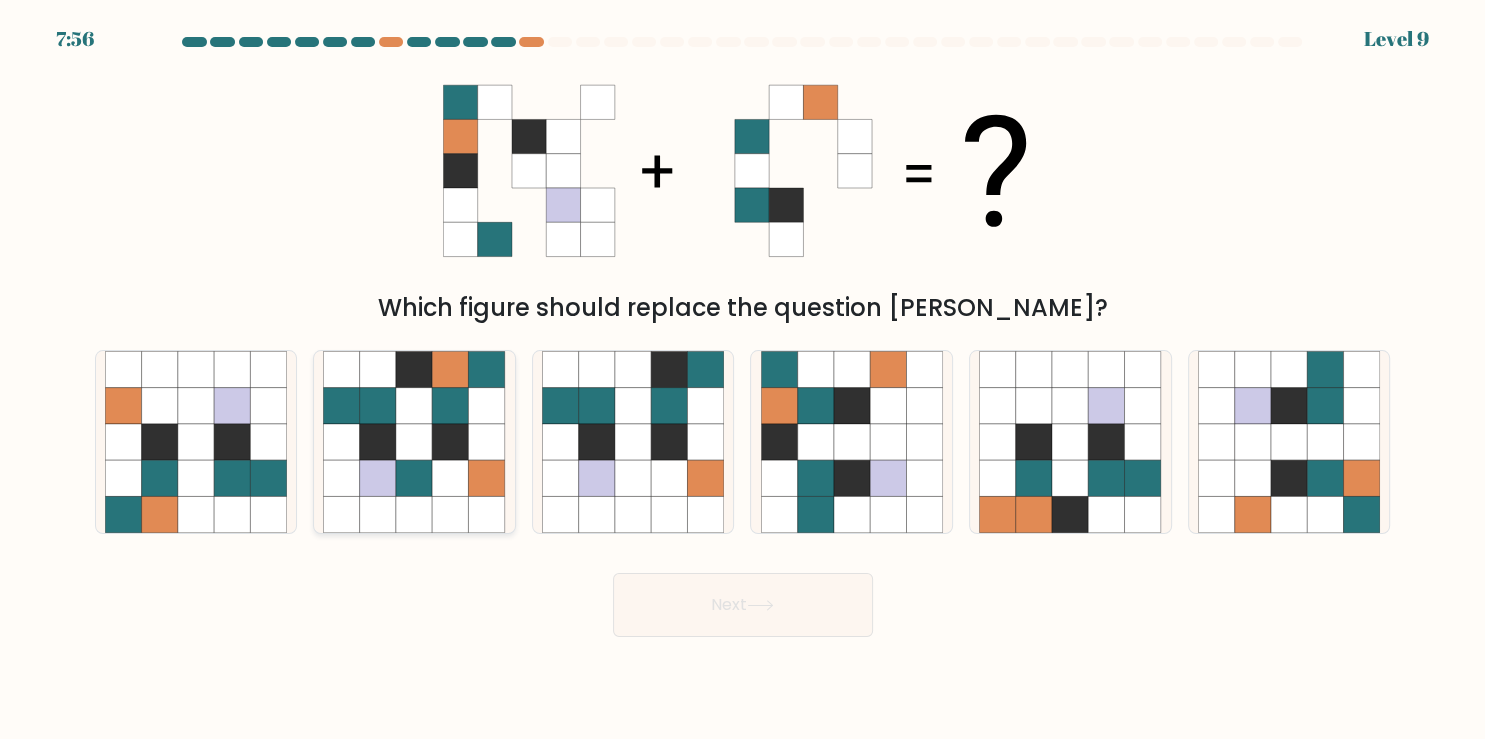 click 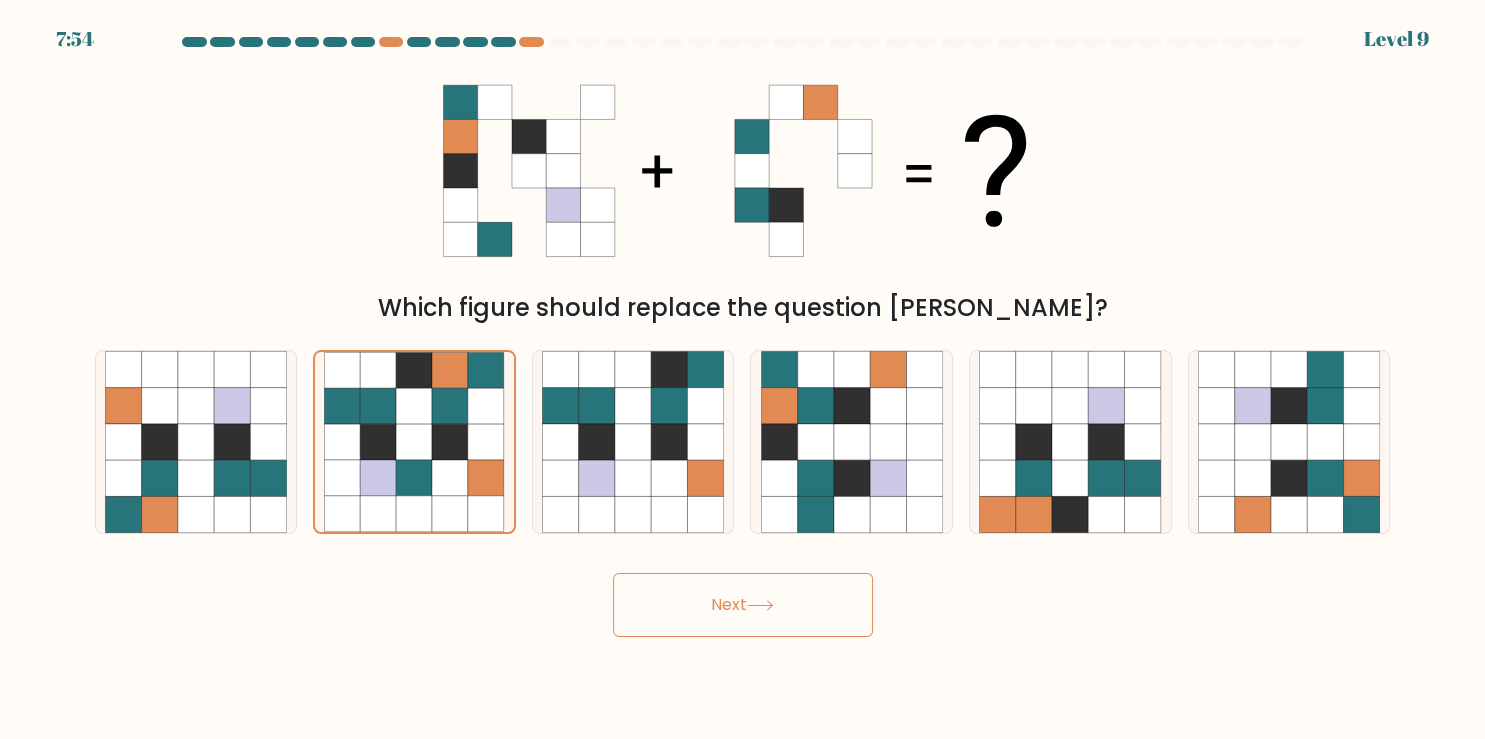 click on "Next" at bounding box center (743, 605) 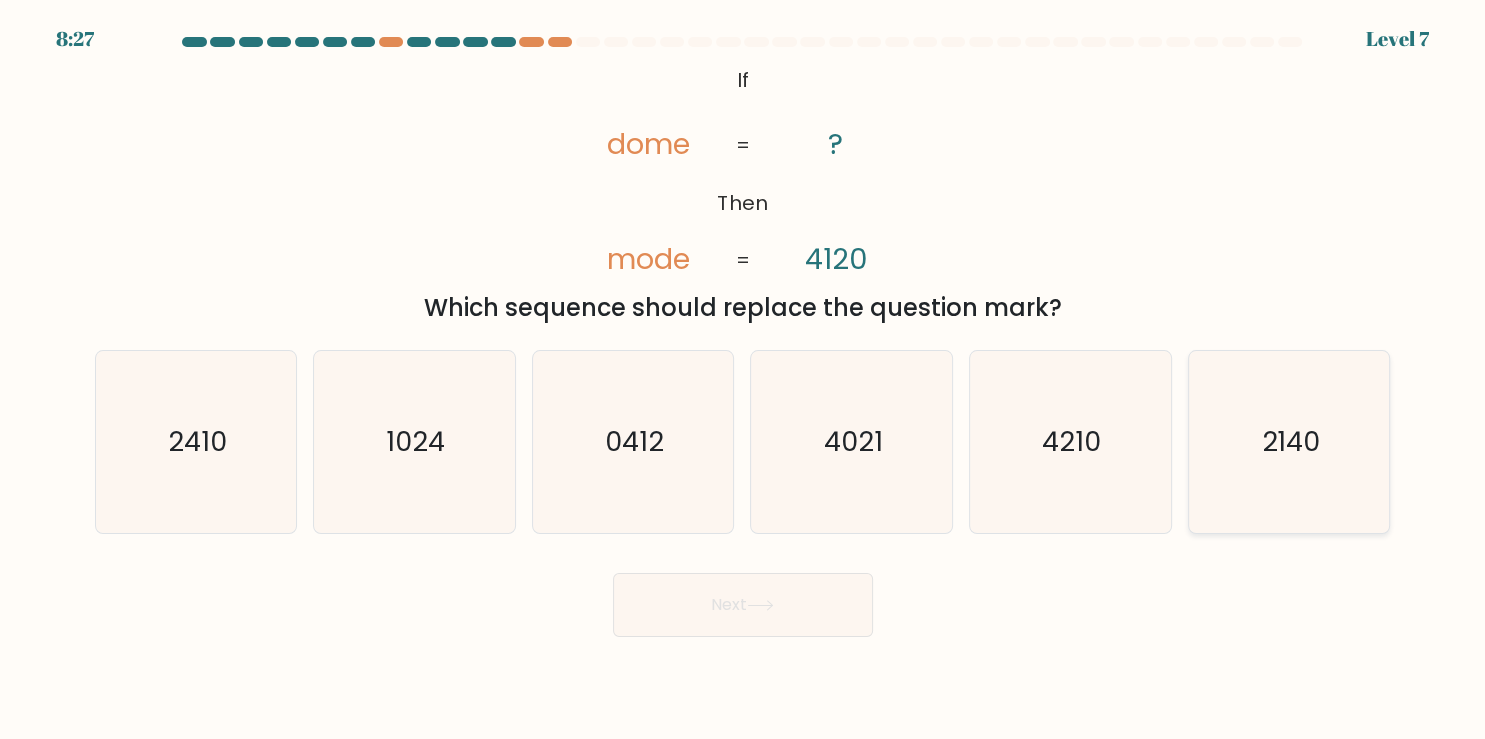 click on "2140" 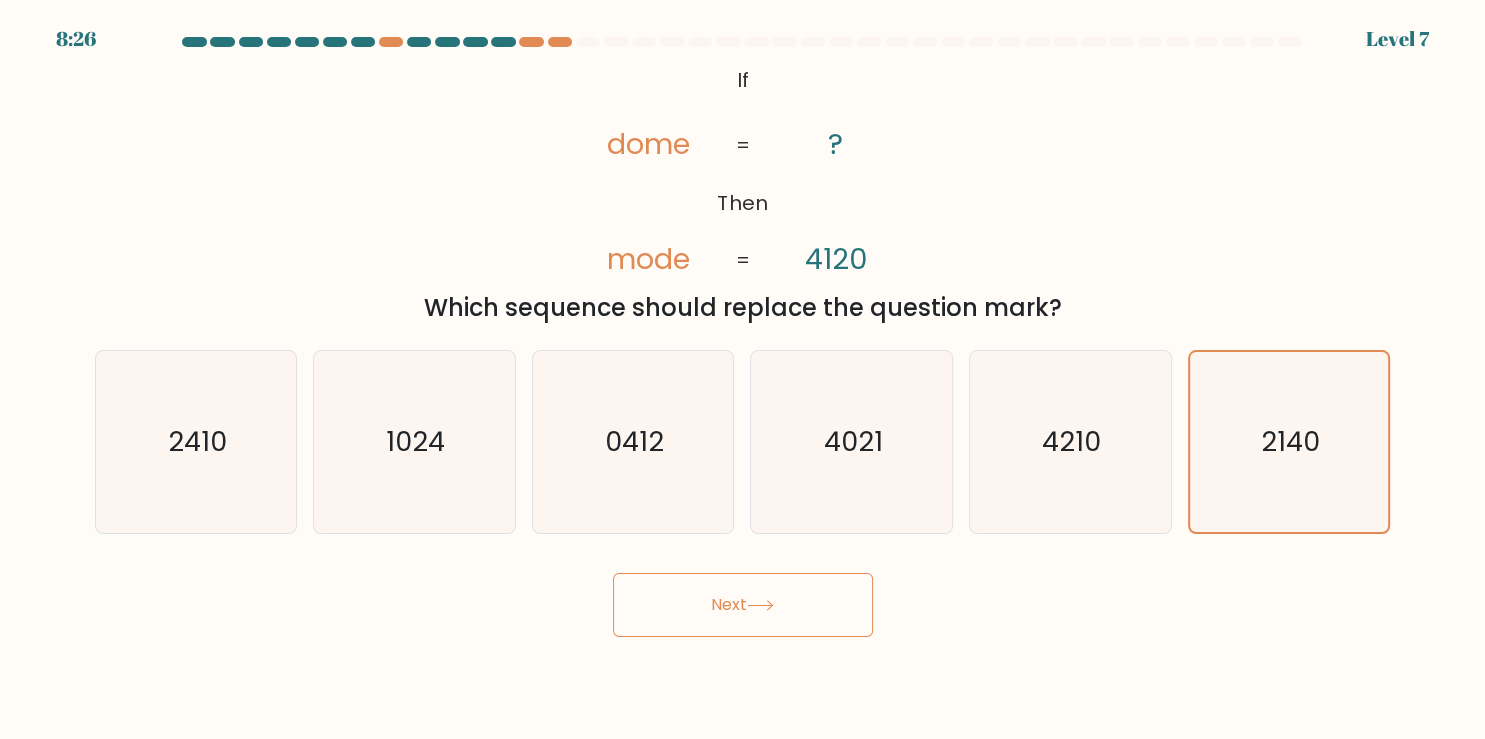 click on "Next" at bounding box center [743, 605] 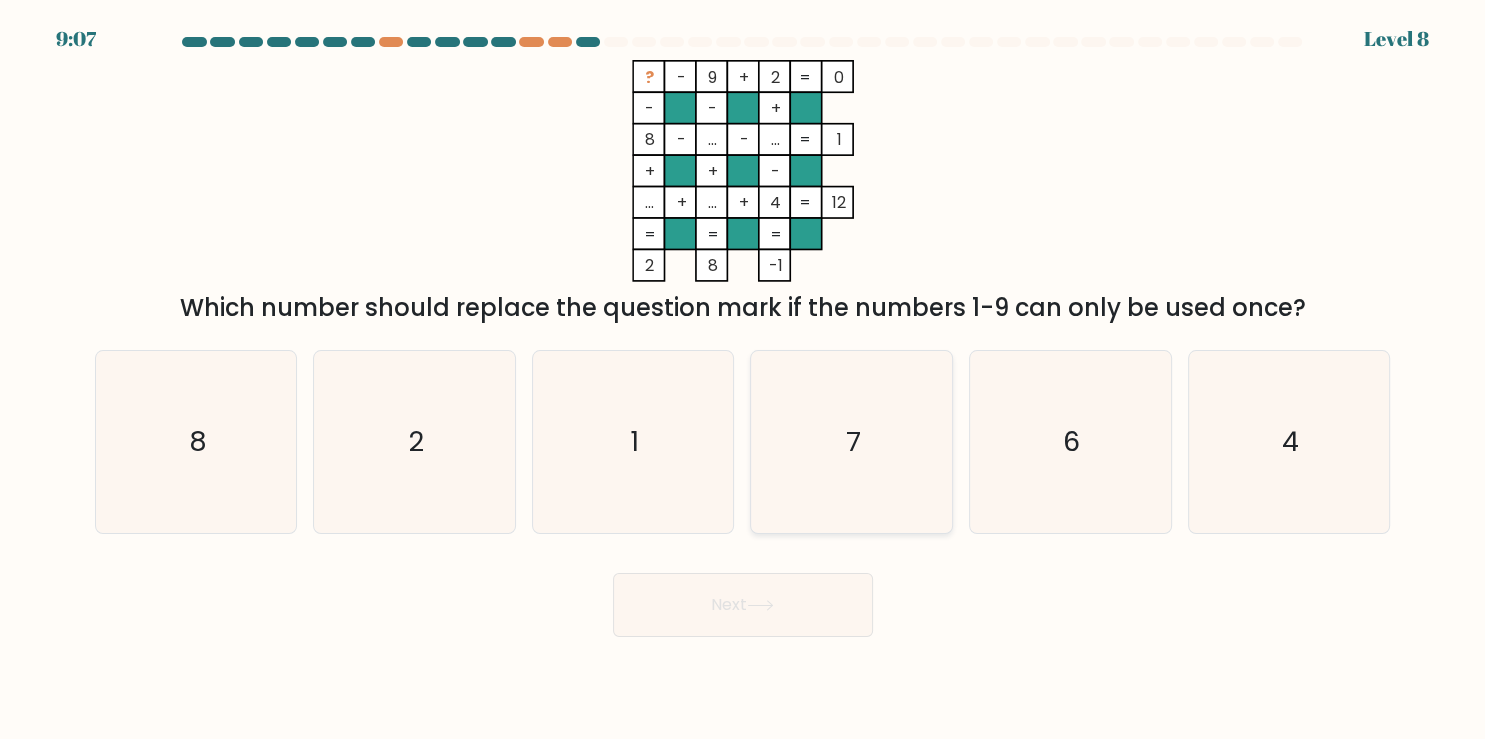 click on "7" 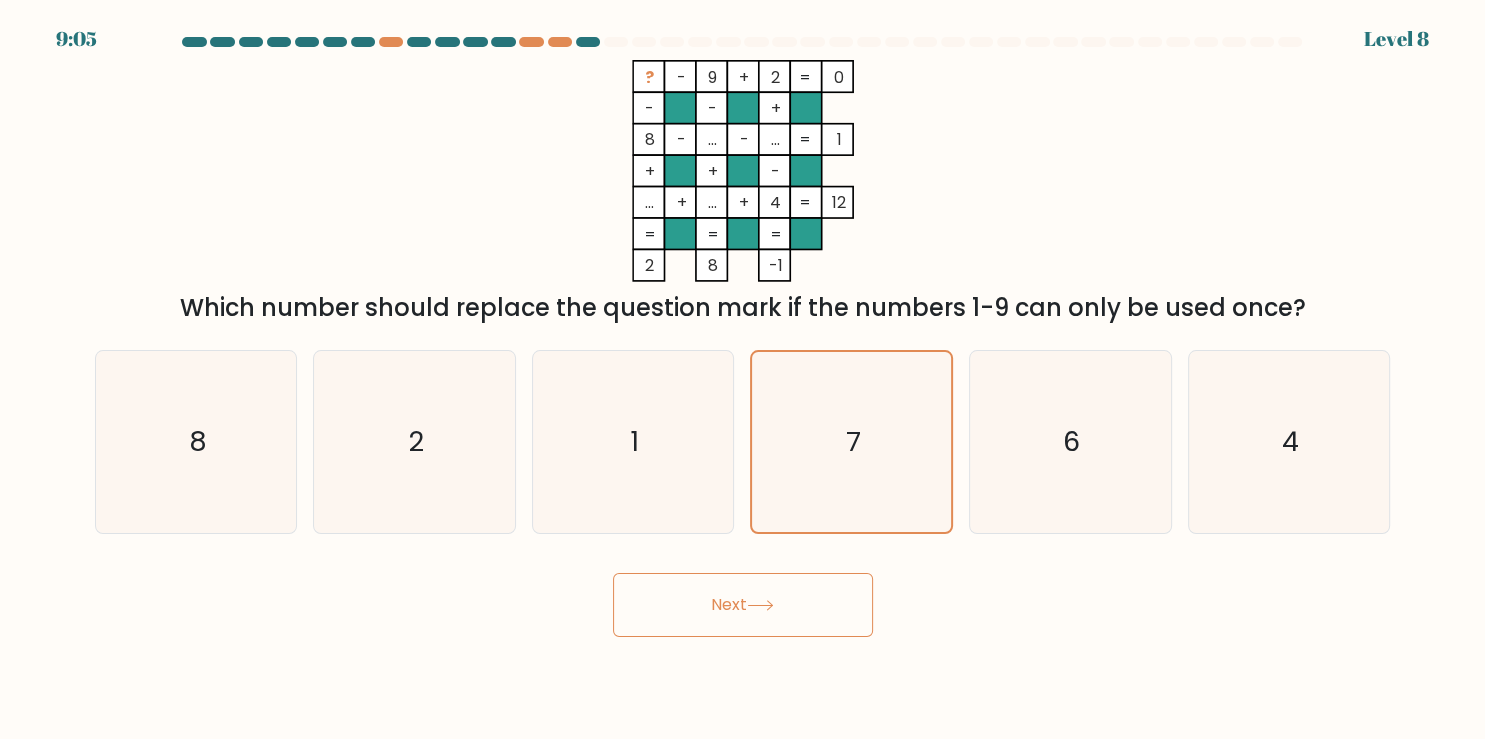 click on "Next" at bounding box center [743, 605] 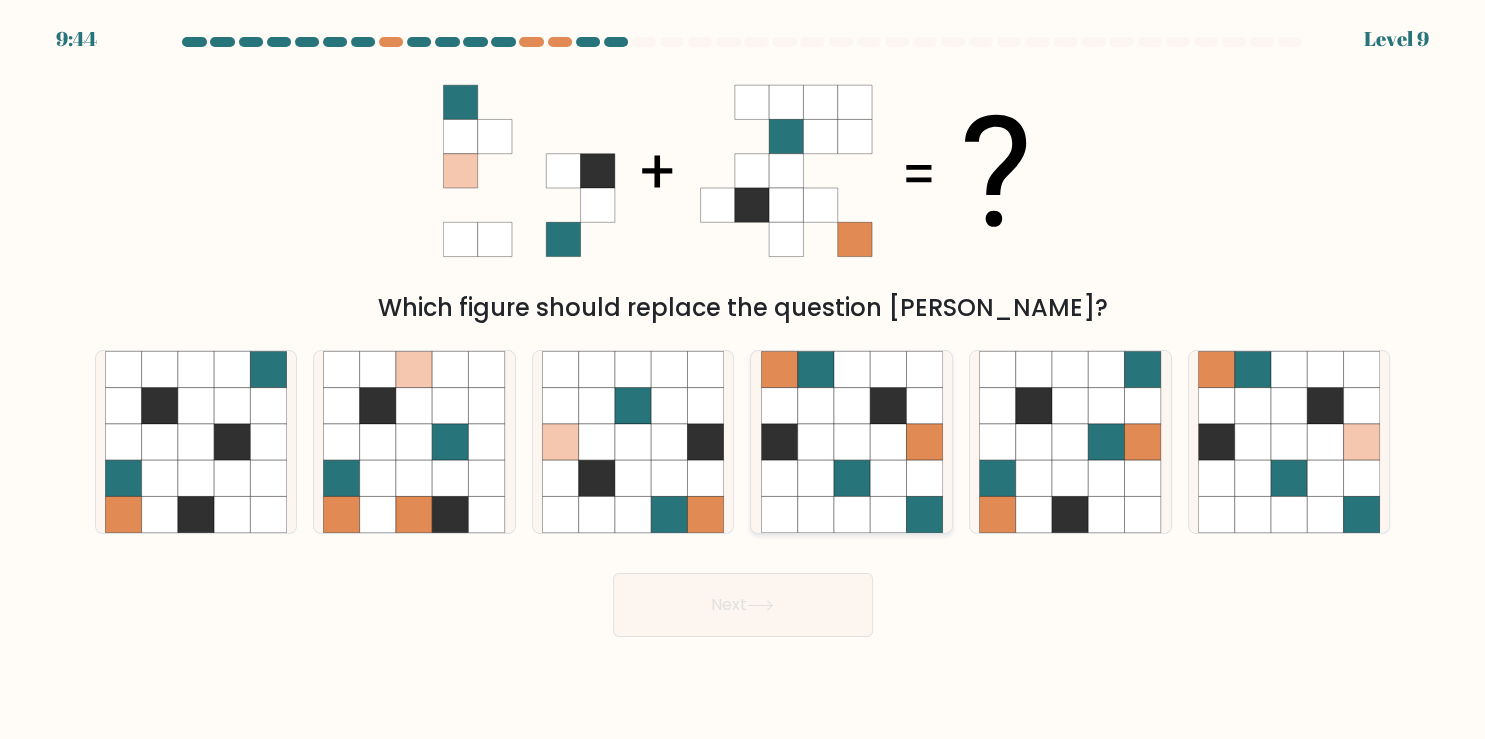 click 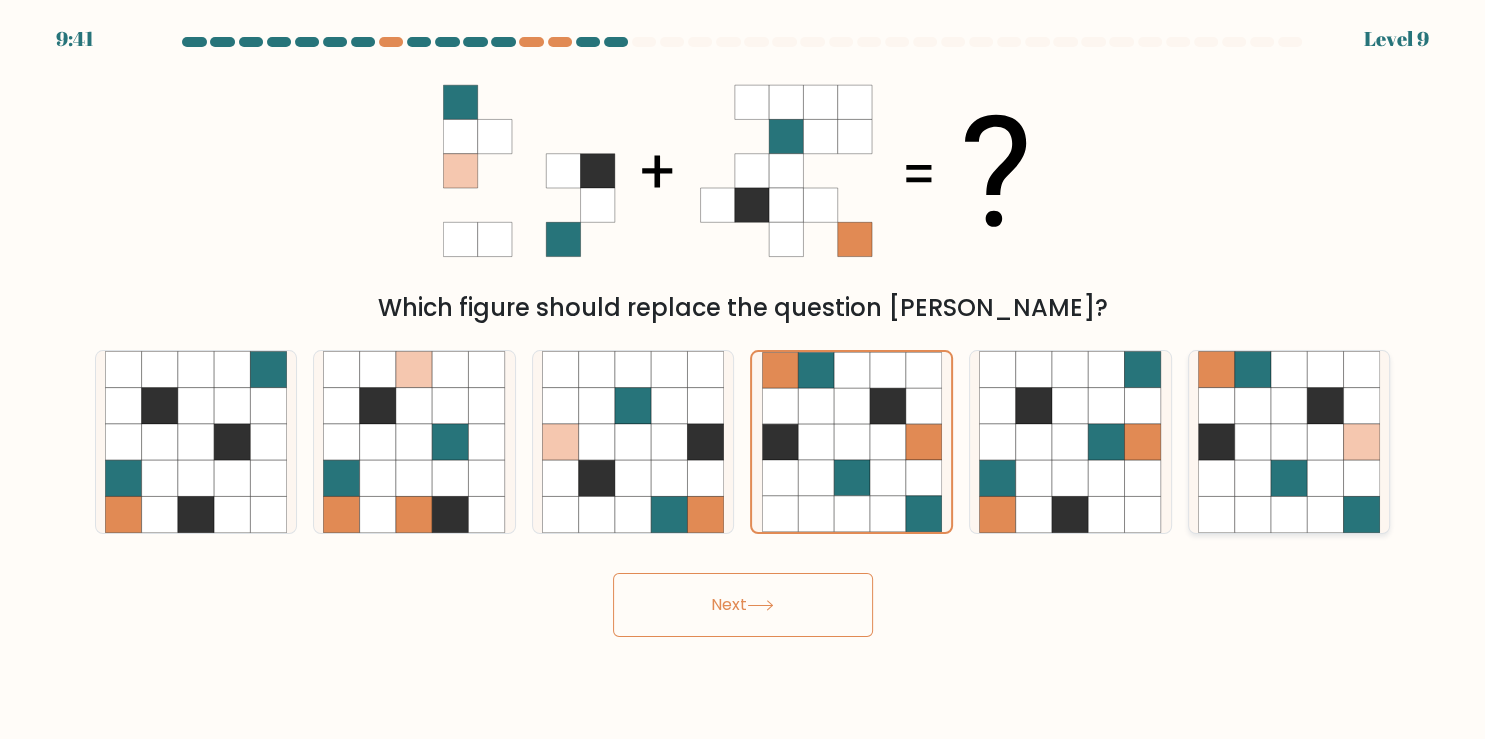 click 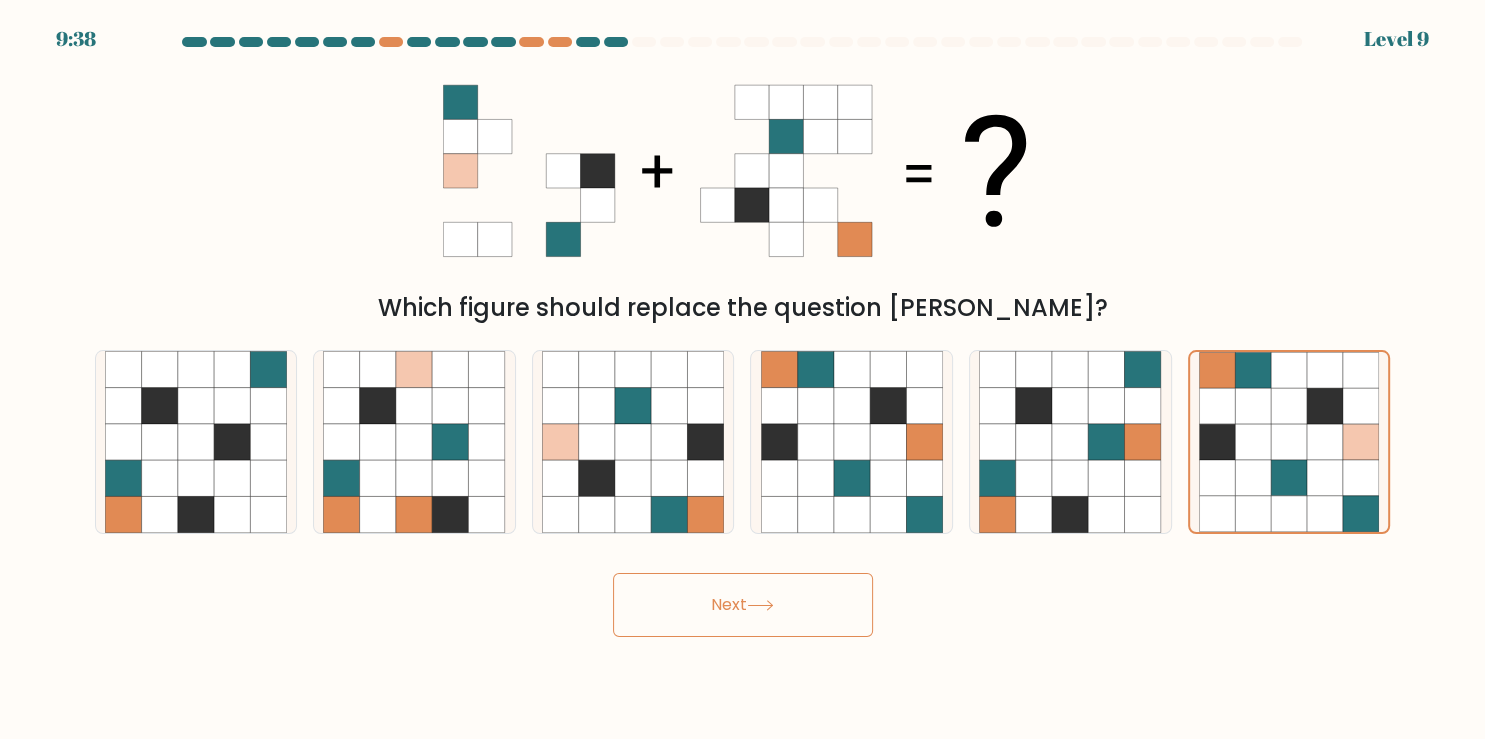 click on "Next" at bounding box center [743, 605] 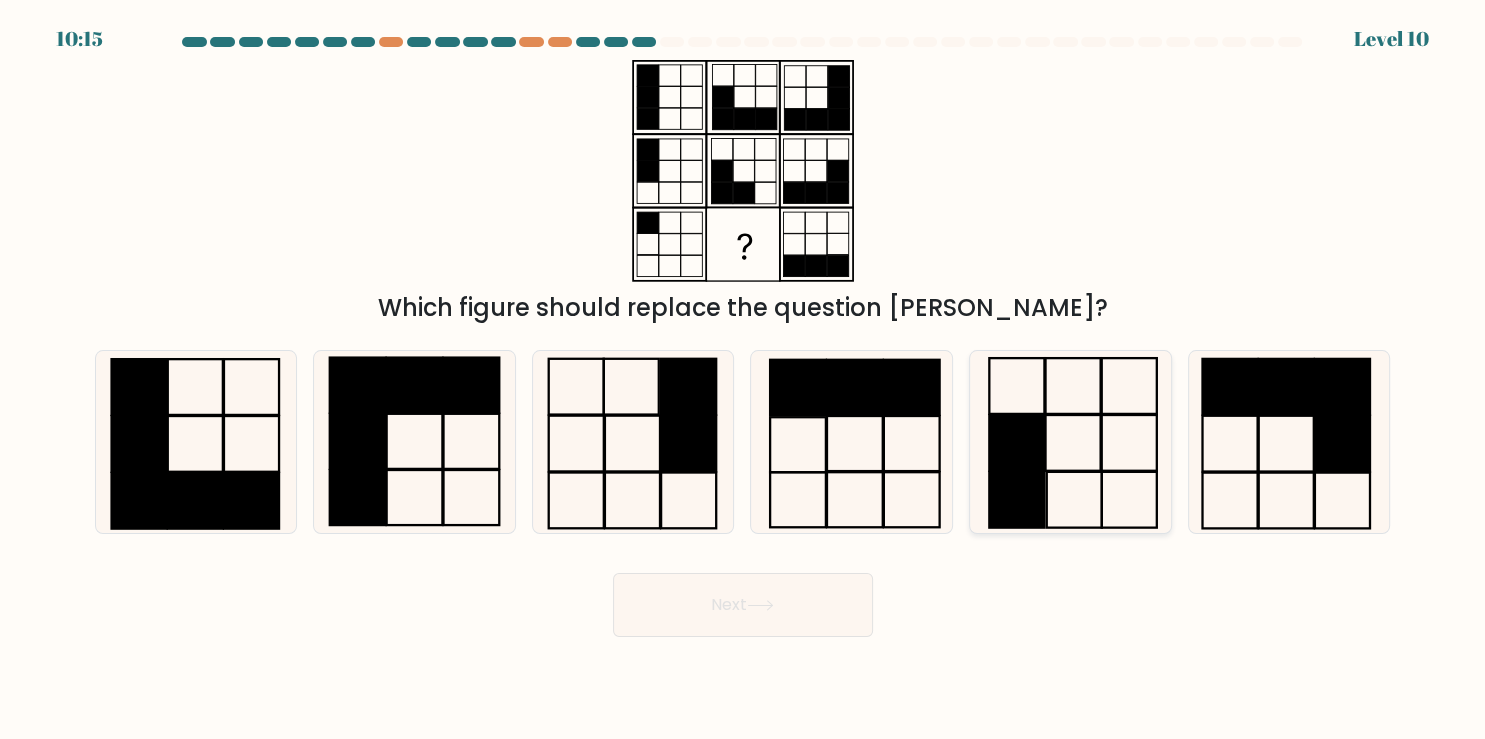 click 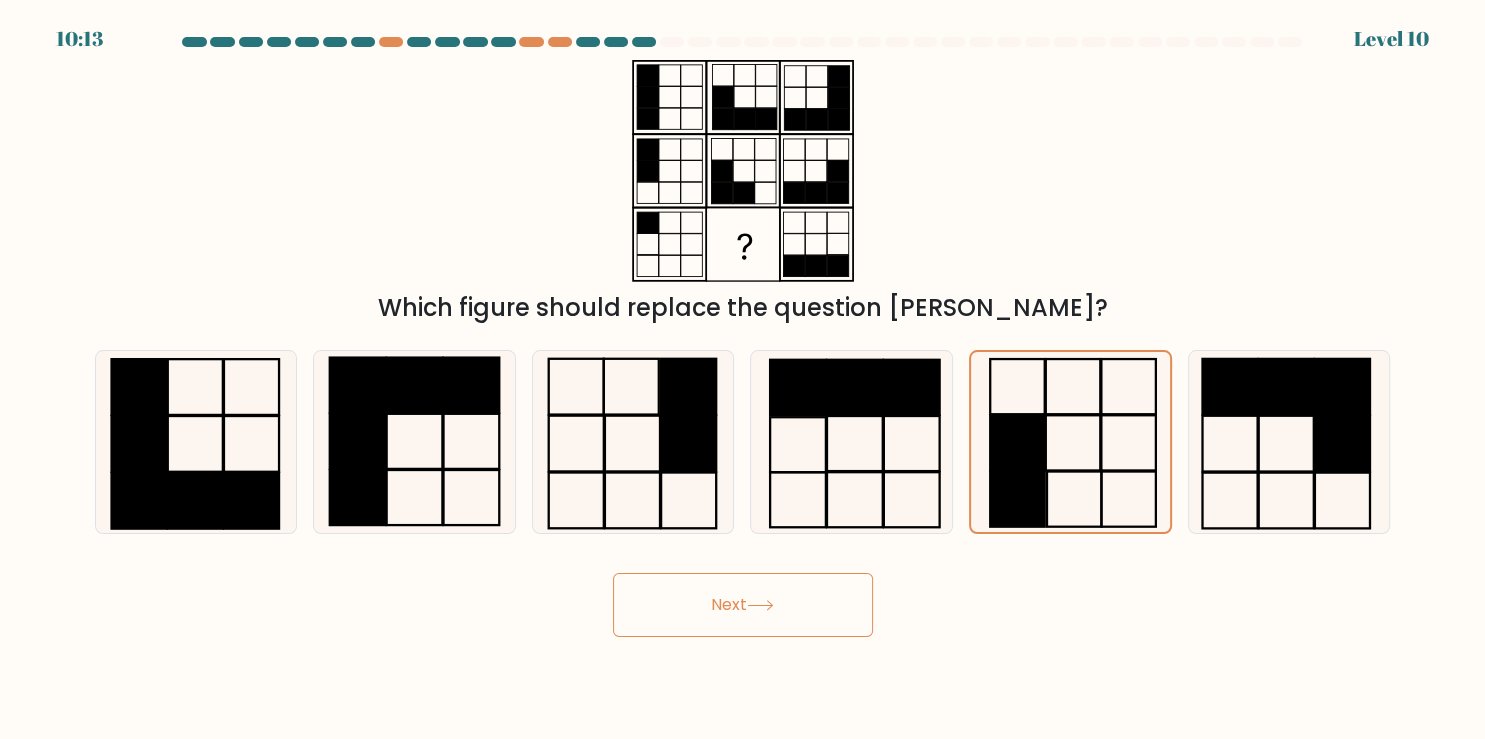 click on "Next" at bounding box center [743, 605] 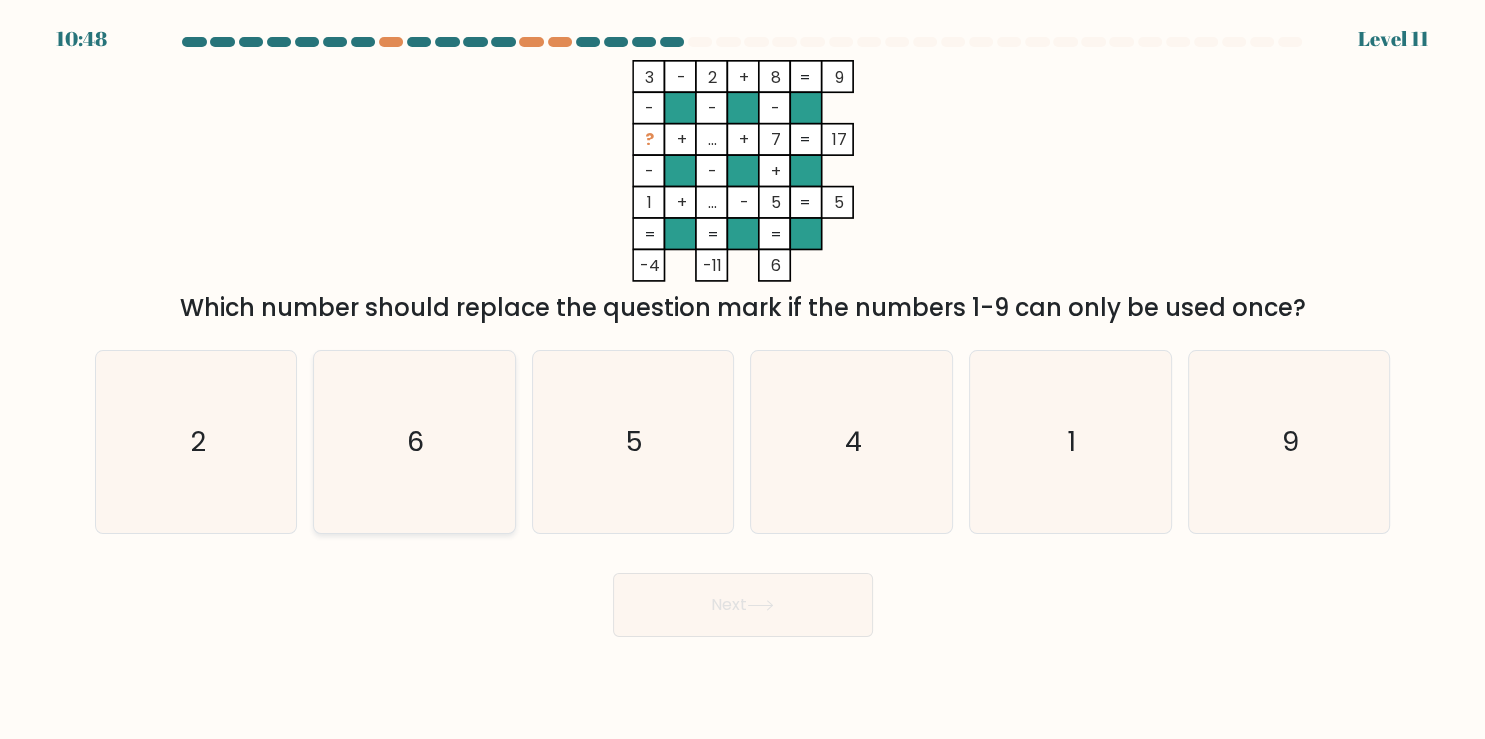 click on "6" 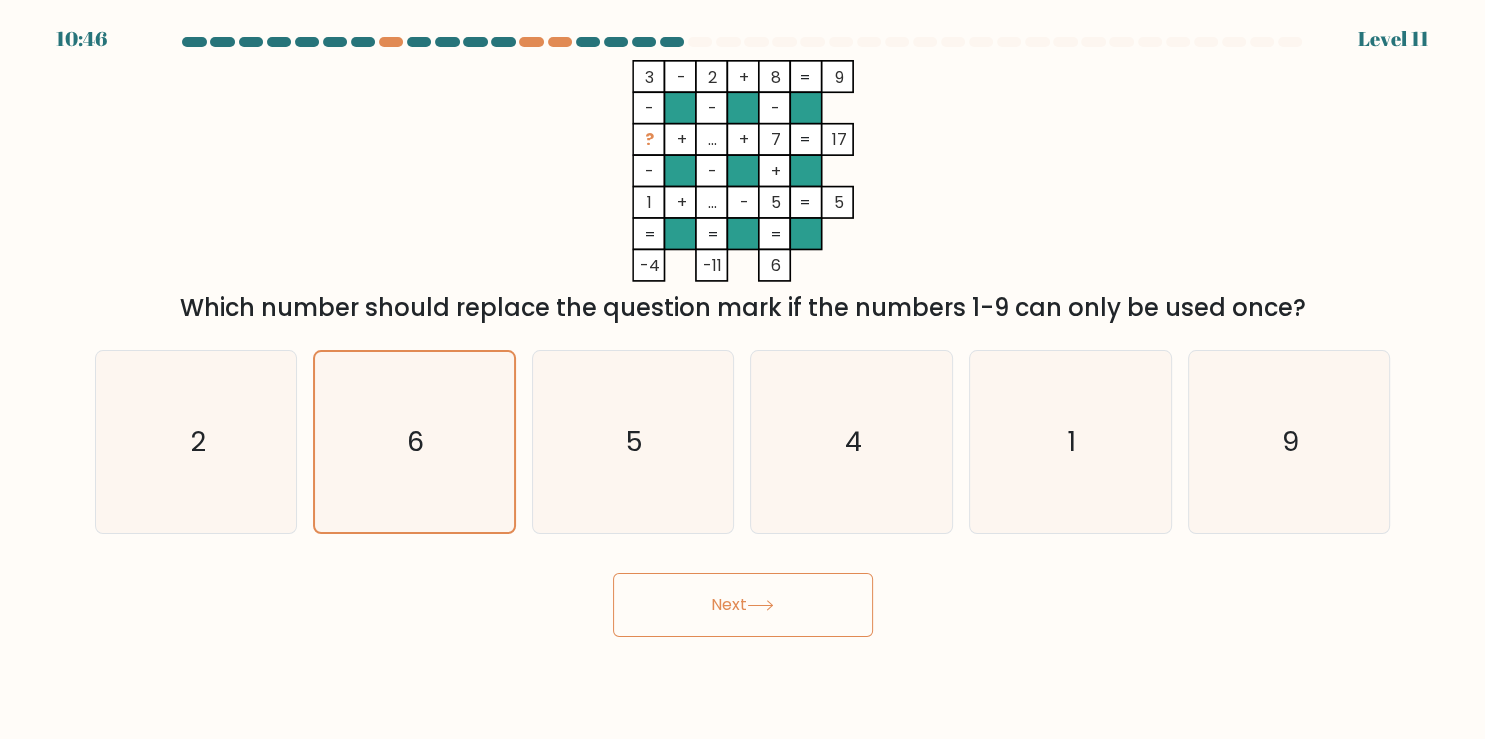 click on "Next" at bounding box center [743, 605] 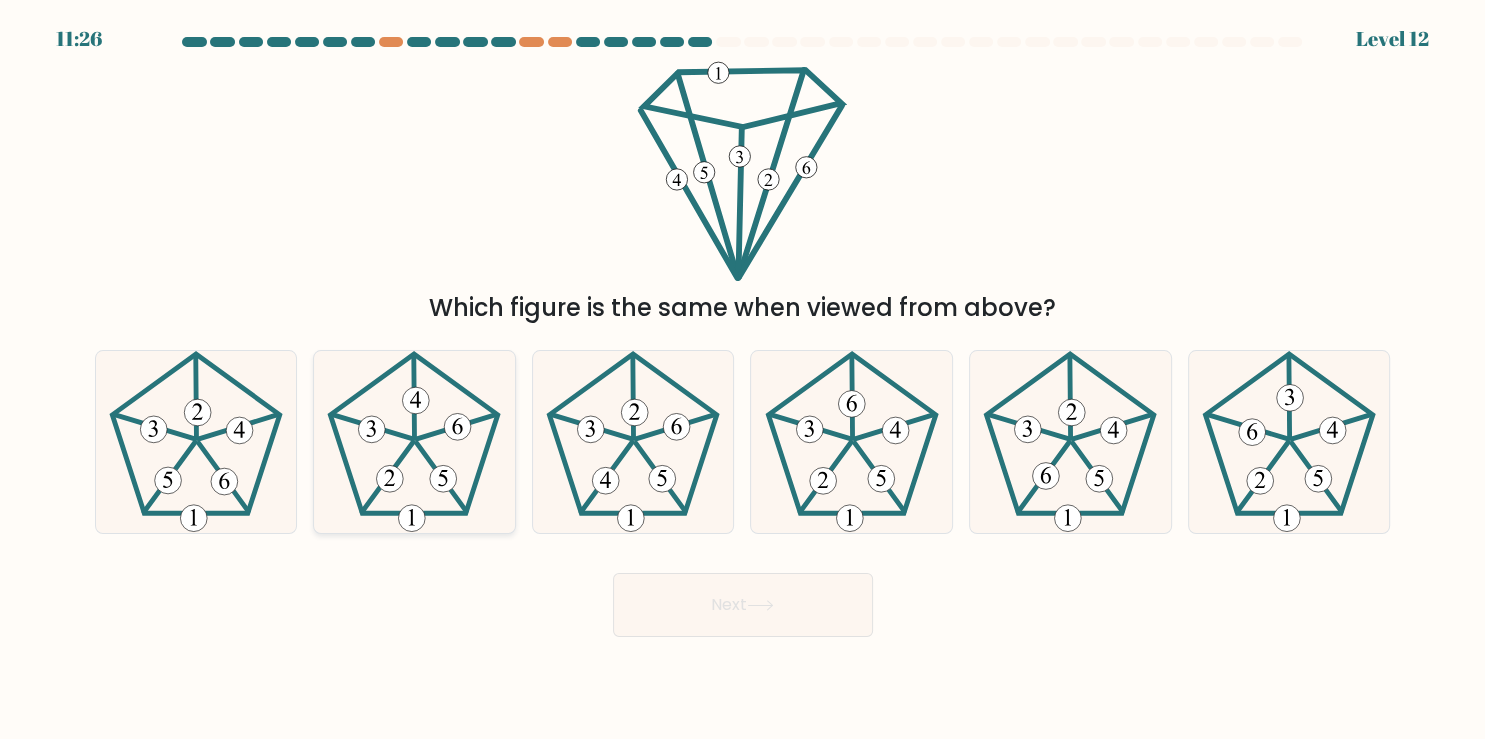 click 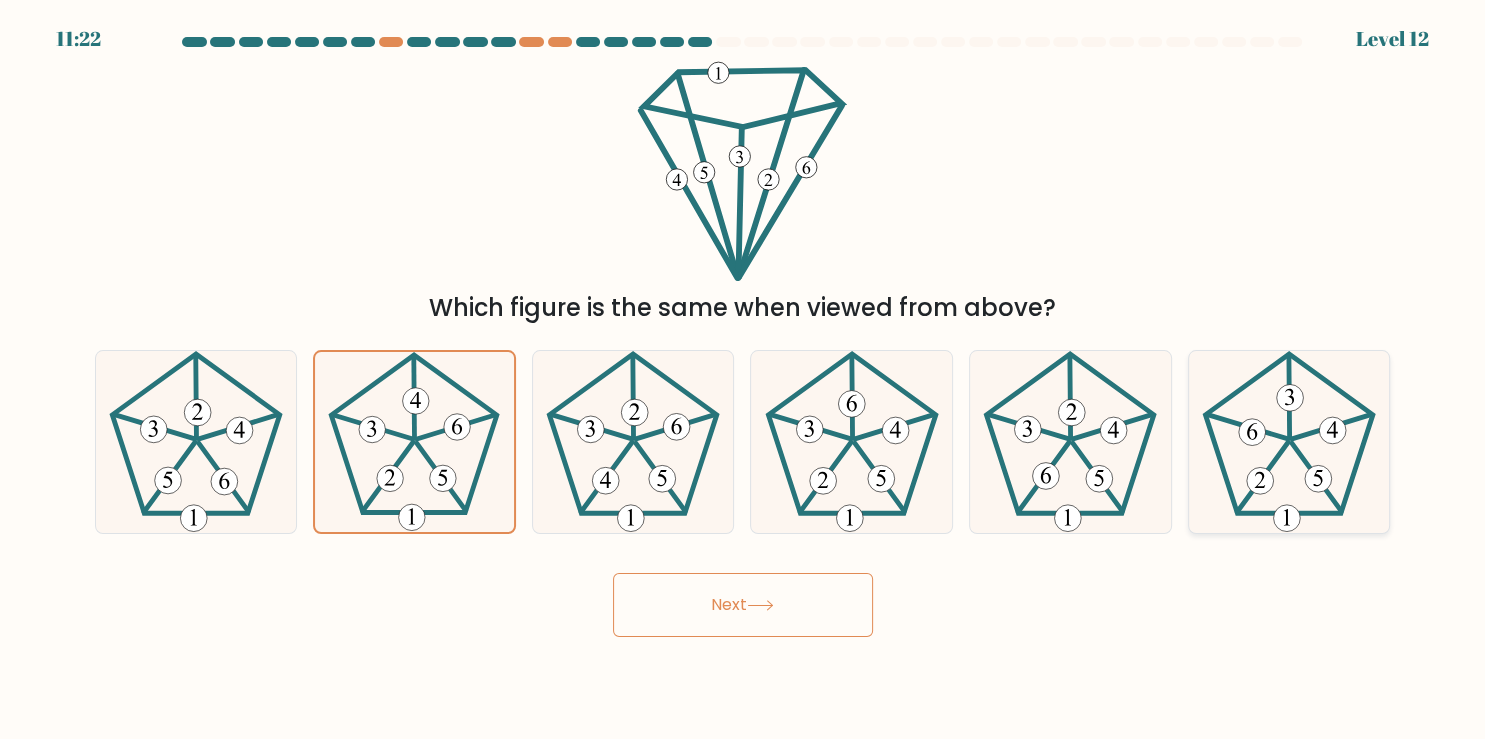 click 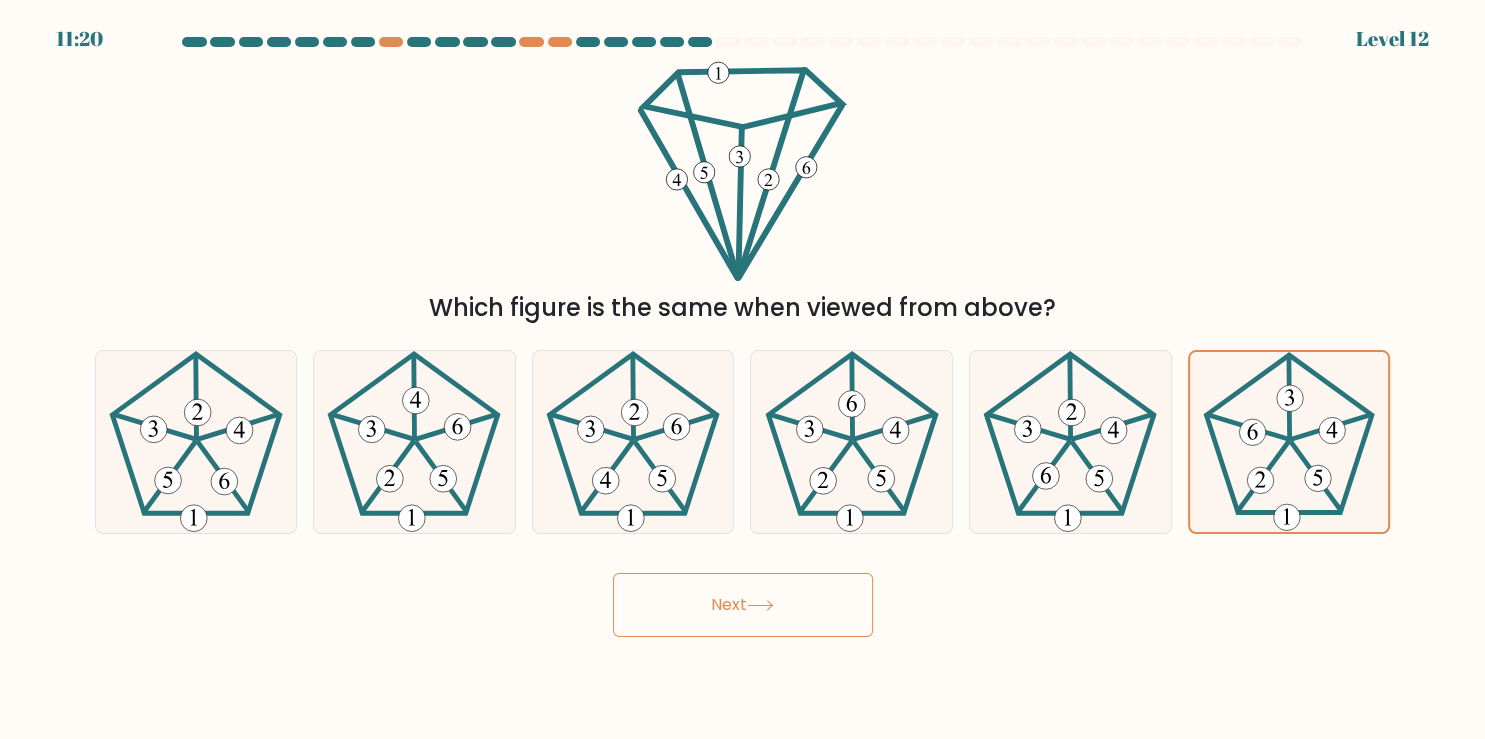 click on "Next" at bounding box center (743, 605) 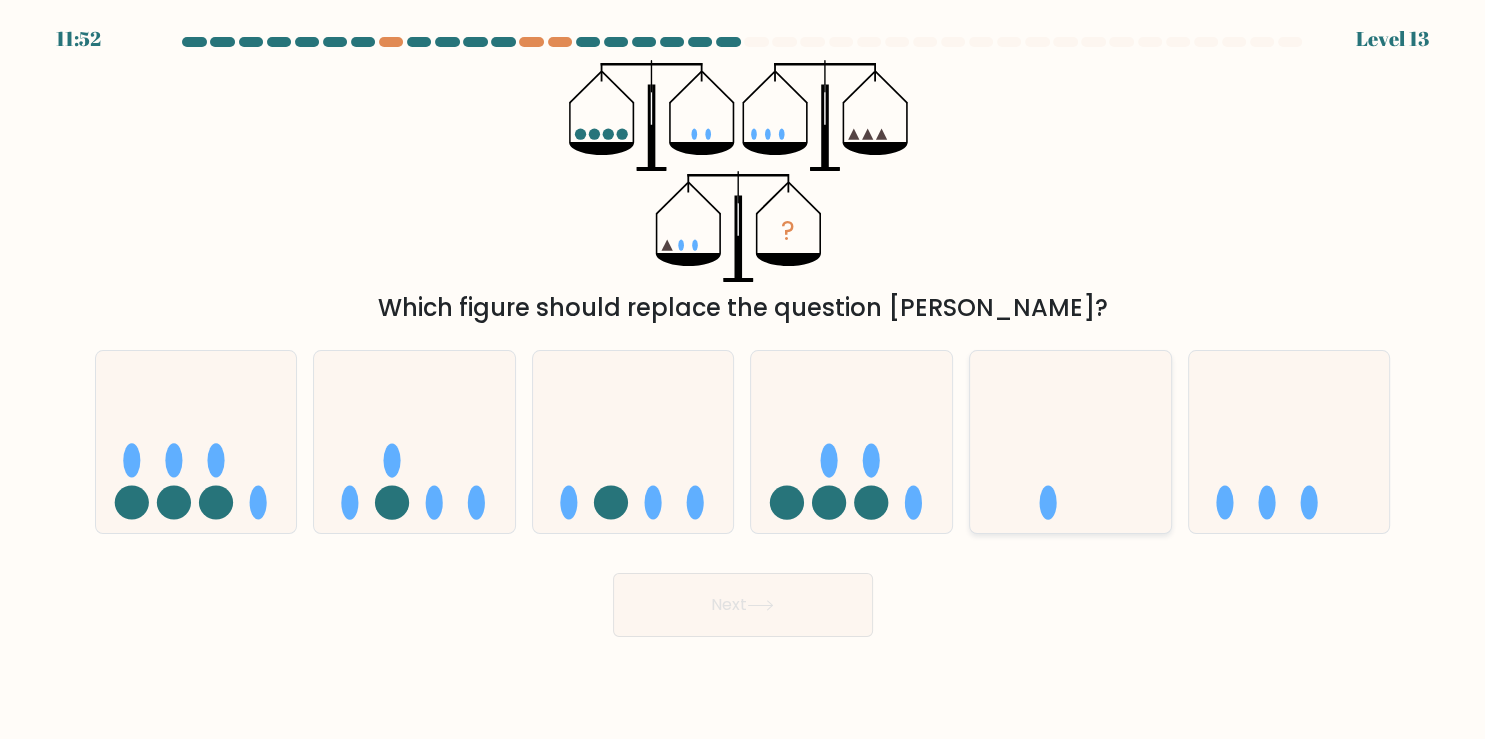 click 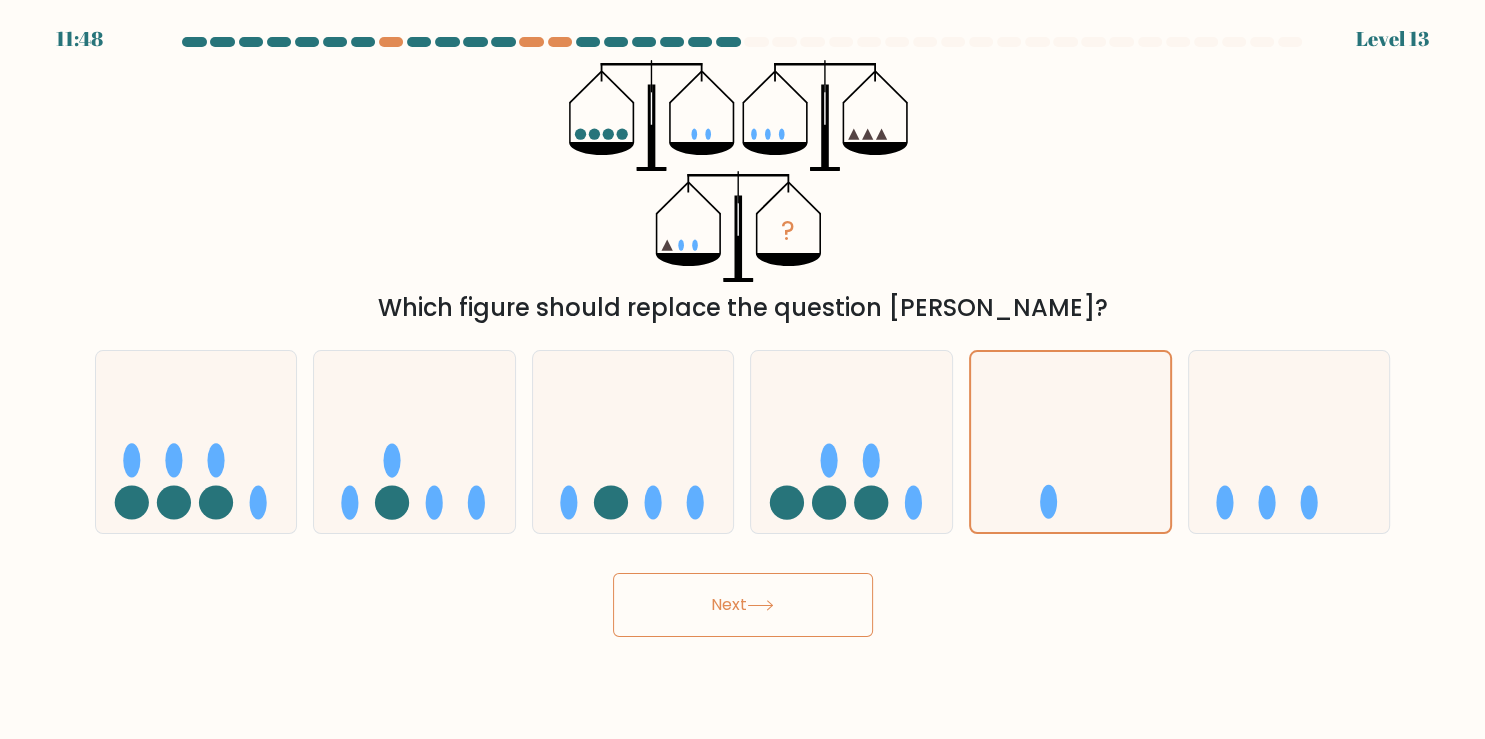 click on "Next" at bounding box center (743, 605) 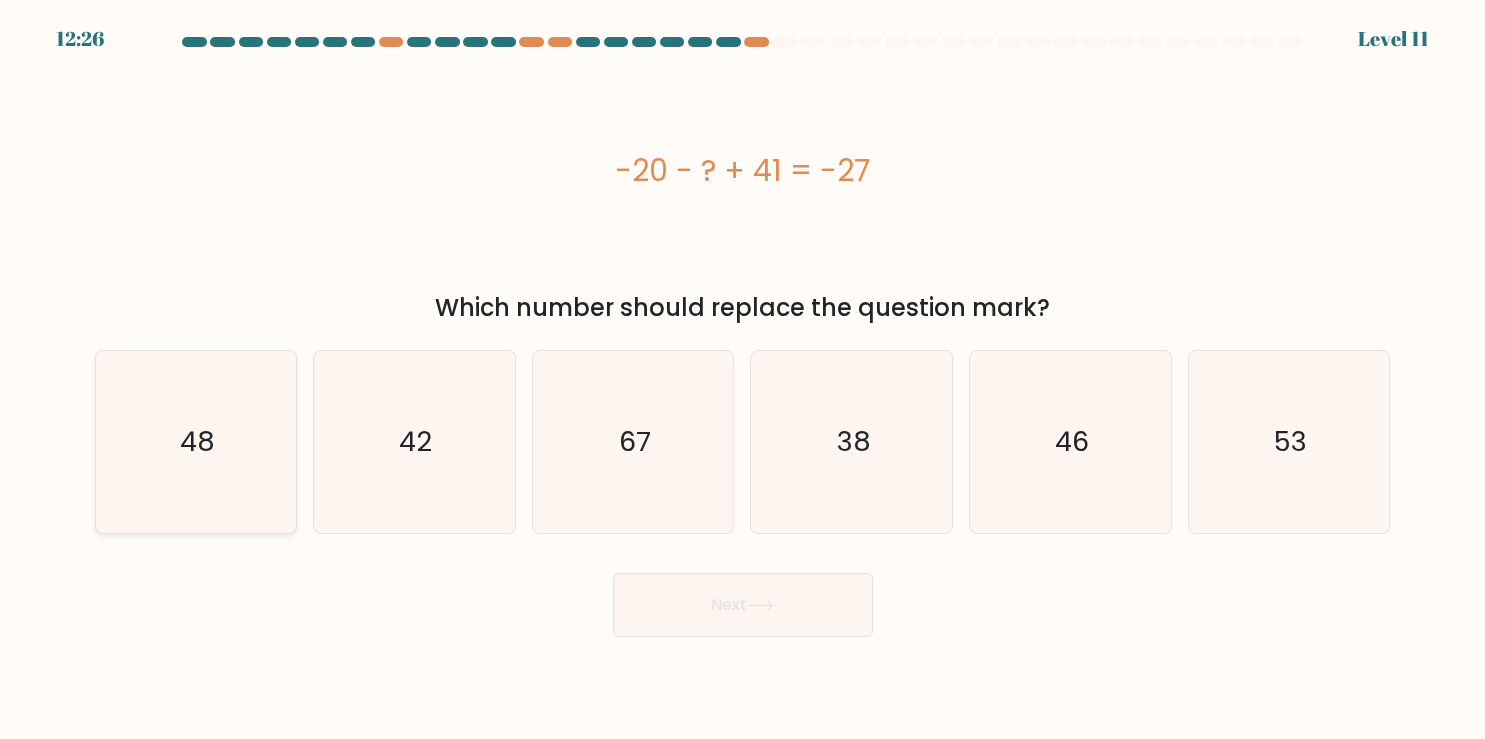 click on "48" 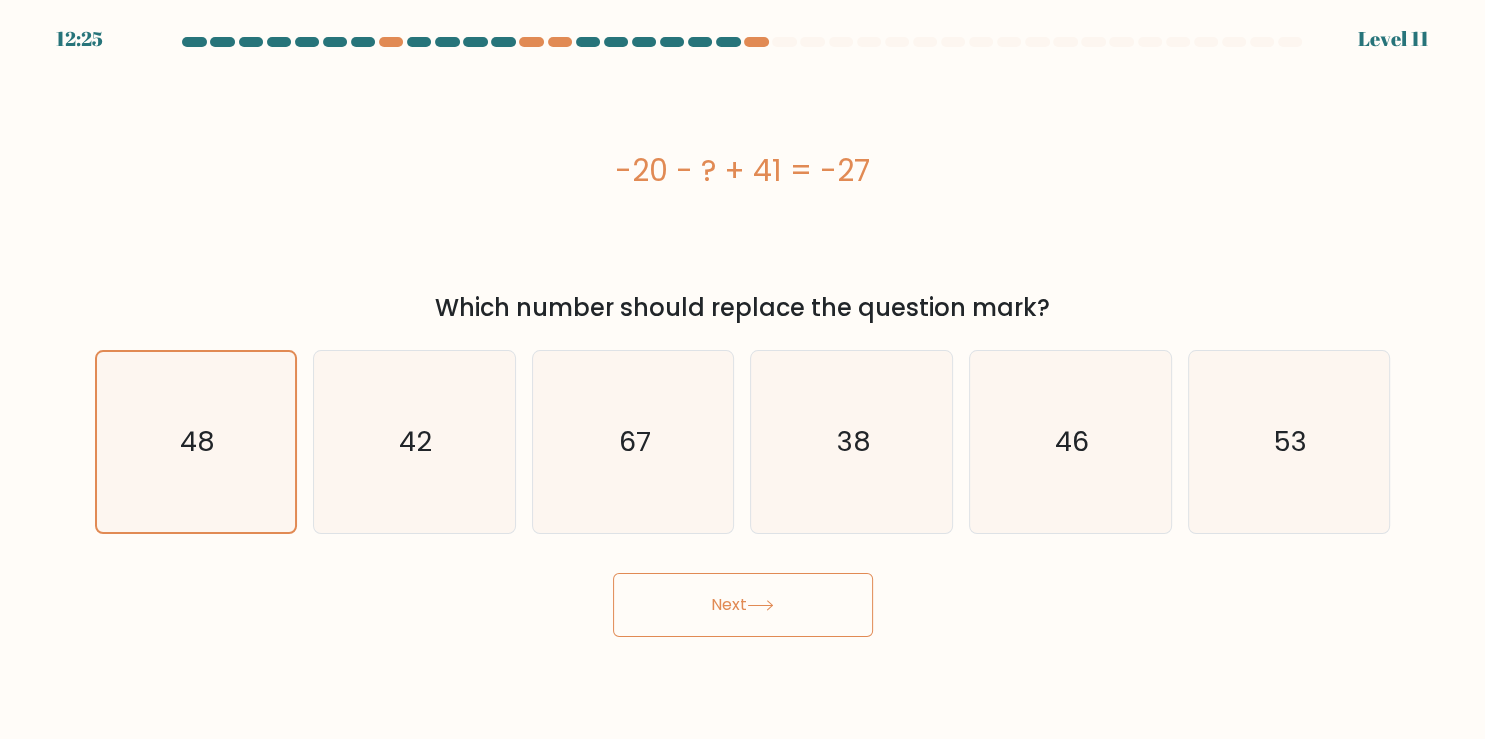 click on "Next" at bounding box center [743, 605] 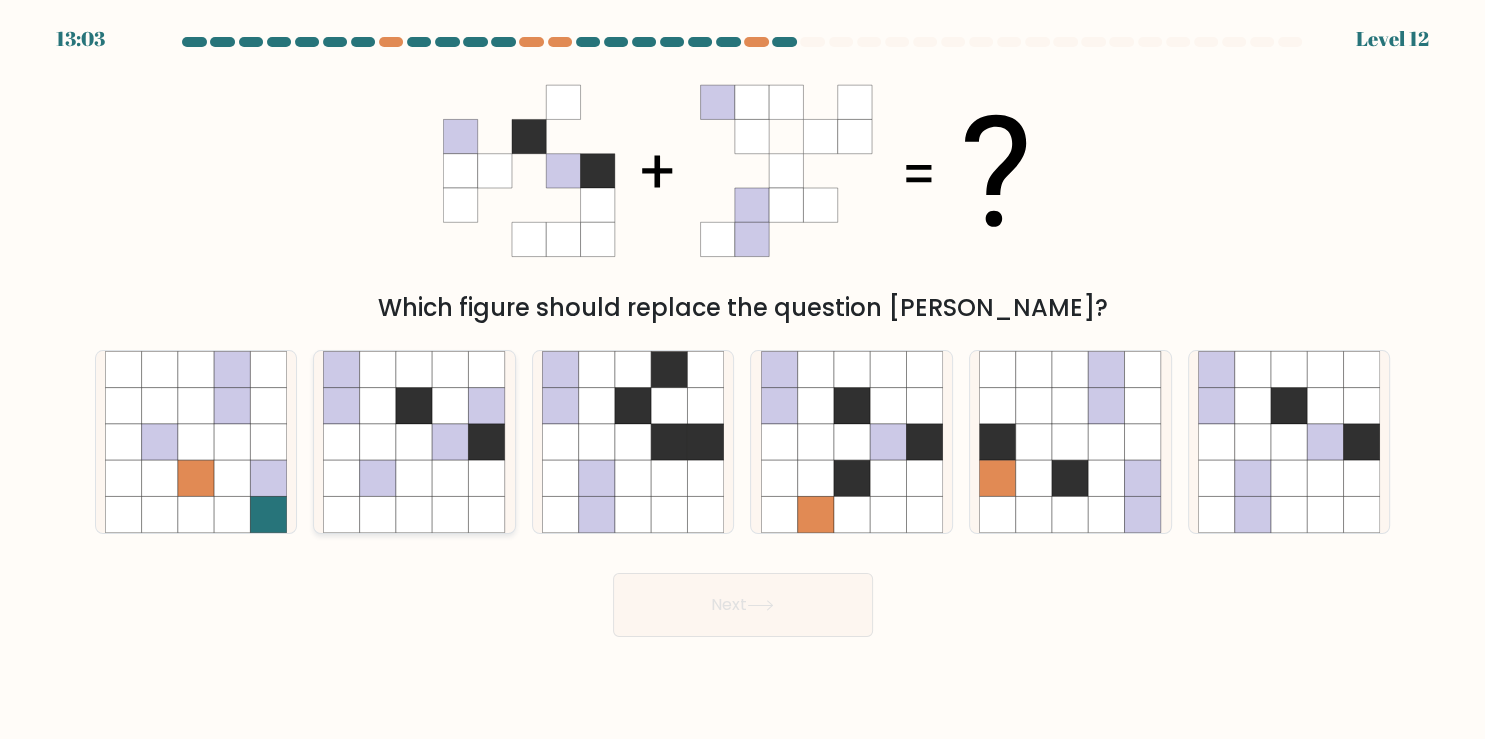 click 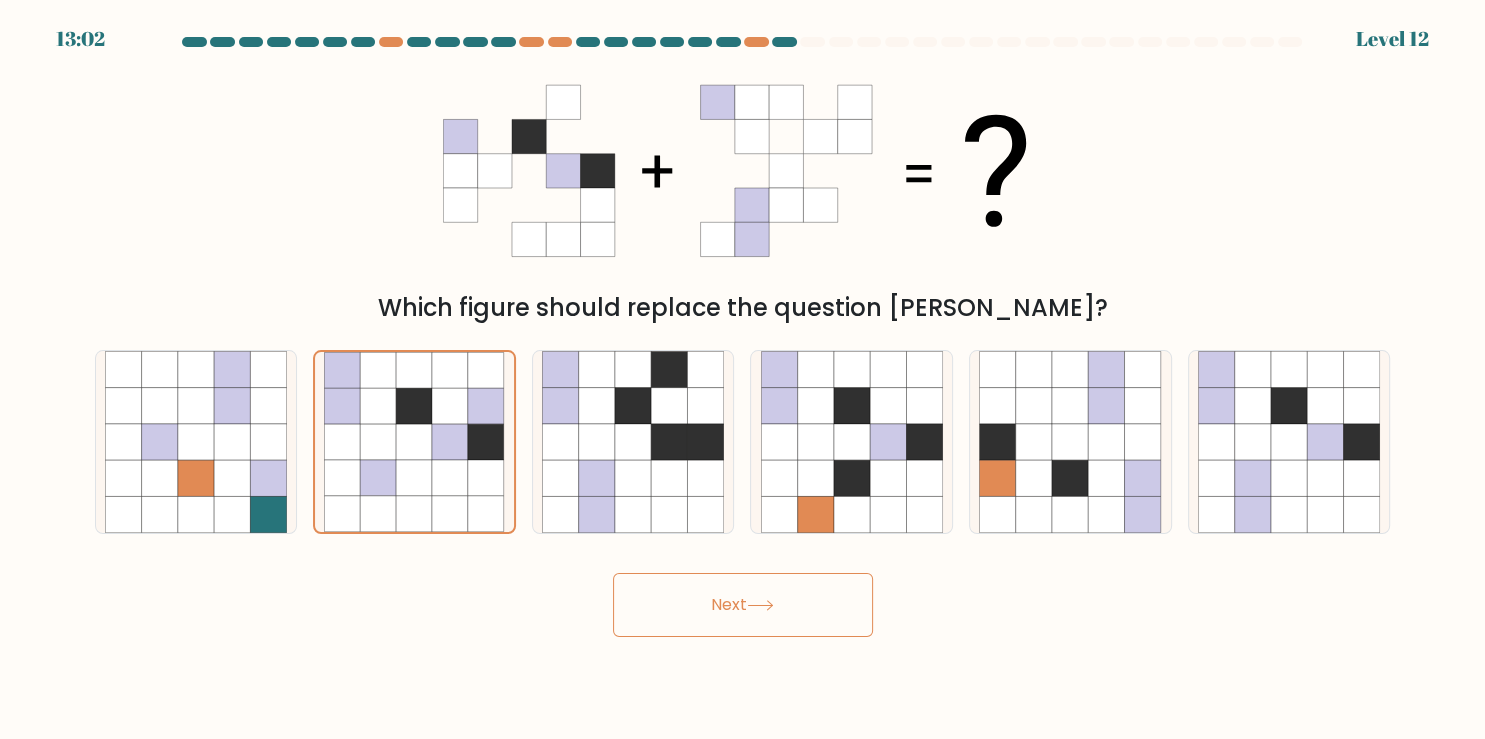 click on "Next" at bounding box center (743, 605) 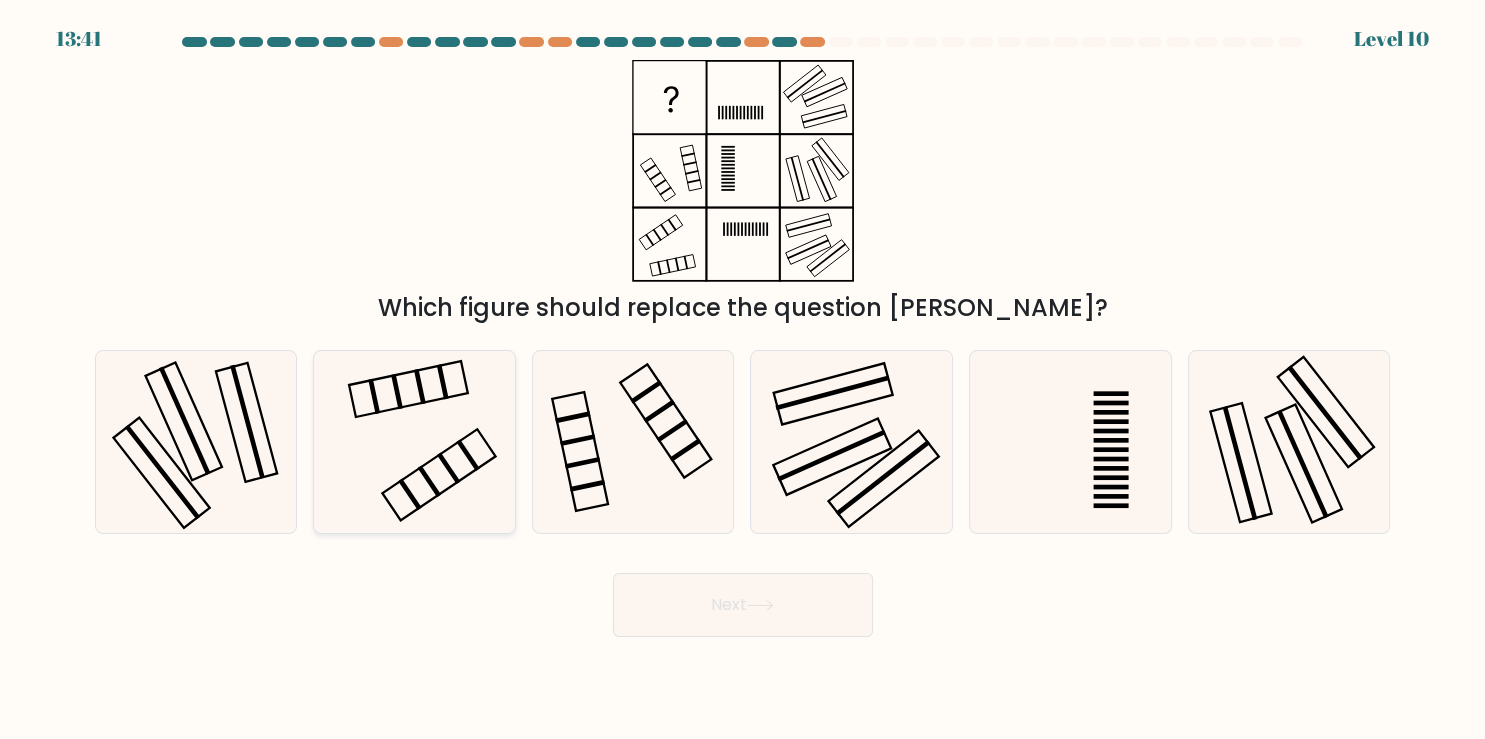 click 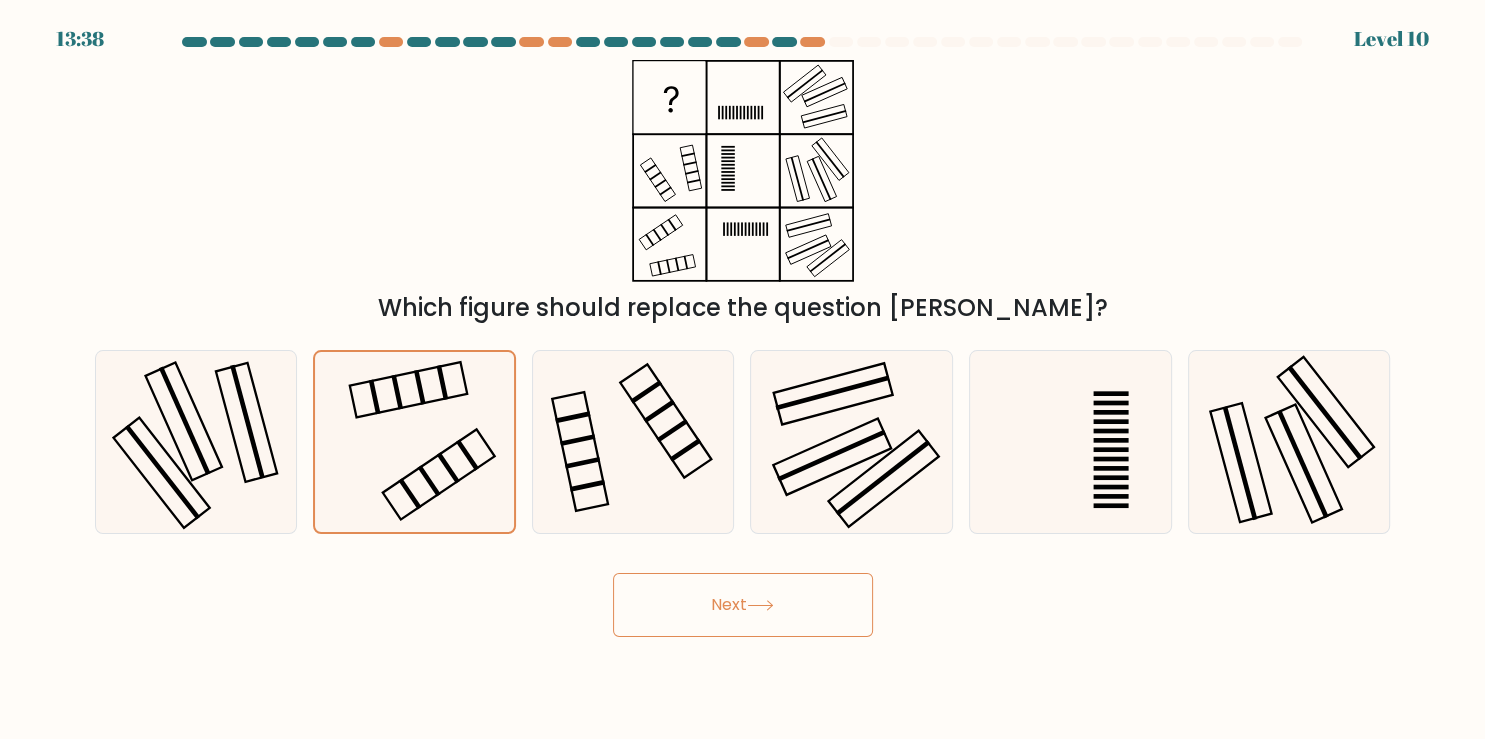 click on "Next" at bounding box center [743, 605] 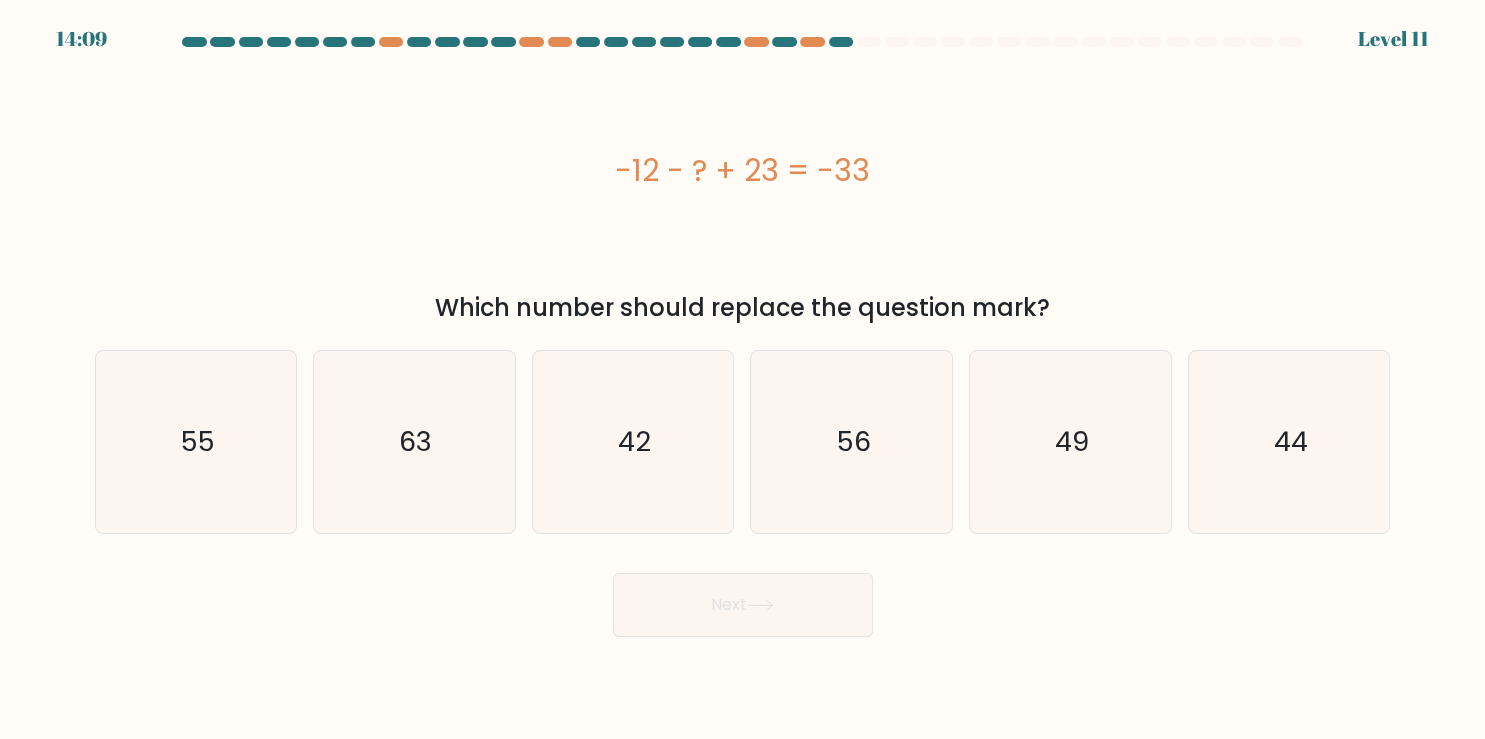 click on "a." at bounding box center (742, 337) 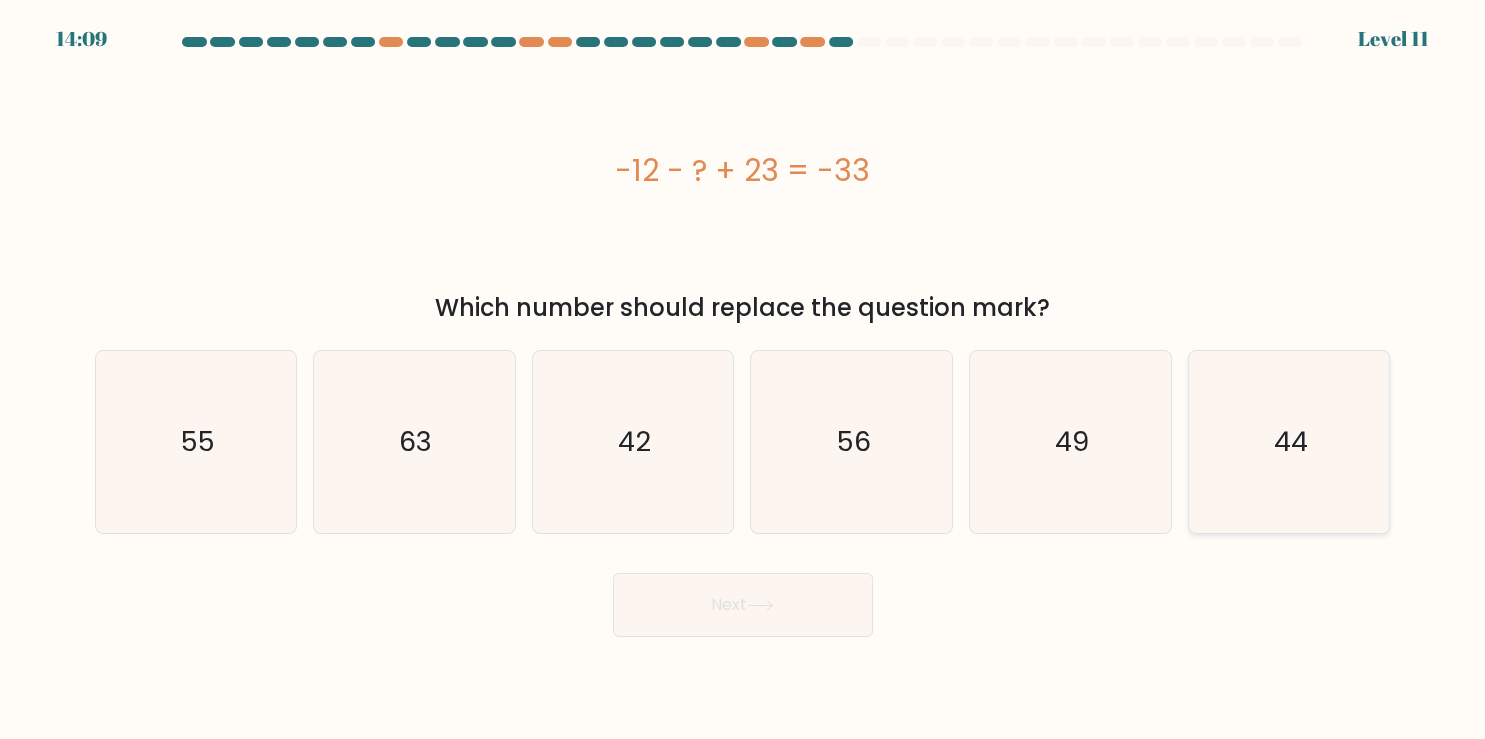 click on "44" 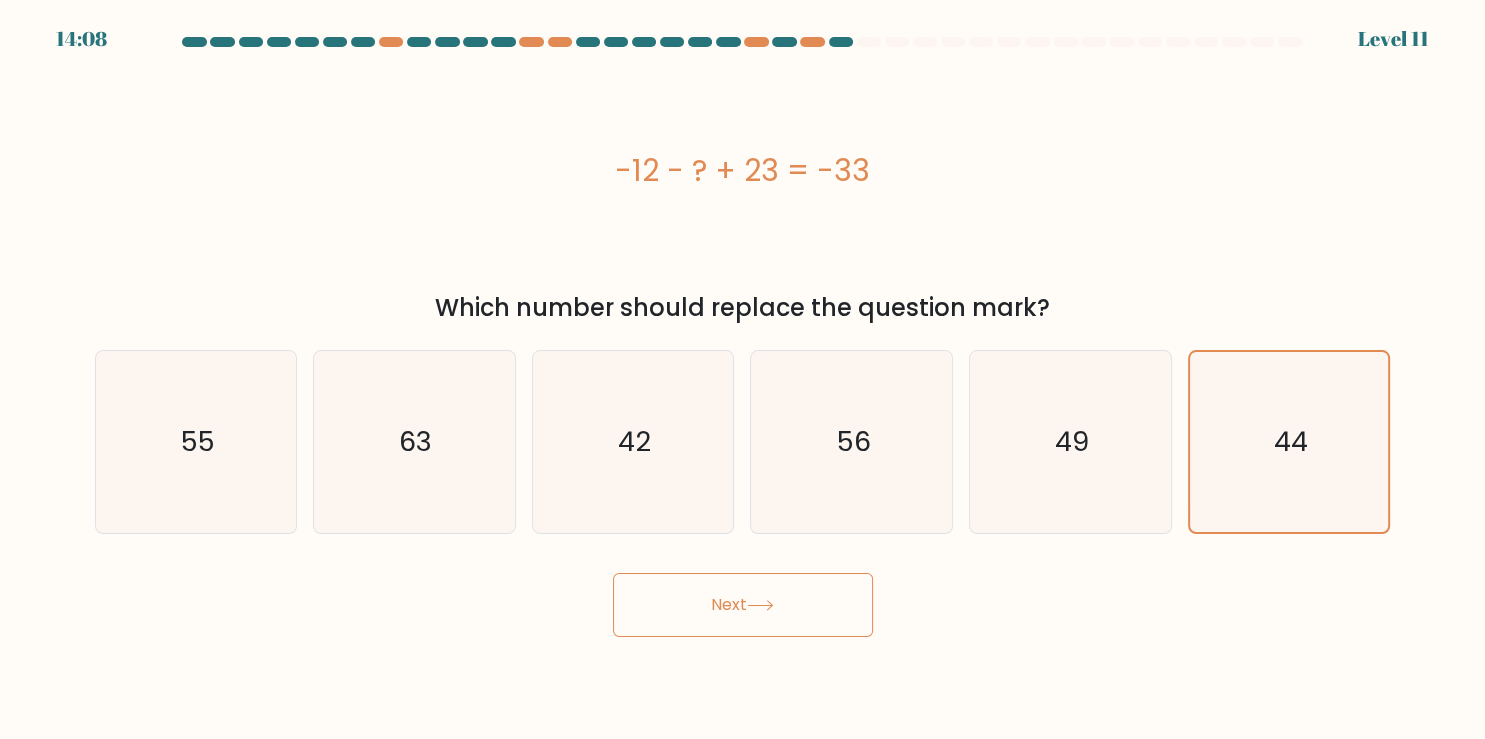 click on "Next" at bounding box center [743, 605] 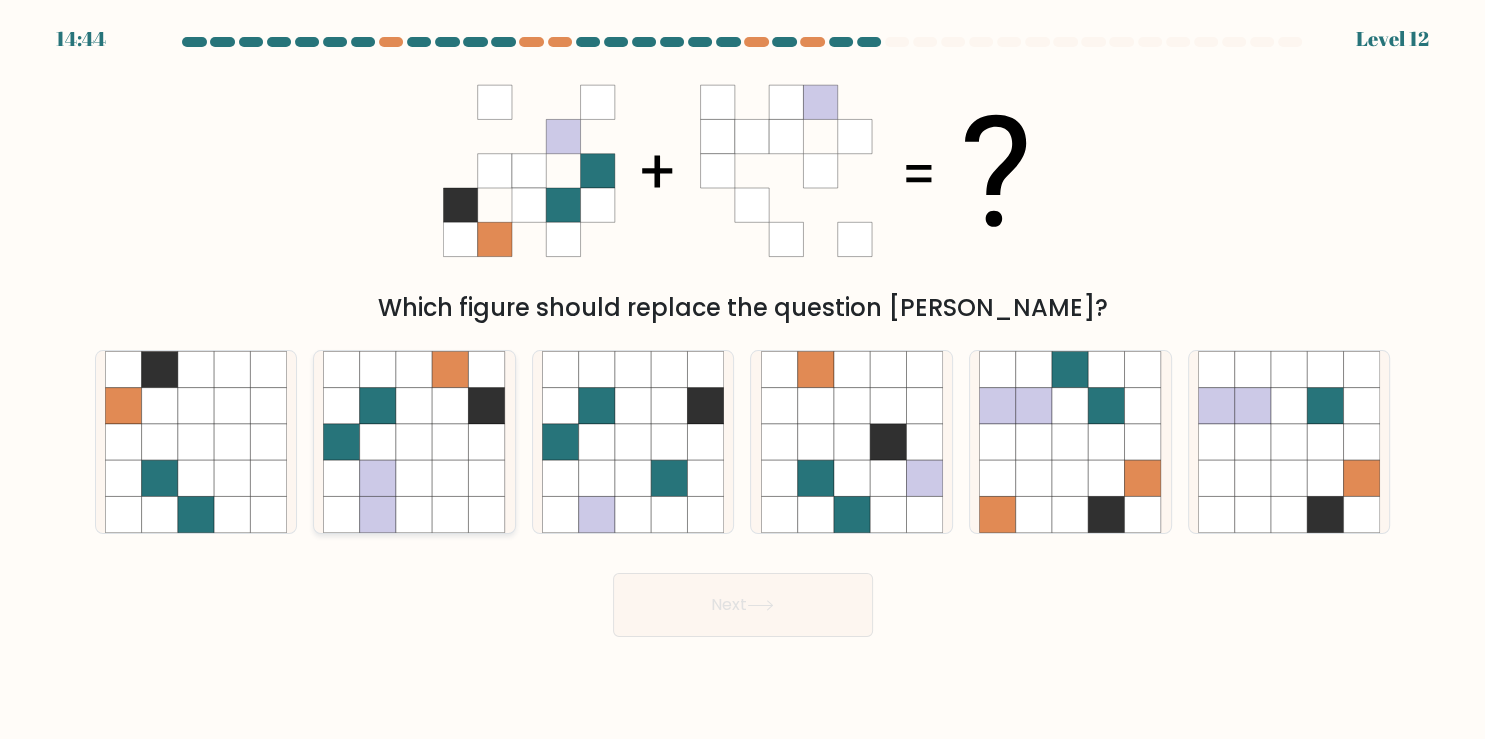 drag, startPoint x: 386, startPoint y: 556, endPoint x: 450, endPoint y: 452, distance: 122.1147 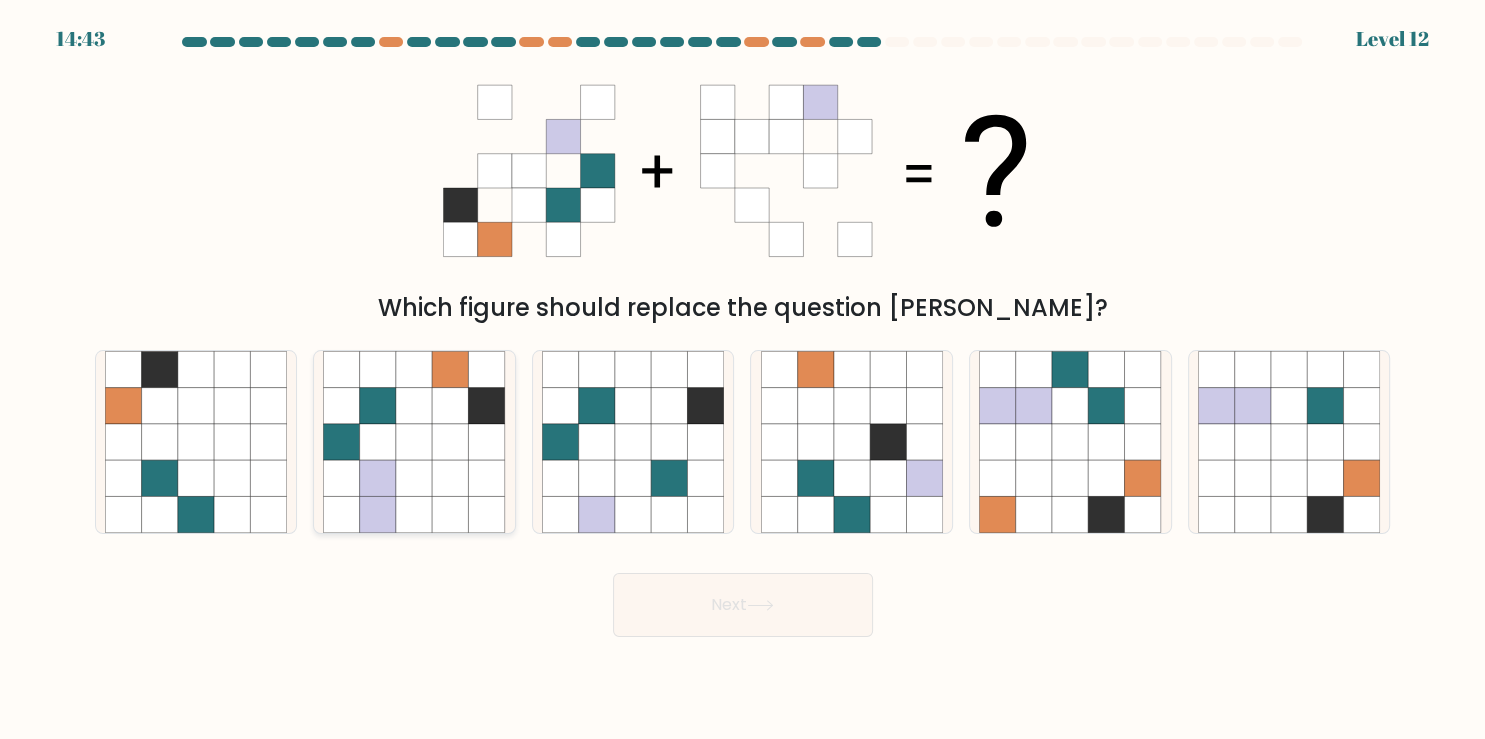 click 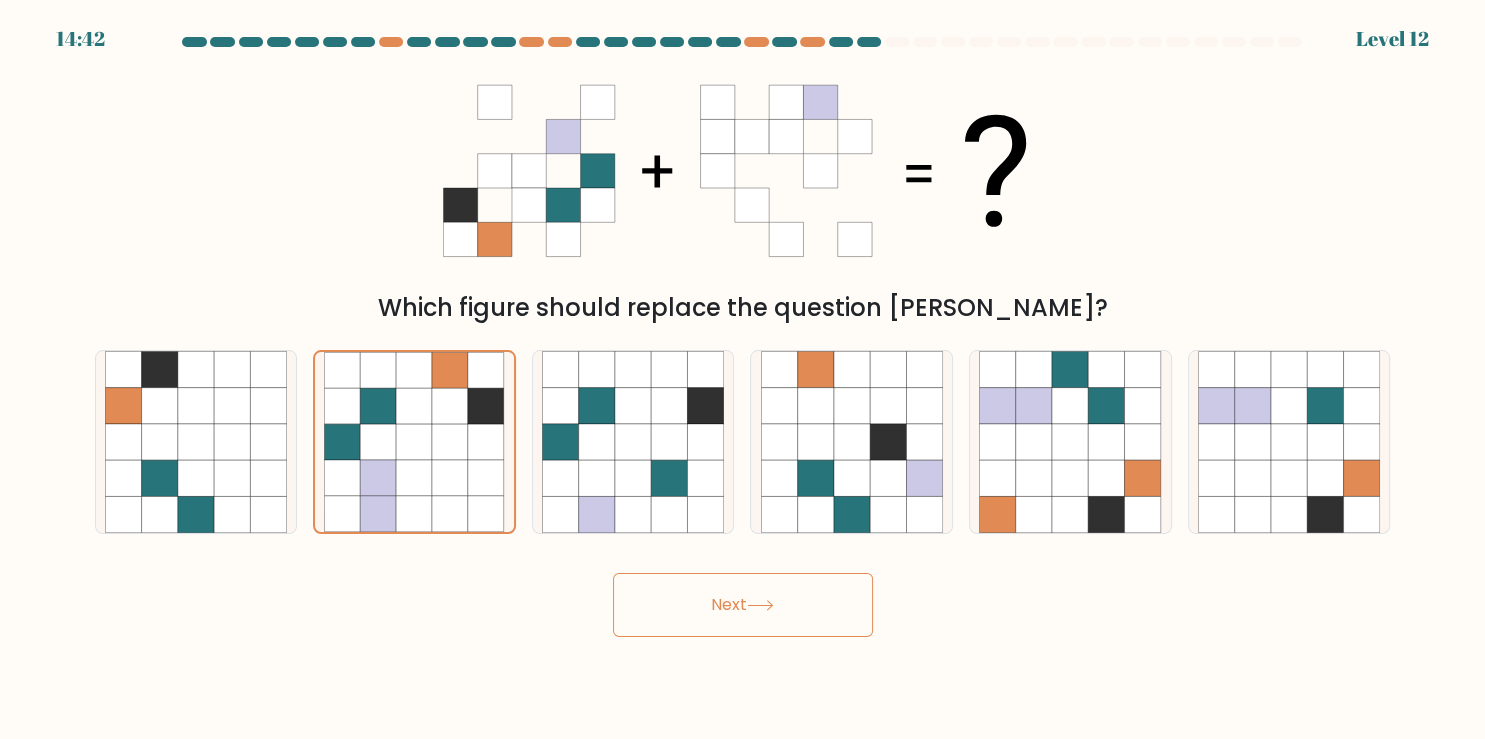 click on "Next" at bounding box center (743, 605) 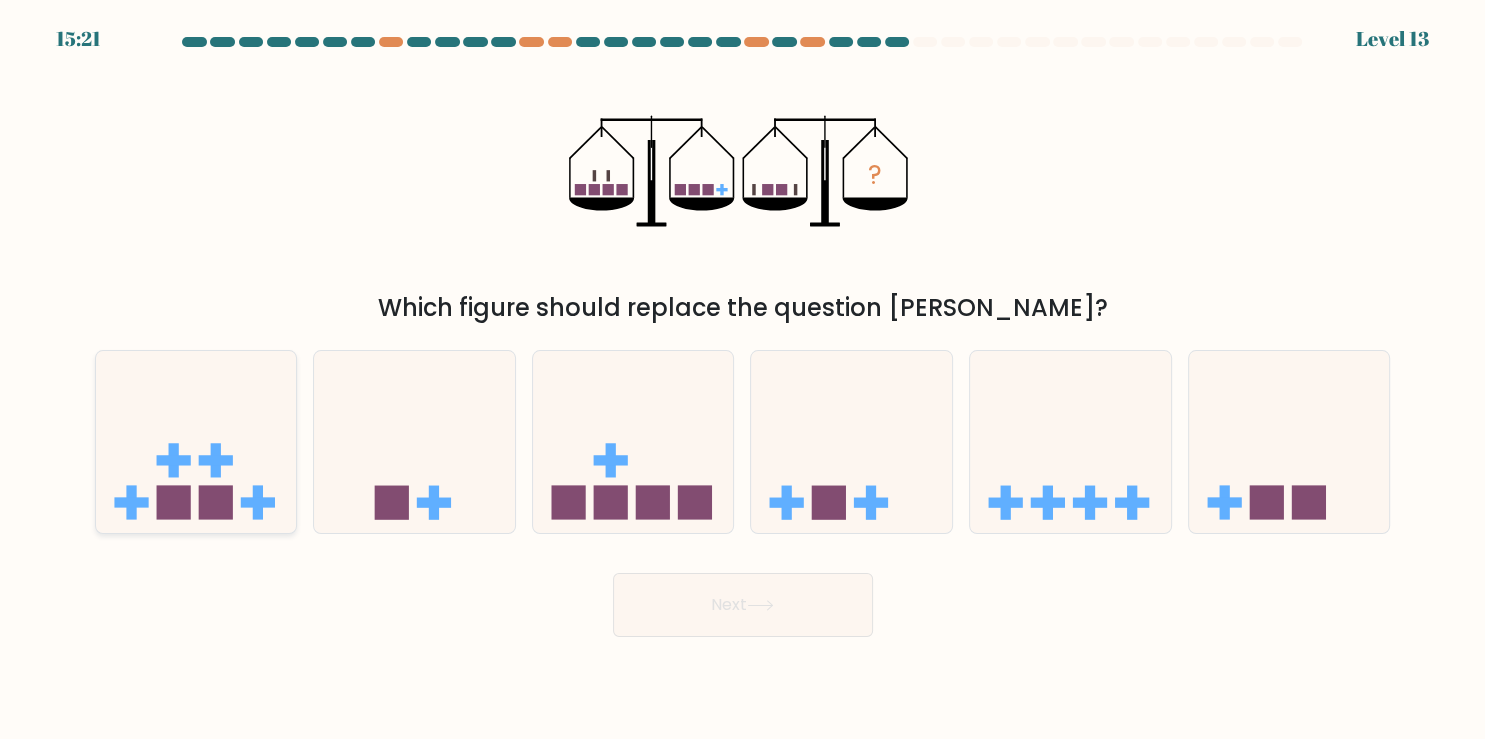click 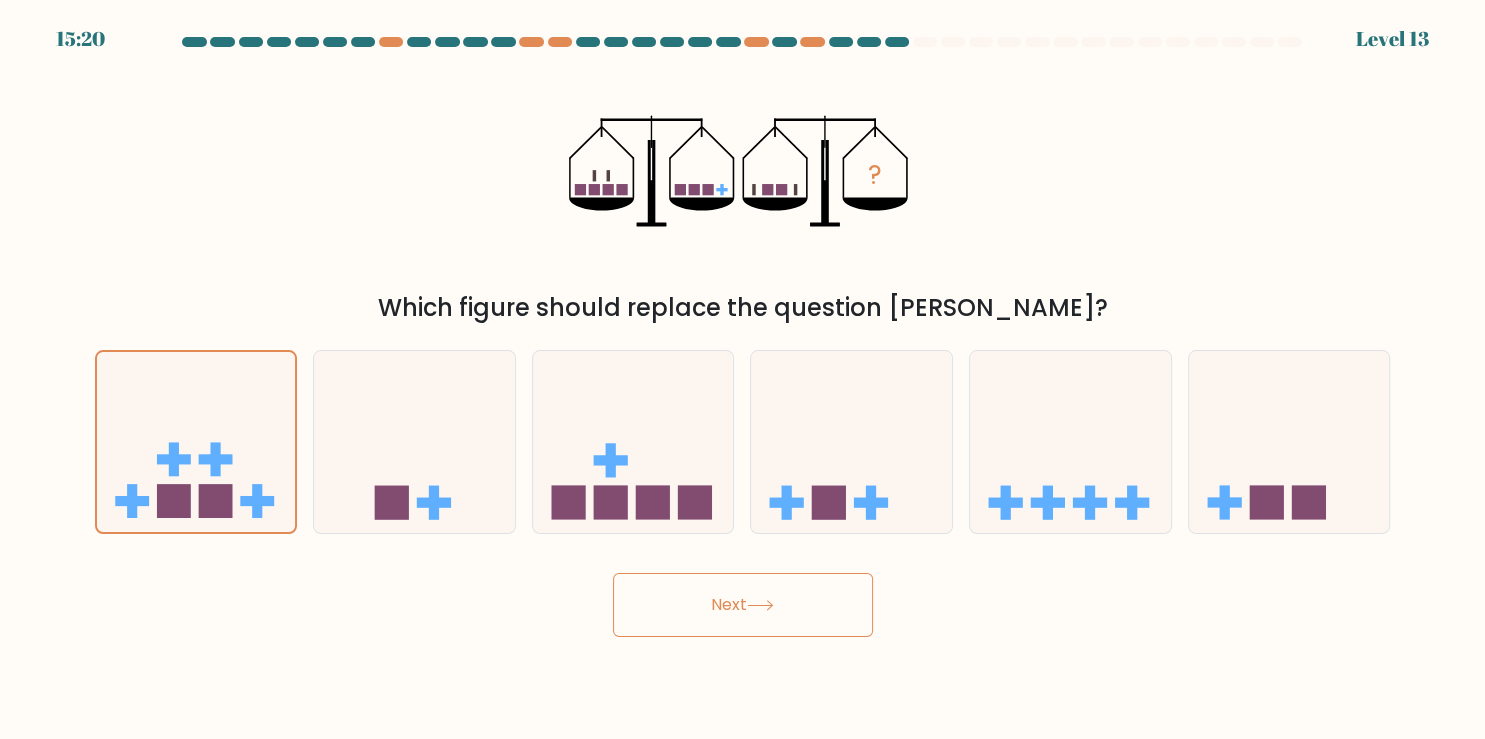 click on "Next" at bounding box center [743, 605] 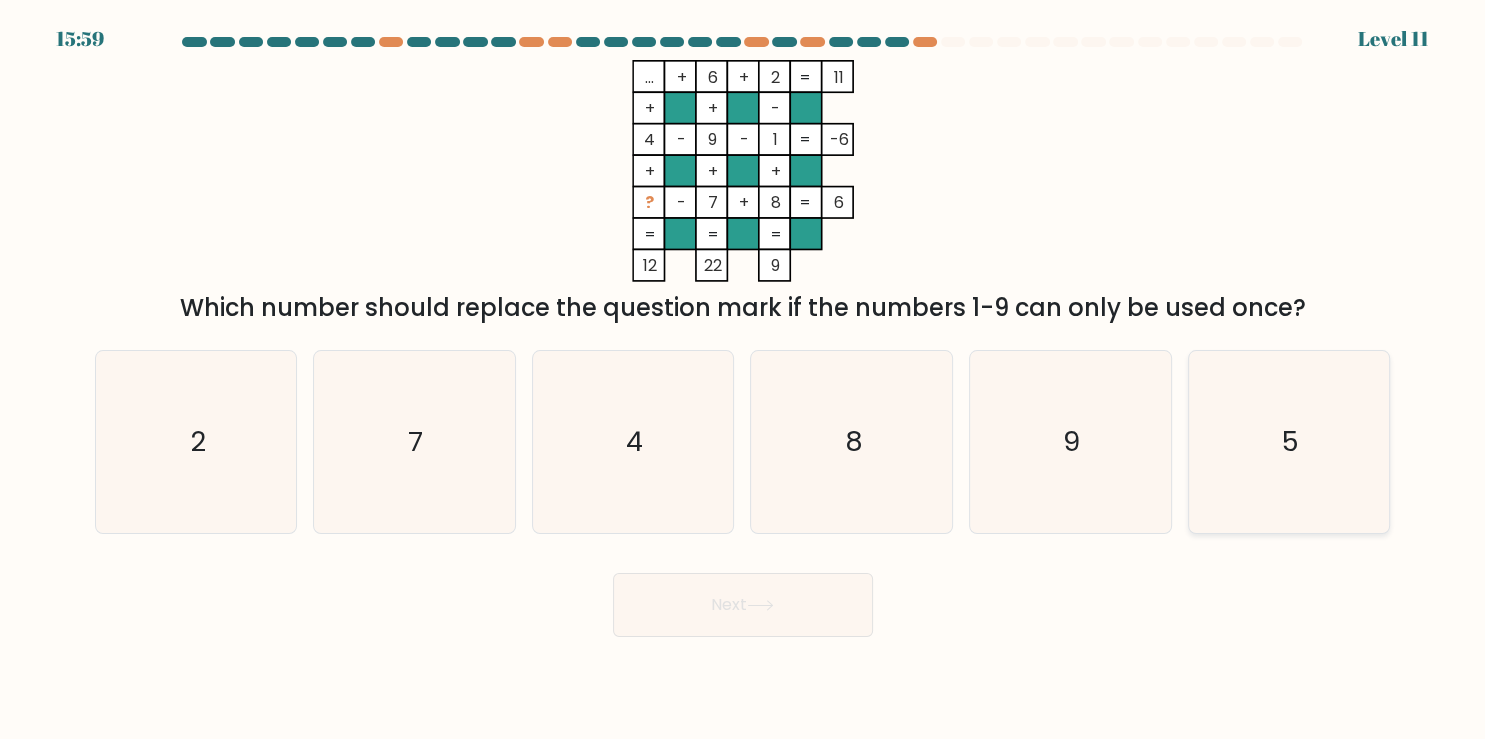 click on "5" 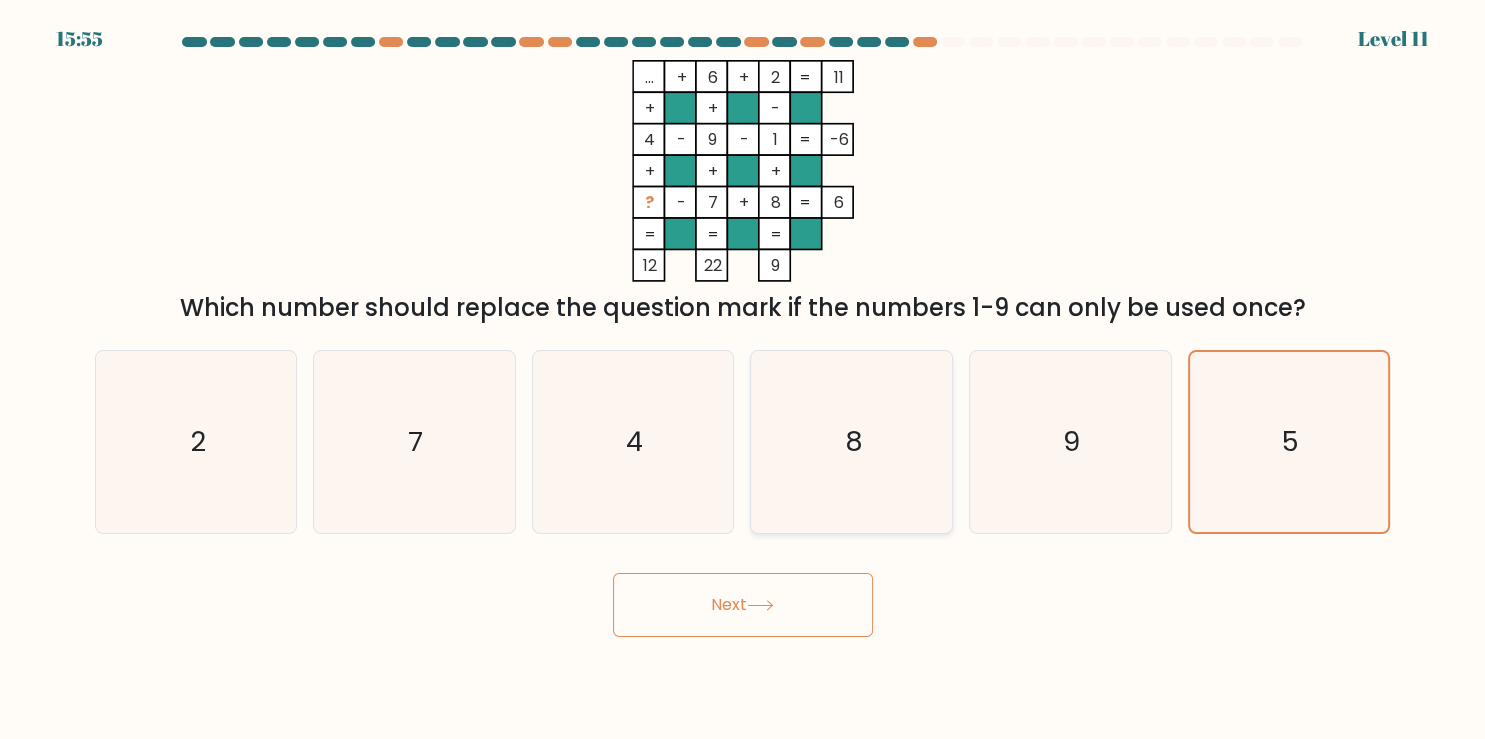 click on "8" 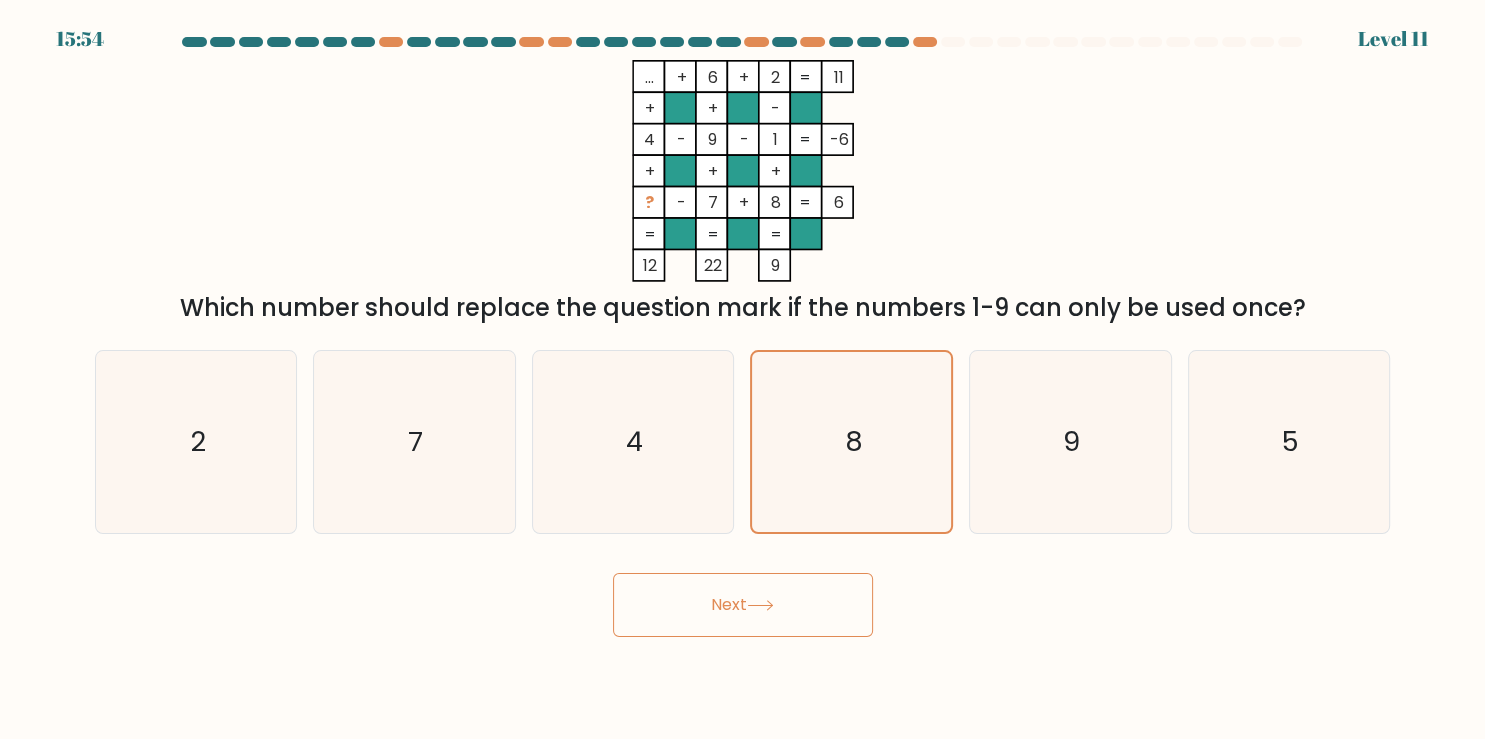 click 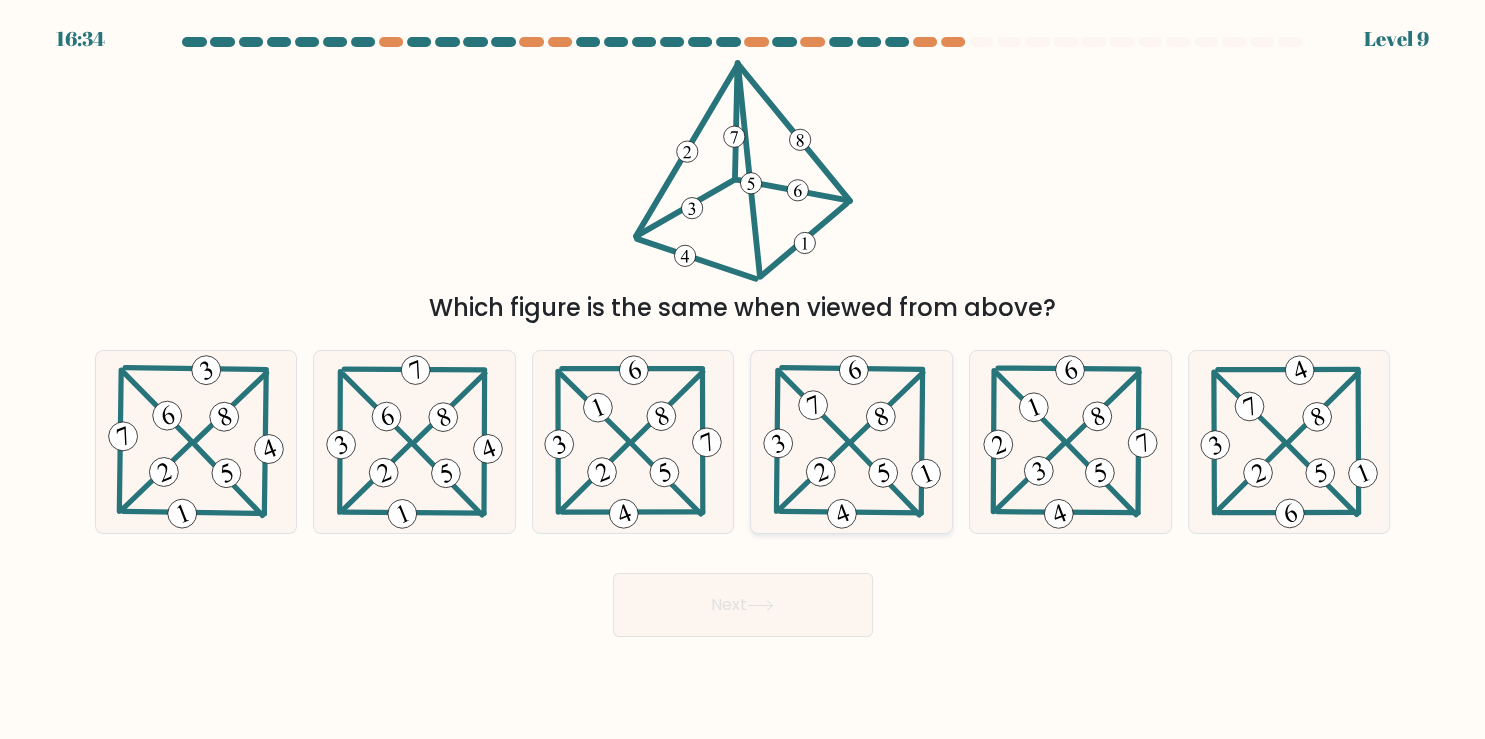 click 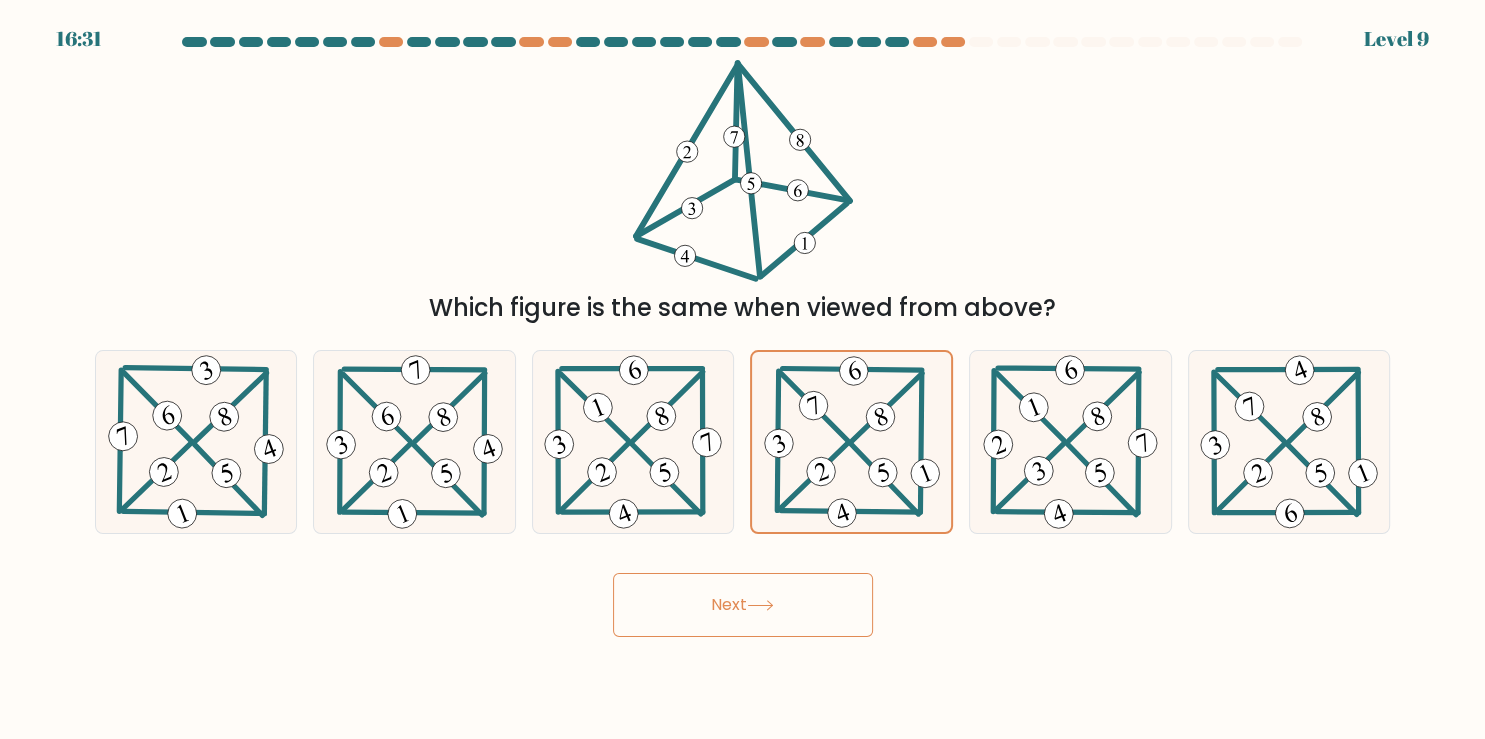 click on "Next" at bounding box center [743, 605] 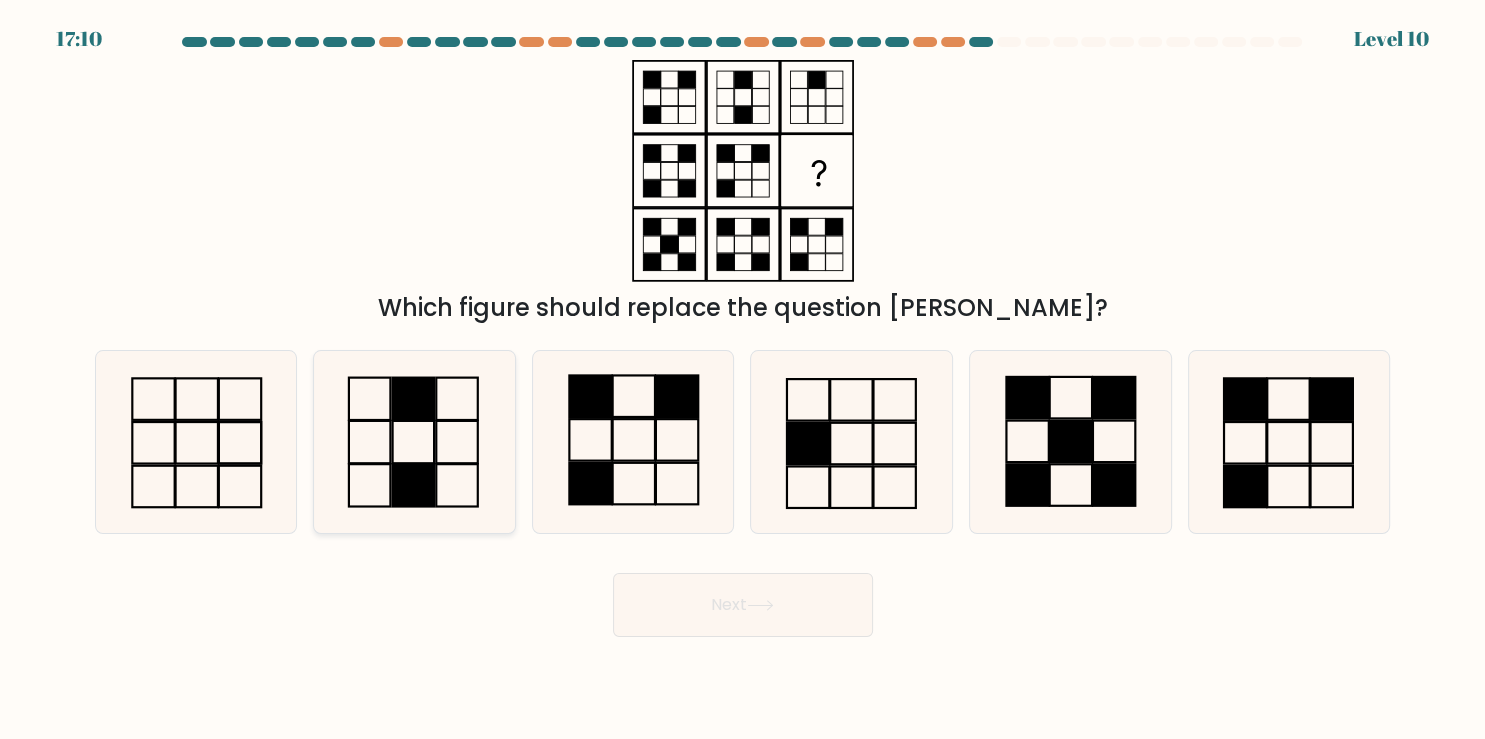 click 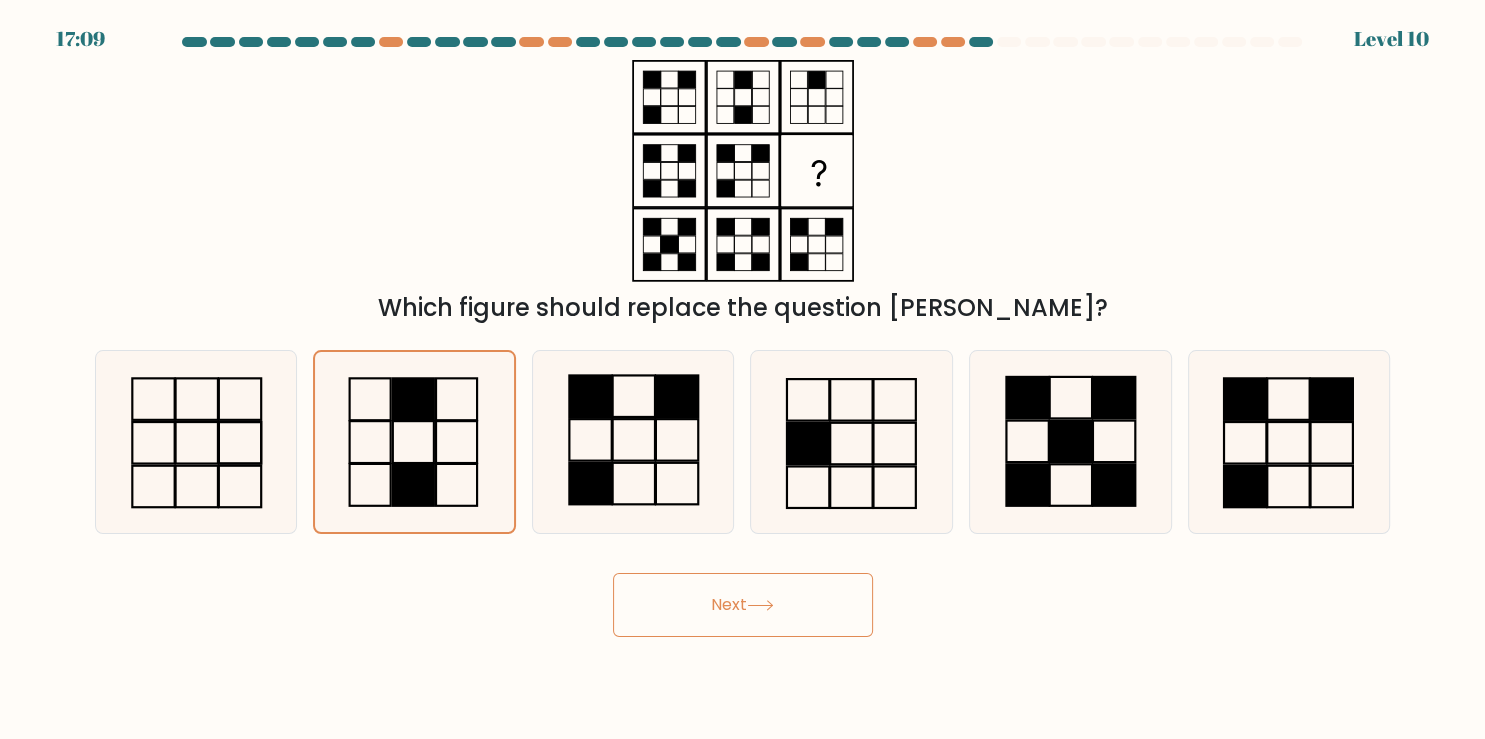 click on "Next" at bounding box center [743, 605] 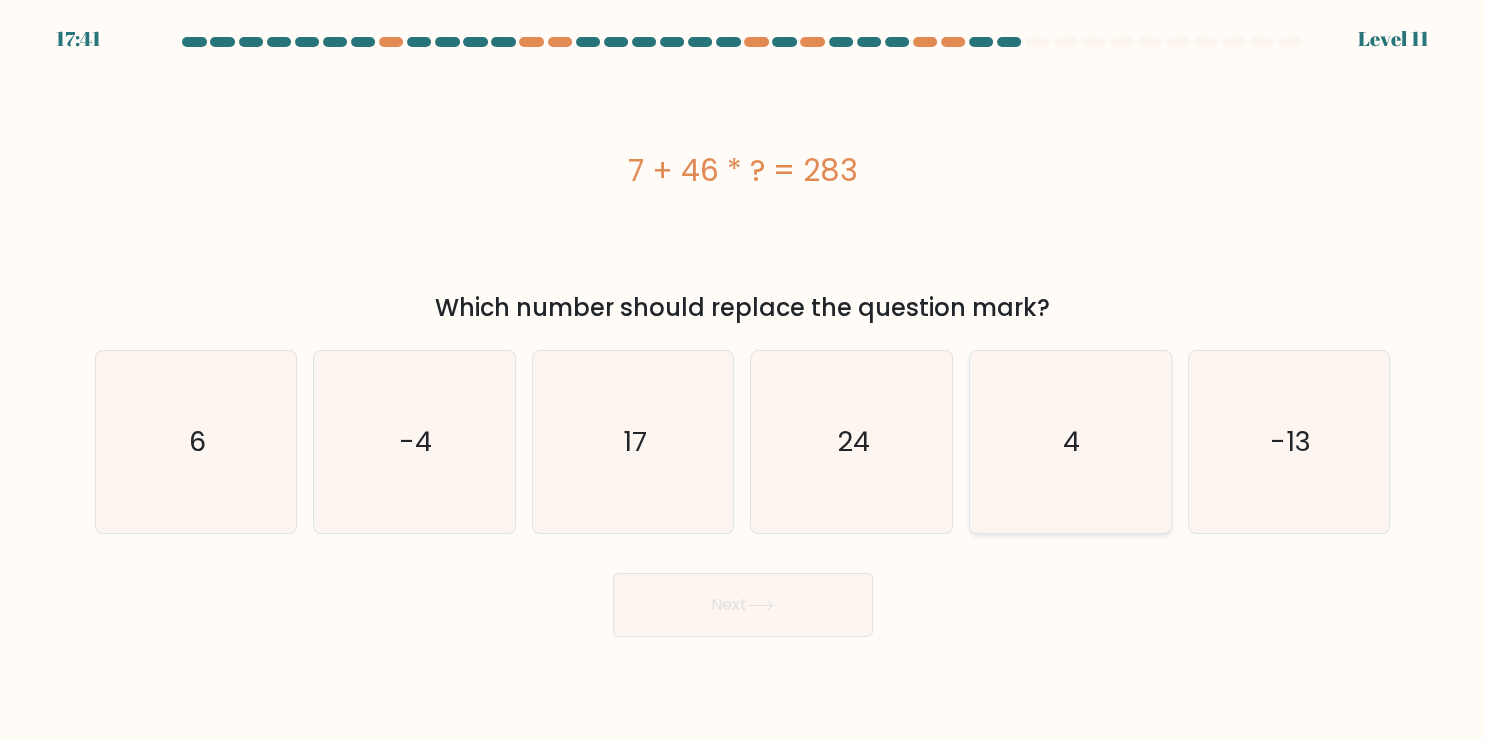 click on "4" 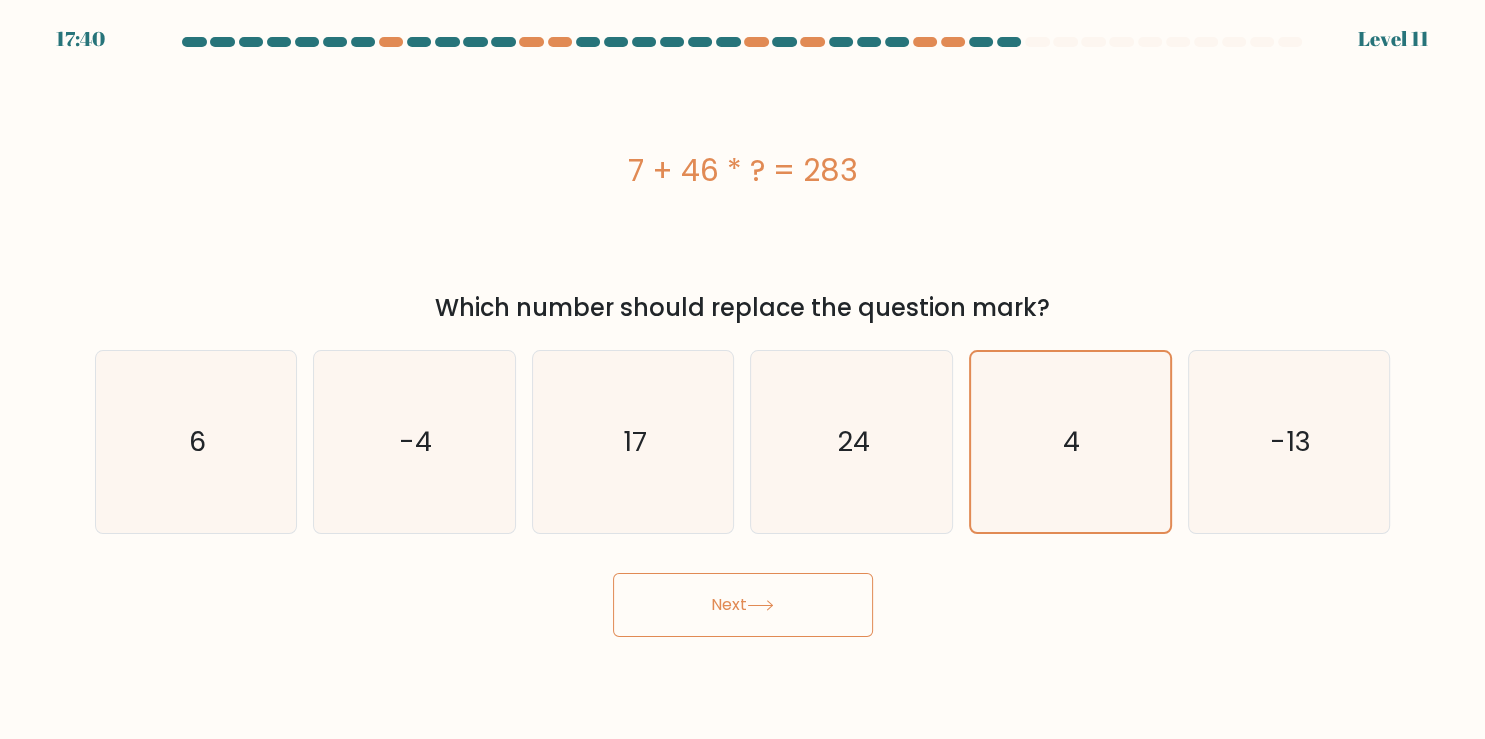 click on "Next" at bounding box center [743, 605] 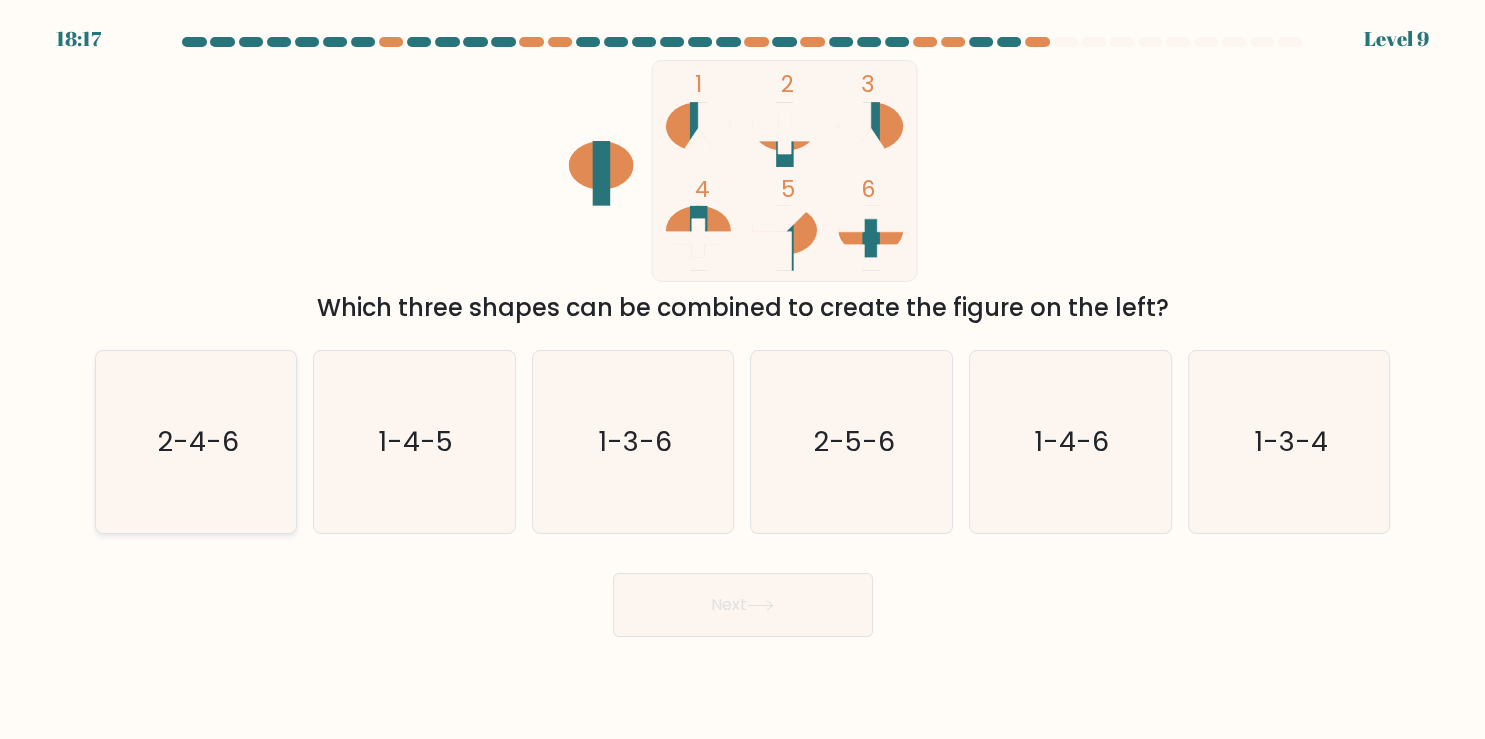 click on "2-4-6" 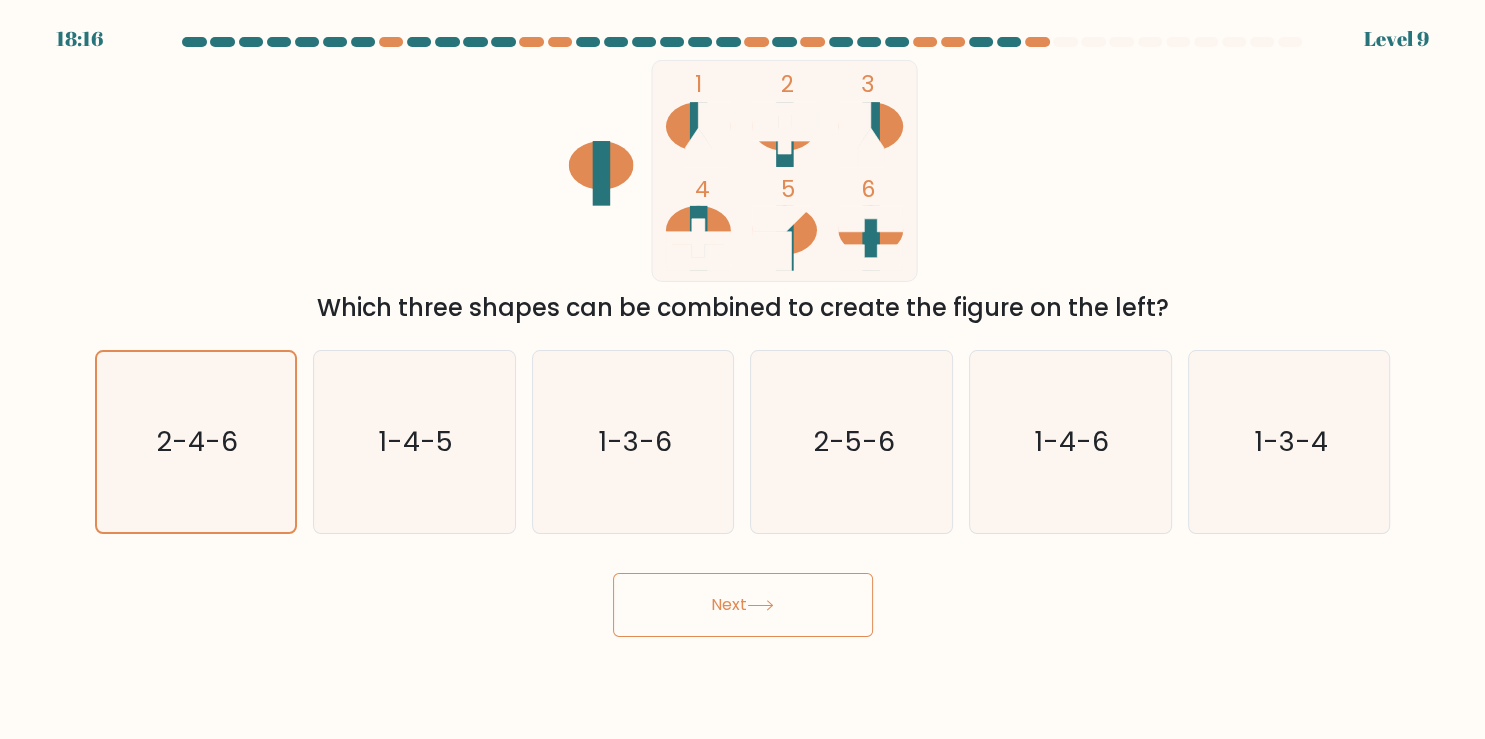 click on "Next" at bounding box center (743, 605) 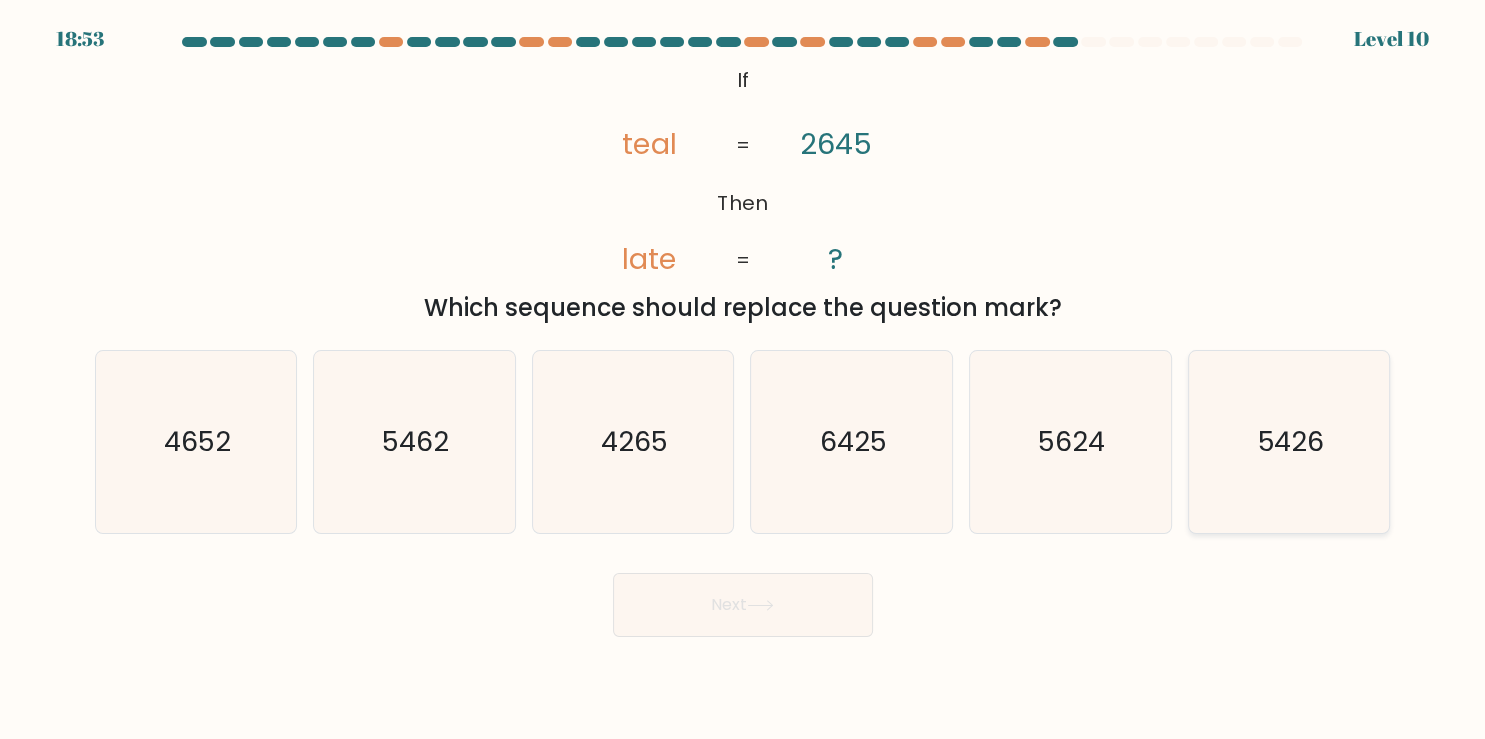 click on "5426" 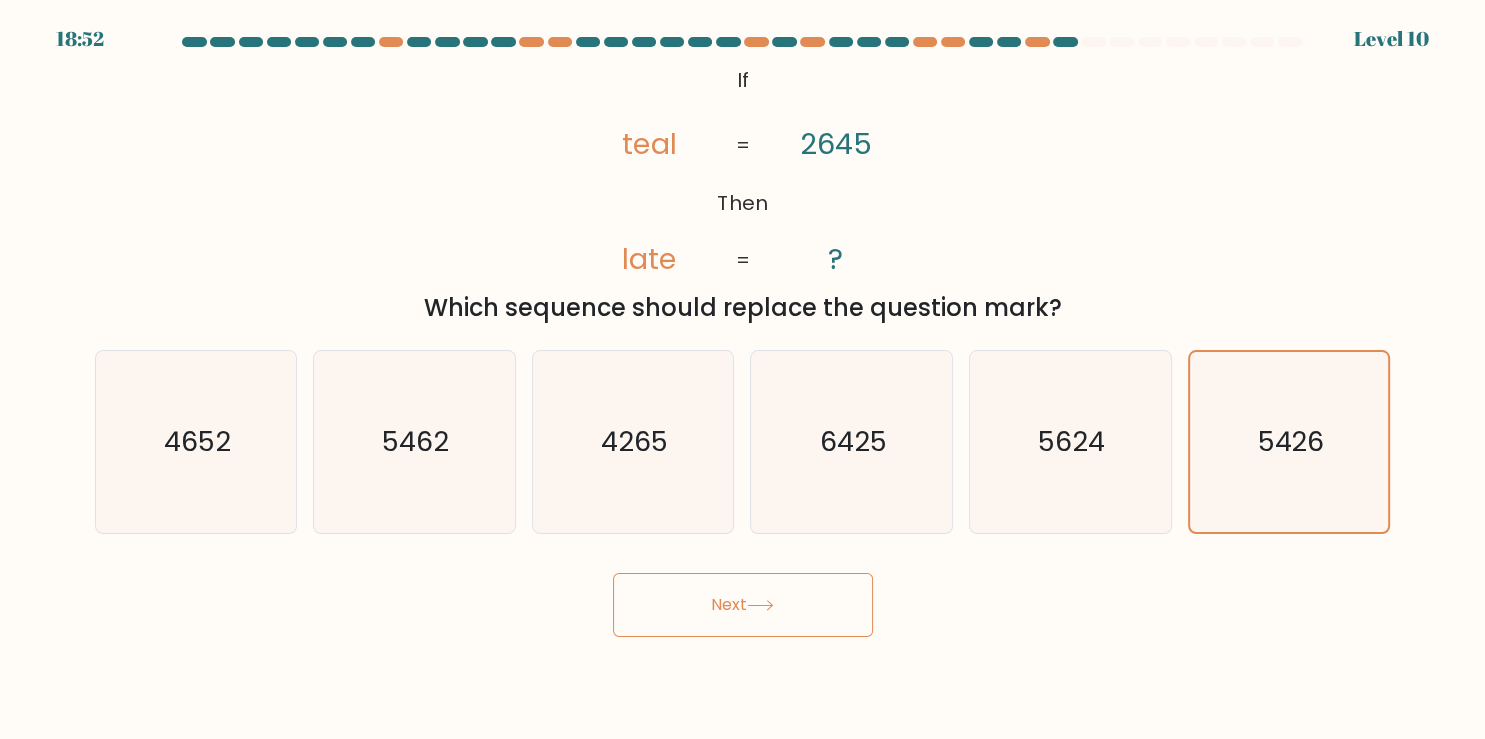 click on "Next" at bounding box center [743, 605] 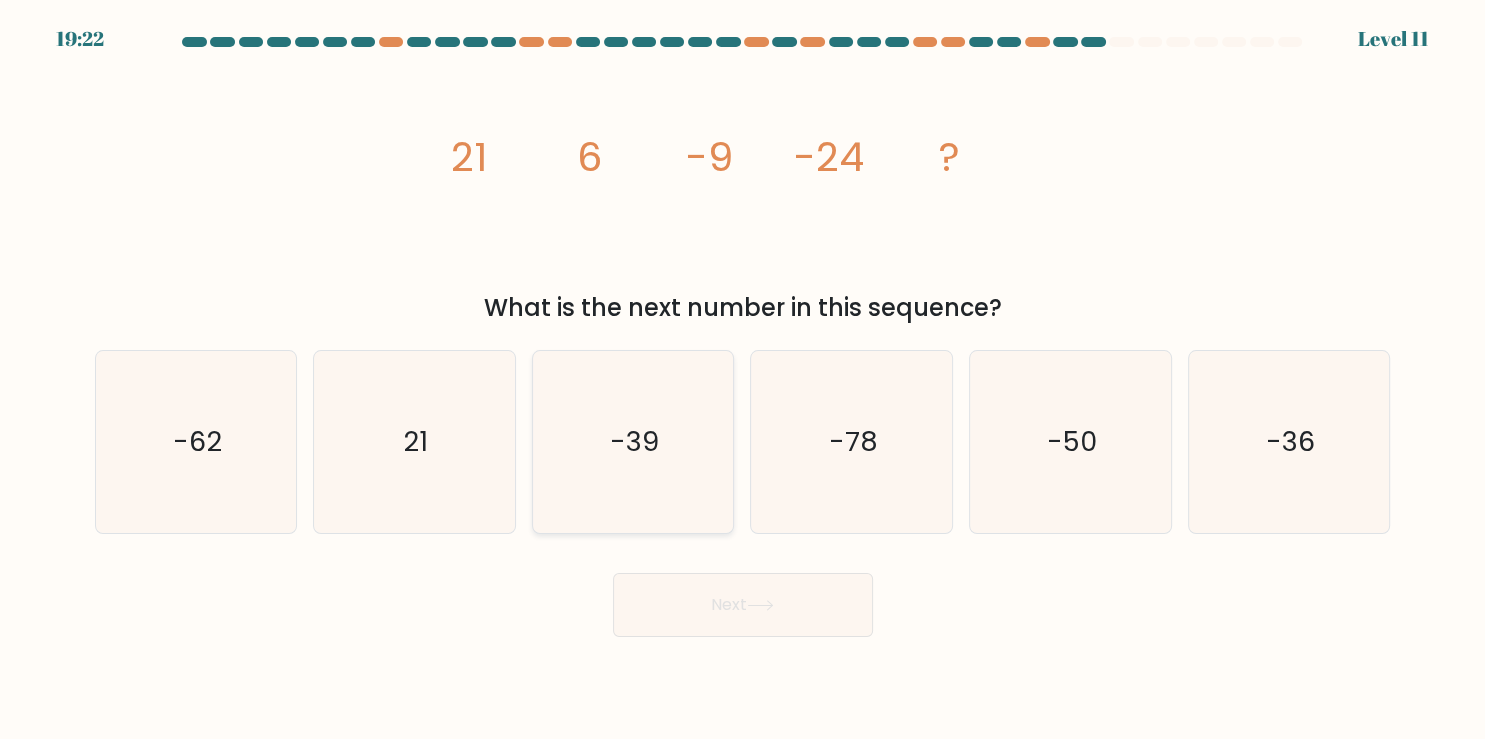 click on "-39" 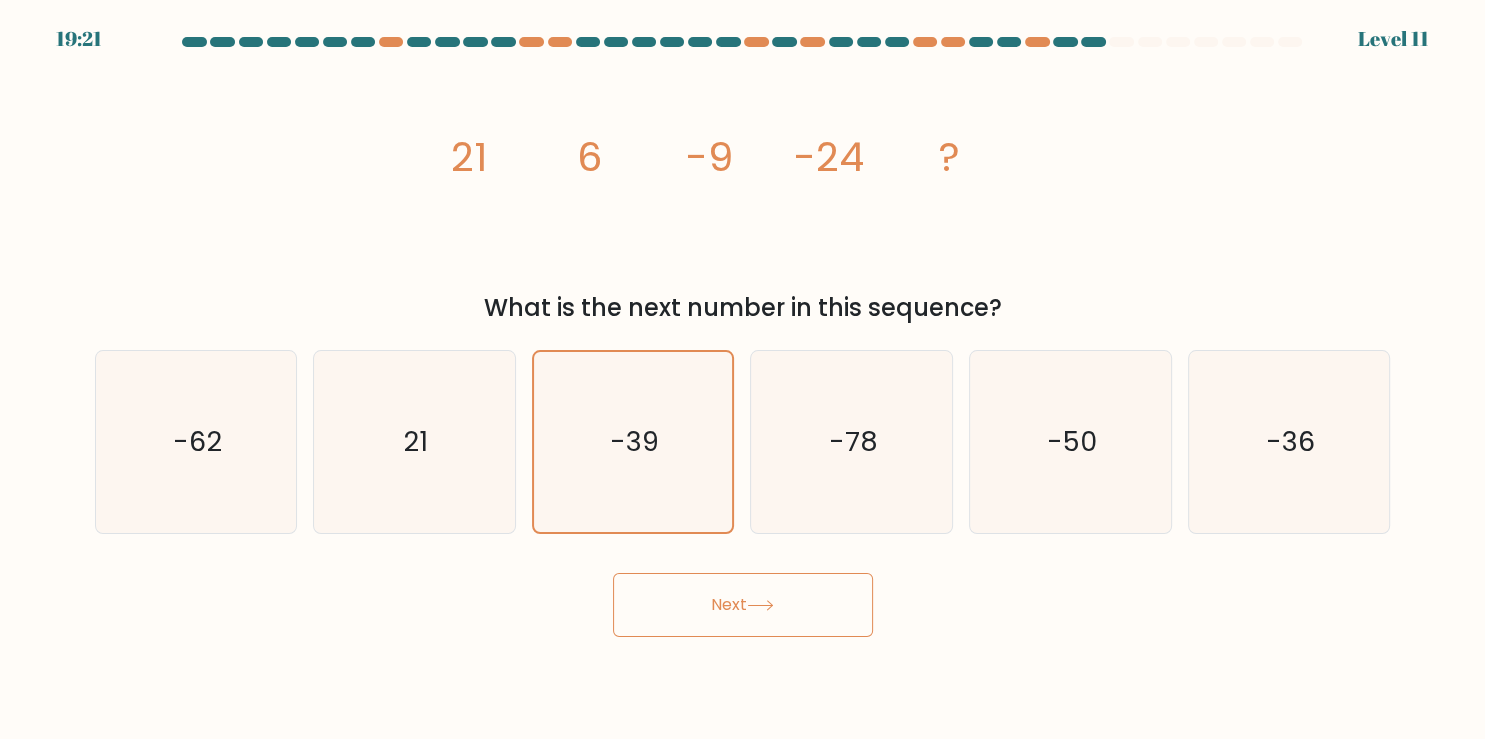 click on "Next" at bounding box center [743, 605] 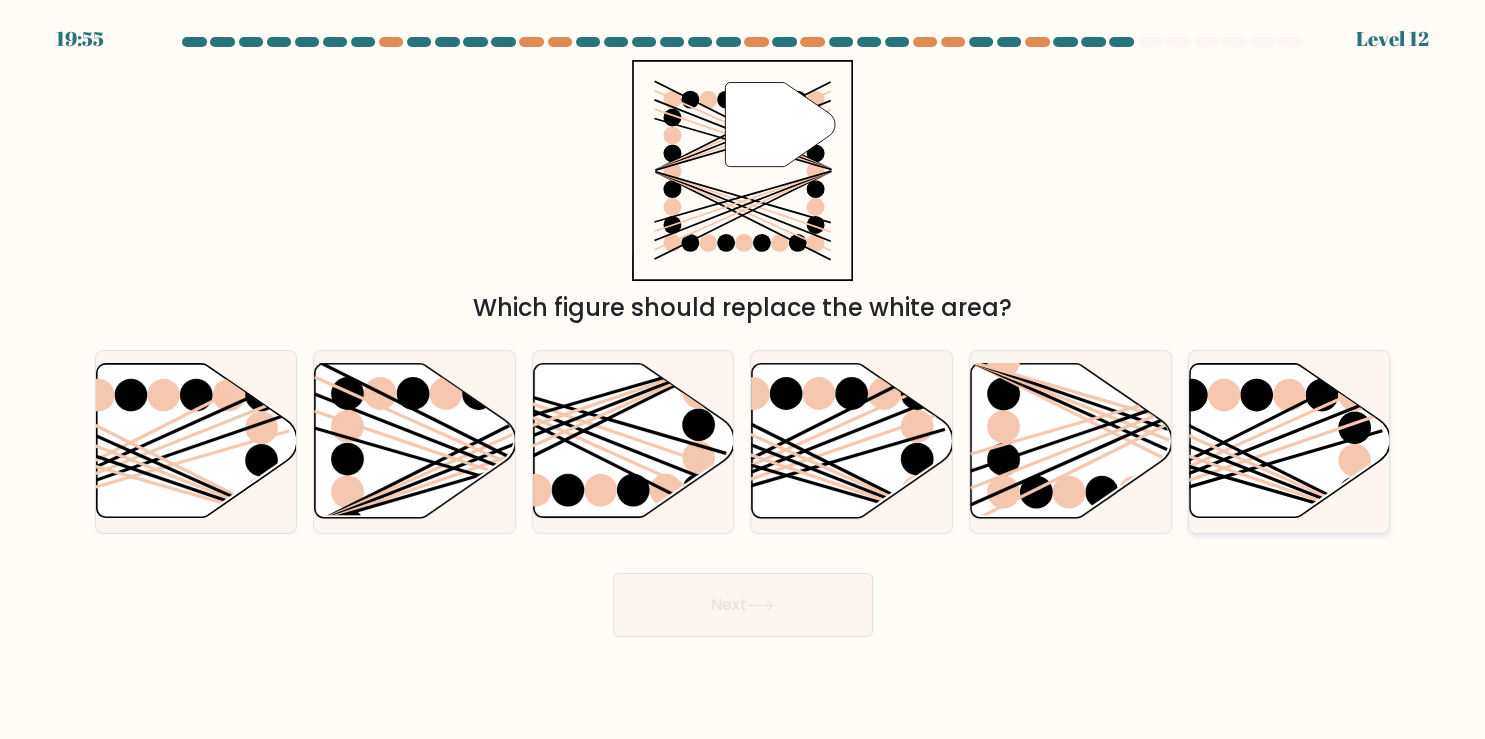 click 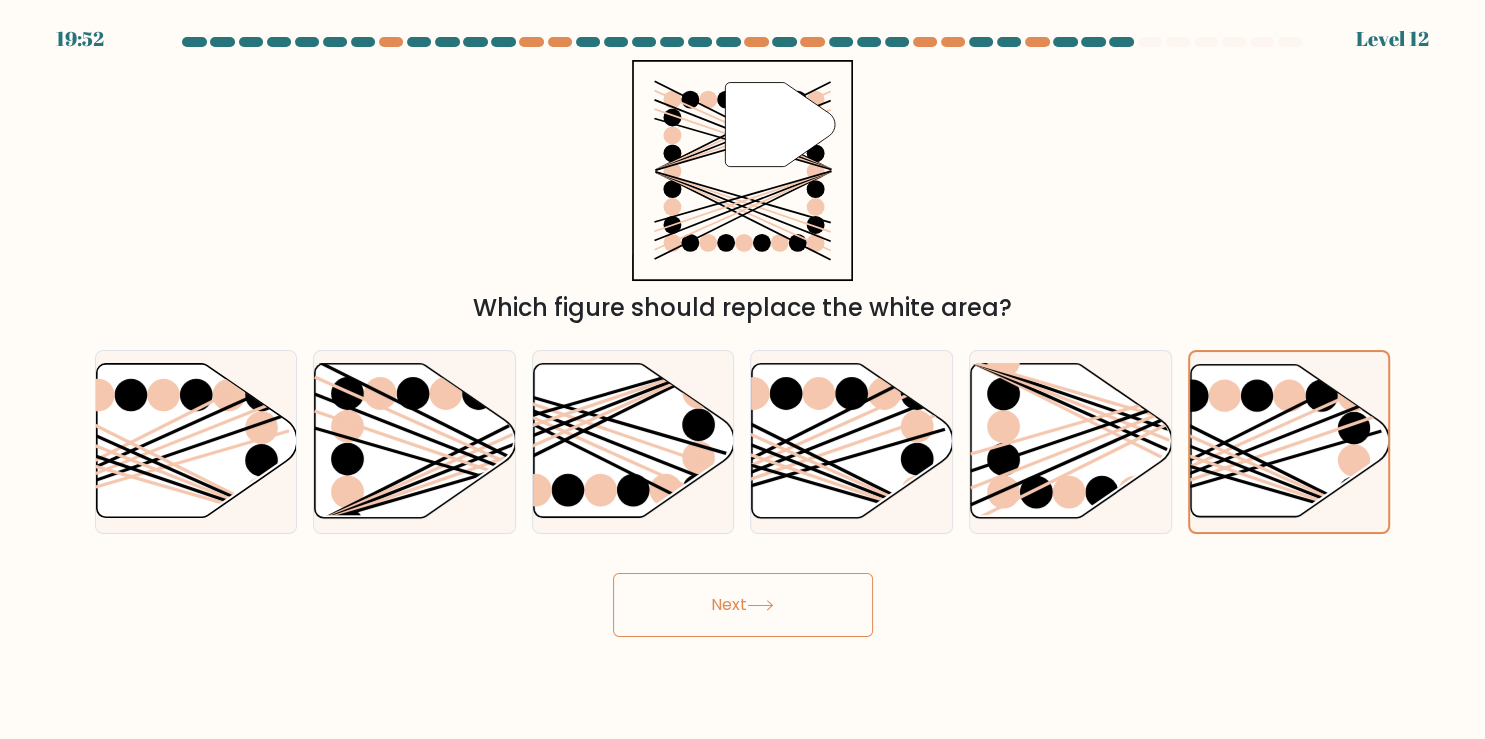 click on "Next" at bounding box center (743, 605) 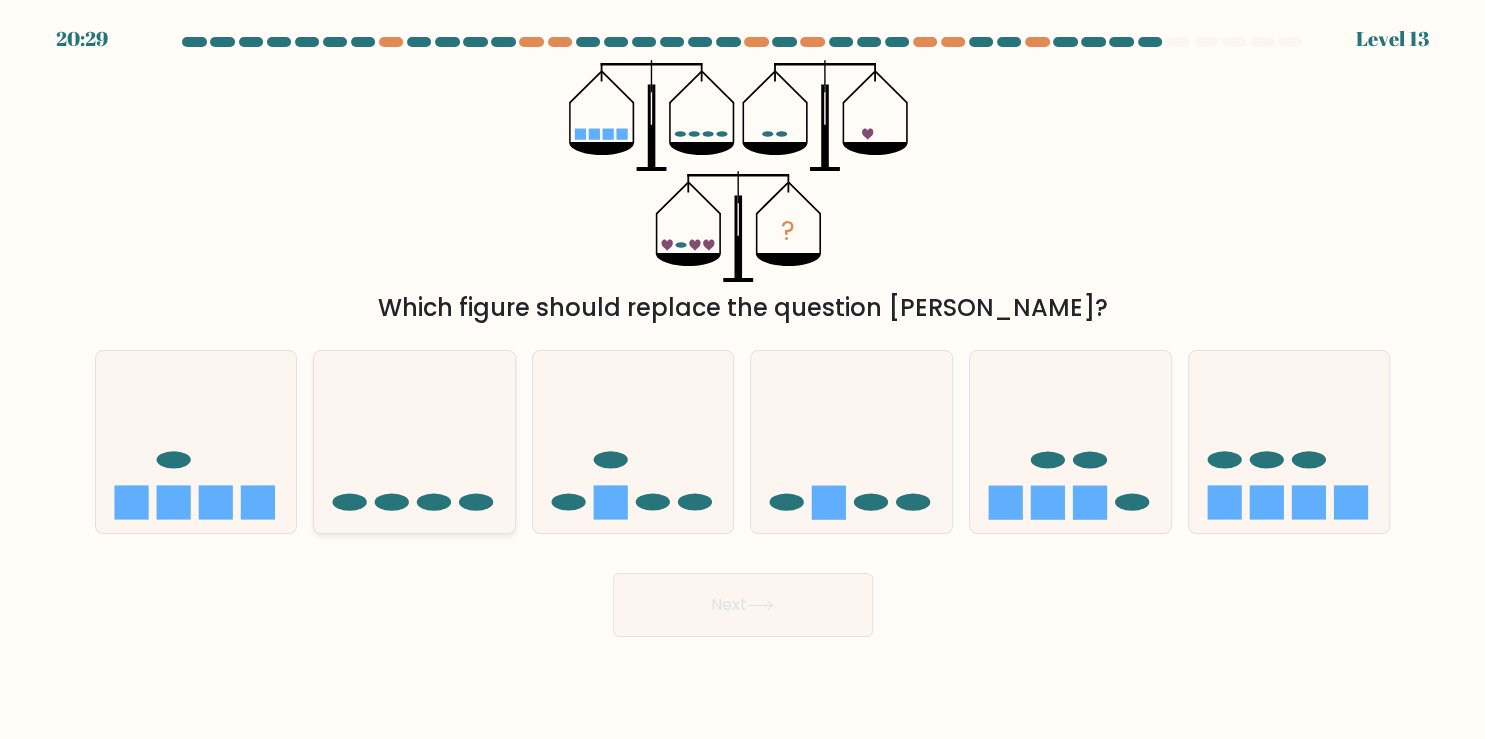 click 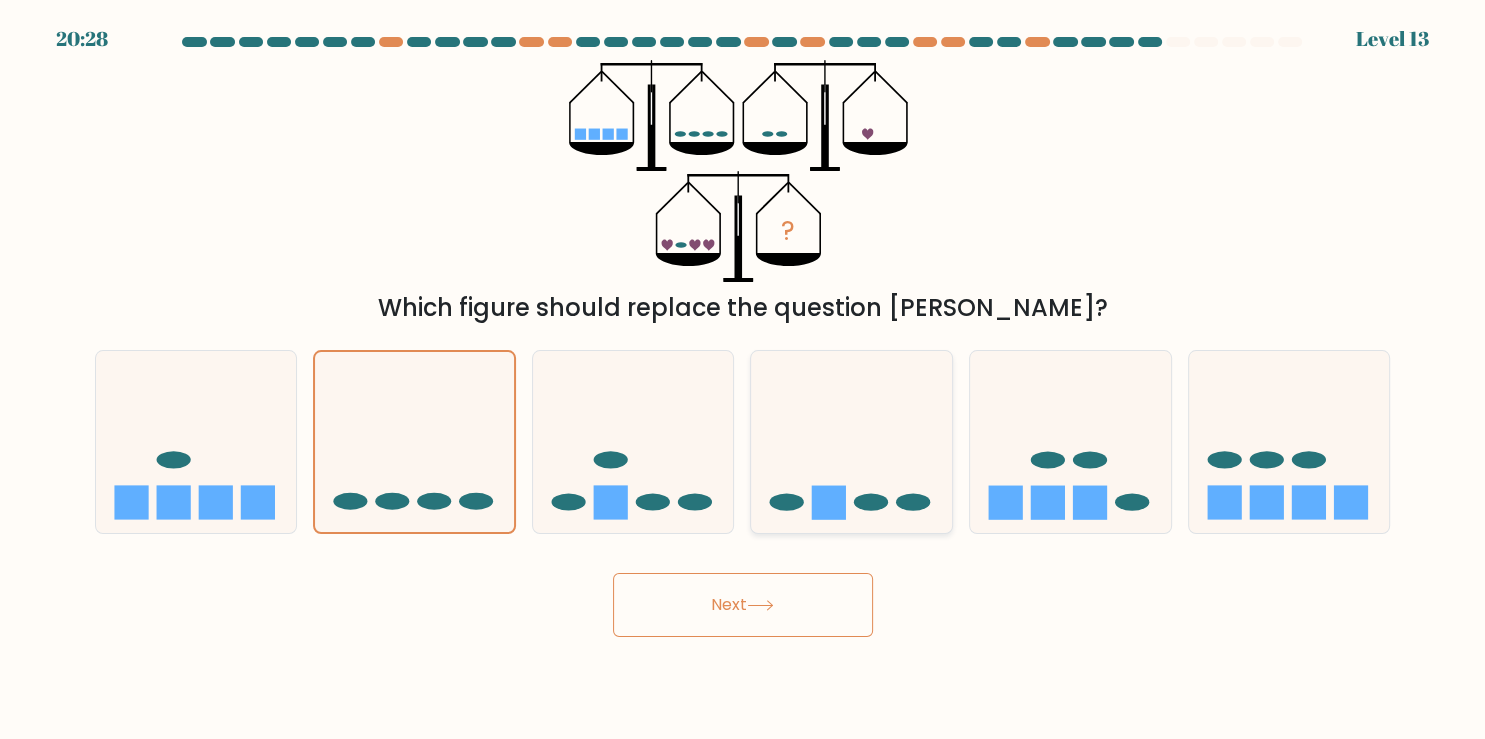 click 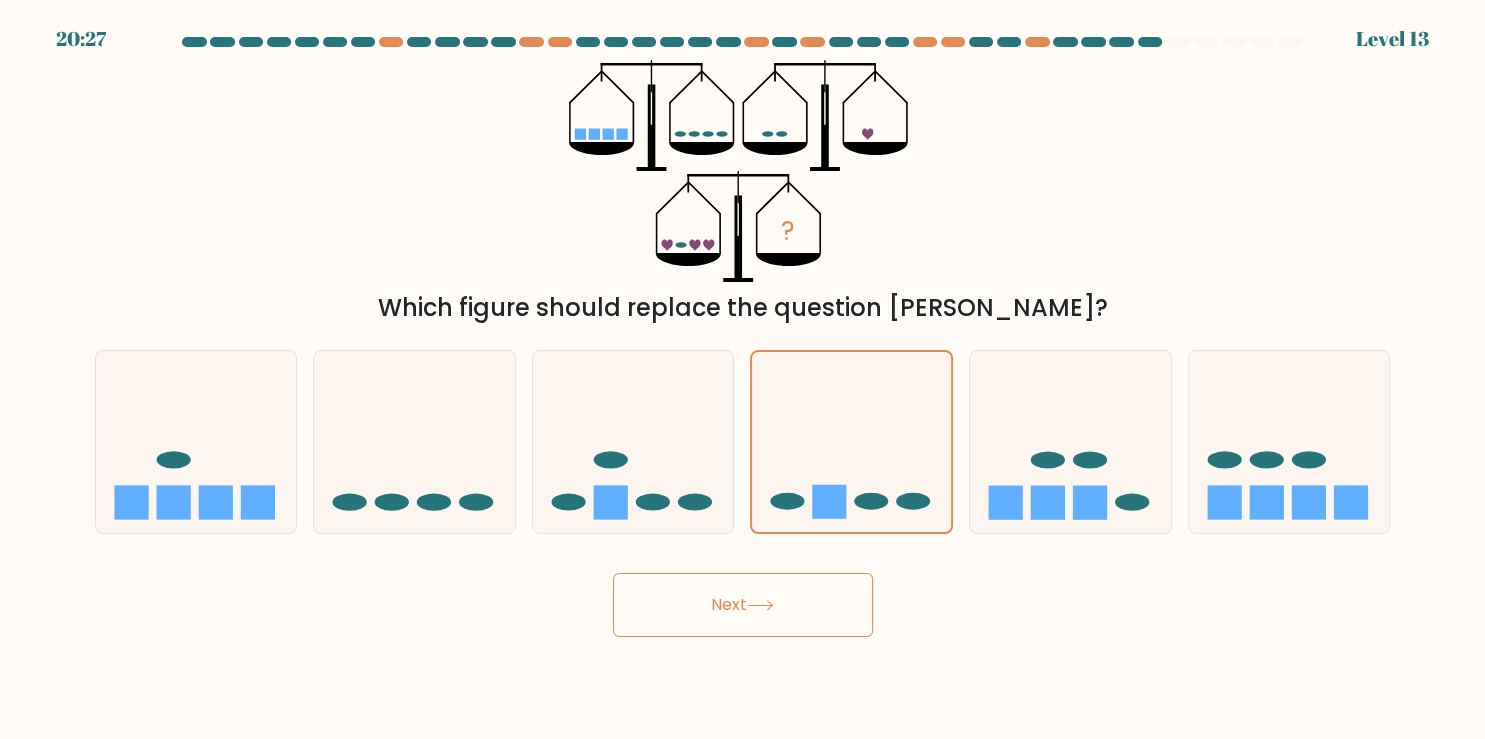 click on "Next" at bounding box center (743, 605) 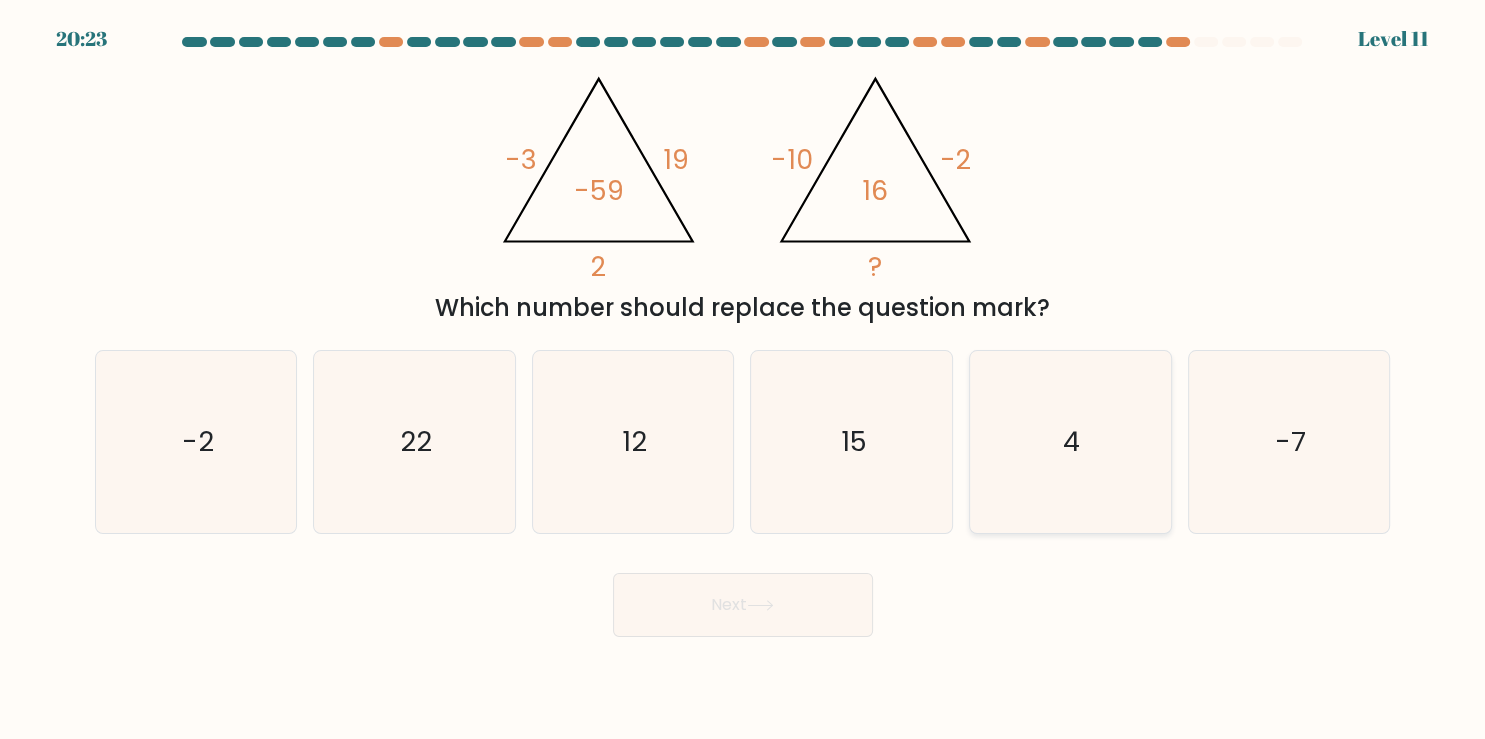 click on "4" 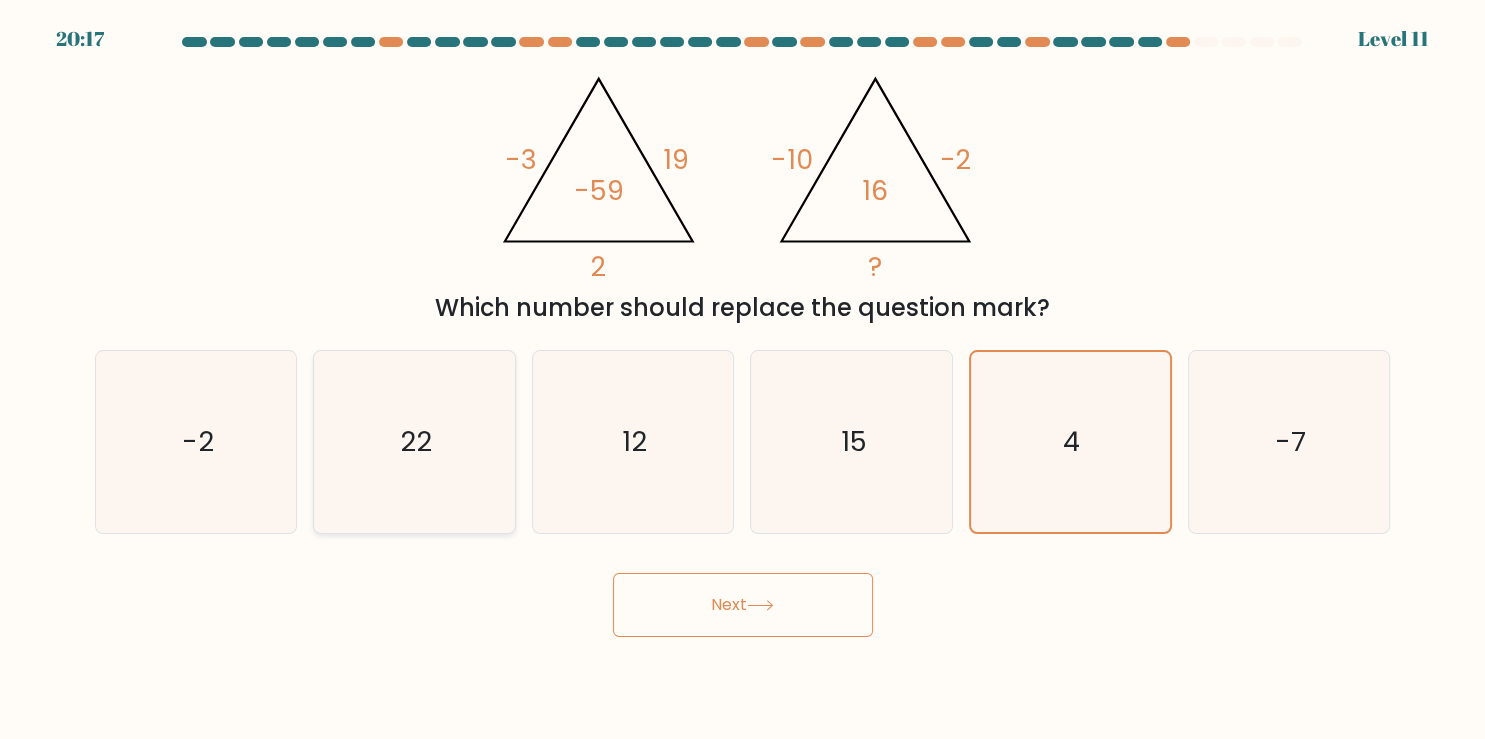click on "22" 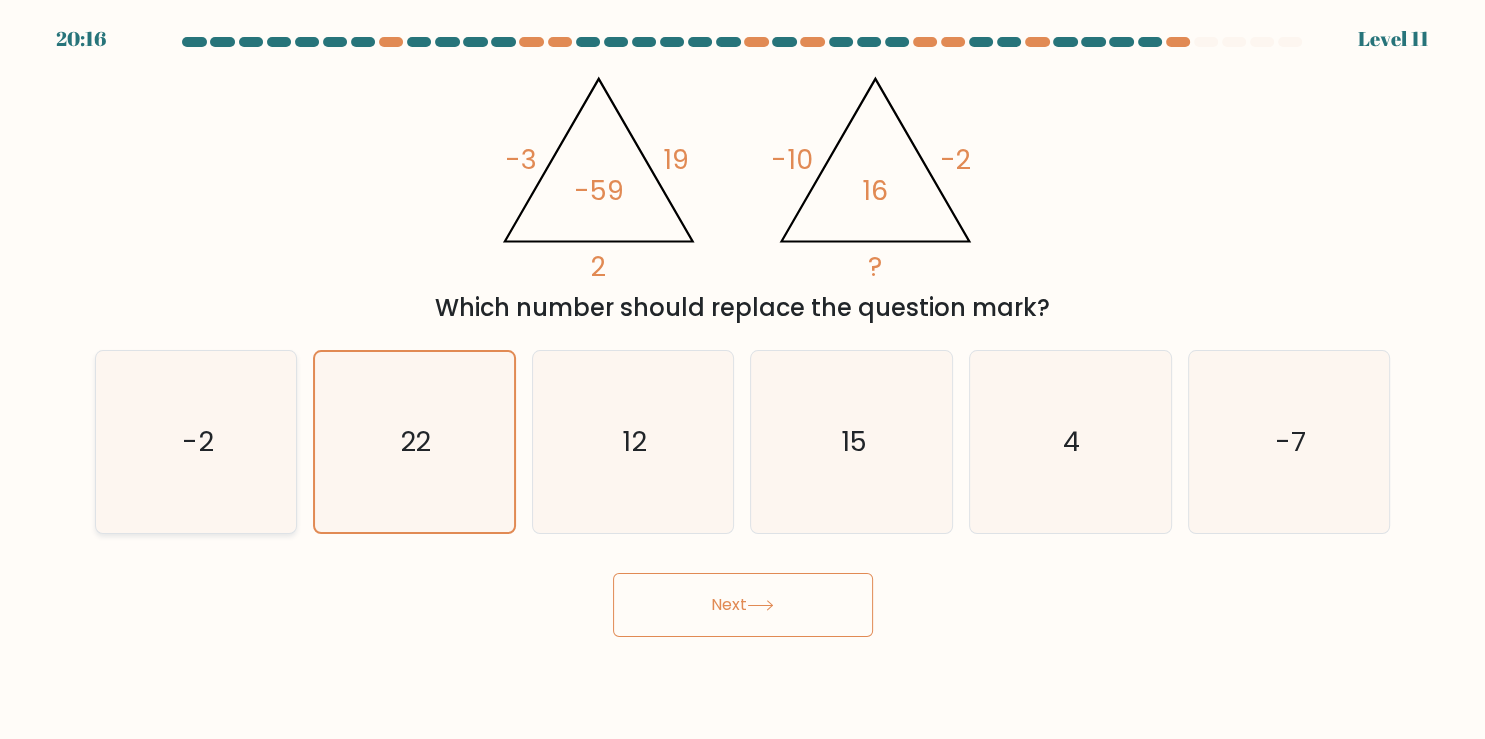 click on "-2" 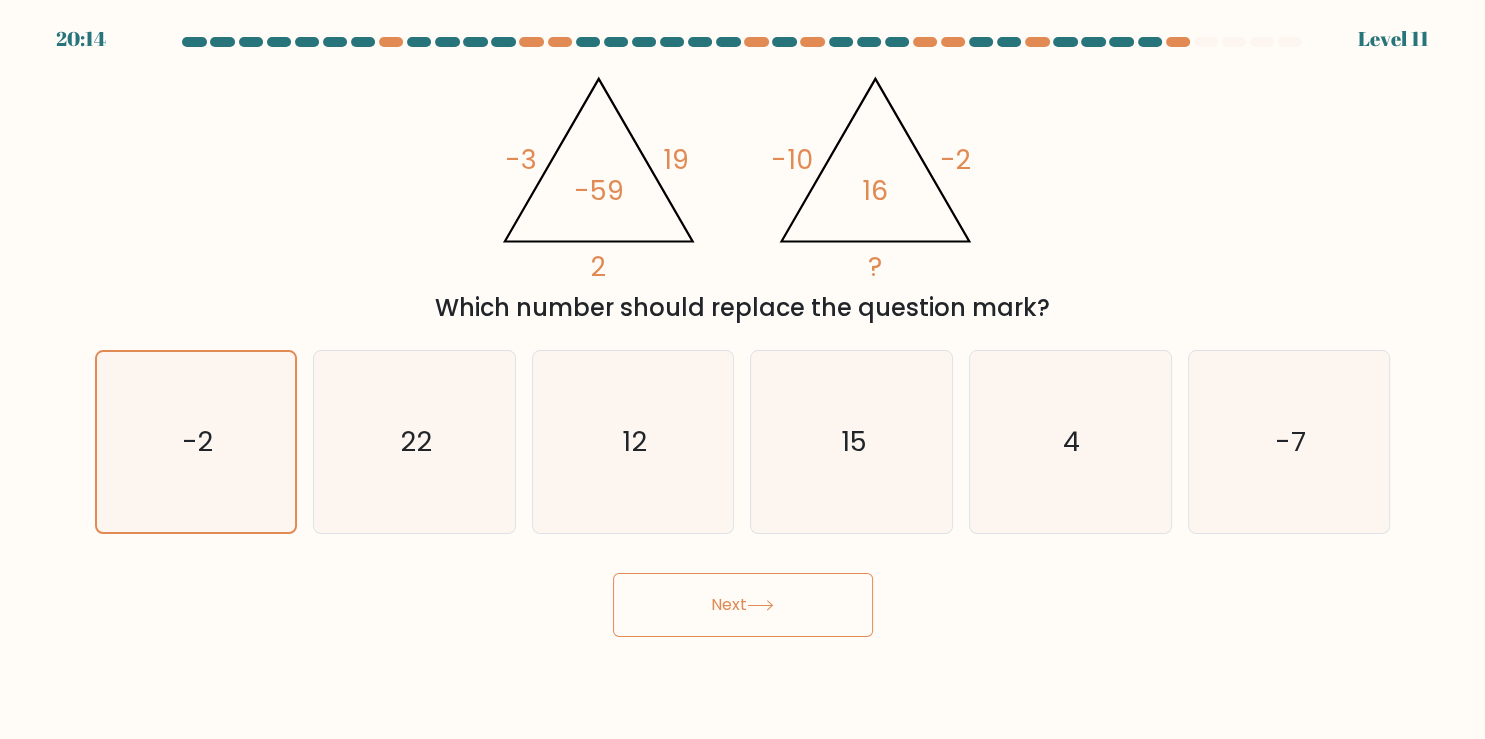 click on "Next" at bounding box center [743, 605] 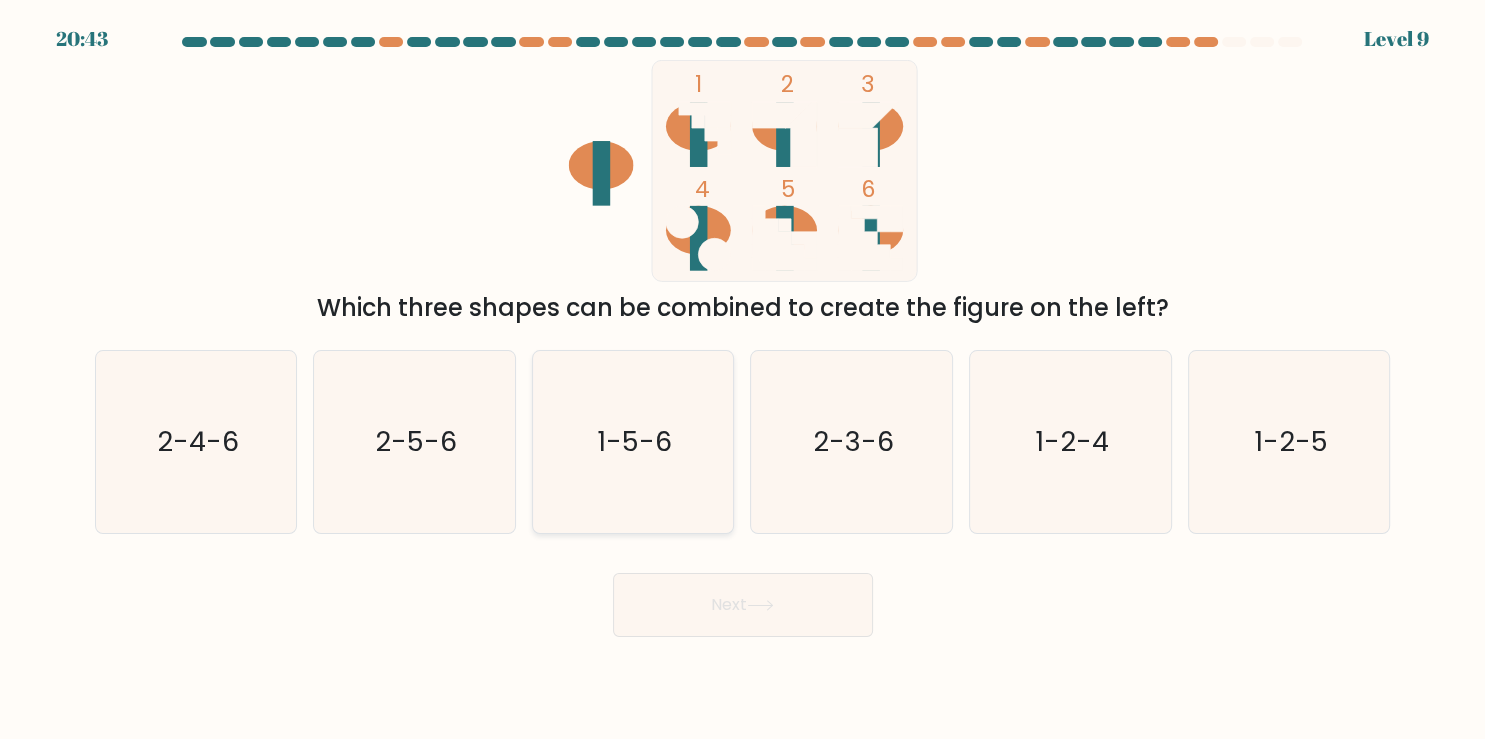 click on "1-5-6" 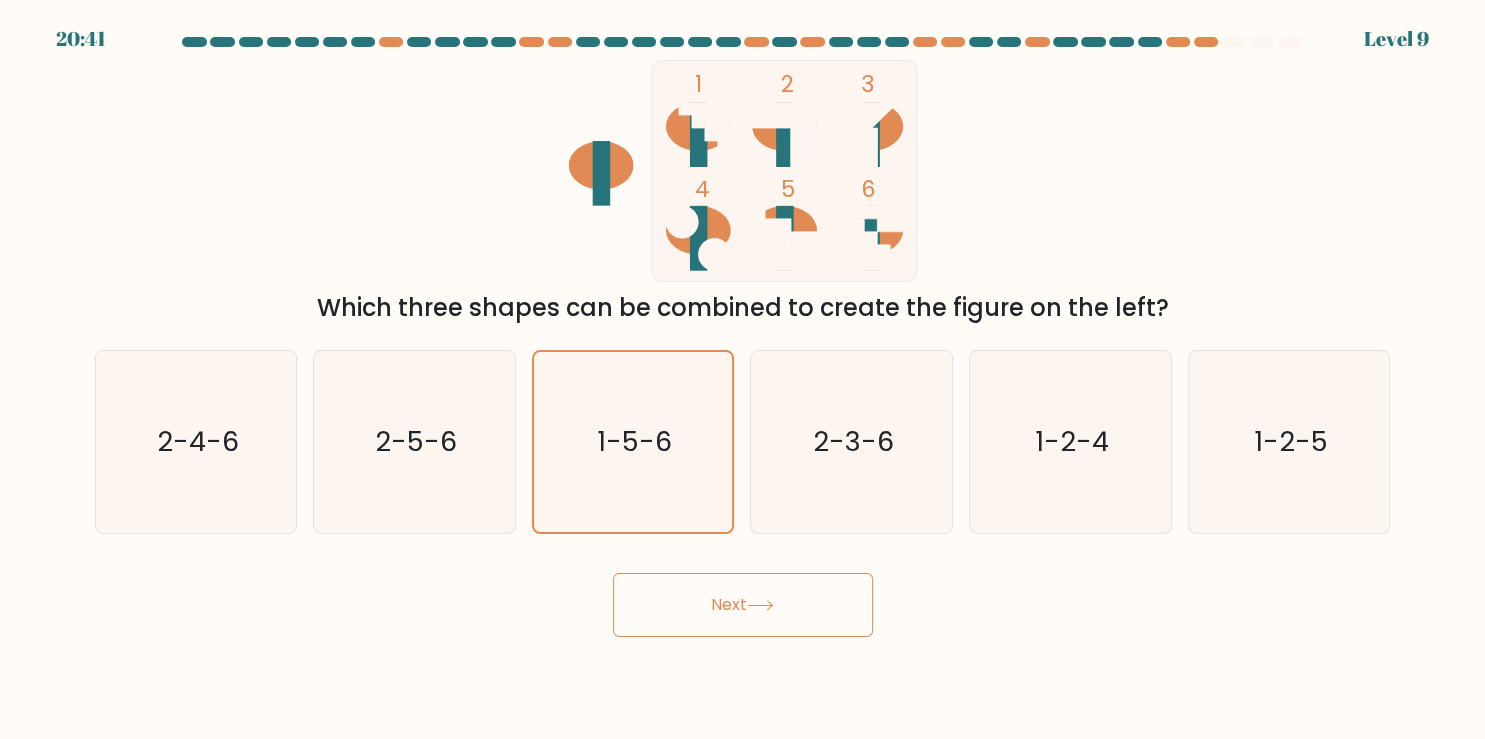 click on "Next" at bounding box center (743, 605) 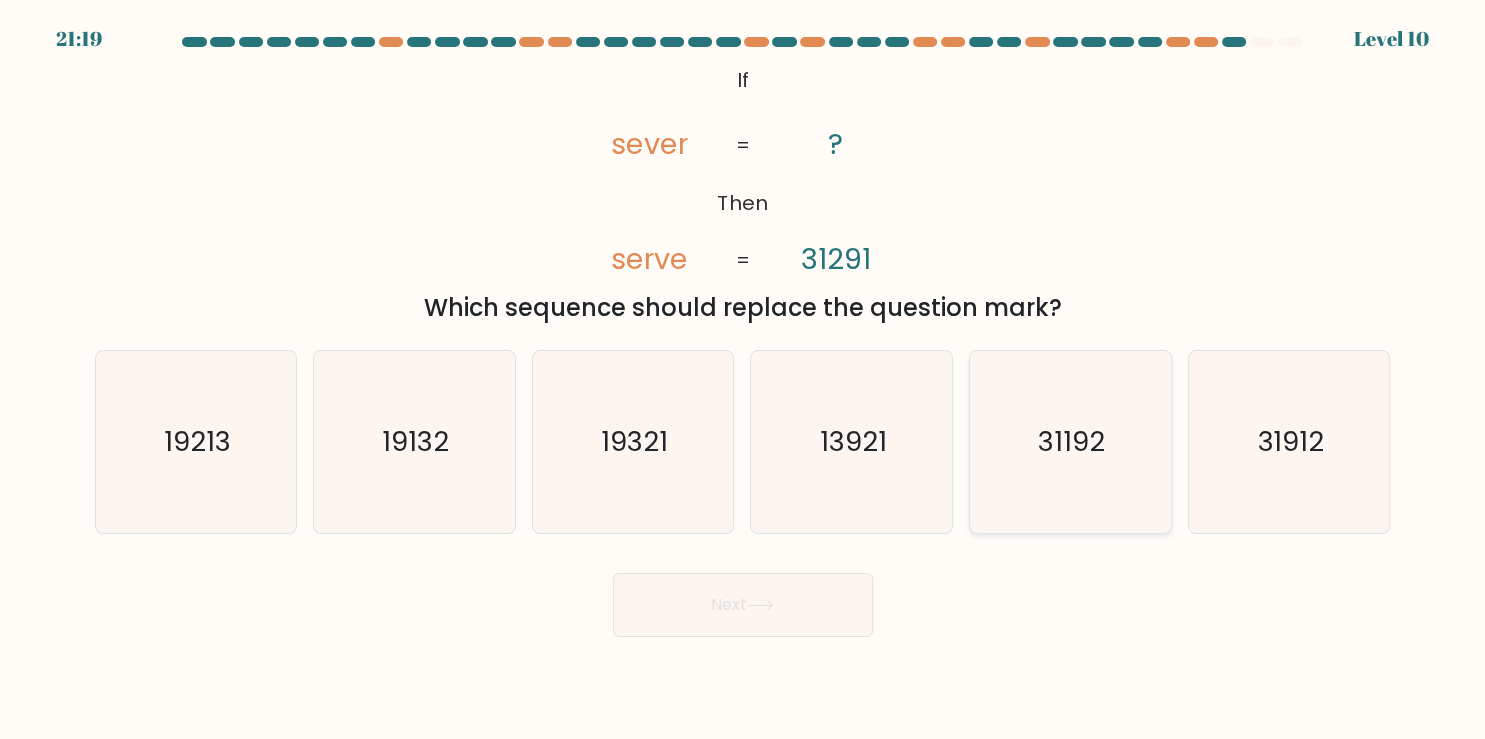 click on "31192" 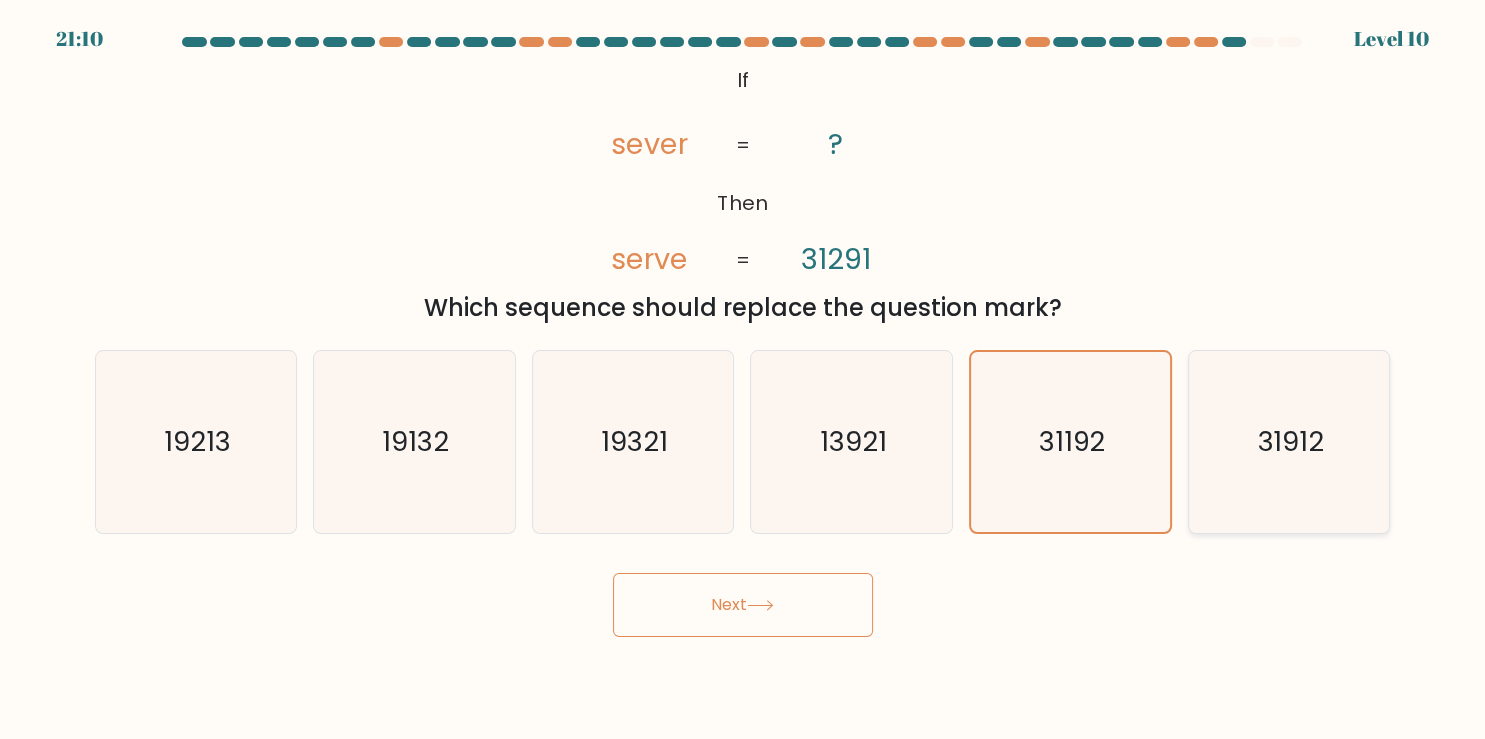 click on "31912" 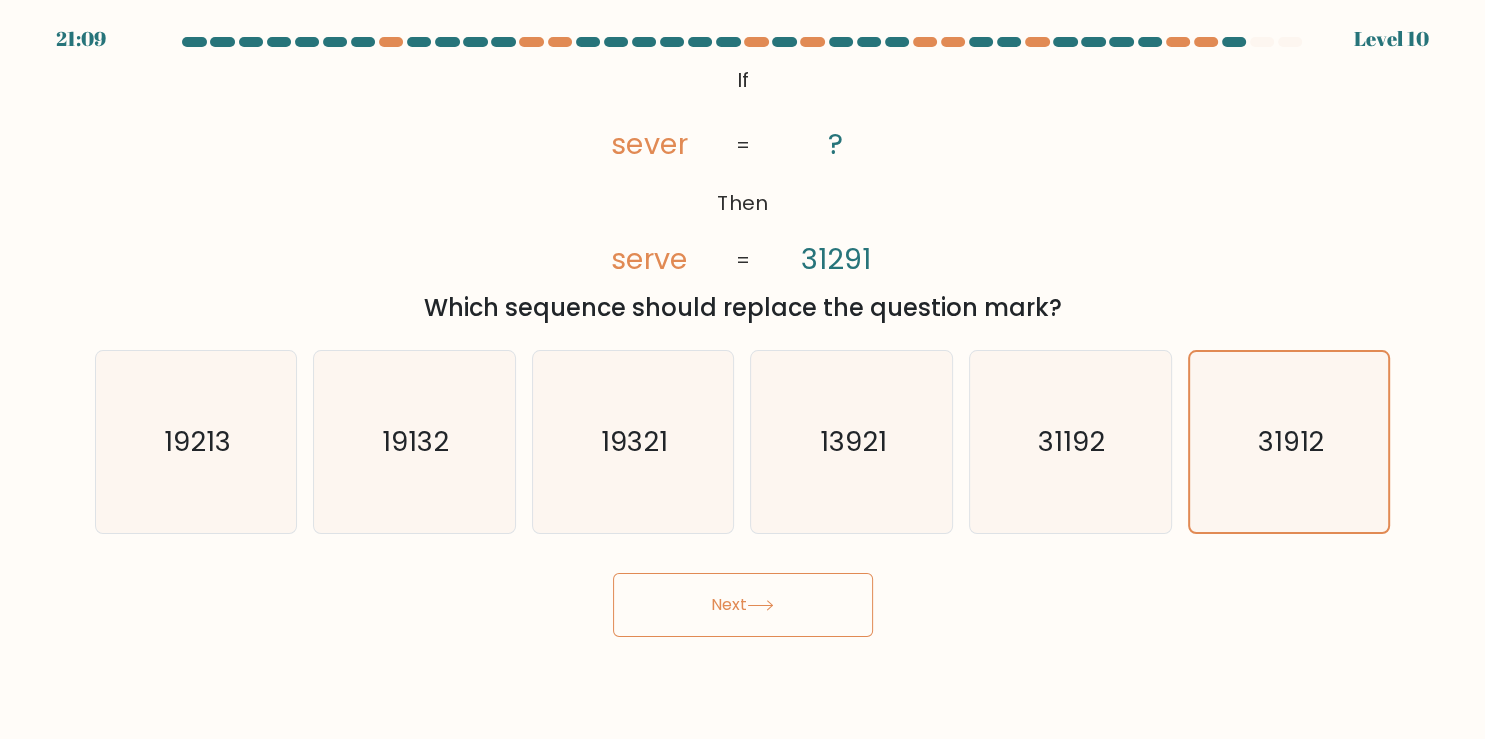 click on "Next" at bounding box center (743, 605) 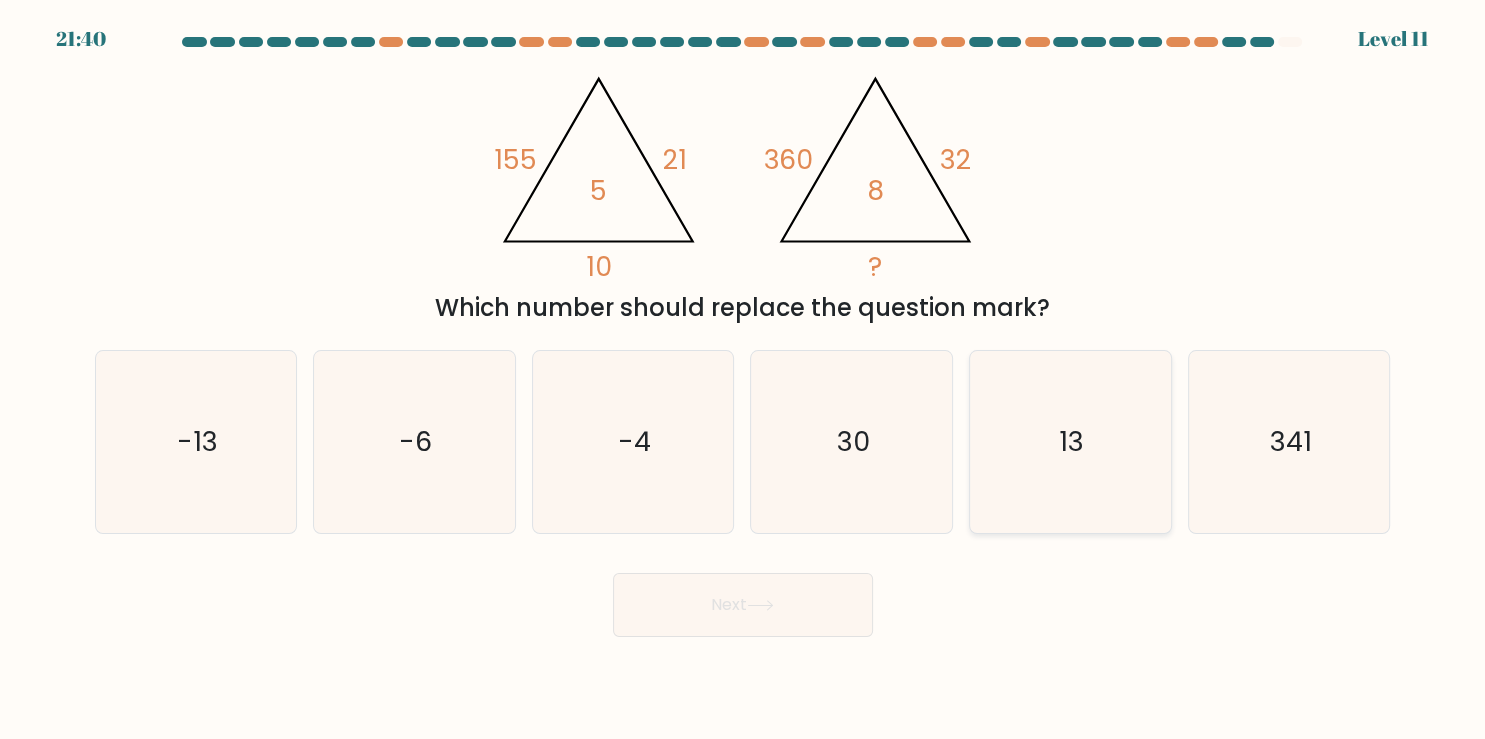 click on "13" 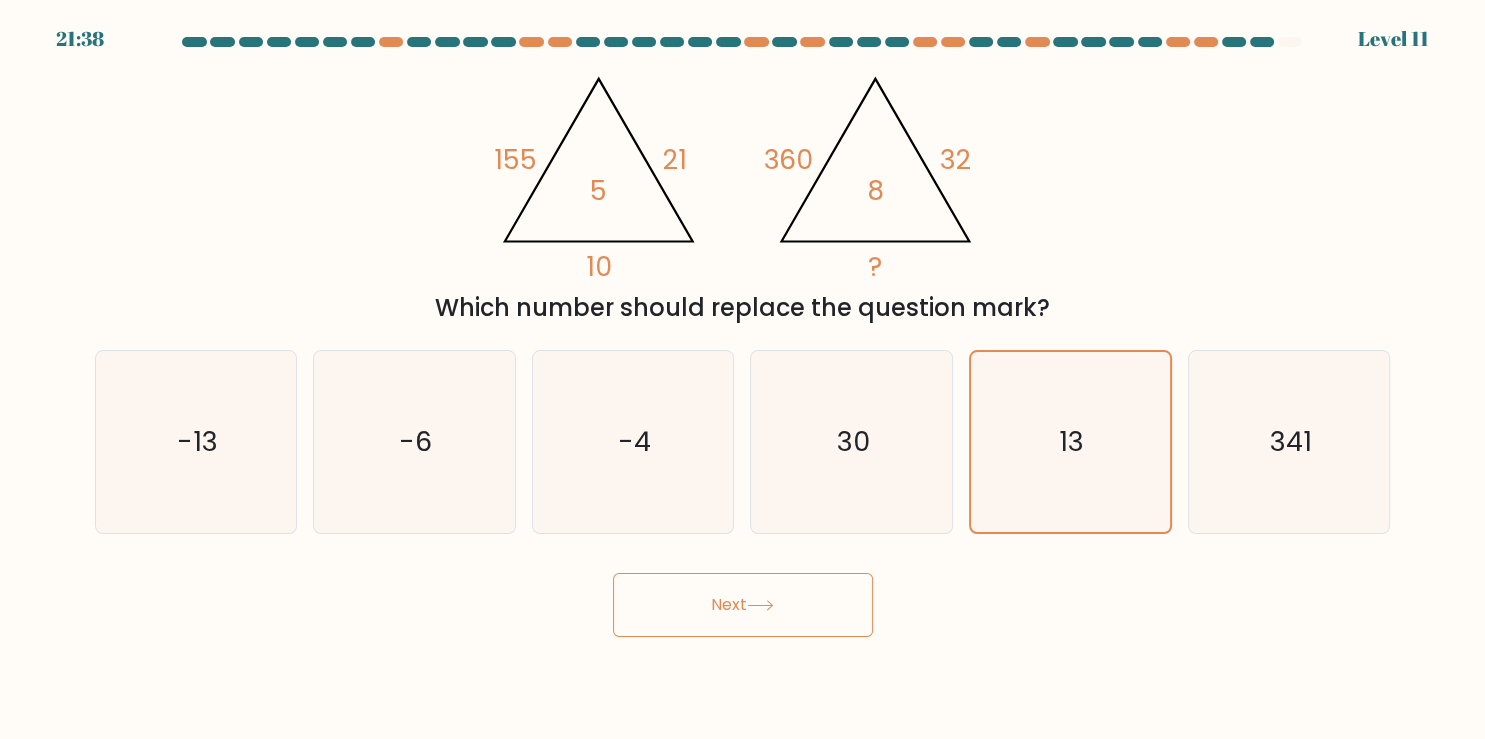 click on "Next" at bounding box center [743, 605] 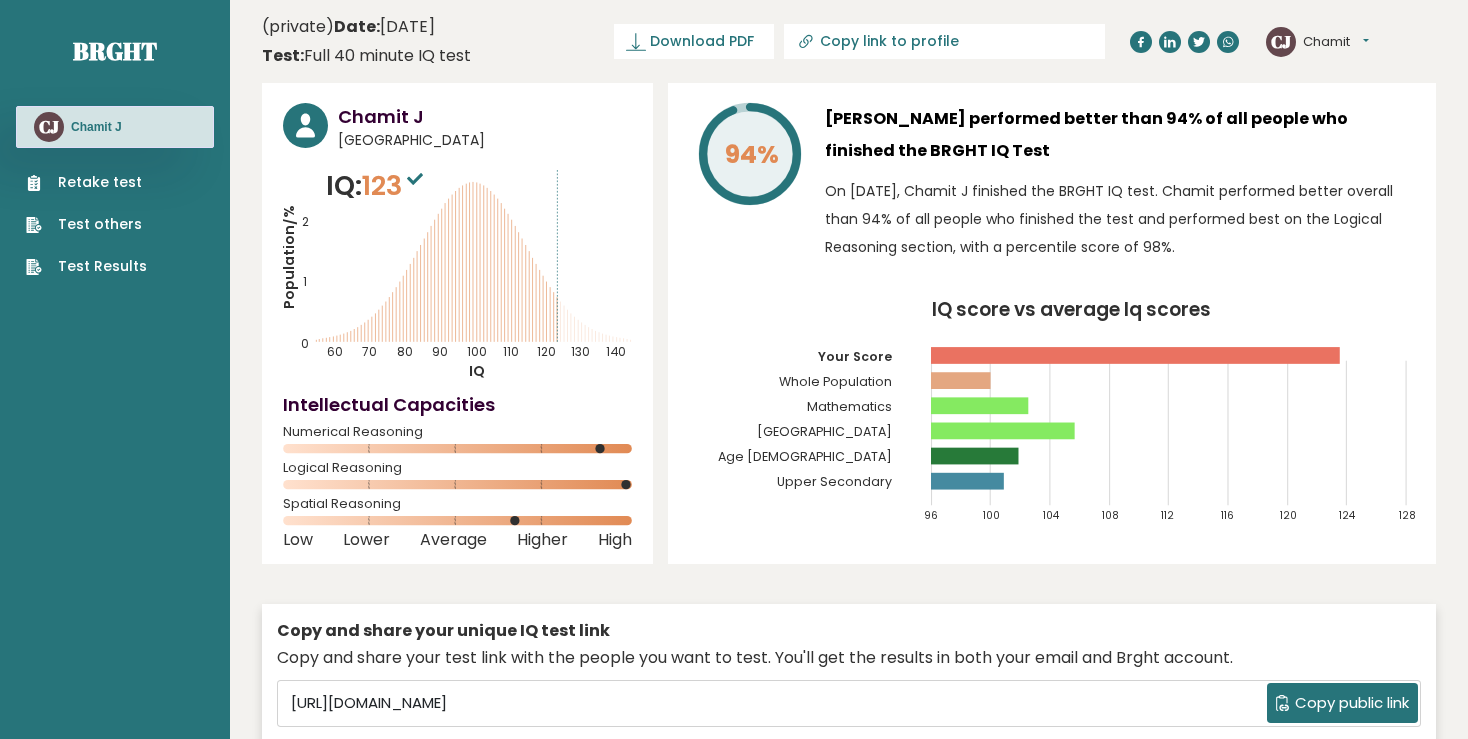 scroll, scrollTop: 0, scrollLeft: 0, axis: both 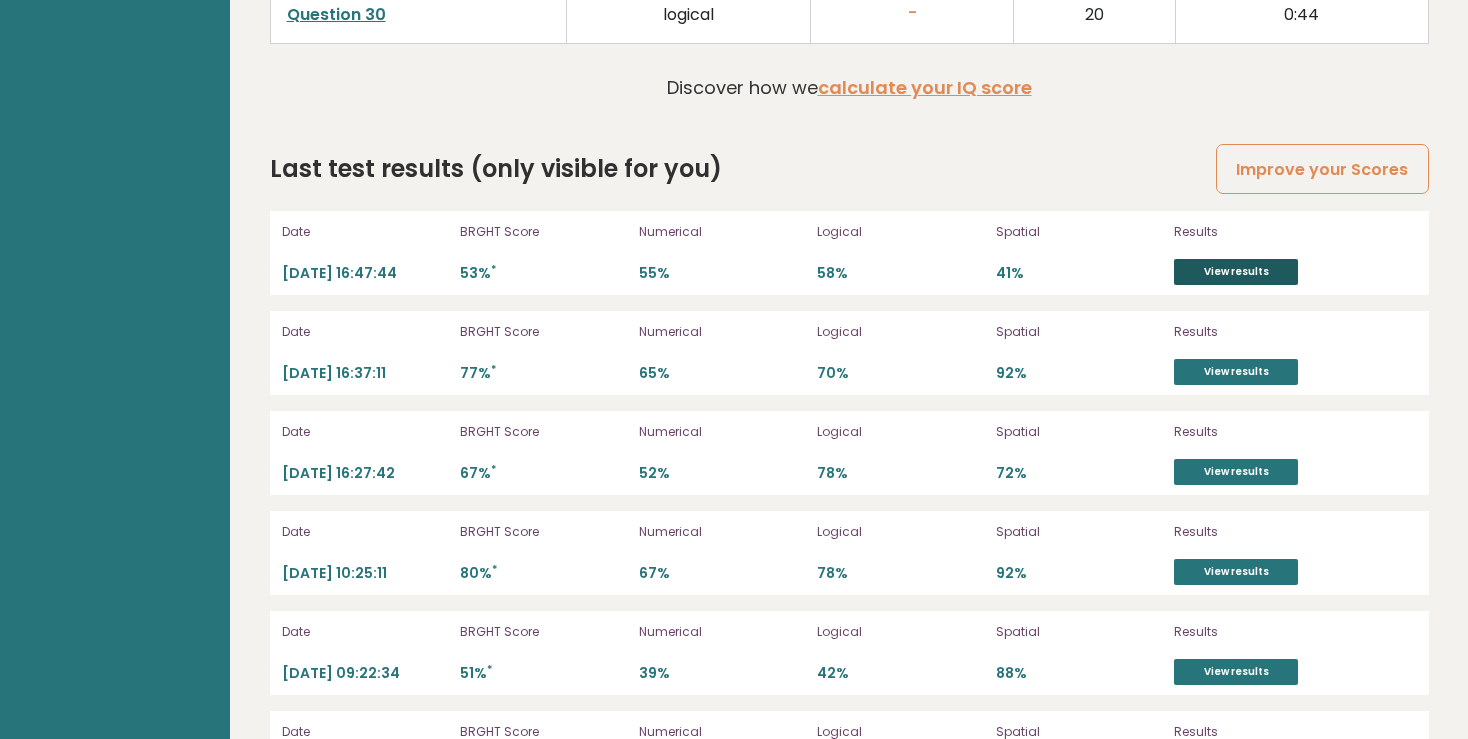 click on "View results" at bounding box center [1236, 272] 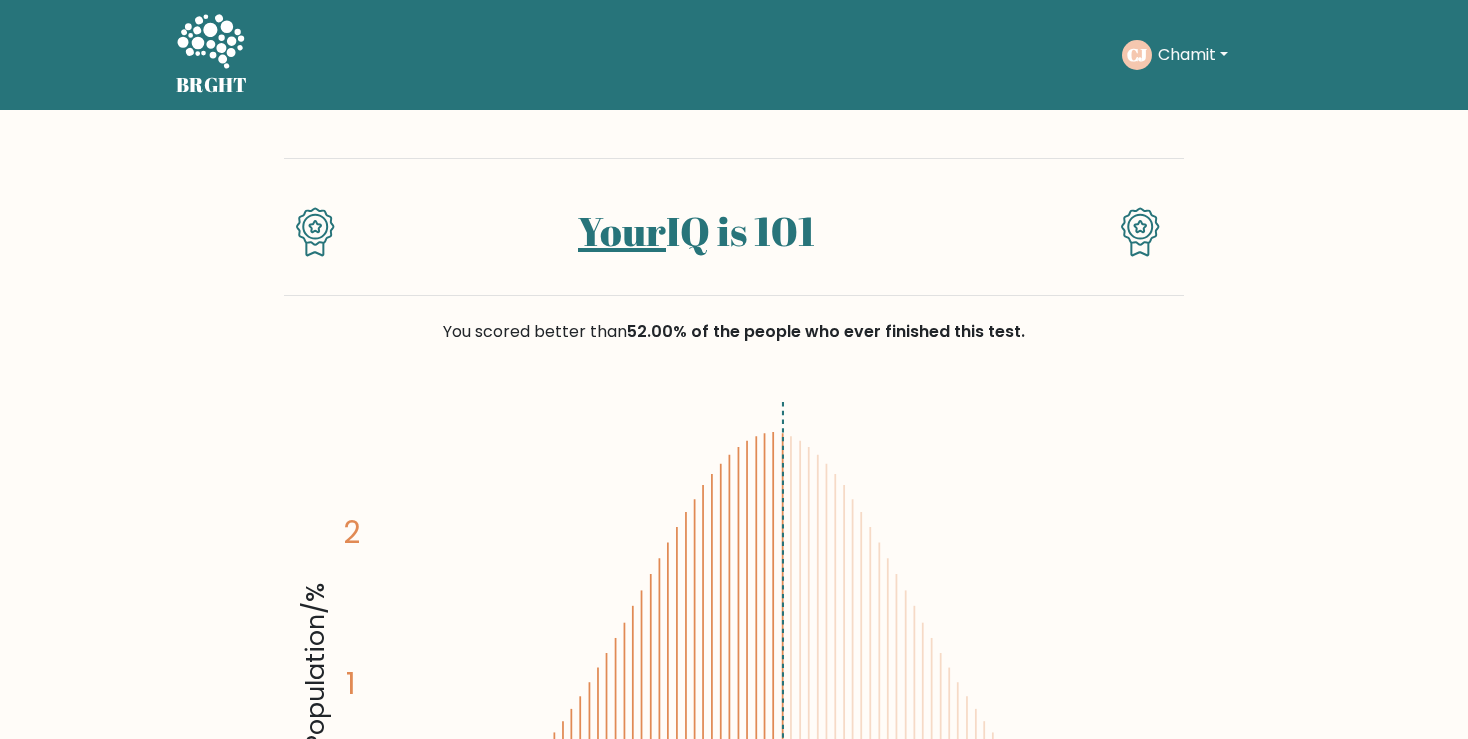 scroll, scrollTop: 0, scrollLeft: 0, axis: both 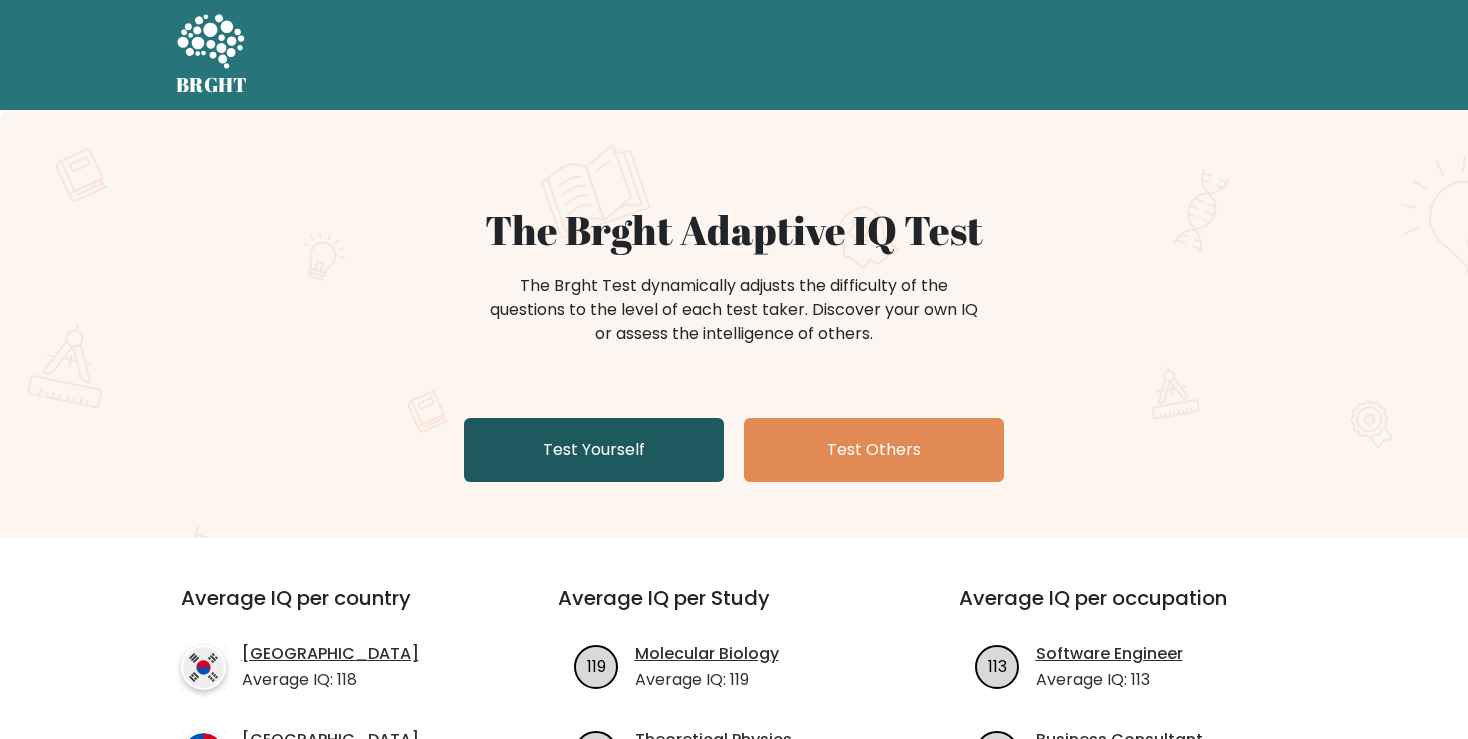 click on "Test Yourself" at bounding box center [594, 450] 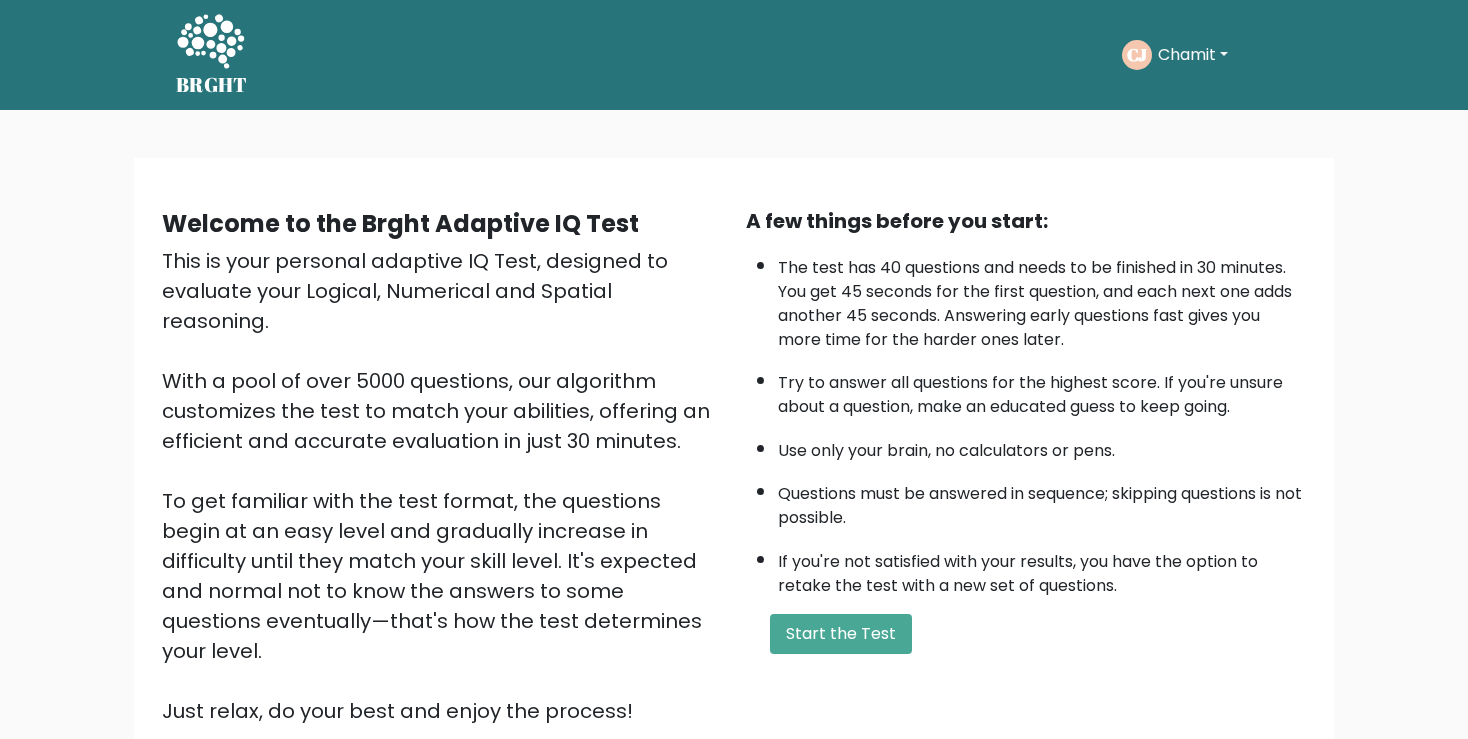 scroll, scrollTop: 0, scrollLeft: 0, axis: both 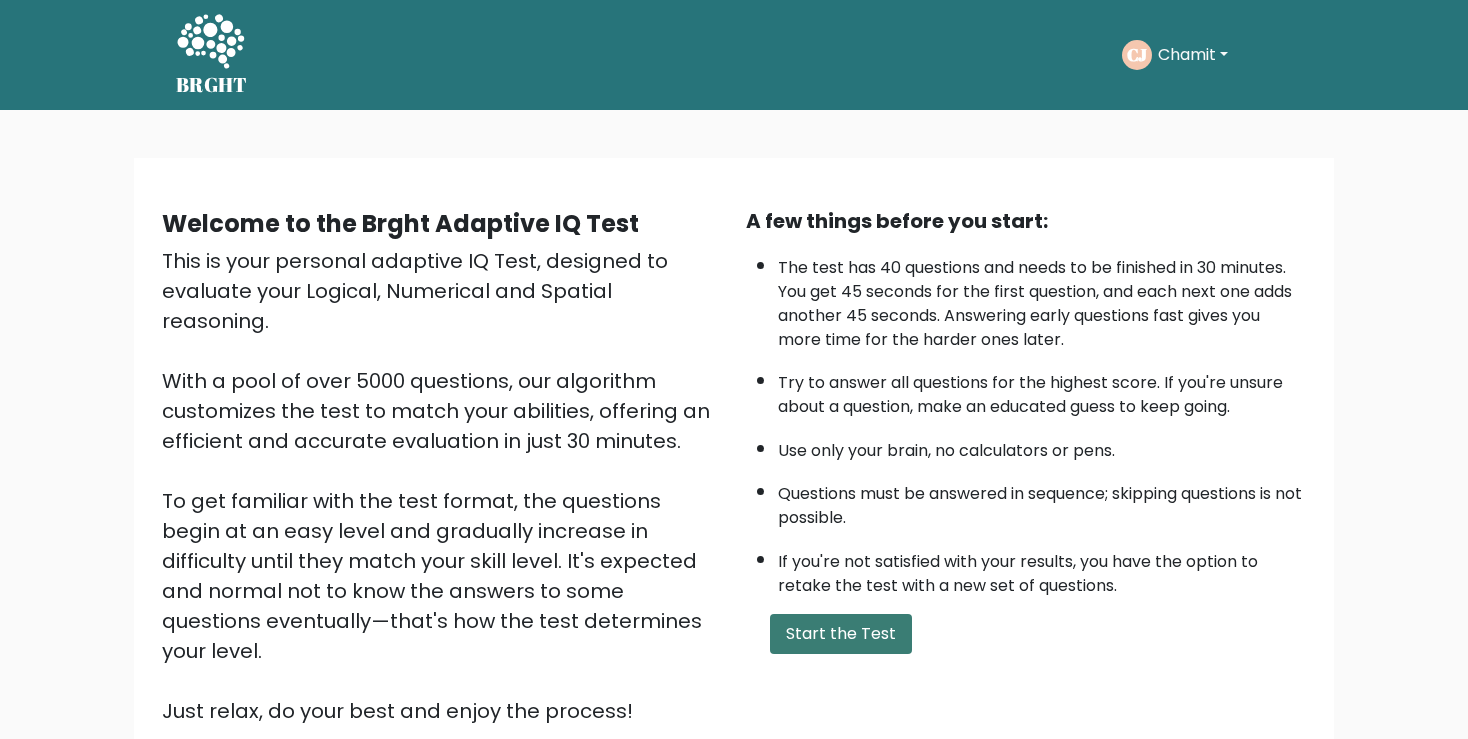 click on "Start the Test" at bounding box center (841, 634) 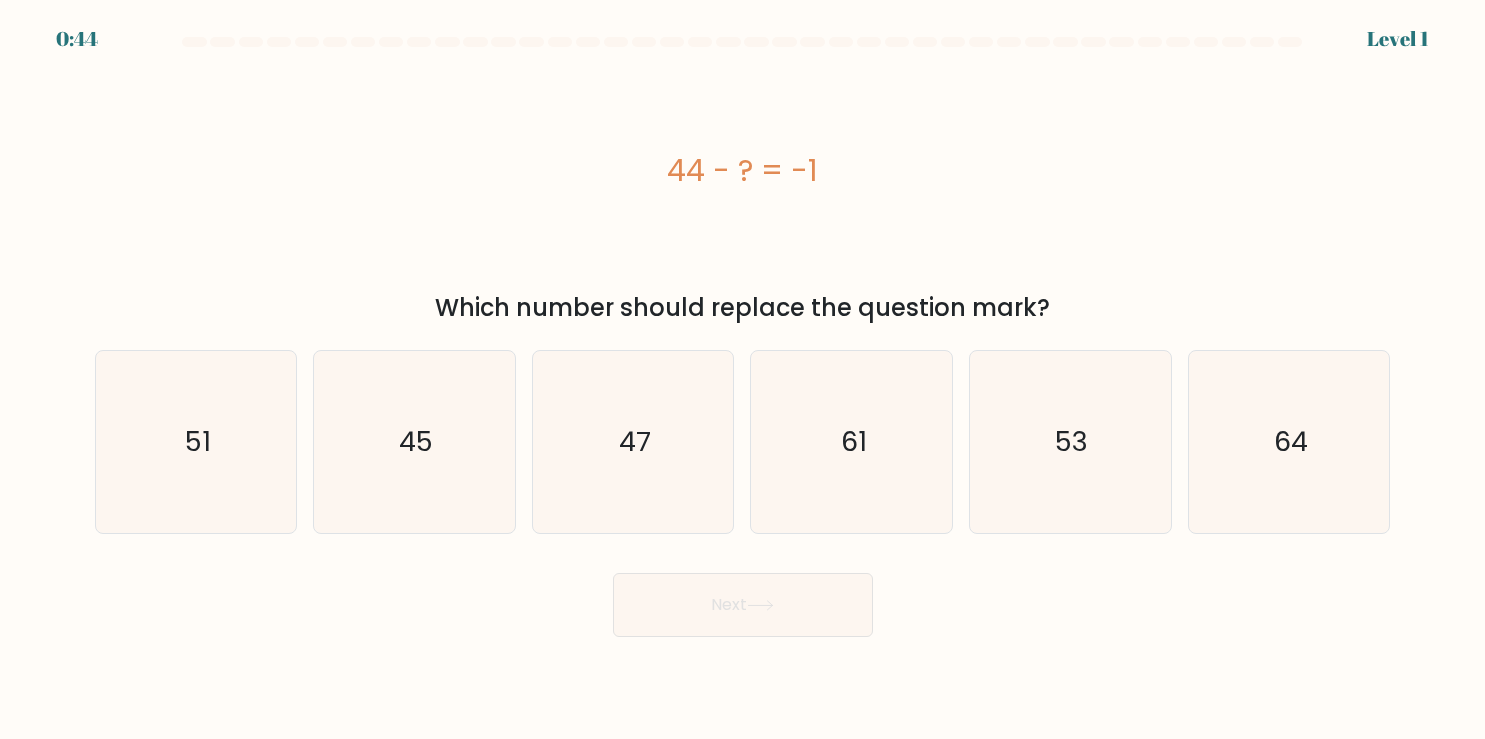 scroll, scrollTop: 0, scrollLeft: 0, axis: both 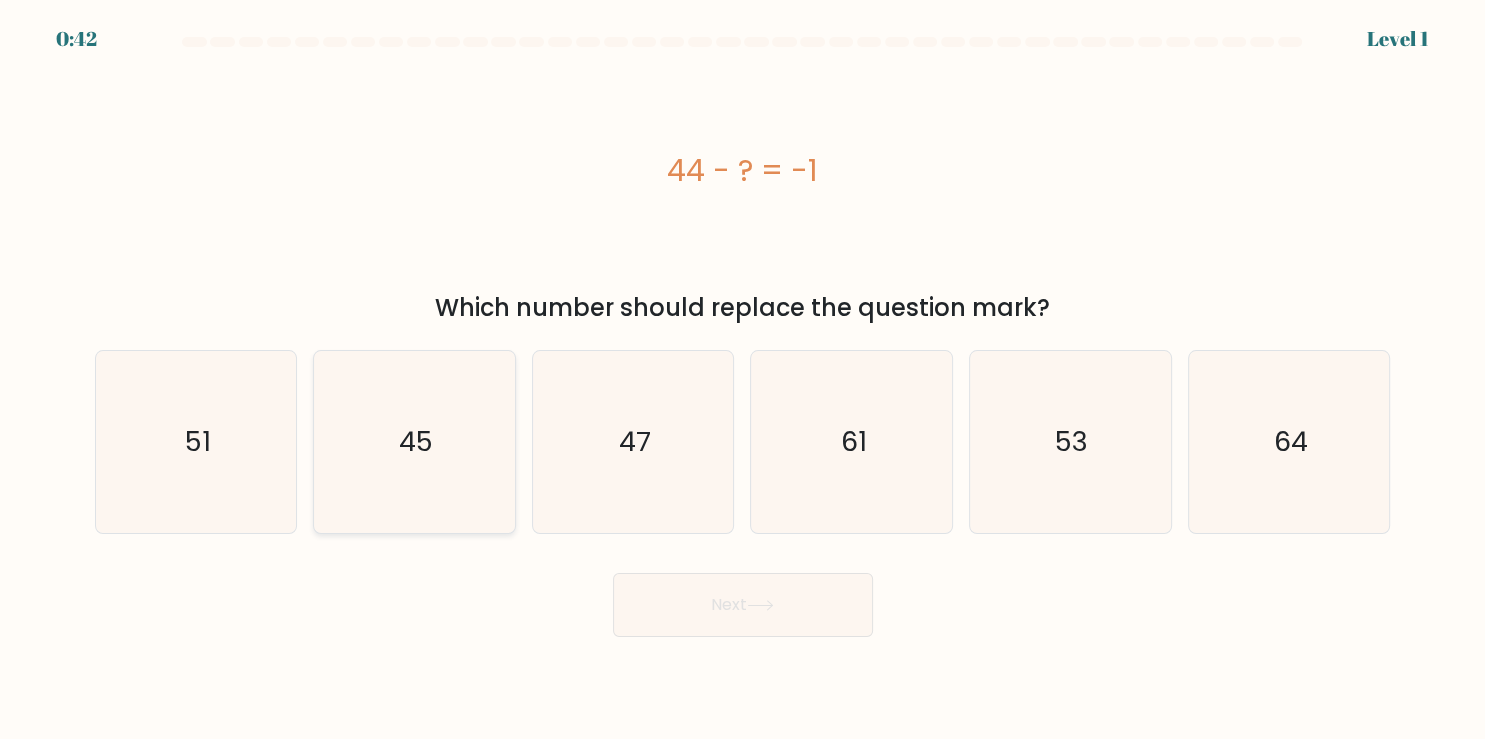 click on "45" 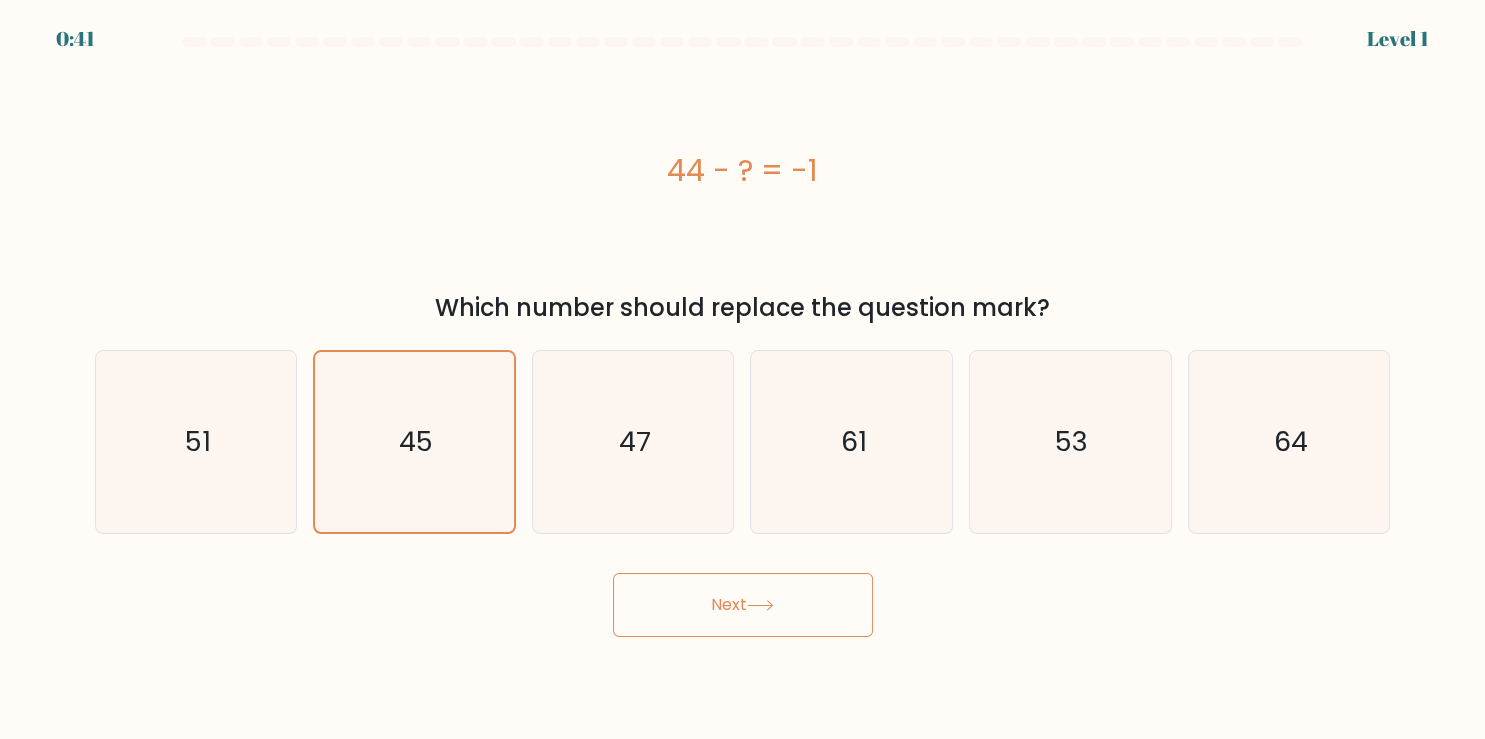 click on "Next" at bounding box center [743, 605] 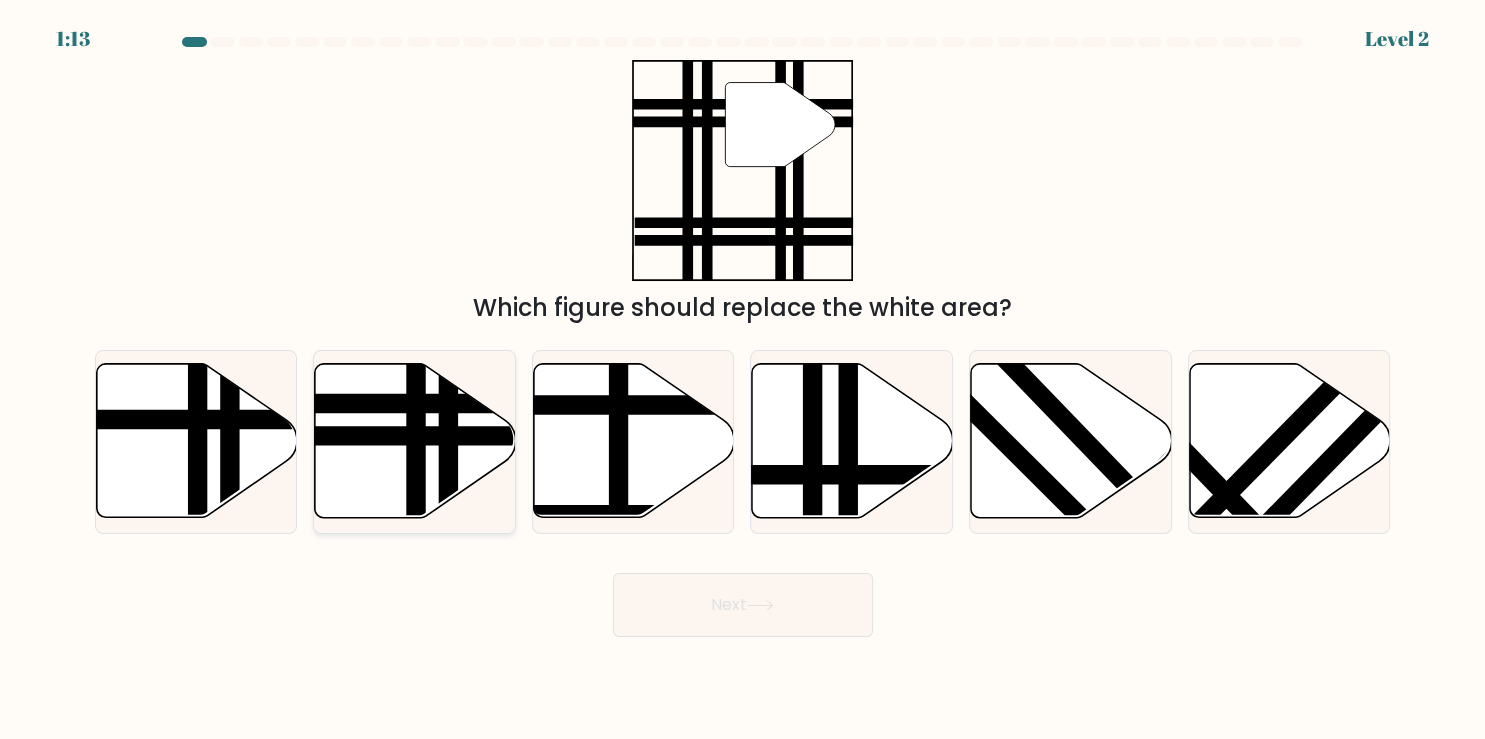 click 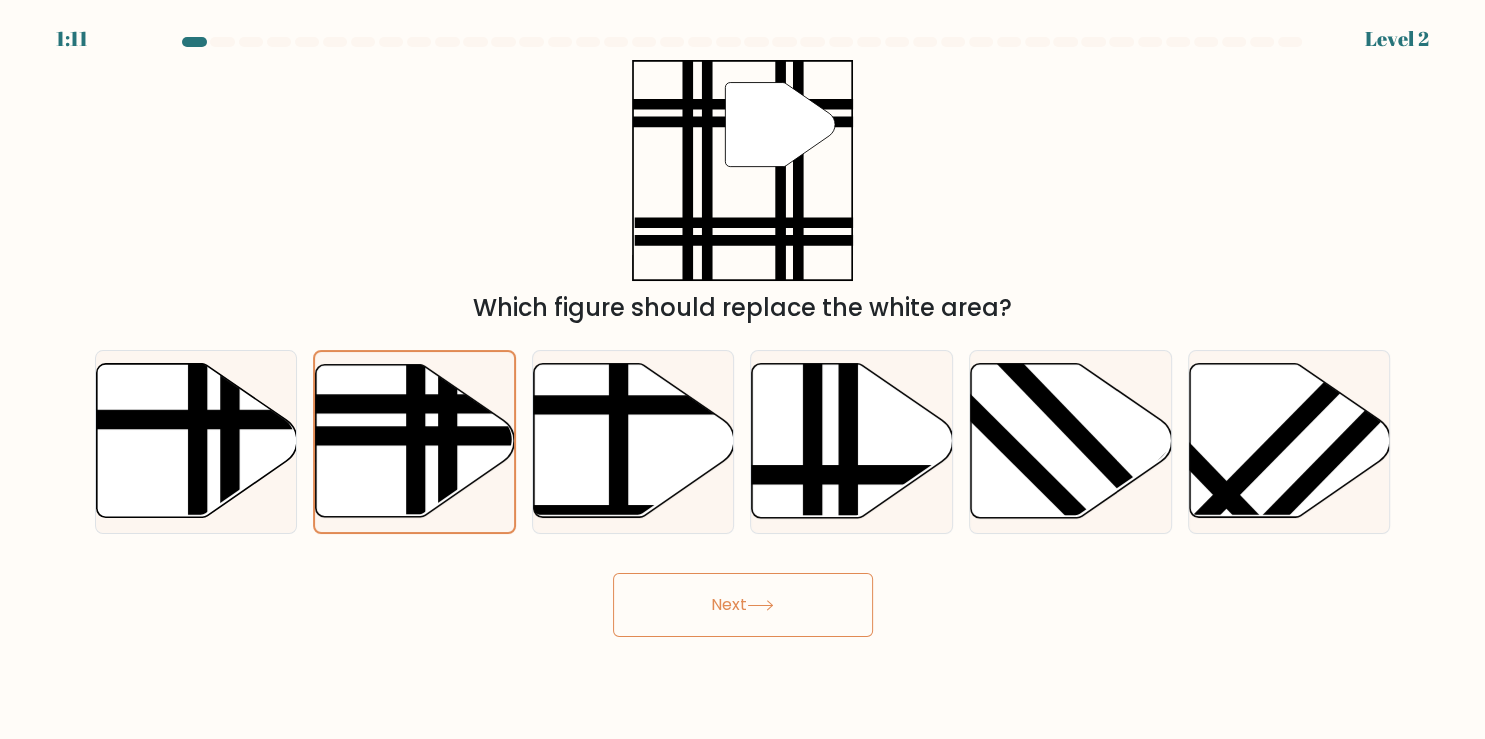 click on "Next" at bounding box center (743, 605) 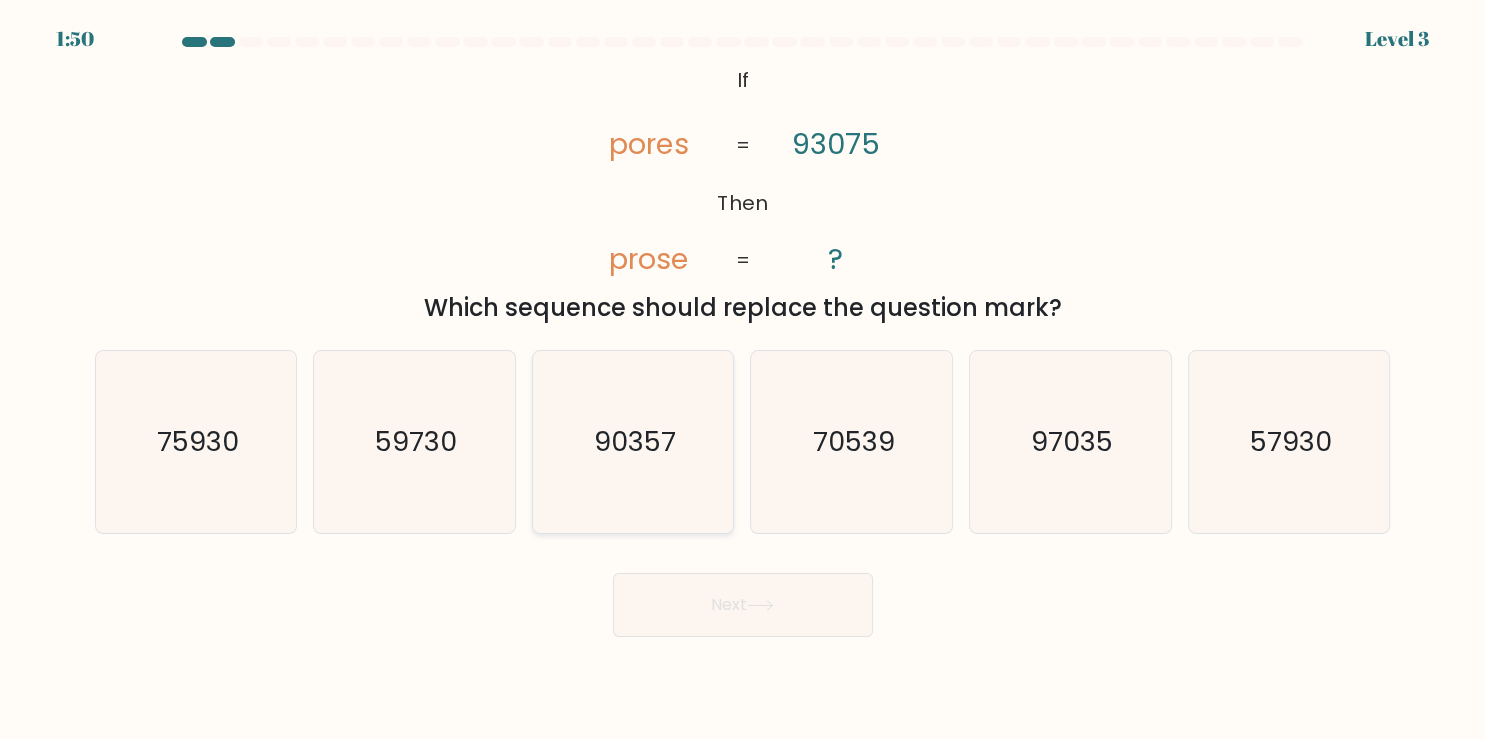 click on "90357" 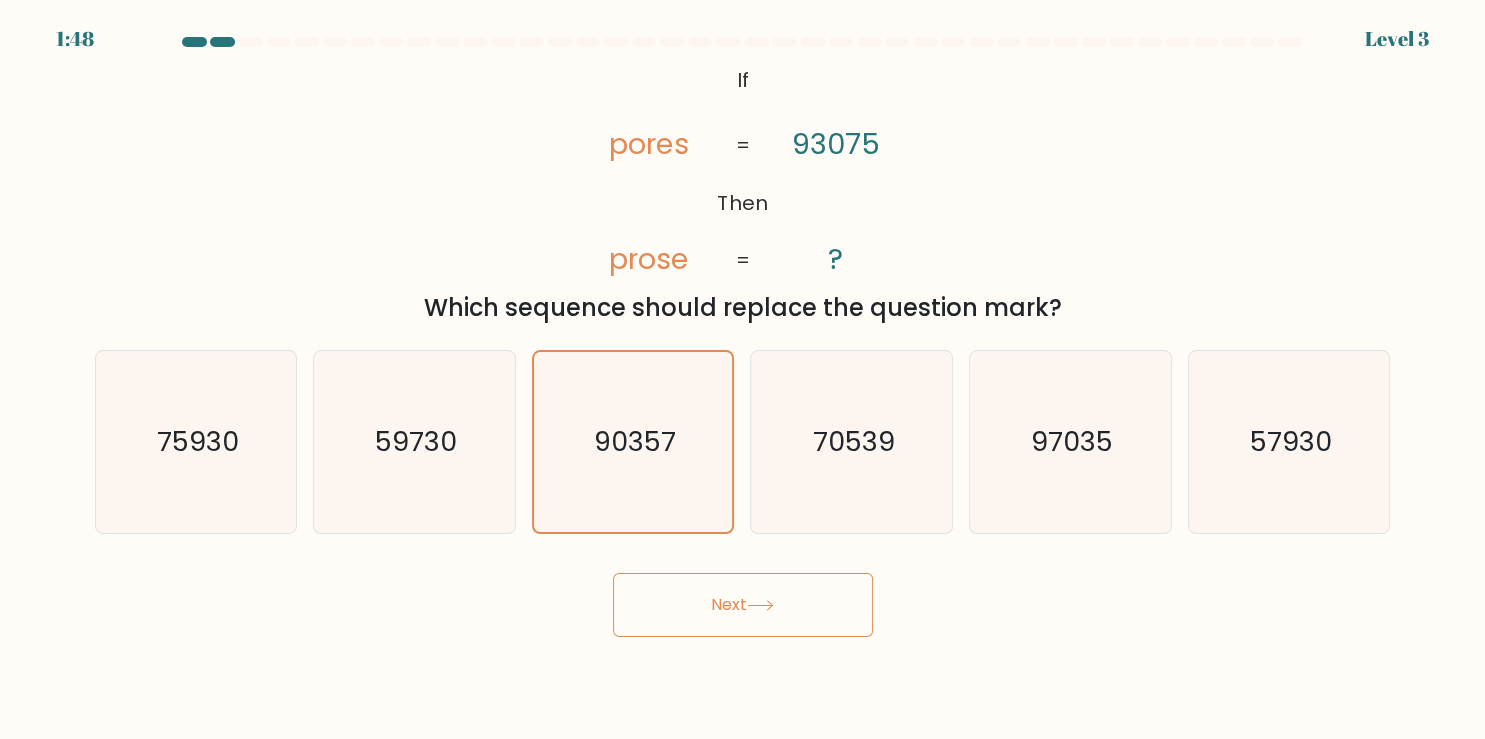 click on "Next" at bounding box center [743, 605] 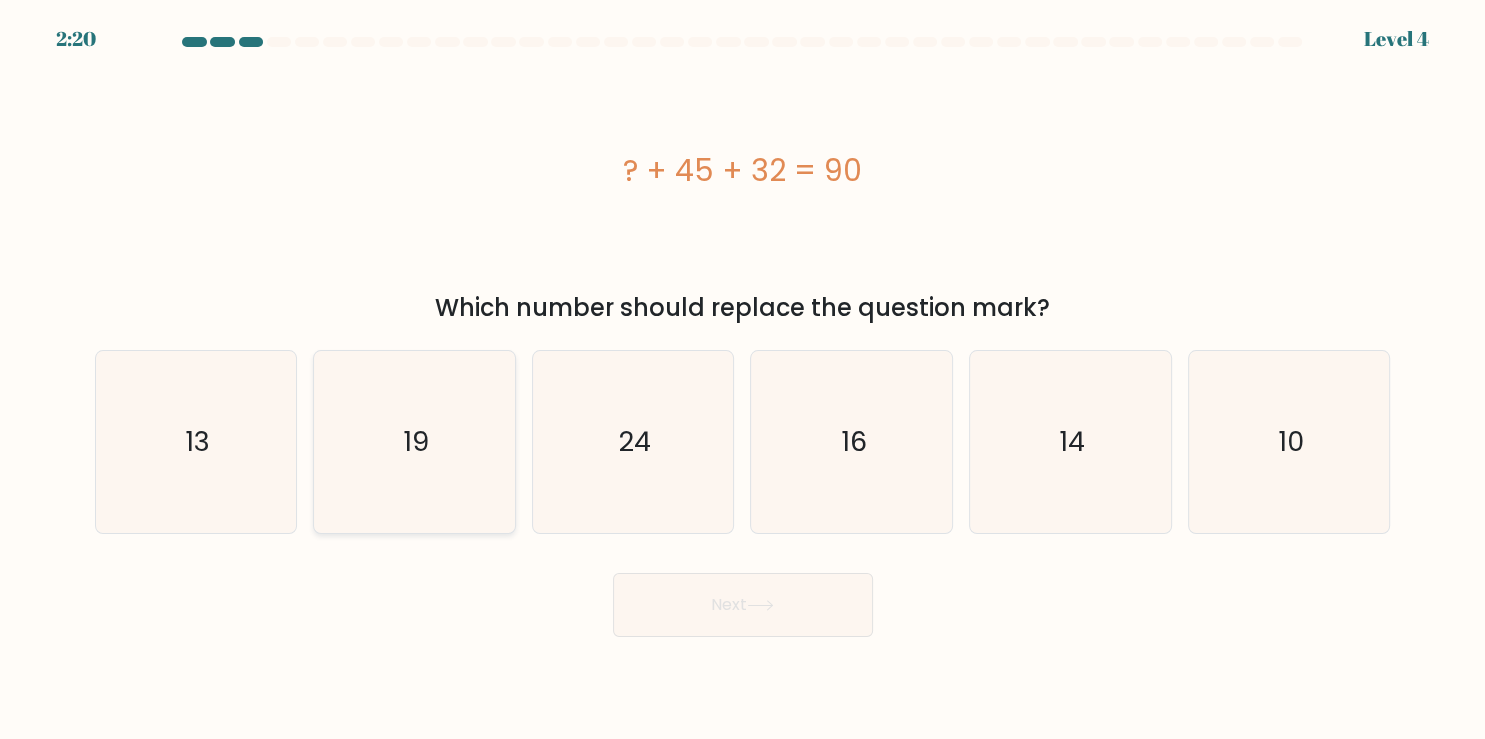 click on "19" at bounding box center (414, 442) 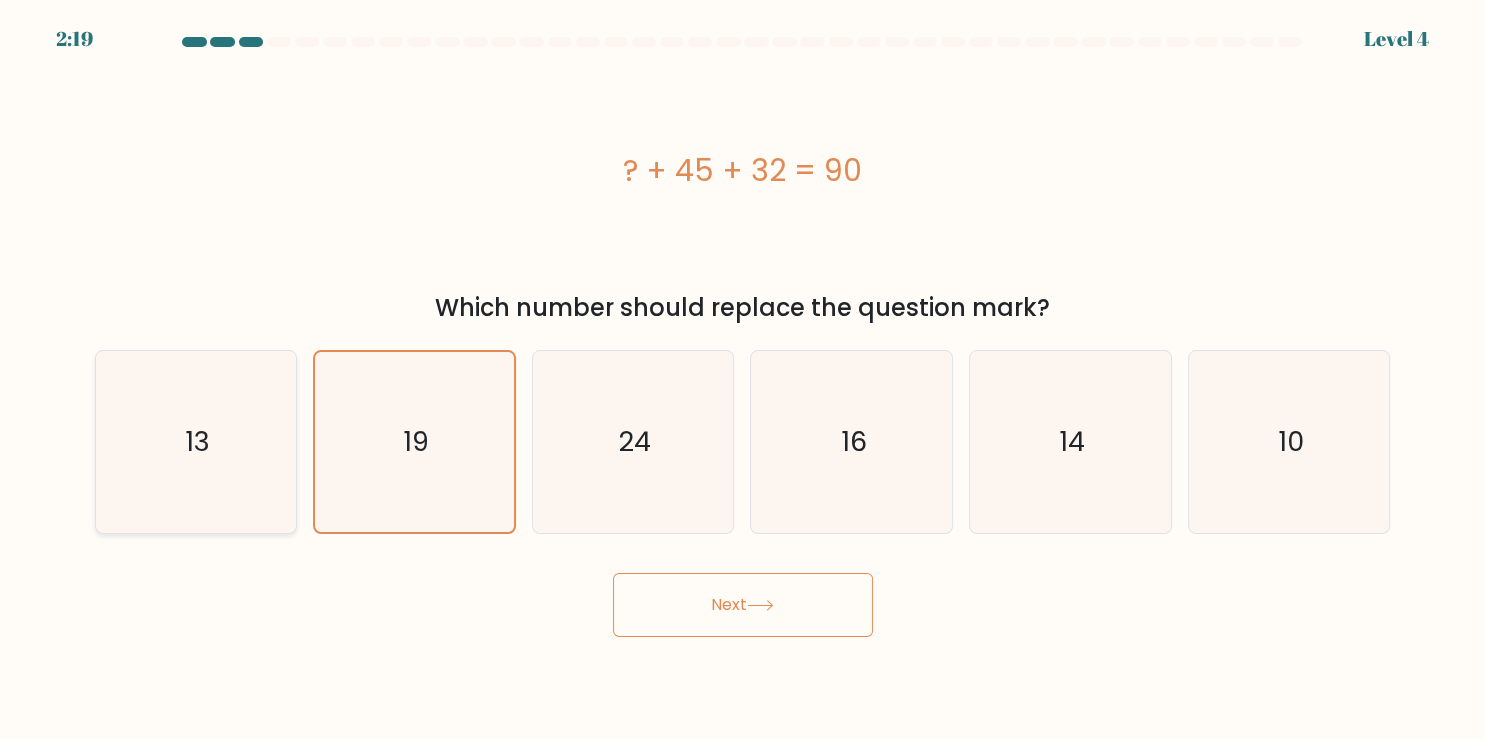 click on "13" 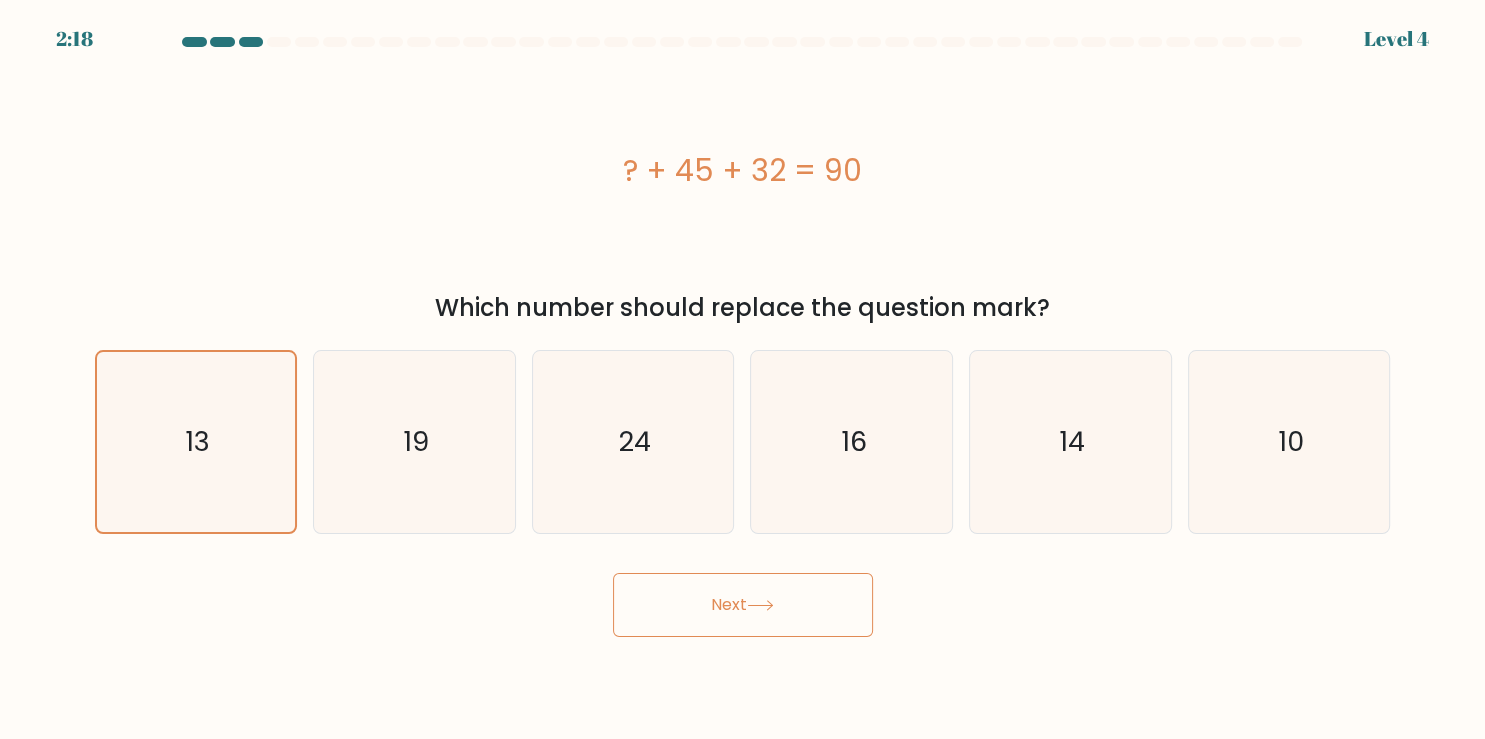 click 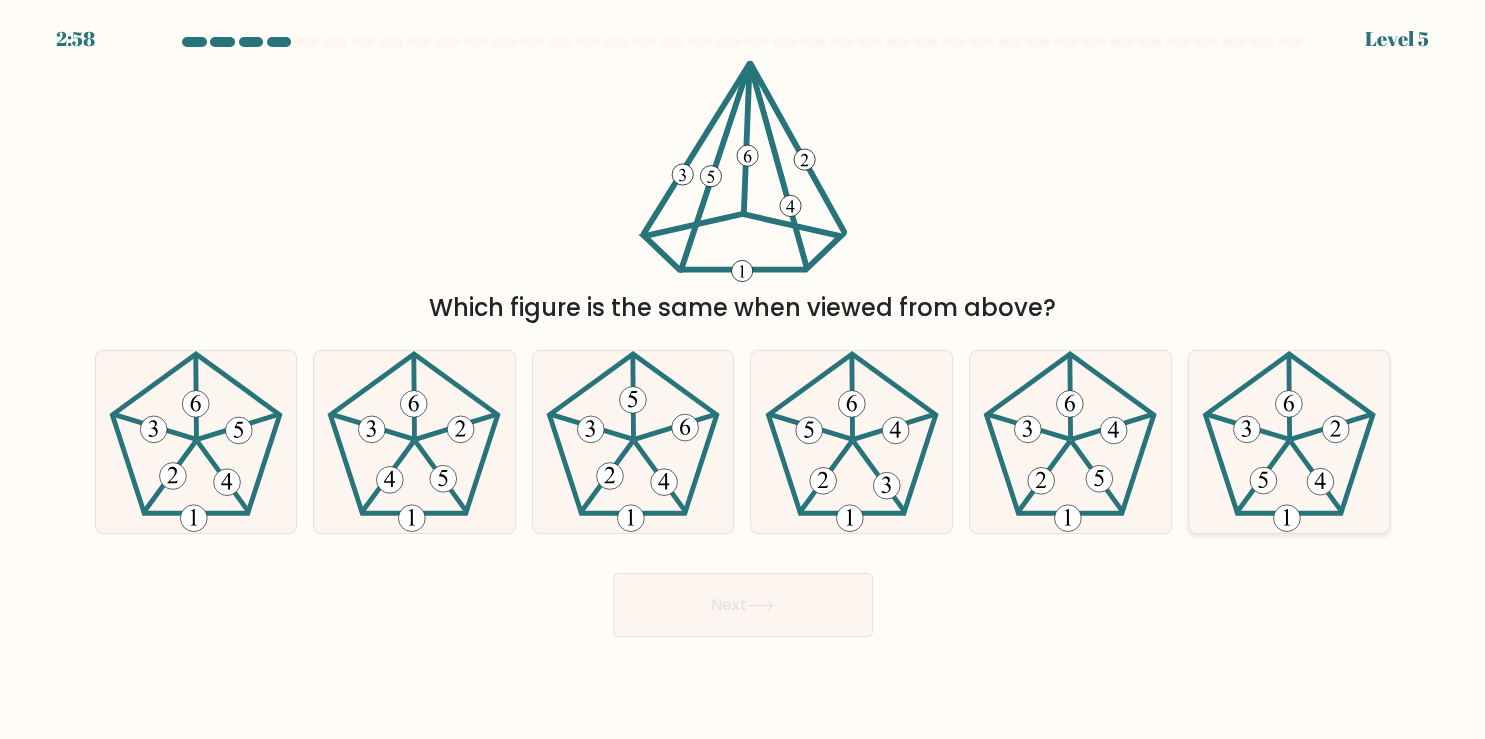 click 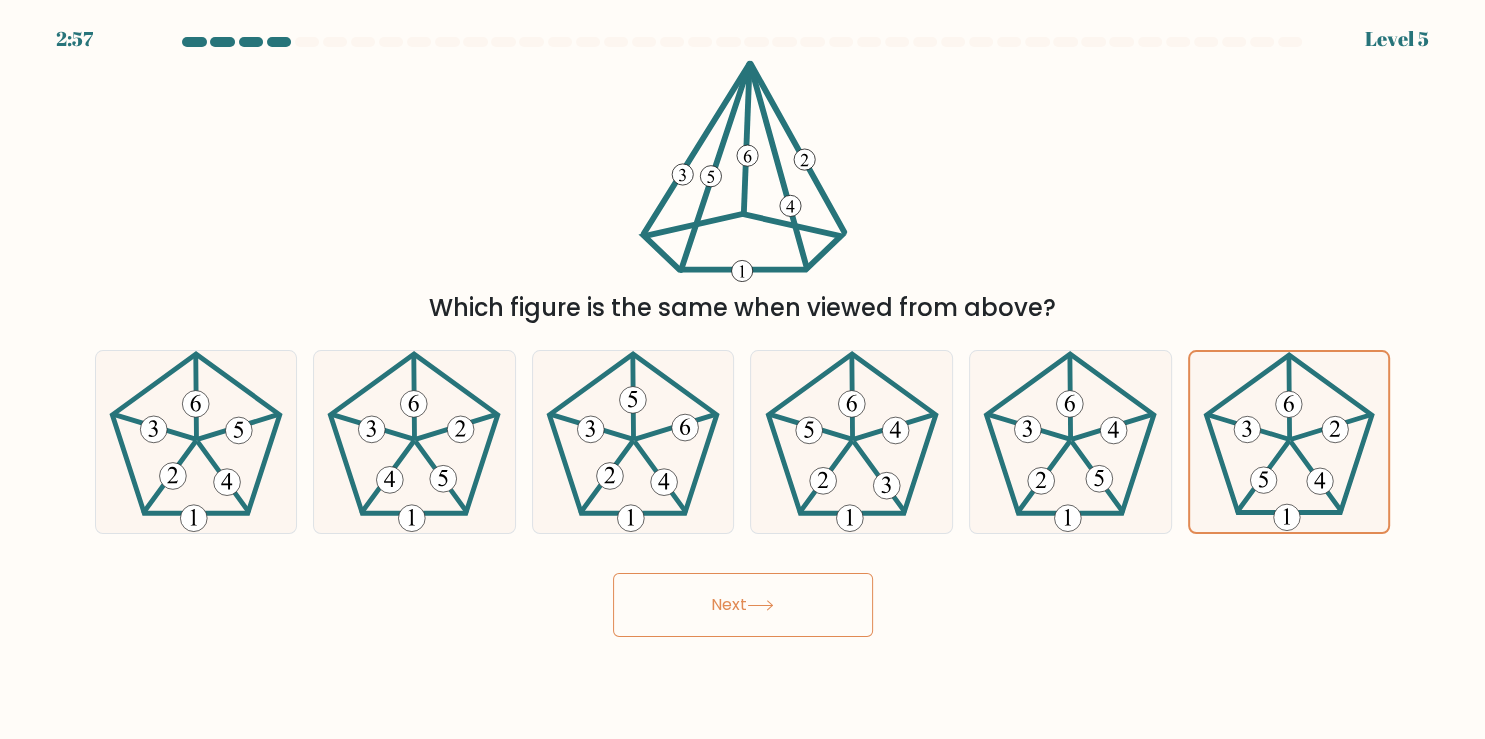 click on "Next" at bounding box center [743, 605] 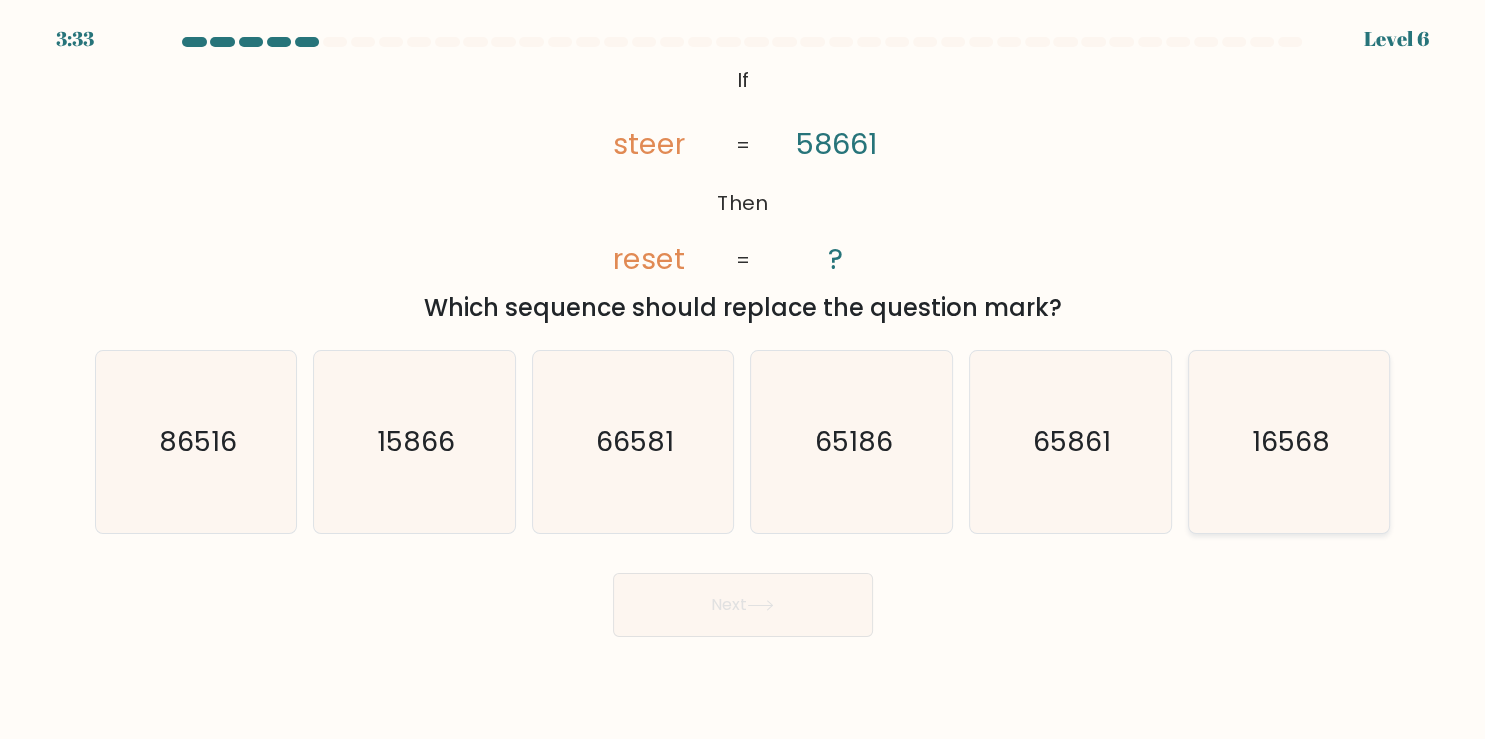 click on "16568" 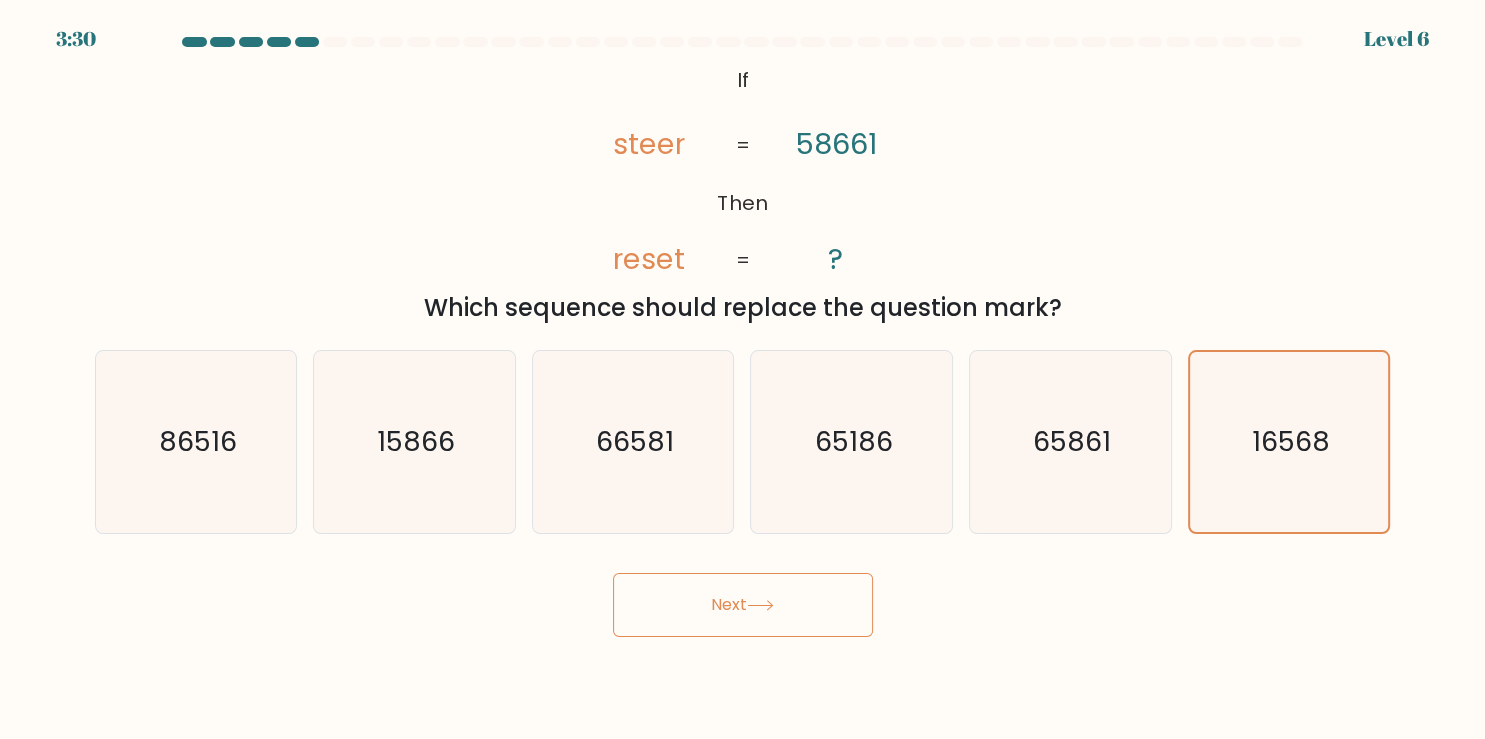 click on "Next" at bounding box center (743, 605) 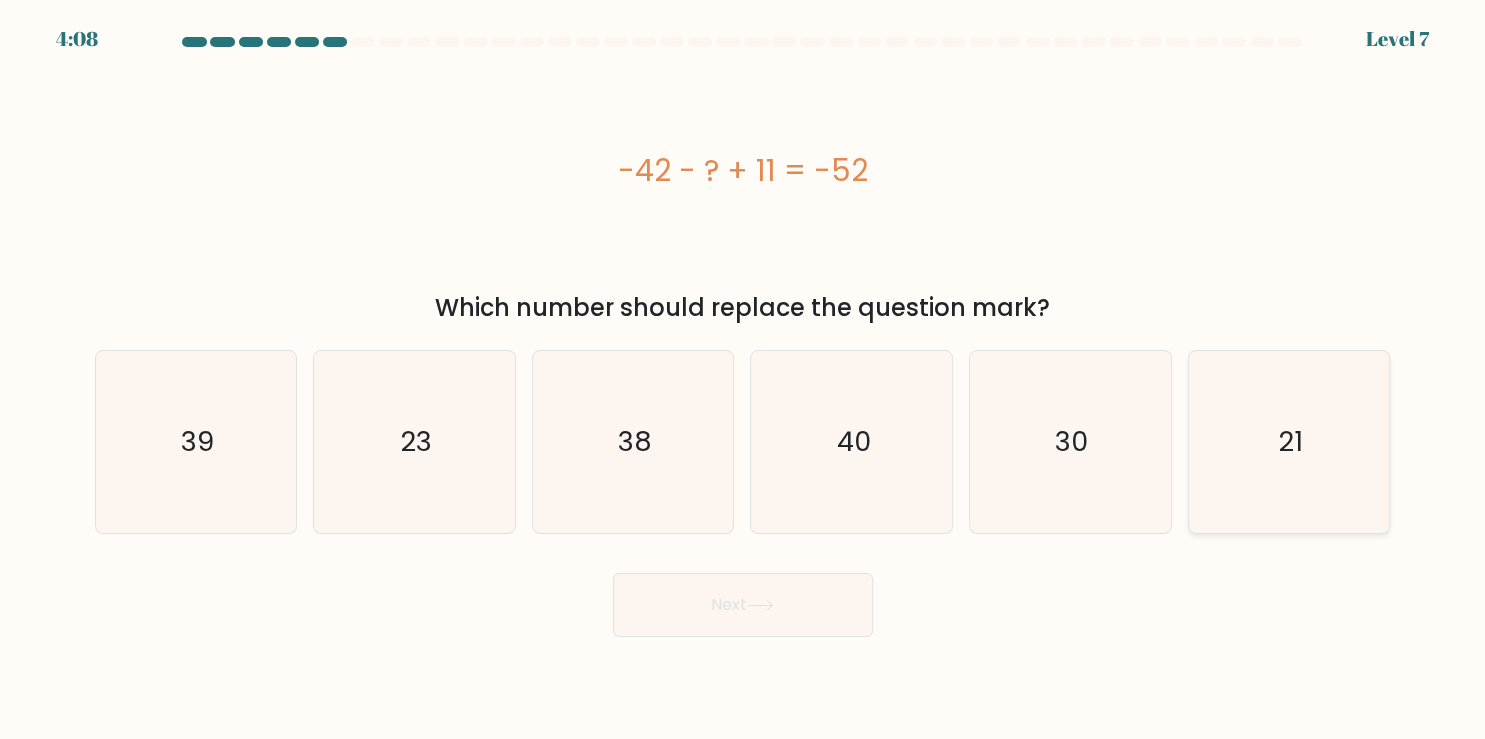click on "21" 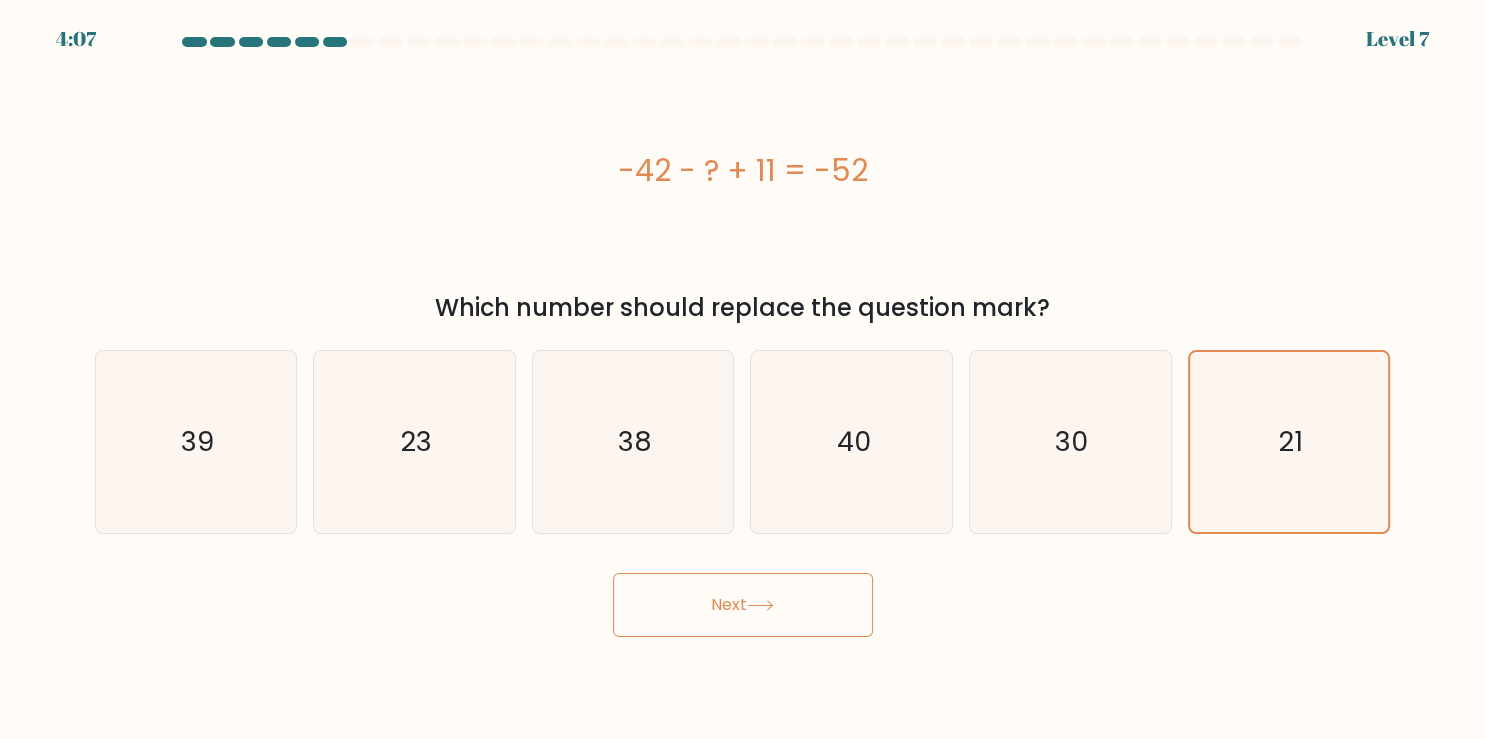 drag, startPoint x: 923, startPoint y: 597, endPoint x: 815, endPoint y: 604, distance: 108.226616 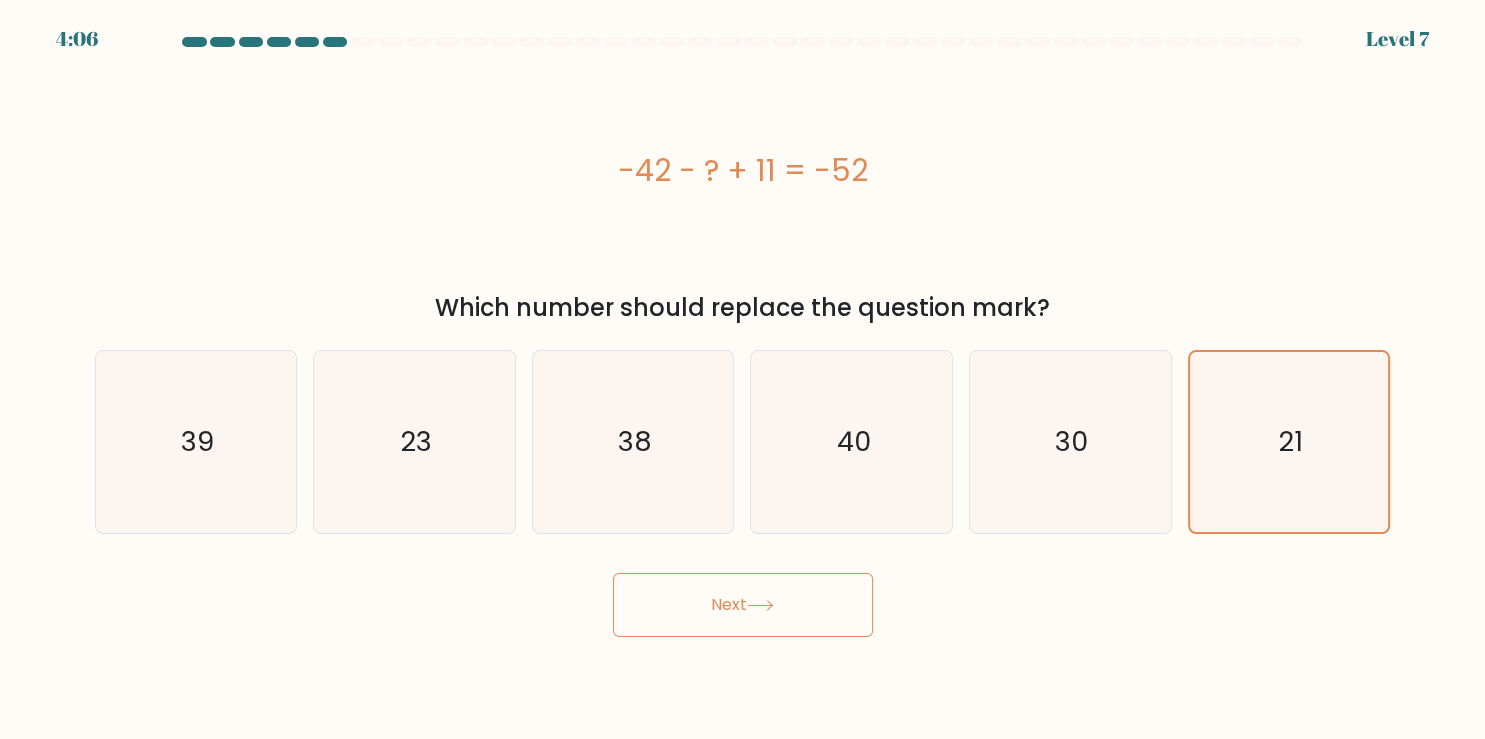 click on "Next" at bounding box center (743, 605) 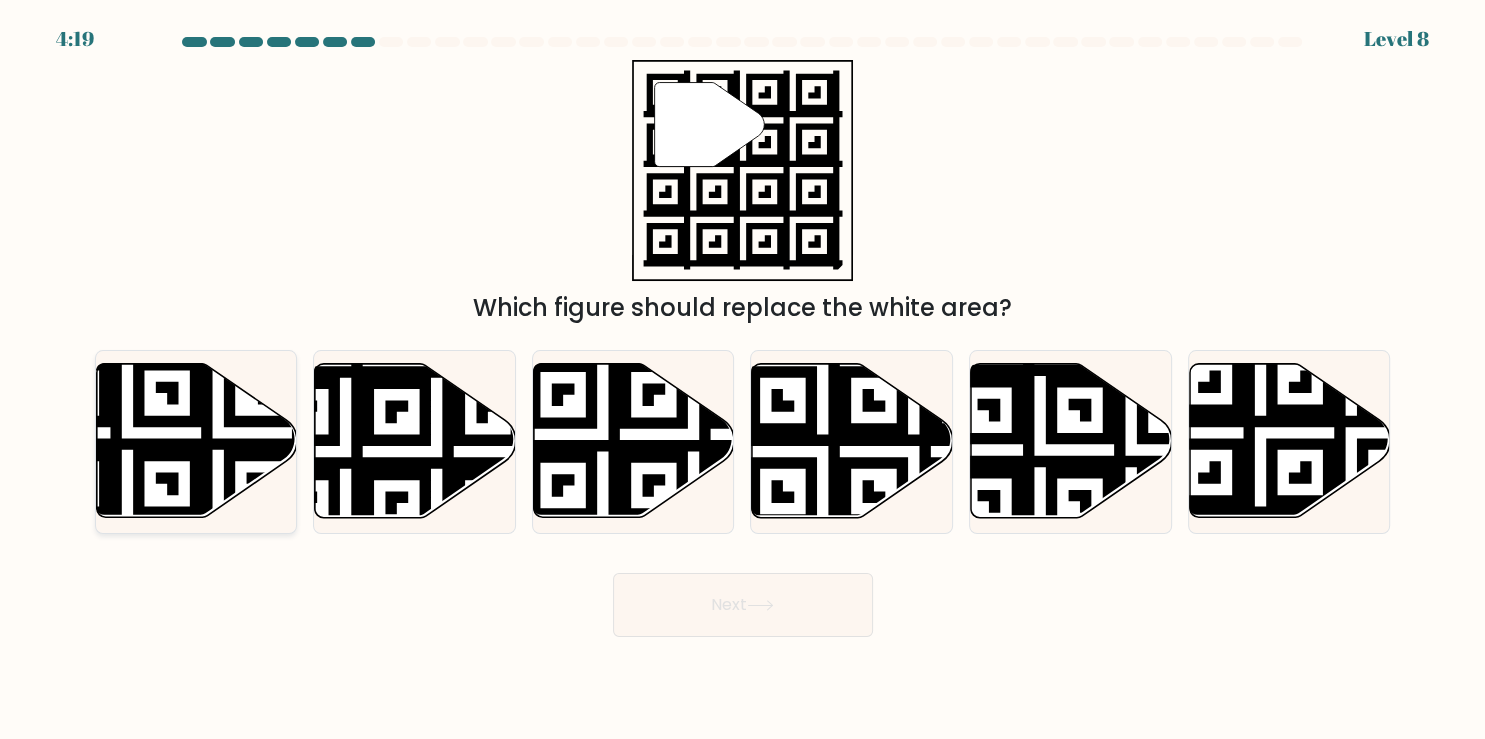 click 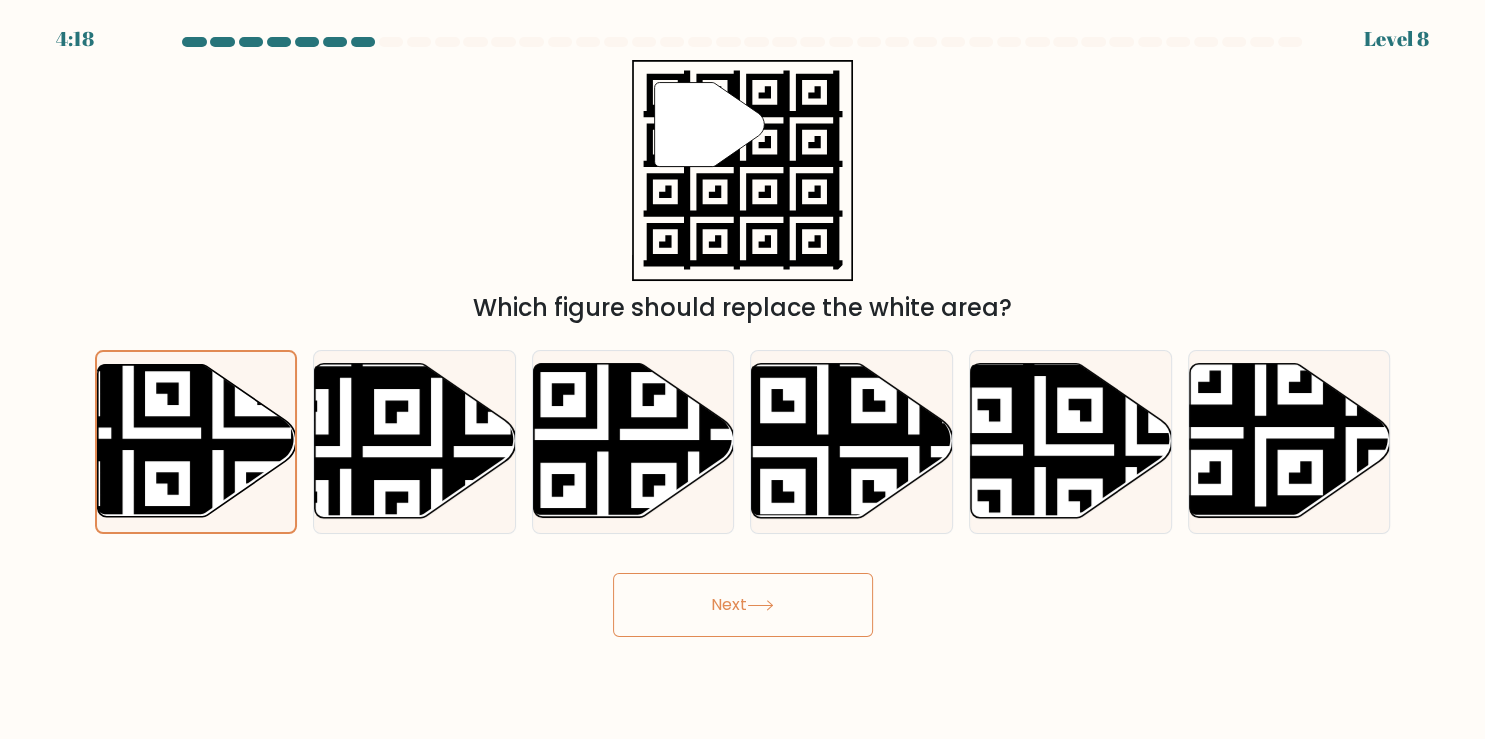 click on "Next" at bounding box center [743, 605] 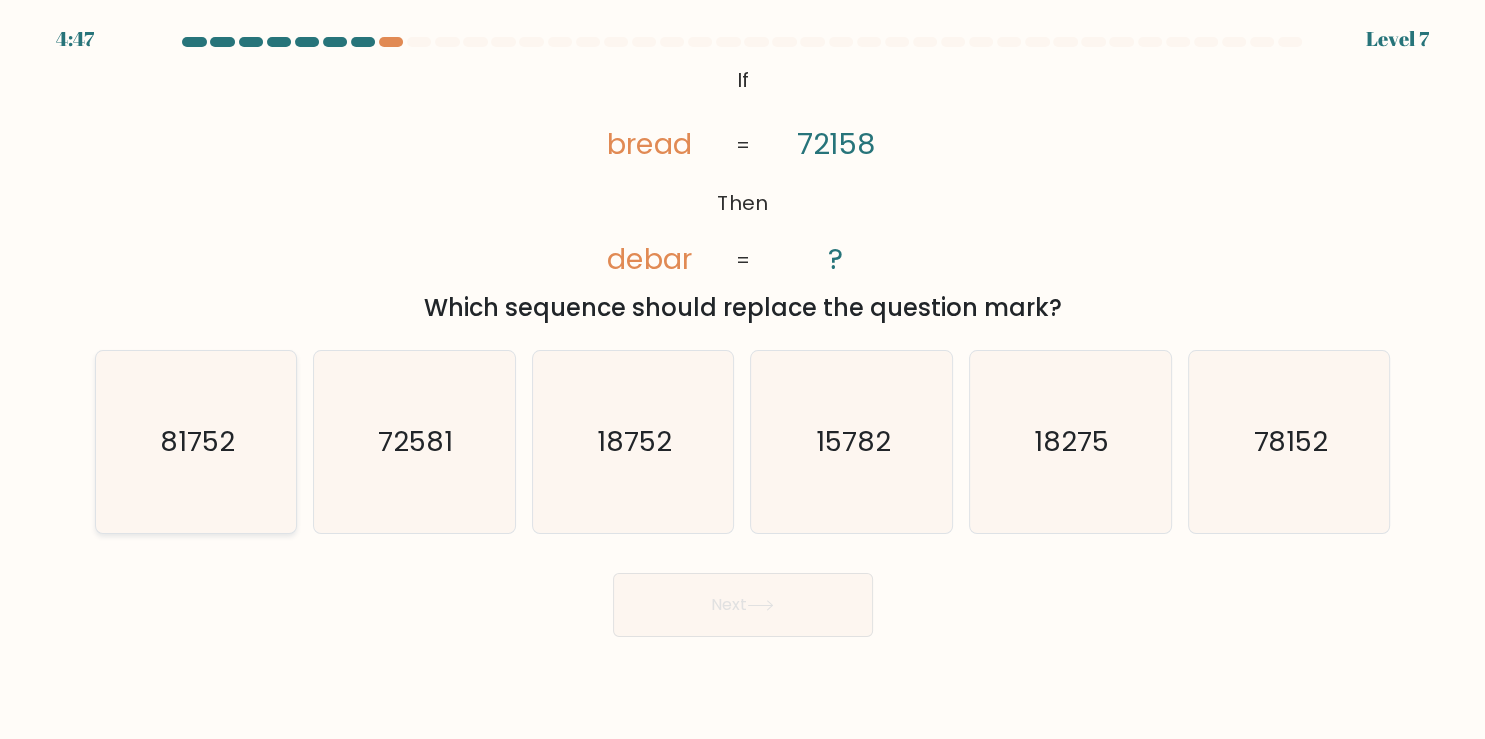 click on "81752" 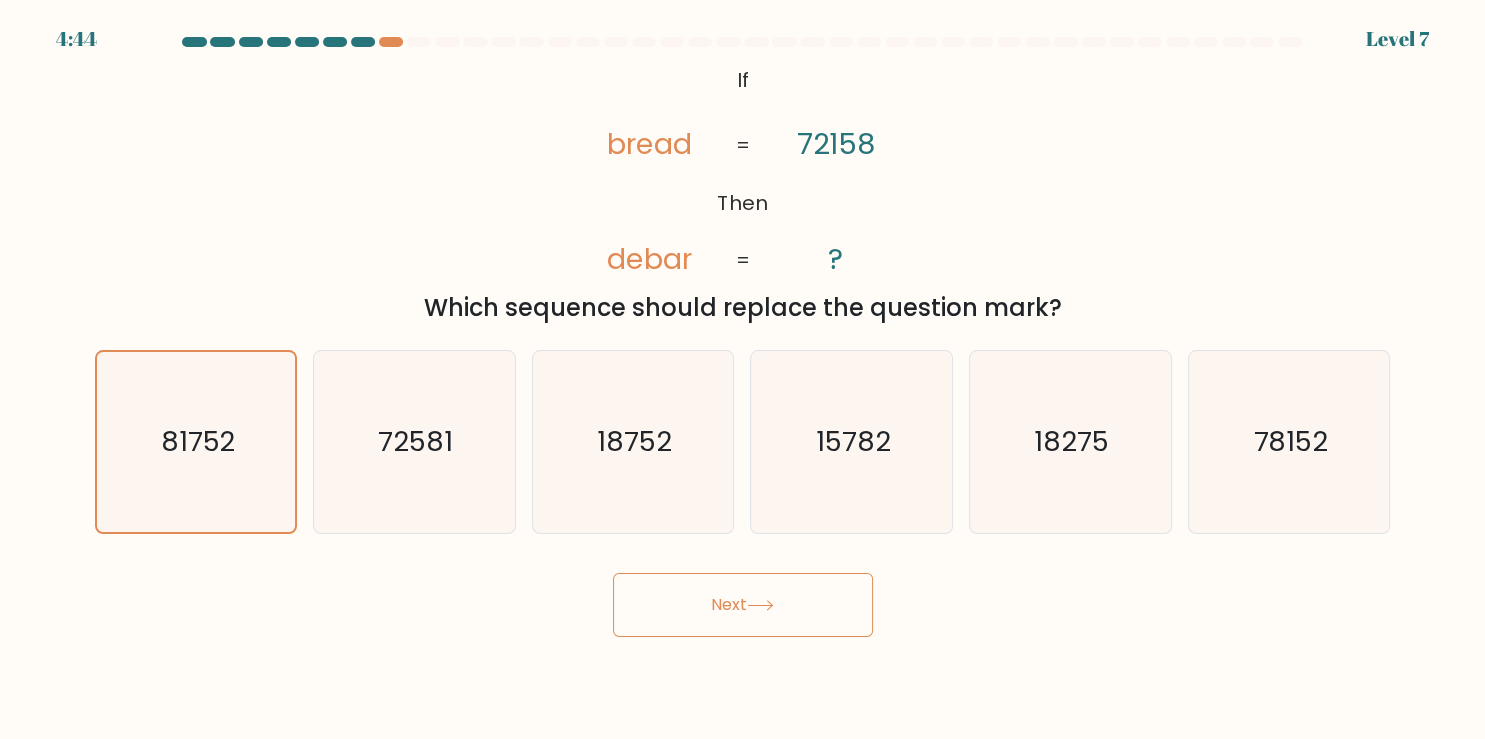 click on "4:44
Level 7
If" at bounding box center [742, 369] 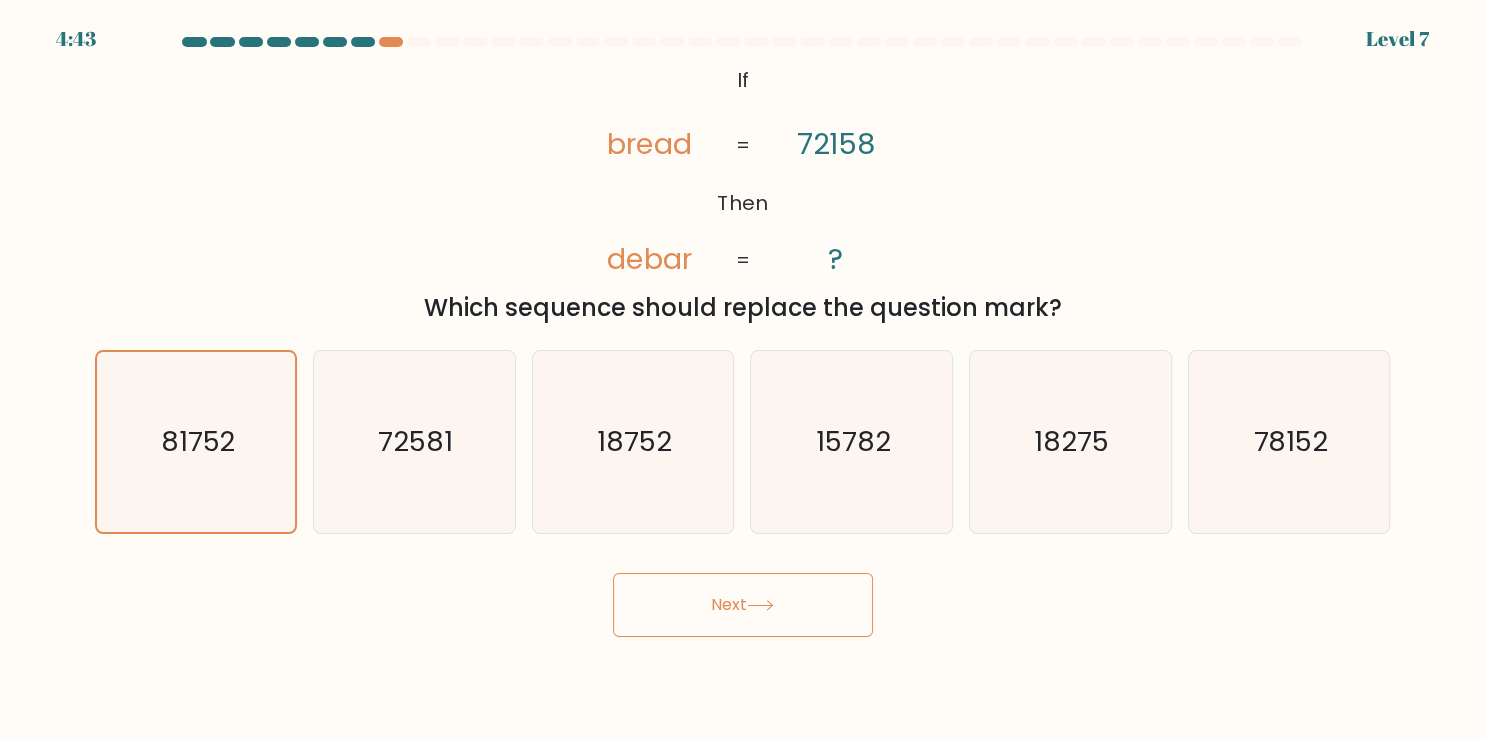 click on "Next" at bounding box center (743, 605) 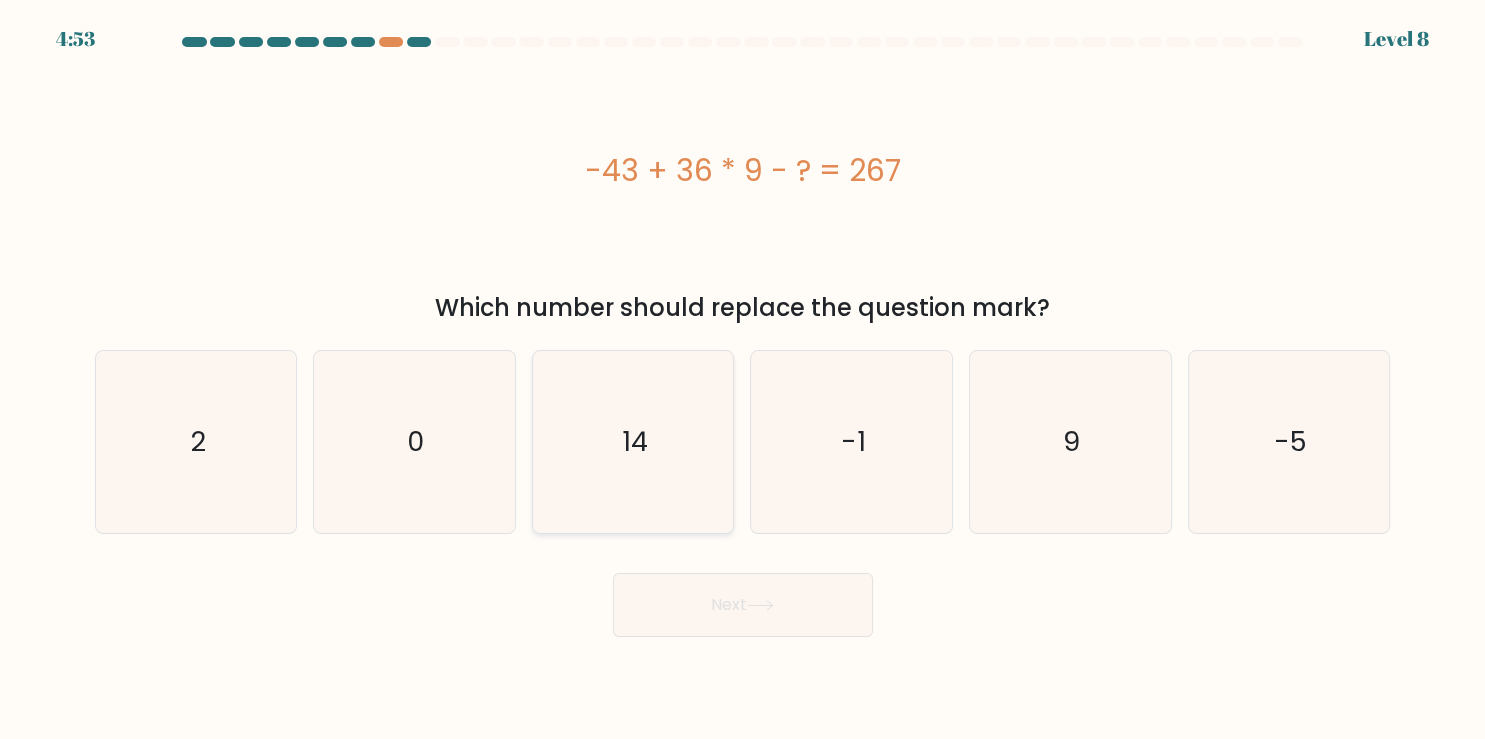 click on "14" 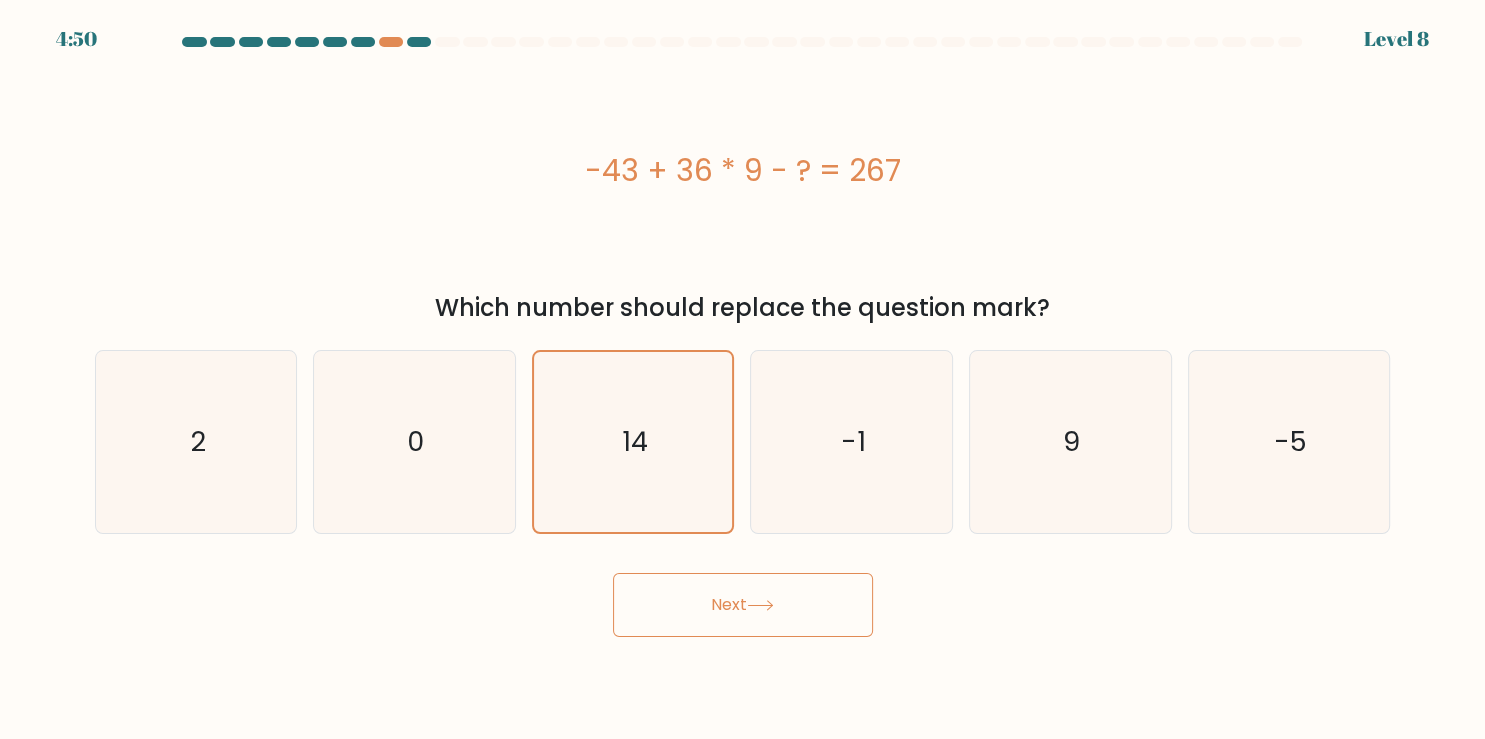 click on "Next" at bounding box center (743, 605) 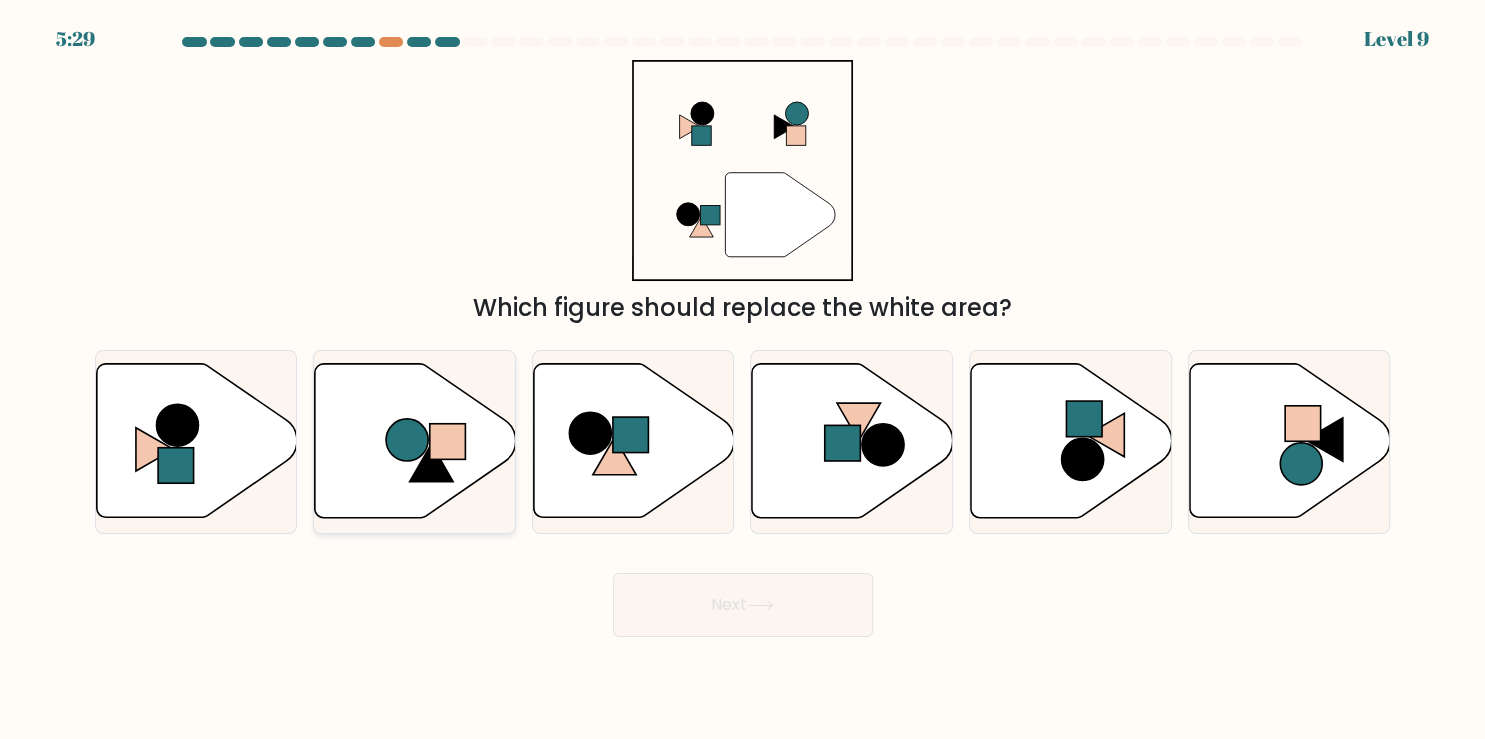click 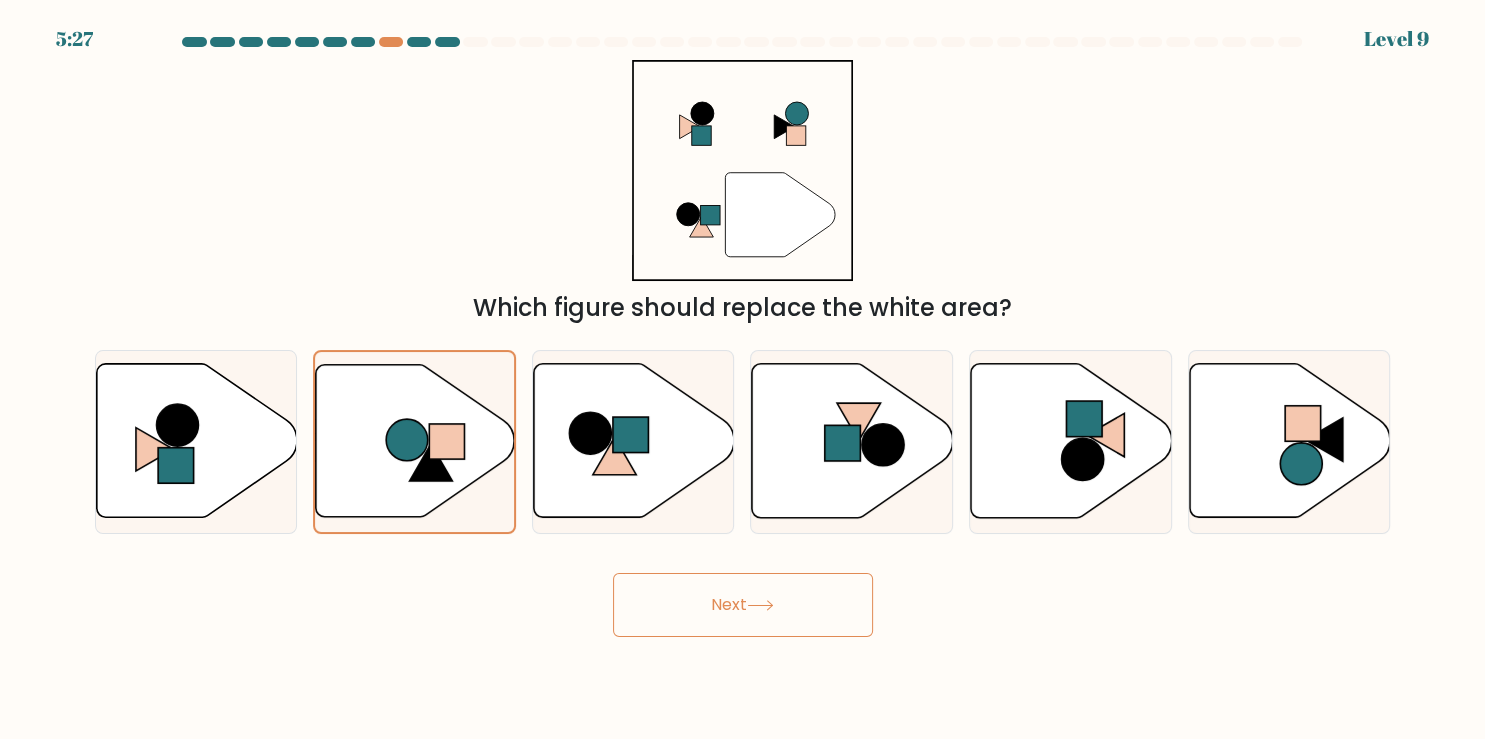 click on "Next" at bounding box center [743, 605] 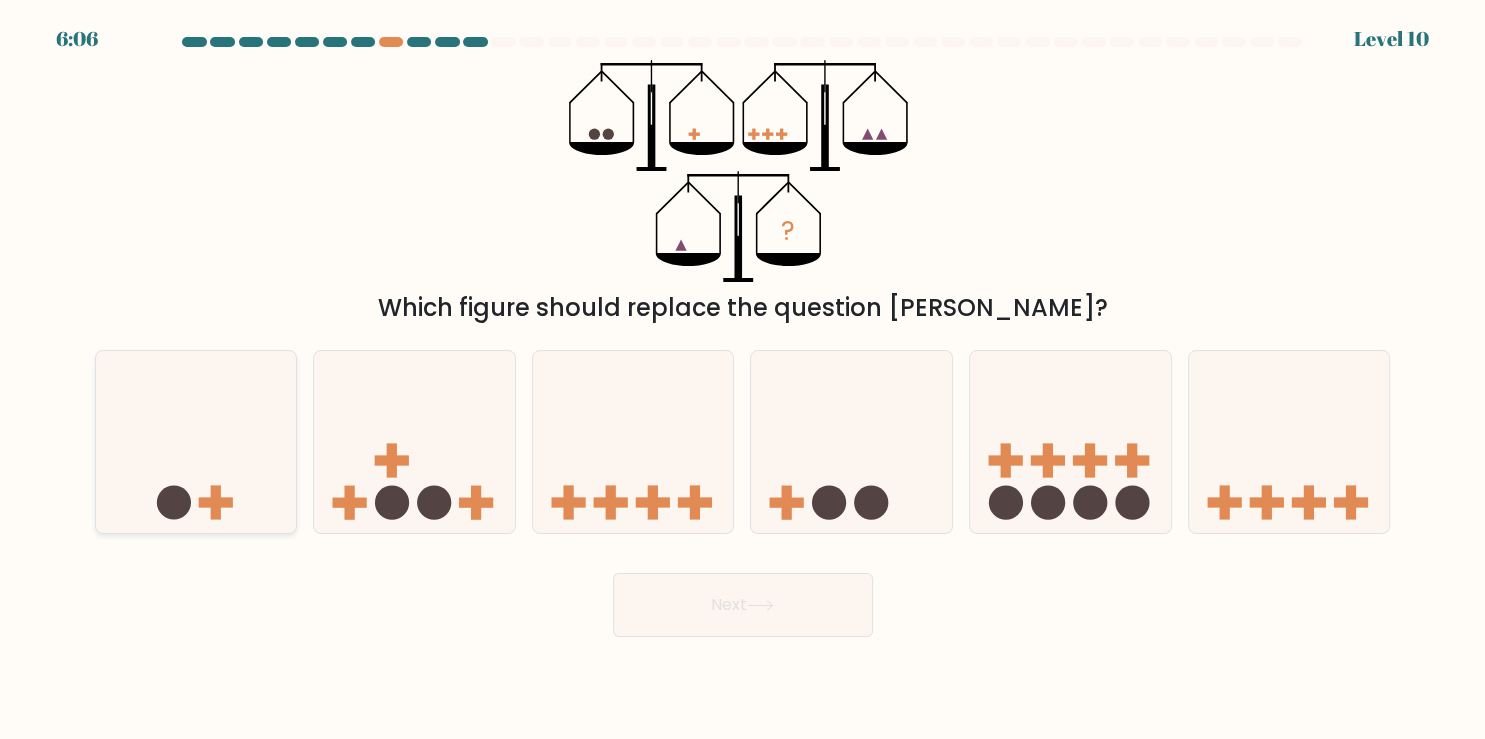 click 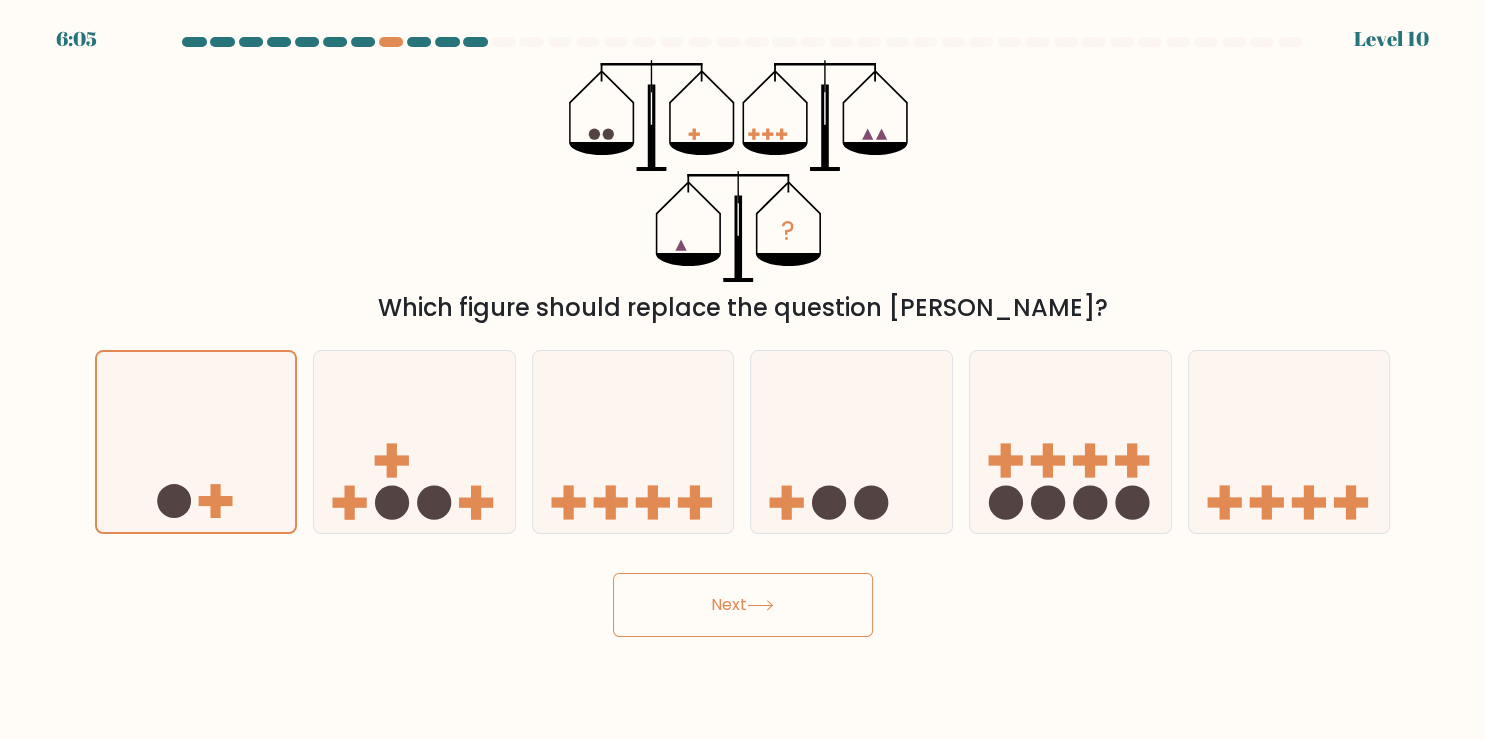 click 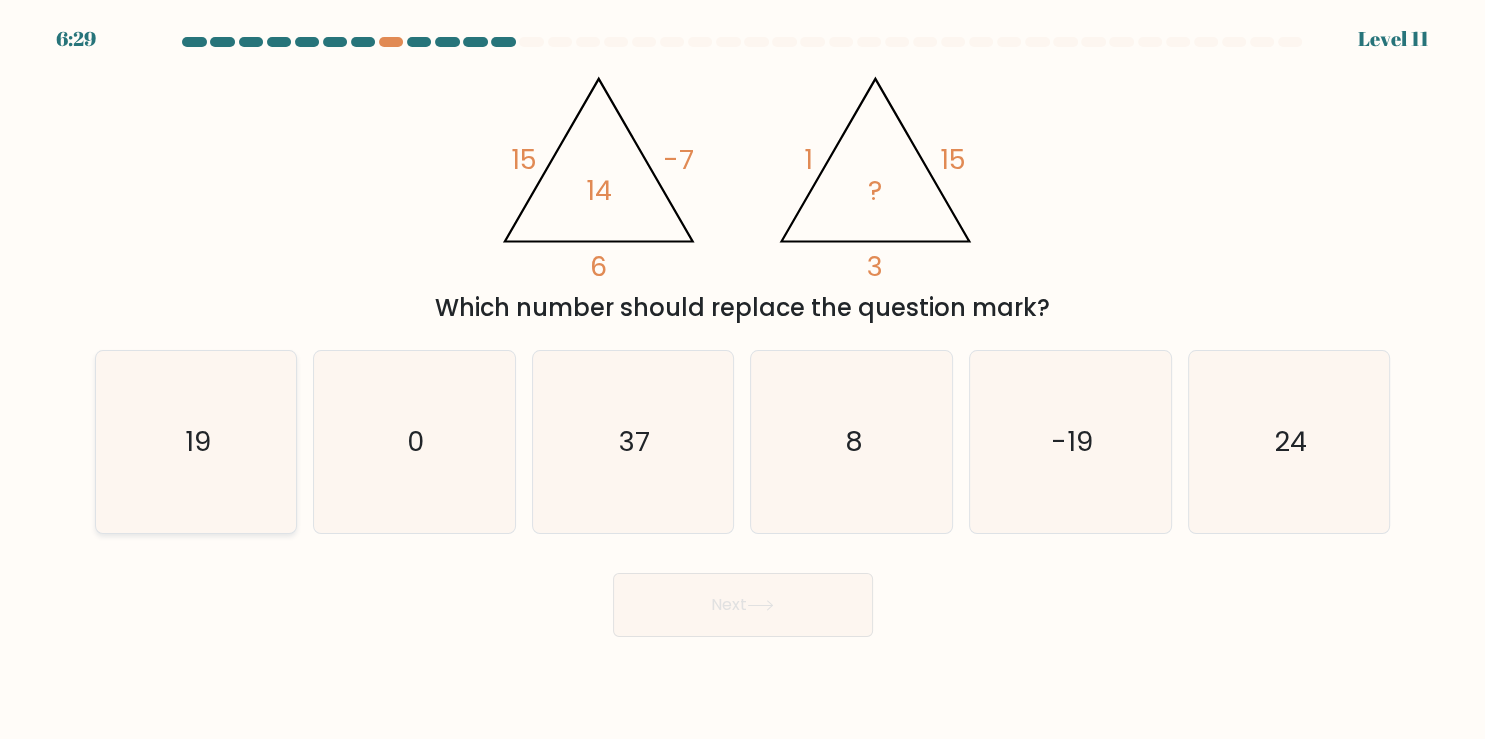 click on "19" 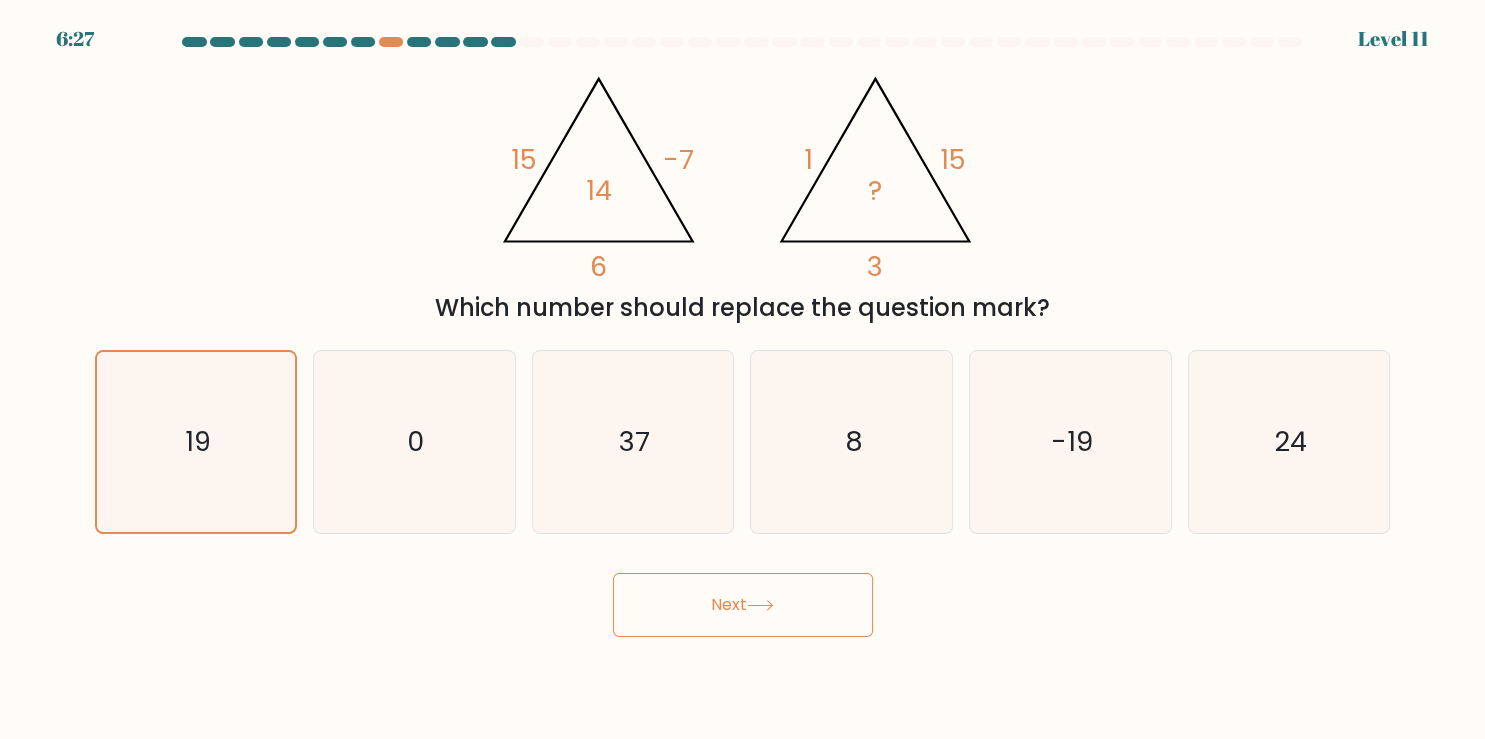 click 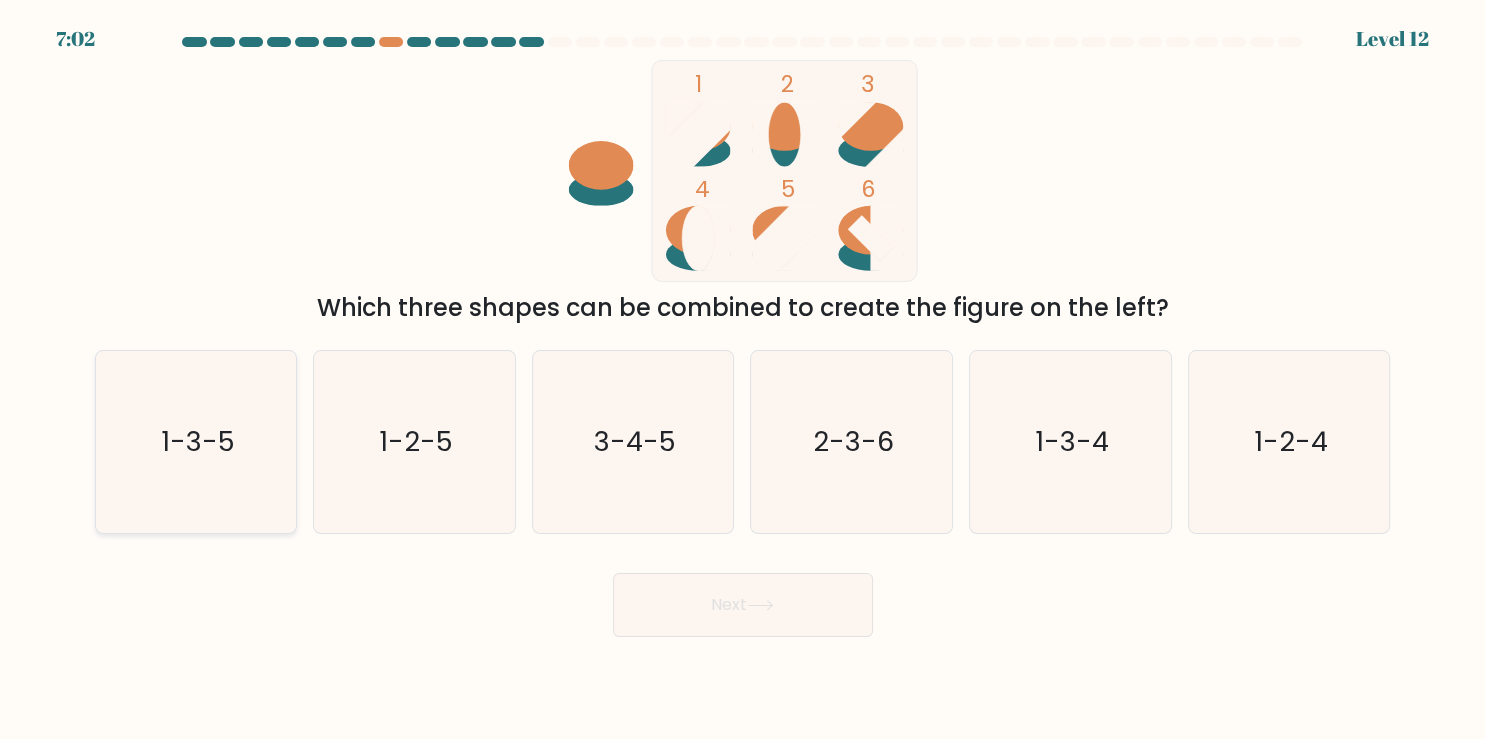 click on "1-3-5" 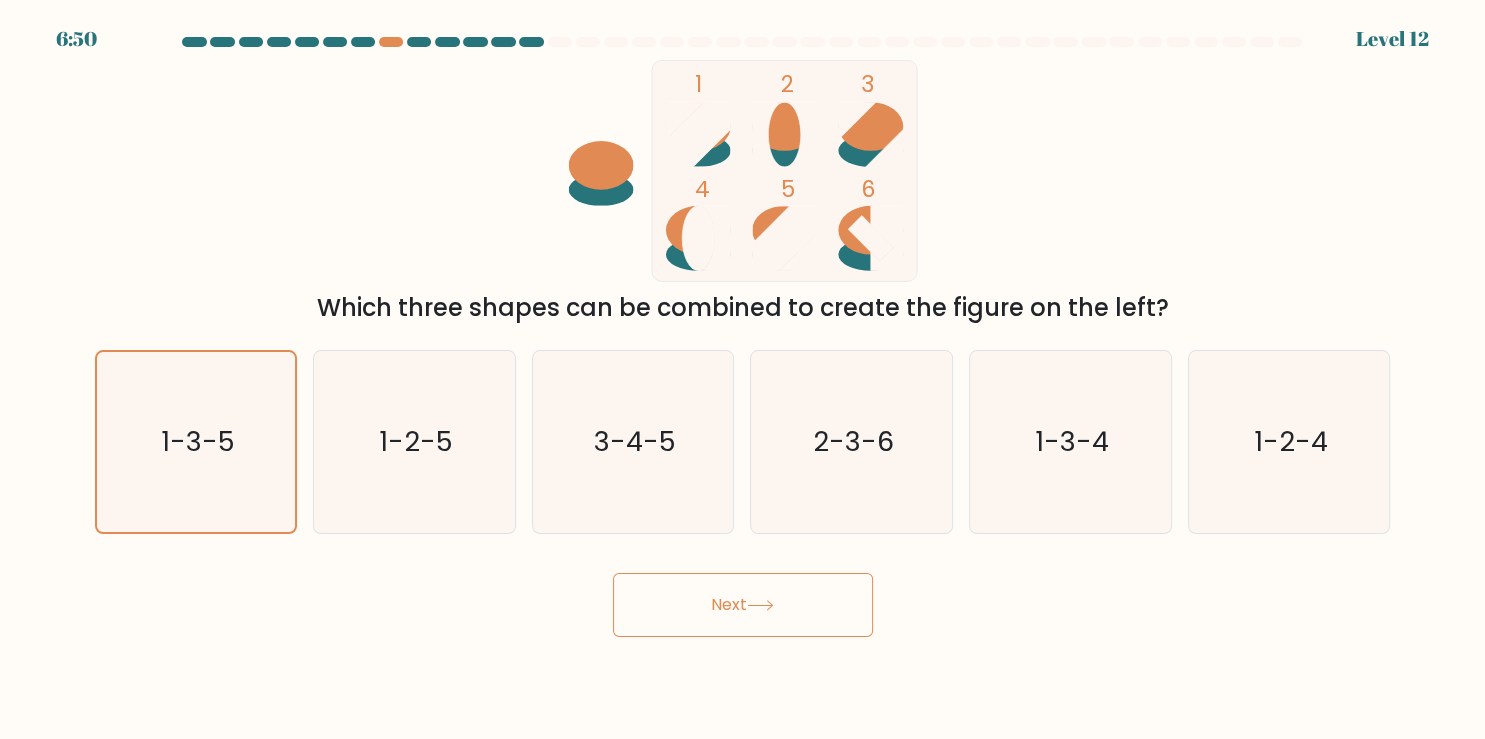 click on "Next" at bounding box center [743, 605] 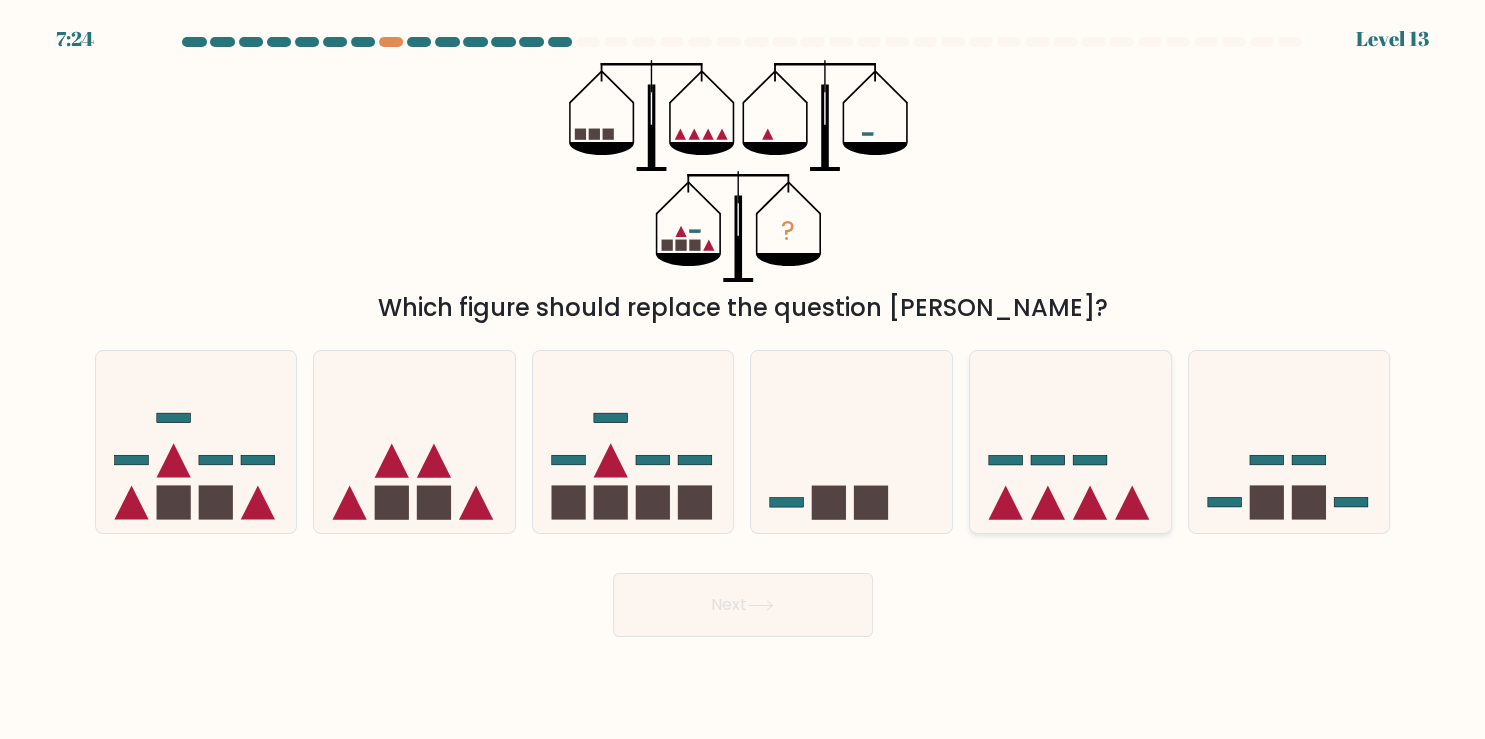 click 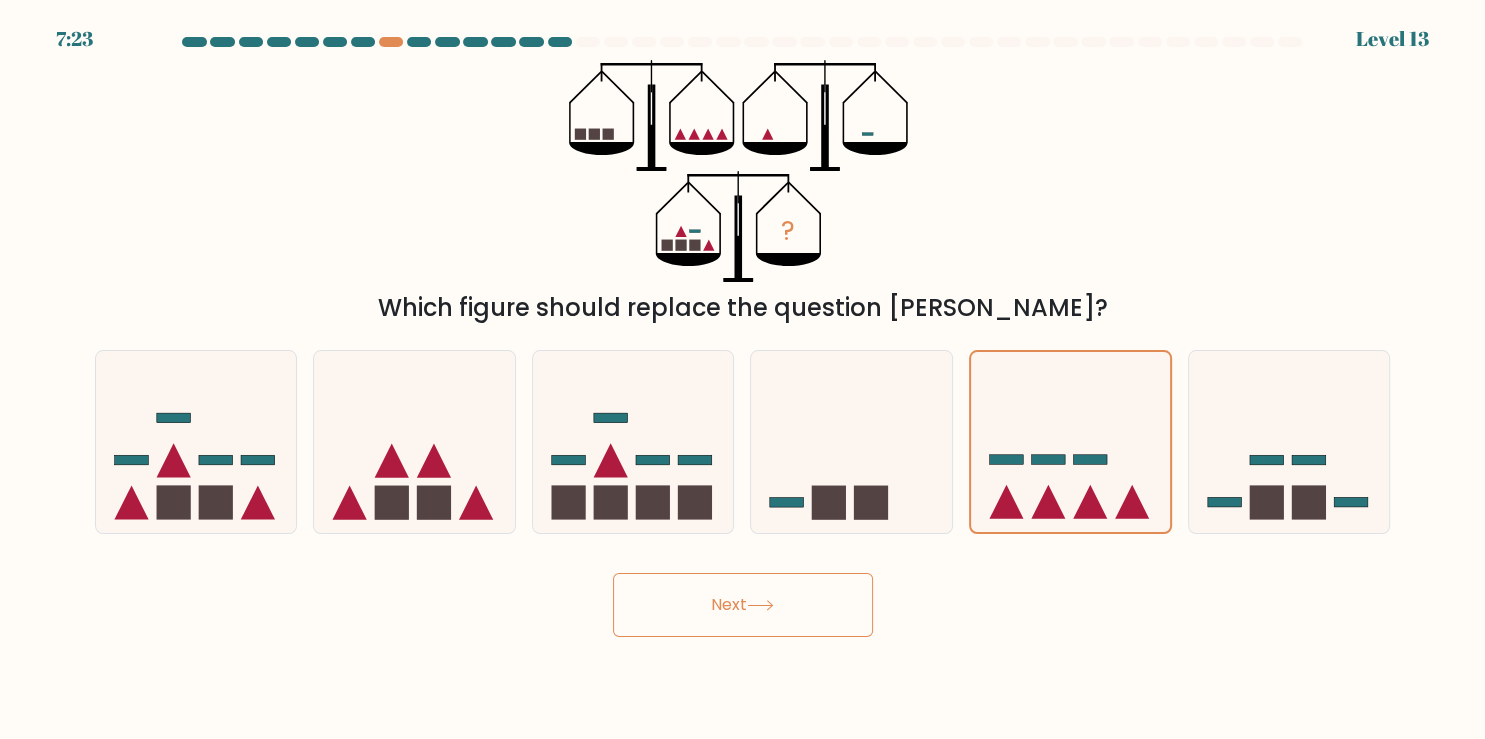 click on "Next" at bounding box center [743, 605] 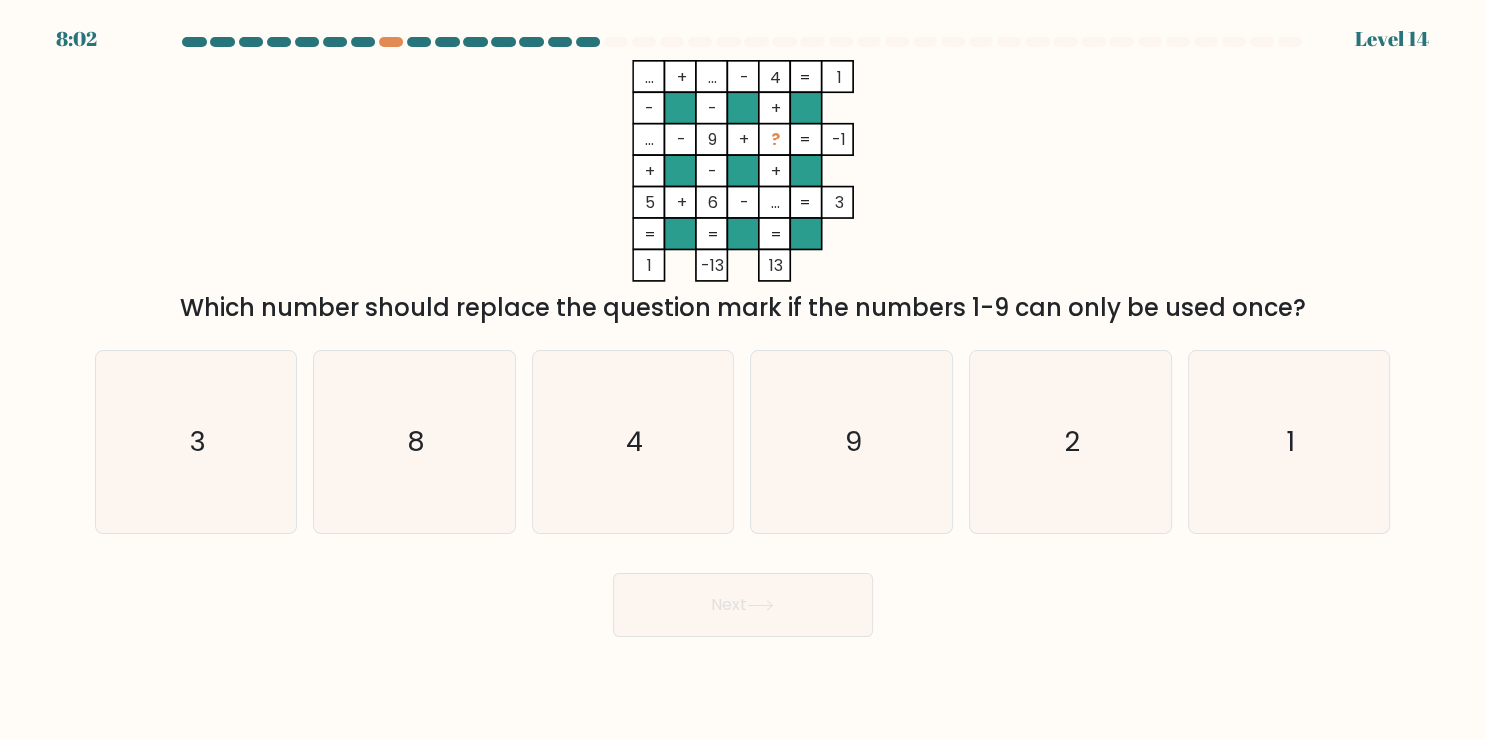 click on "d.
9" at bounding box center [851, 442] 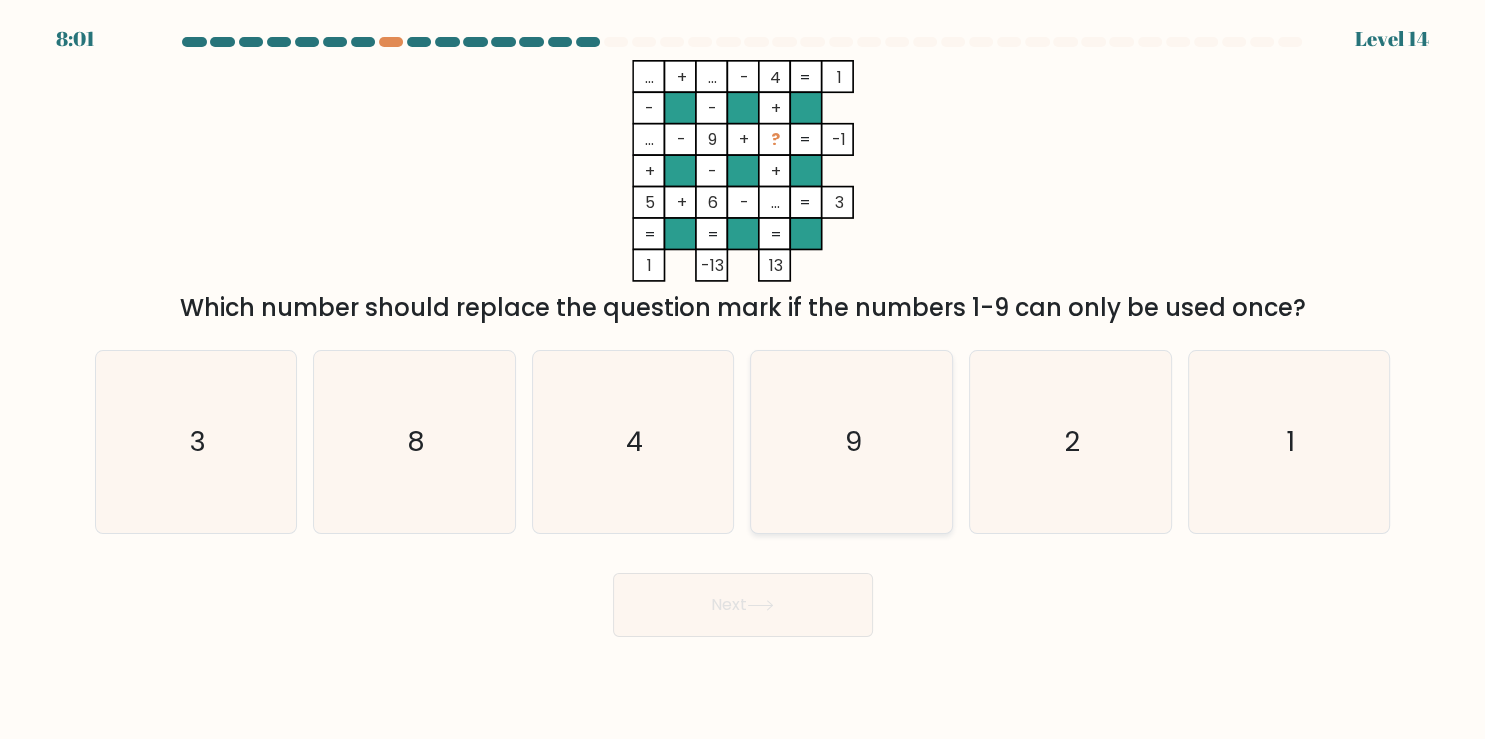 click on "9" 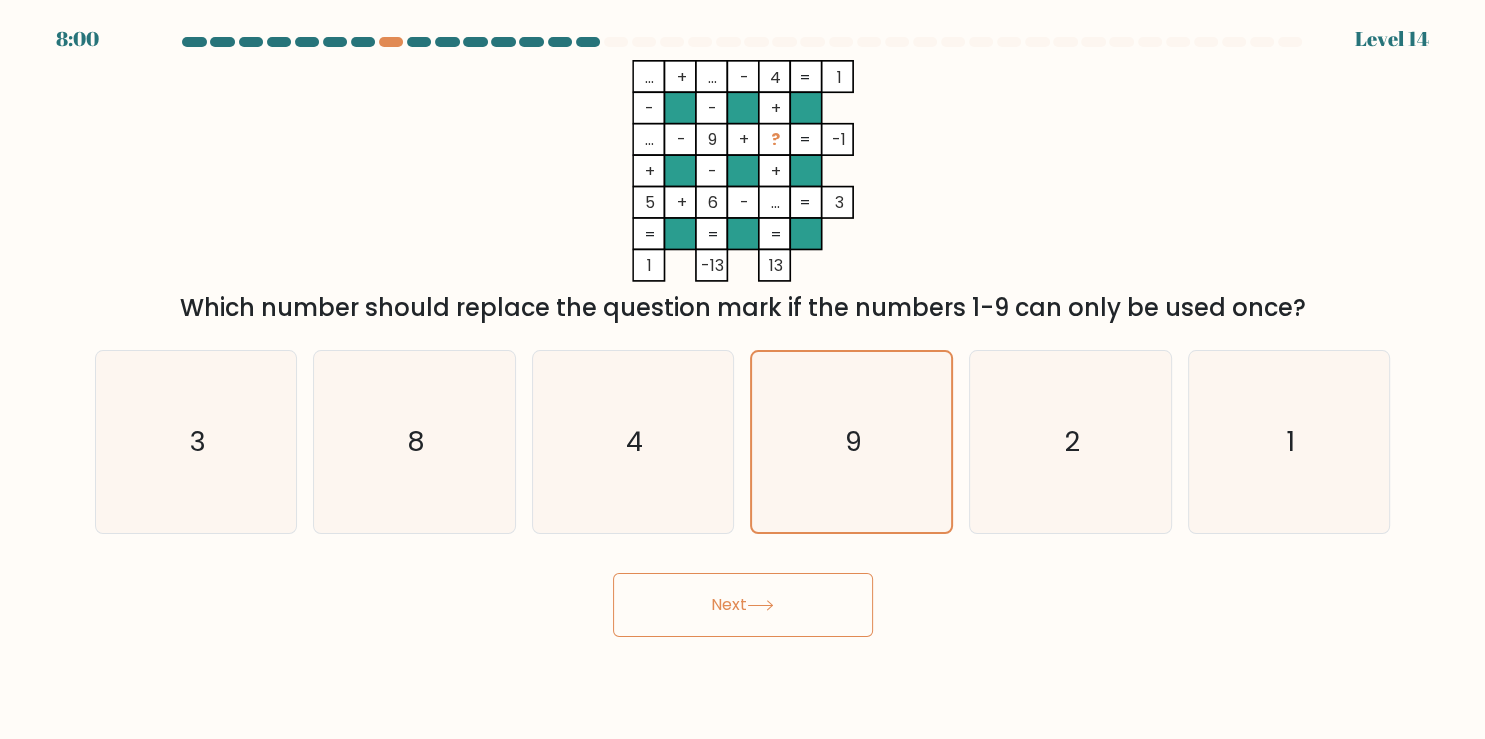 click 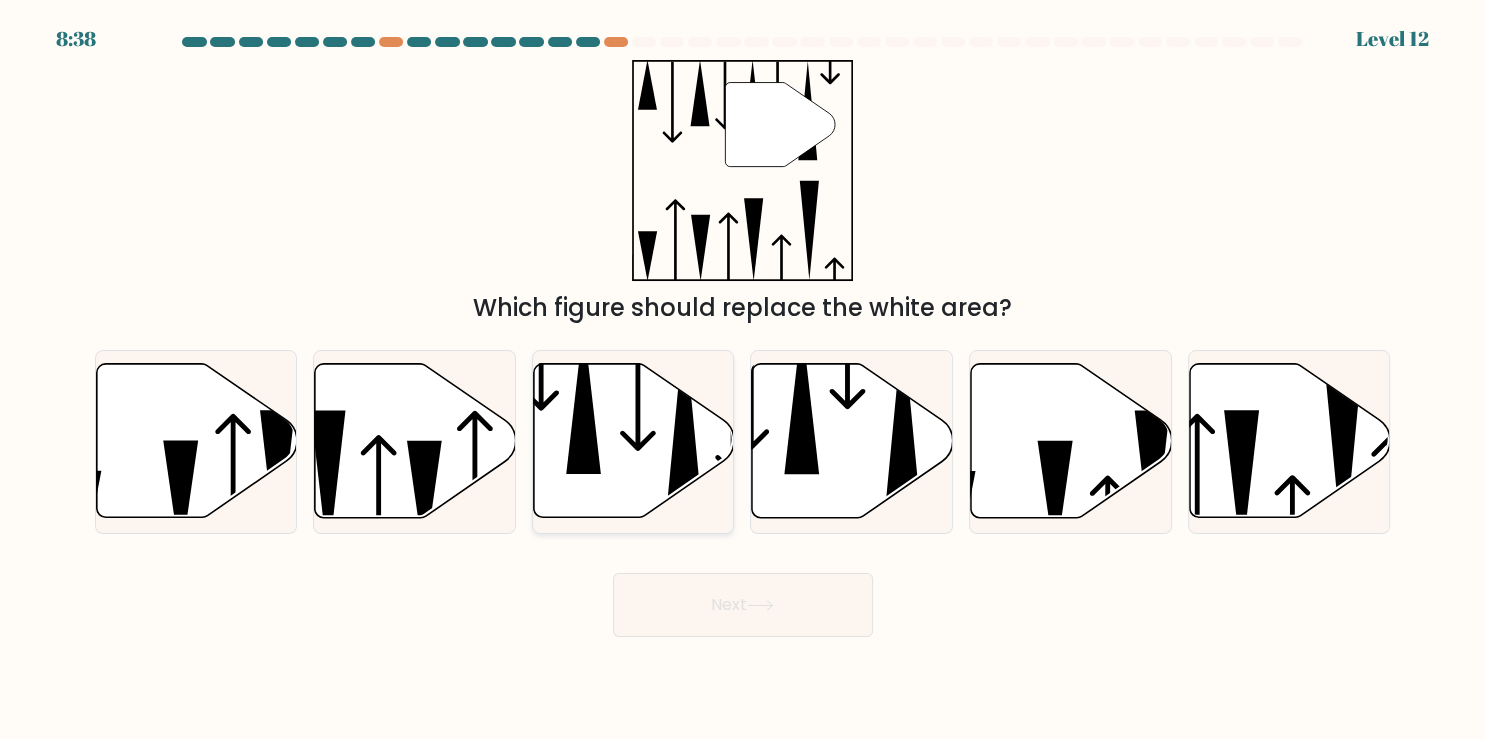 click 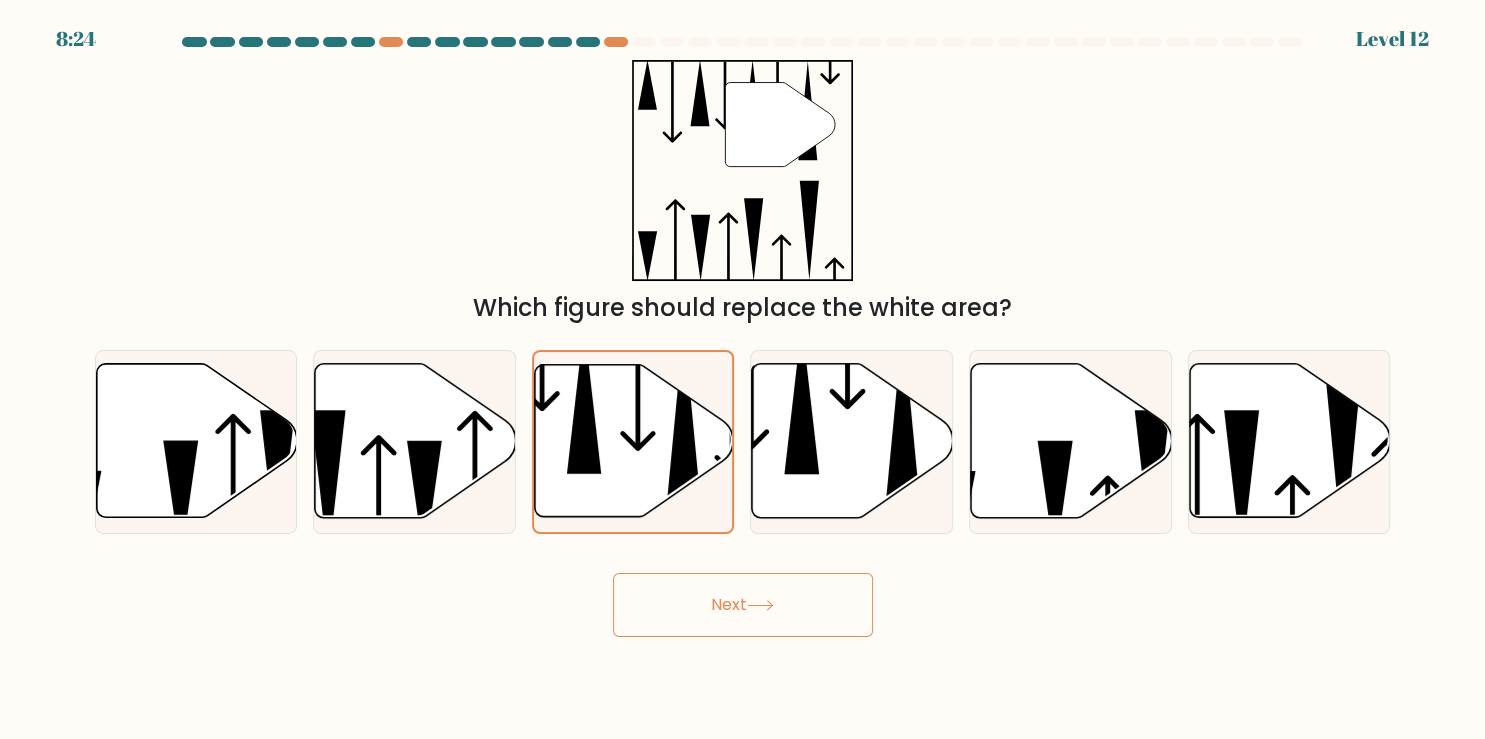 click 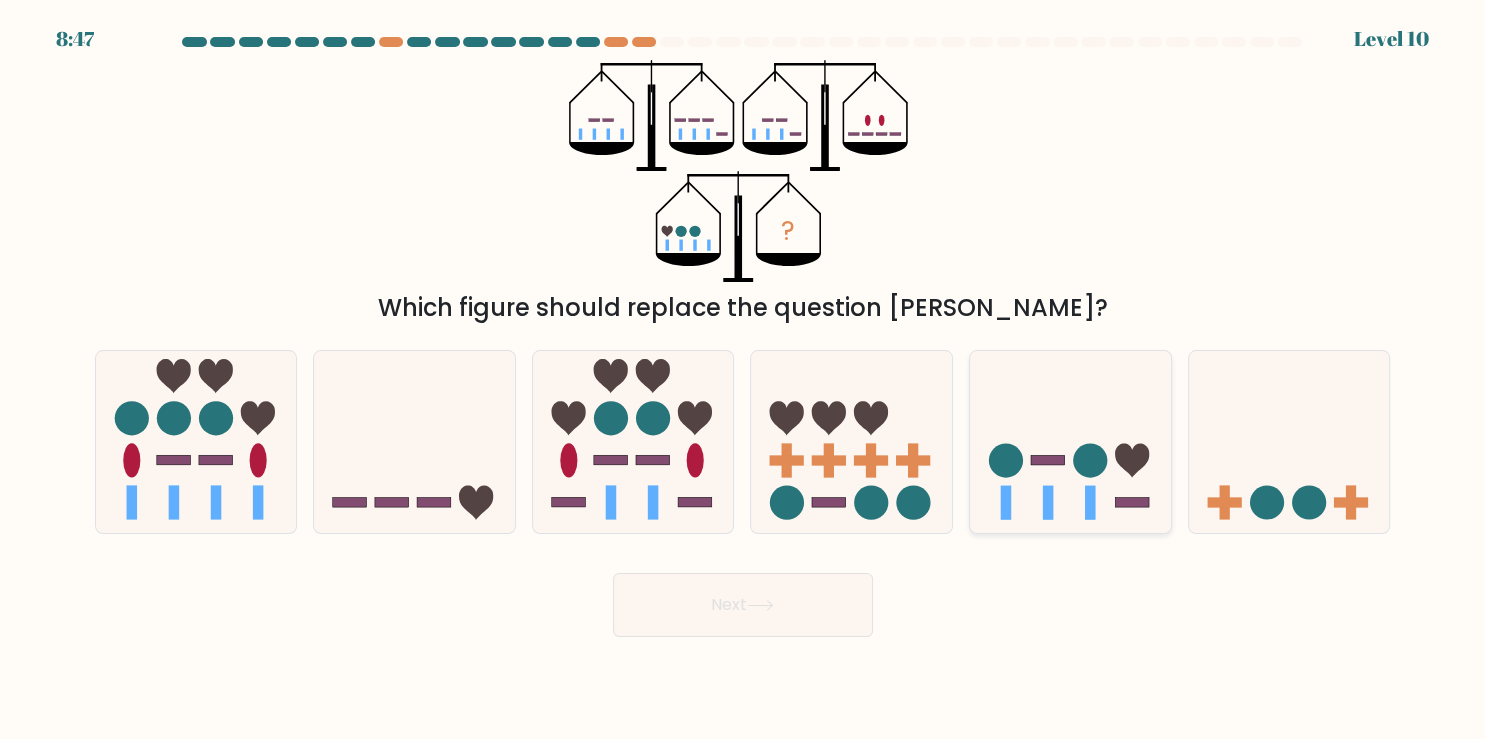 click 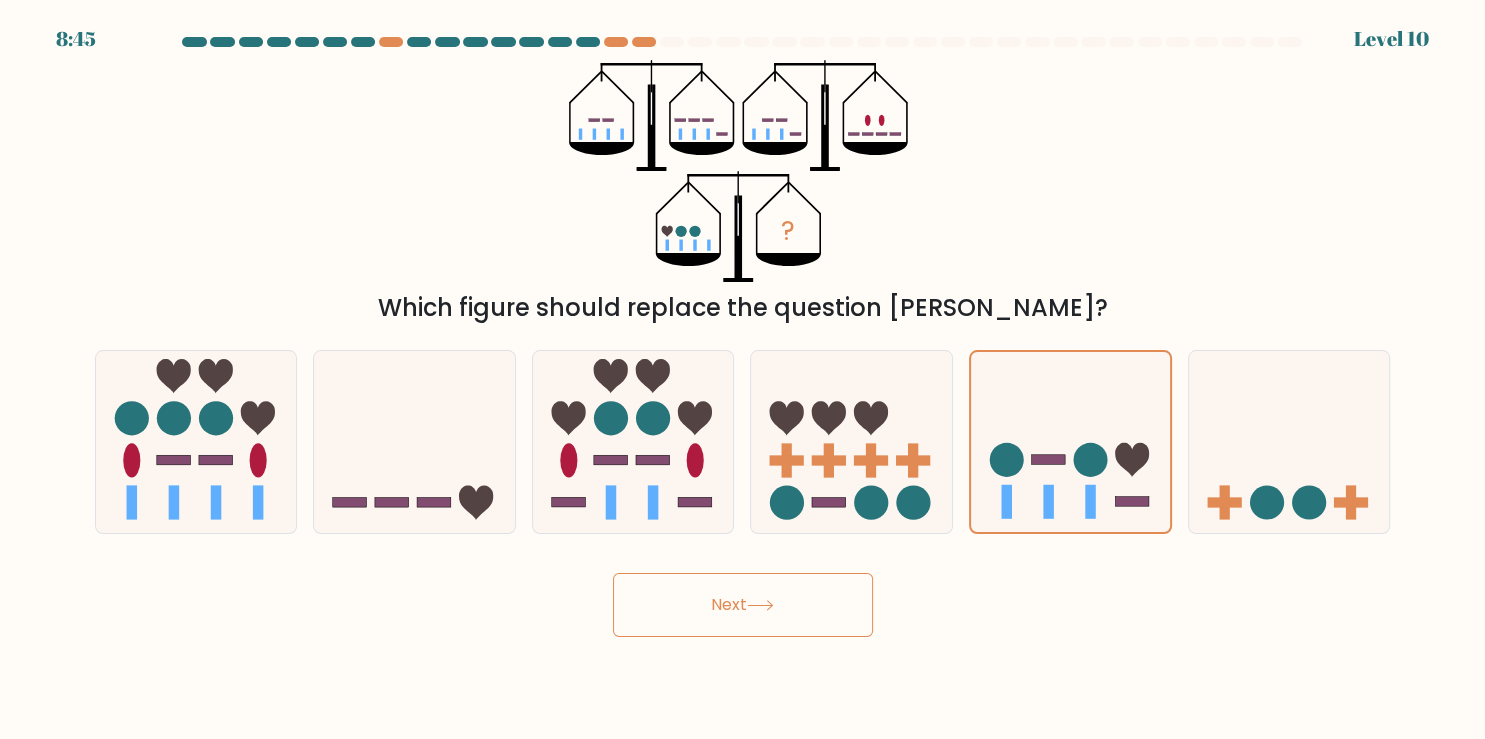 click on "Next" at bounding box center [743, 605] 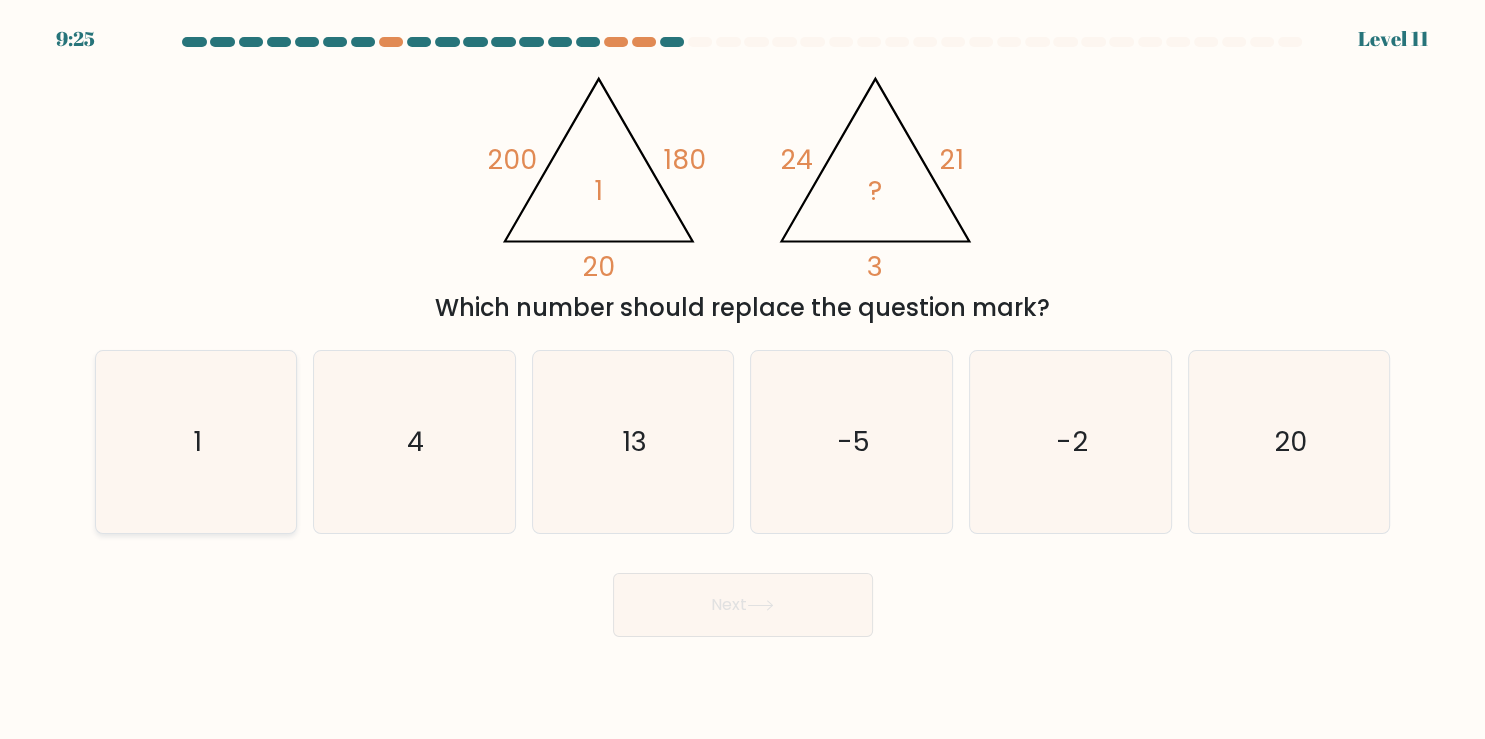 click on "1" 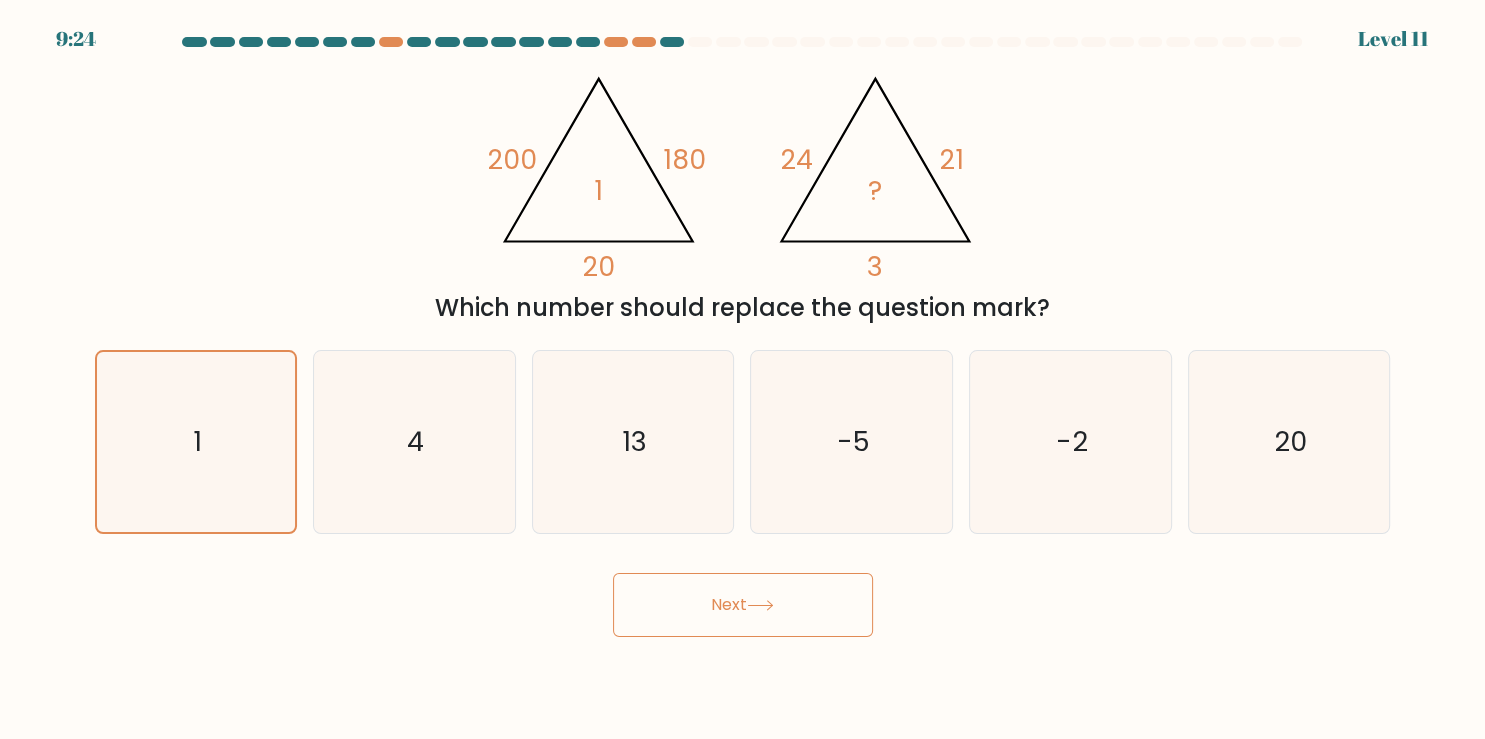 click on "Next" at bounding box center (743, 605) 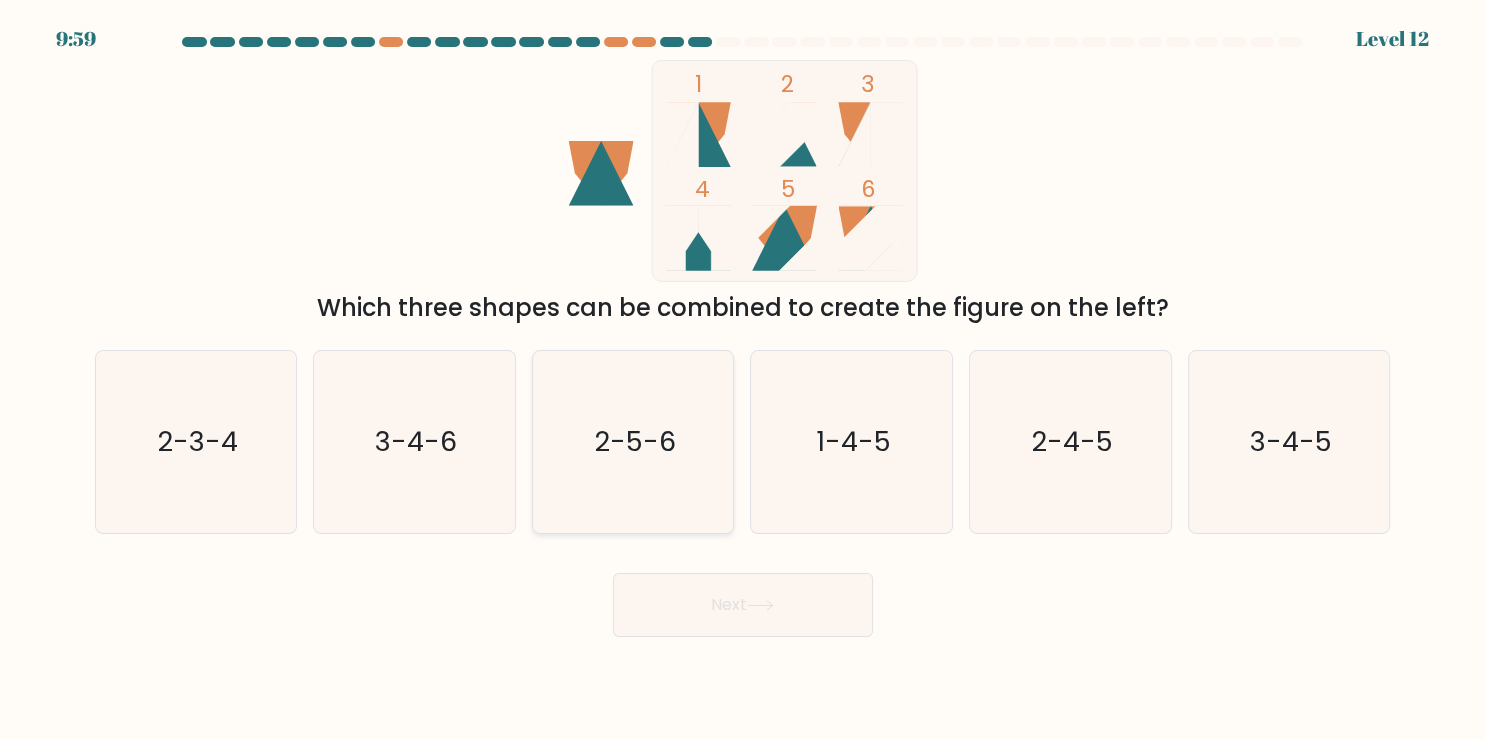 click on "2-5-6" 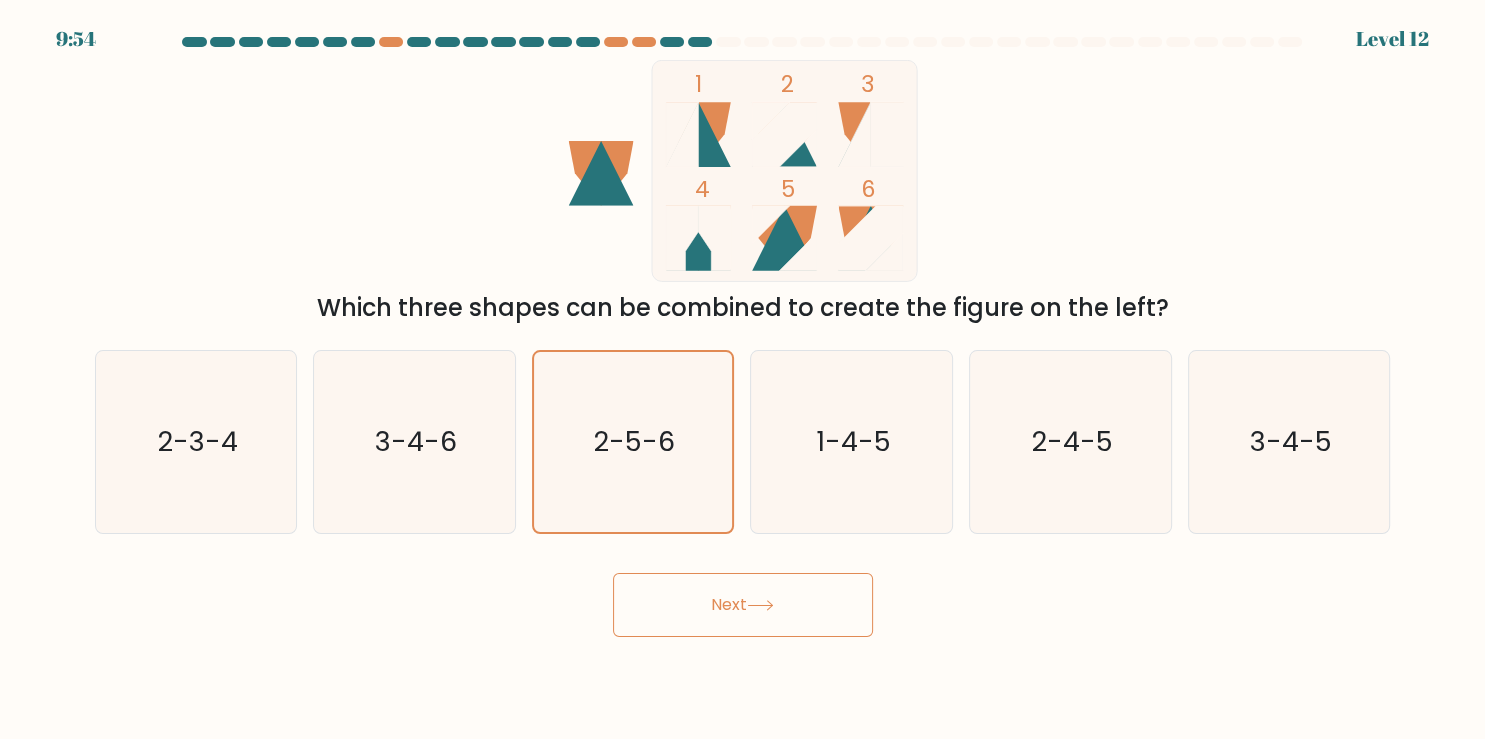 click on "Next" at bounding box center [743, 605] 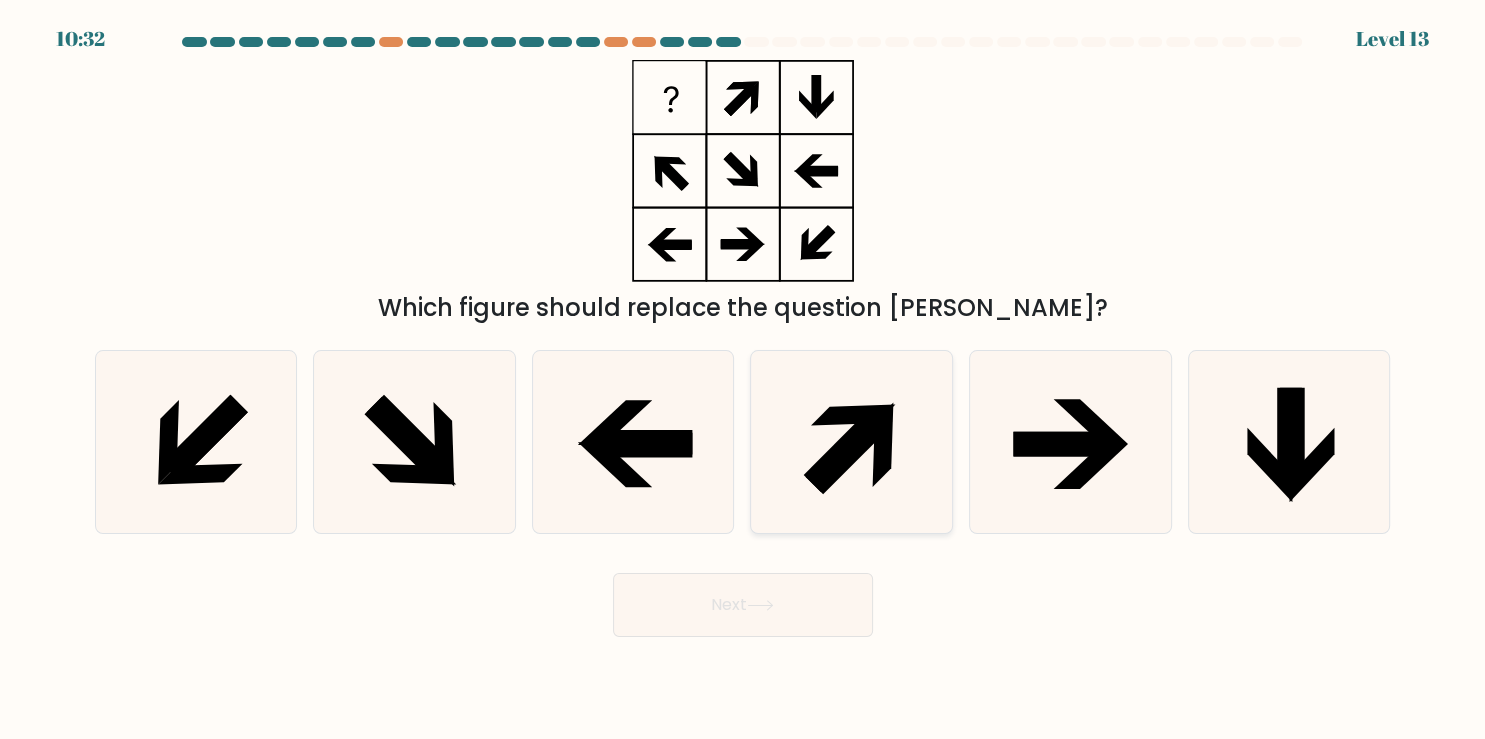 click 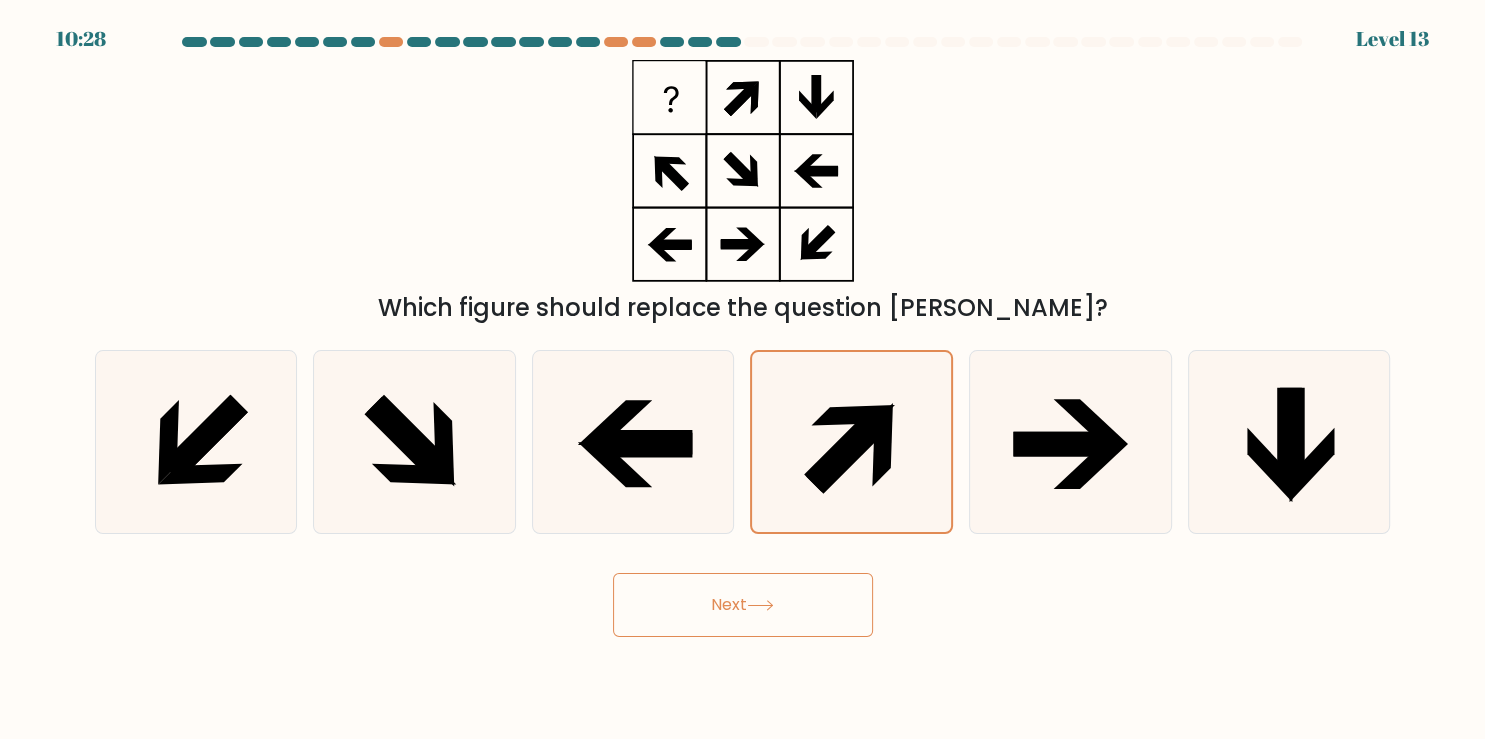 click on "Next" at bounding box center (743, 605) 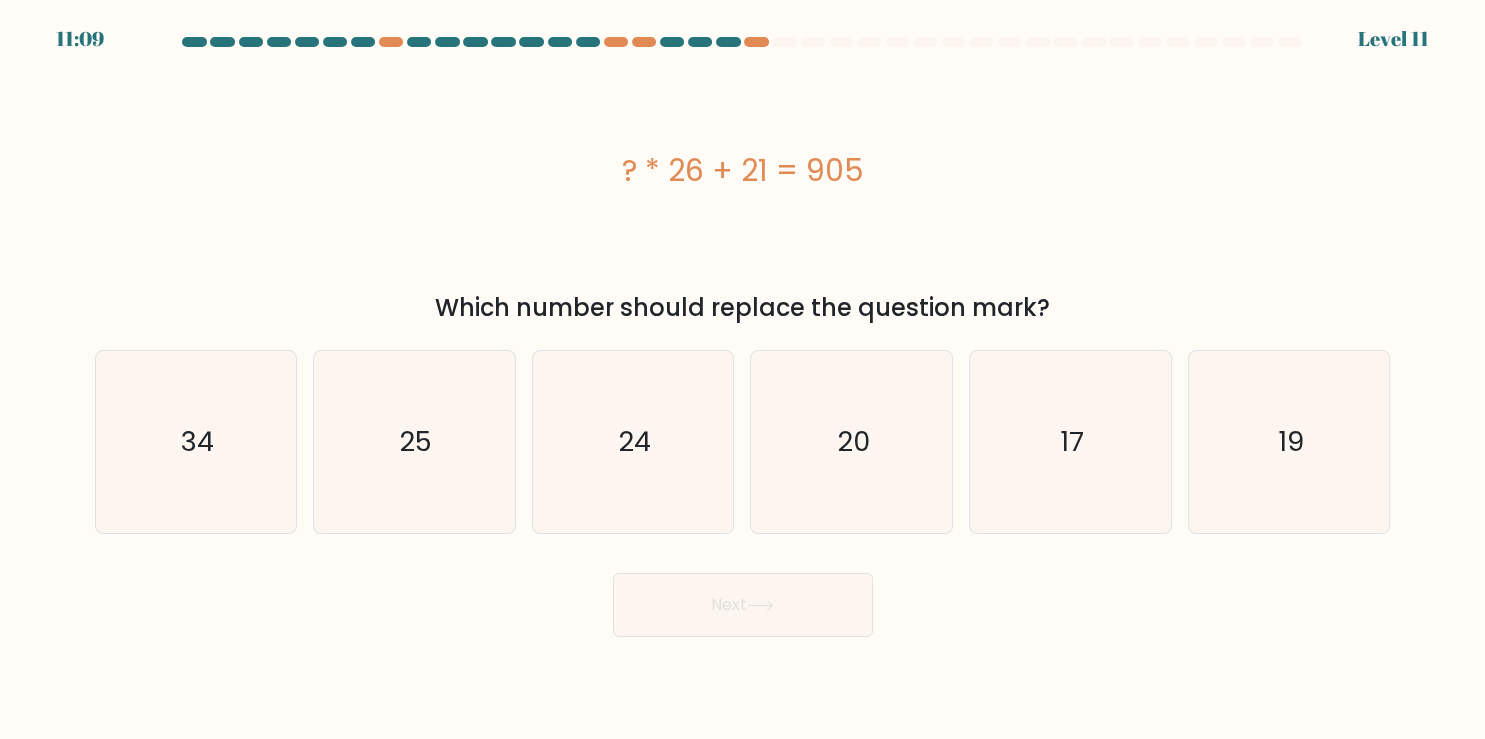 type 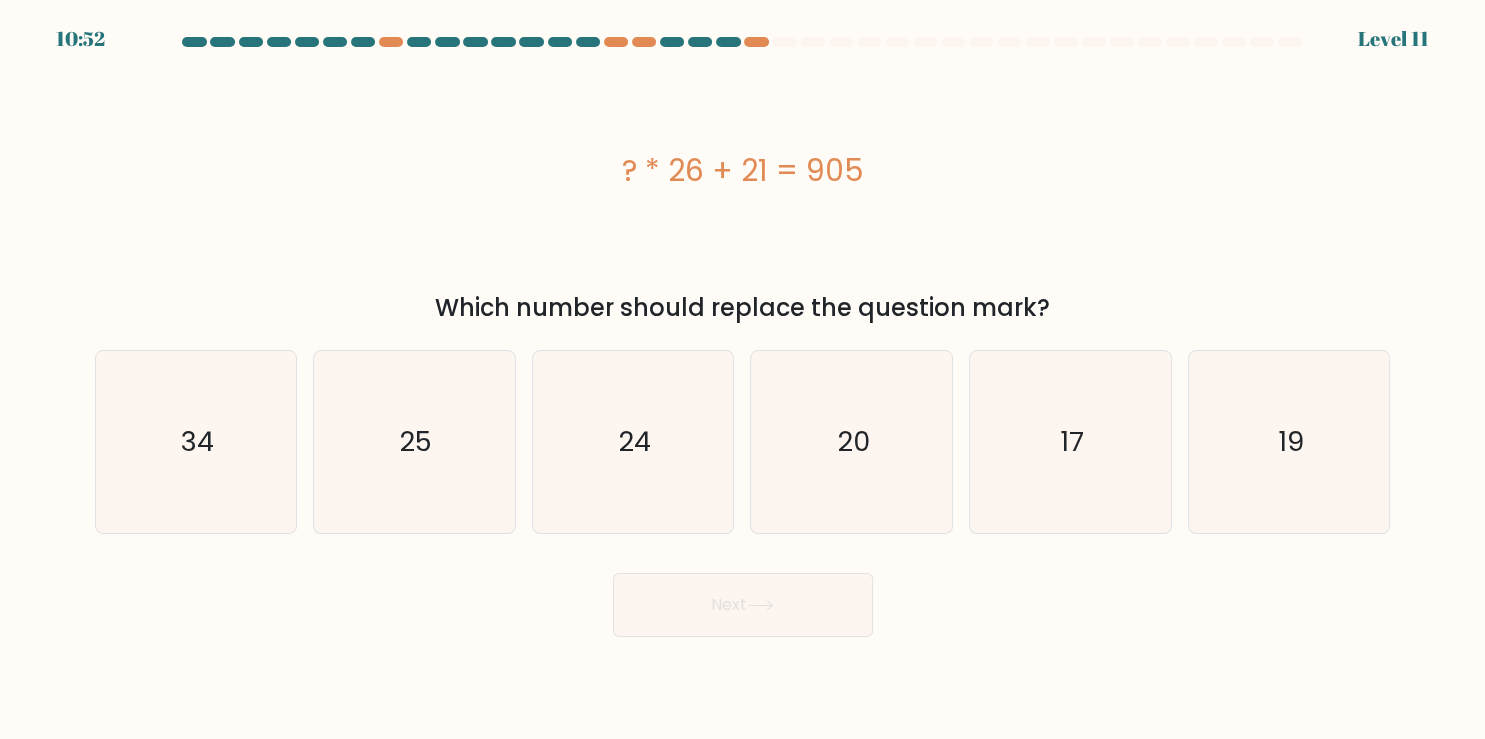 click on "e.
17" at bounding box center [1070, 442] 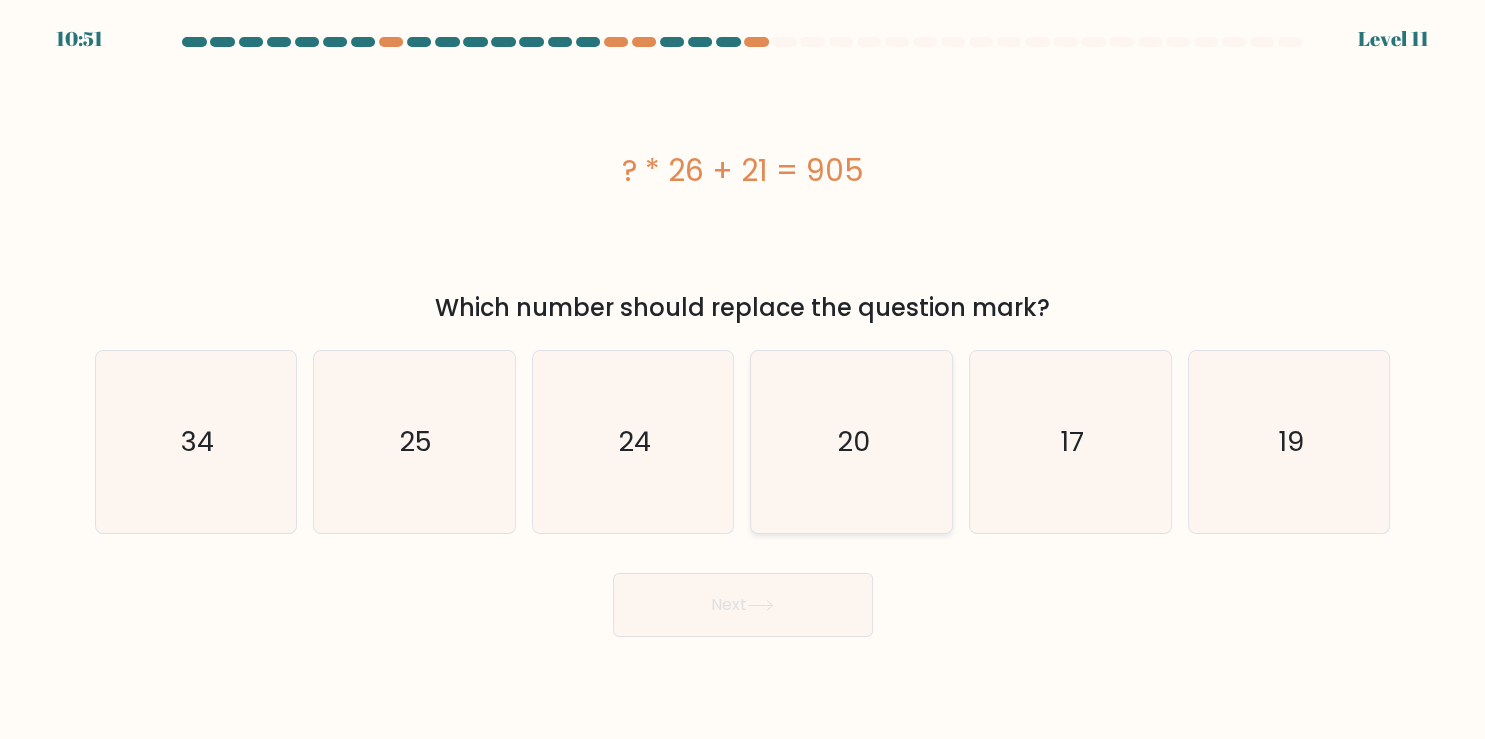 click on "20" 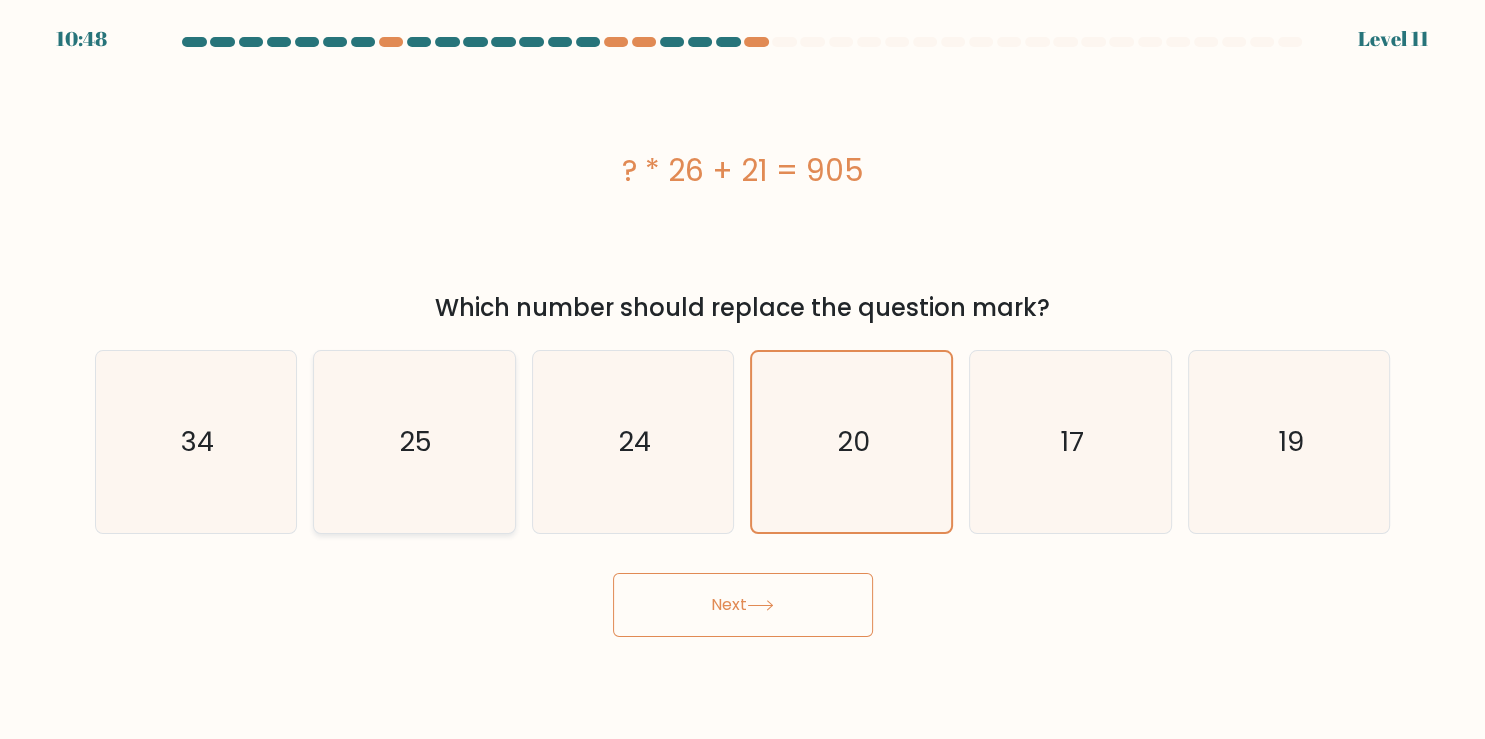 click on "25" 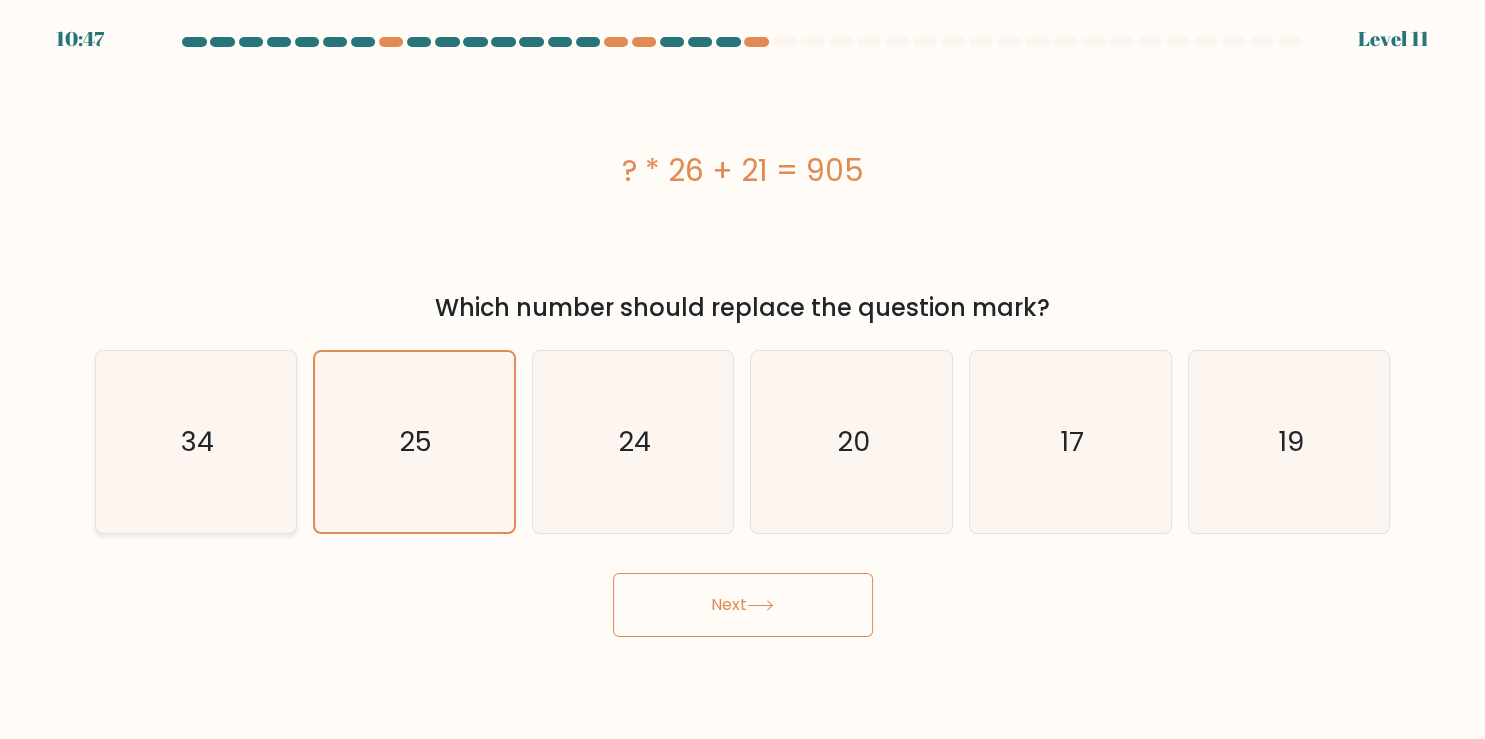click on "34" 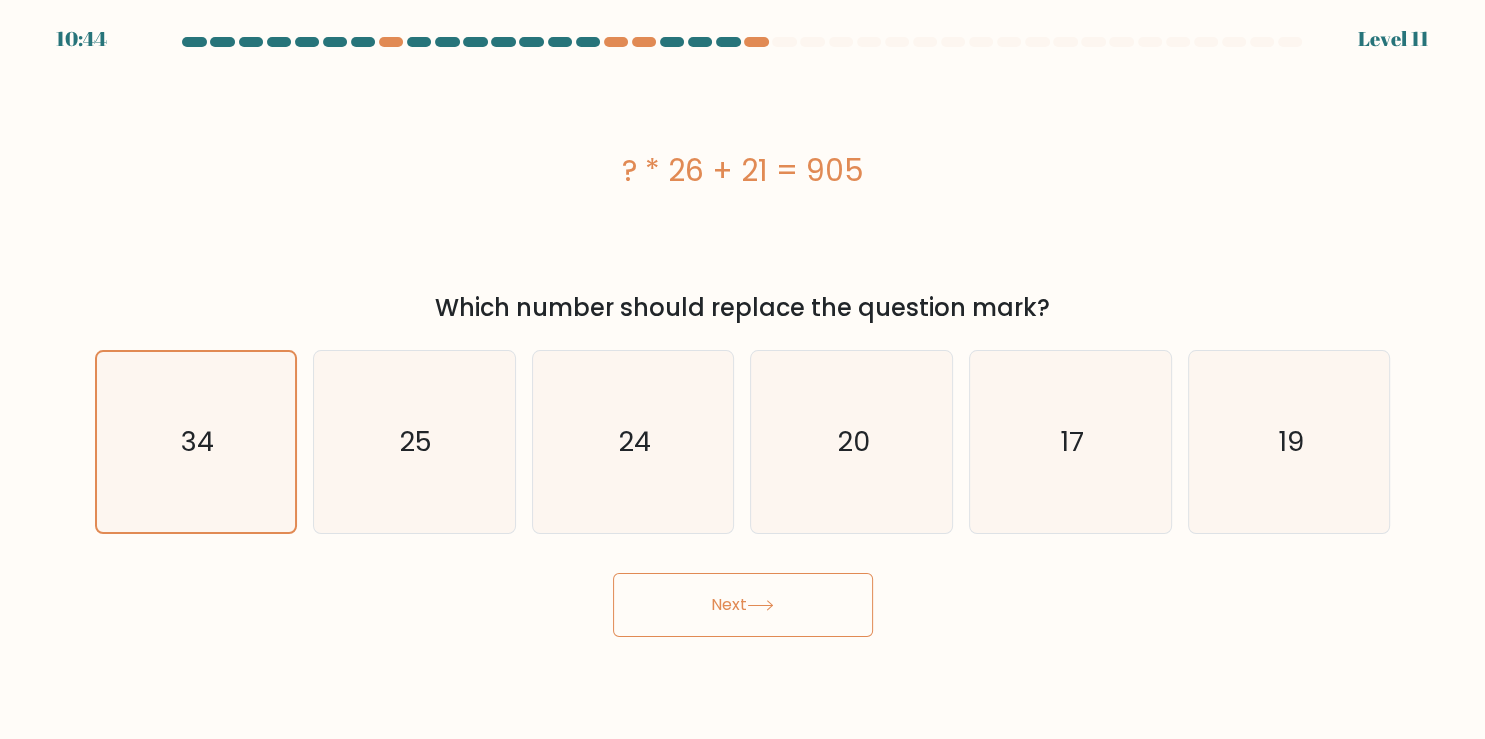 click on "Next" at bounding box center (743, 605) 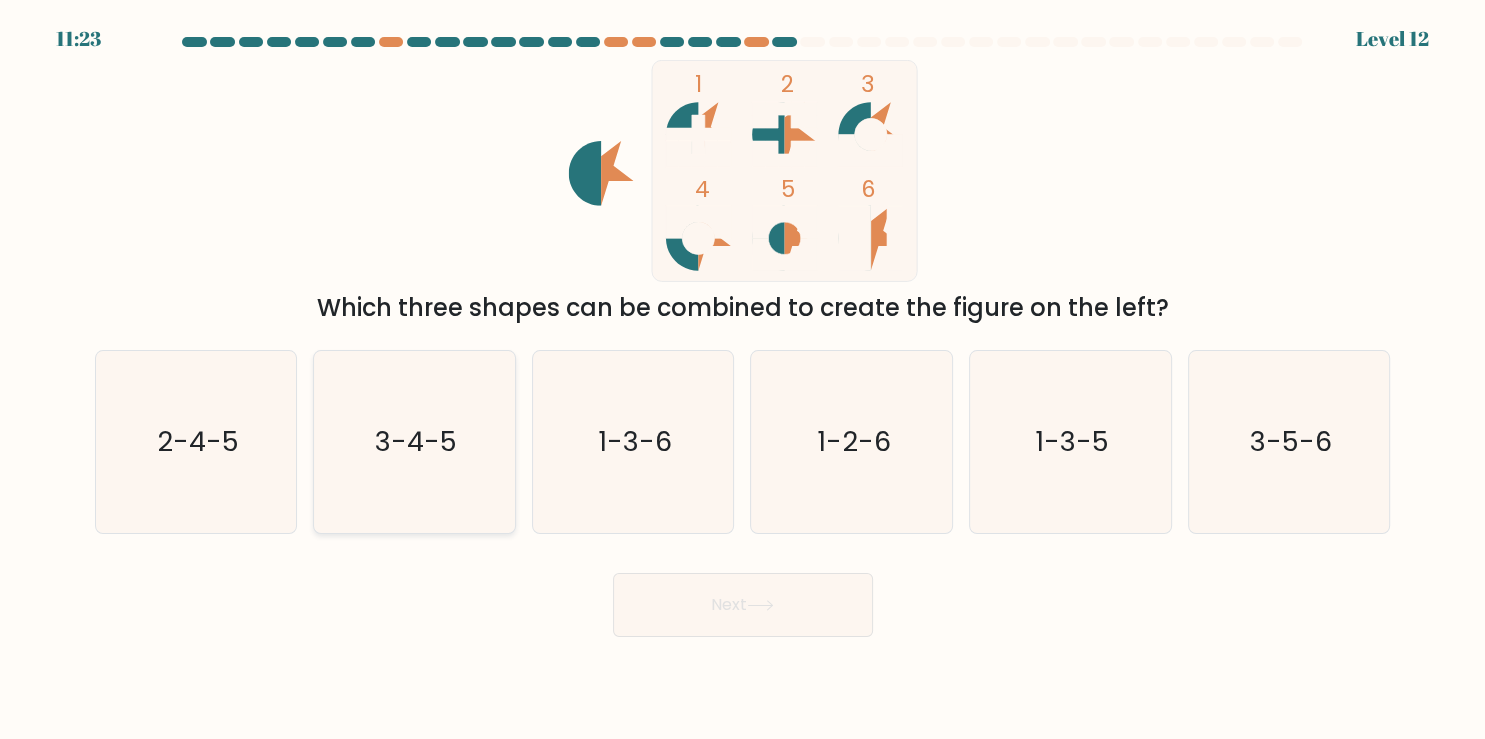 click on "3-4-5" 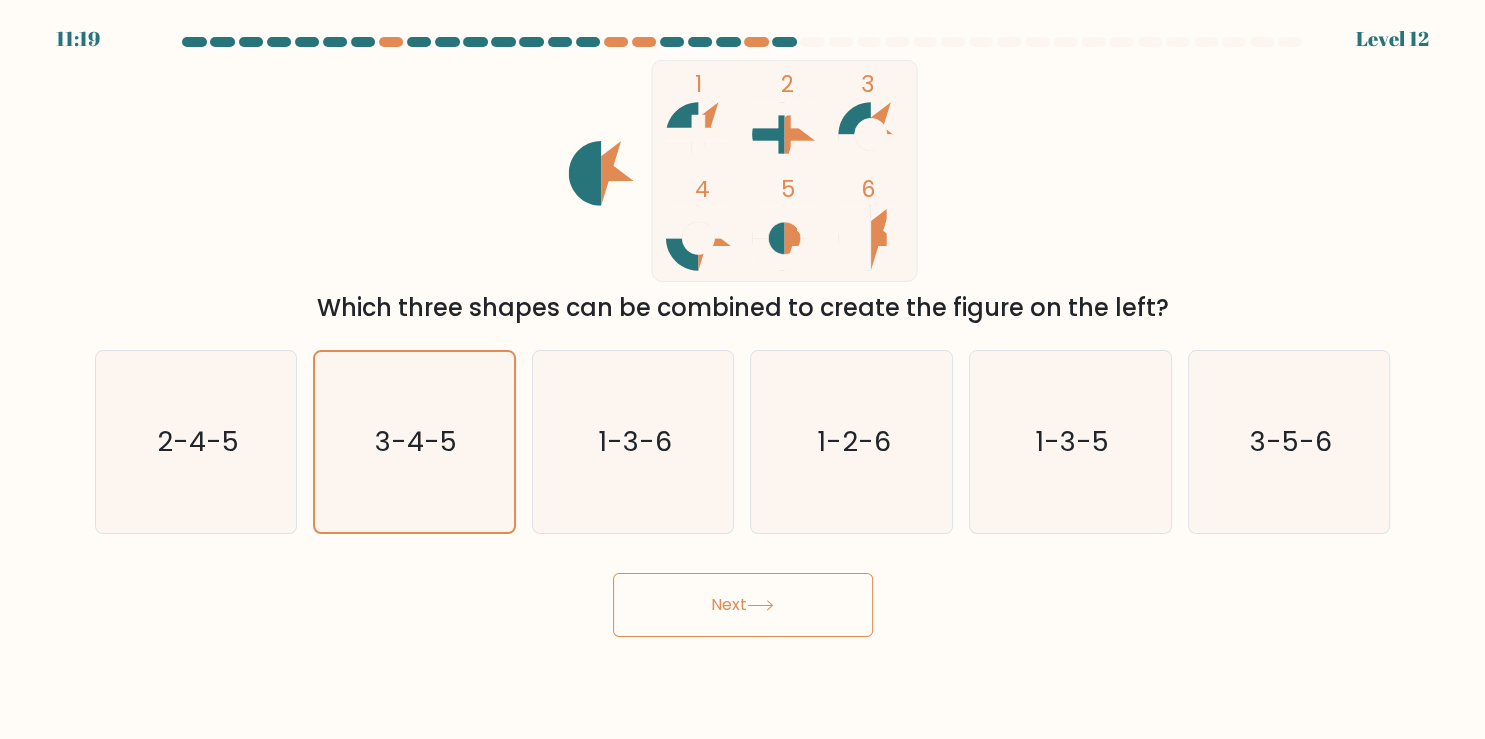 drag, startPoint x: 791, startPoint y: 642, endPoint x: 749, endPoint y: 605, distance: 55.97321 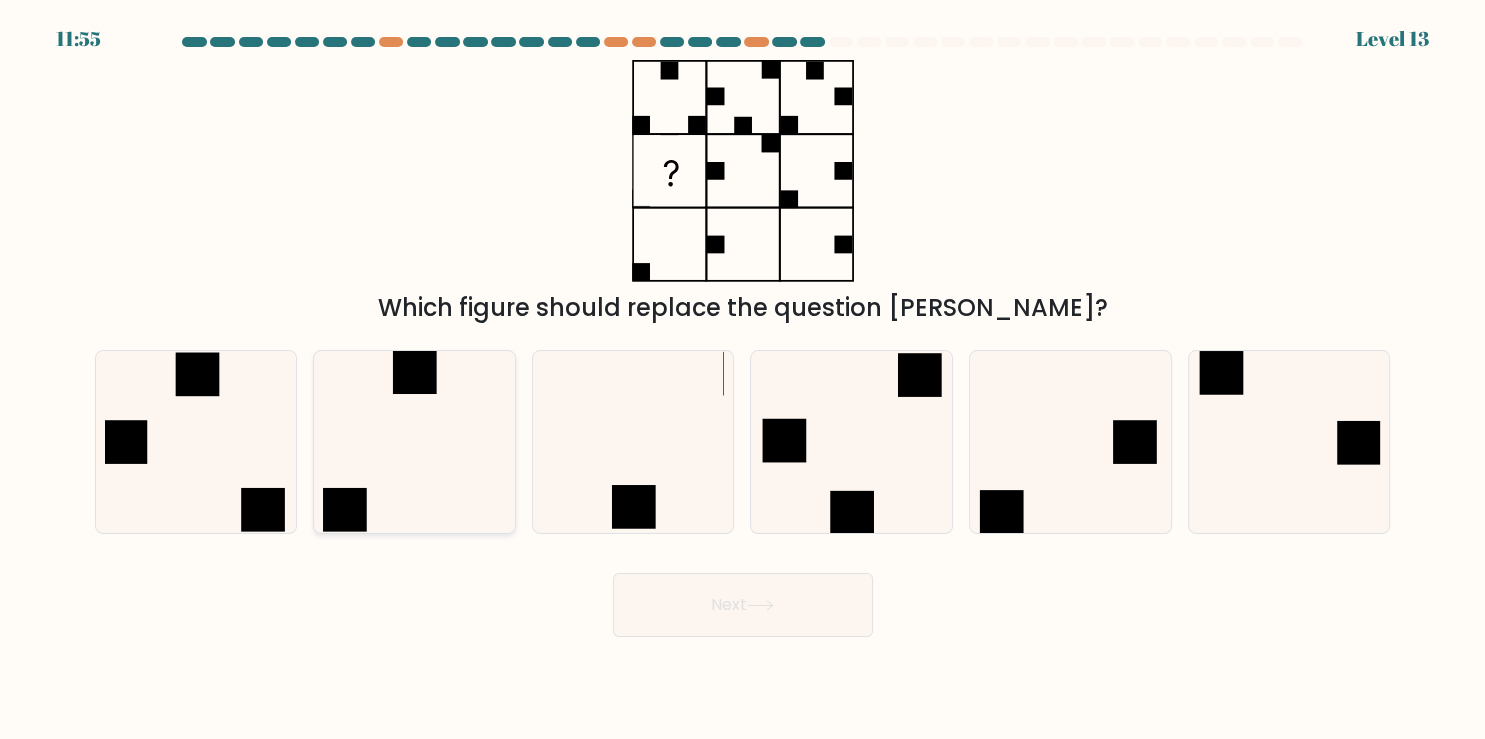 click 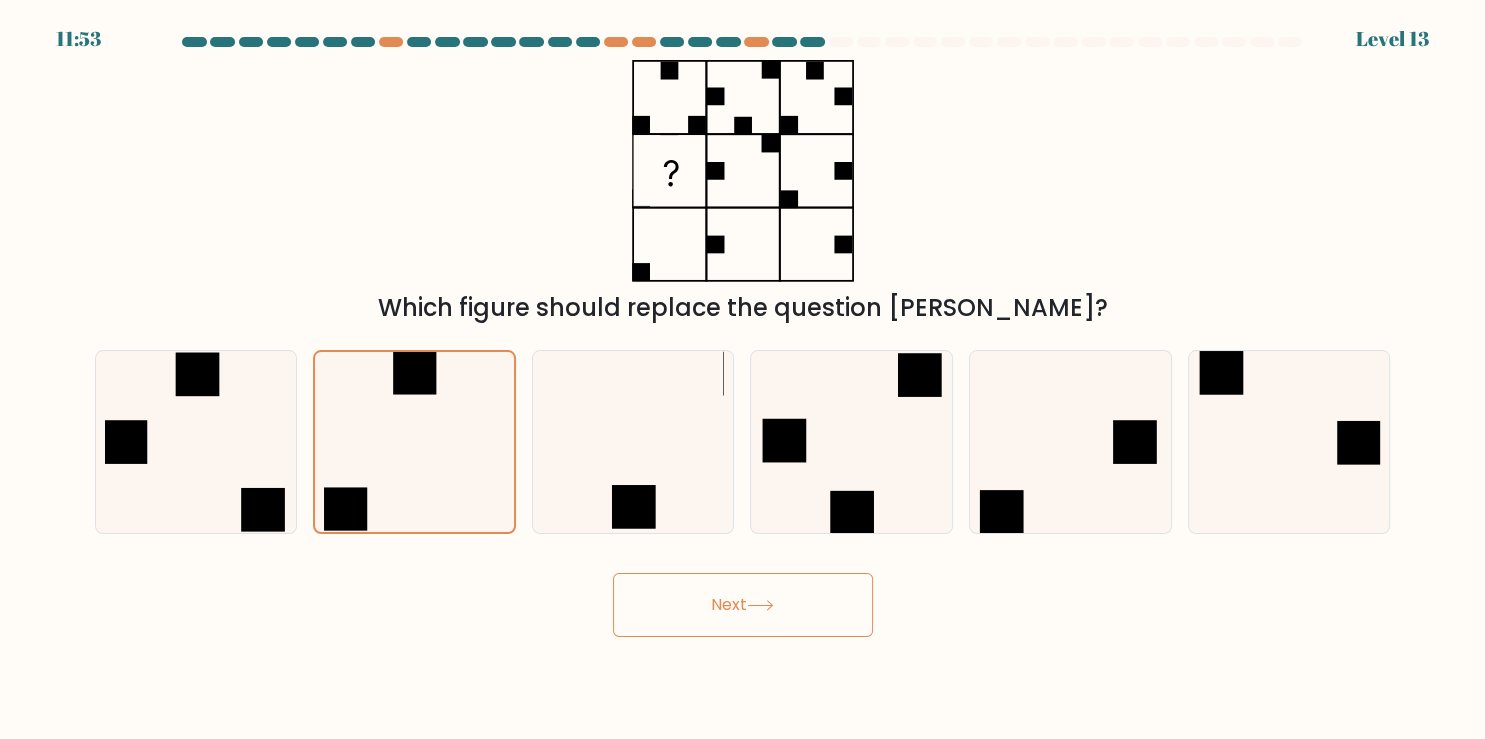 click on "Next" at bounding box center [743, 605] 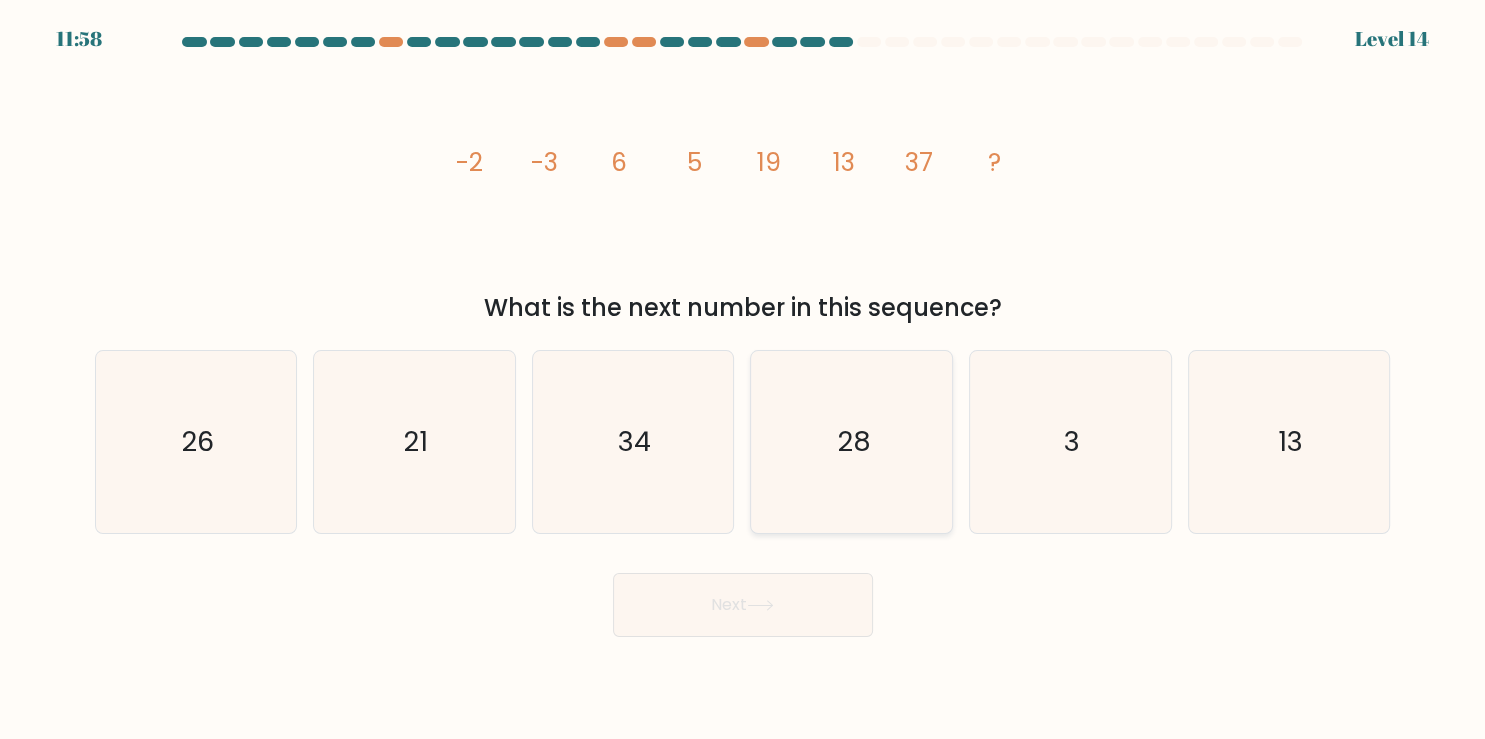 click on "28" 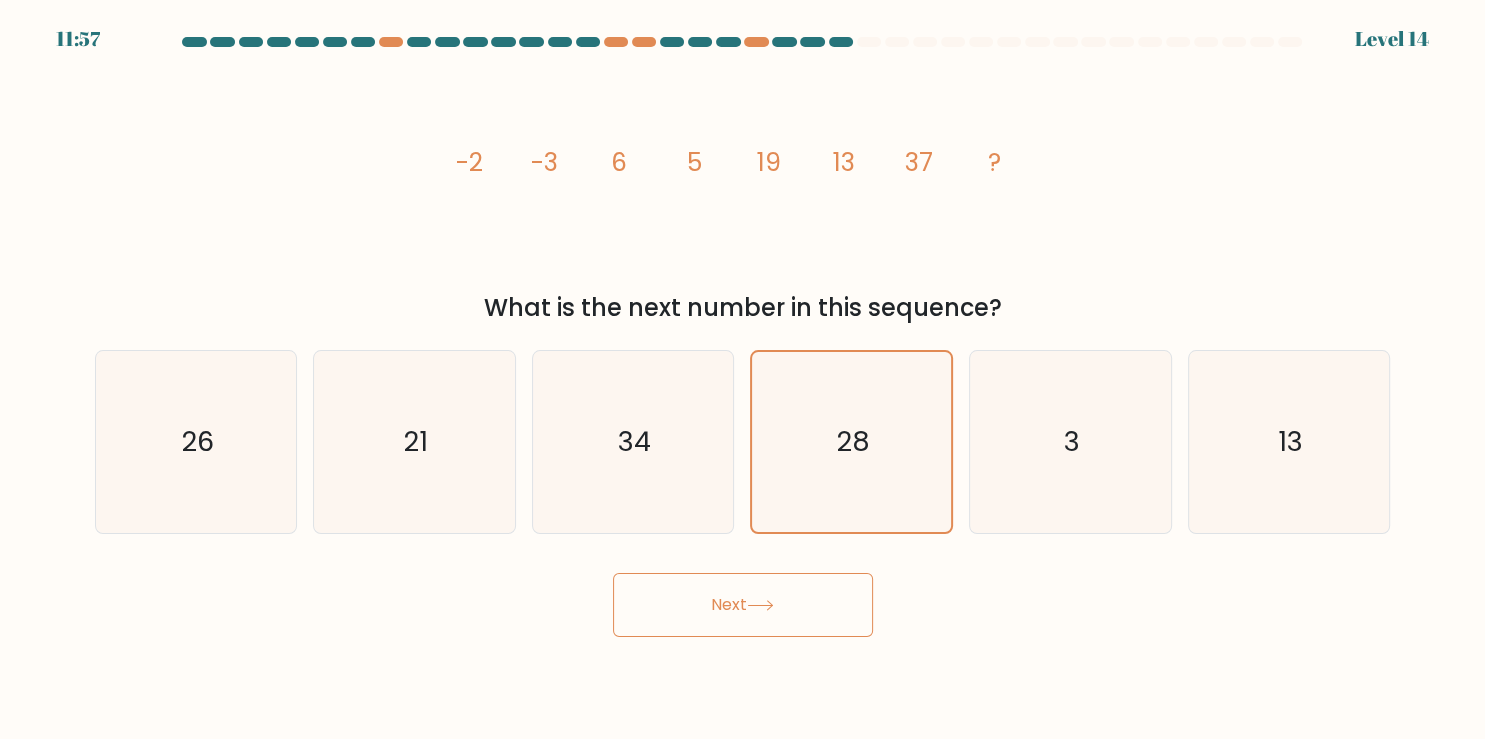 click on "Next" at bounding box center [743, 605] 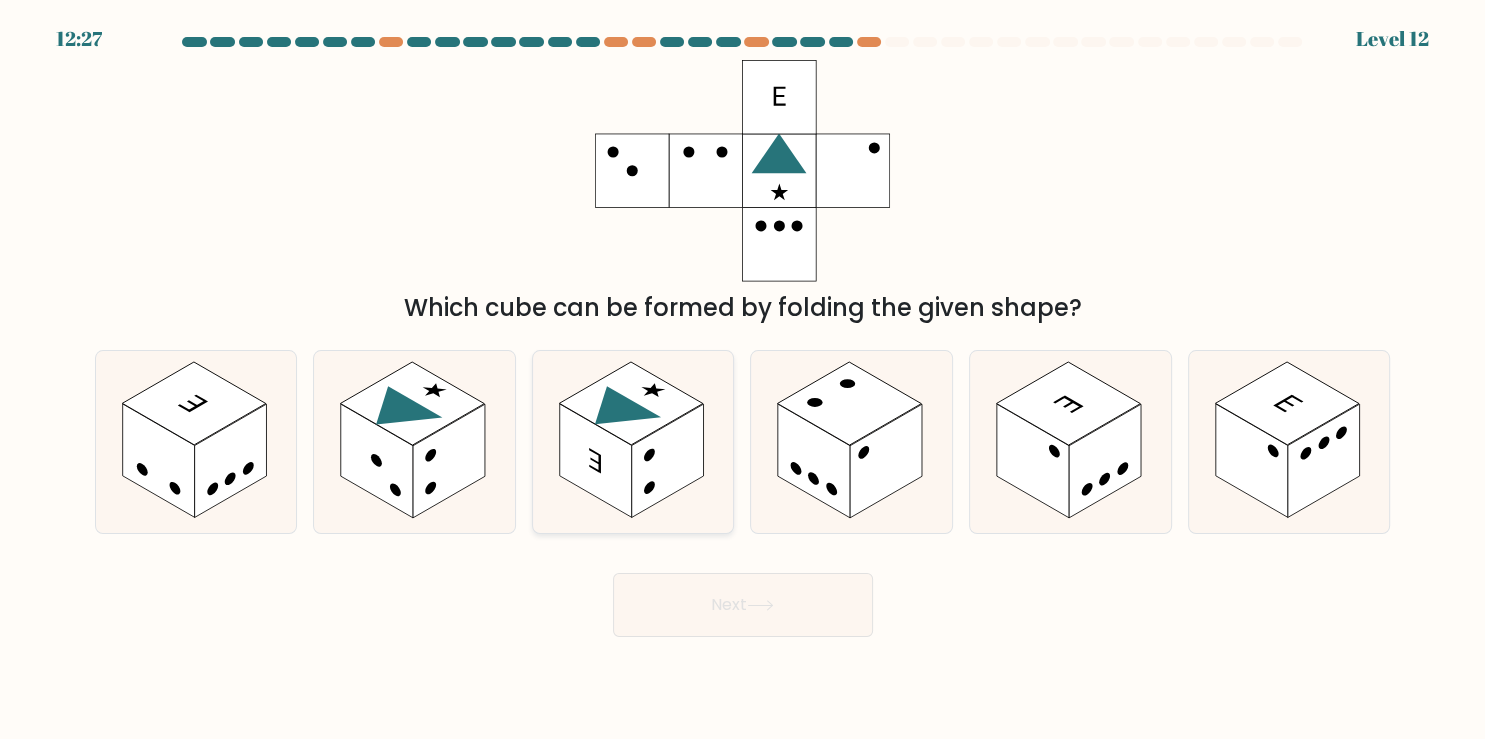 click 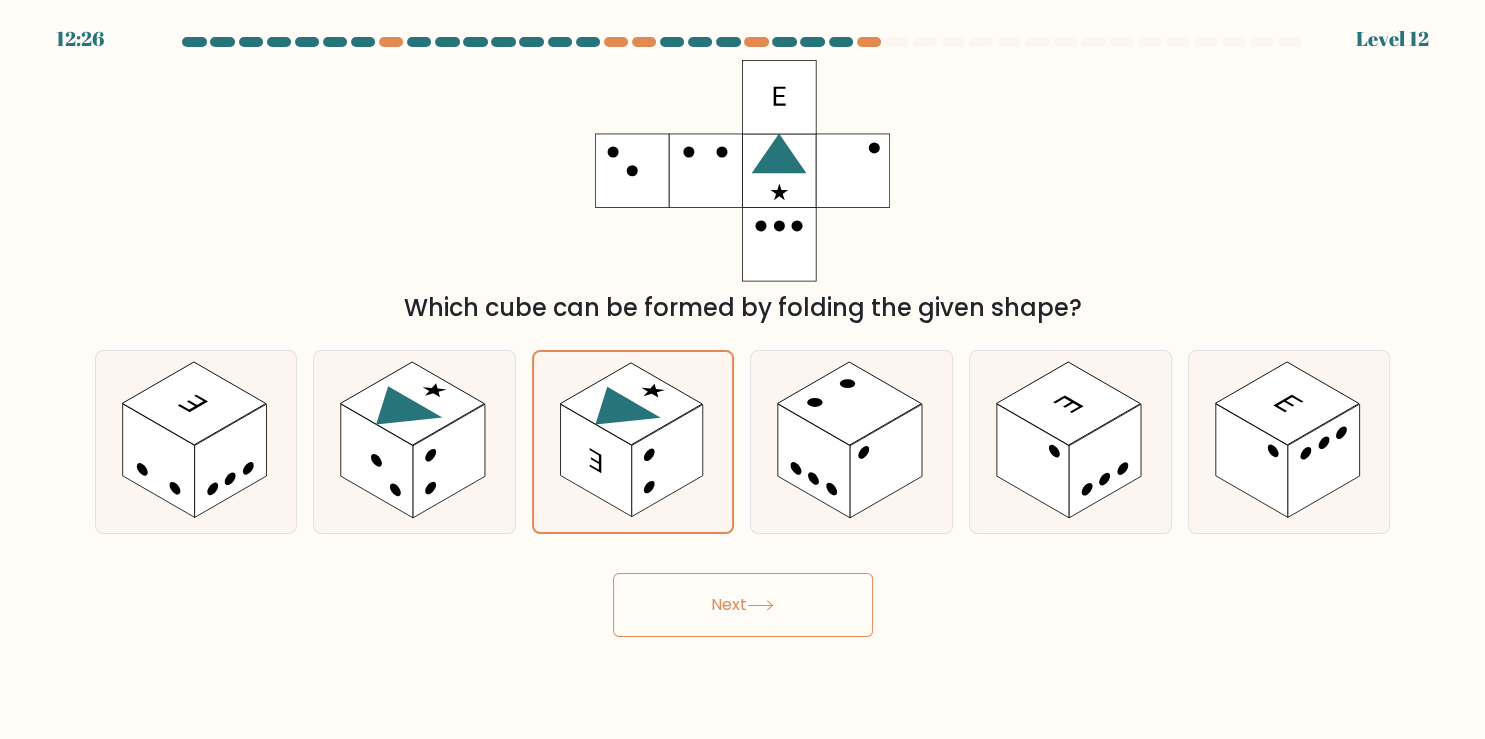 click on "Next" at bounding box center (743, 605) 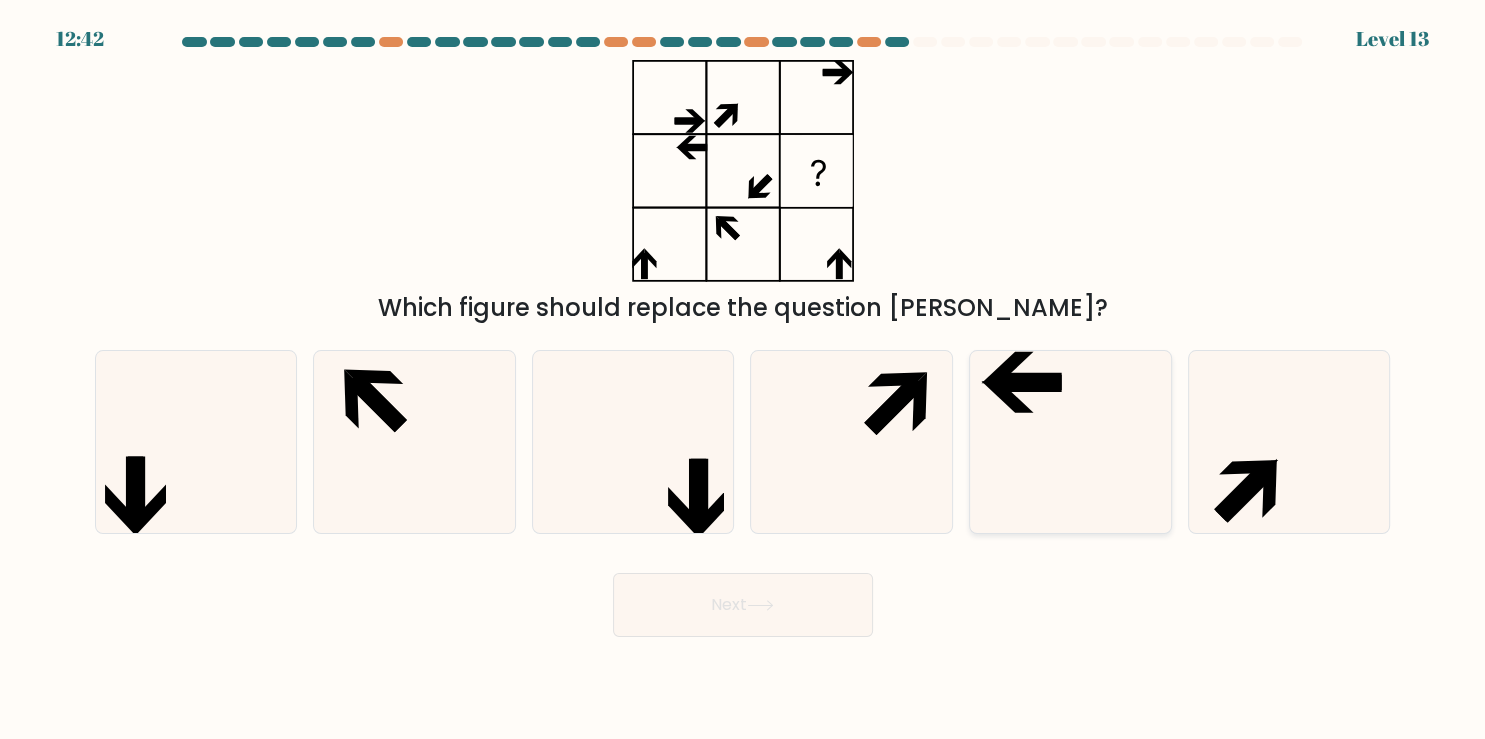 click 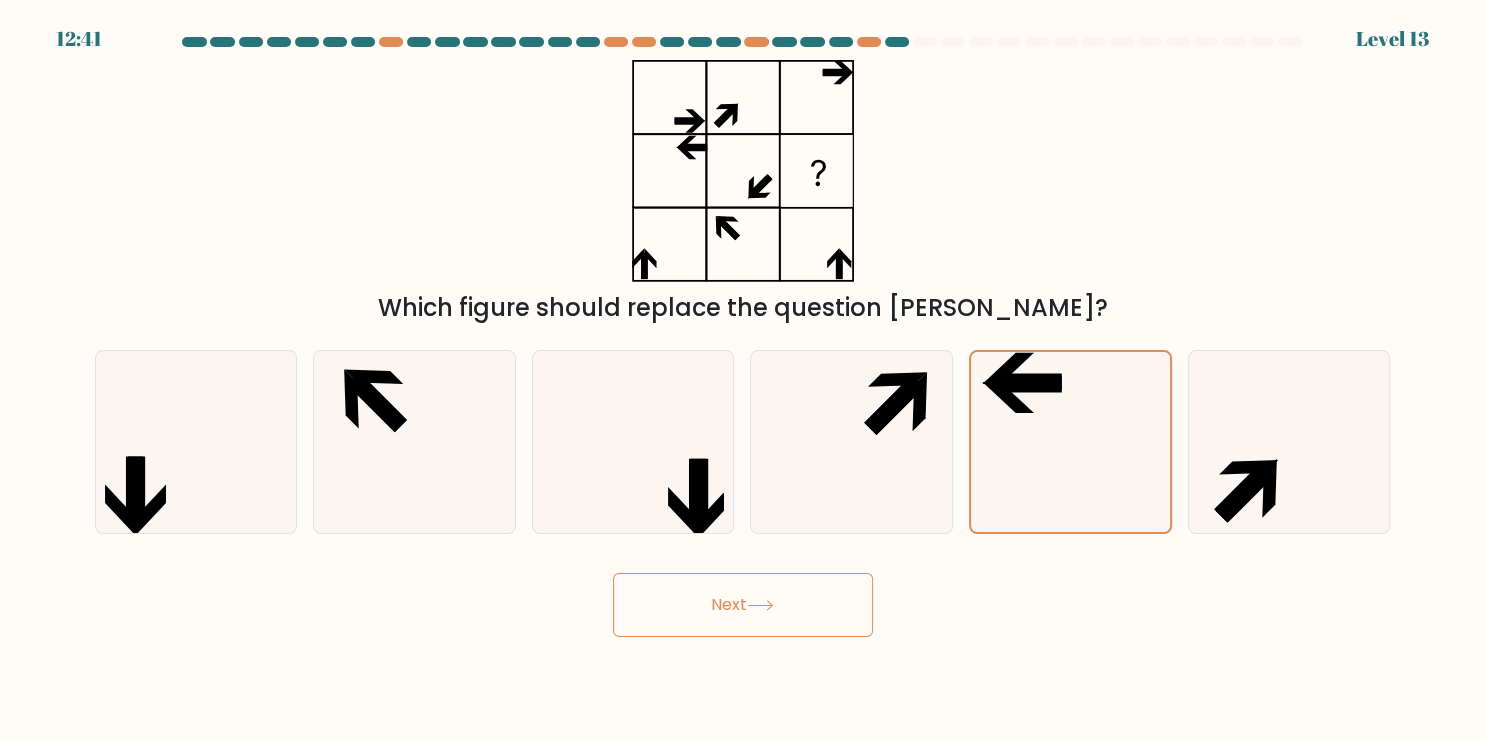 click on "Next" at bounding box center (743, 605) 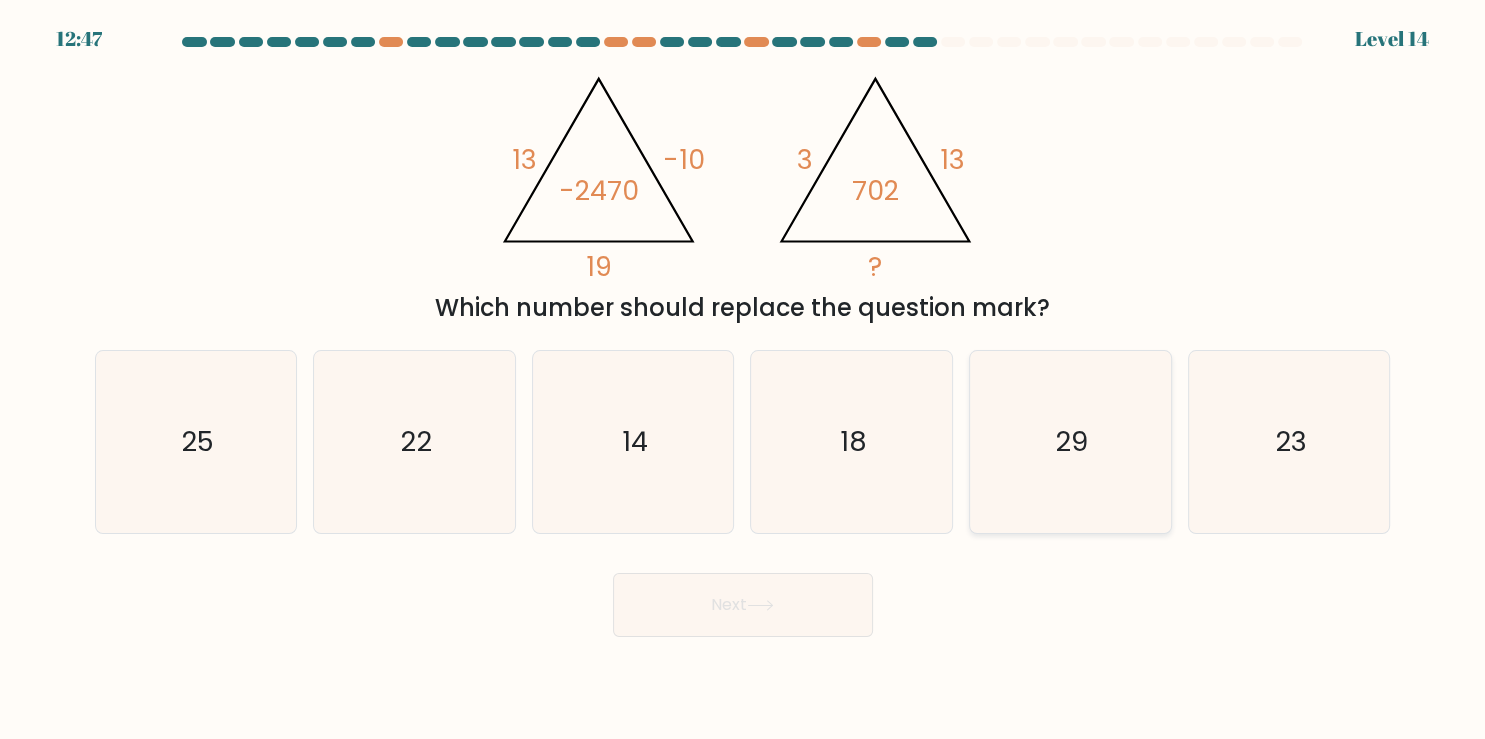click on "29" 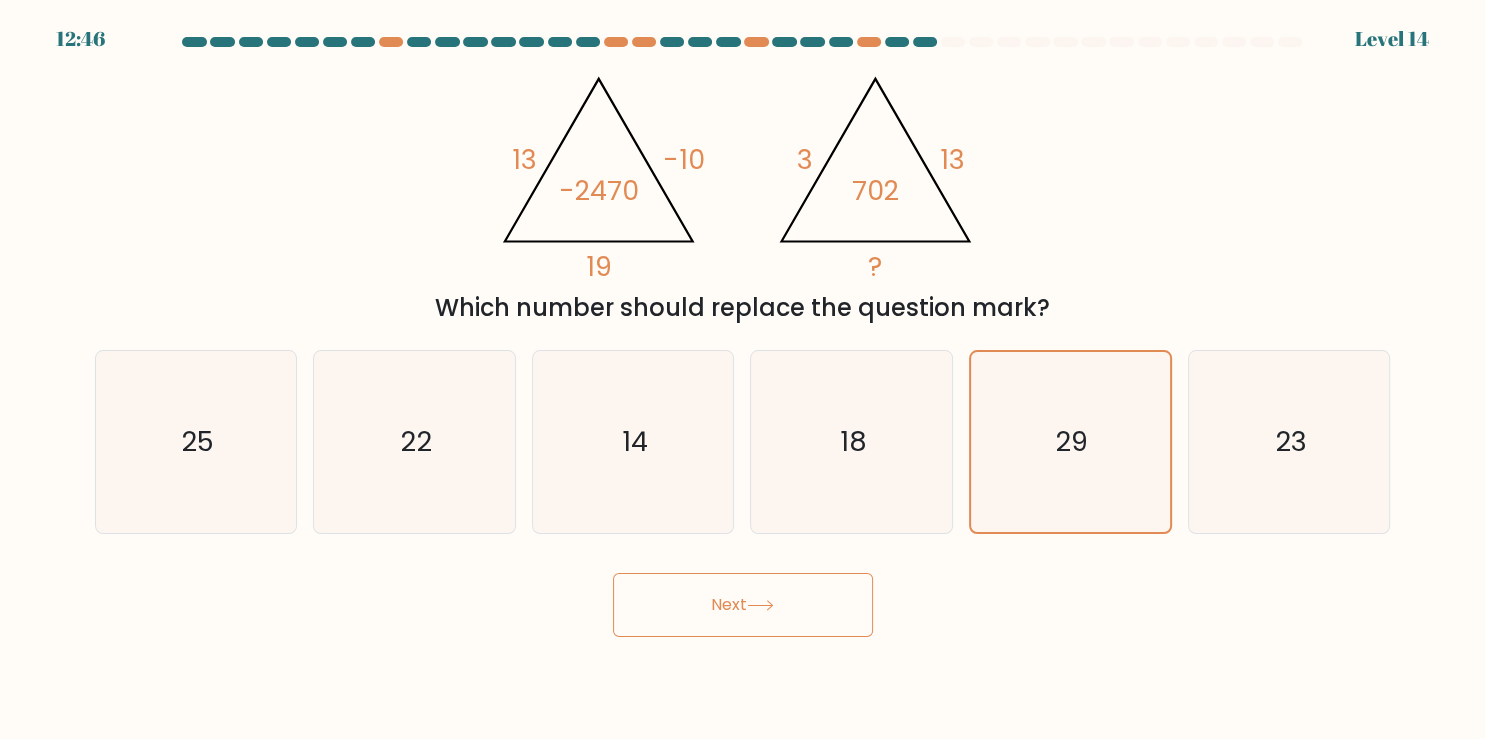 click on "Next" at bounding box center [743, 605] 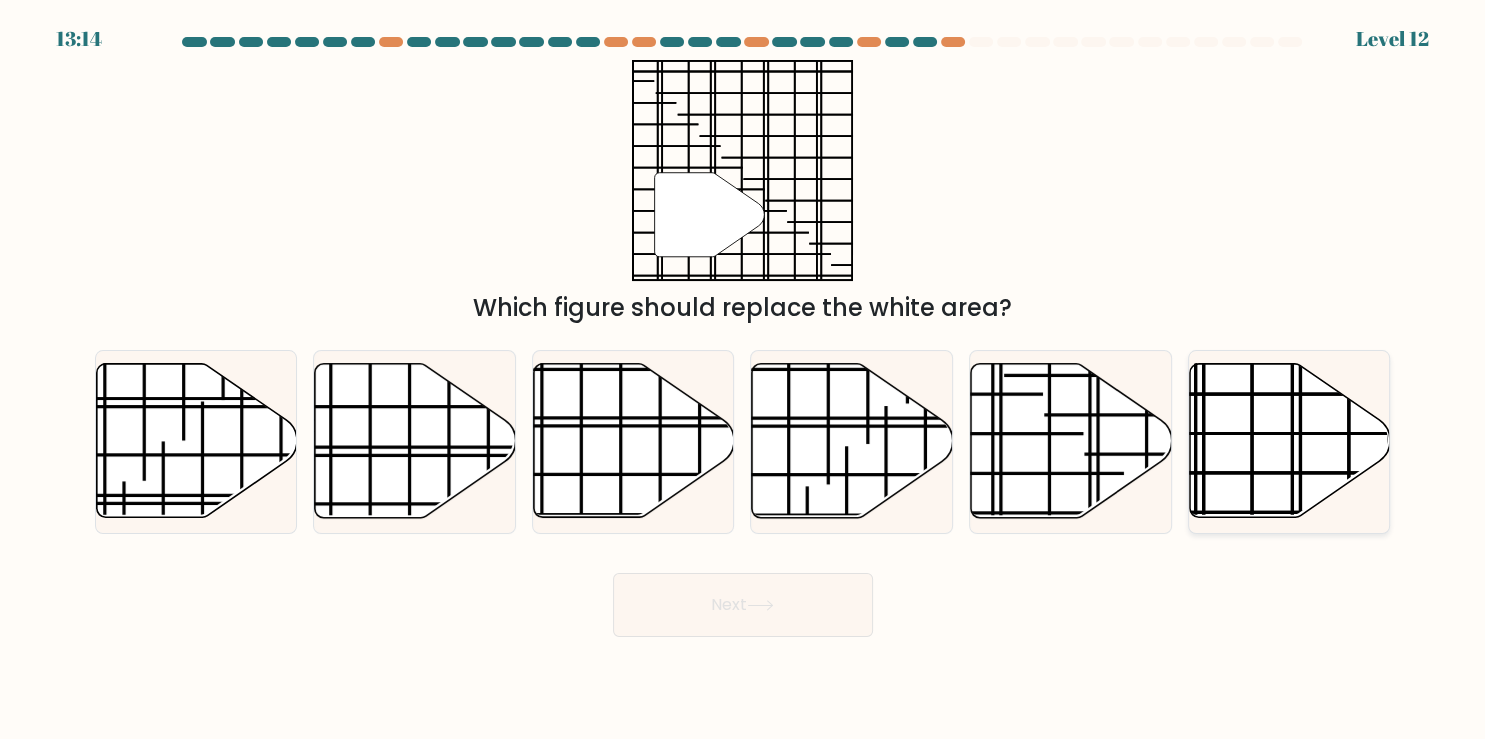 click 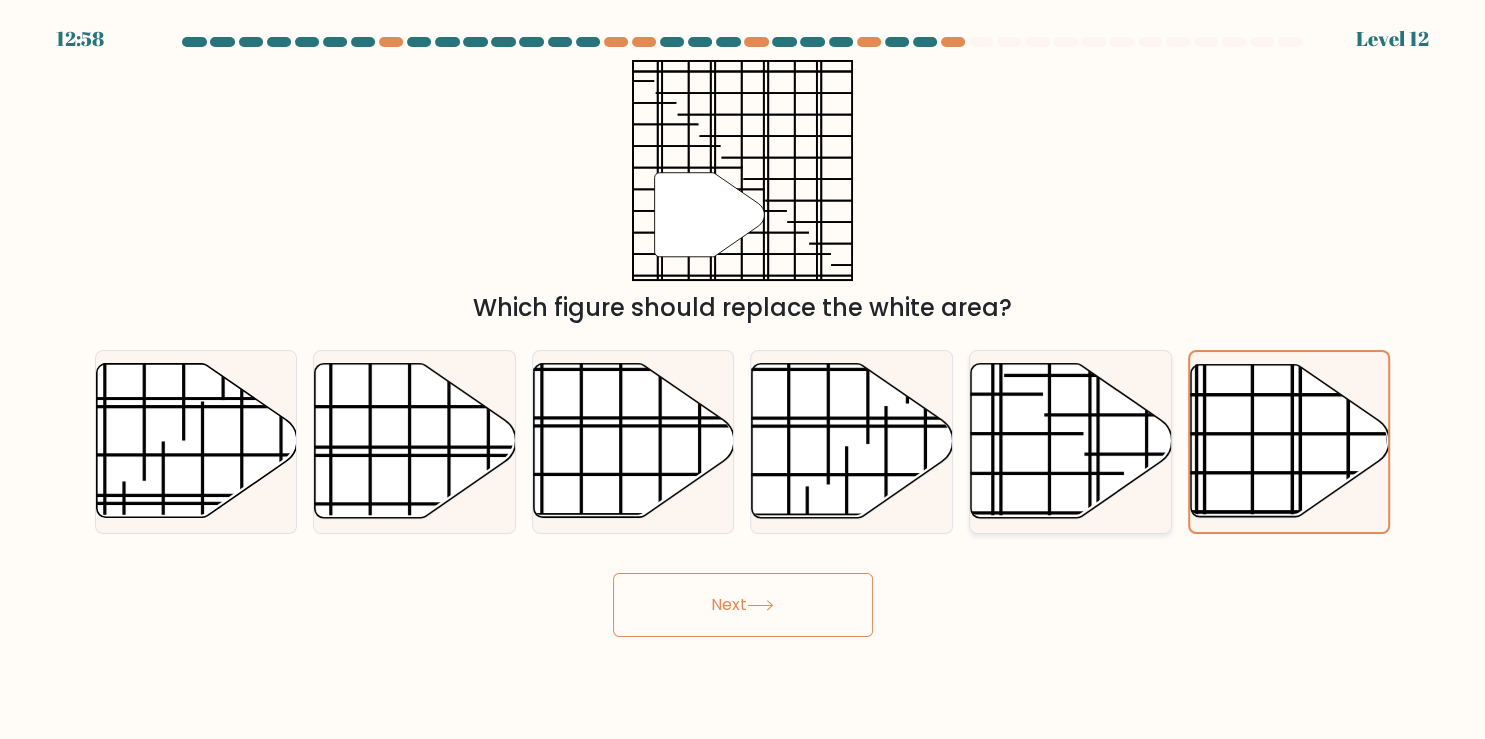 click 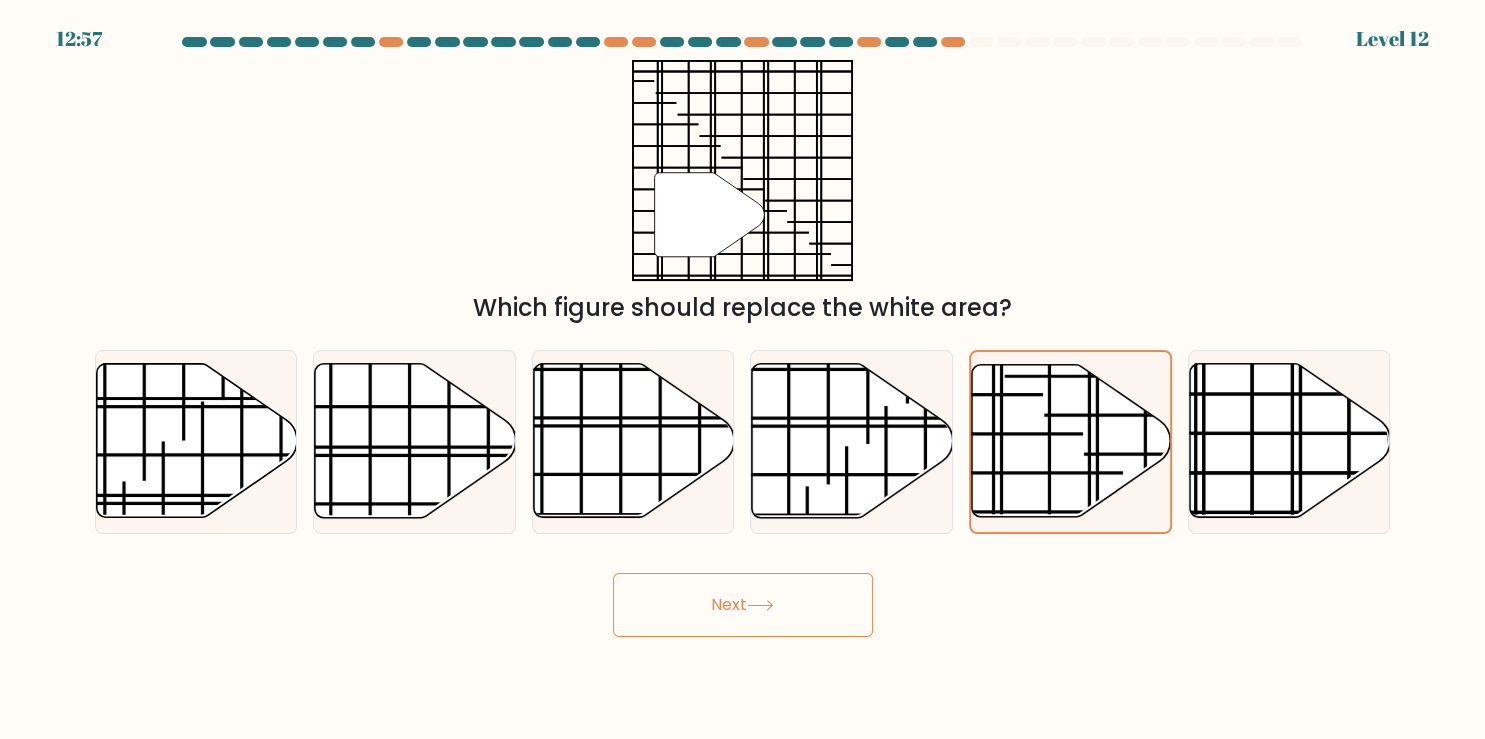 click on "Next" at bounding box center [743, 605] 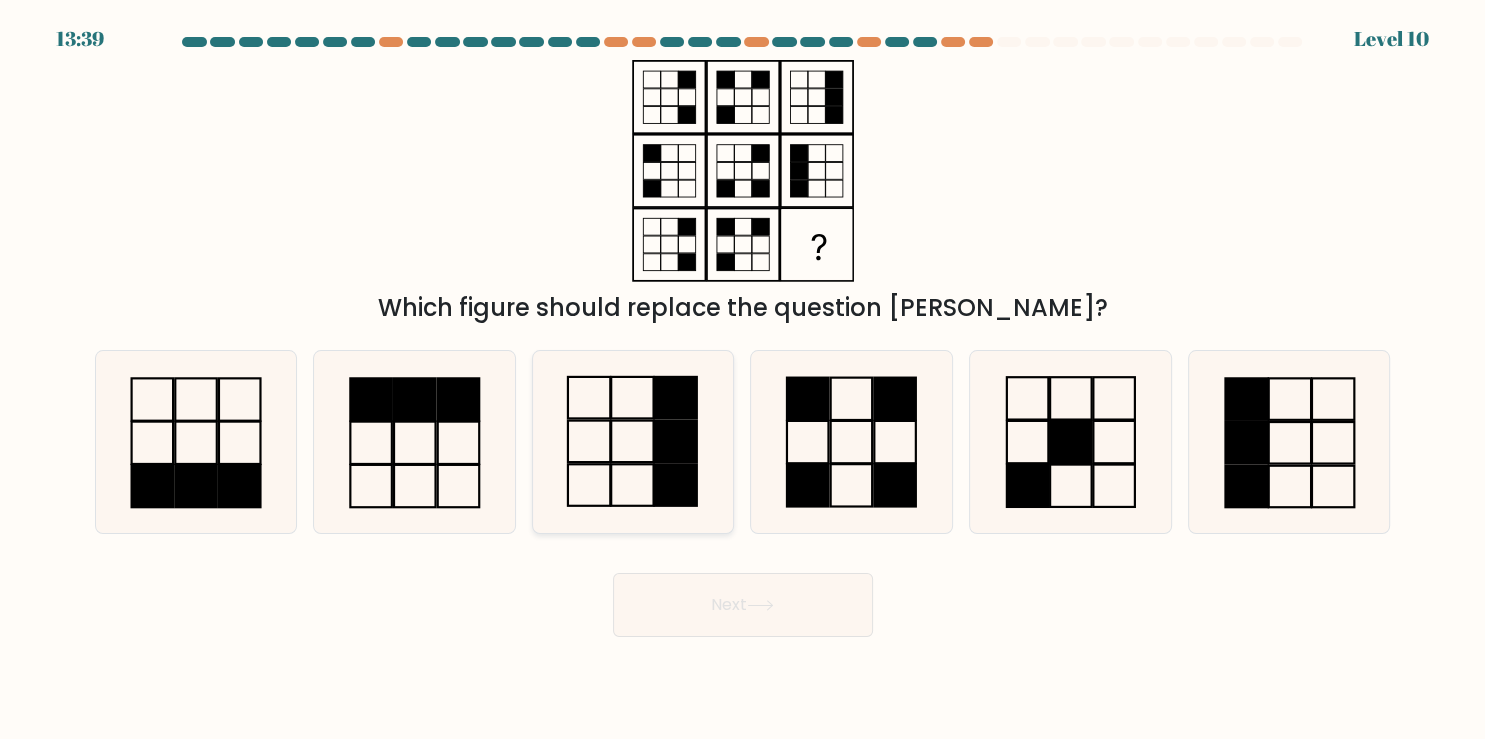 click 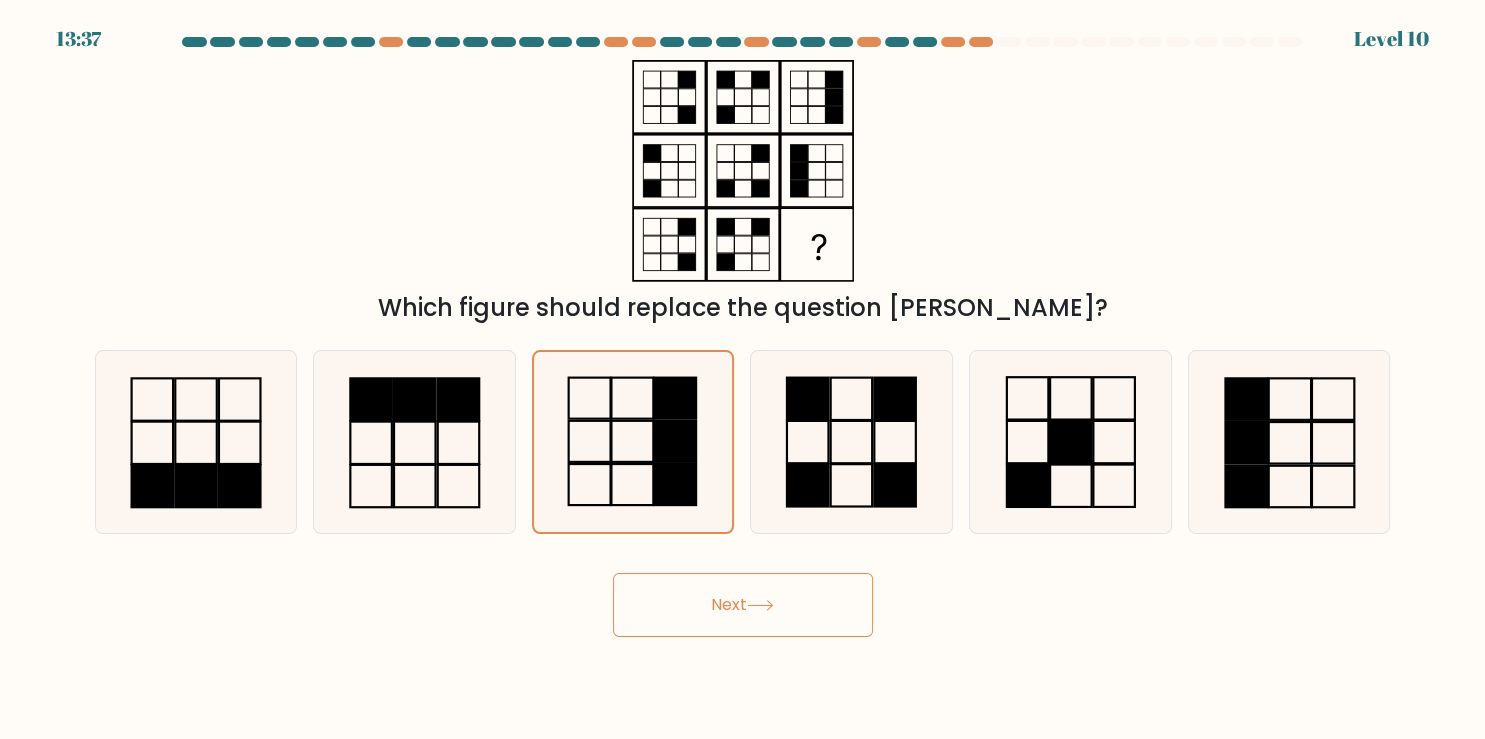 click 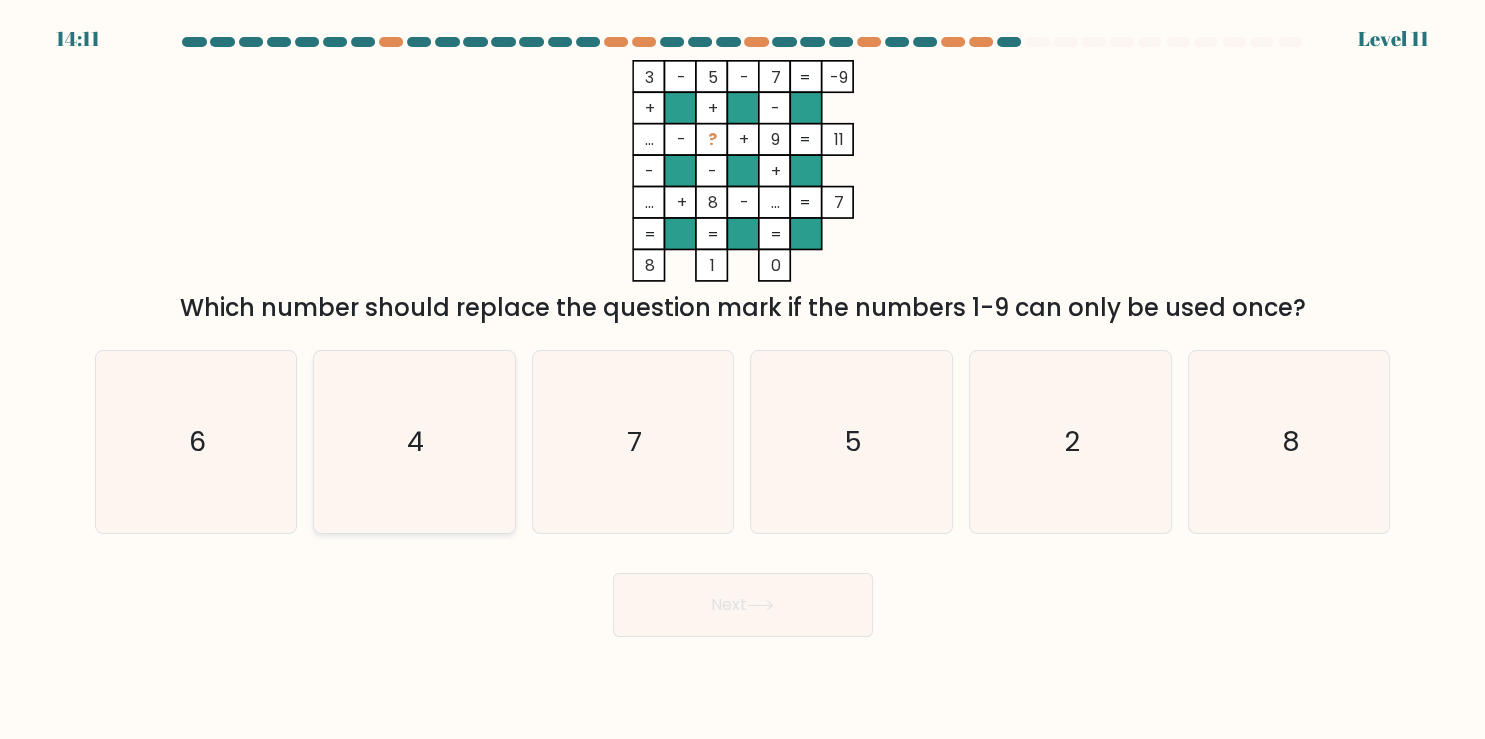 click on "4" 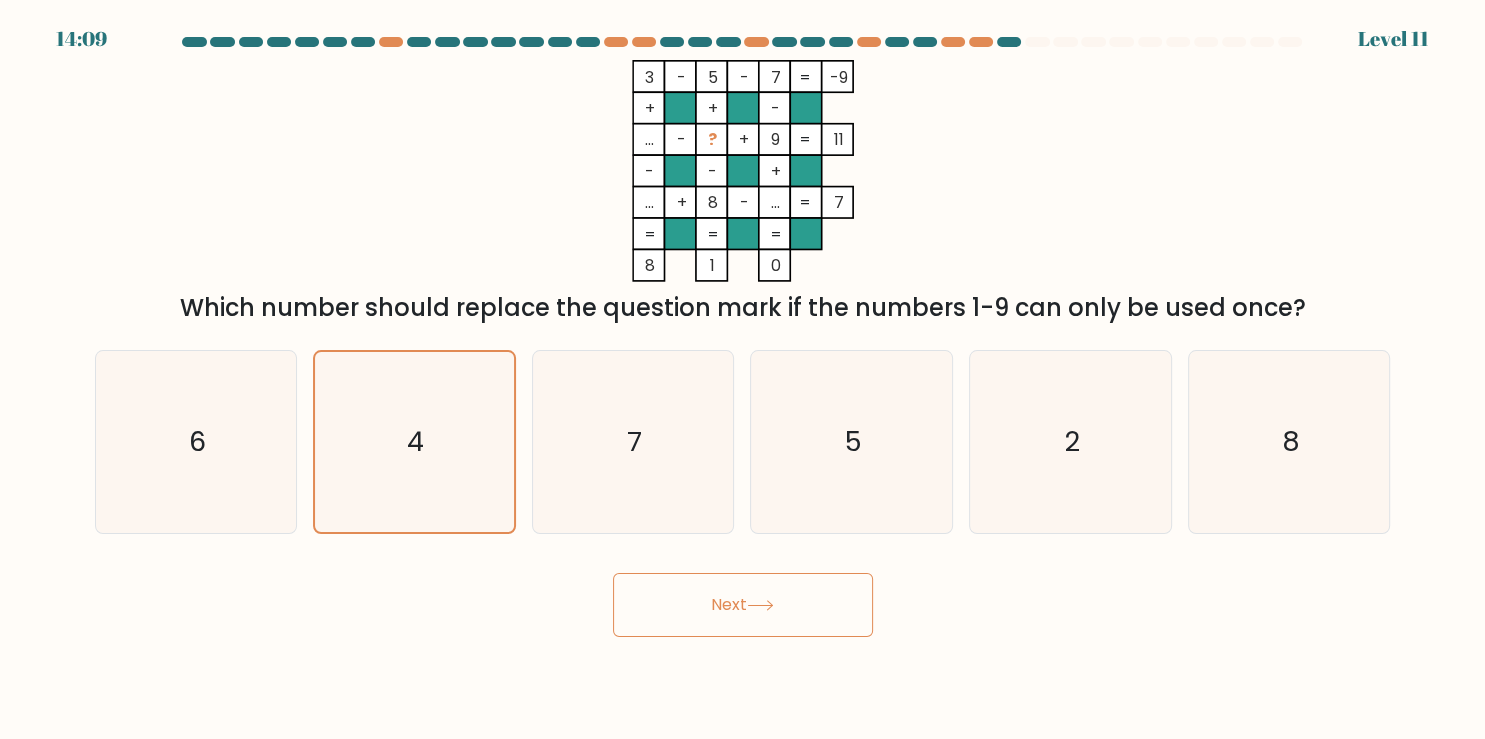 click on "Next" at bounding box center (743, 605) 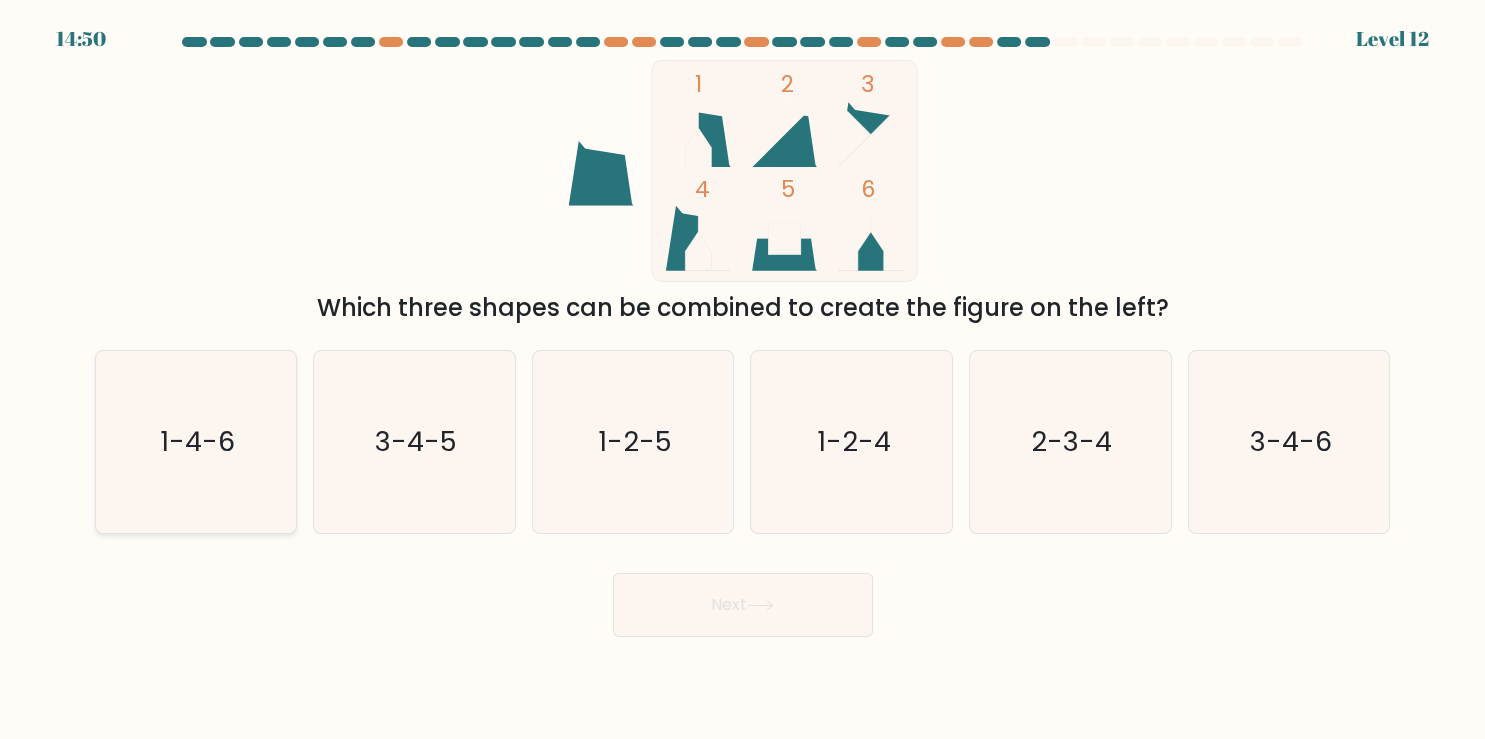 click on "1-4-6" 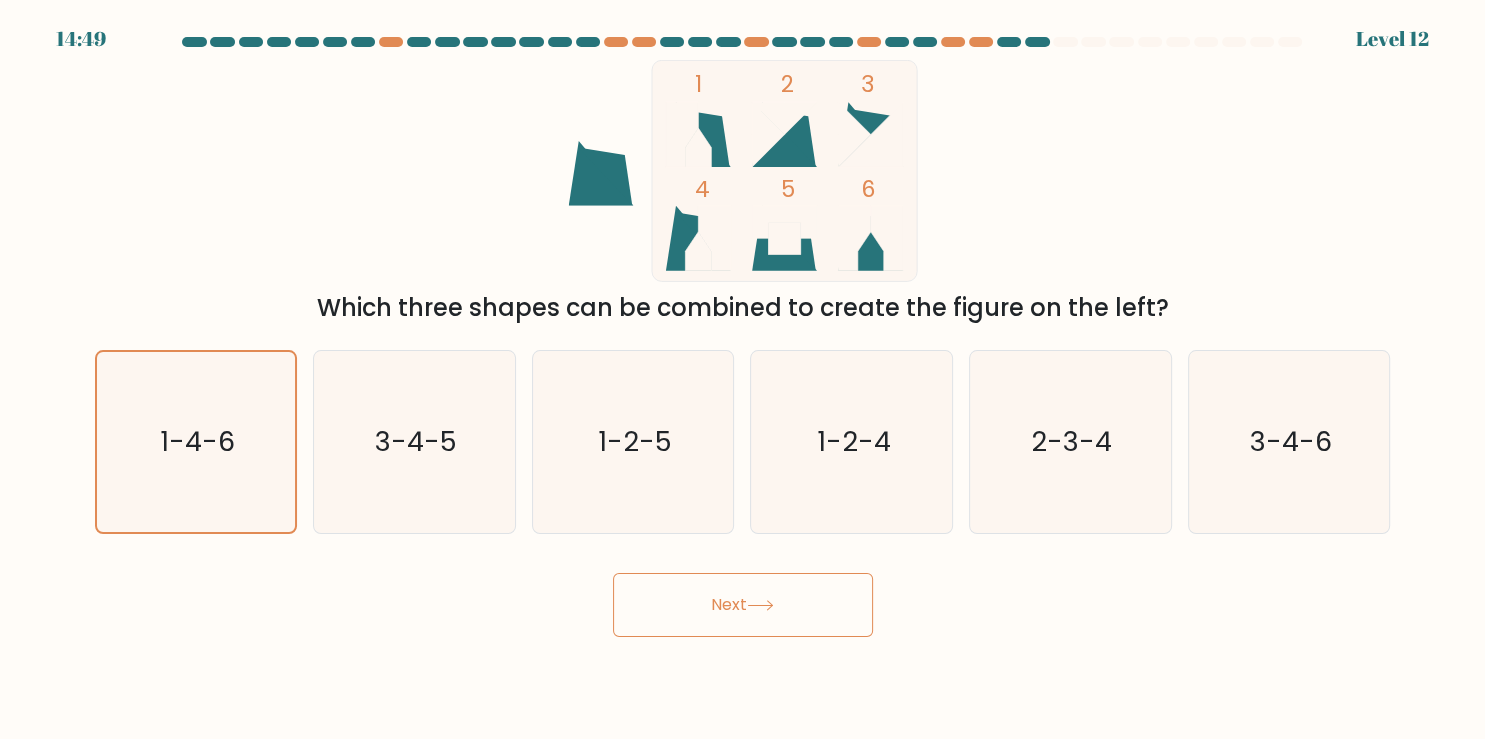 click on "Next" at bounding box center [743, 605] 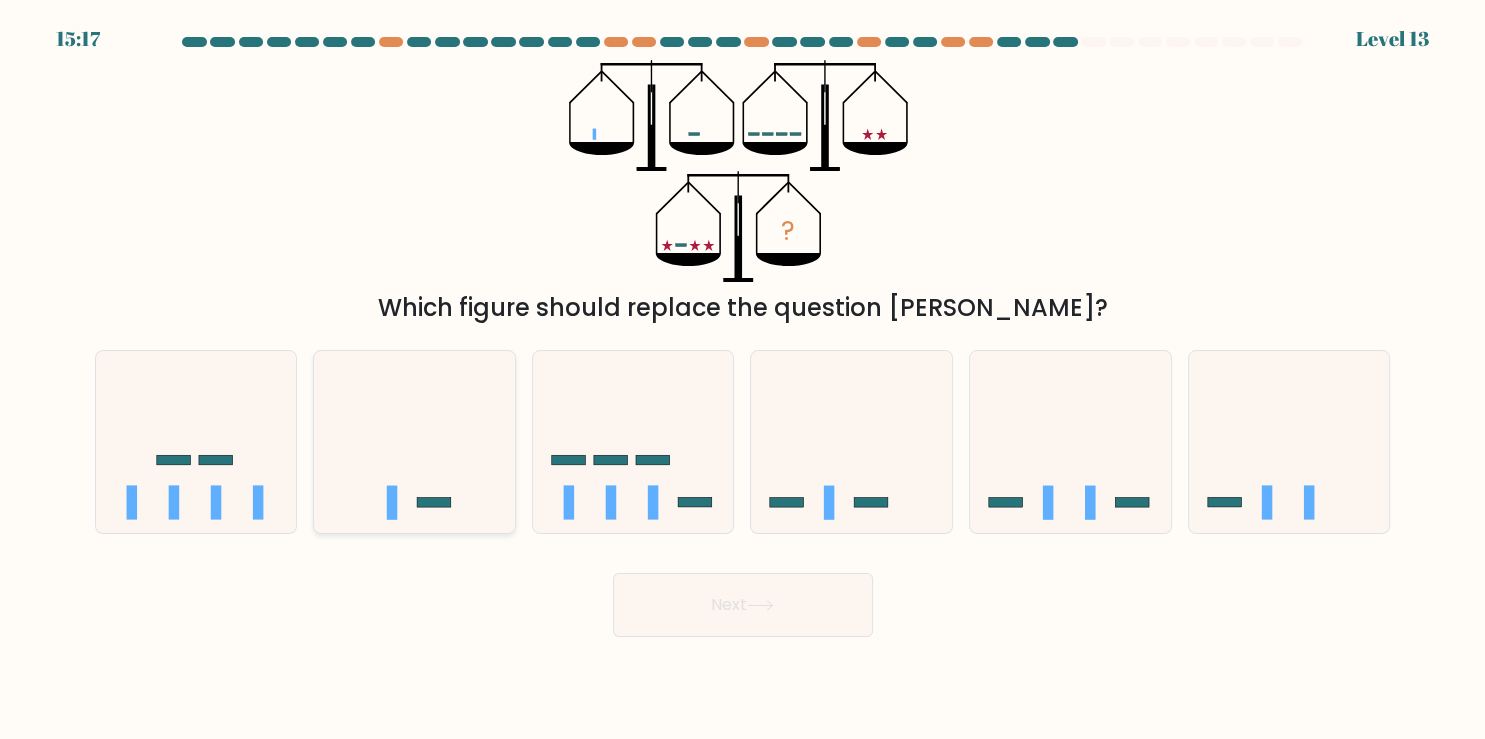 click 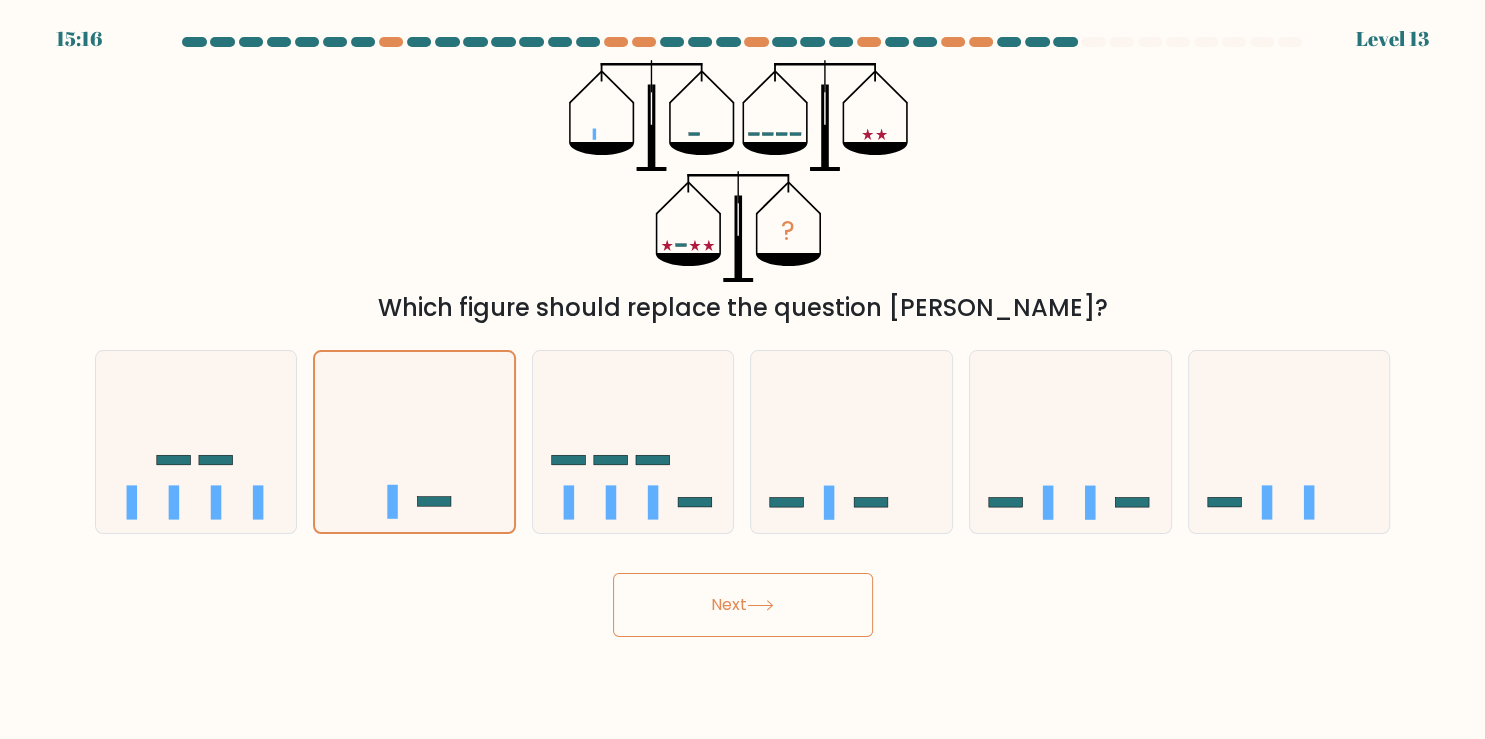 click on "Next" at bounding box center (743, 605) 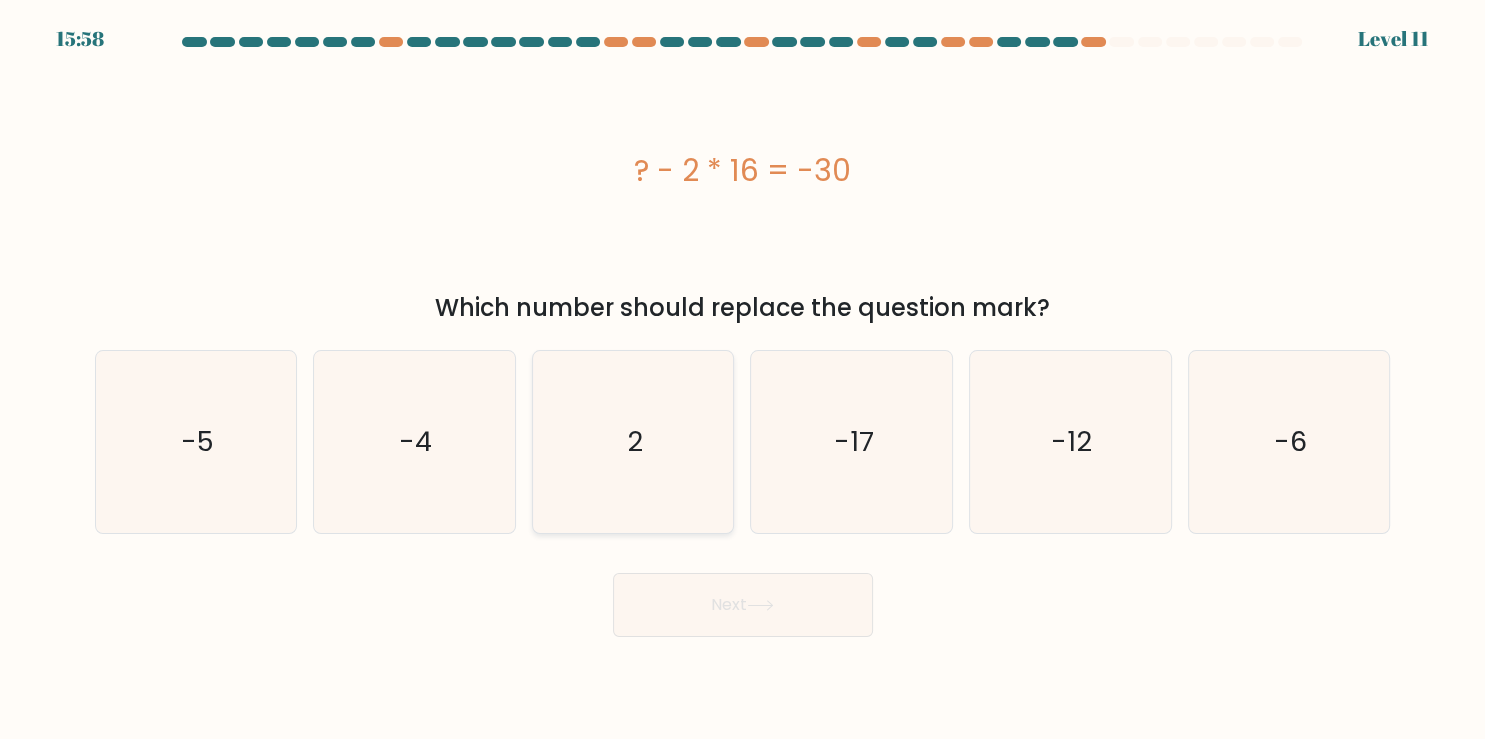 click on "2" 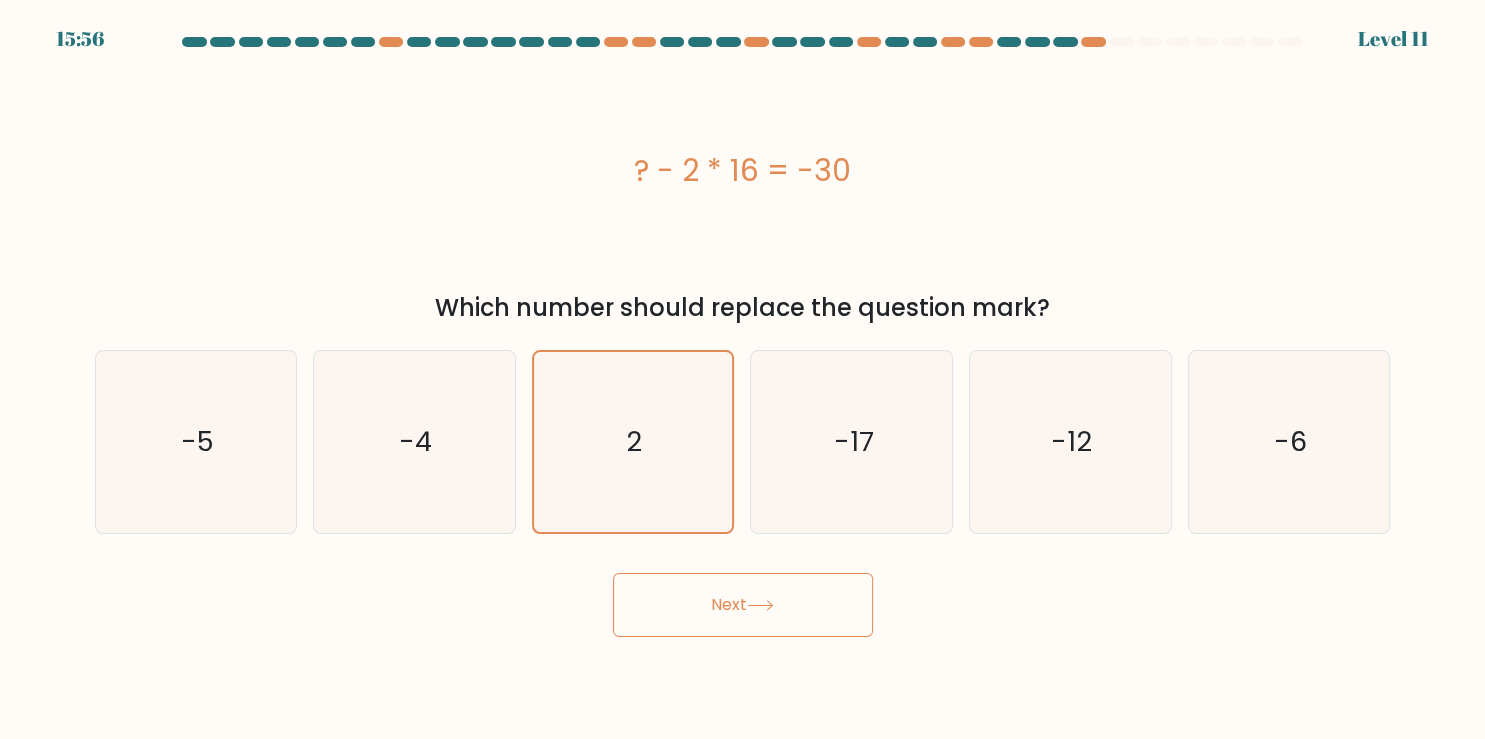 click on "Next" at bounding box center (743, 605) 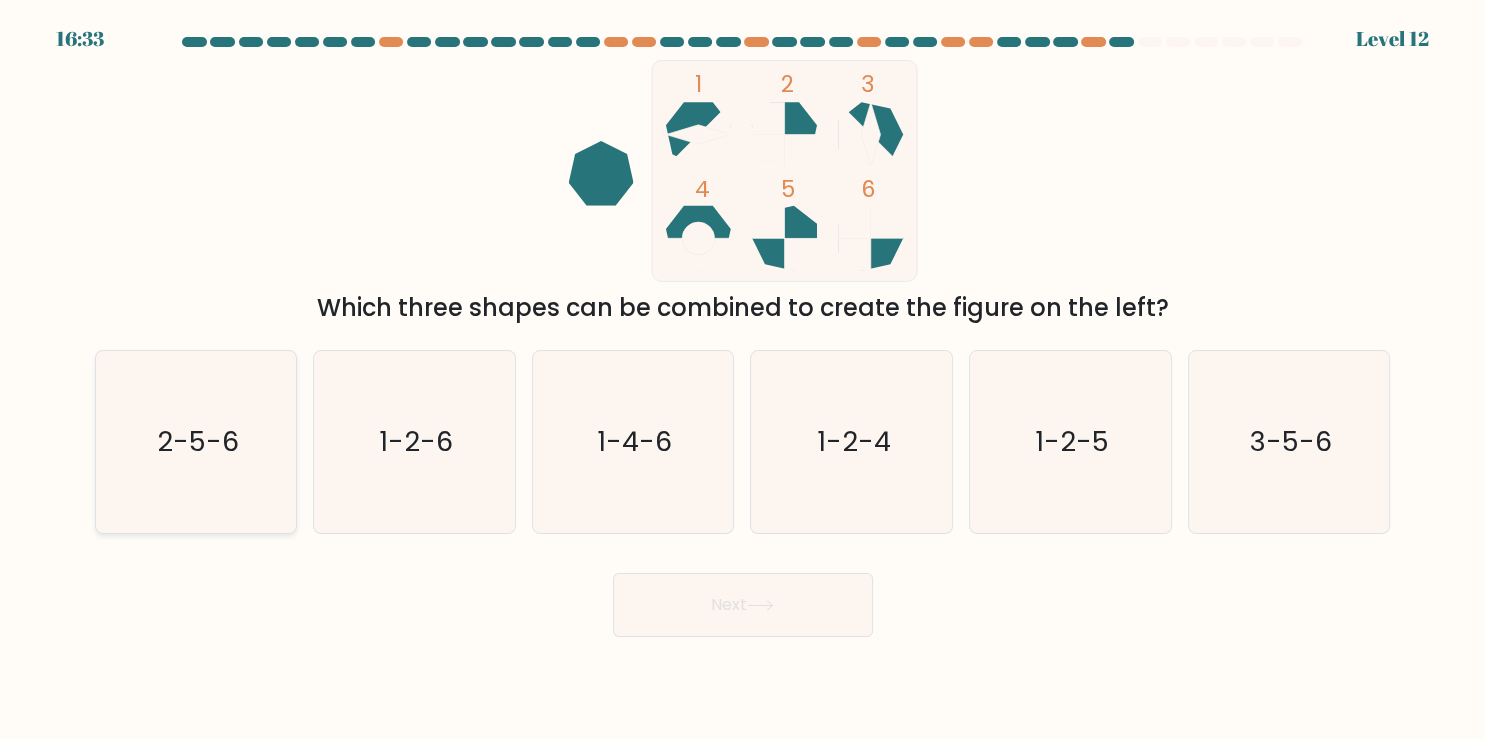 click on "2-5-6" 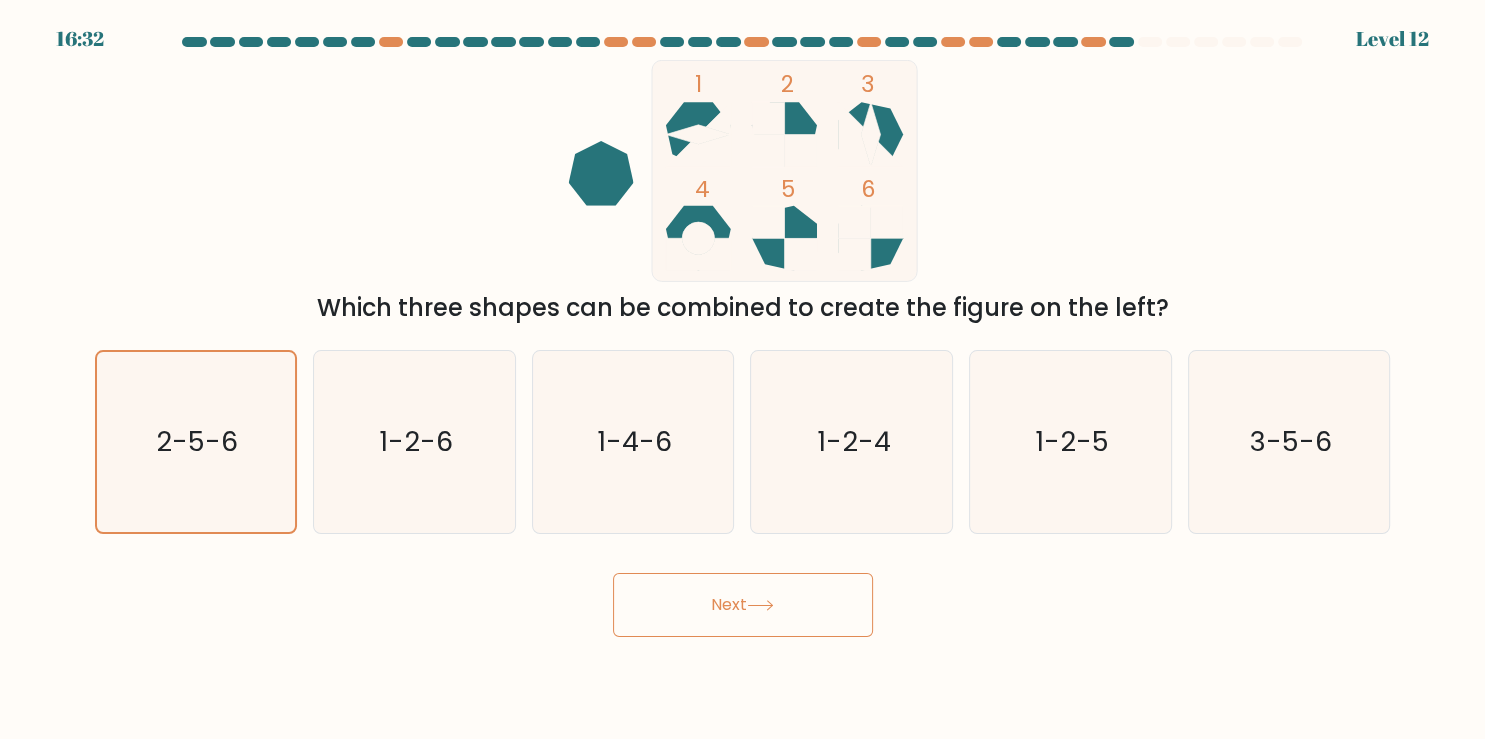 click on "Next" at bounding box center (743, 605) 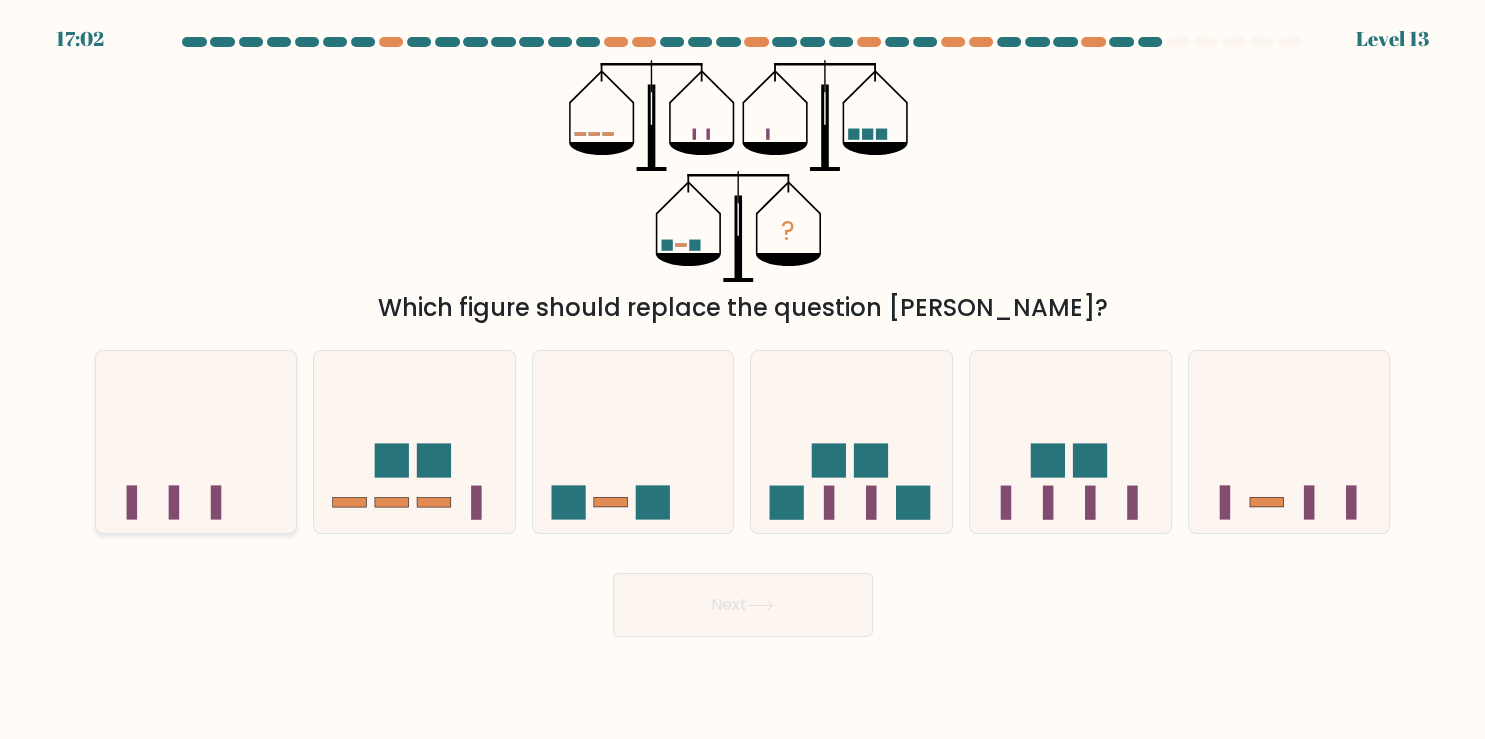 click 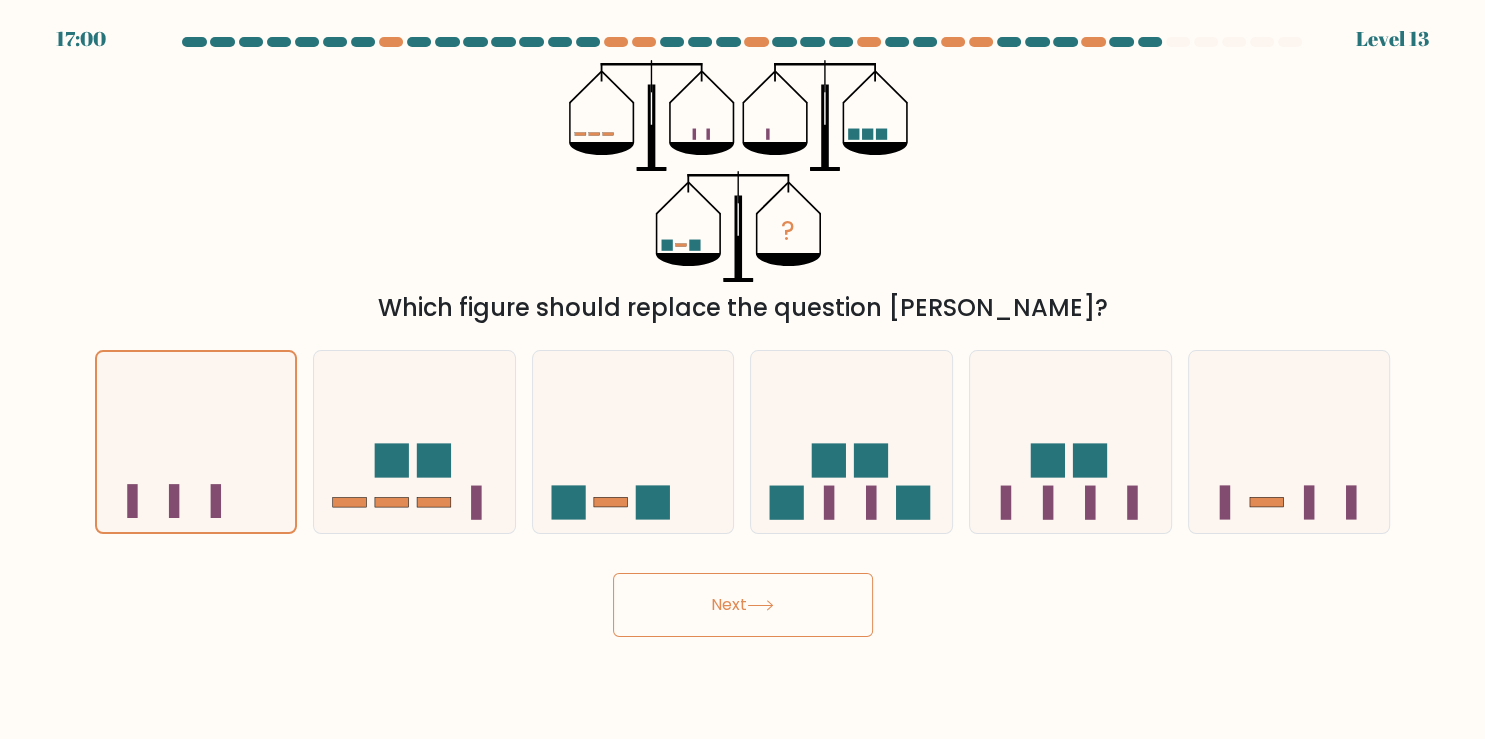 click on "Next" at bounding box center (743, 605) 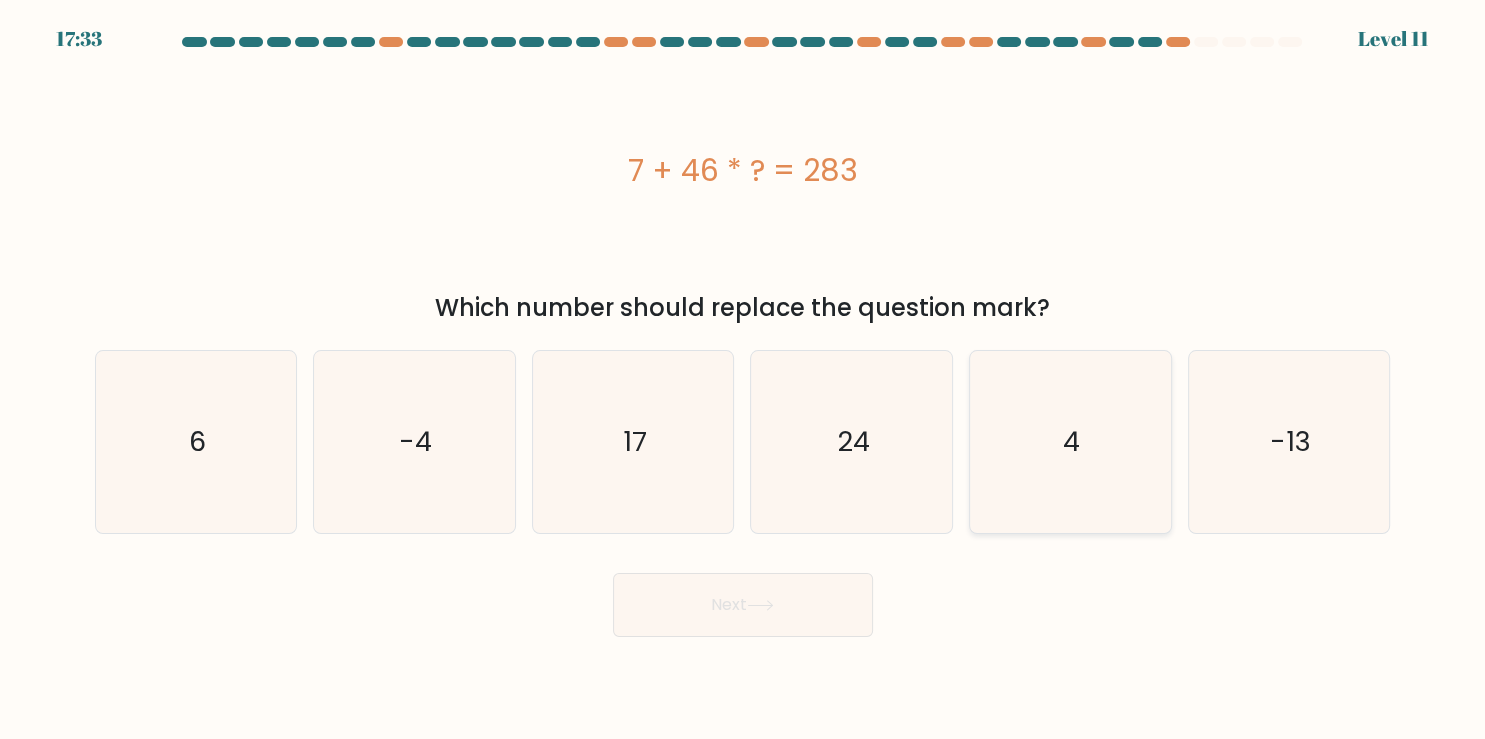 click on "4" 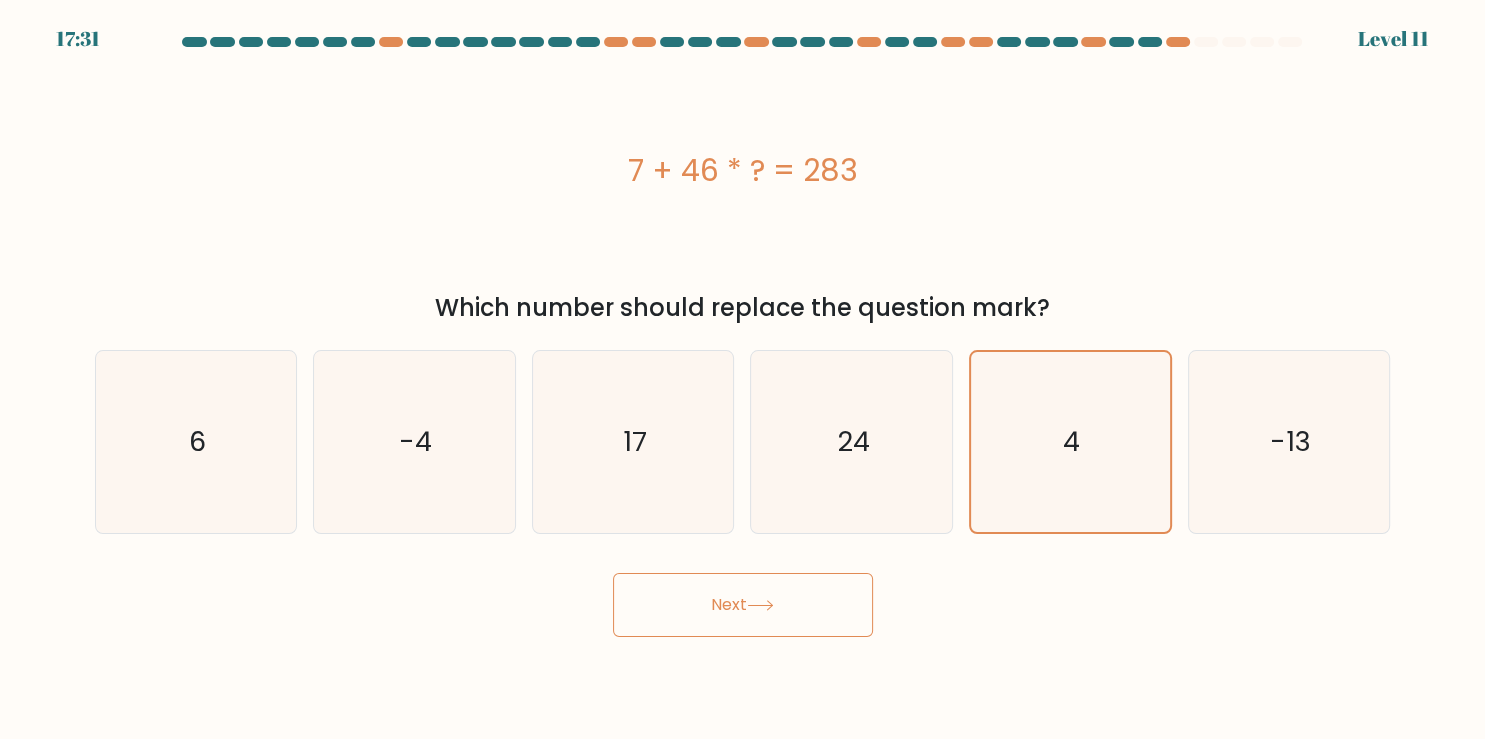 click on "Next" at bounding box center [743, 605] 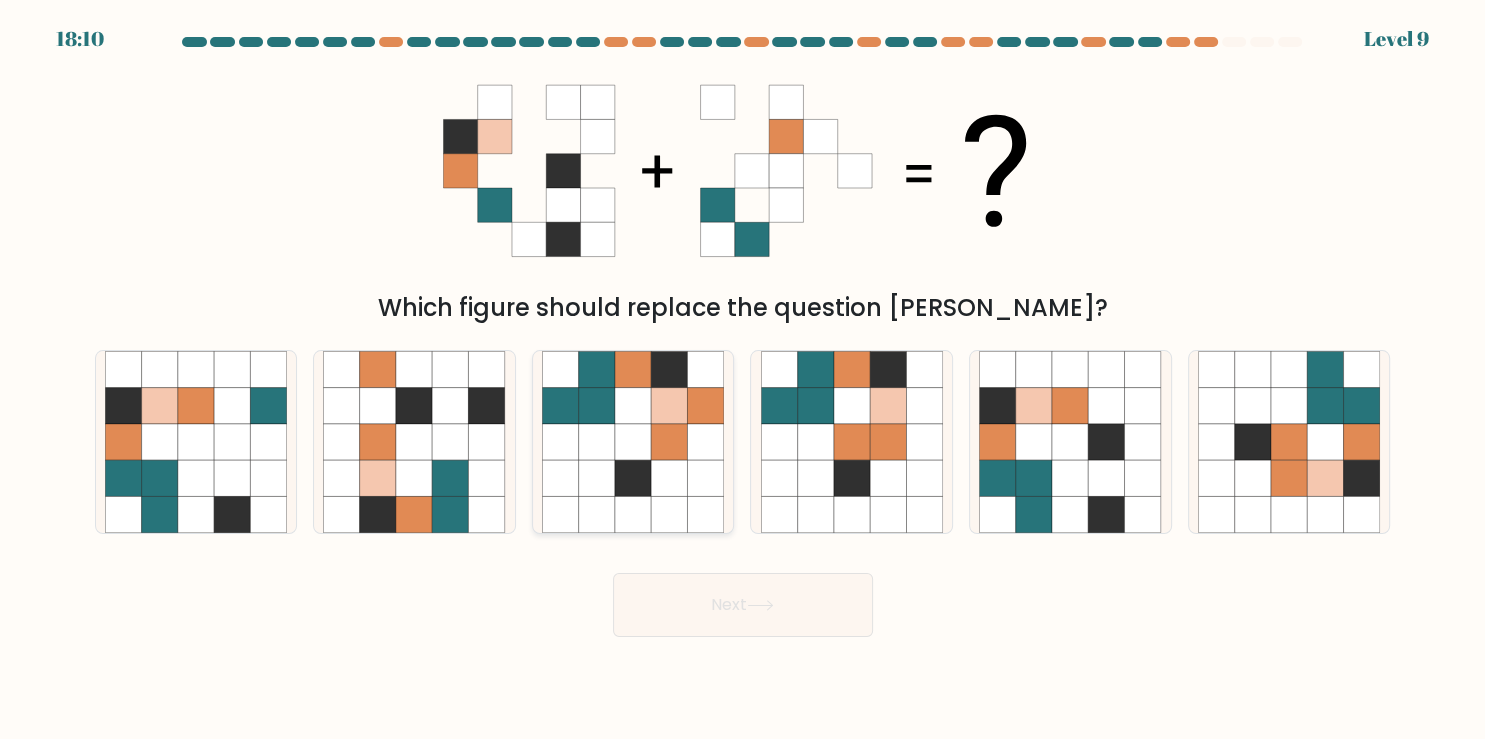 click 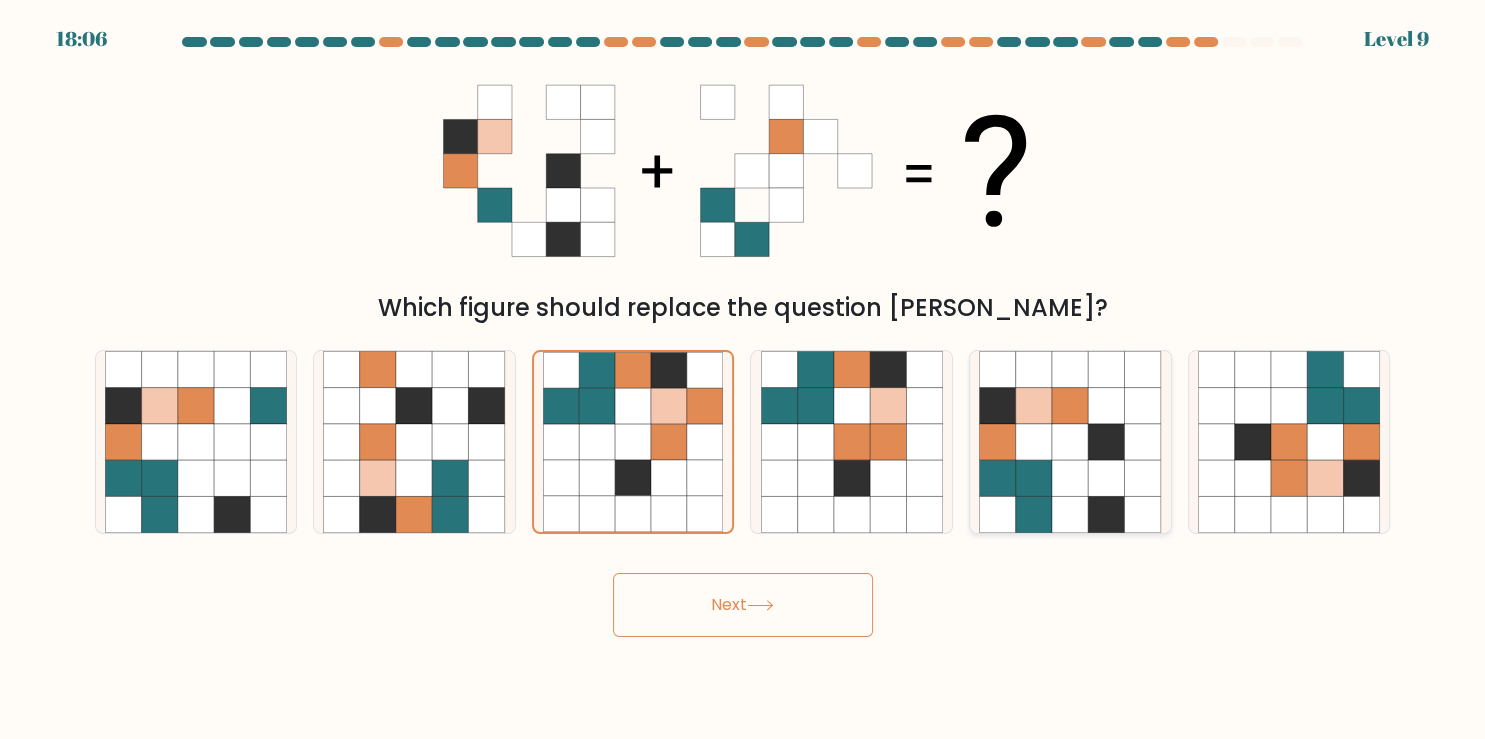 click 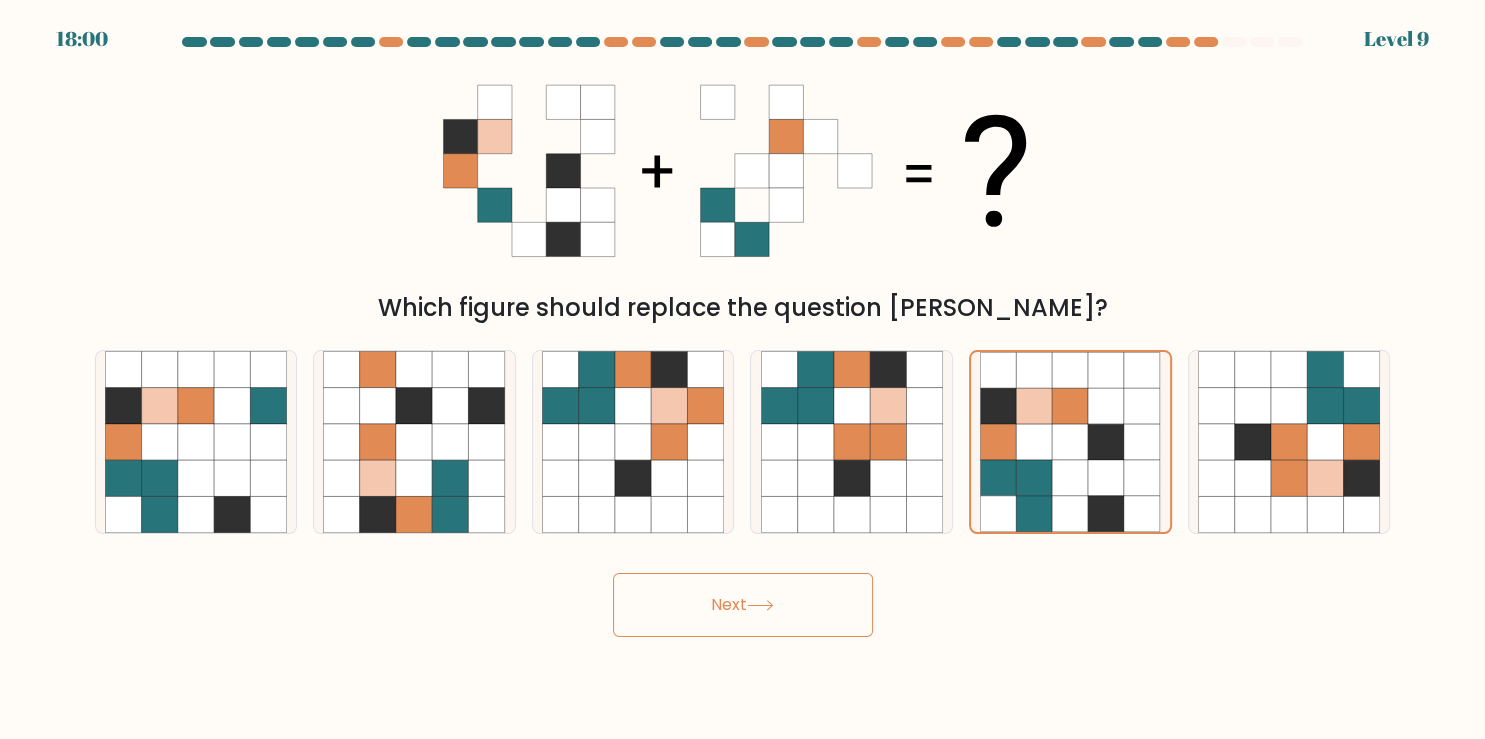 click on "Next" at bounding box center (743, 605) 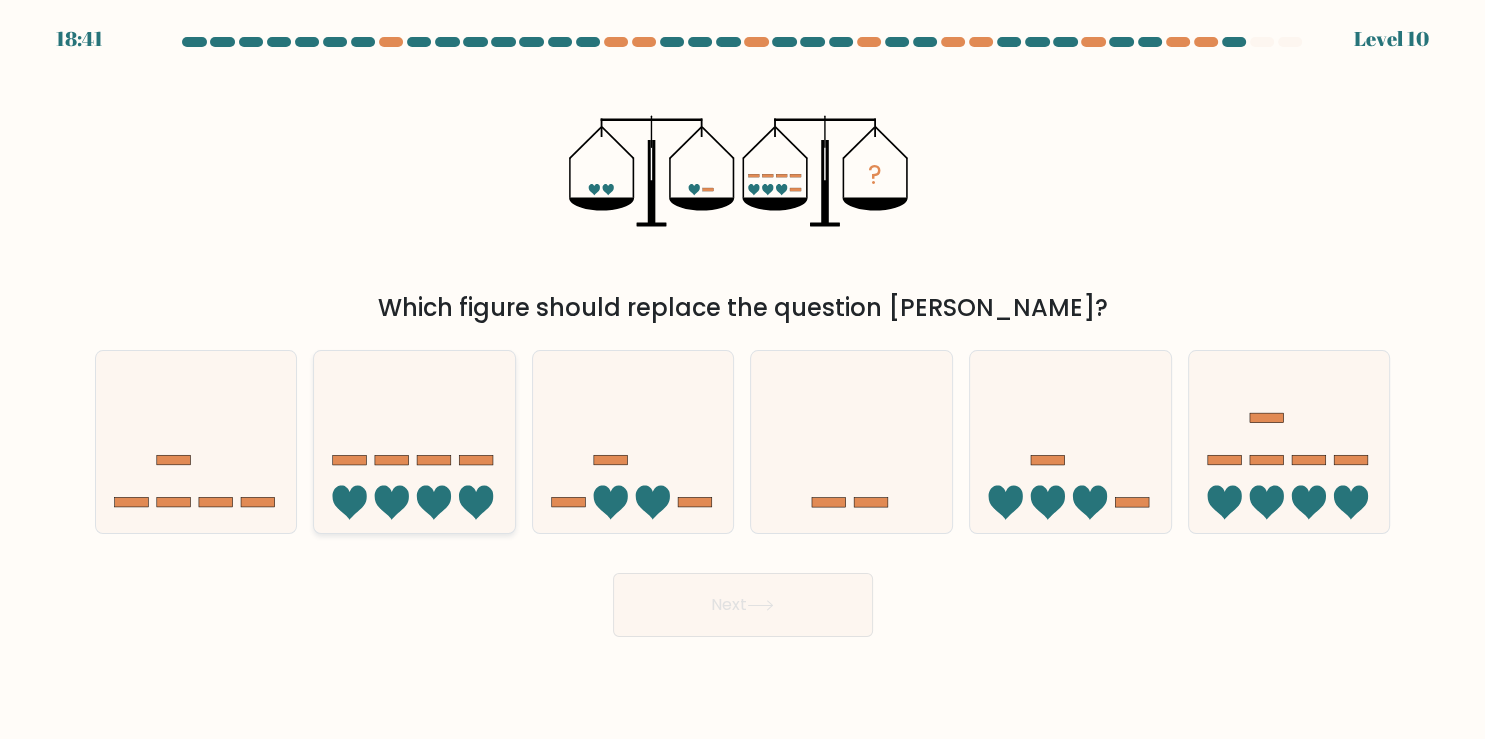 click 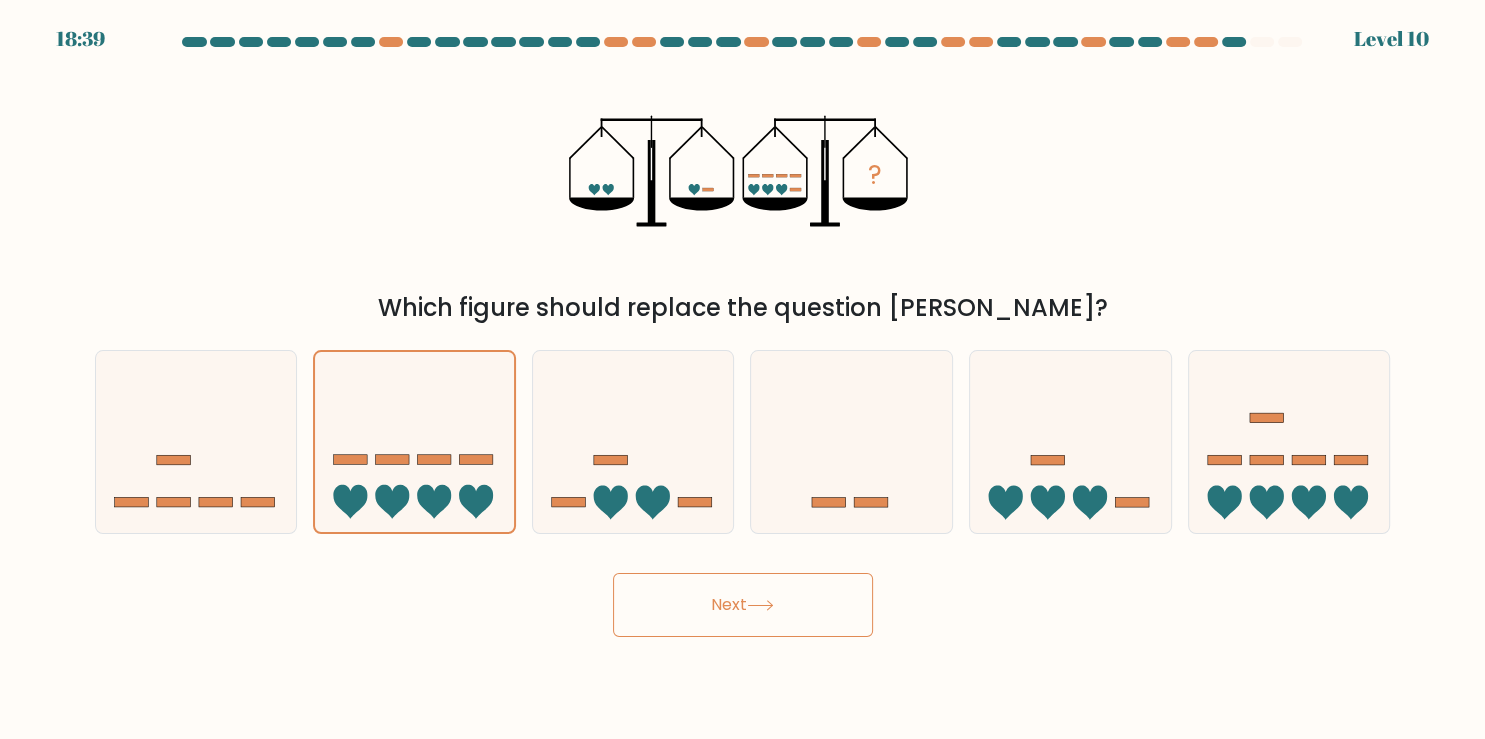 click on "Next" at bounding box center (743, 605) 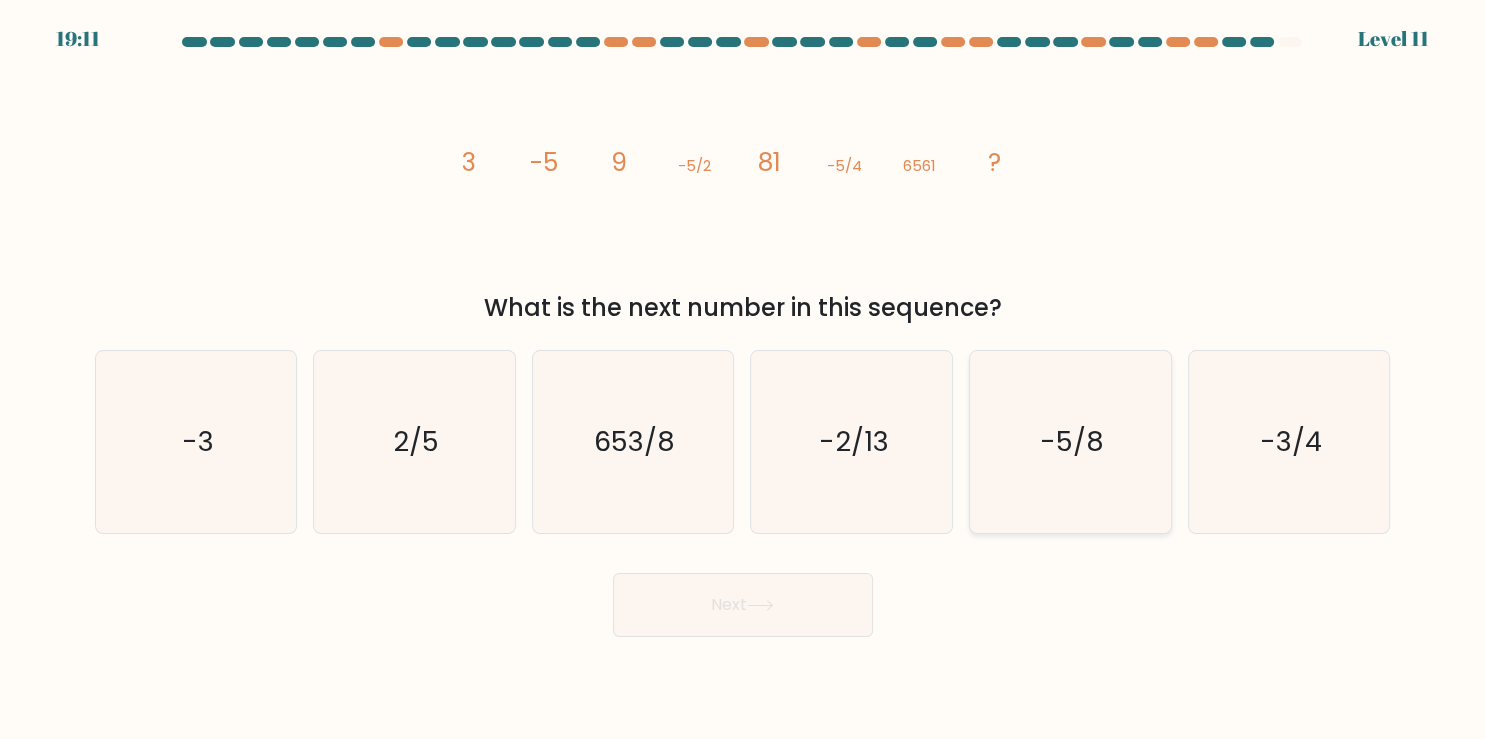 click on "-5/8" 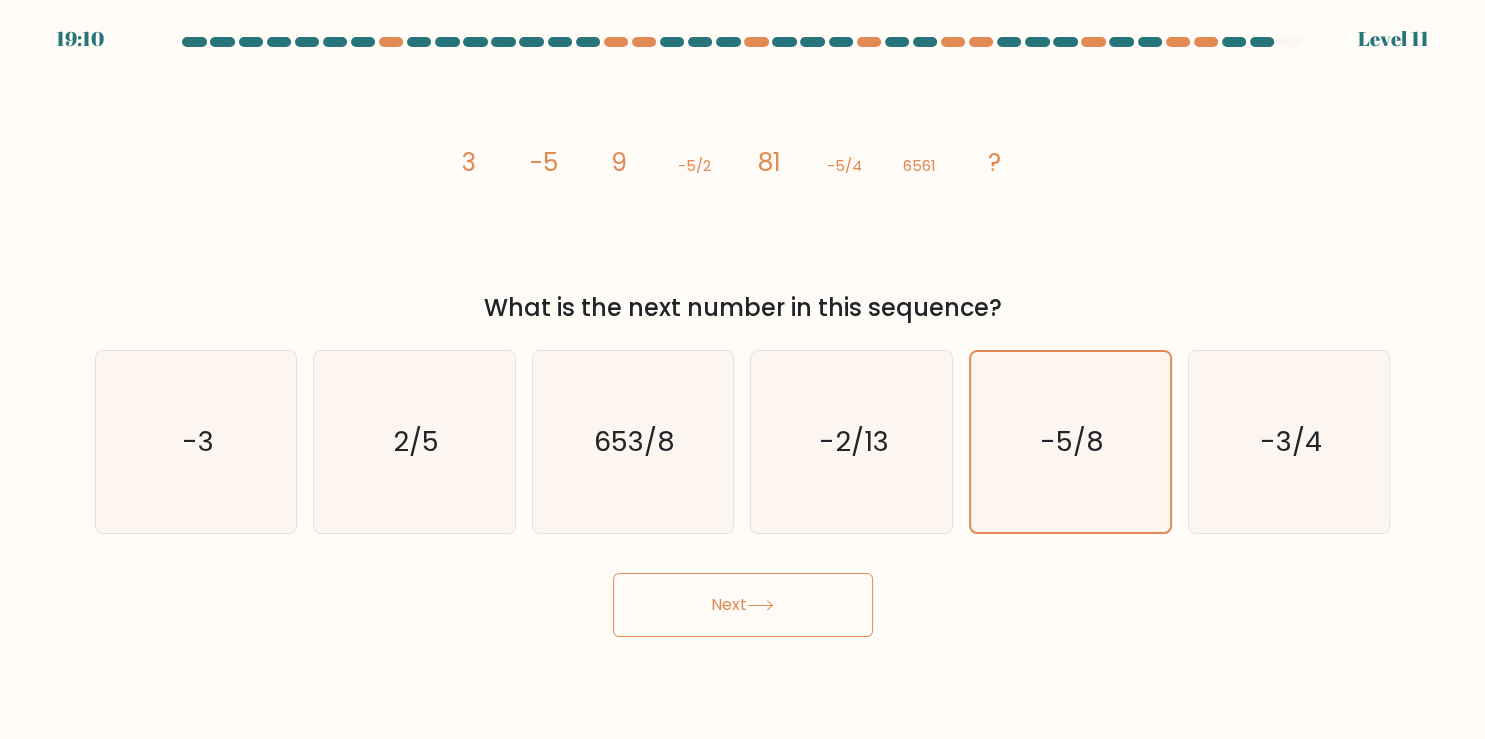 click on "Next" at bounding box center (743, 605) 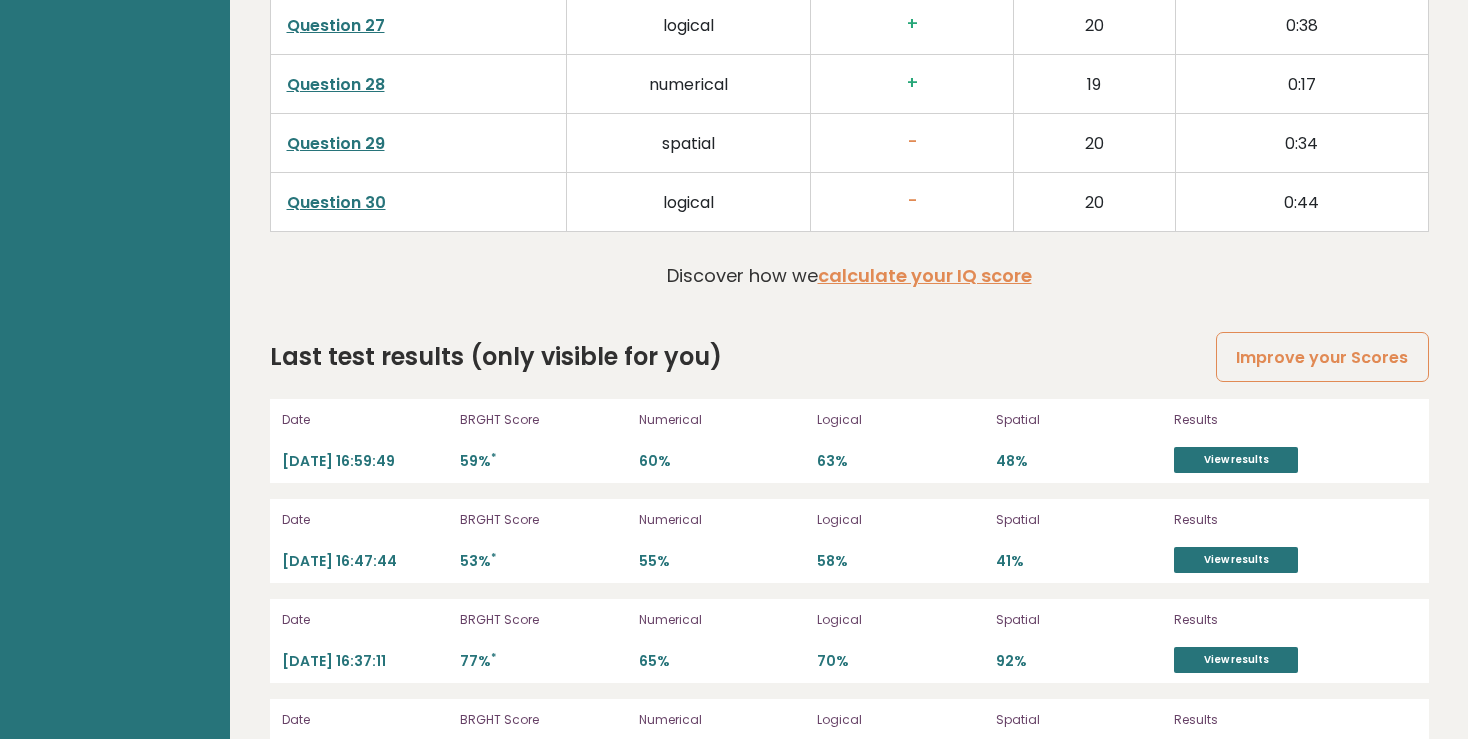 scroll, scrollTop: 4928, scrollLeft: 0, axis: vertical 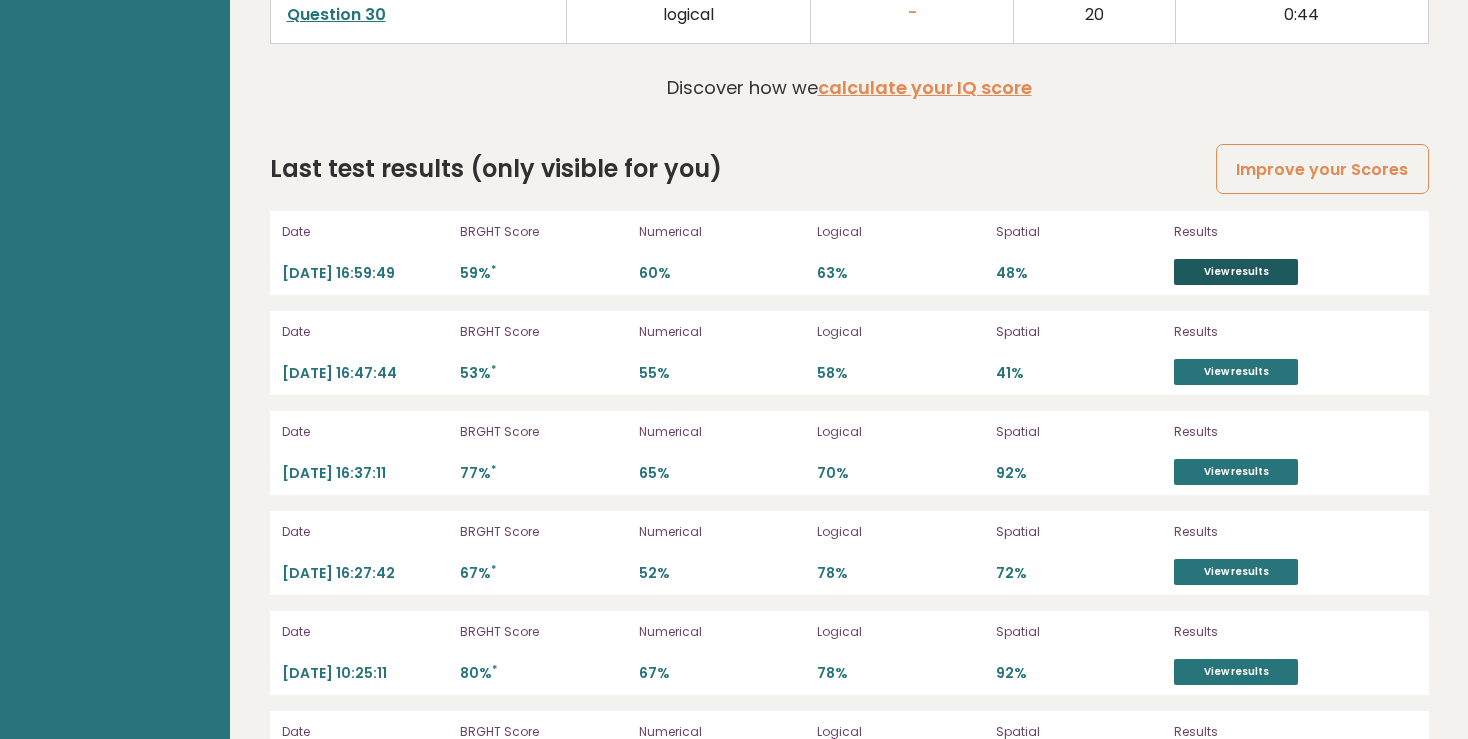 click on "View results" at bounding box center [1236, 272] 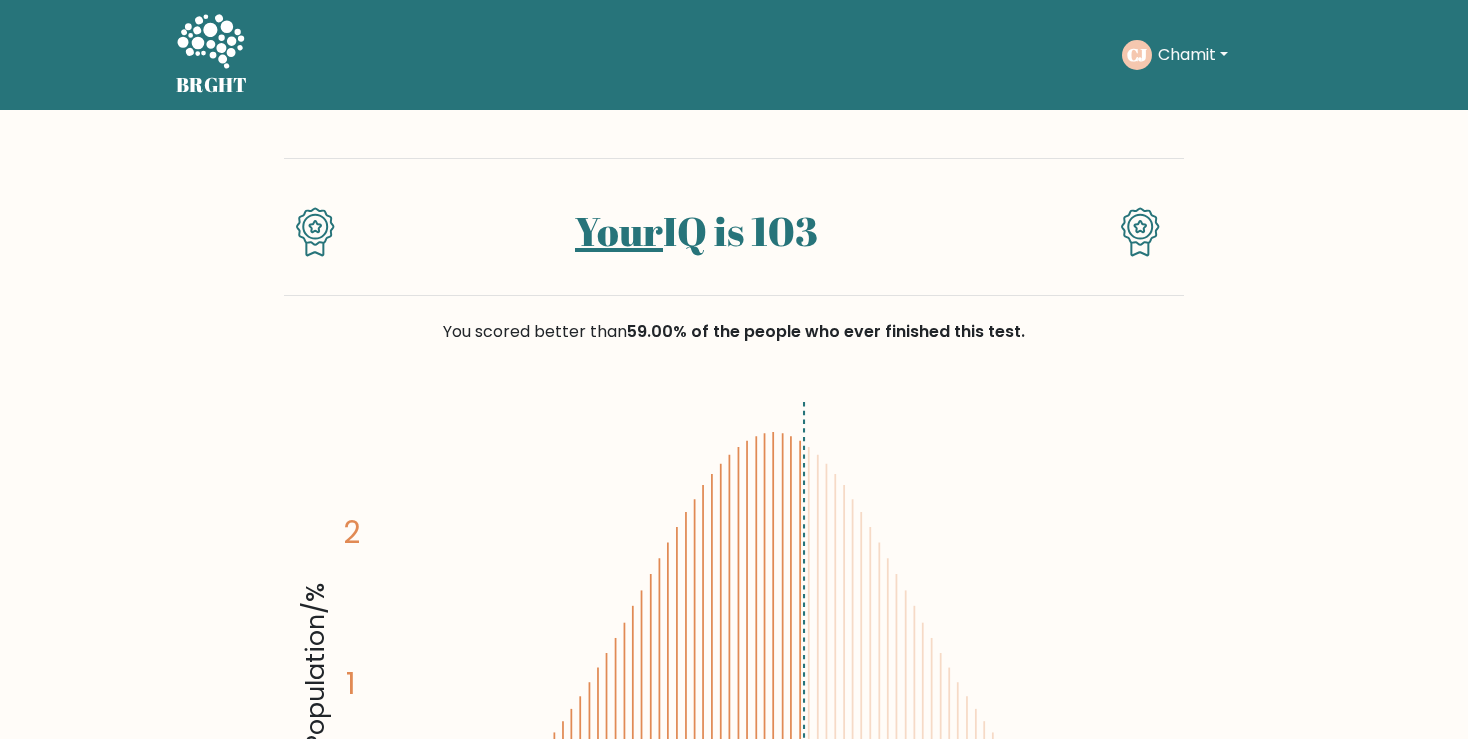 scroll, scrollTop: 0, scrollLeft: 0, axis: both 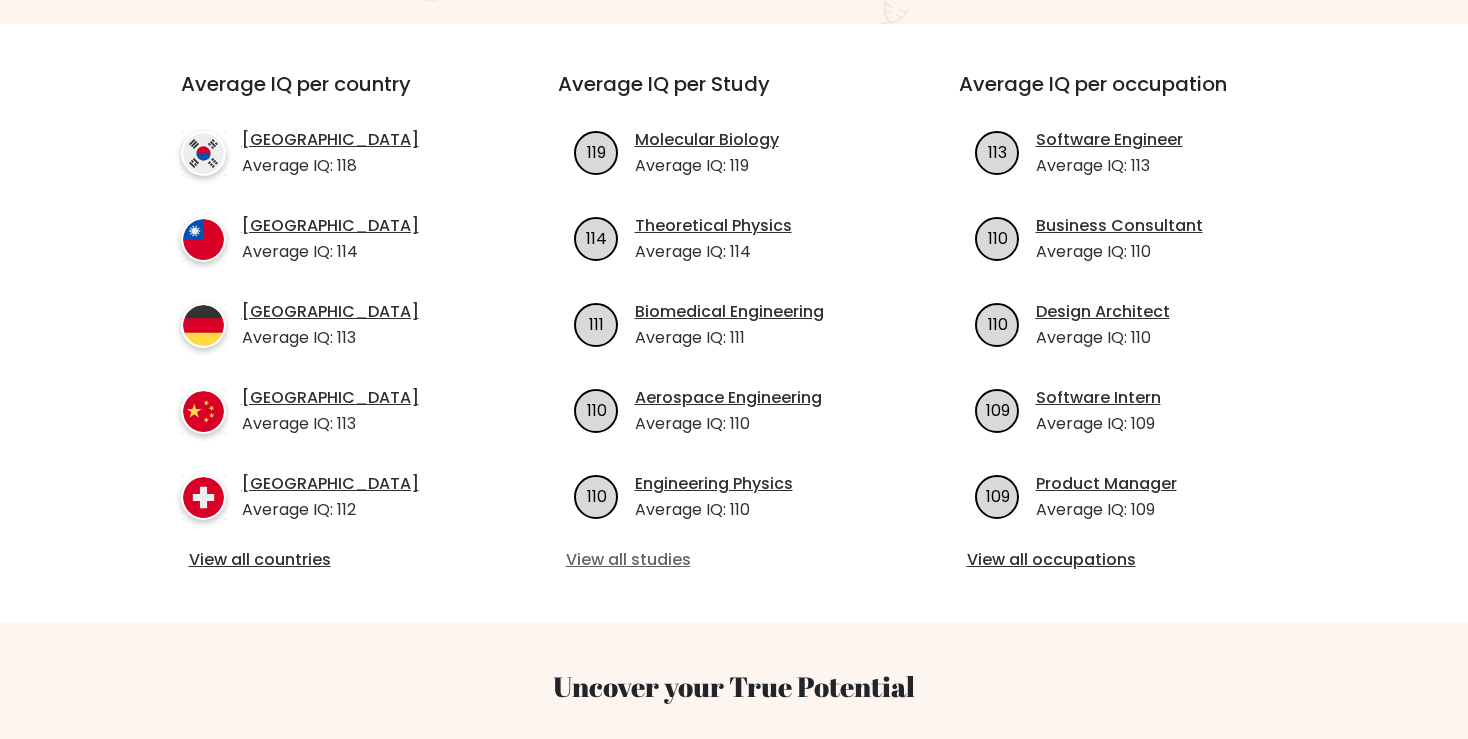 click on "View all studies" at bounding box center [734, 560] 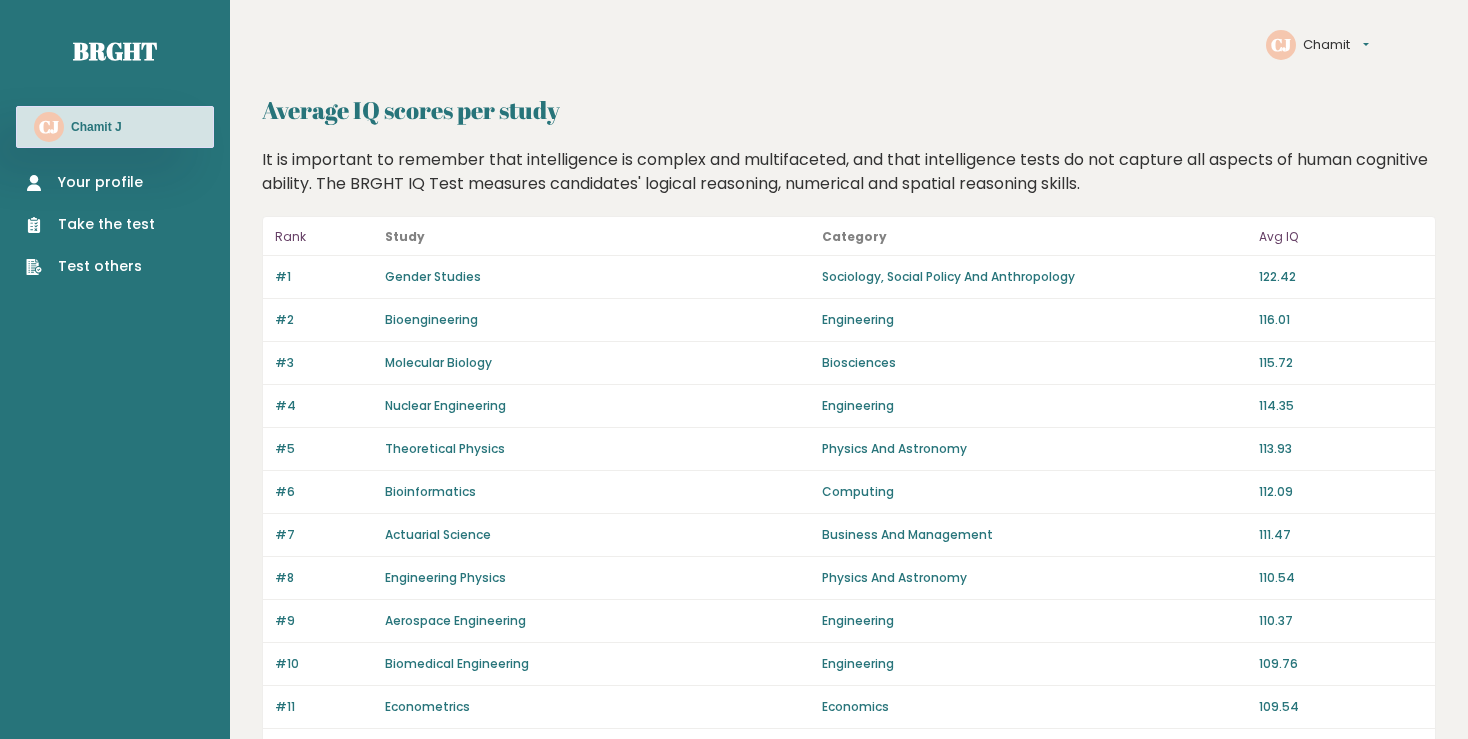 scroll, scrollTop: 0, scrollLeft: 0, axis: both 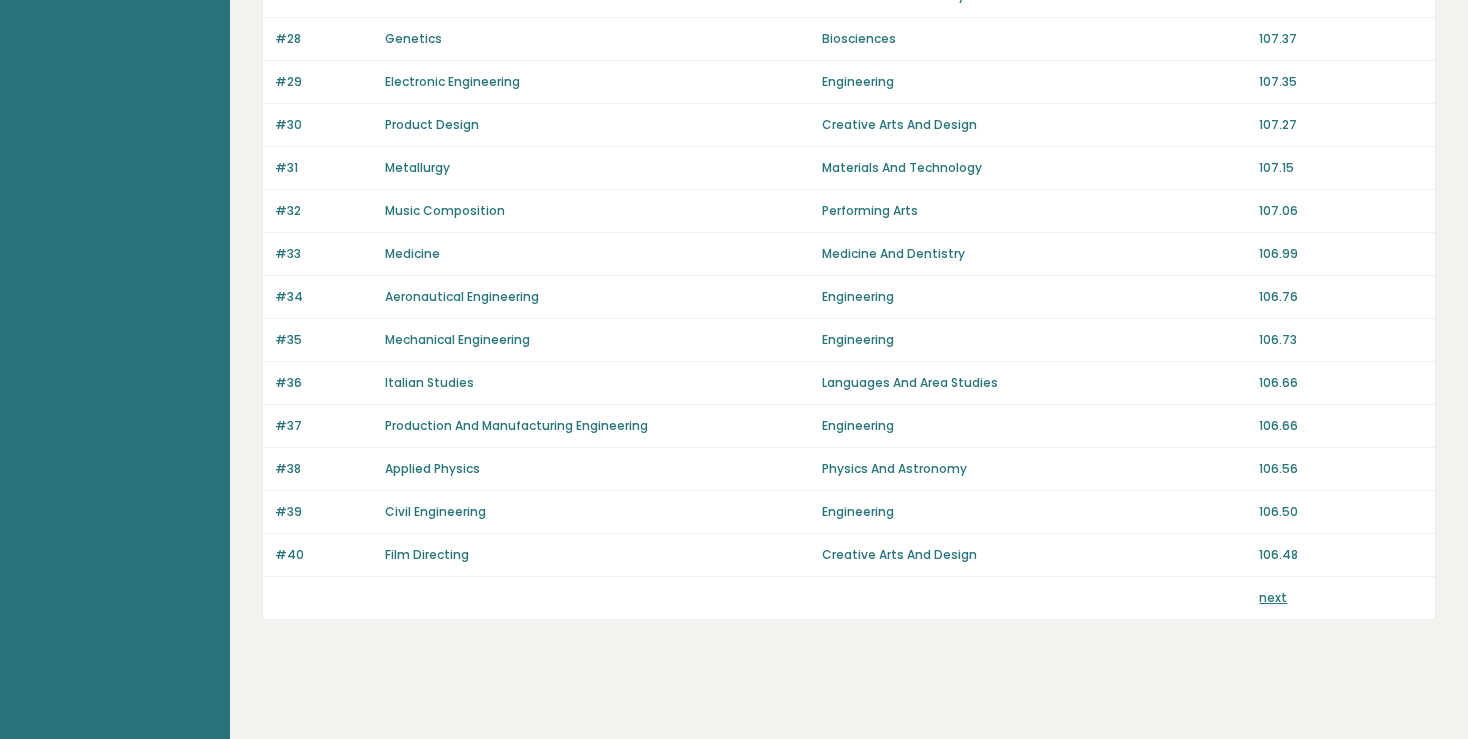 click on "next" at bounding box center (1273, 597) 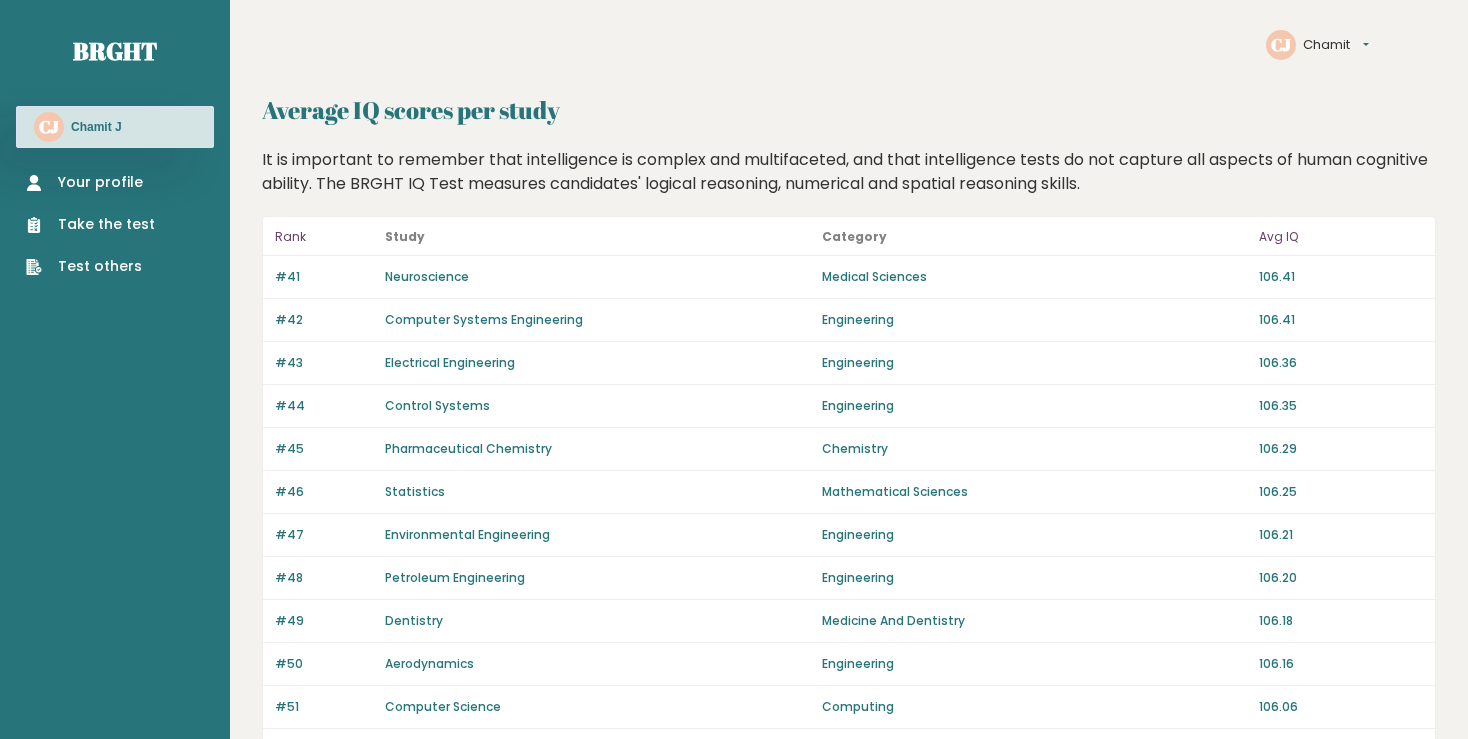 scroll, scrollTop: 0, scrollLeft: 0, axis: both 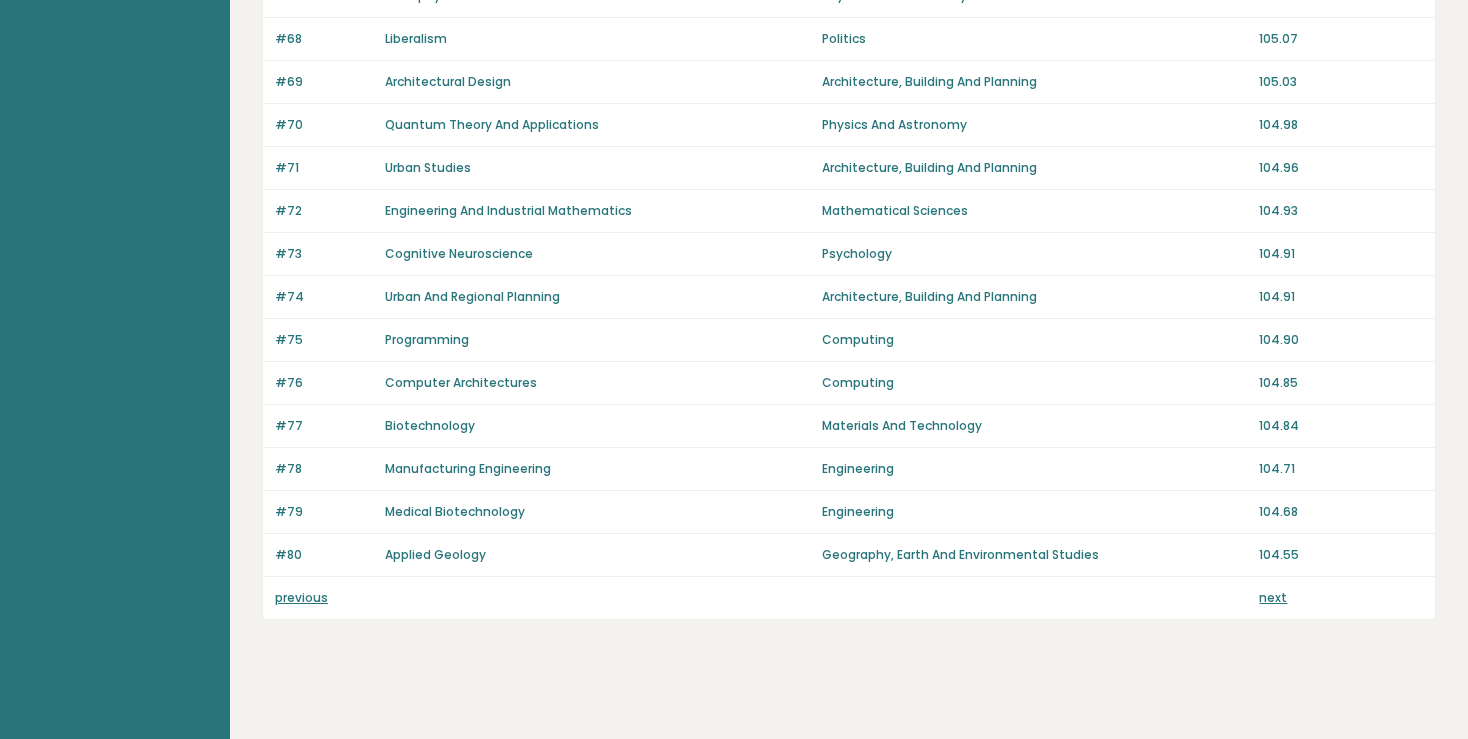 click on "previous
next" at bounding box center (849, 598) 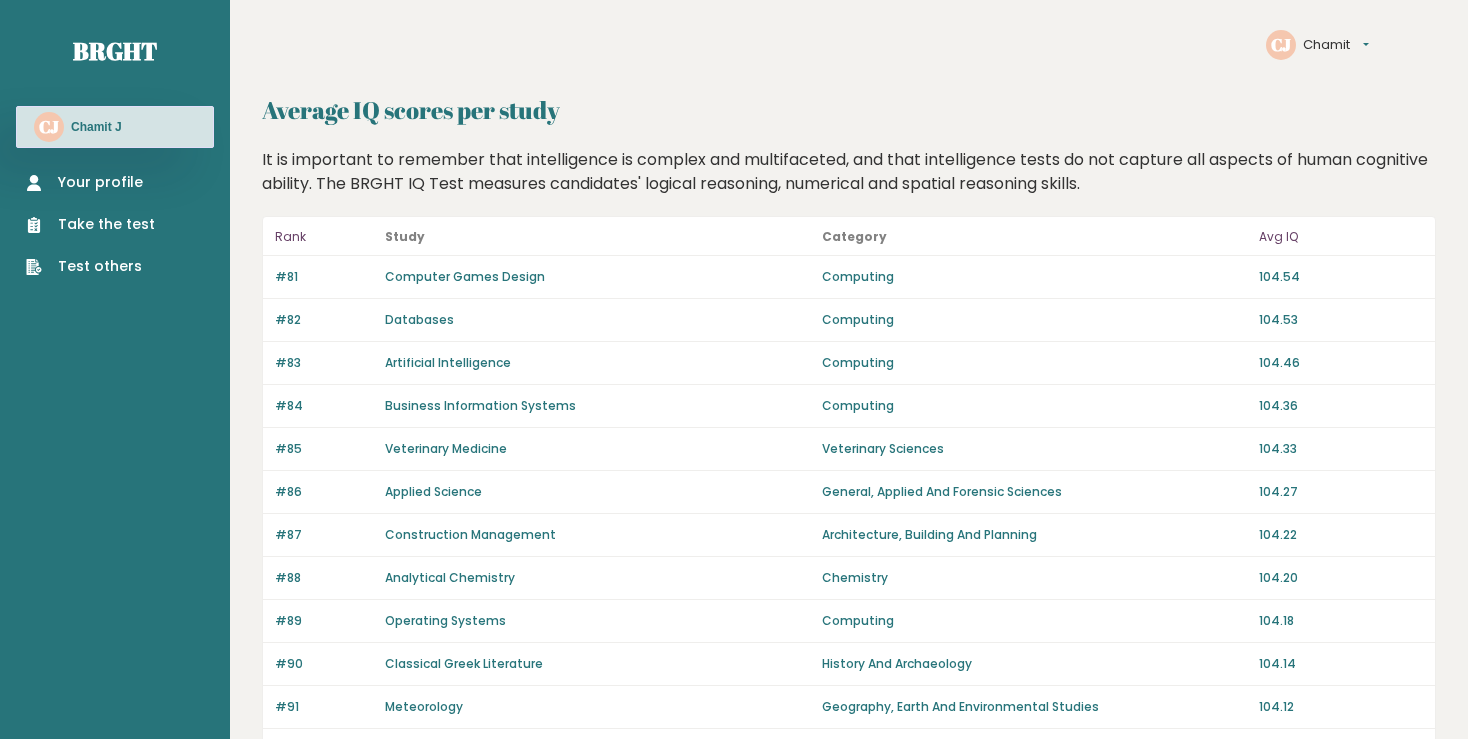 scroll, scrollTop: 0, scrollLeft: 0, axis: both 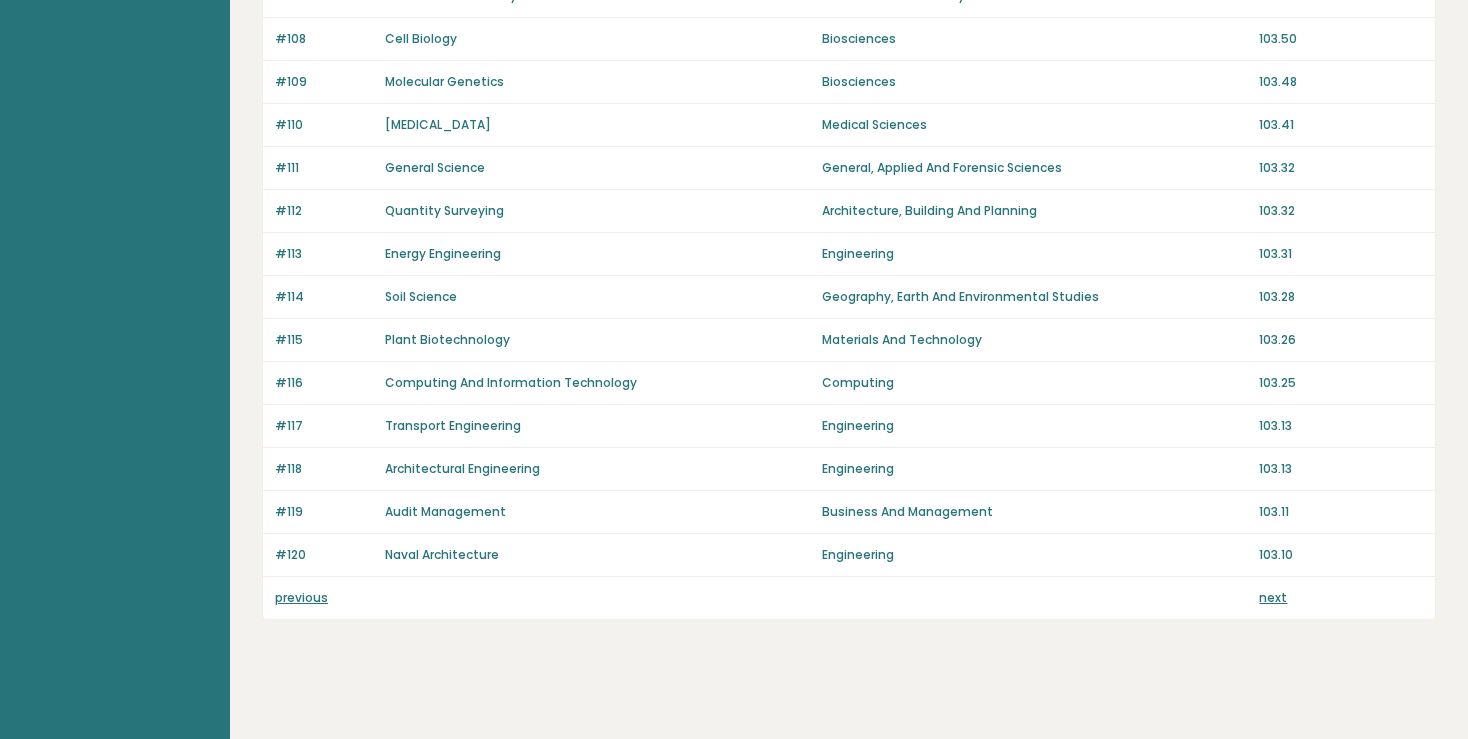 click on "previous" at bounding box center [301, 597] 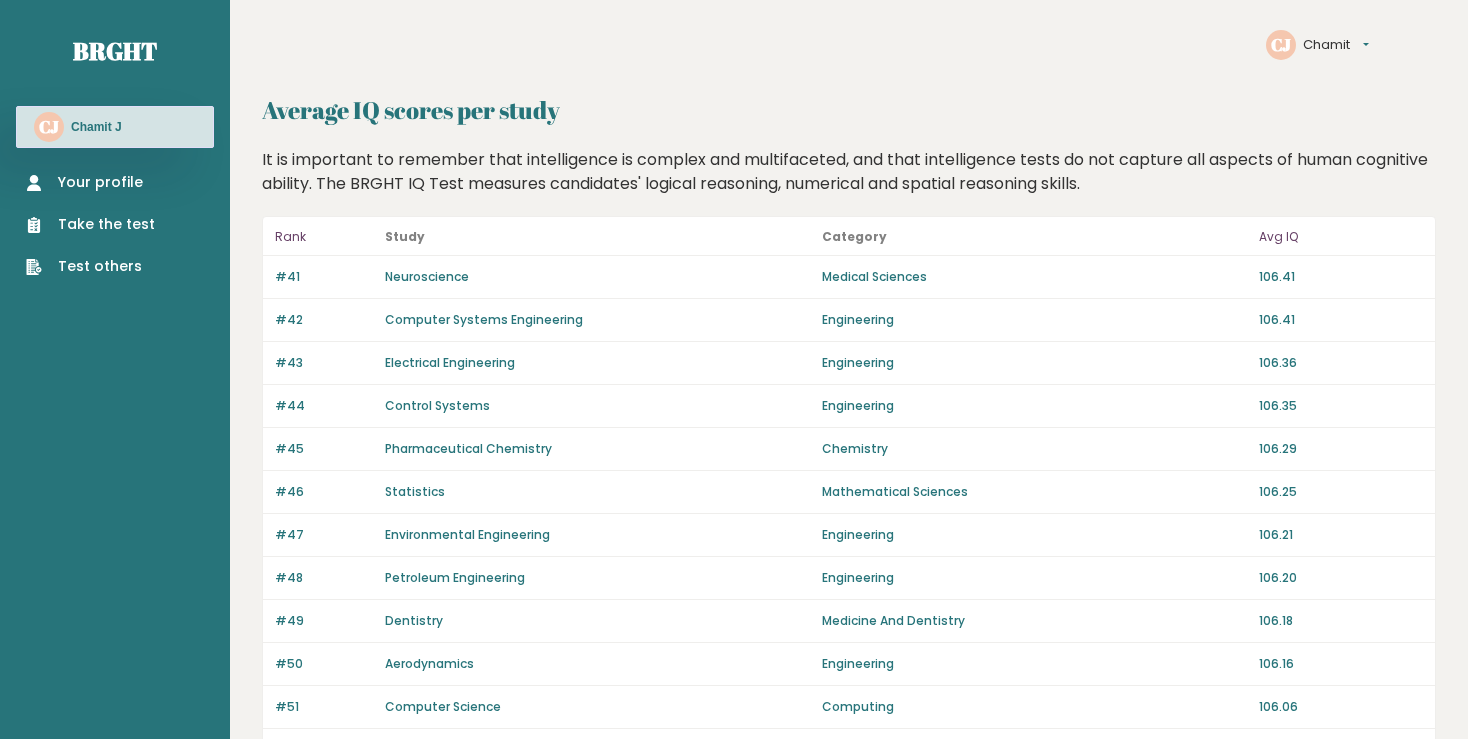 scroll, scrollTop: 0, scrollLeft: 0, axis: both 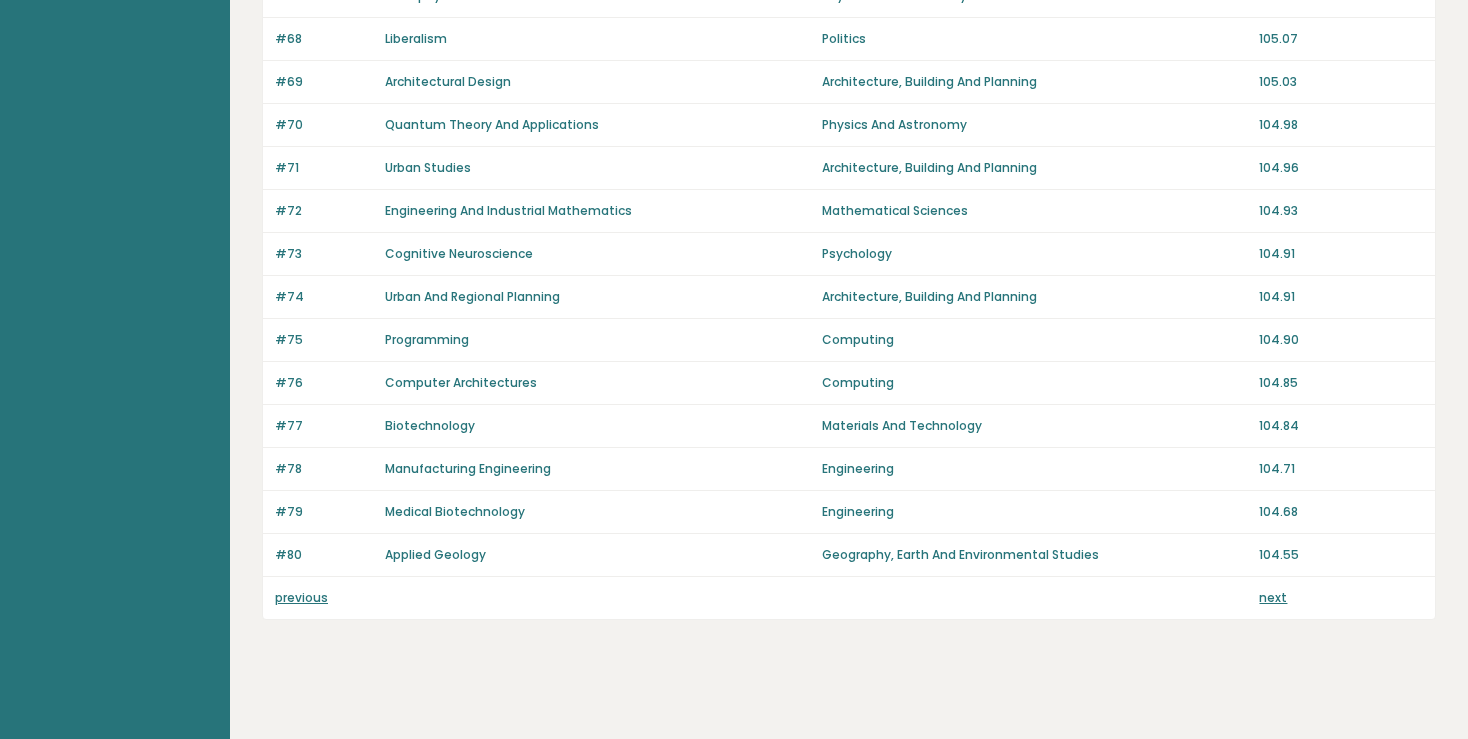 click on "previous
next" at bounding box center (849, 598) 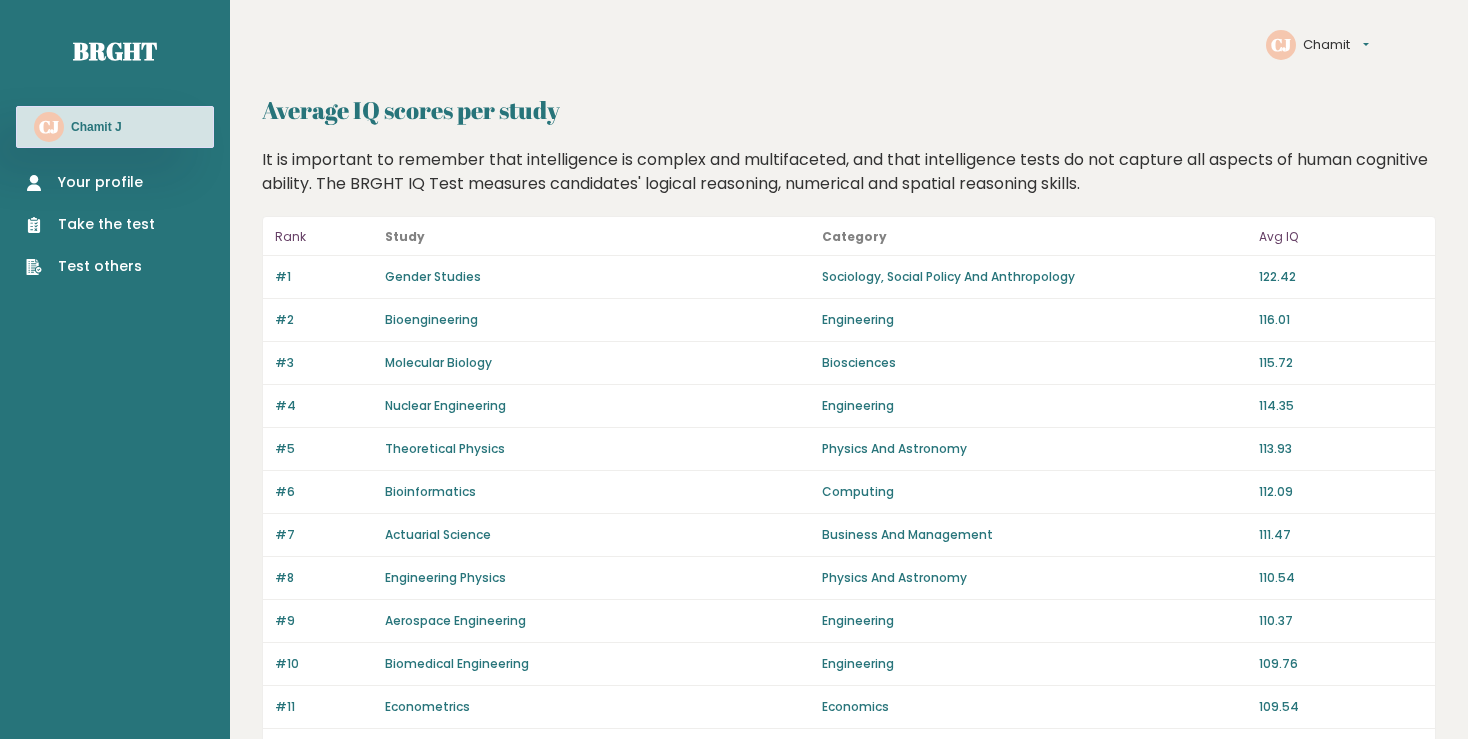 scroll, scrollTop: 0, scrollLeft: 0, axis: both 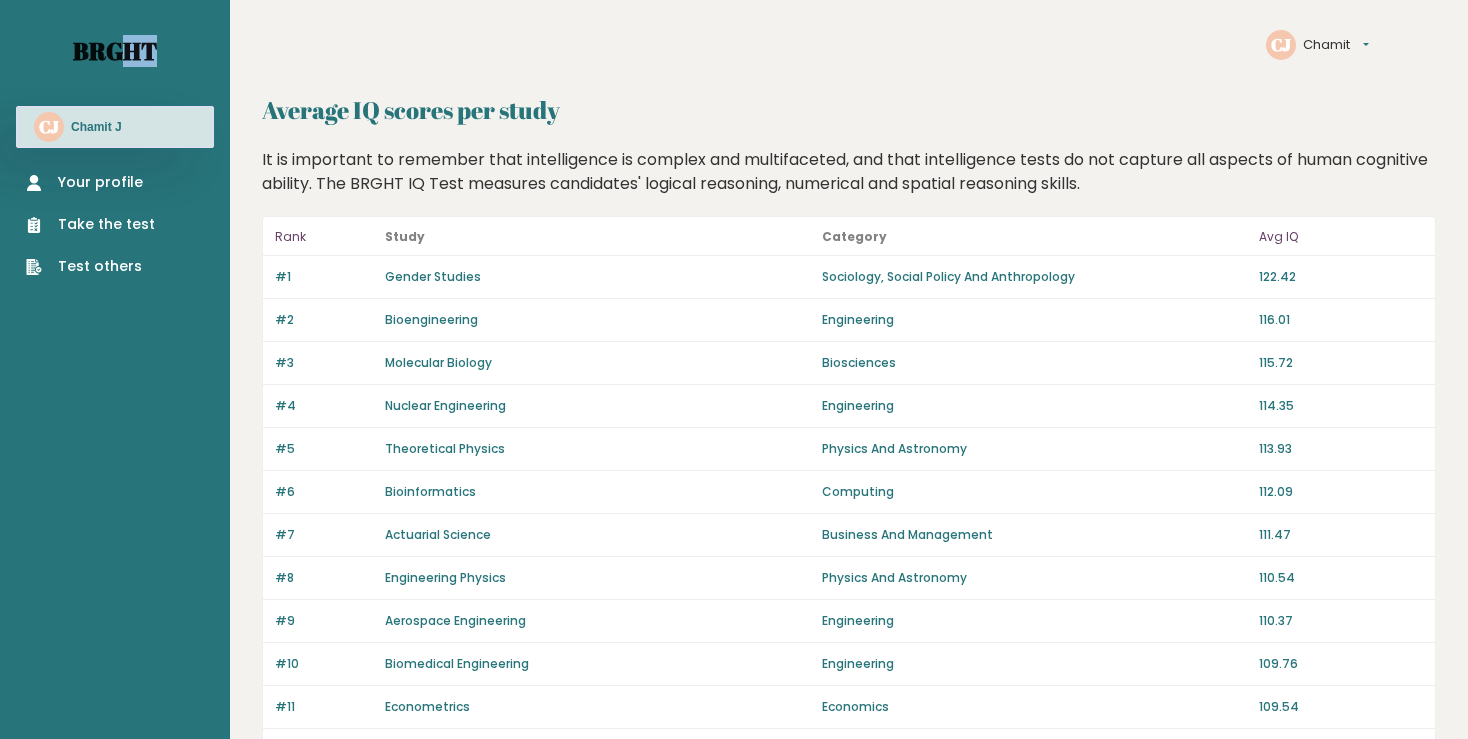 drag, startPoint x: 168, startPoint y: 37, endPoint x: 119, endPoint y: 35, distance: 49.0408 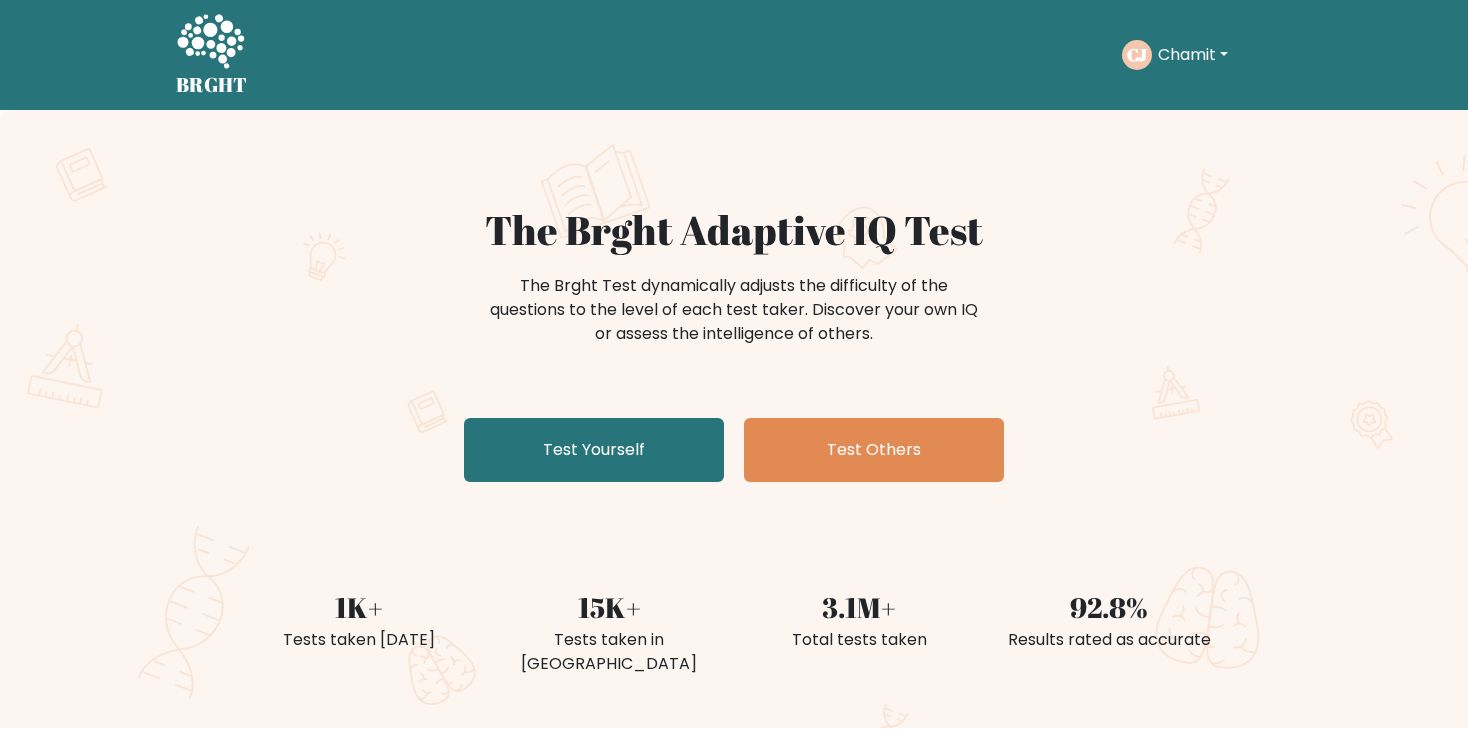 scroll, scrollTop: 0, scrollLeft: 0, axis: both 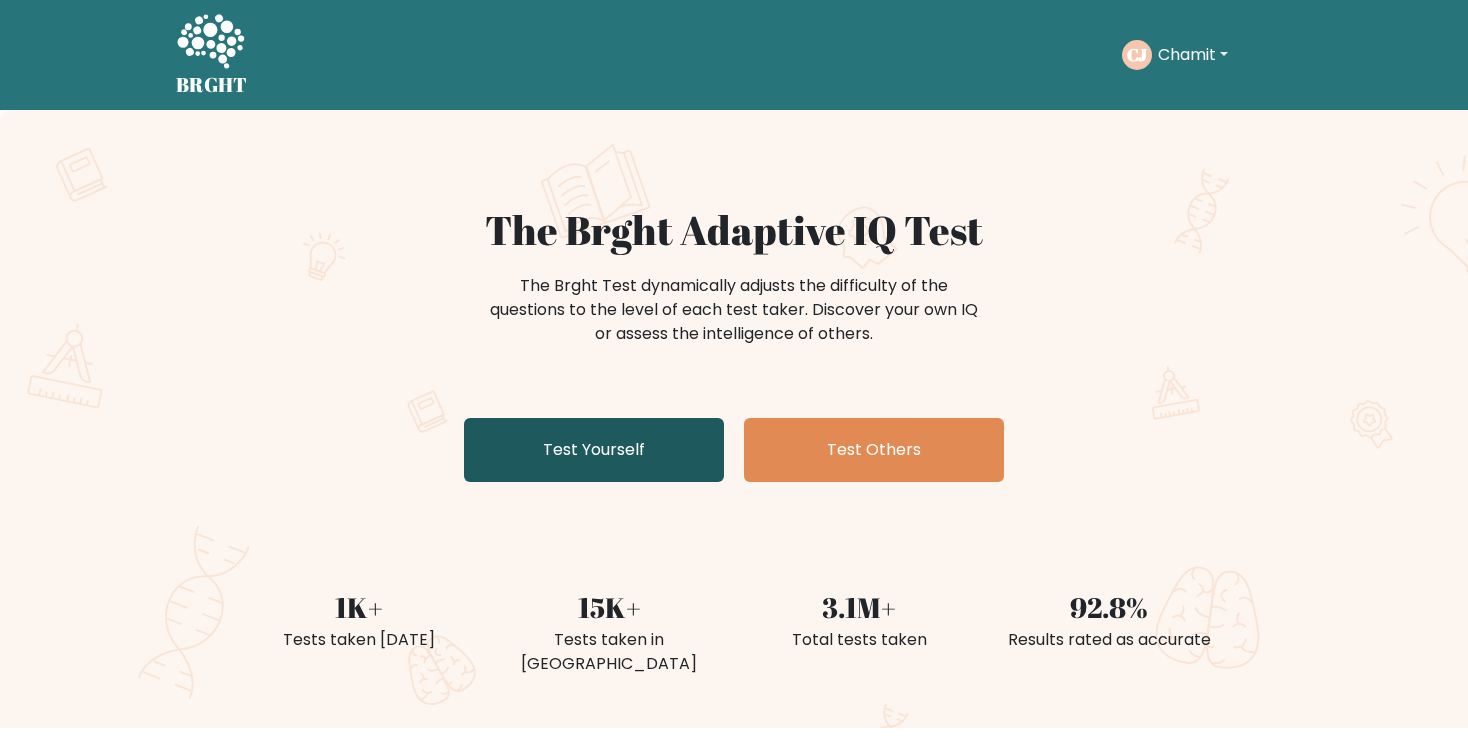 click on "Test Yourself" at bounding box center (594, 450) 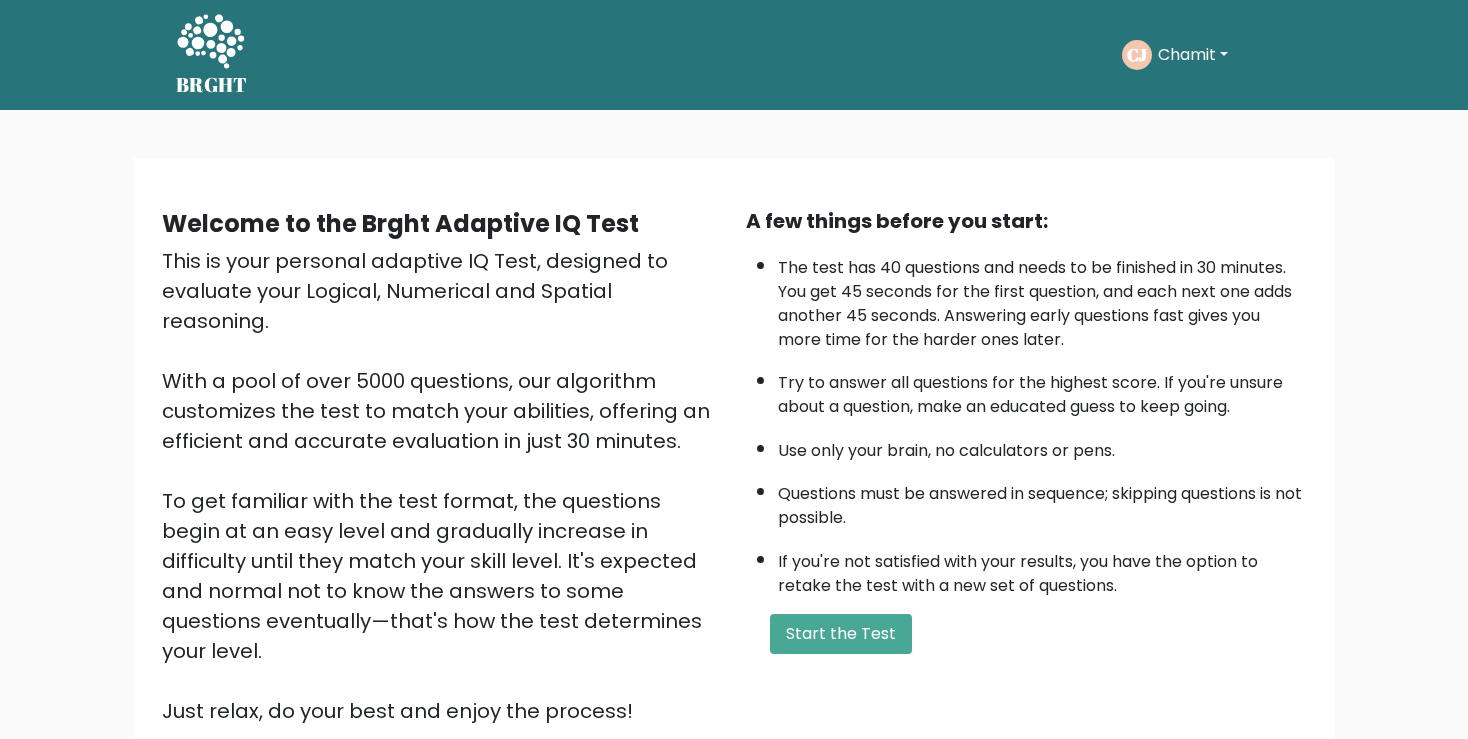 scroll, scrollTop: 0, scrollLeft: 0, axis: both 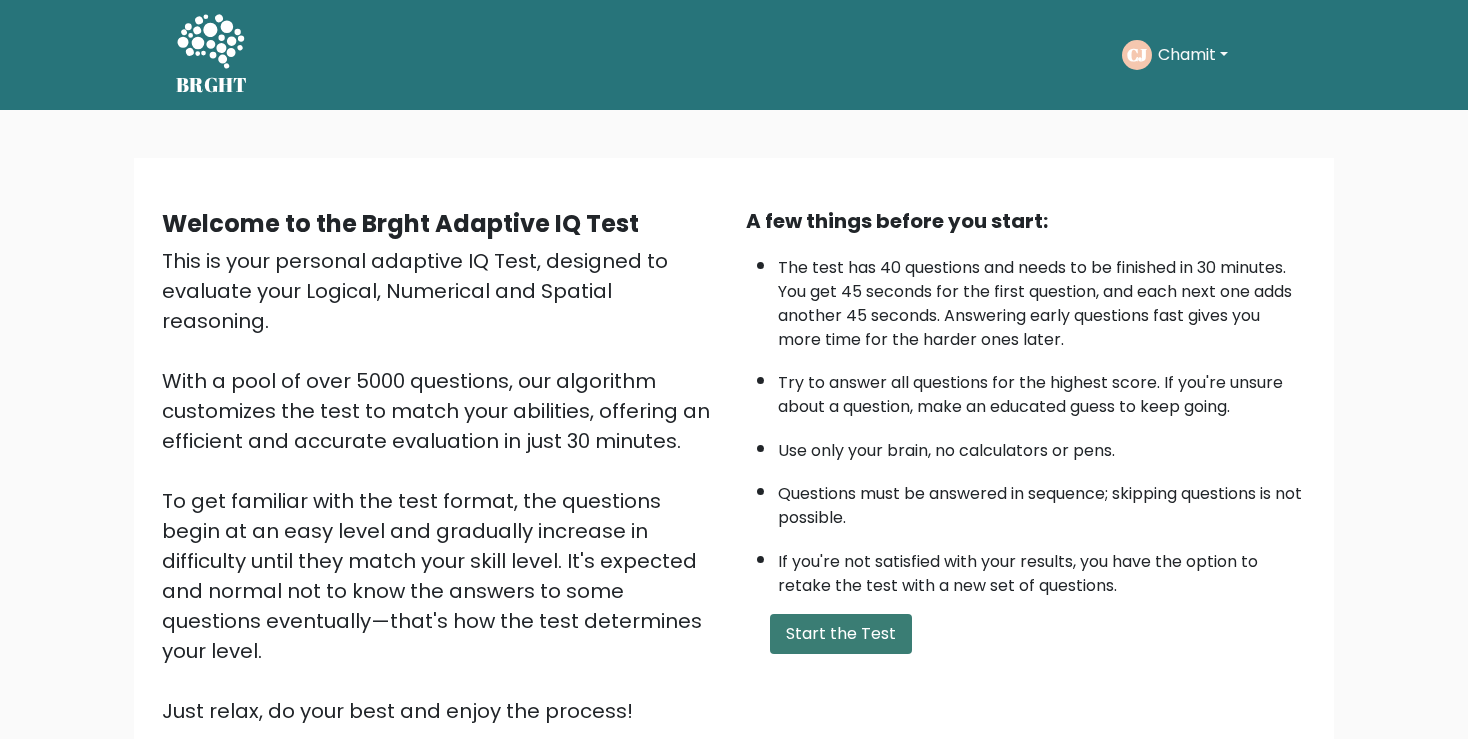 click on "Start the Test" at bounding box center [841, 634] 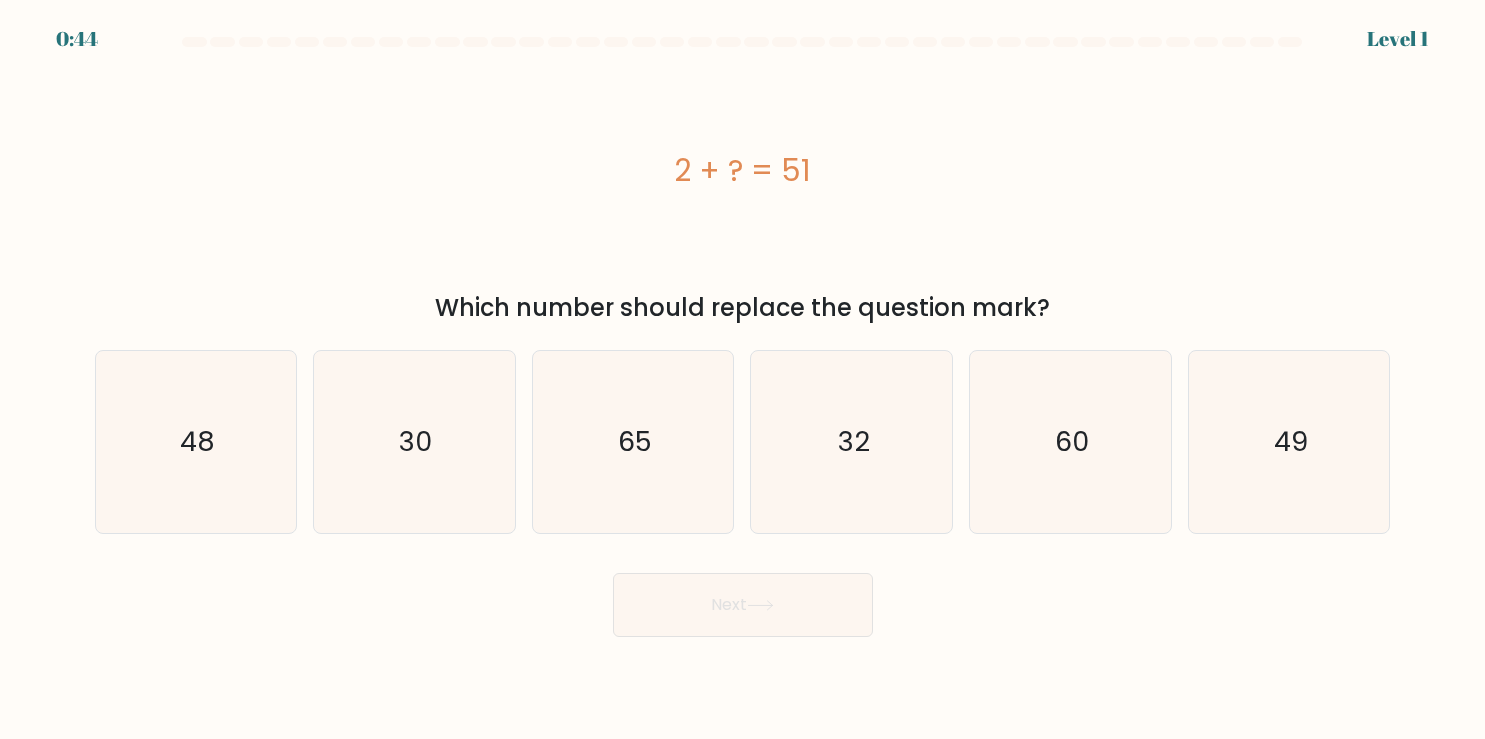 scroll, scrollTop: 0, scrollLeft: 0, axis: both 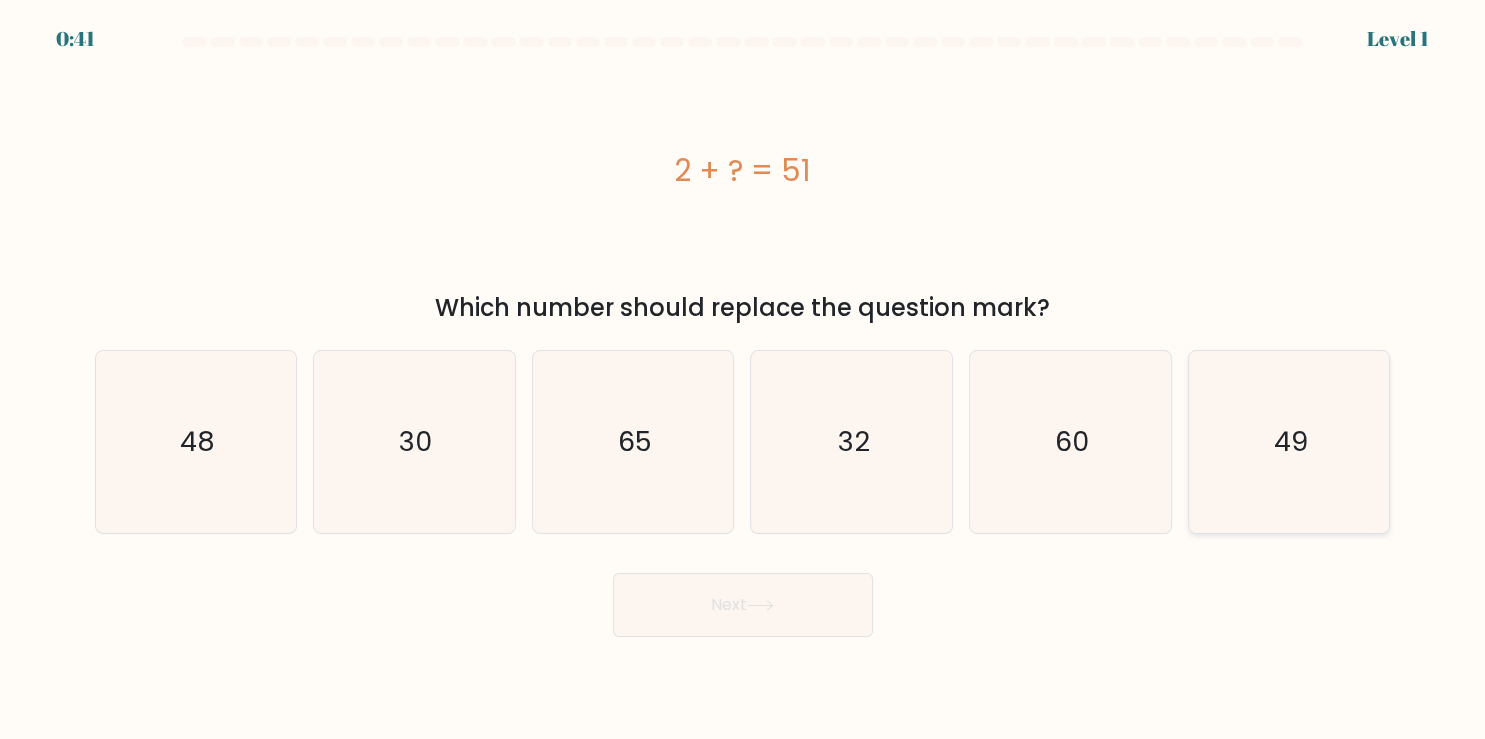 click on "49" 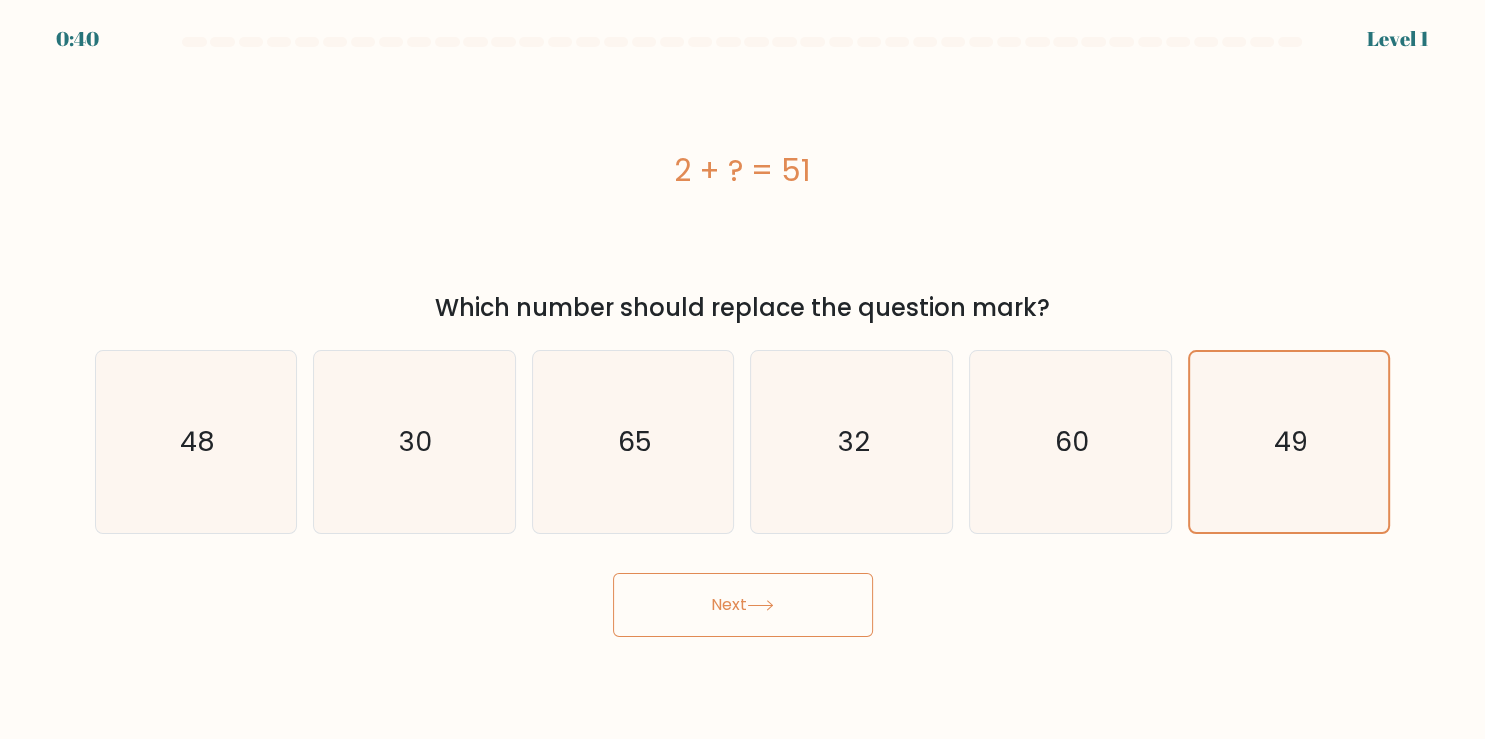 click on "Next" at bounding box center (743, 605) 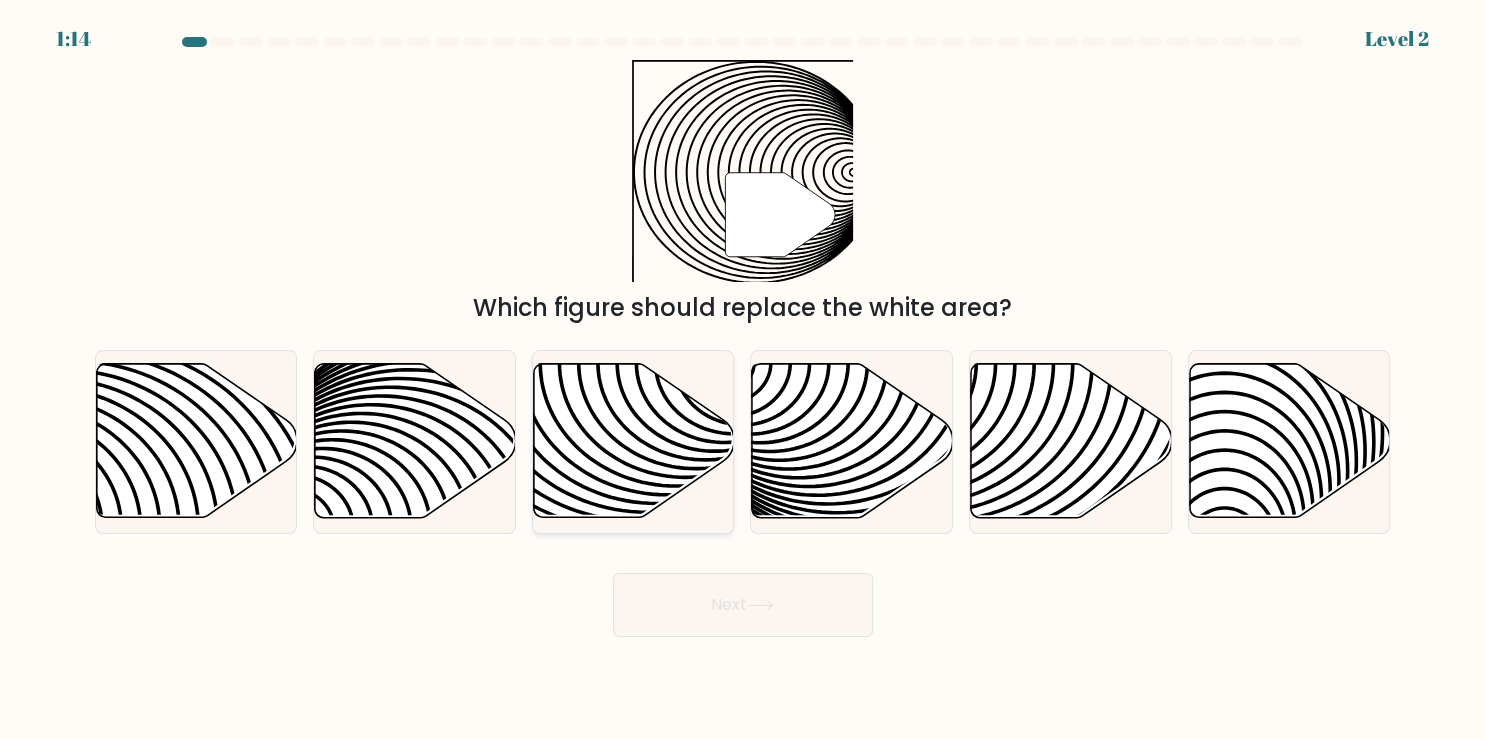 click 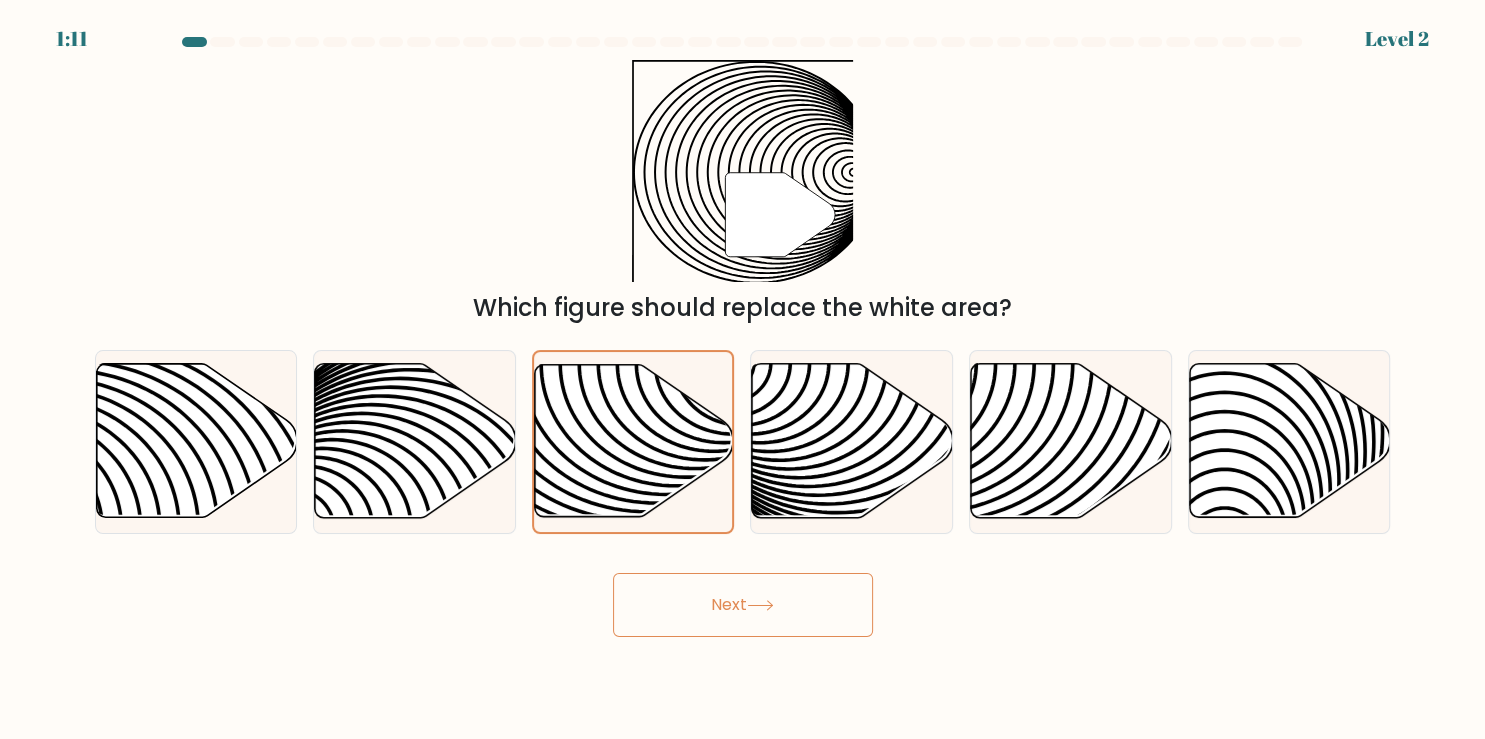 click on "Next" at bounding box center [743, 605] 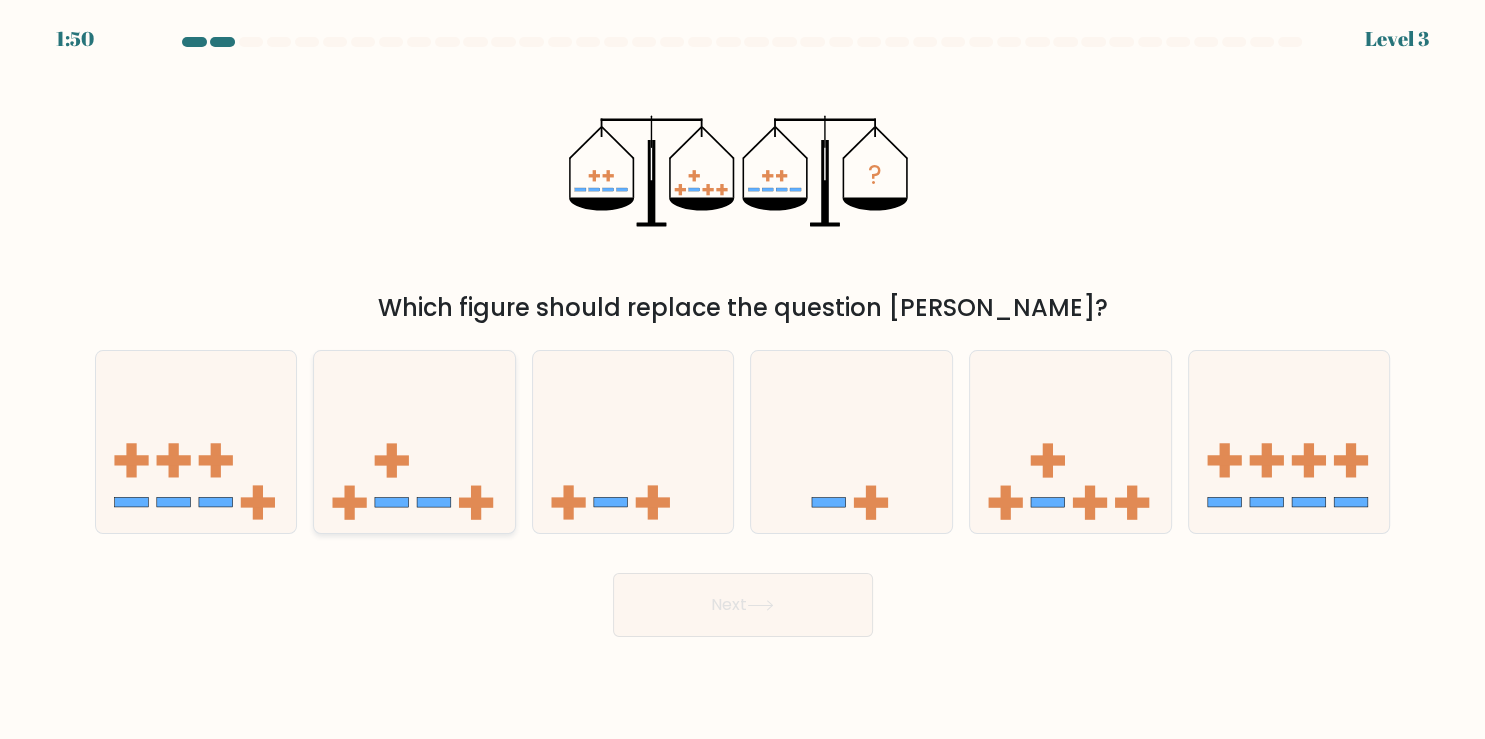 click 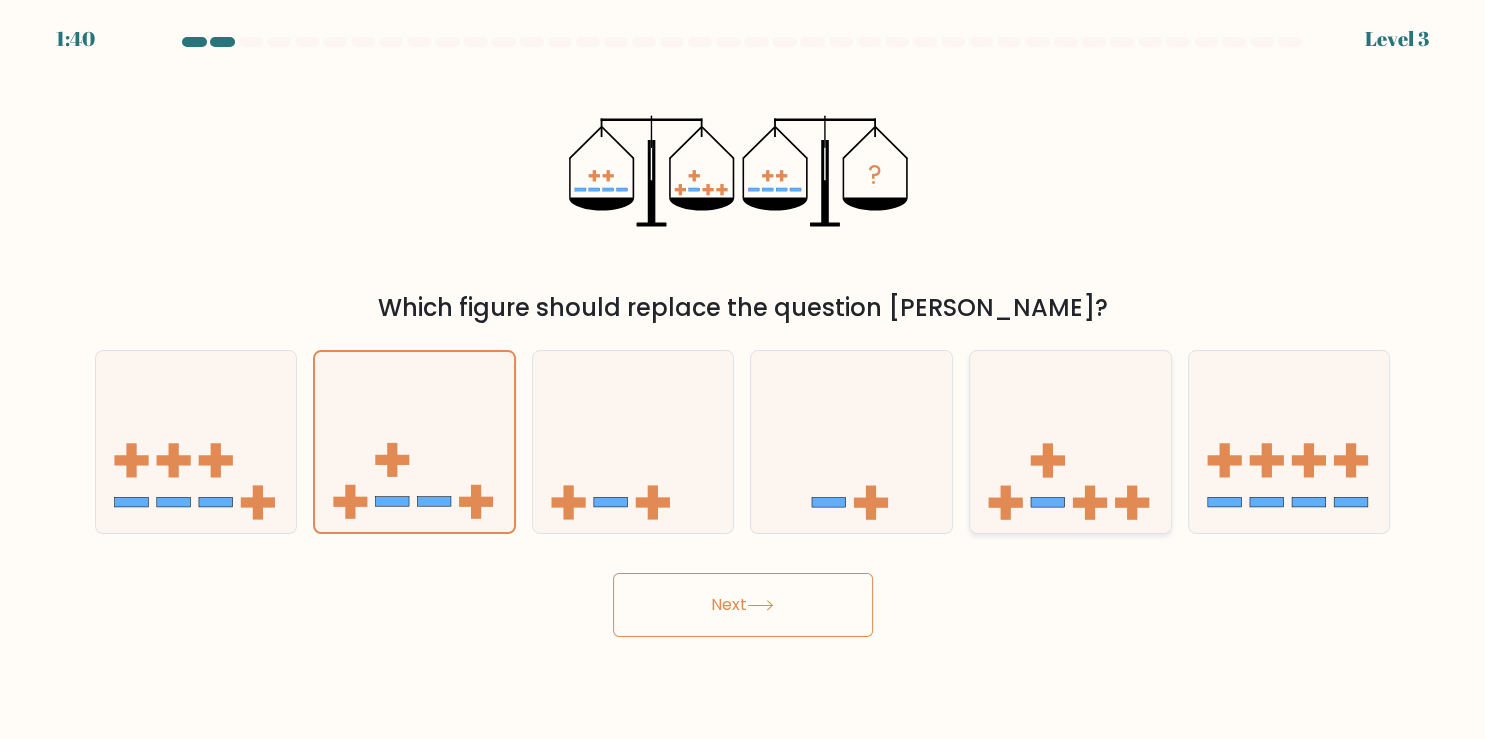 click 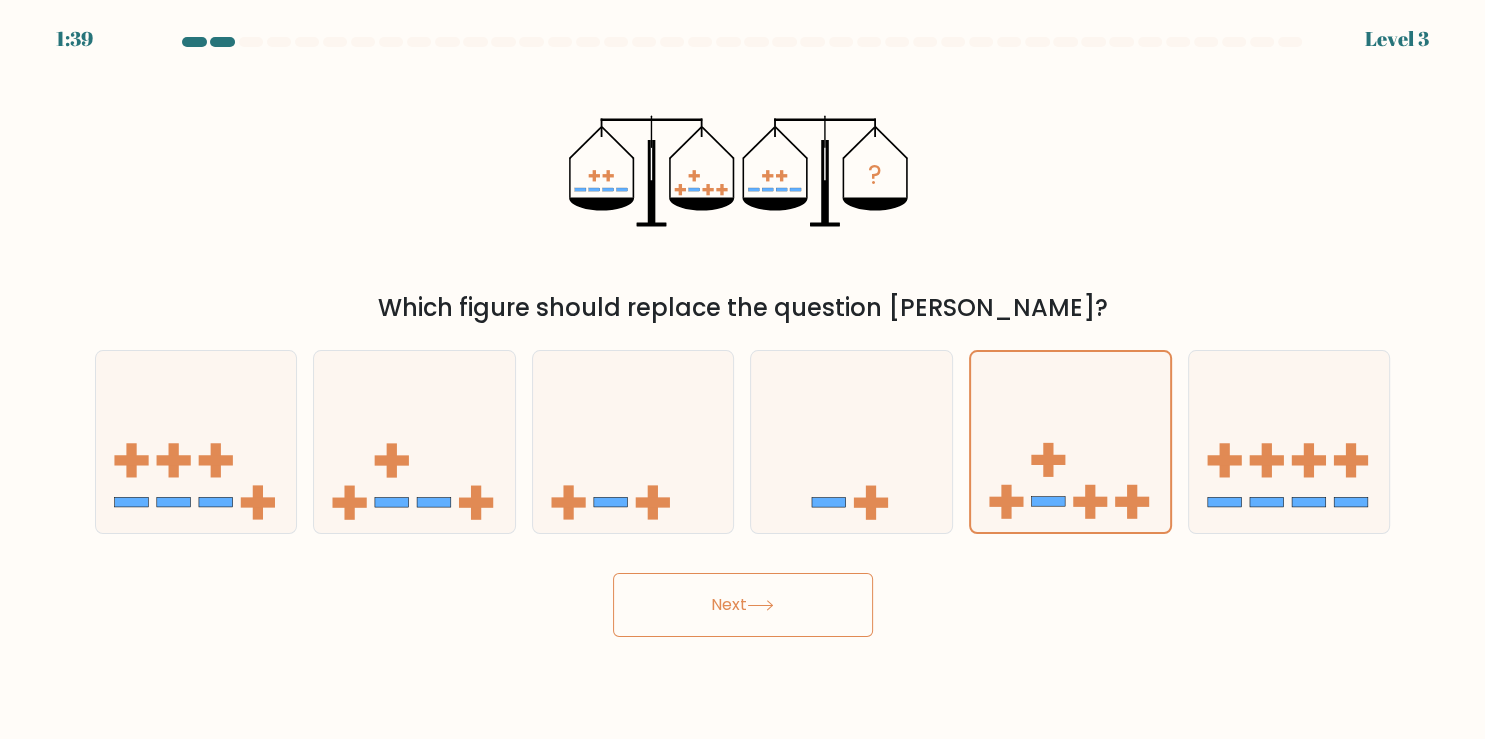 click on "Next" at bounding box center [743, 605] 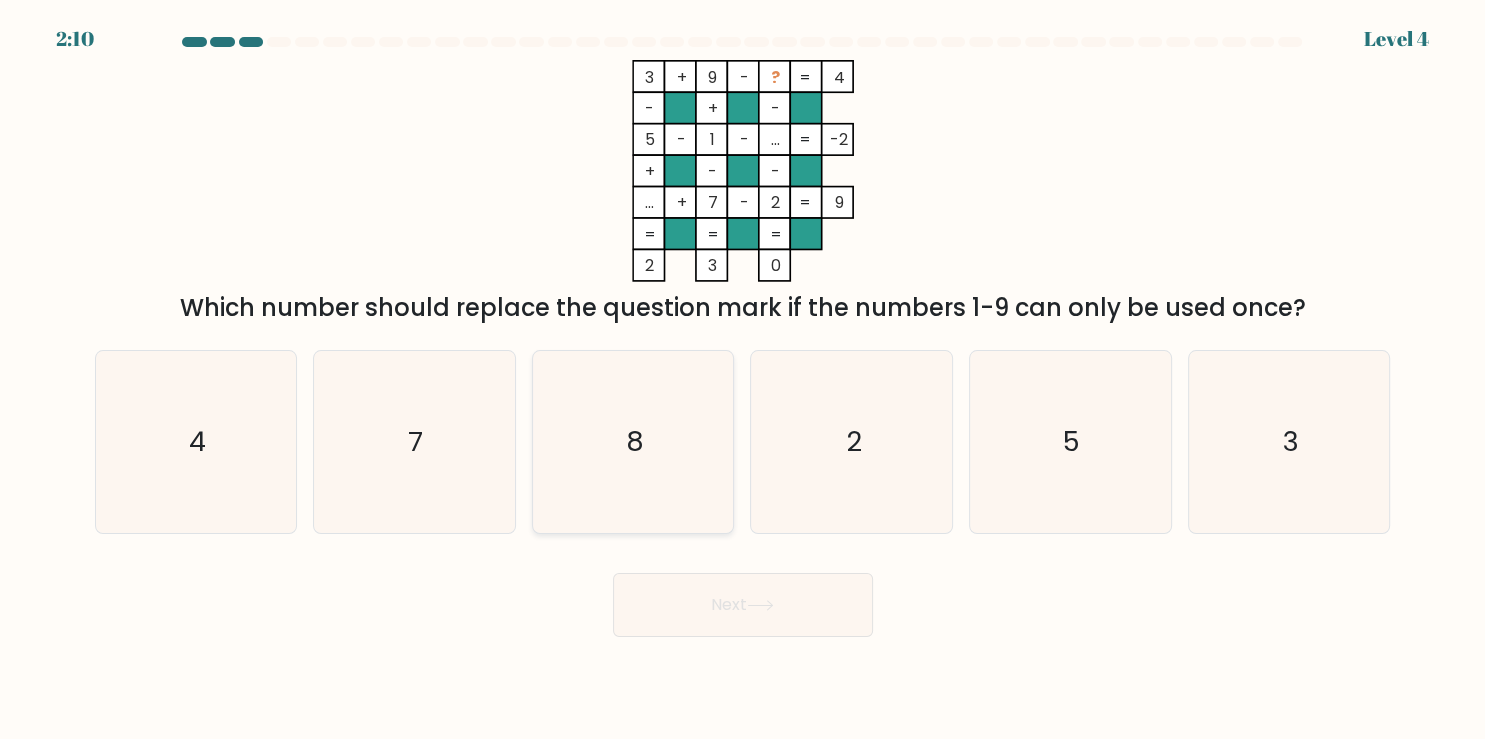 click on "8" 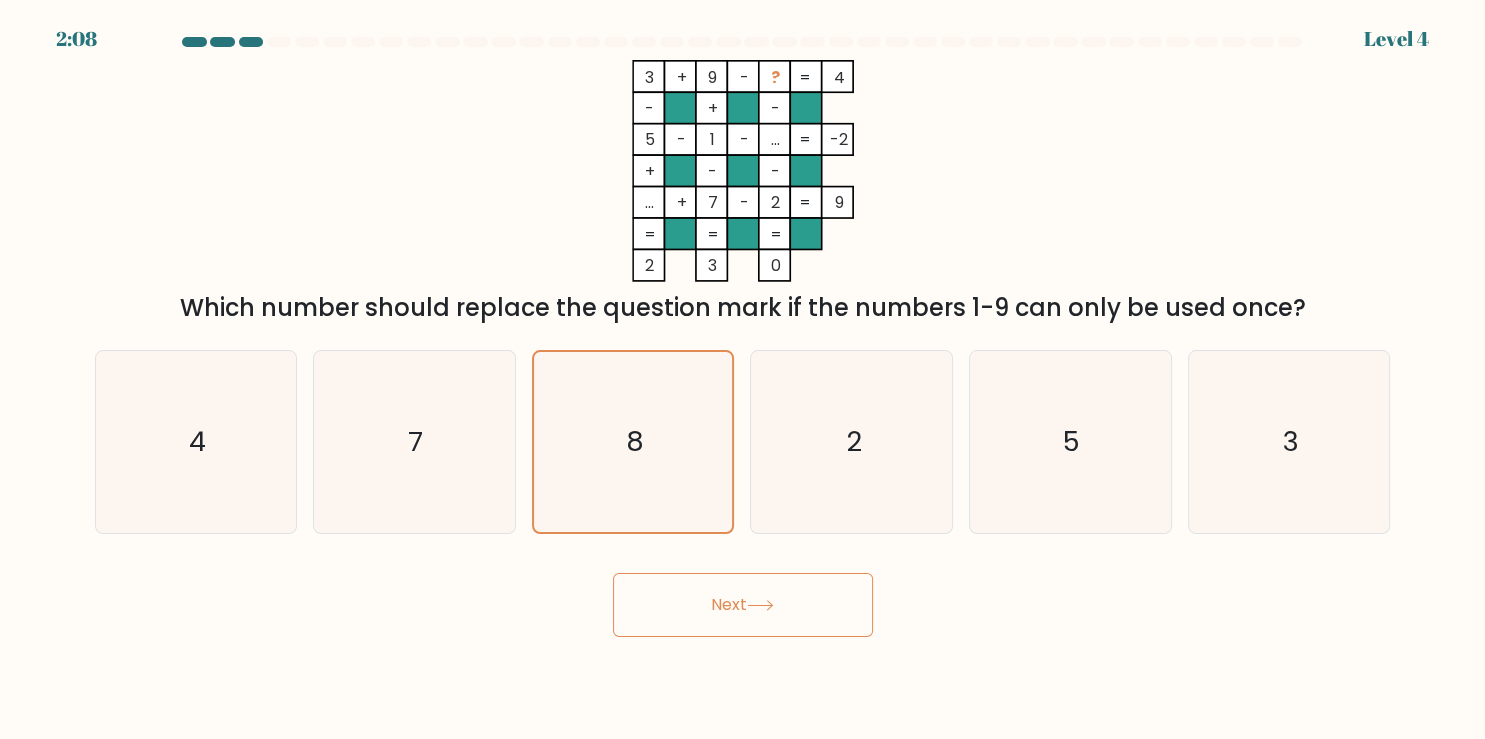 click on "Next" at bounding box center [743, 605] 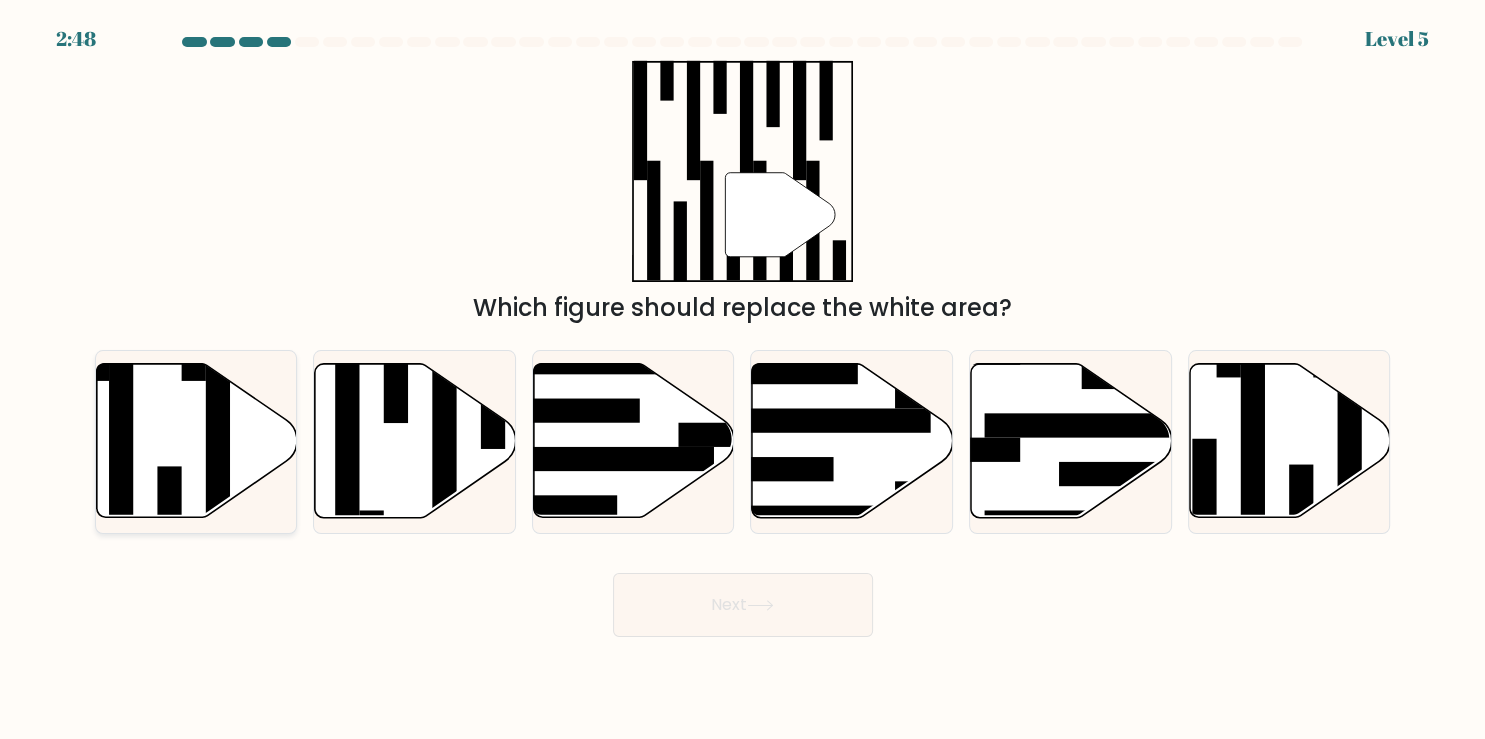 click 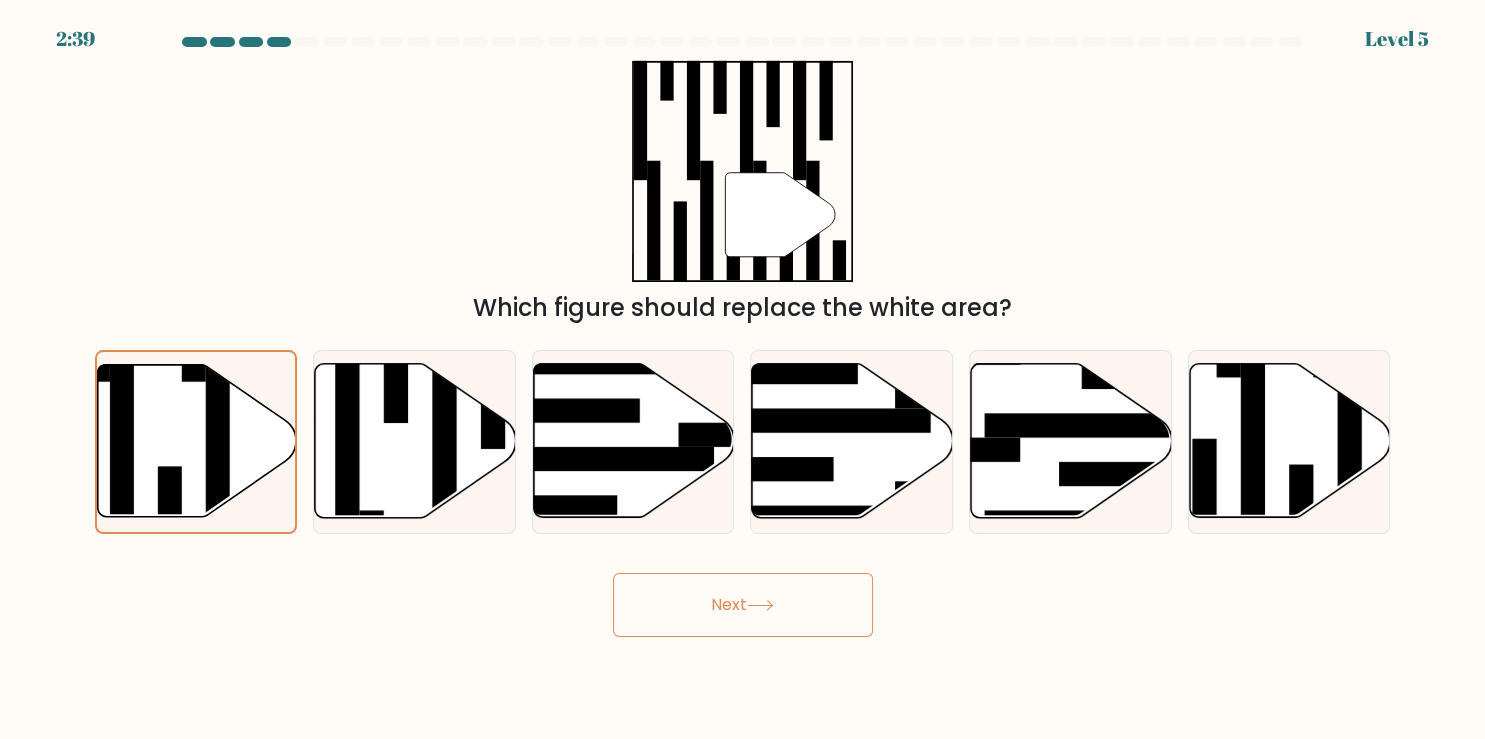 click on "Next" at bounding box center (743, 605) 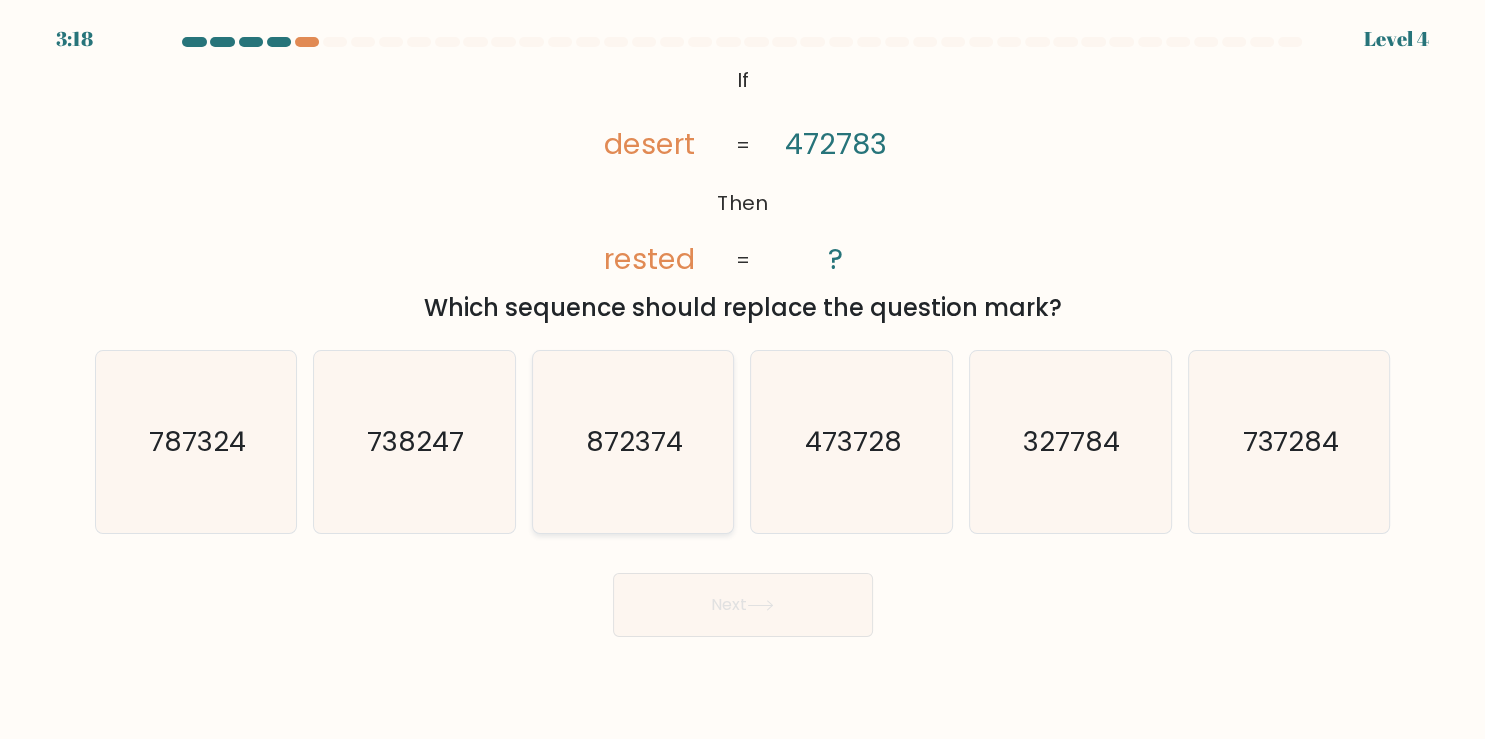 click on "872374" 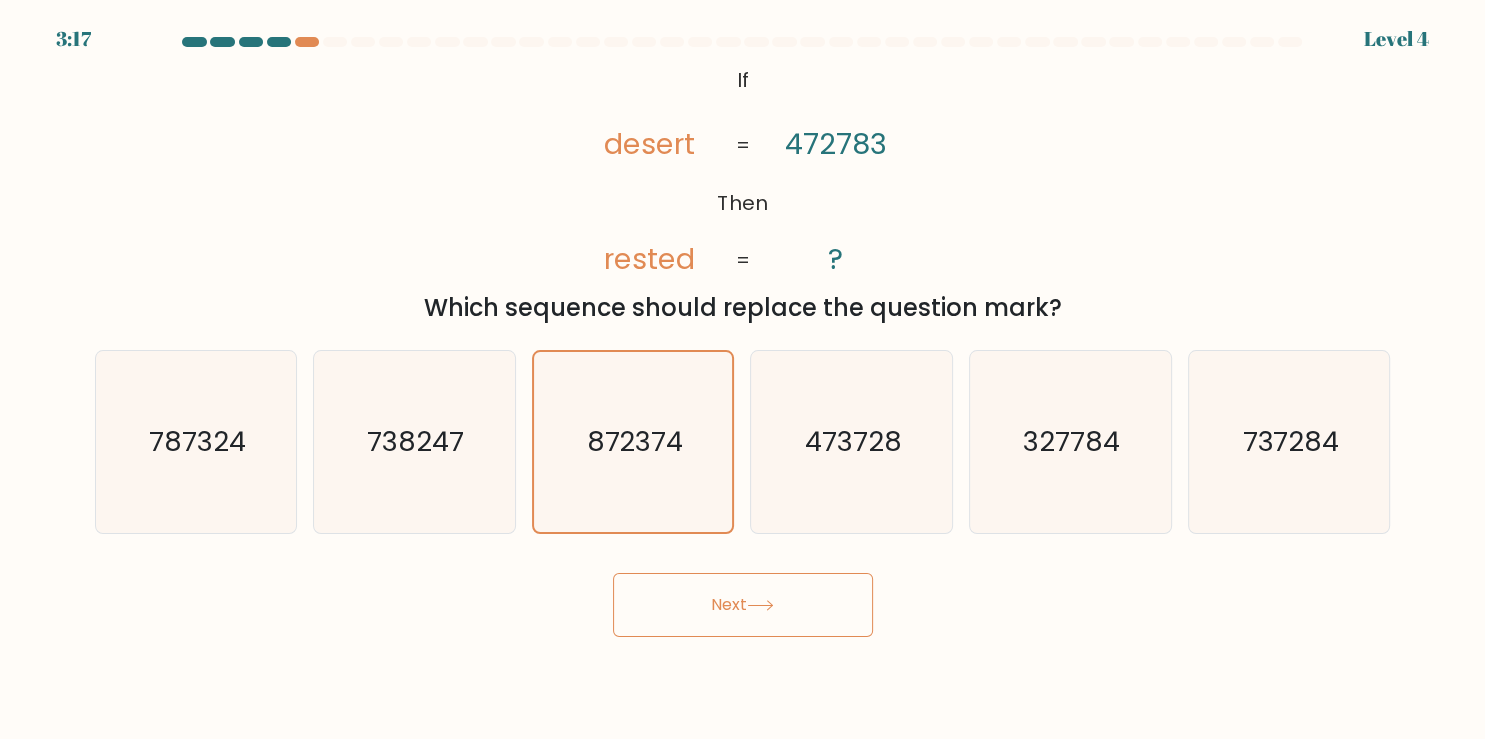 click on "Next" at bounding box center (743, 605) 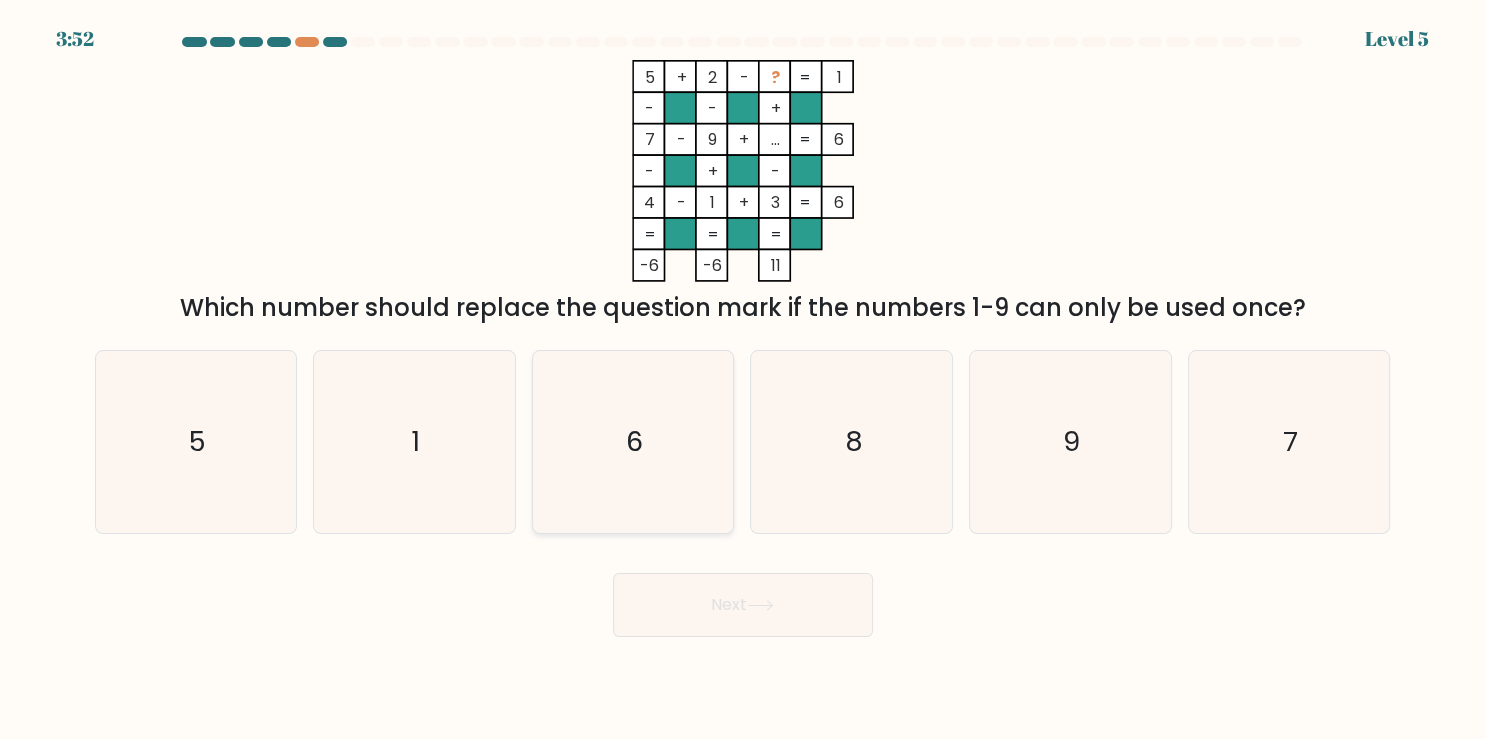 click on "6" 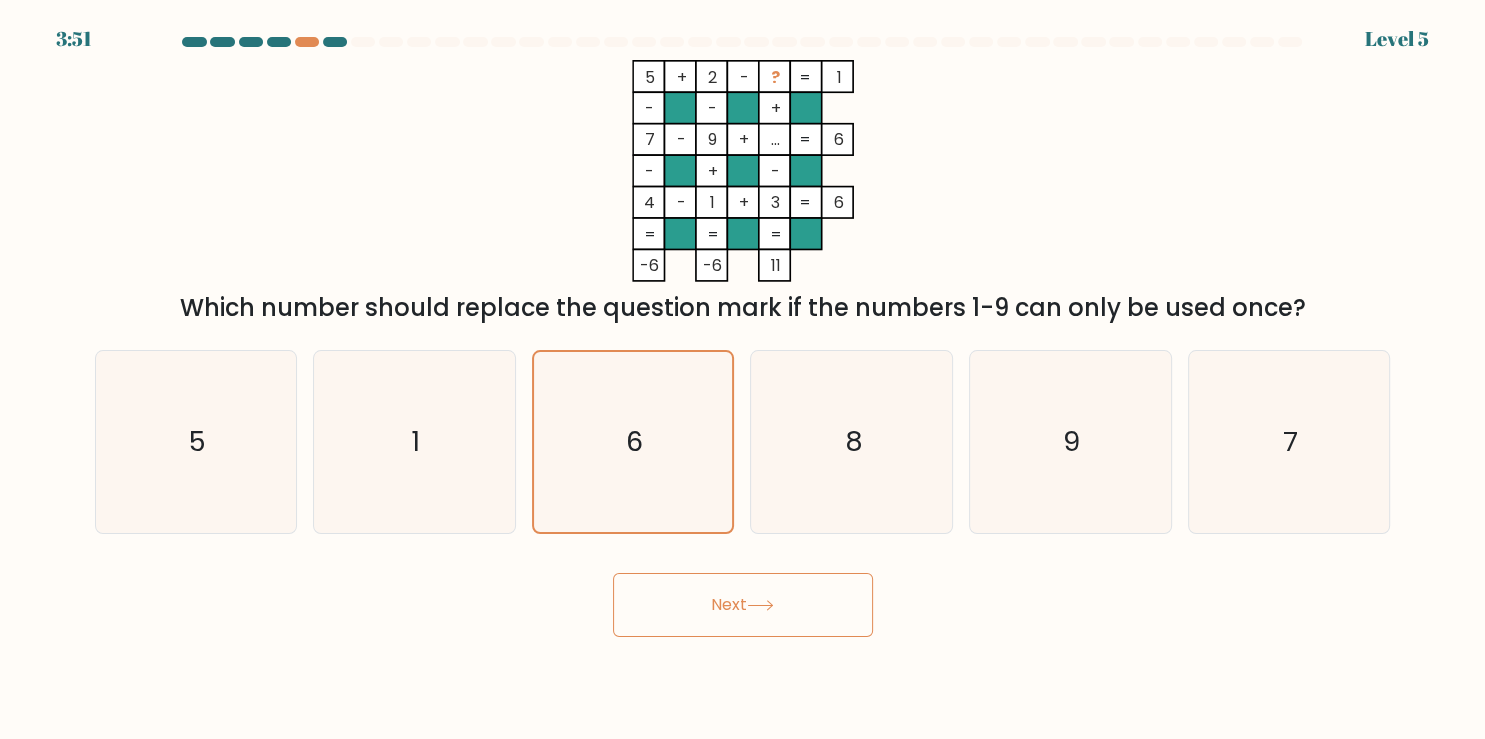 click on "Next" at bounding box center [743, 605] 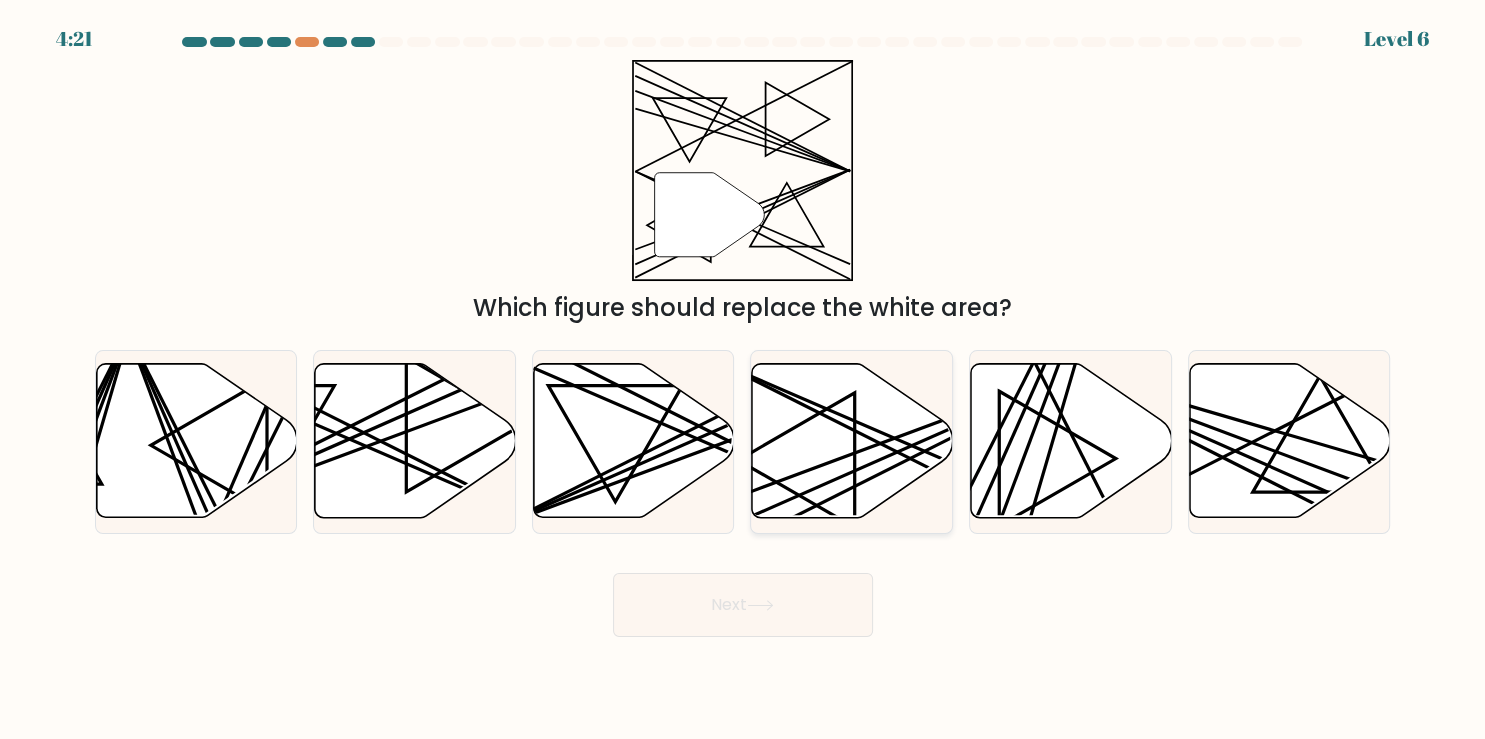 click 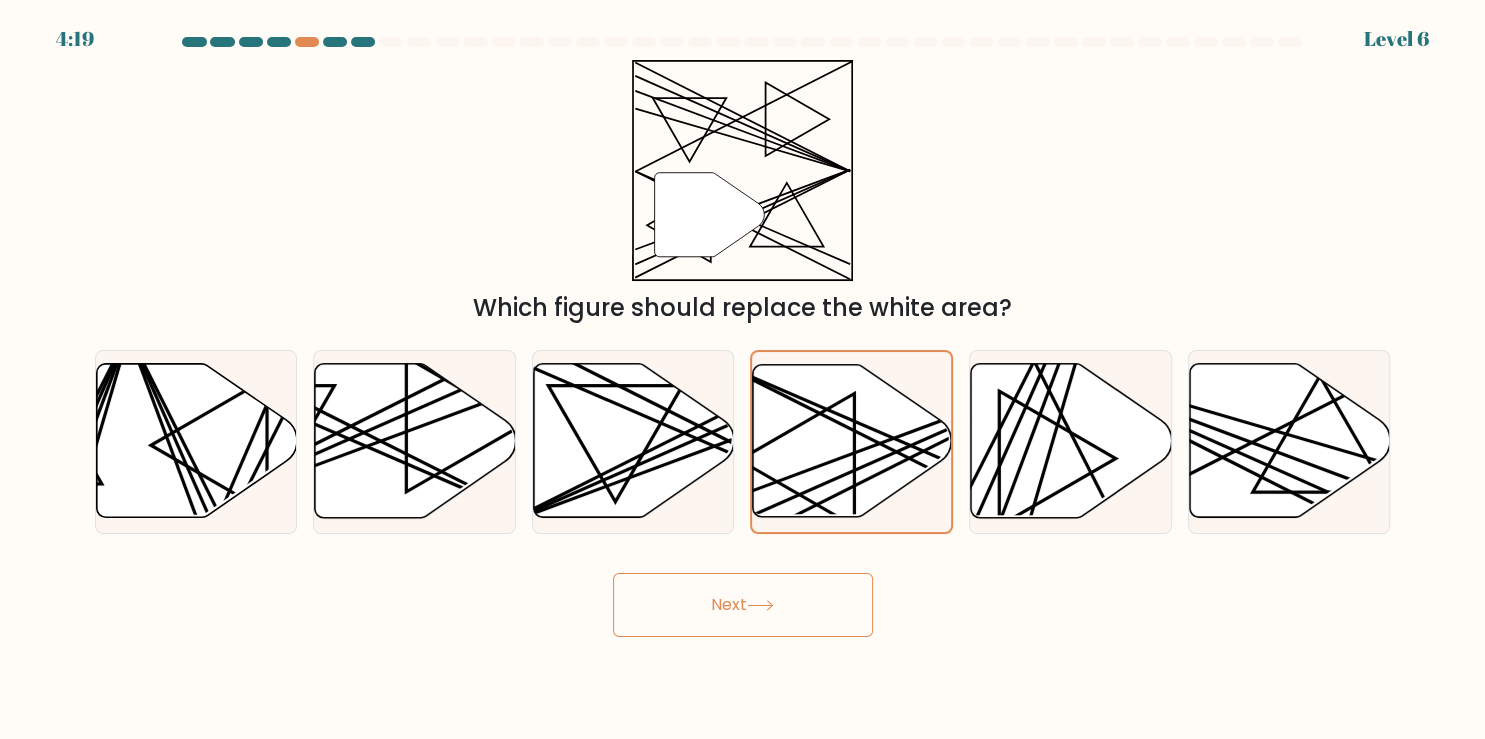 click on "Next" at bounding box center [743, 605] 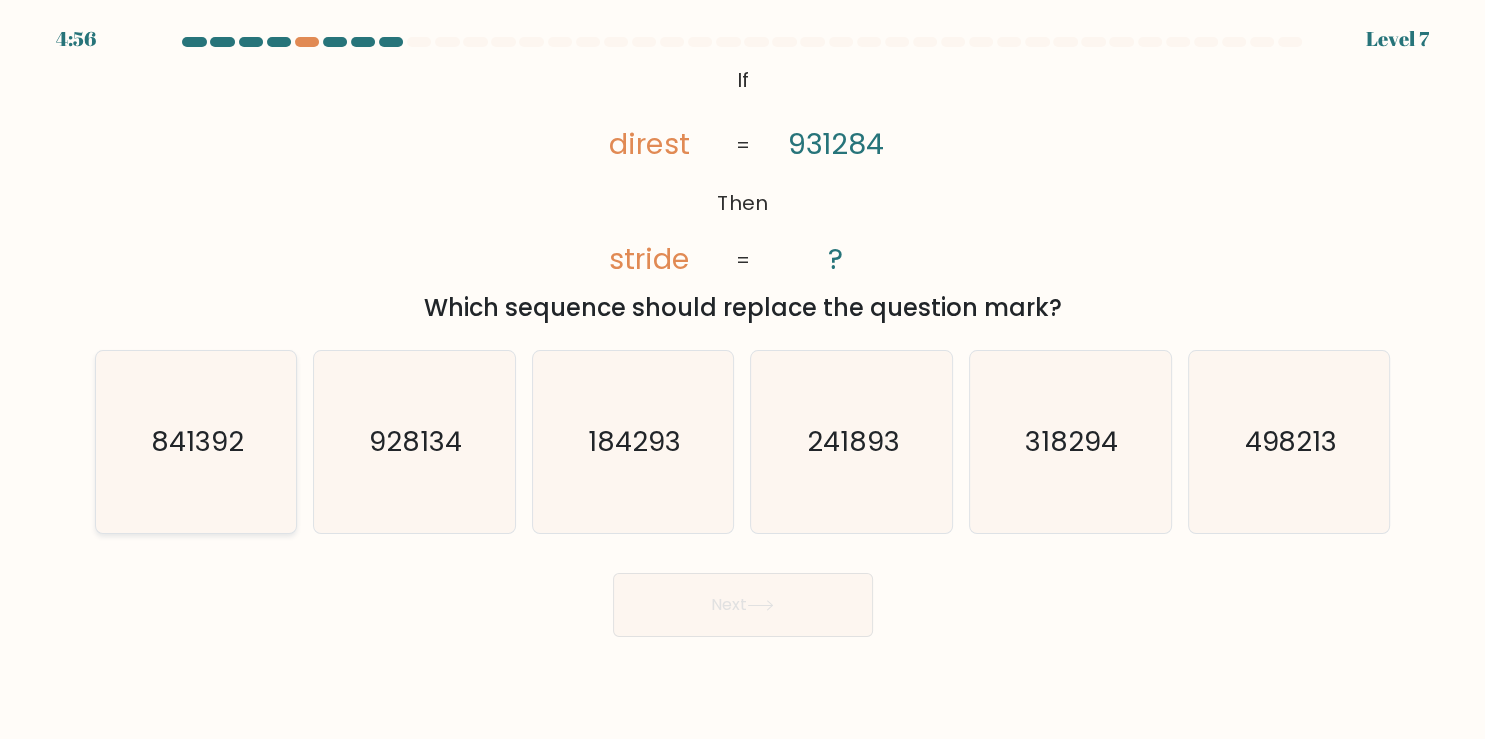 click on "841392" 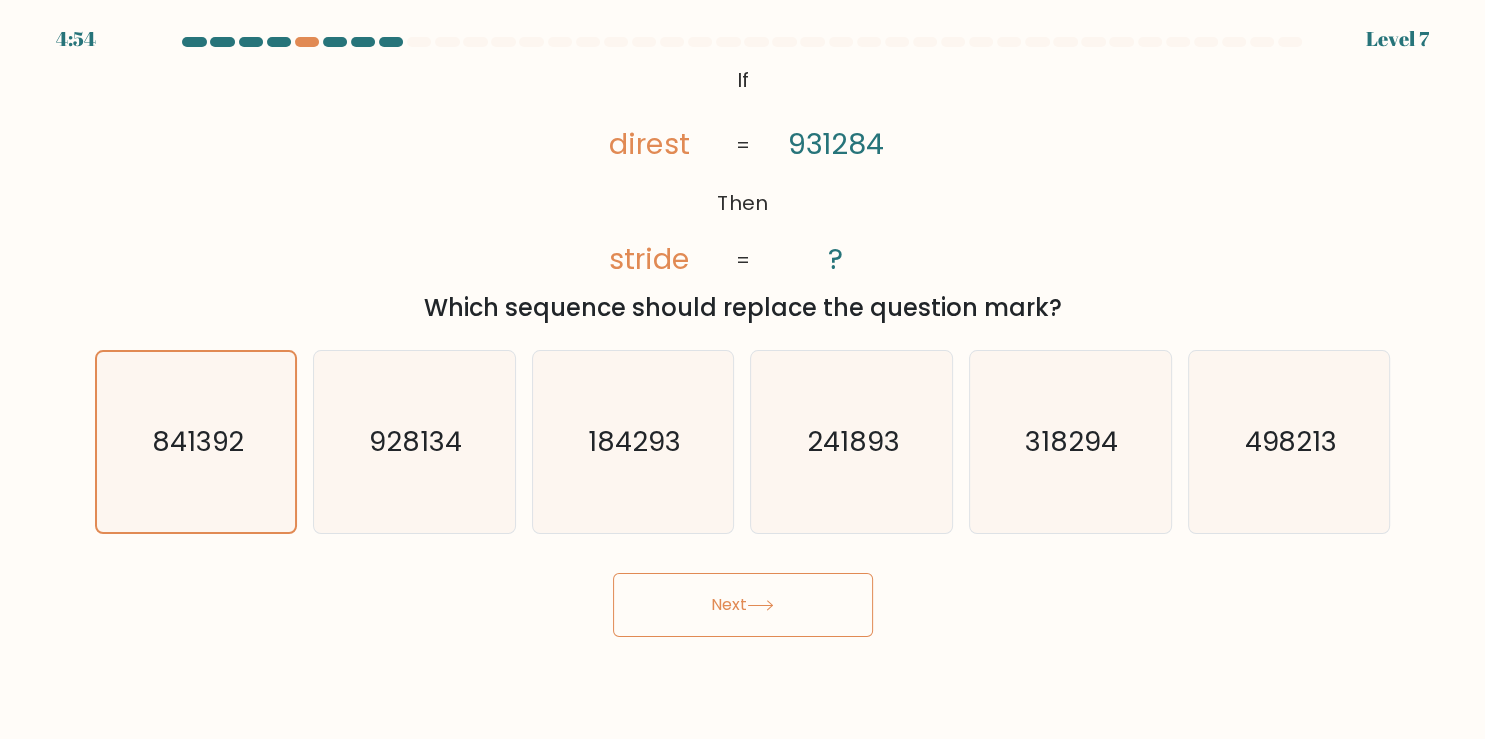 click on "Next" at bounding box center [743, 605] 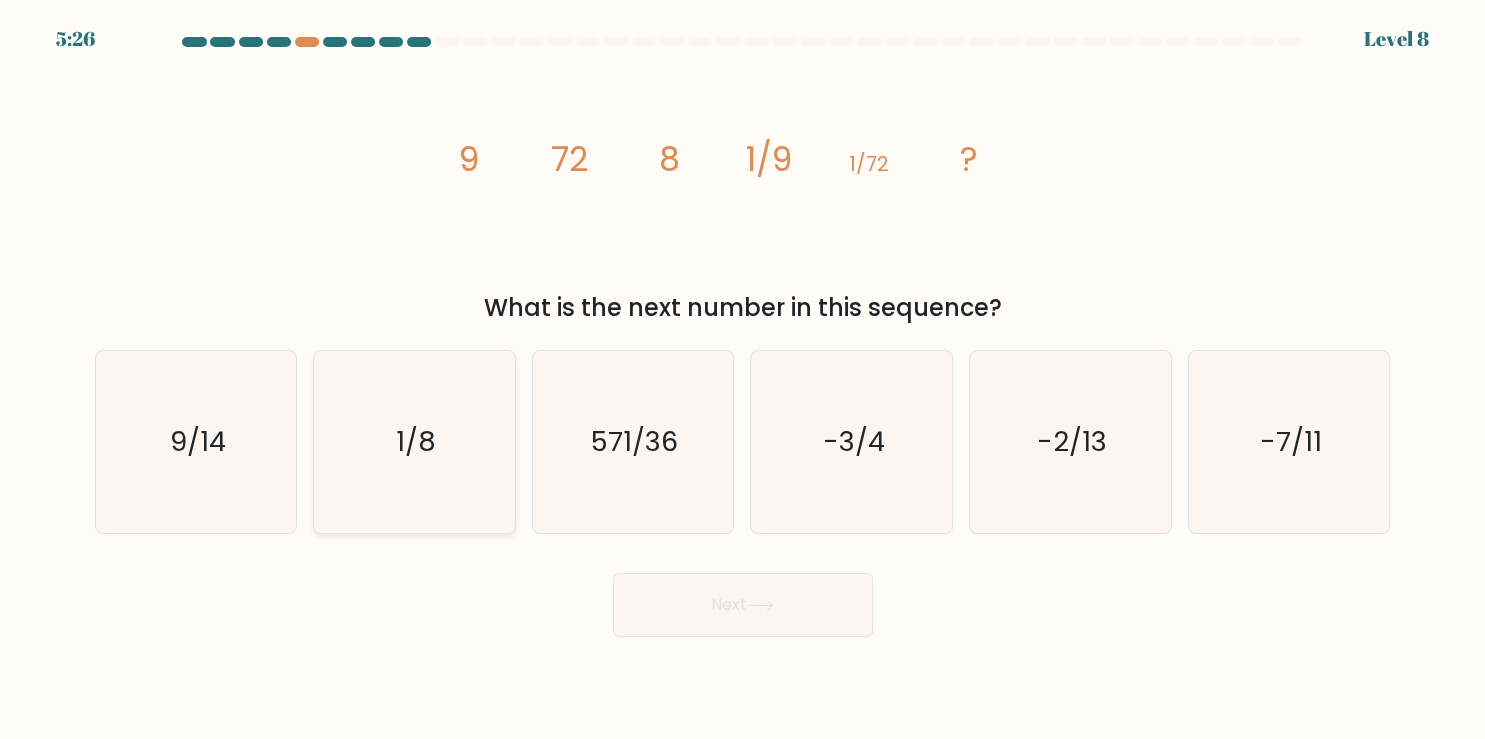 click on "1/8" 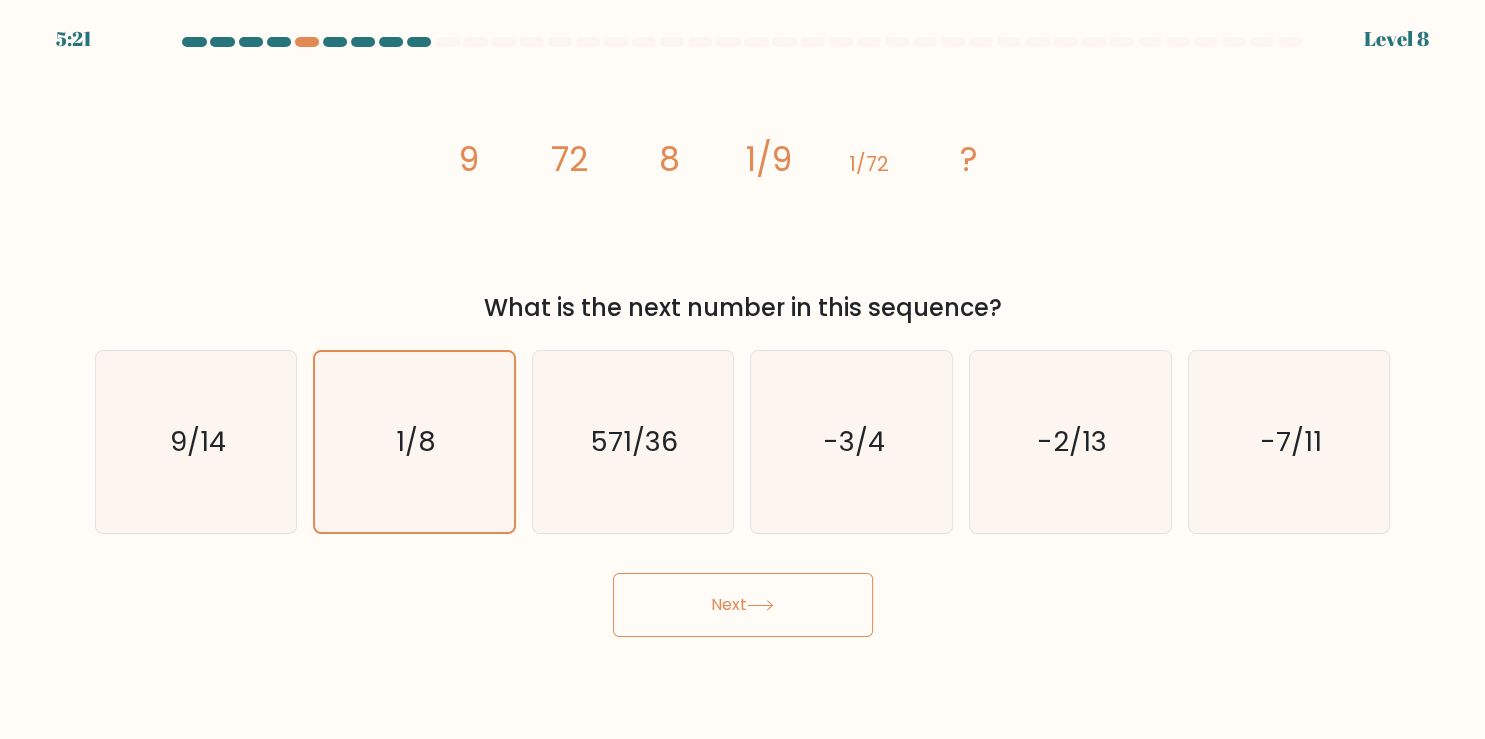 click on "Next" at bounding box center (743, 605) 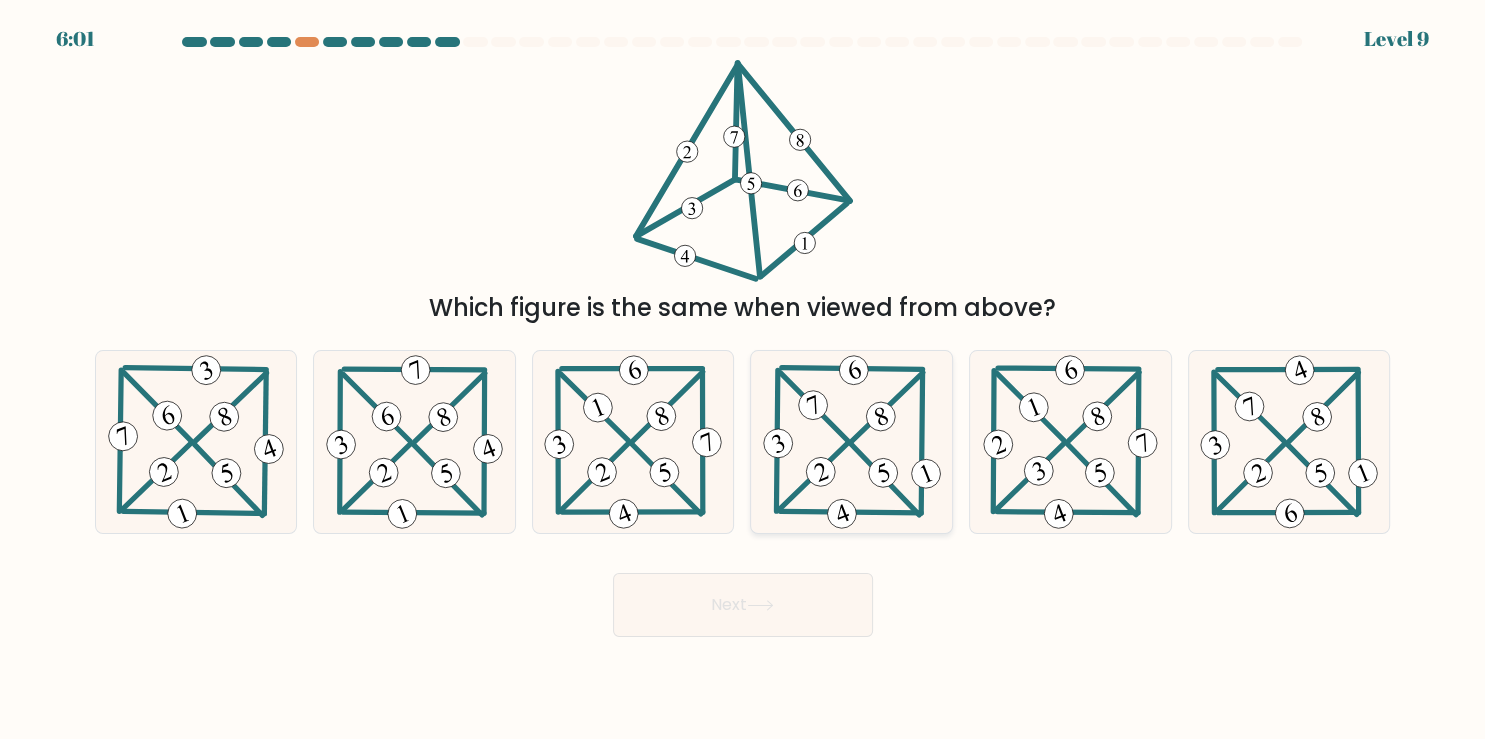 click 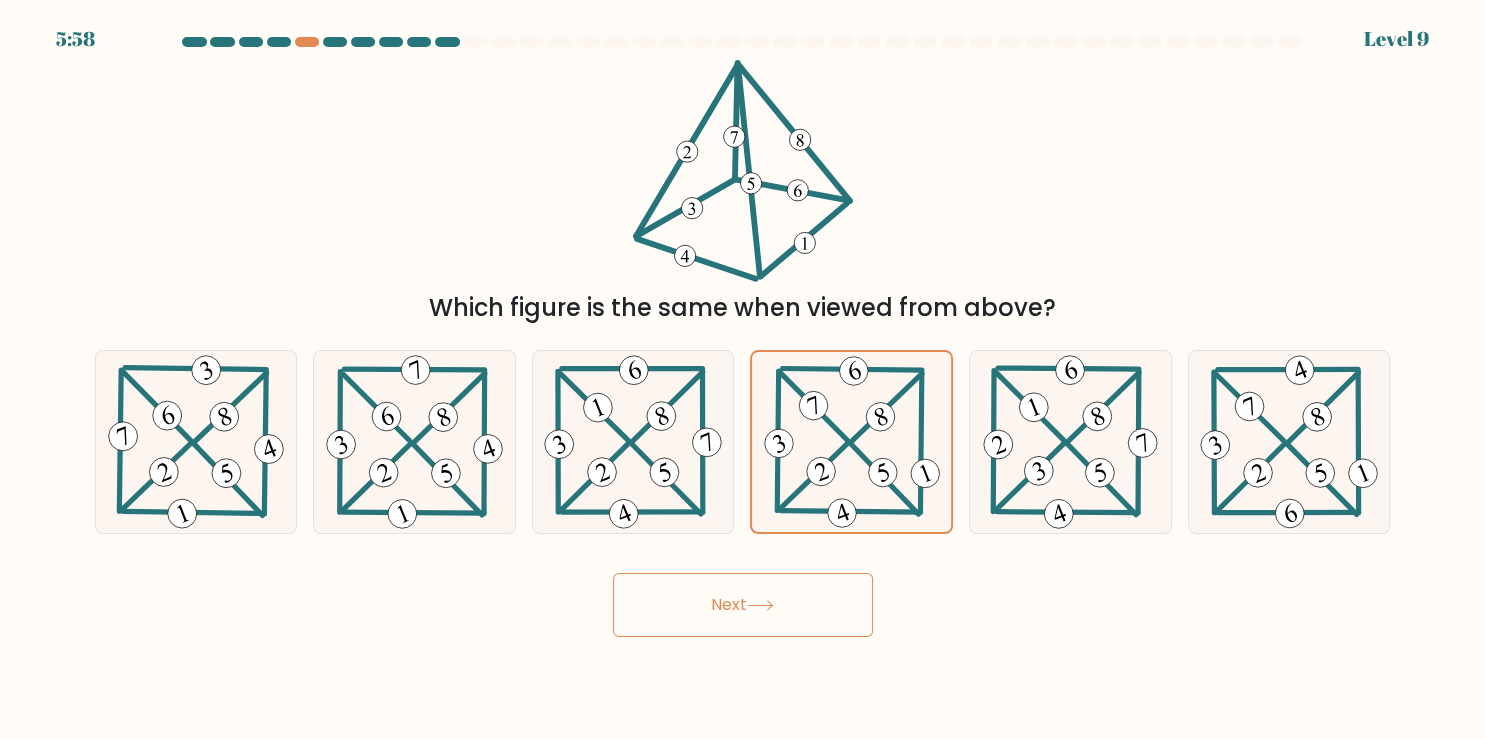 click on "Next" at bounding box center (743, 605) 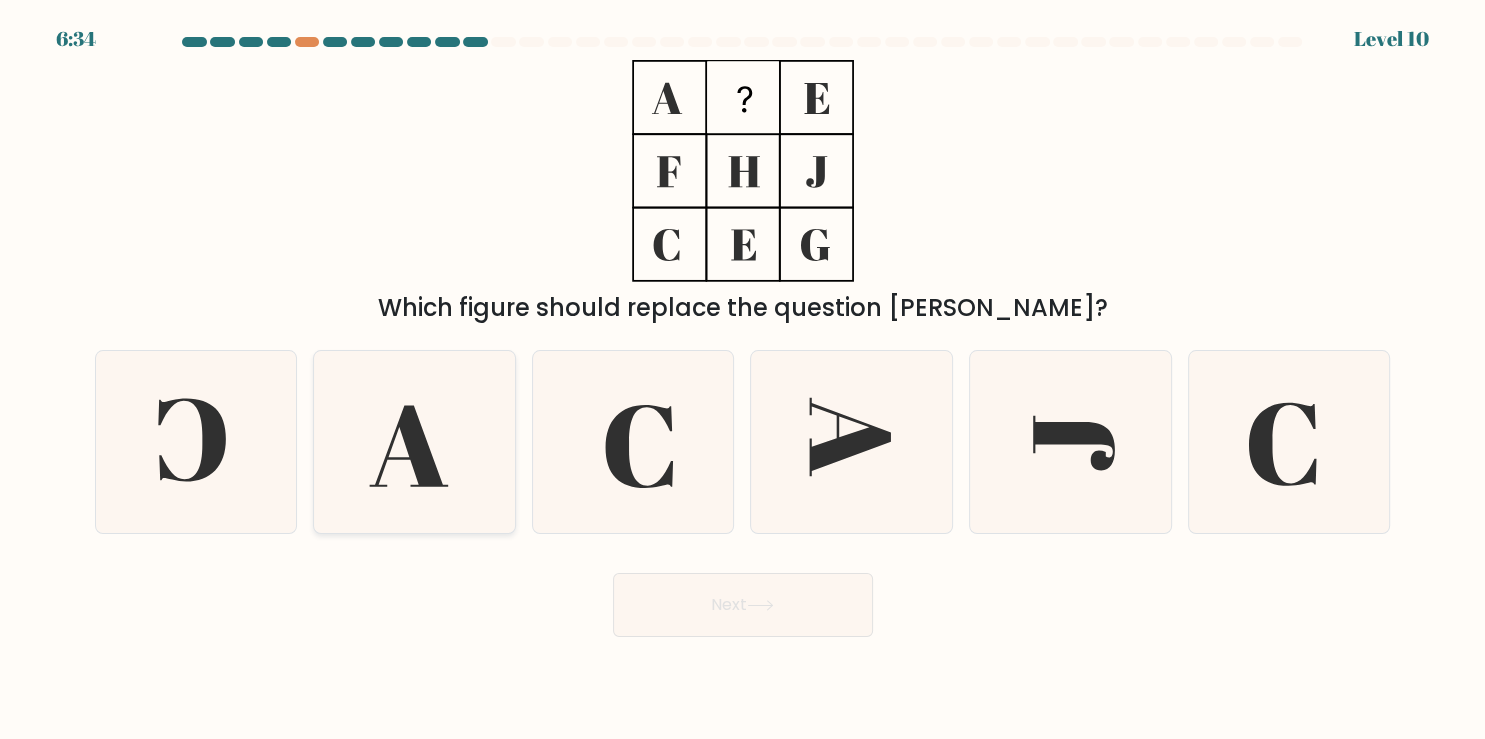 click 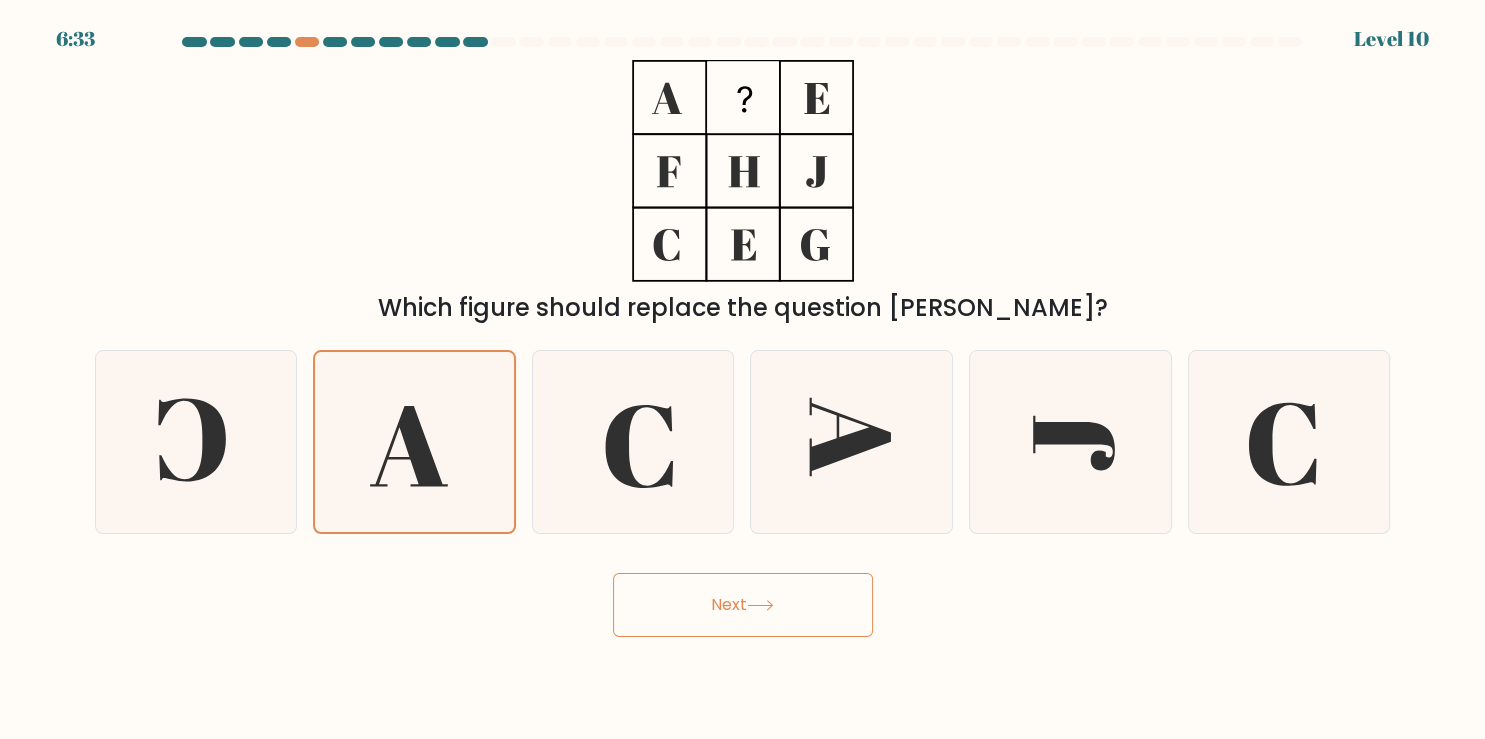 click on "Next" at bounding box center (743, 605) 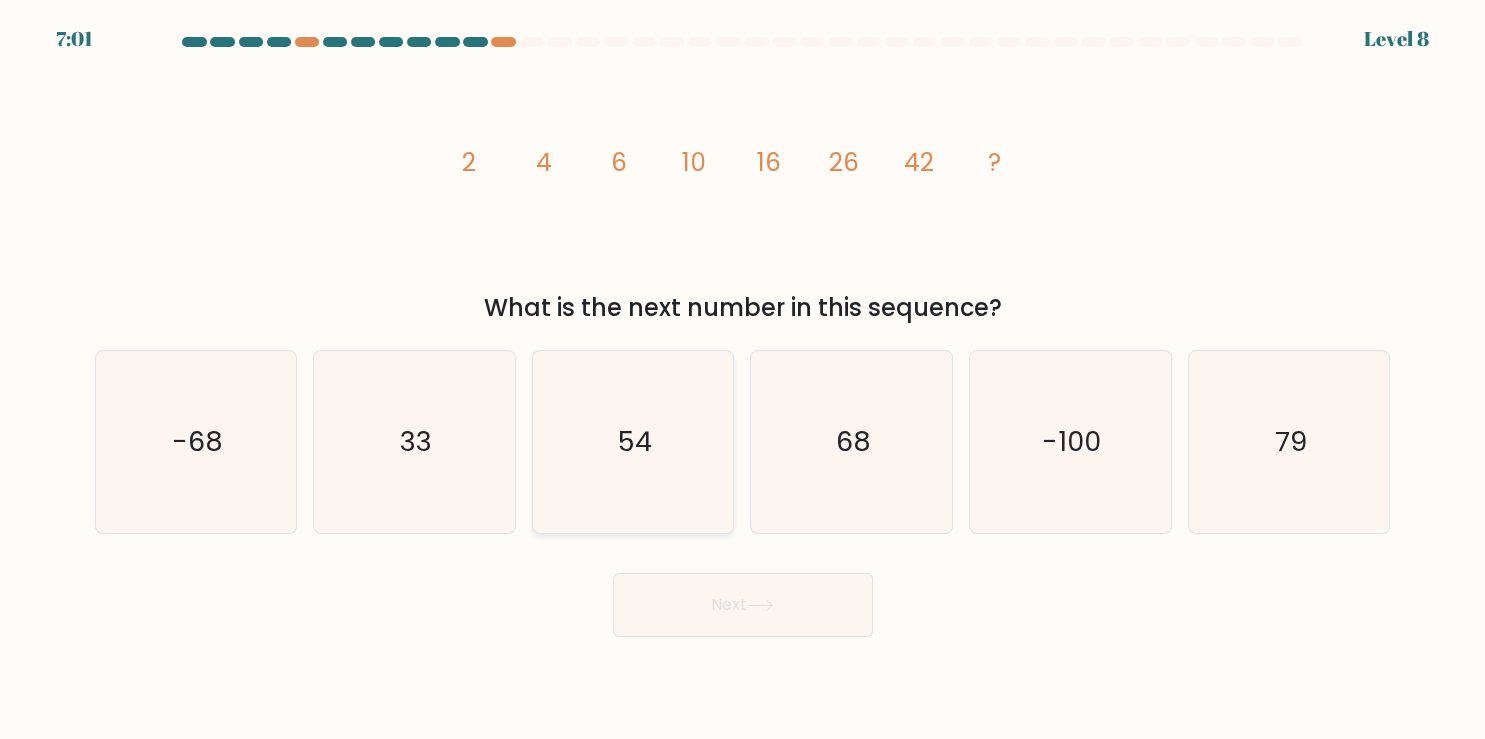 click on "54" 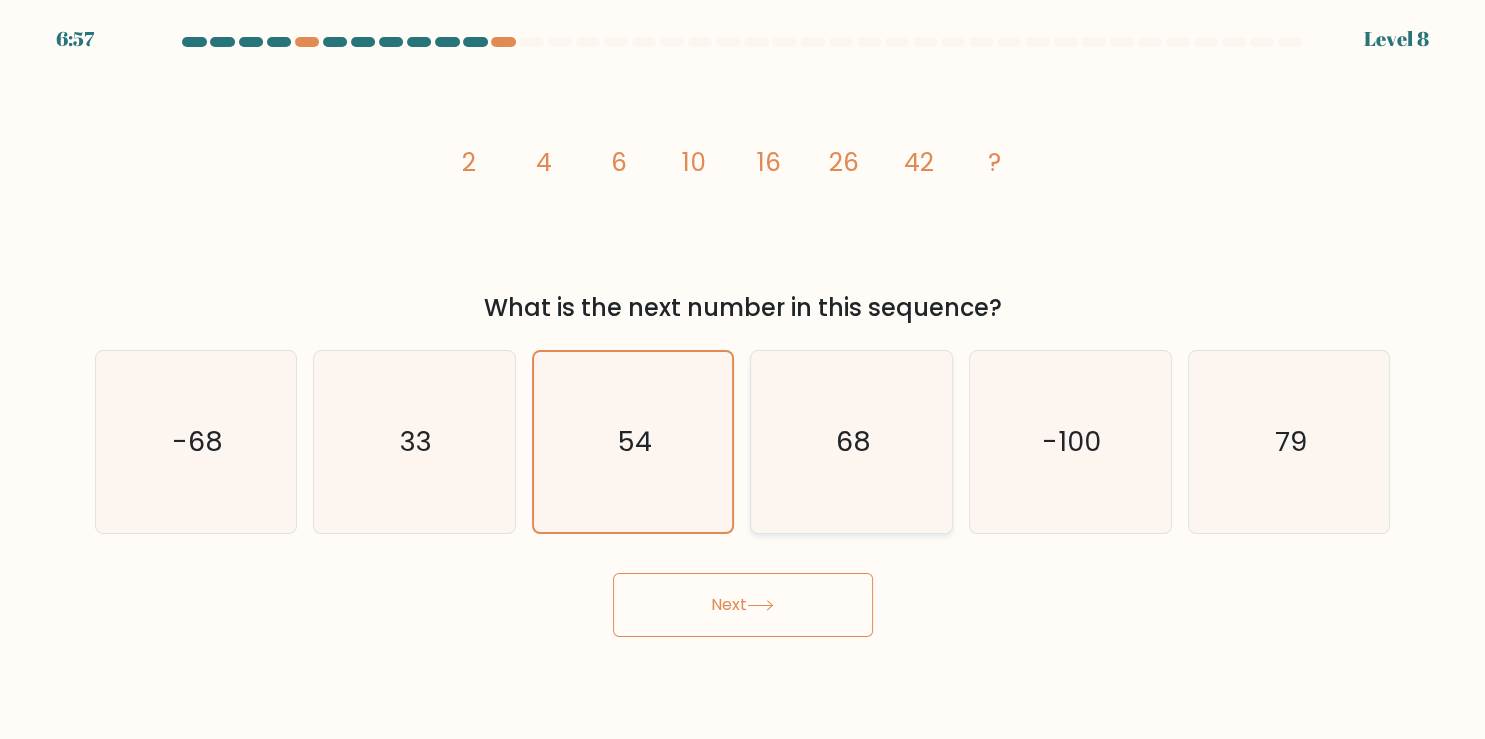 click on "68" 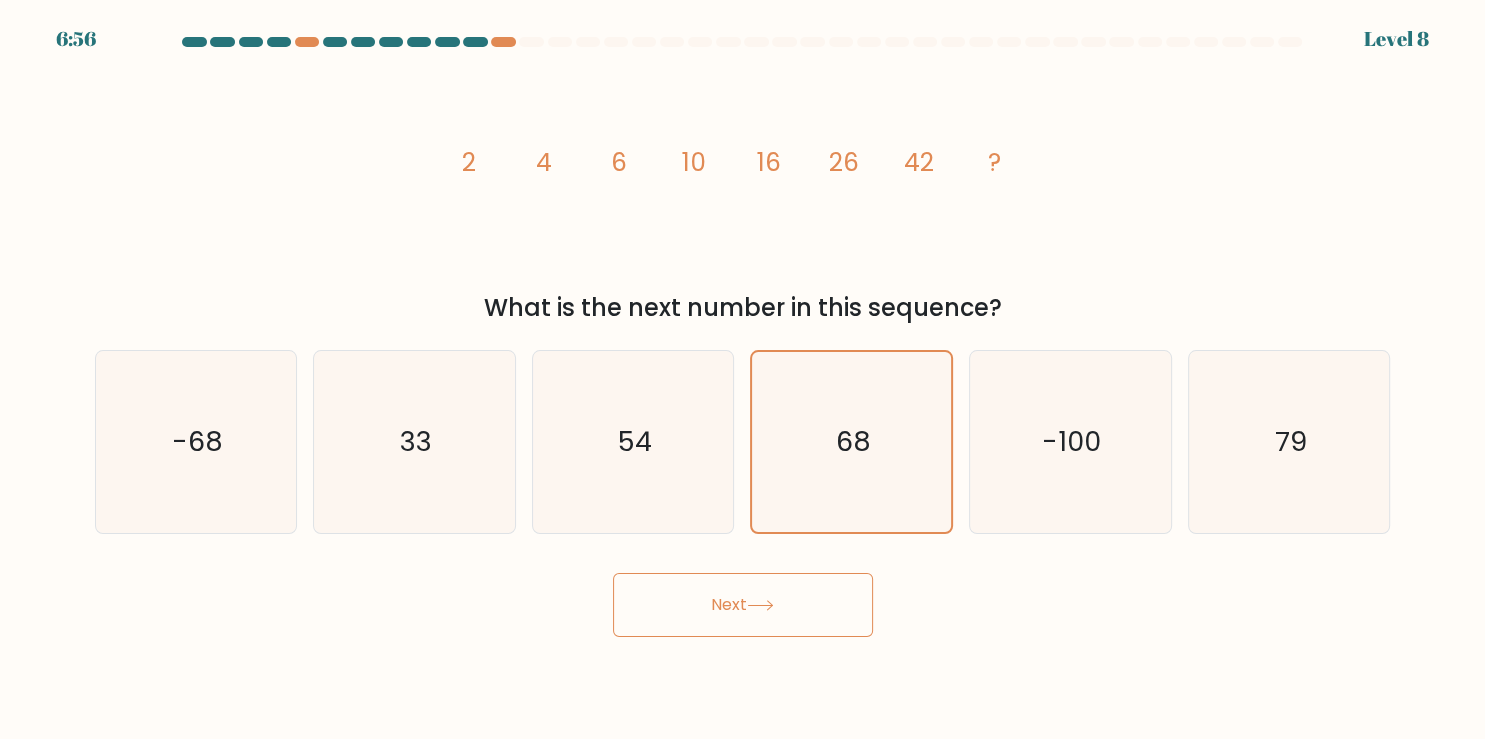 click on "Next" at bounding box center [743, 605] 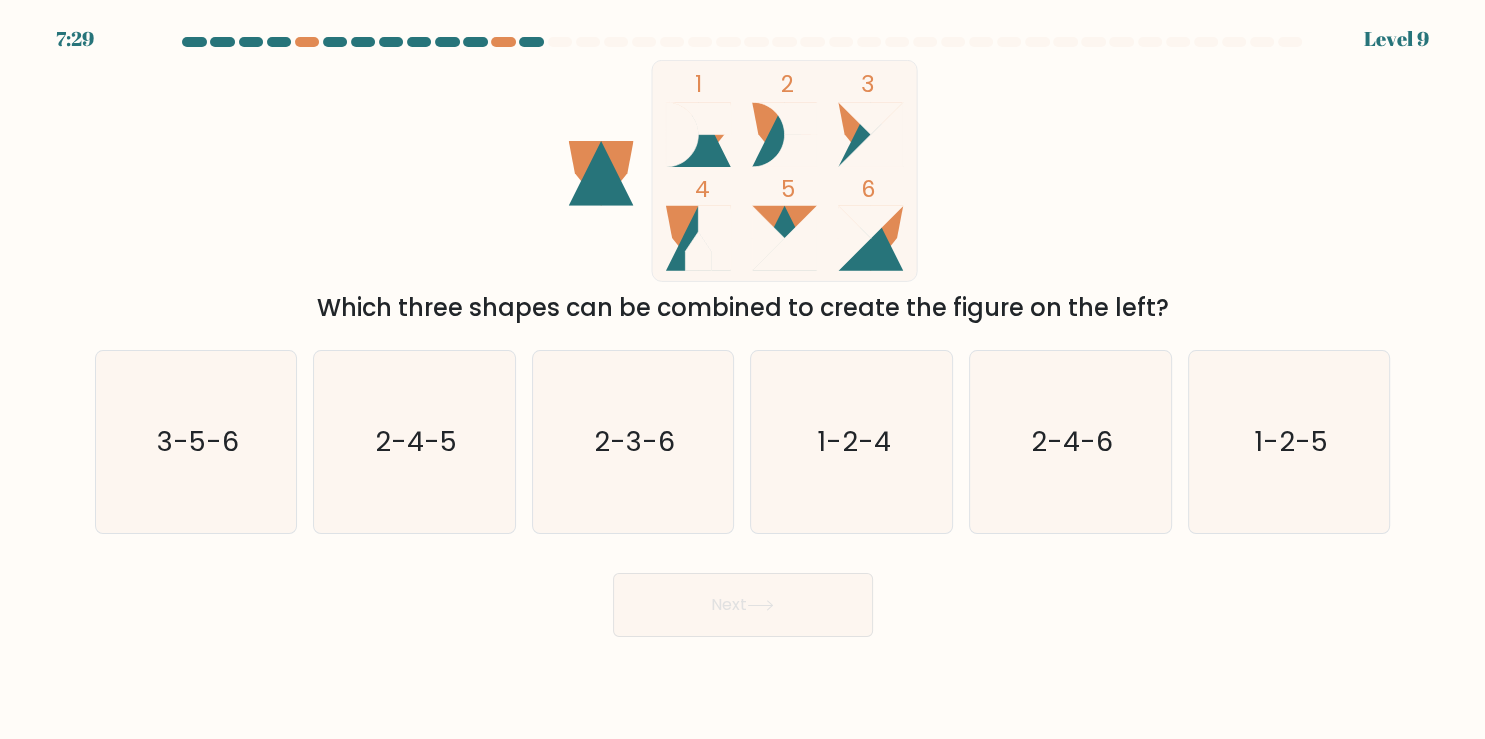 click on "a.
3-5-6" at bounding box center (196, 442) 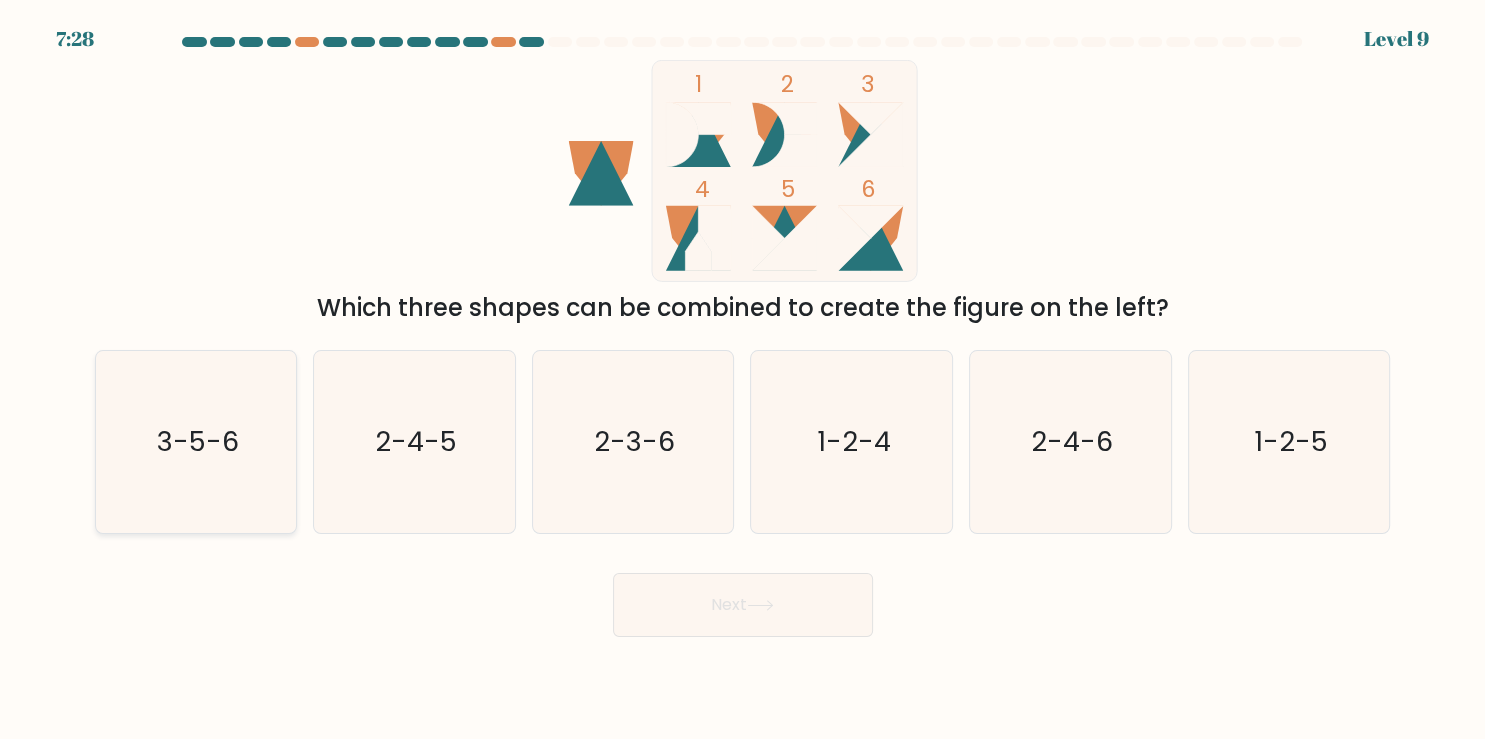 click on "3-5-6" 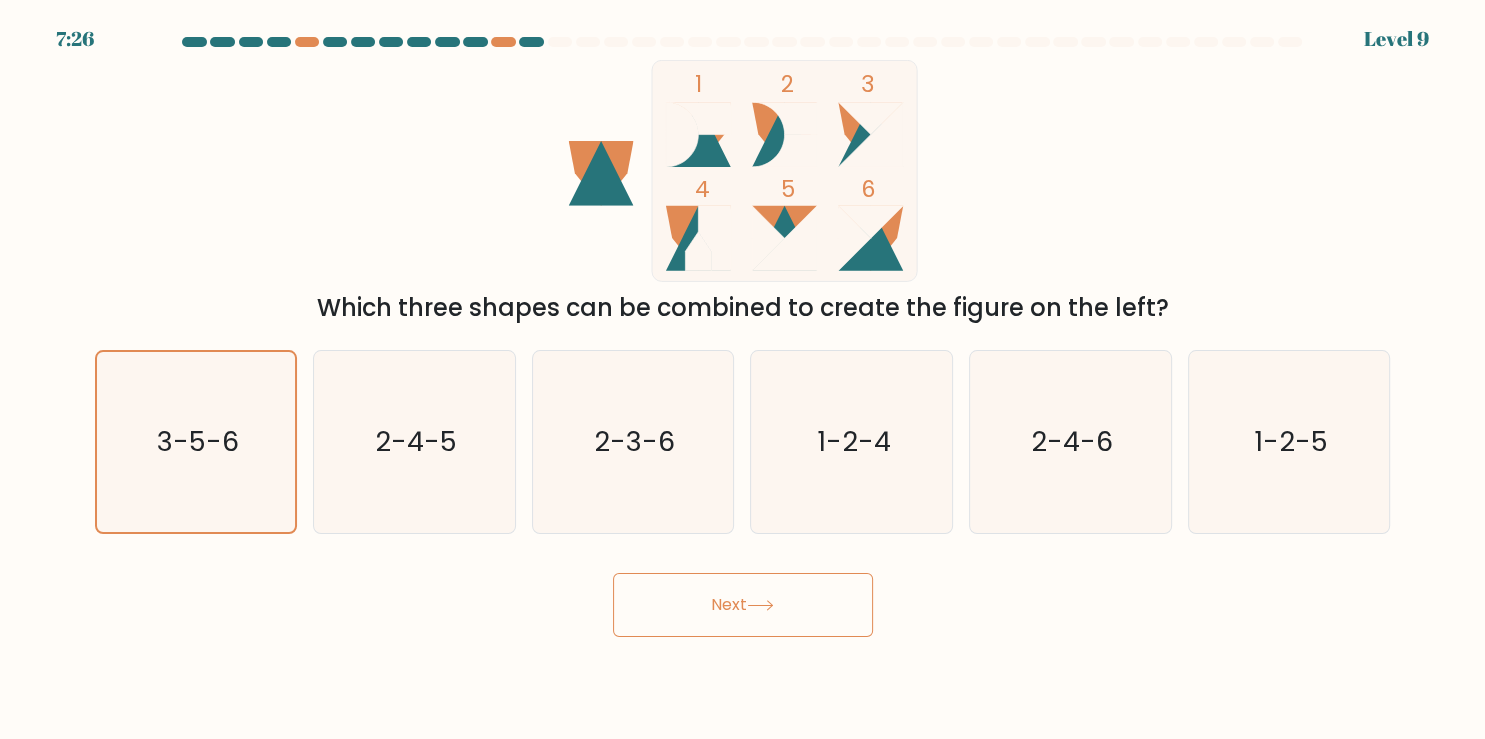 click on "7:26
Level 9" at bounding box center (742, 369) 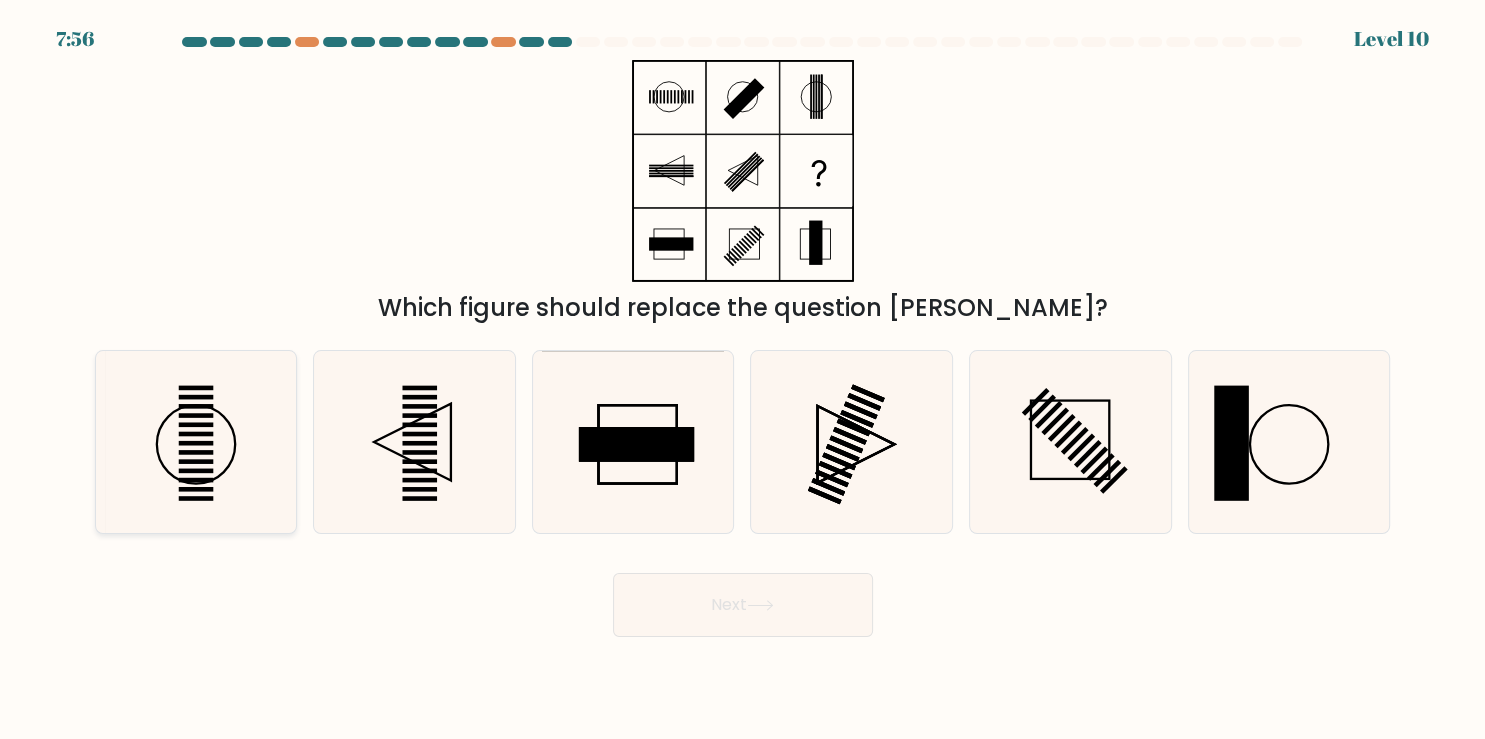 click 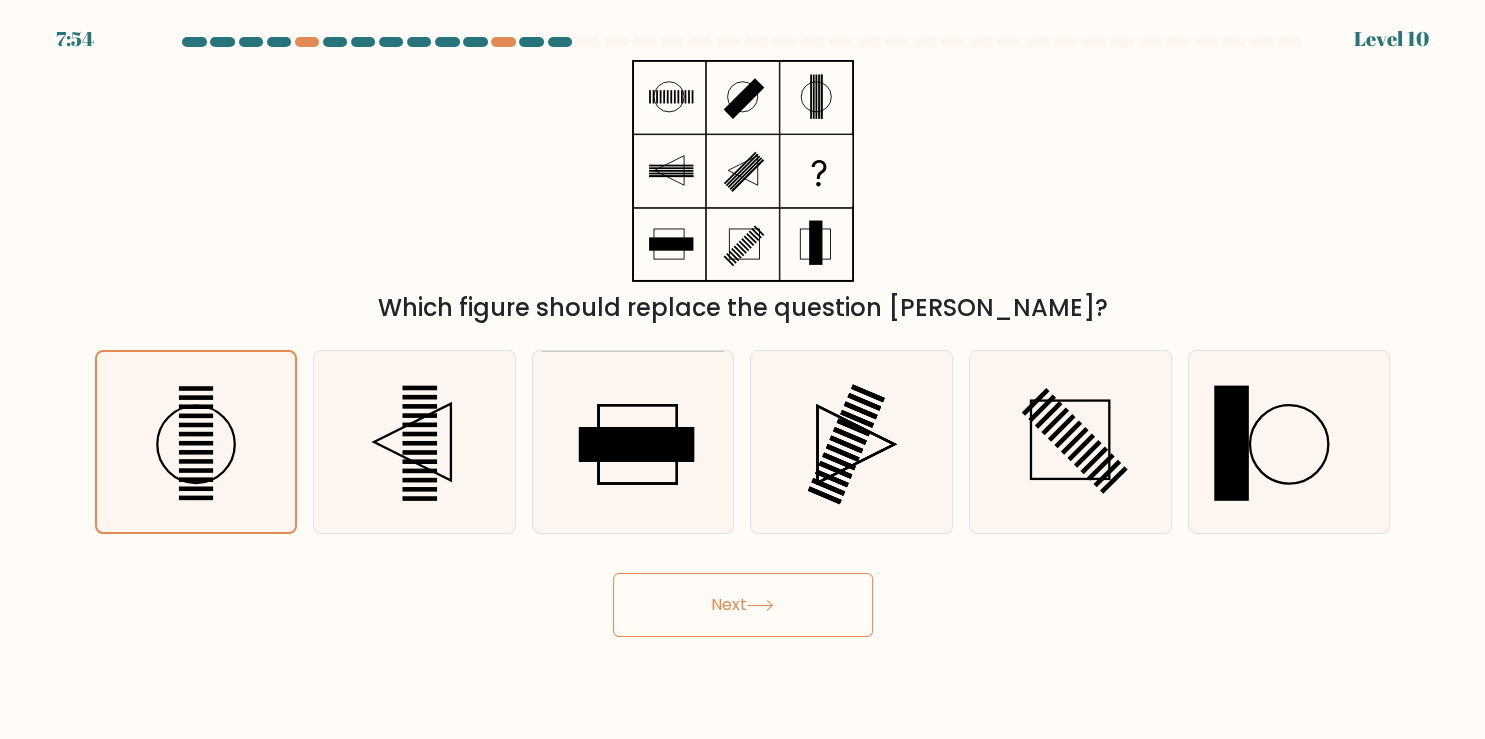 click 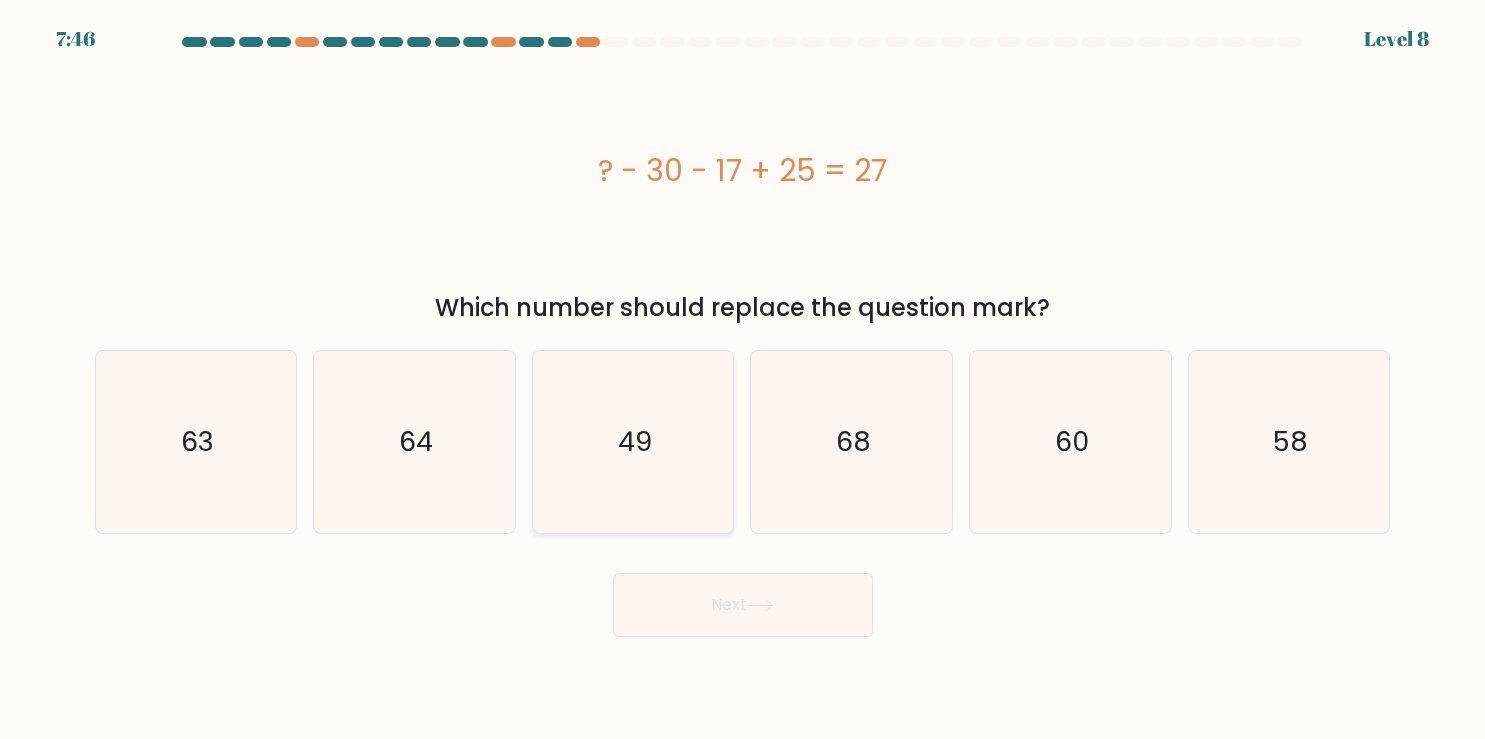 click on "49" 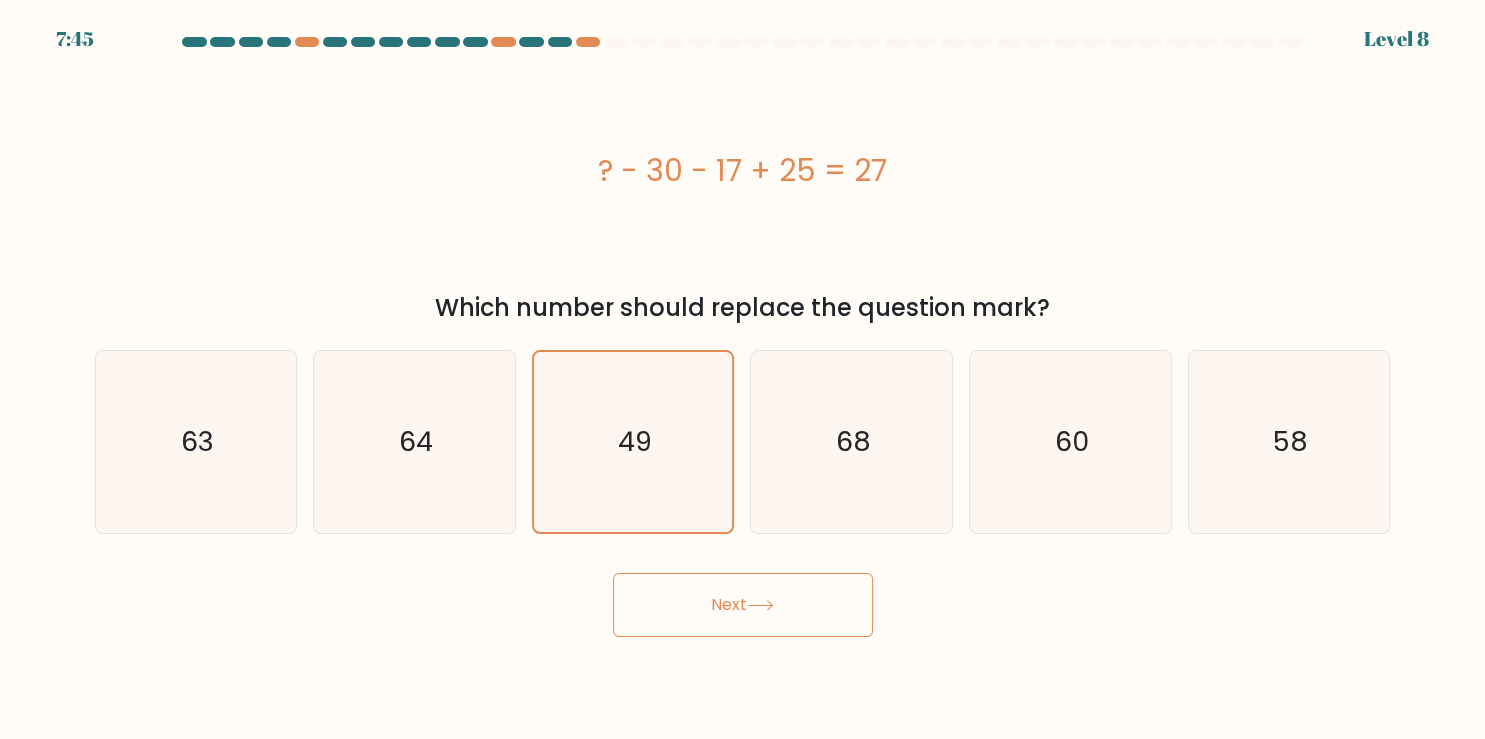 click on "Next" at bounding box center [743, 605] 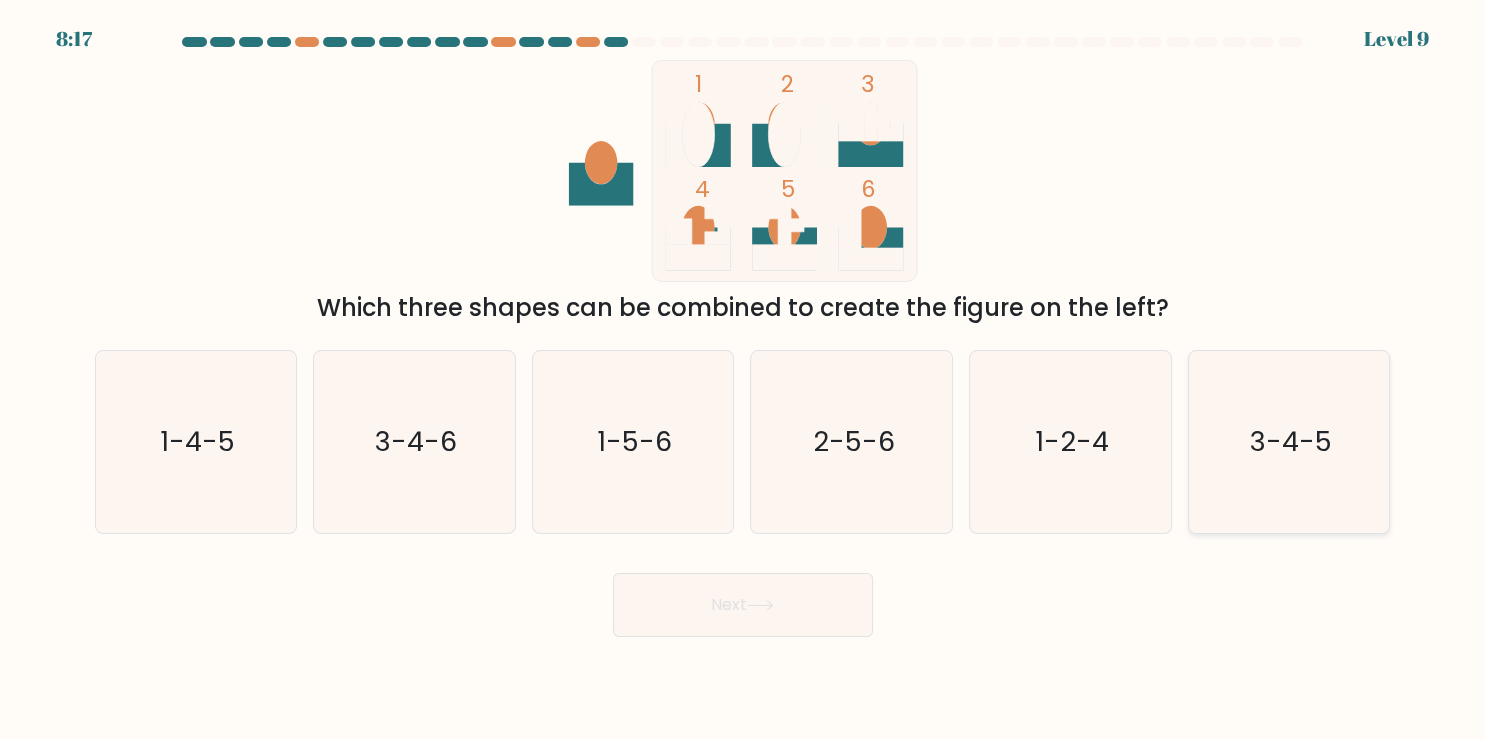 click on "3-4-5" 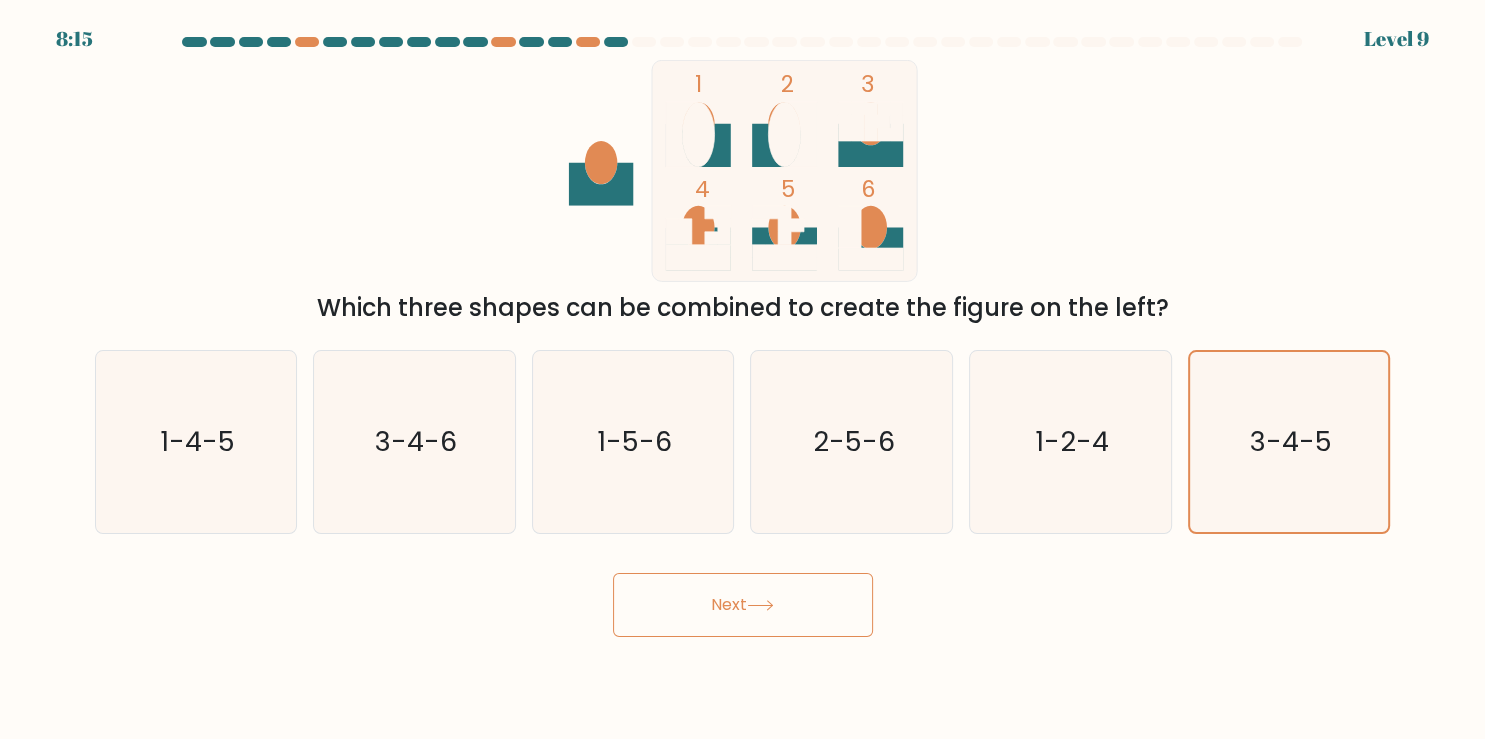 click on "Next" at bounding box center (743, 605) 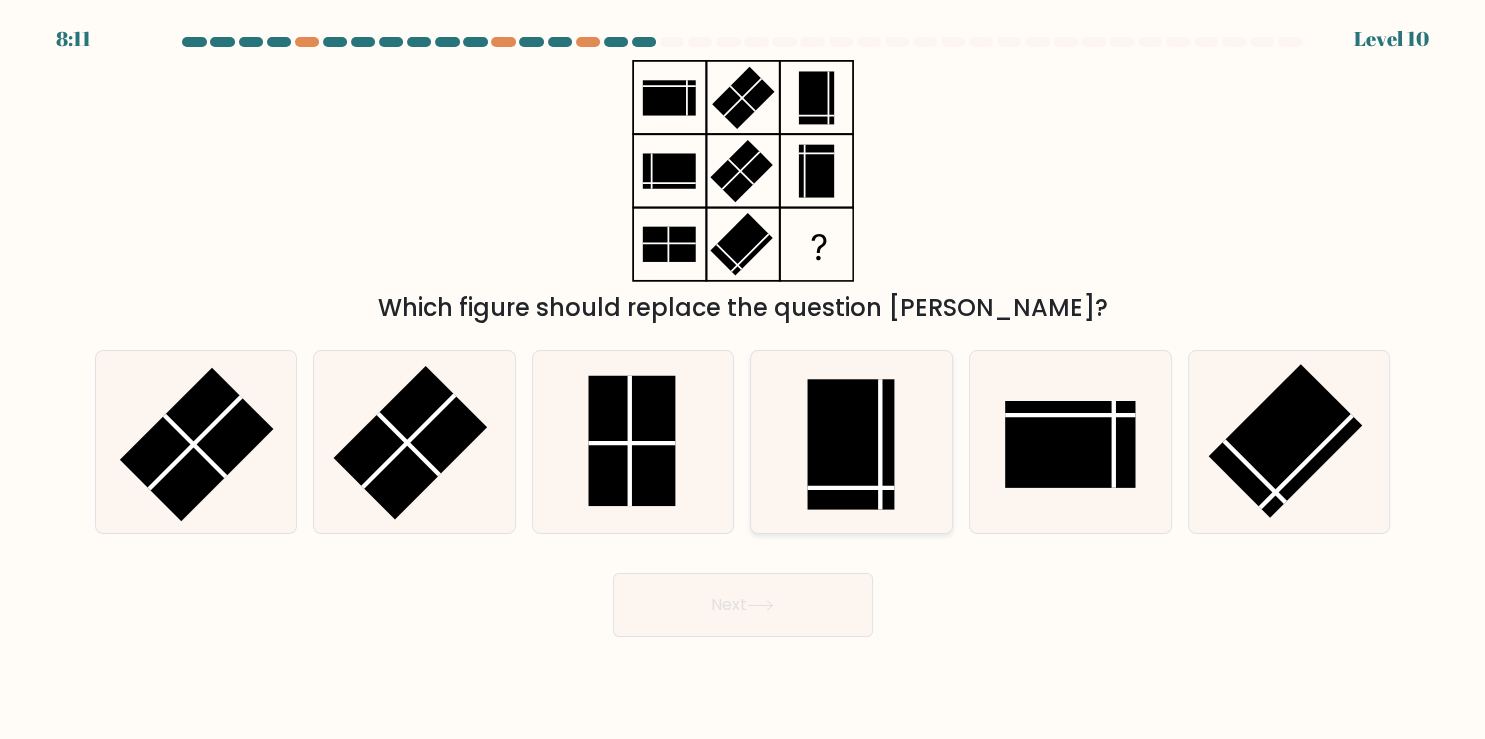 click 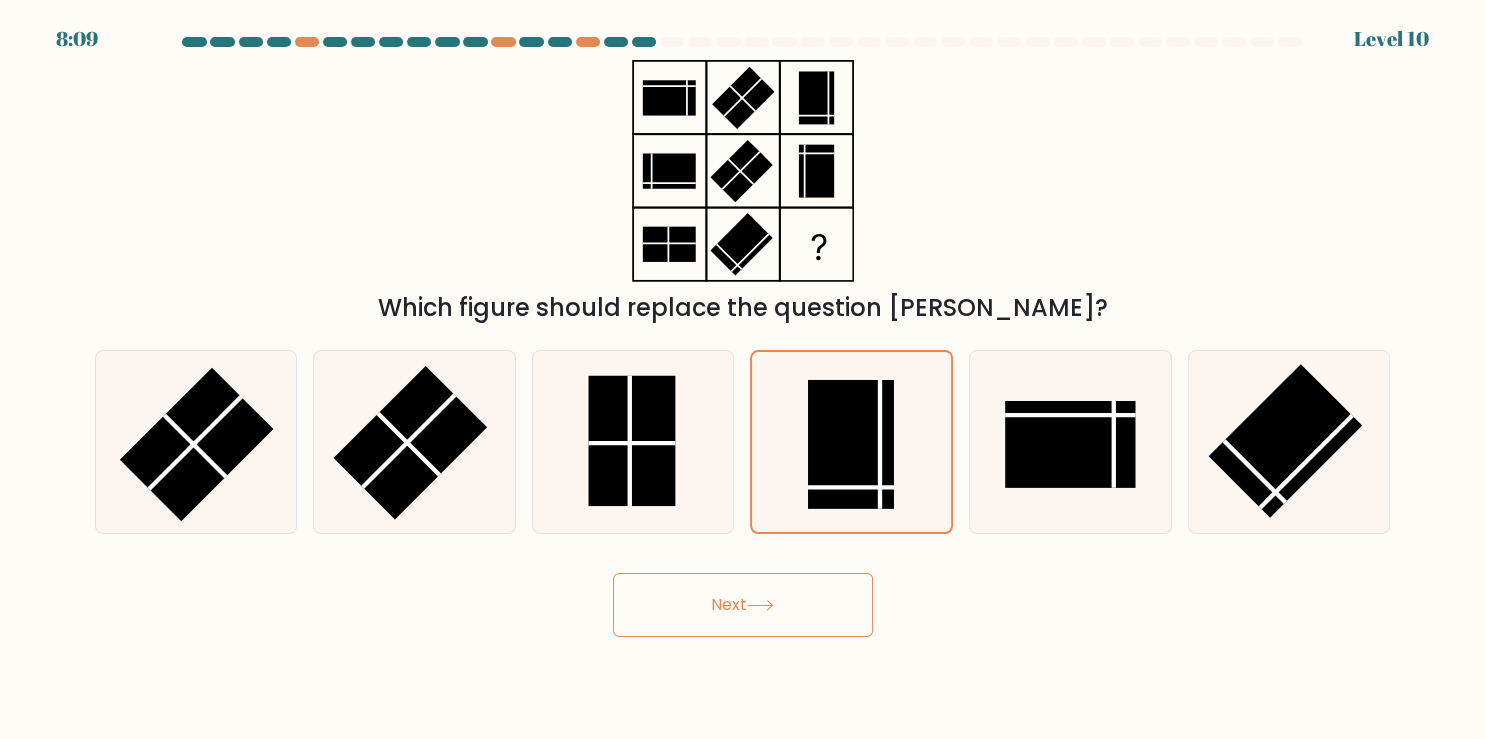 click at bounding box center (742, 337) 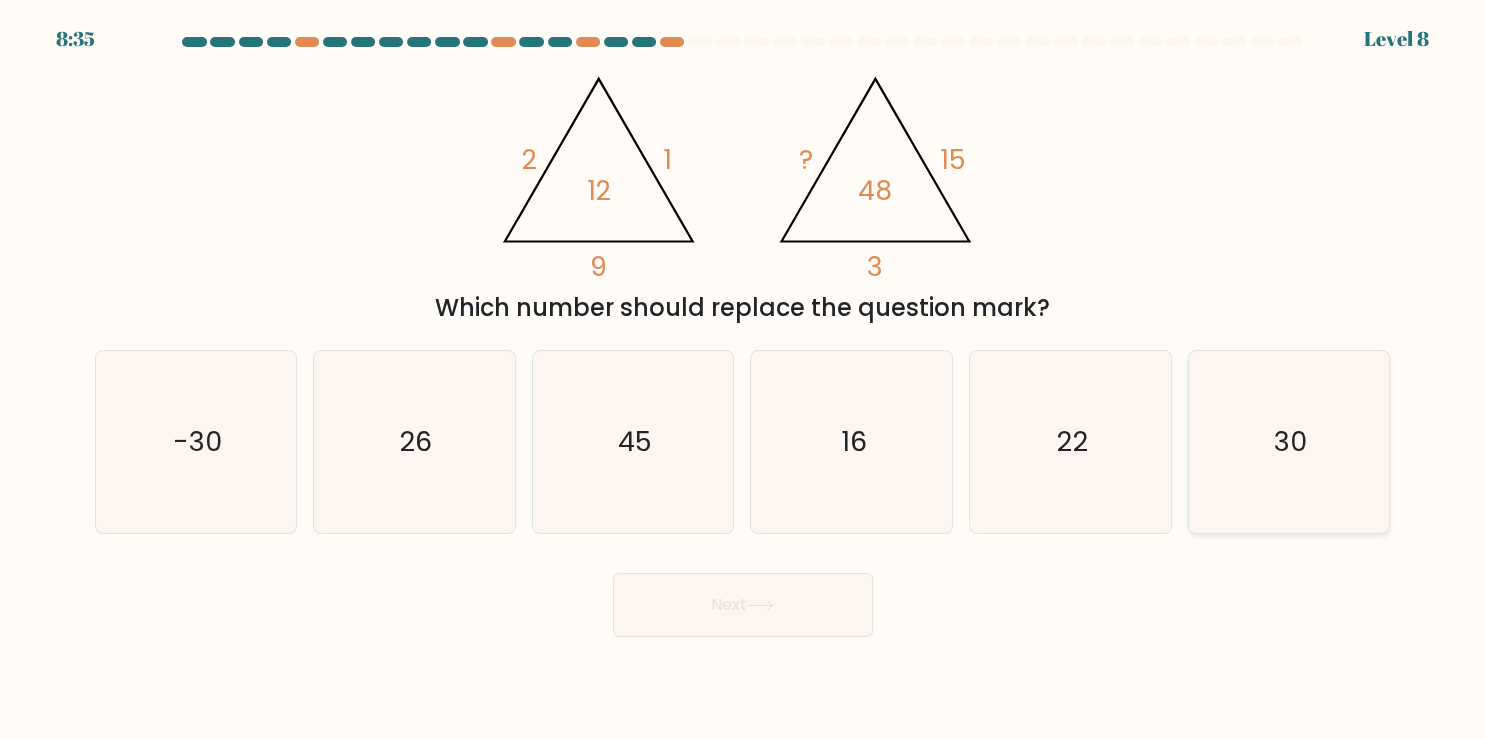 click on "30" 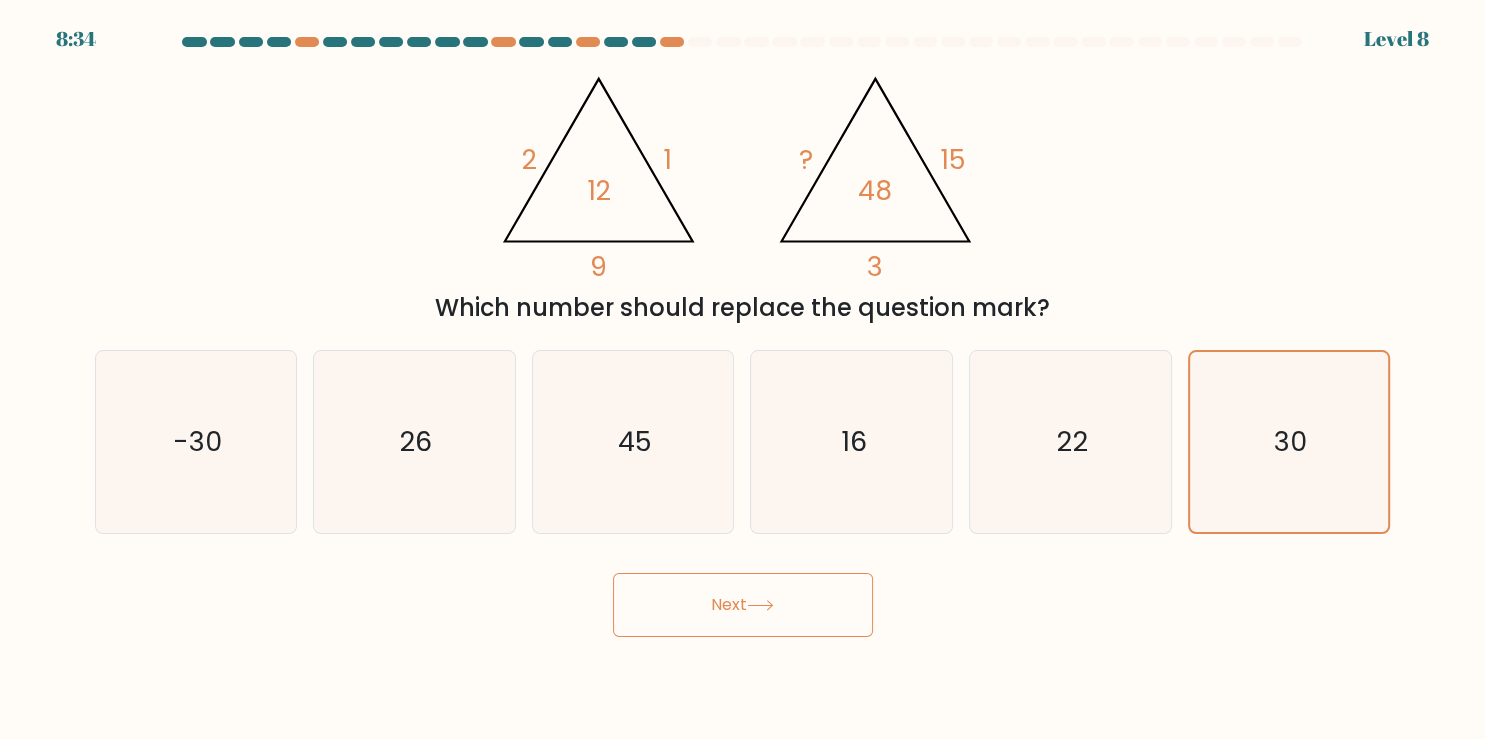 click on "Next" at bounding box center [743, 605] 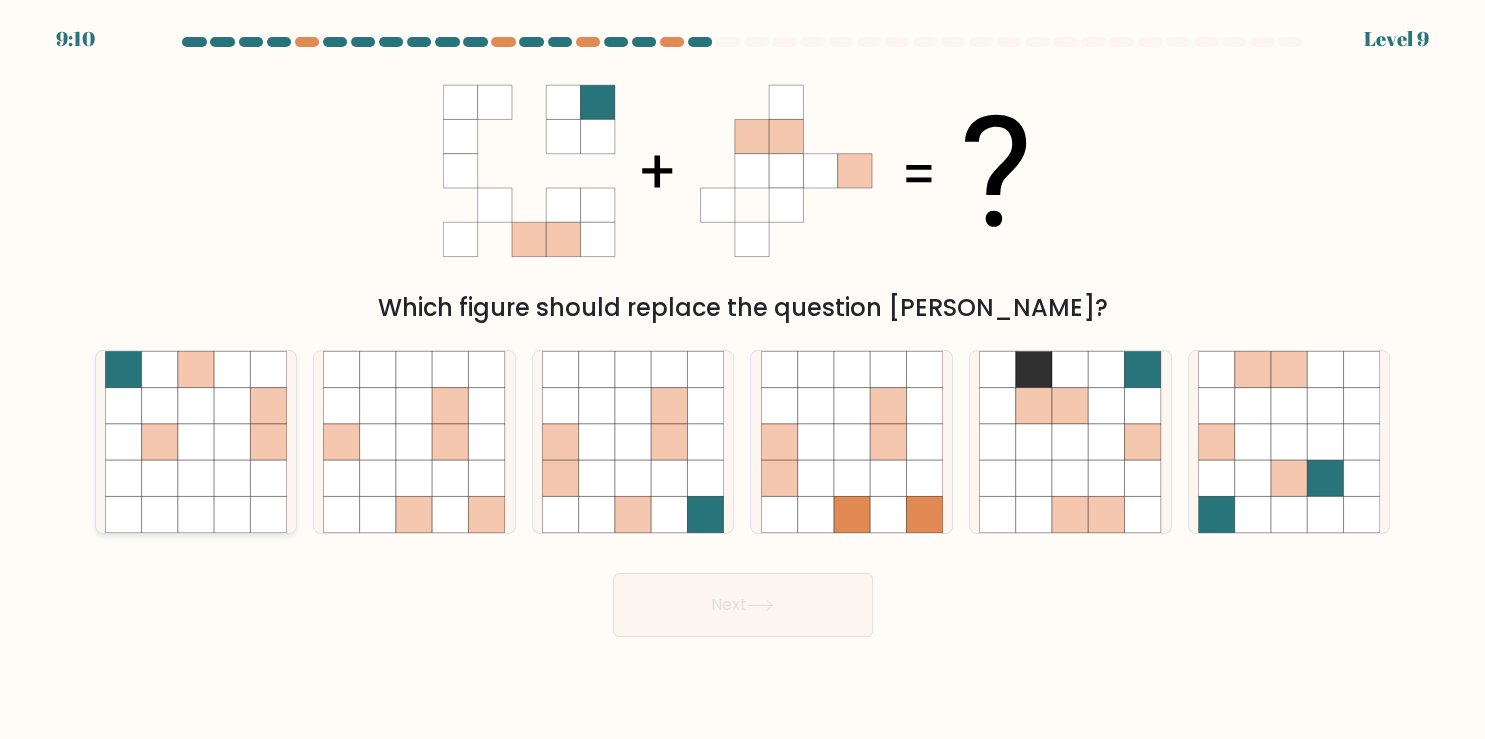 click 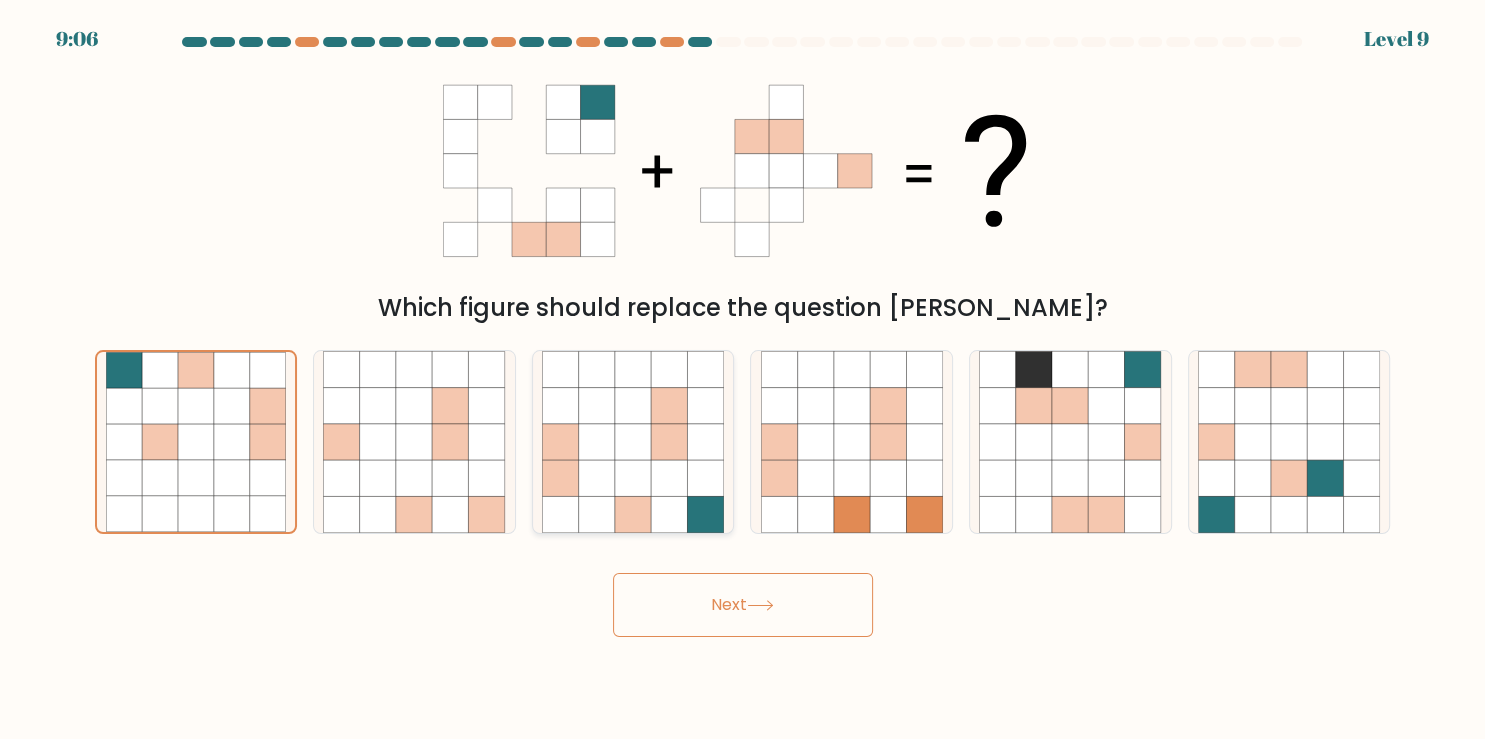 click 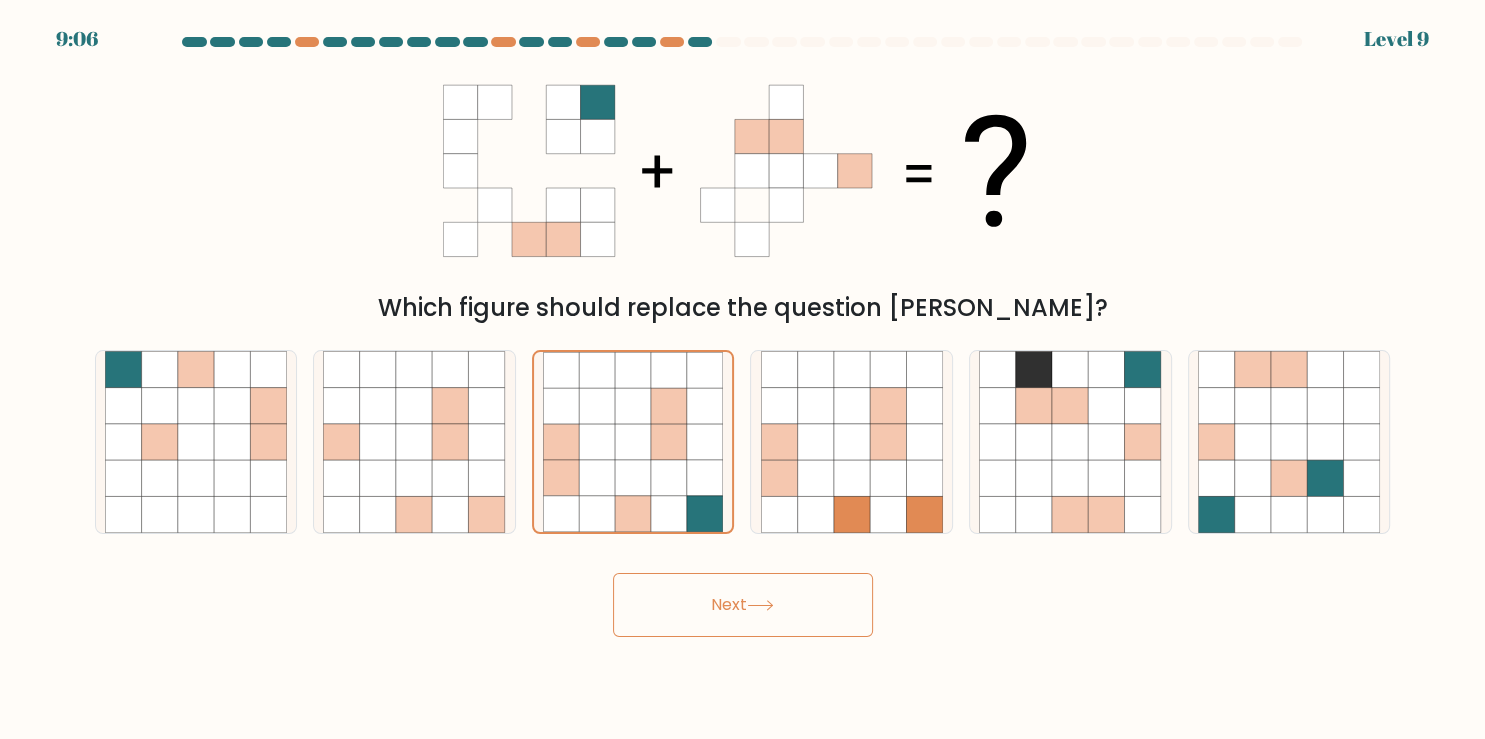 click on "Next" at bounding box center (743, 605) 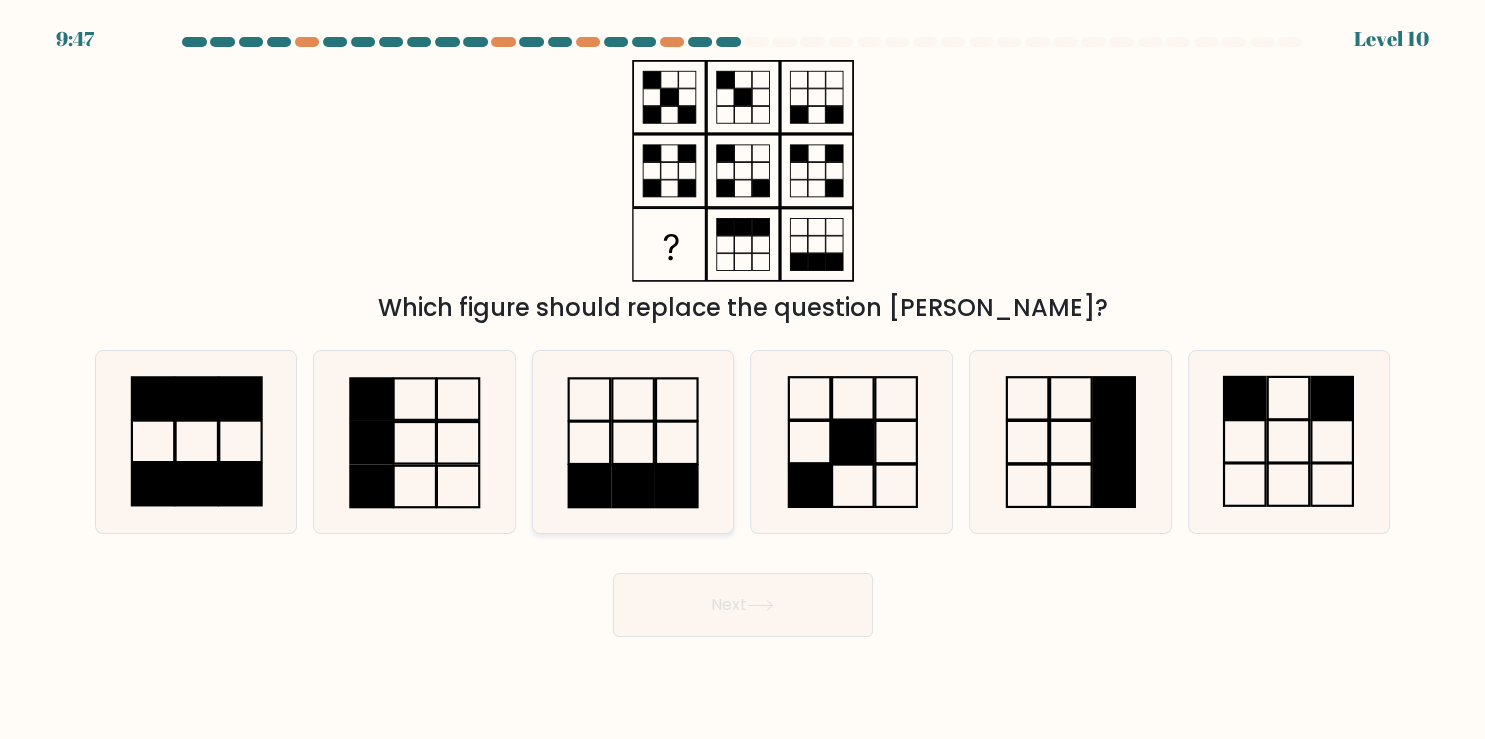 click 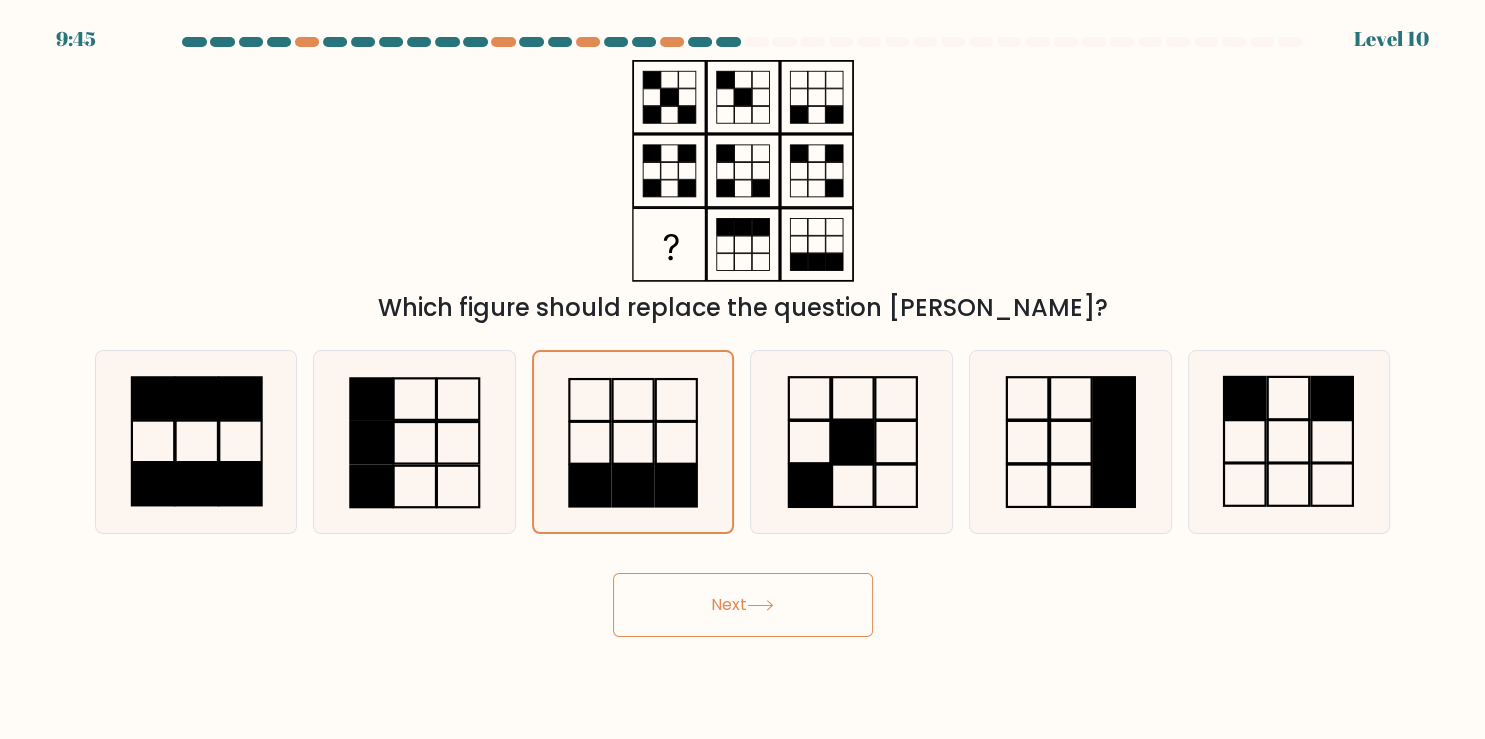 click 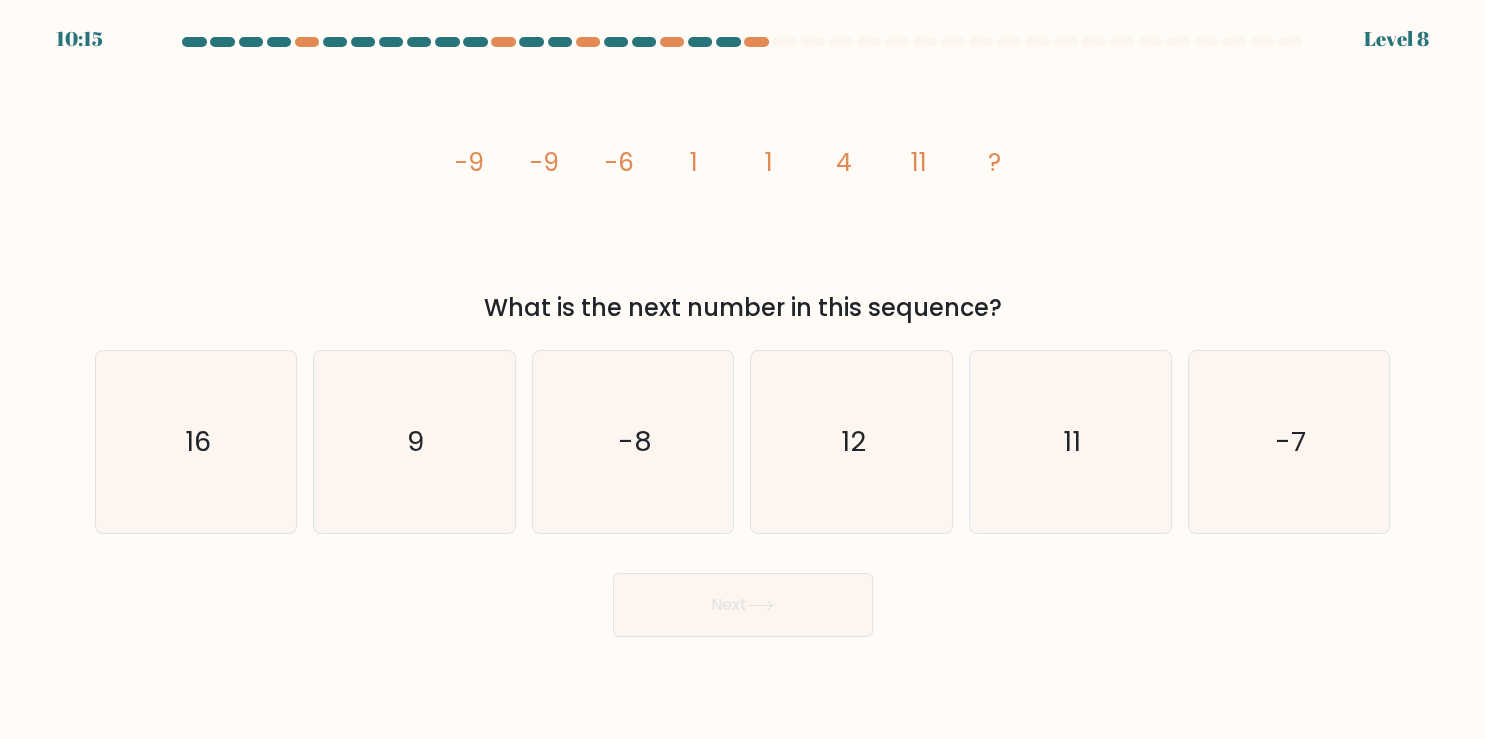 click on "e.
11" at bounding box center [1070, 442] 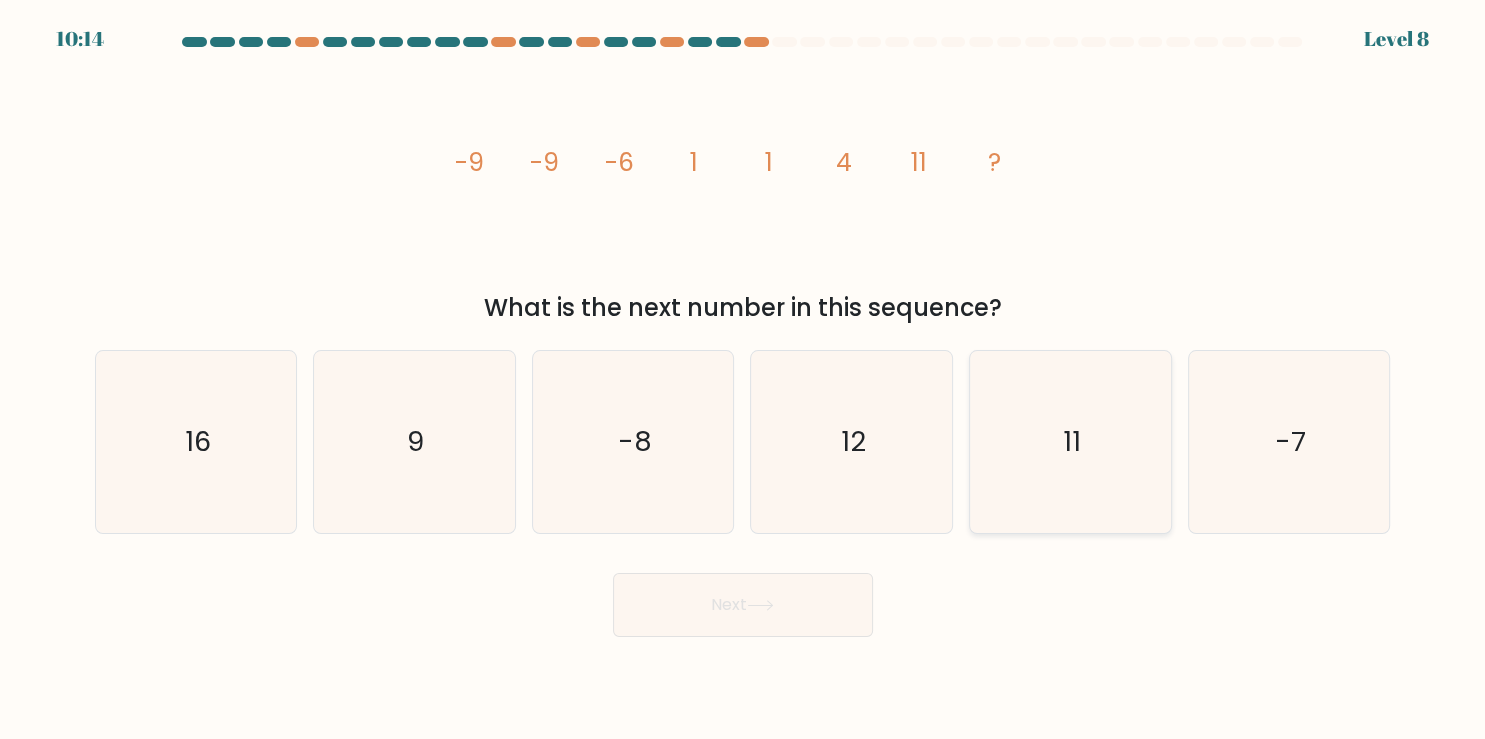 click on "11" 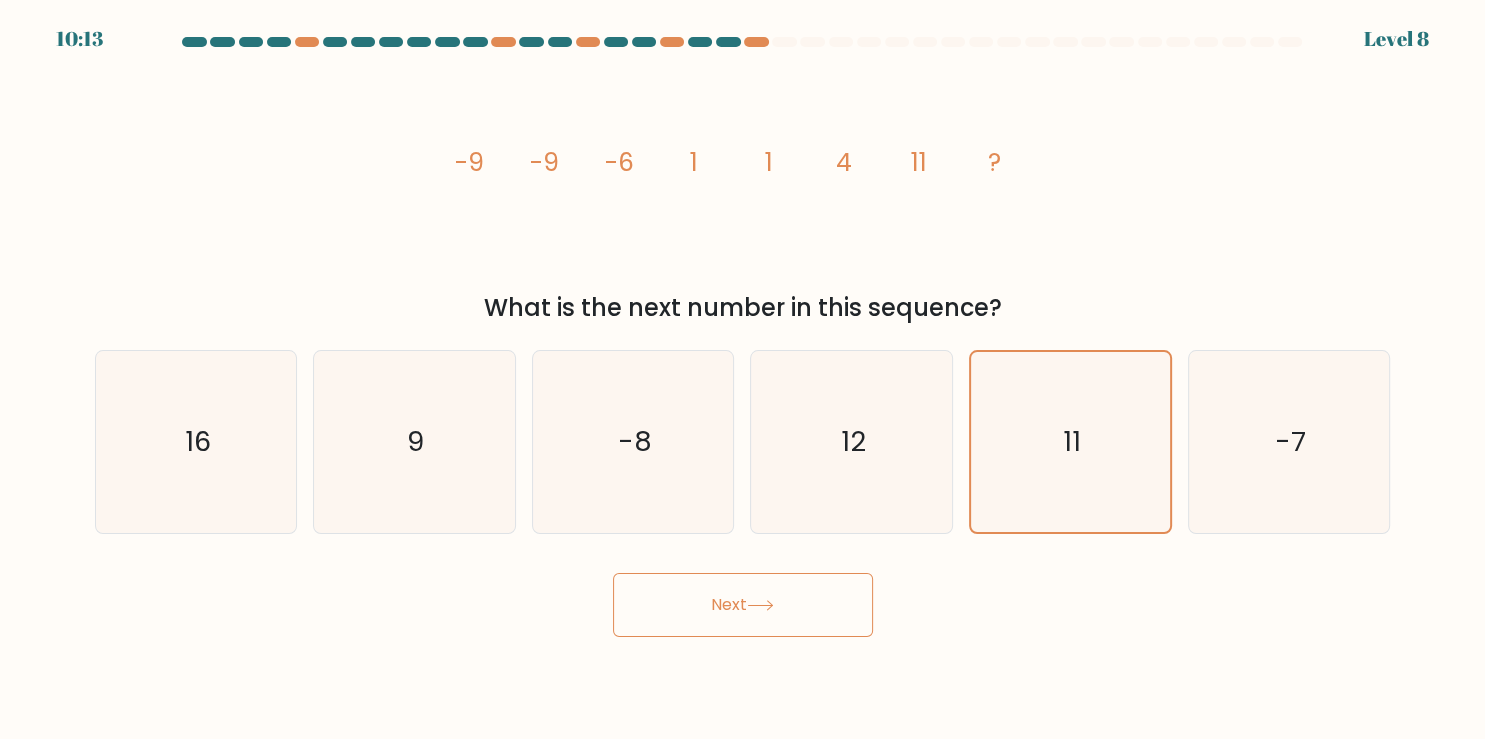 click on "Next" at bounding box center (743, 605) 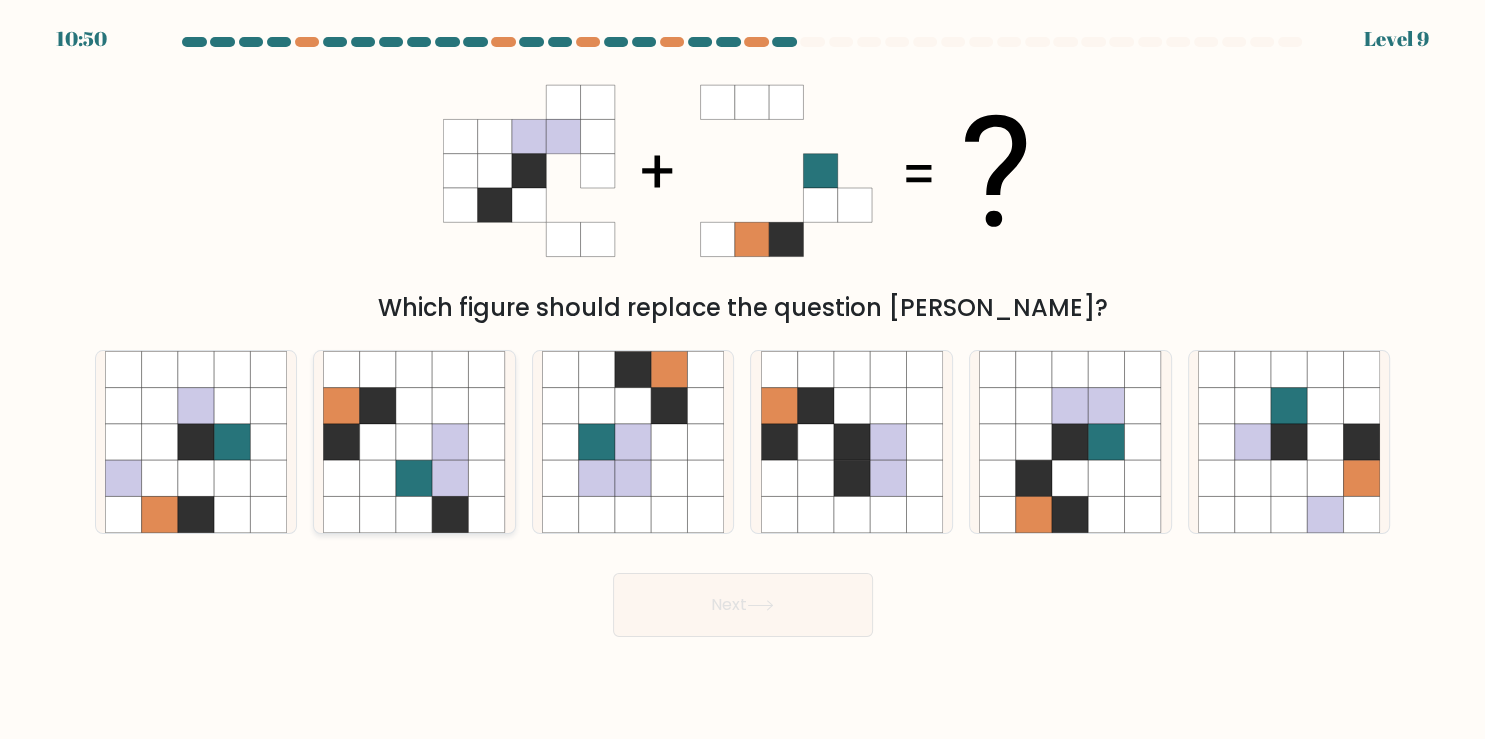 click 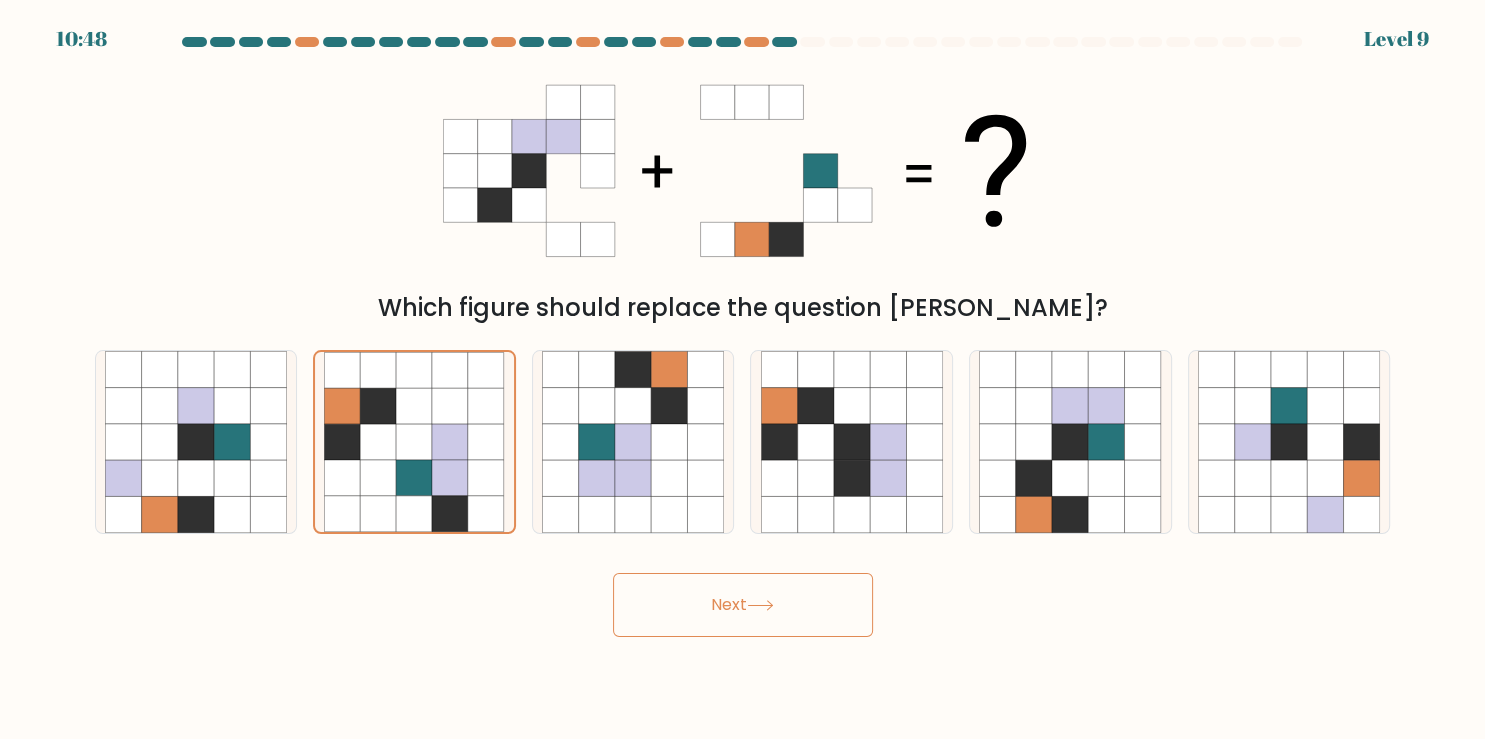 click on "Next" at bounding box center [743, 605] 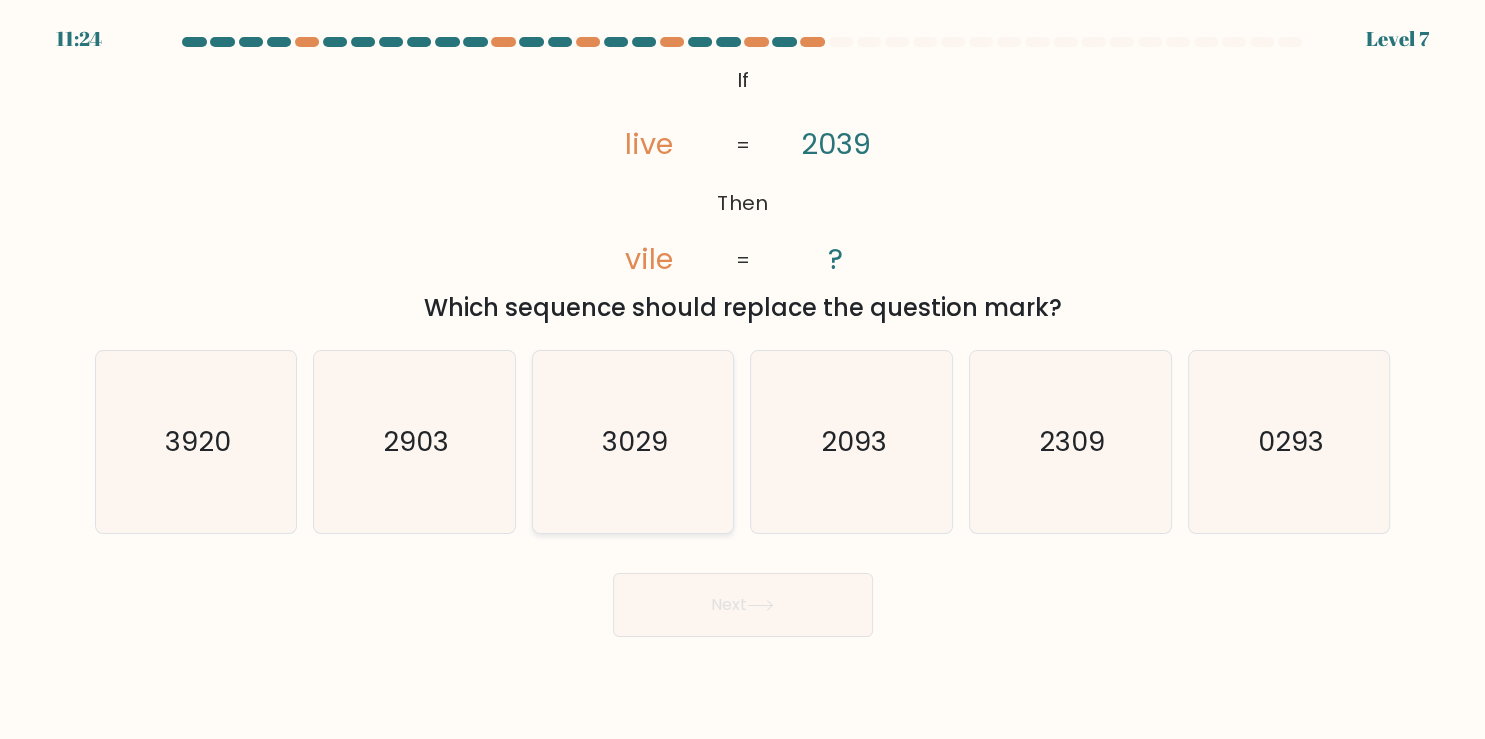 click on "3029" 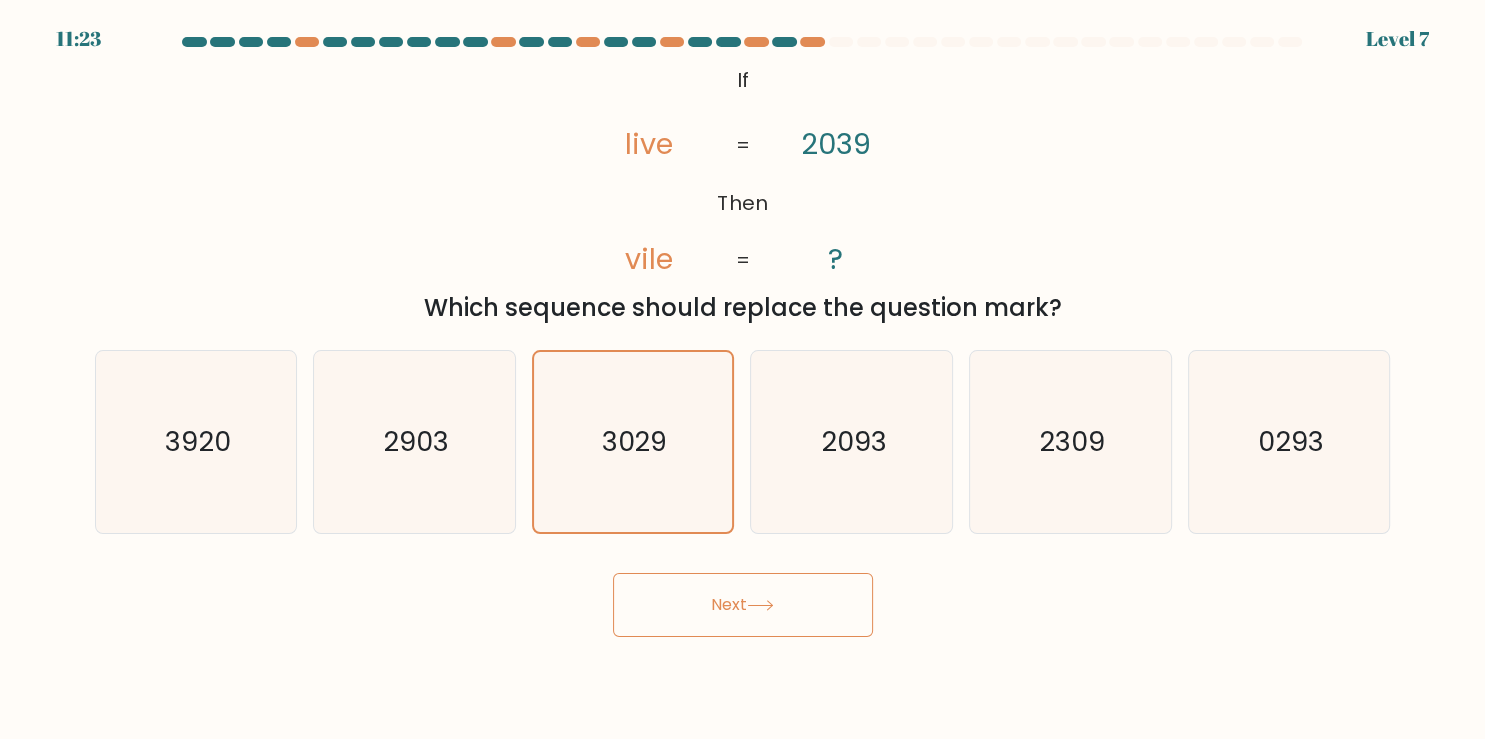 click on "Next" at bounding box center (743, 605) 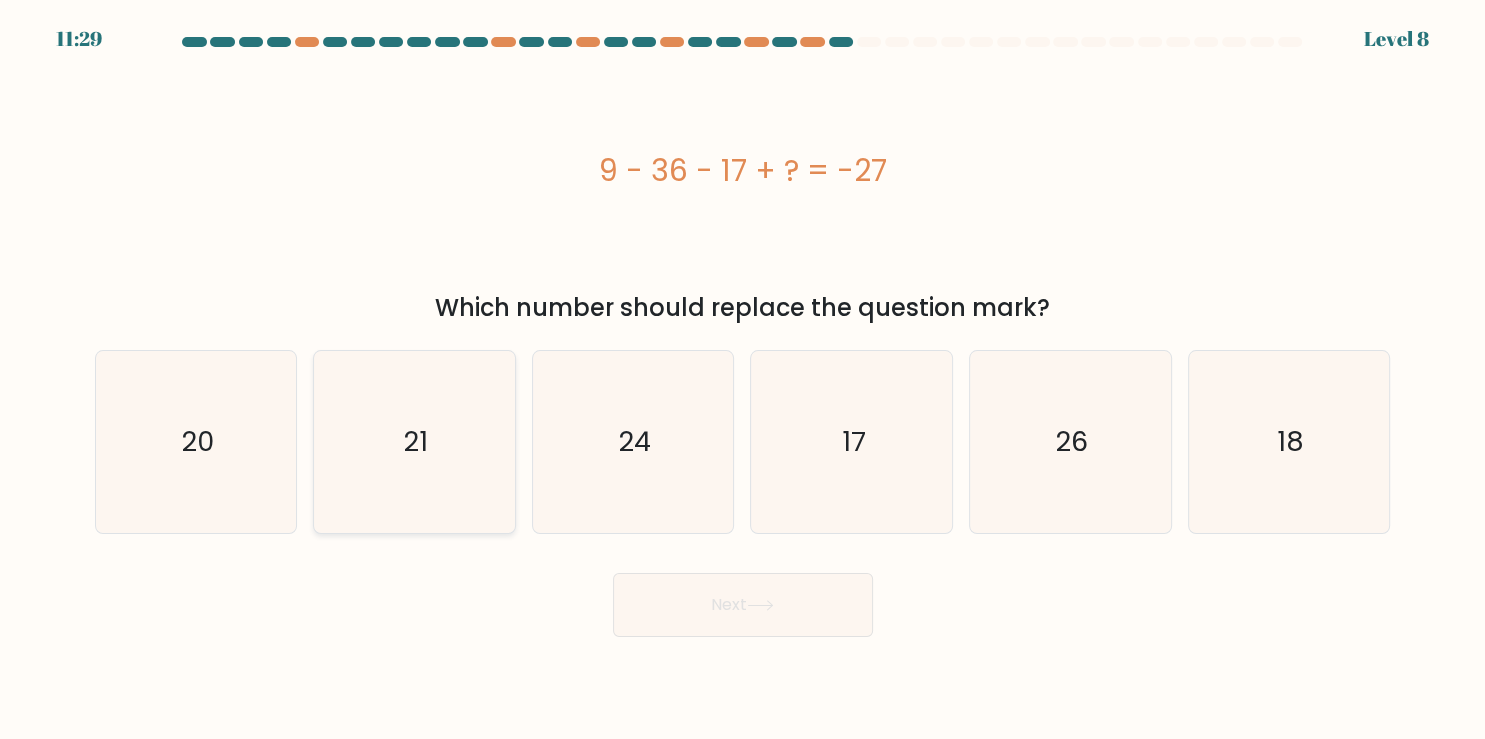 click on "21" 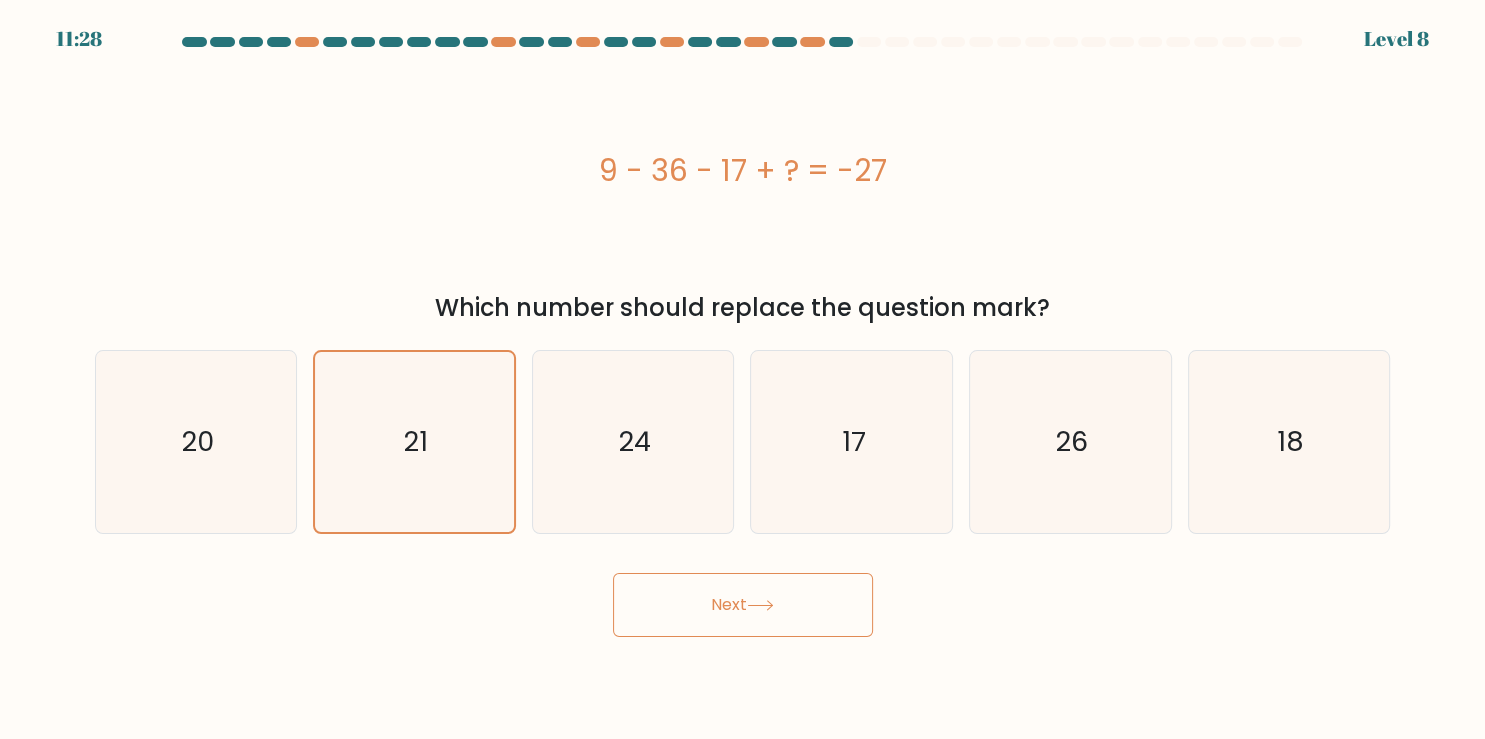 click on "Next" at bounding box center (743, 605) 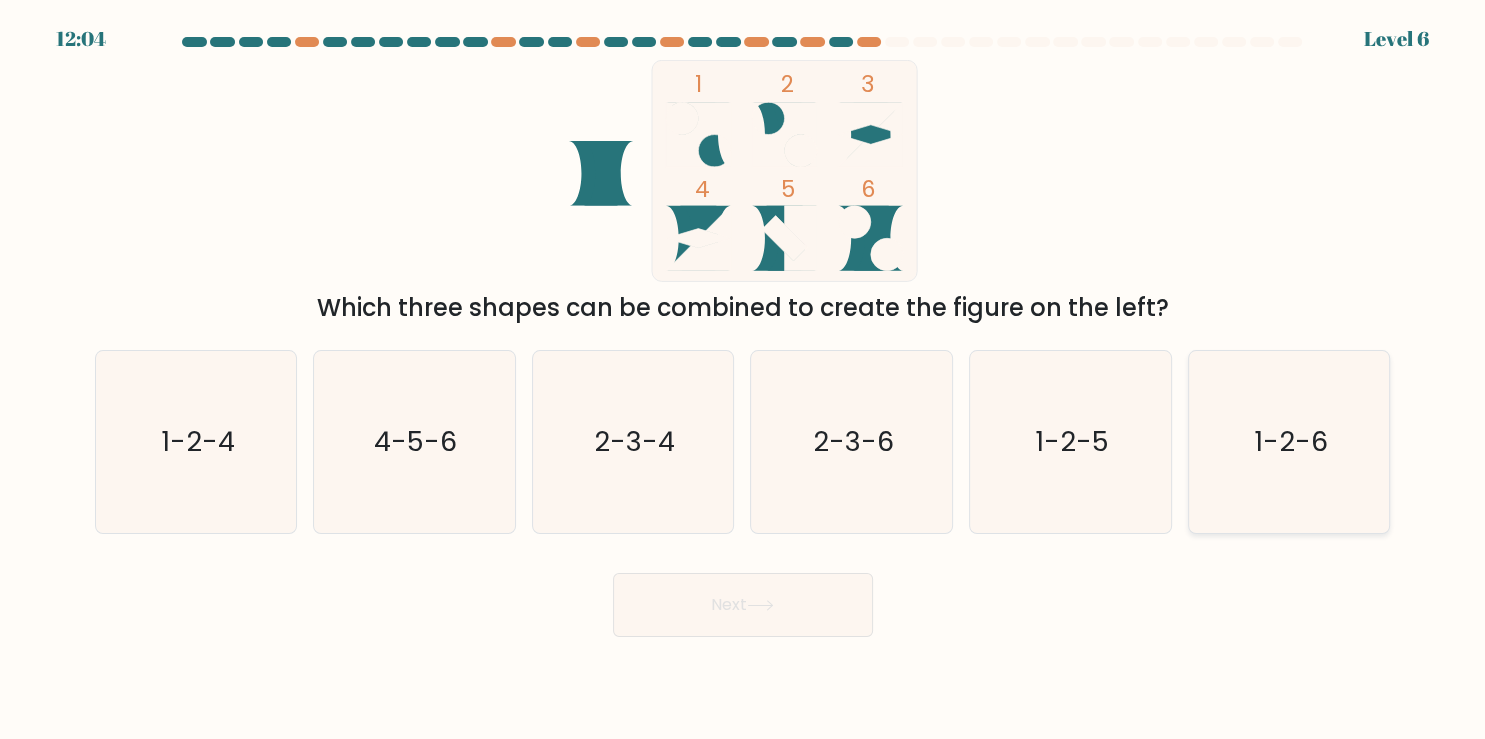 click on "1-2-6" 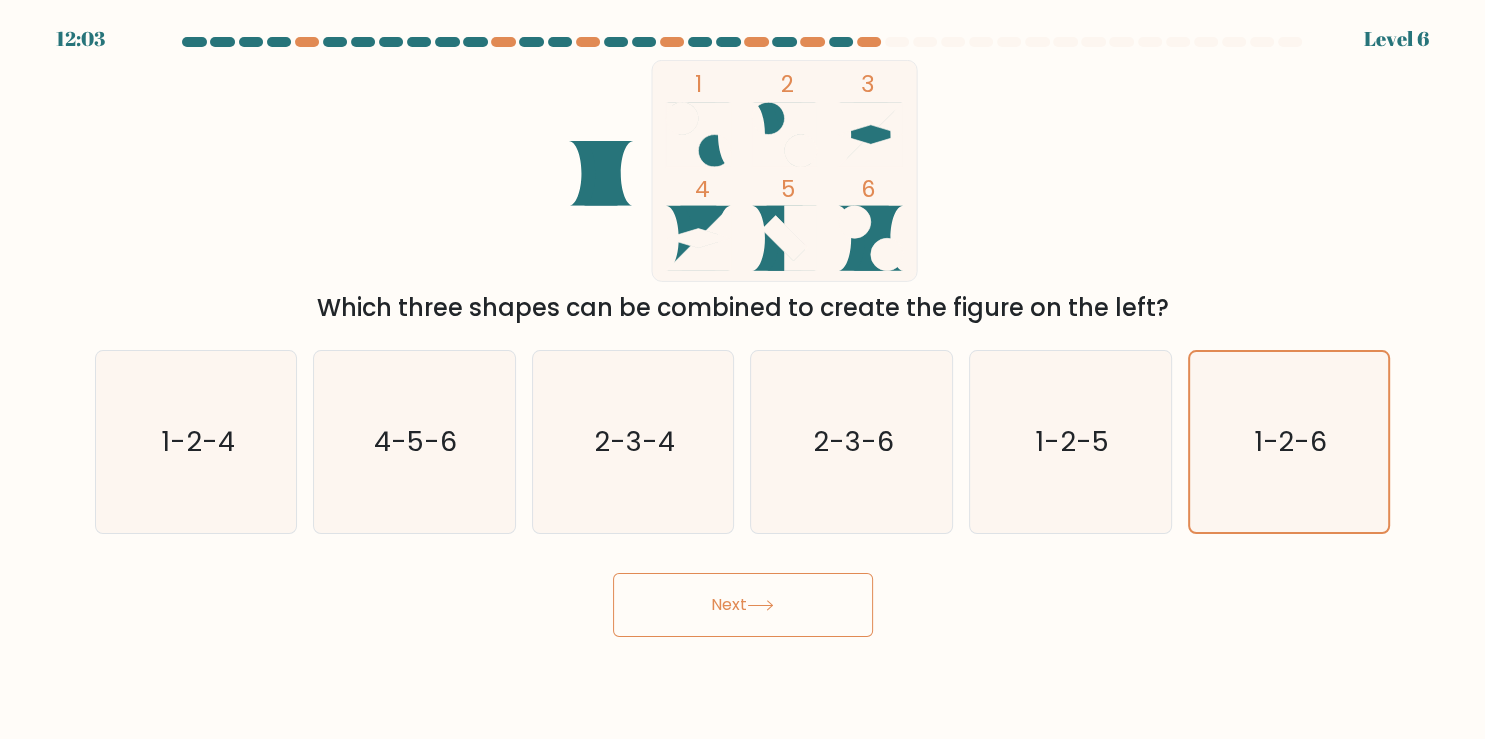 click on "Next" at bounding box center [743, 605] 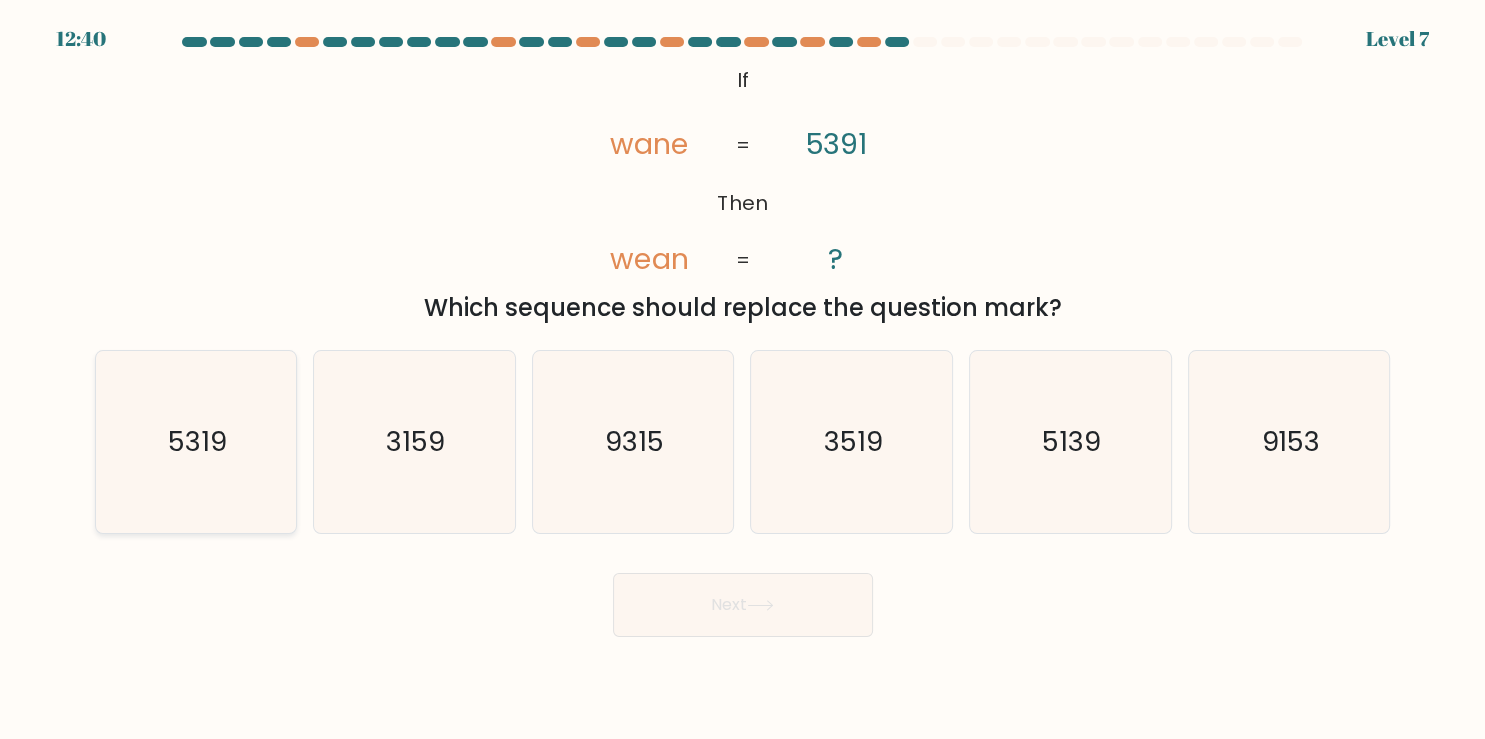 click on "5319" 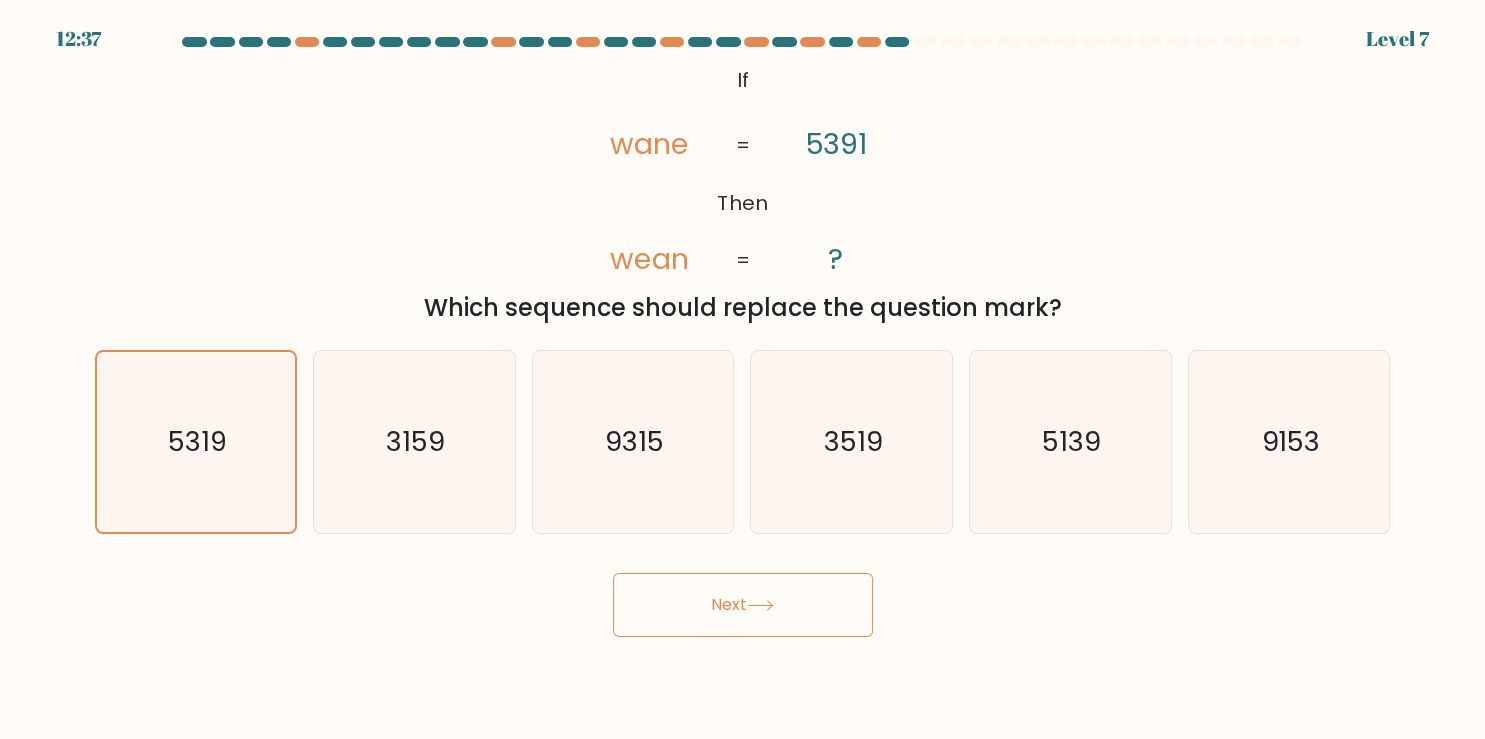 click on "Next" at bounding box center [743, 605] 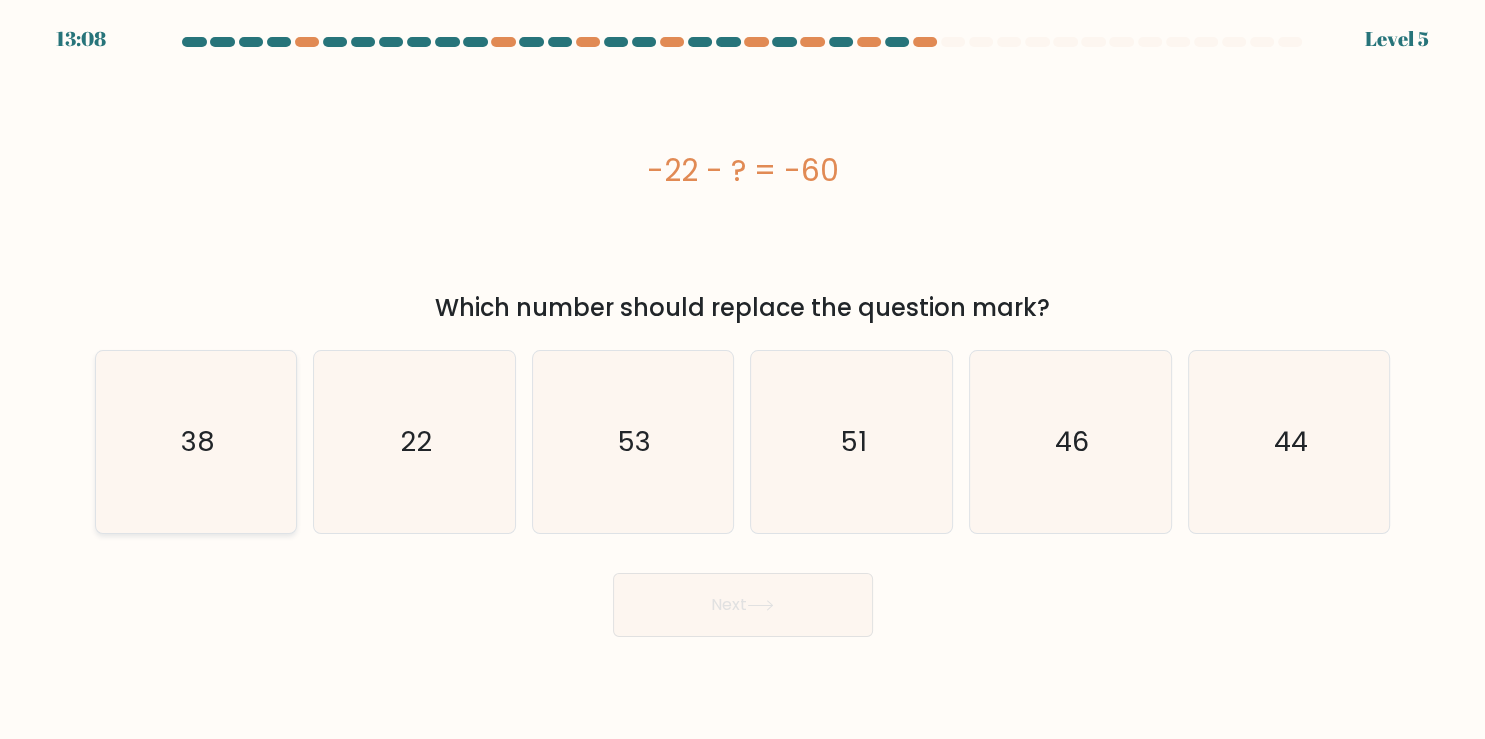 click on "38" 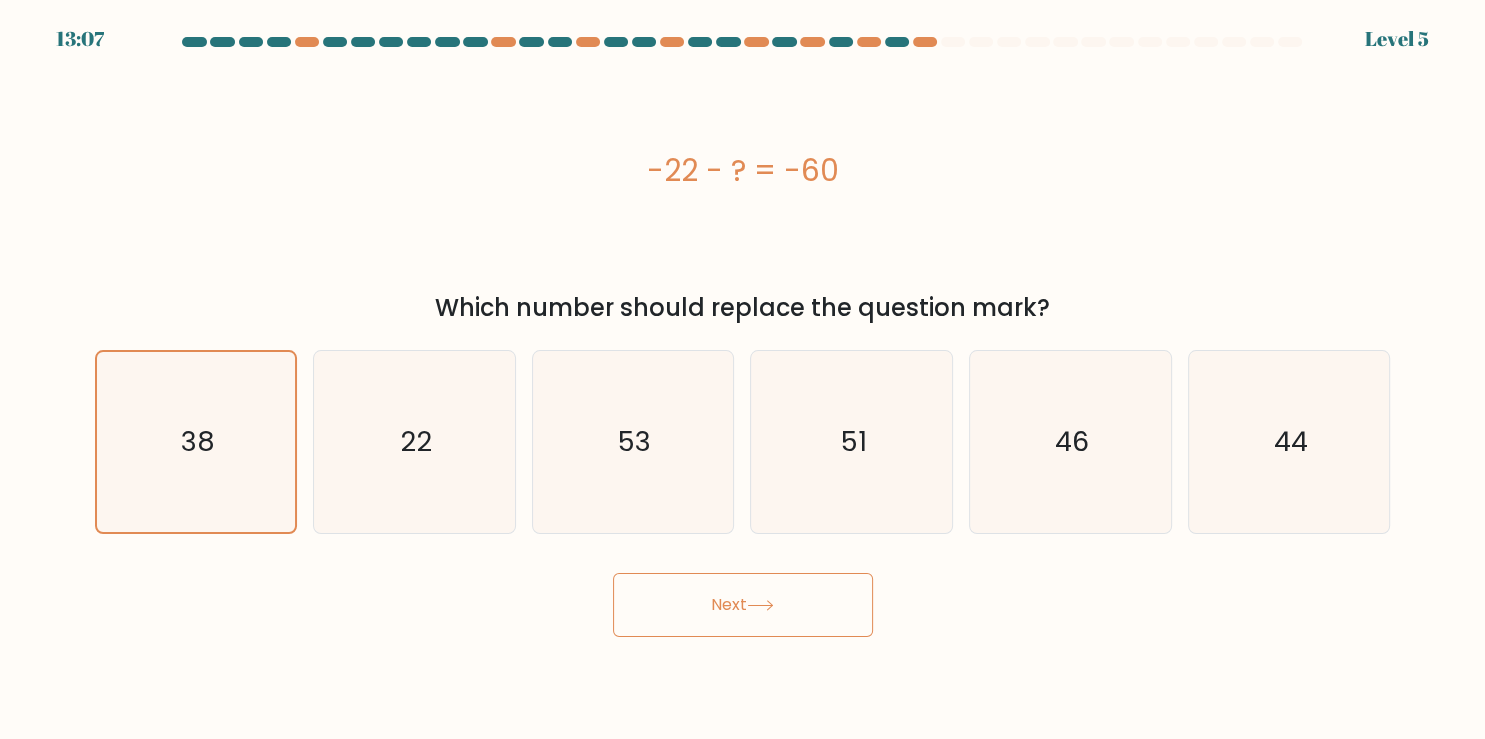 click on "Next" at bounding box center [743, 605] 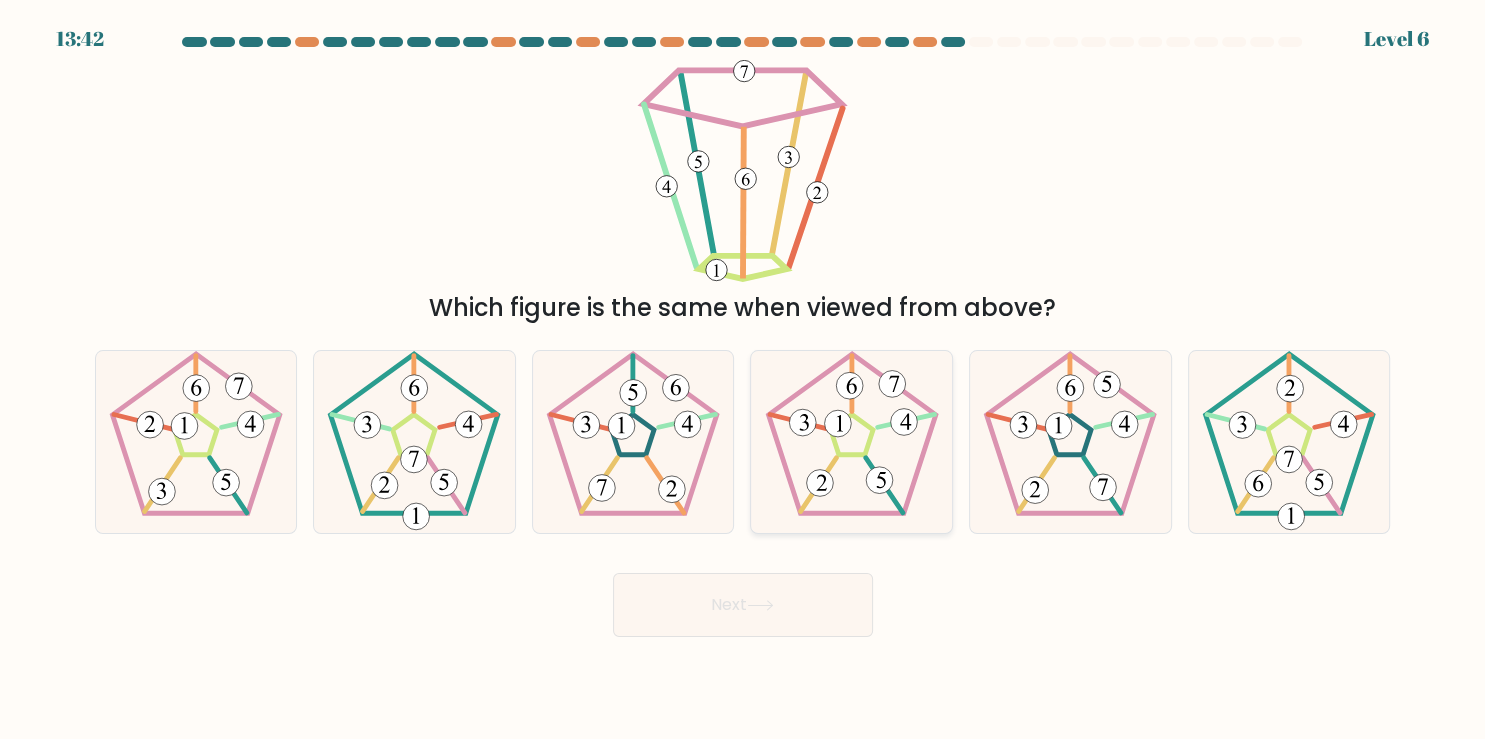 click 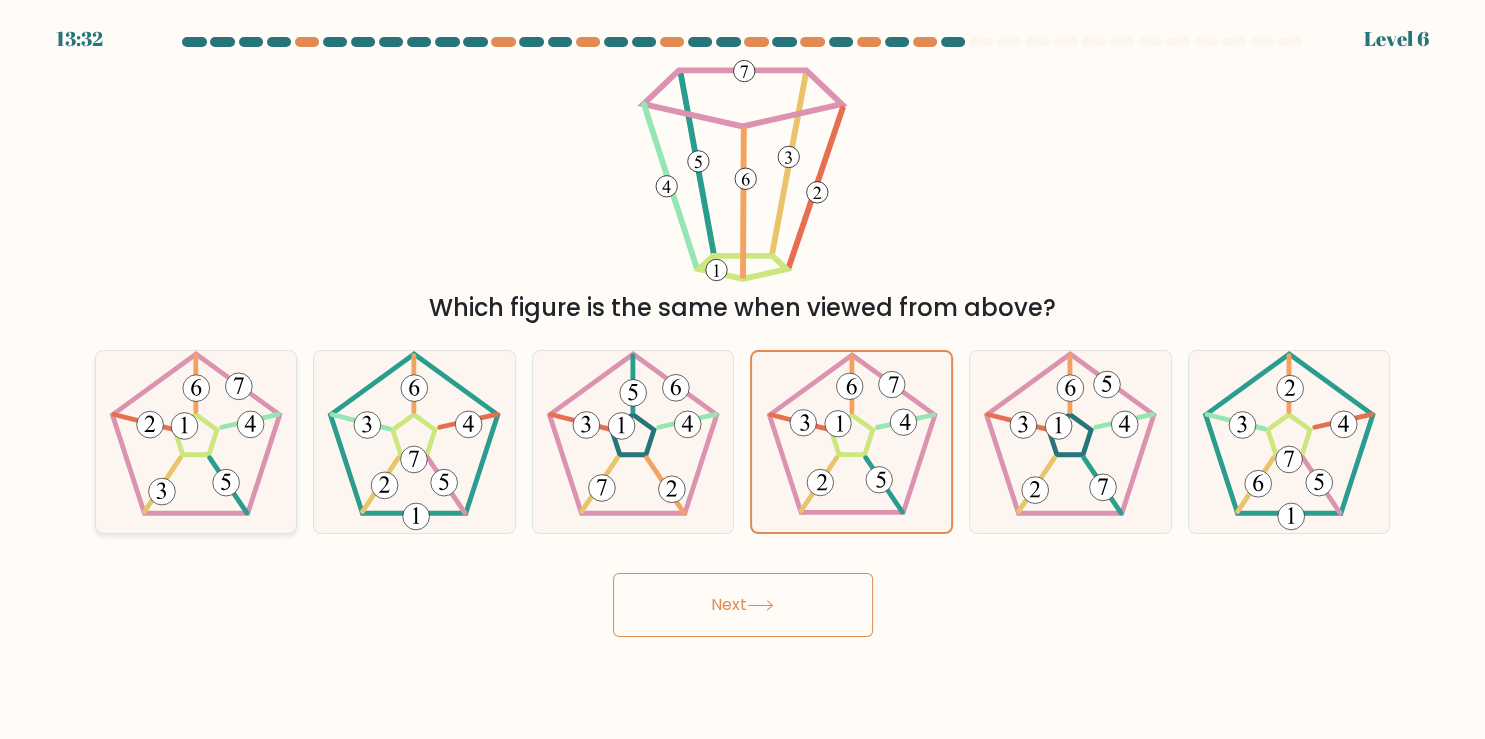 click 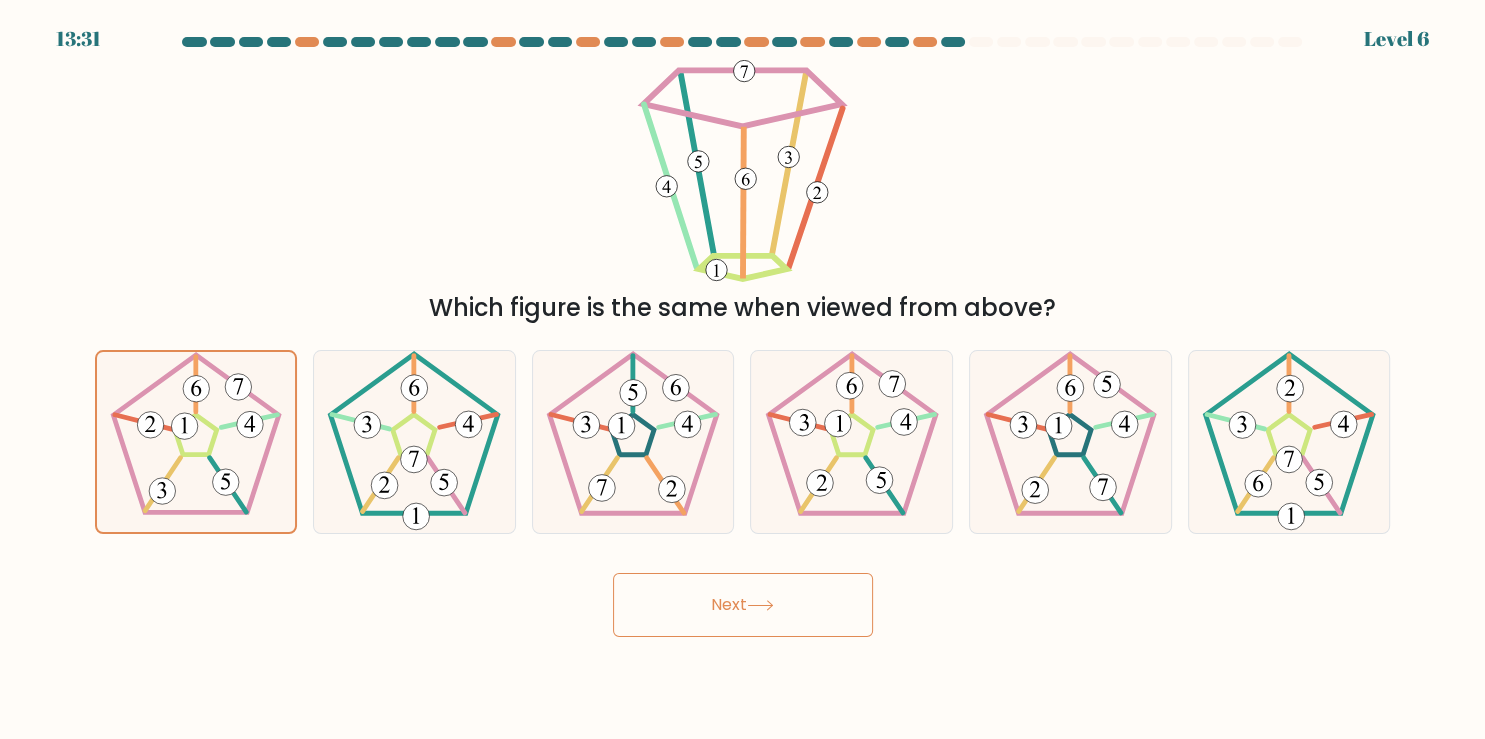 click on "Next" at bounding box center (743, 605) 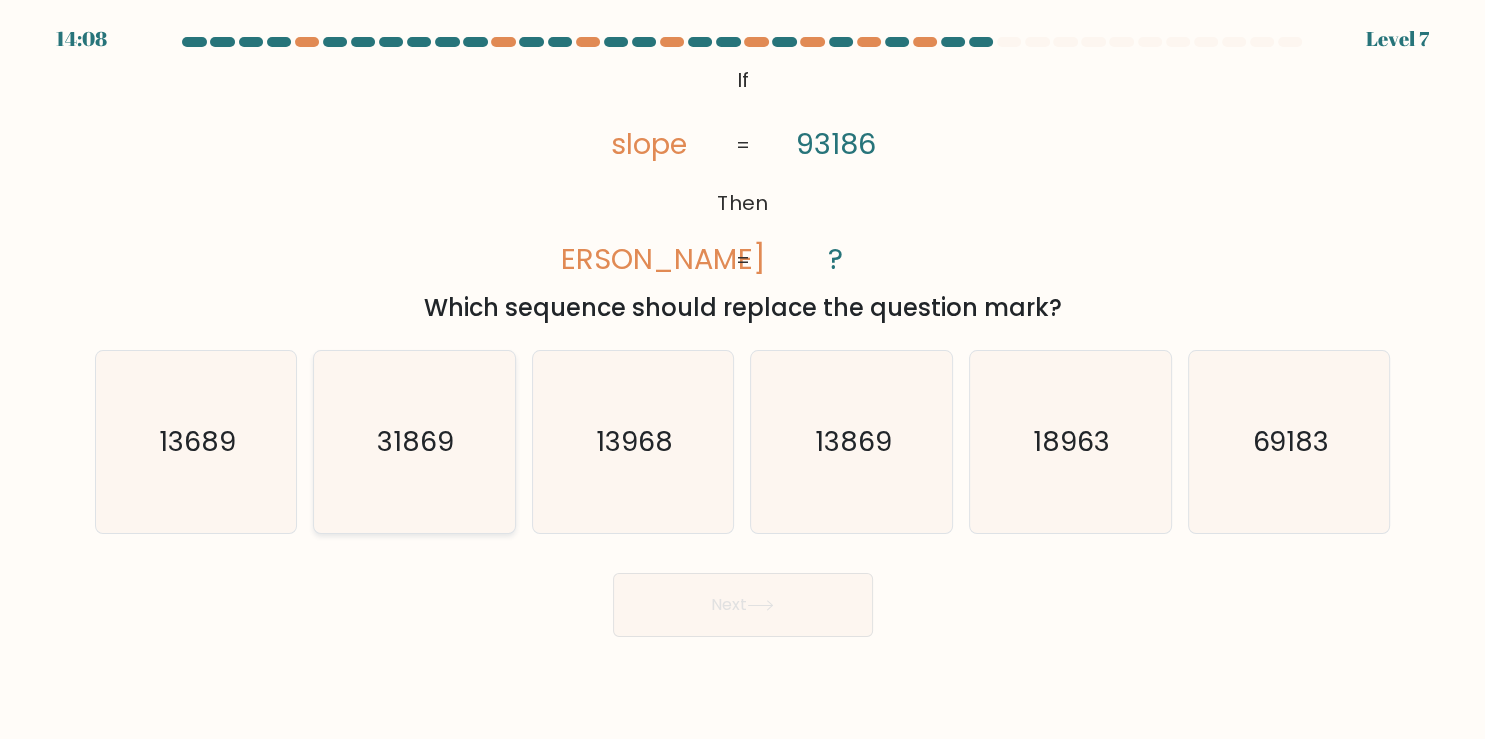 click on "31869" 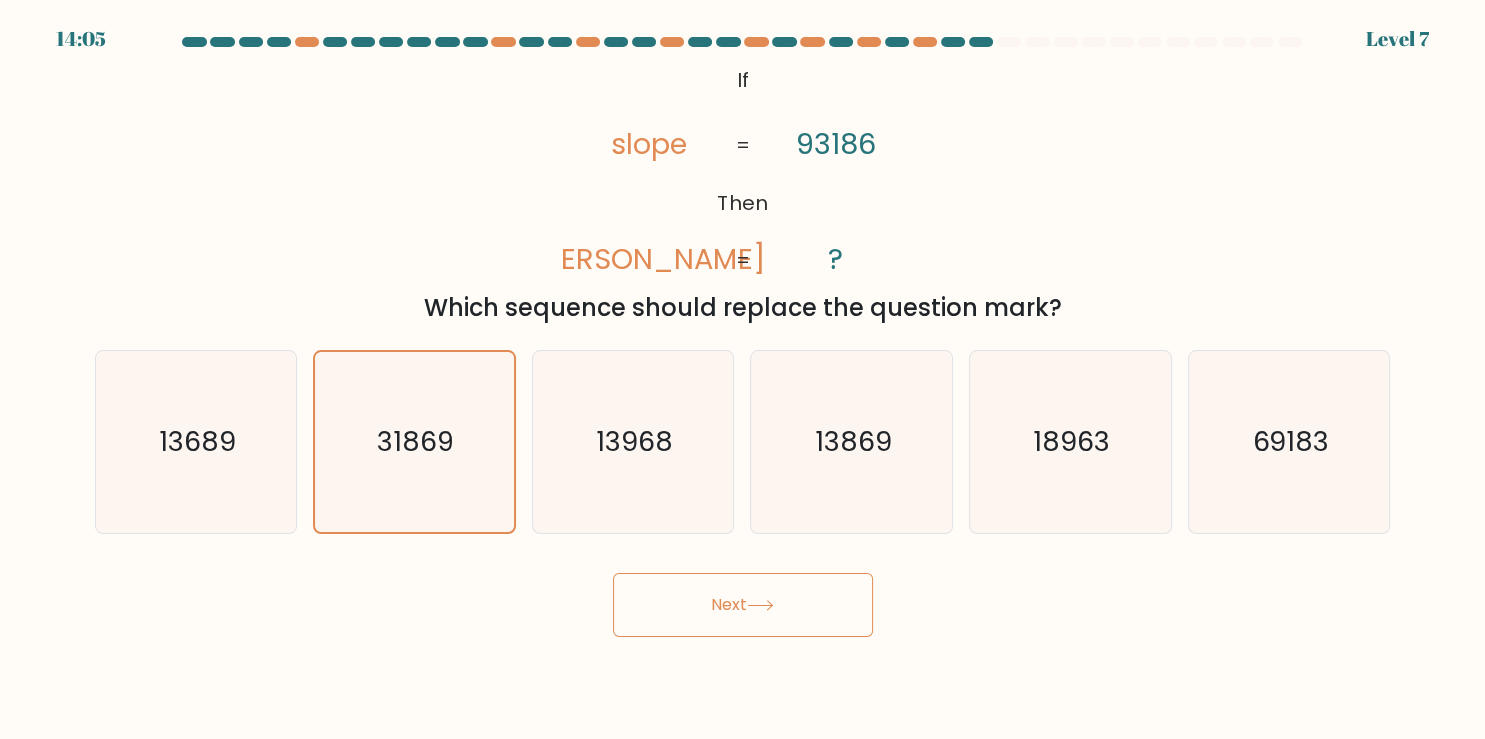 click on "Next" at bounding box center (743, 605) 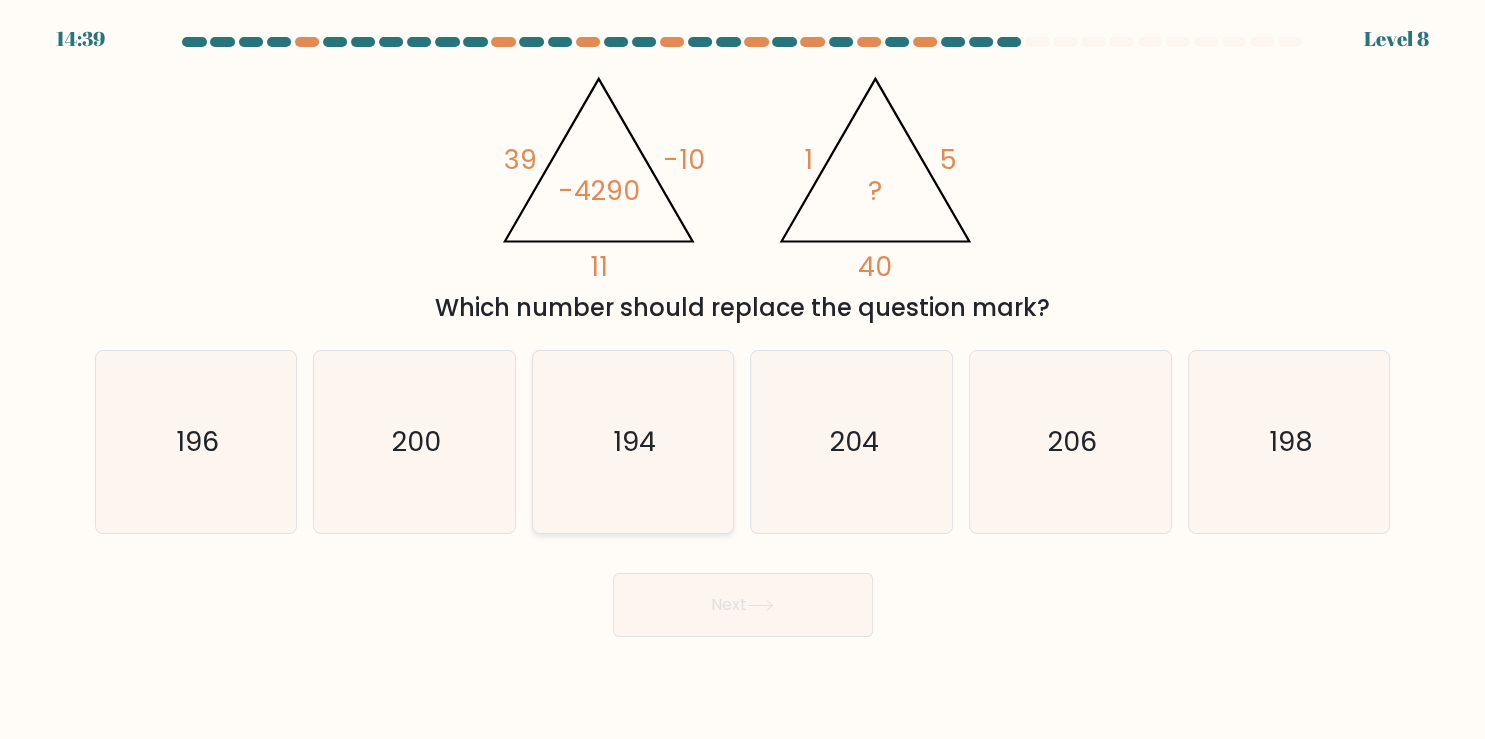 click on "194" 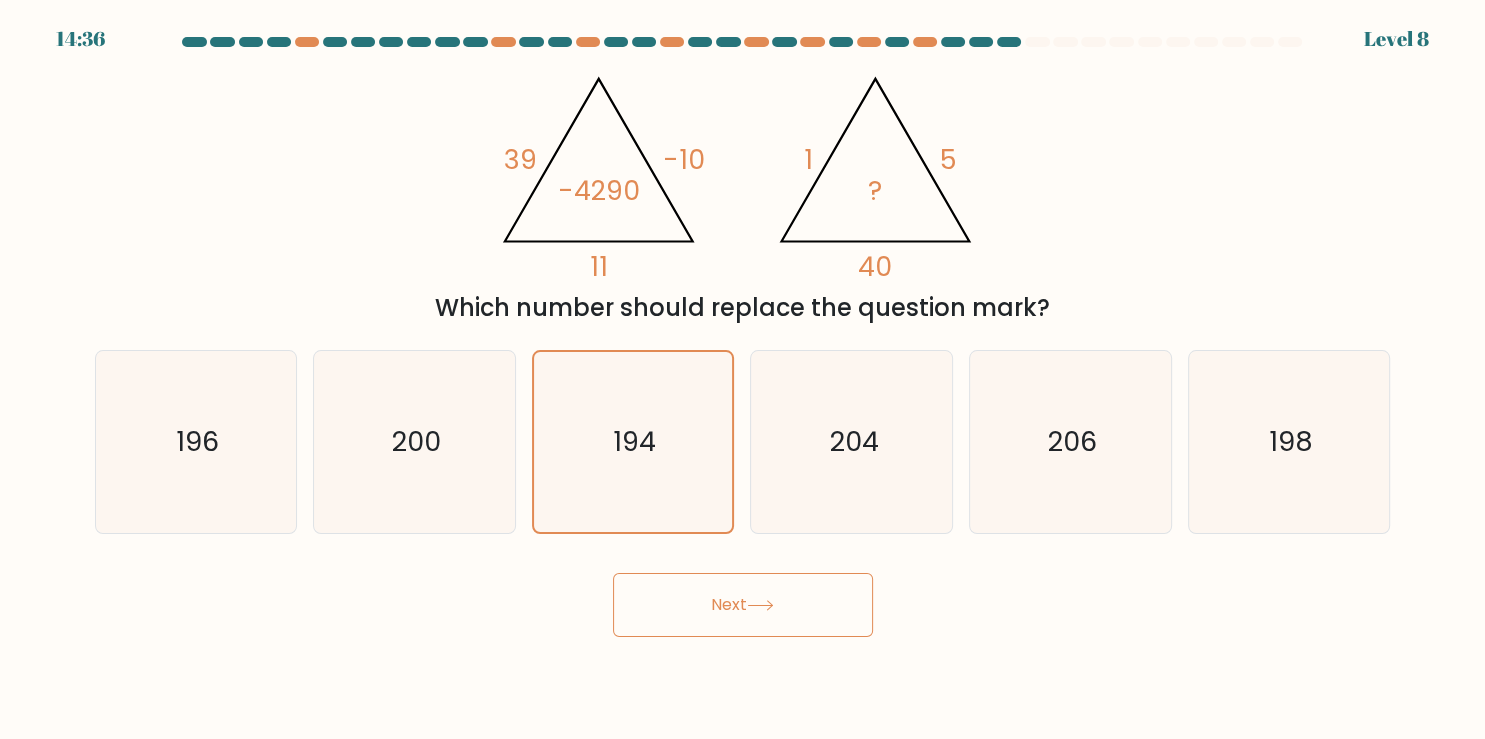 click on "Next" at bounding box center [743, 605] 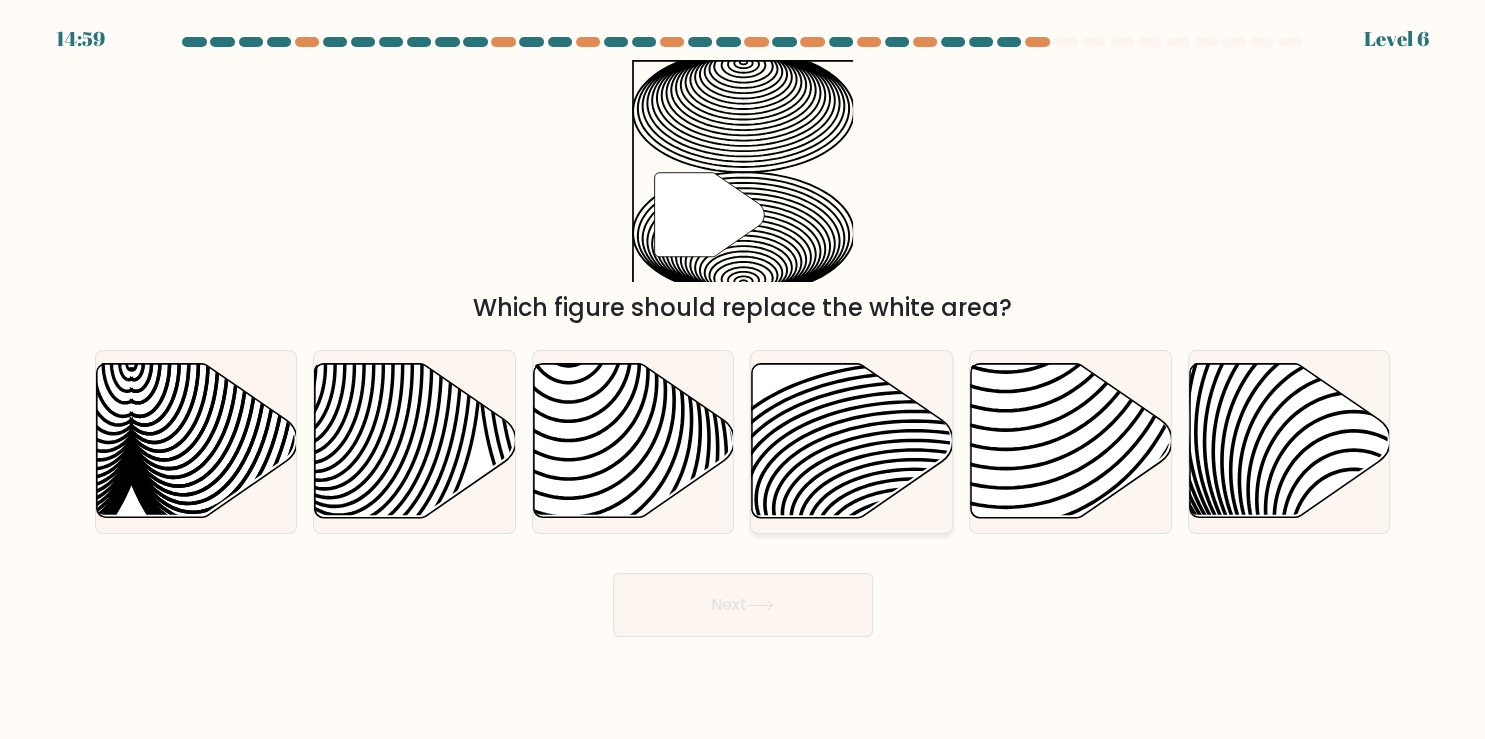 click 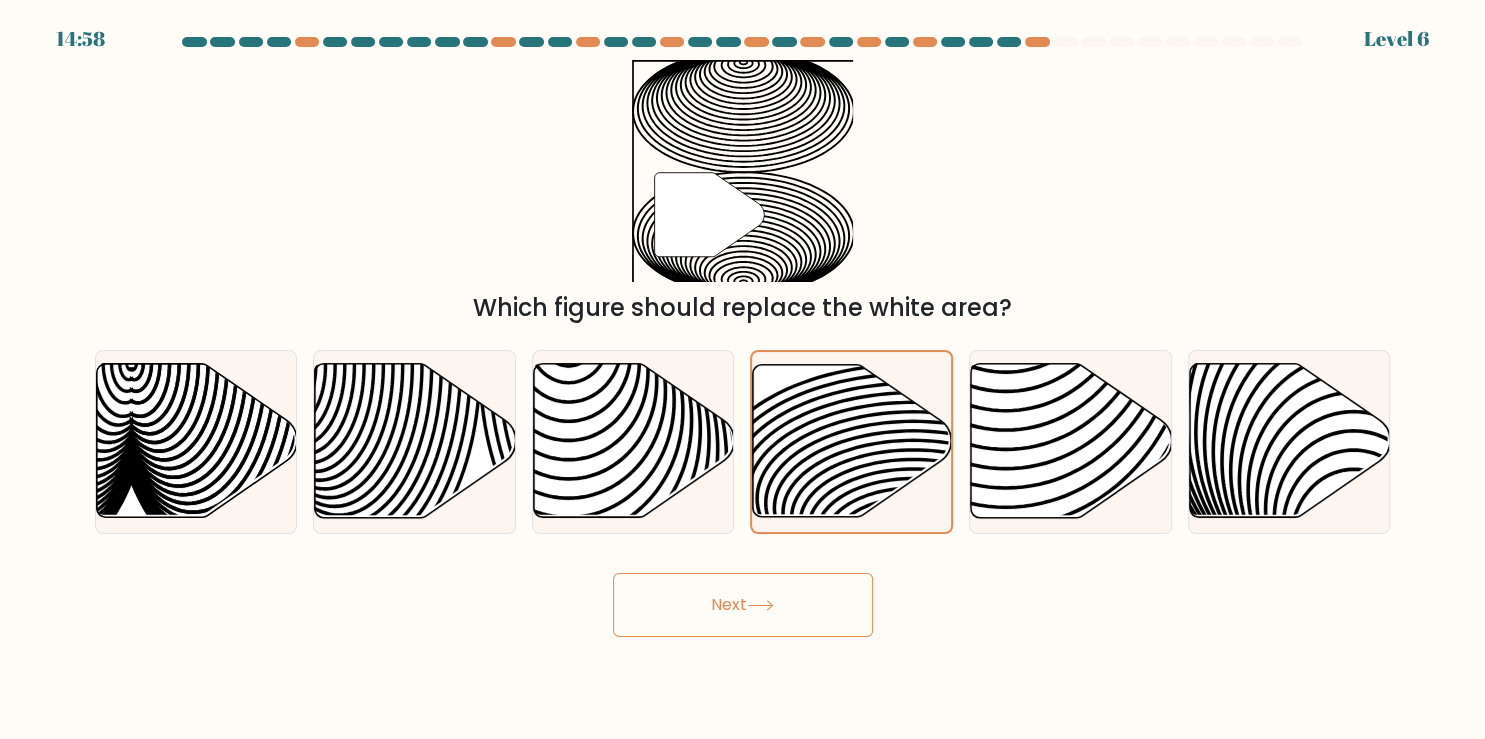 click on "Next" at bounding box center (743, 605) 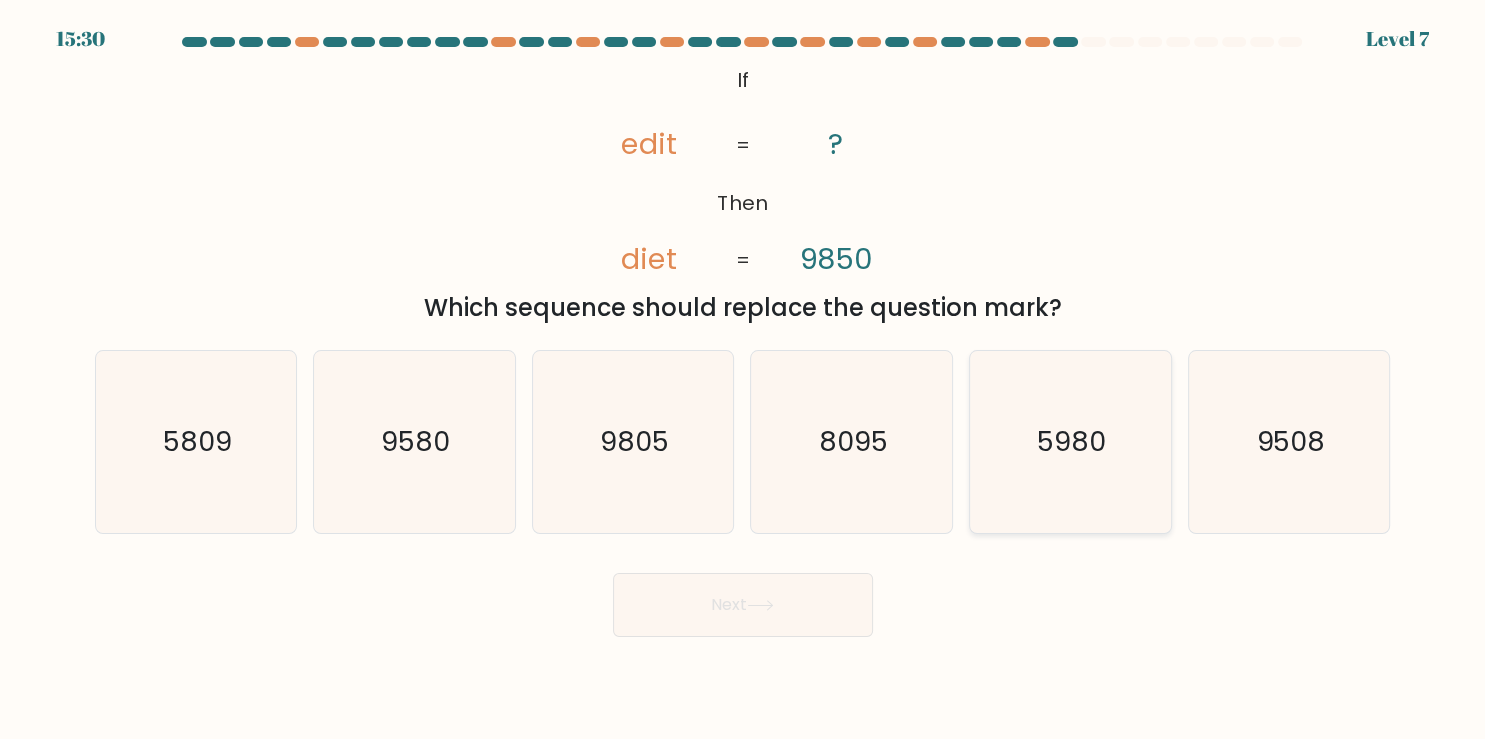 click on "5980" 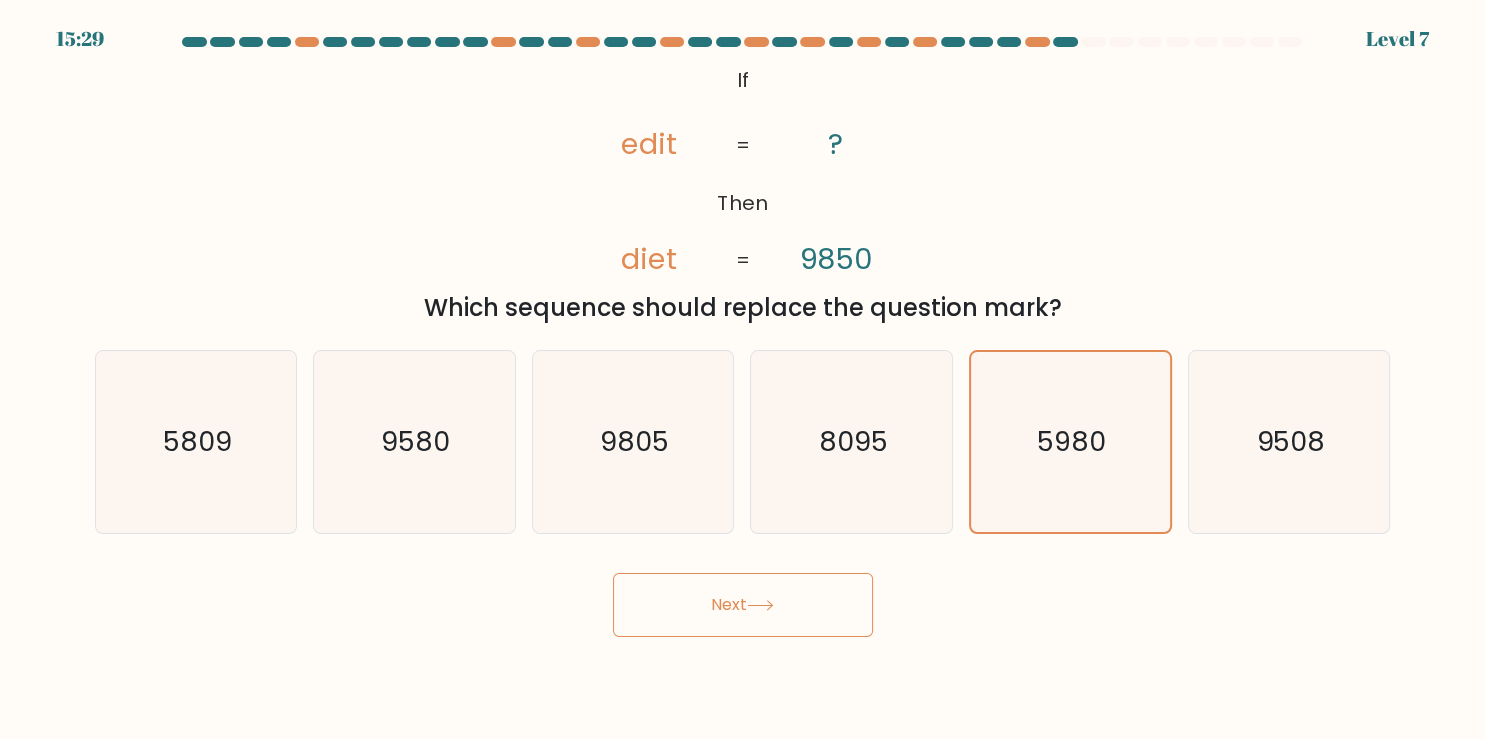 click on "Next" at bounding box center (743, 605) 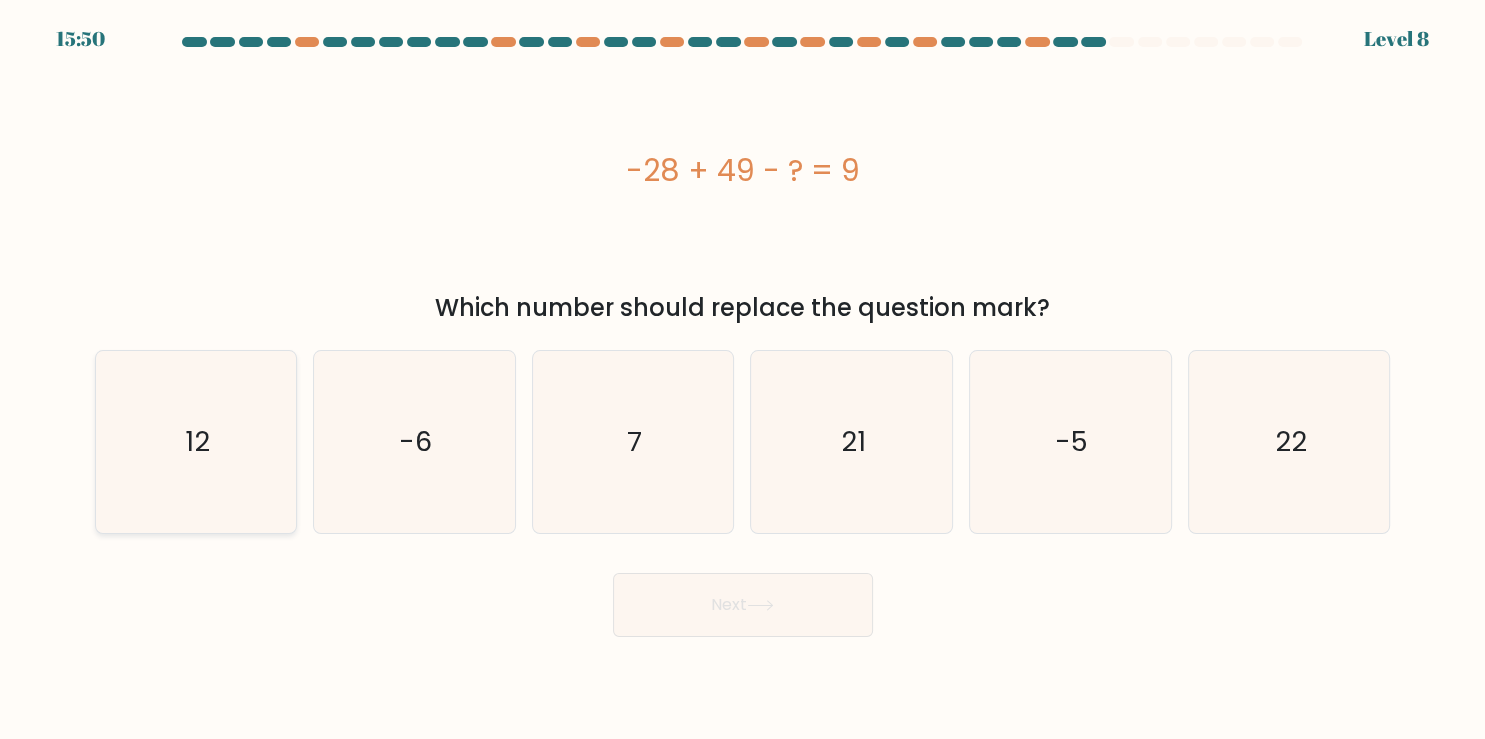 click on "12" 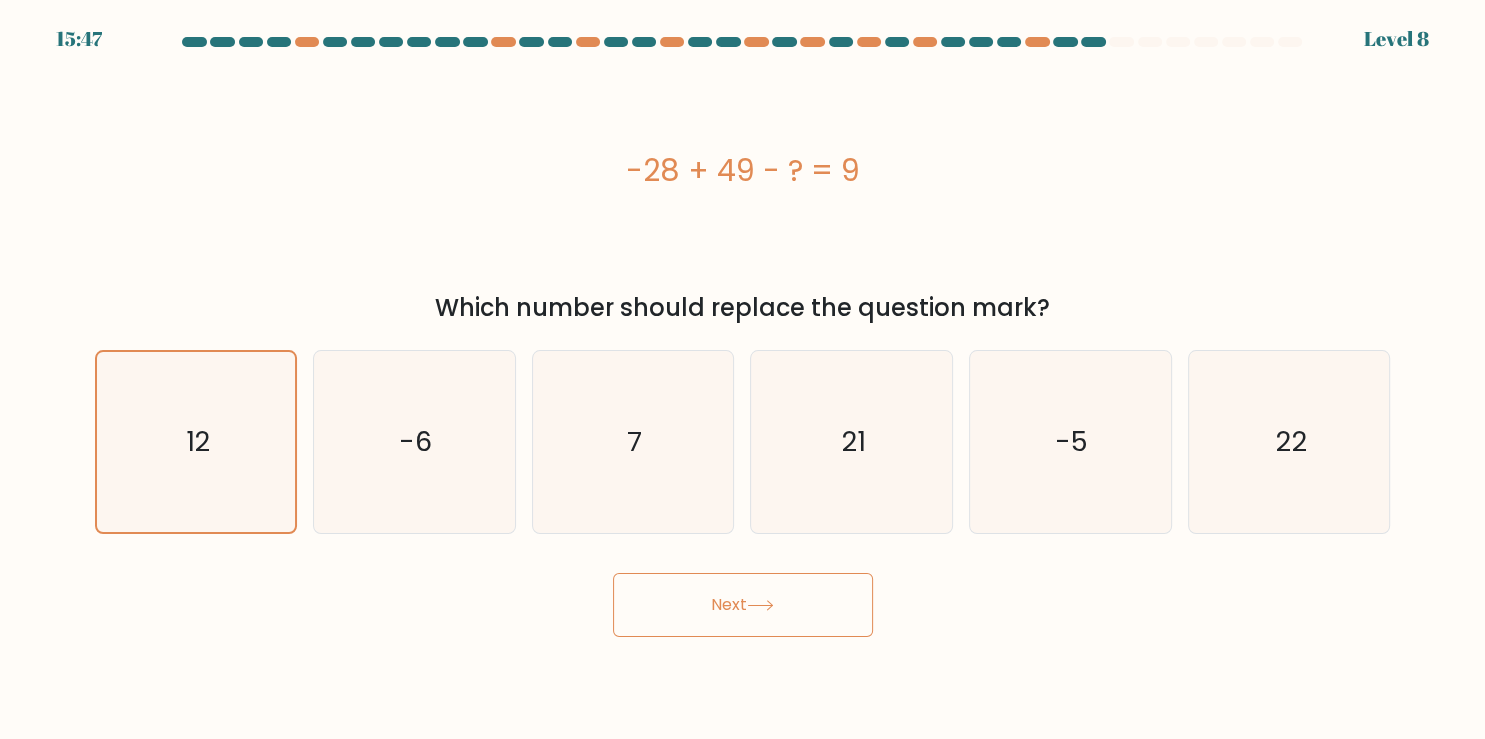 click on "Next" at bounding box center (743, 605) 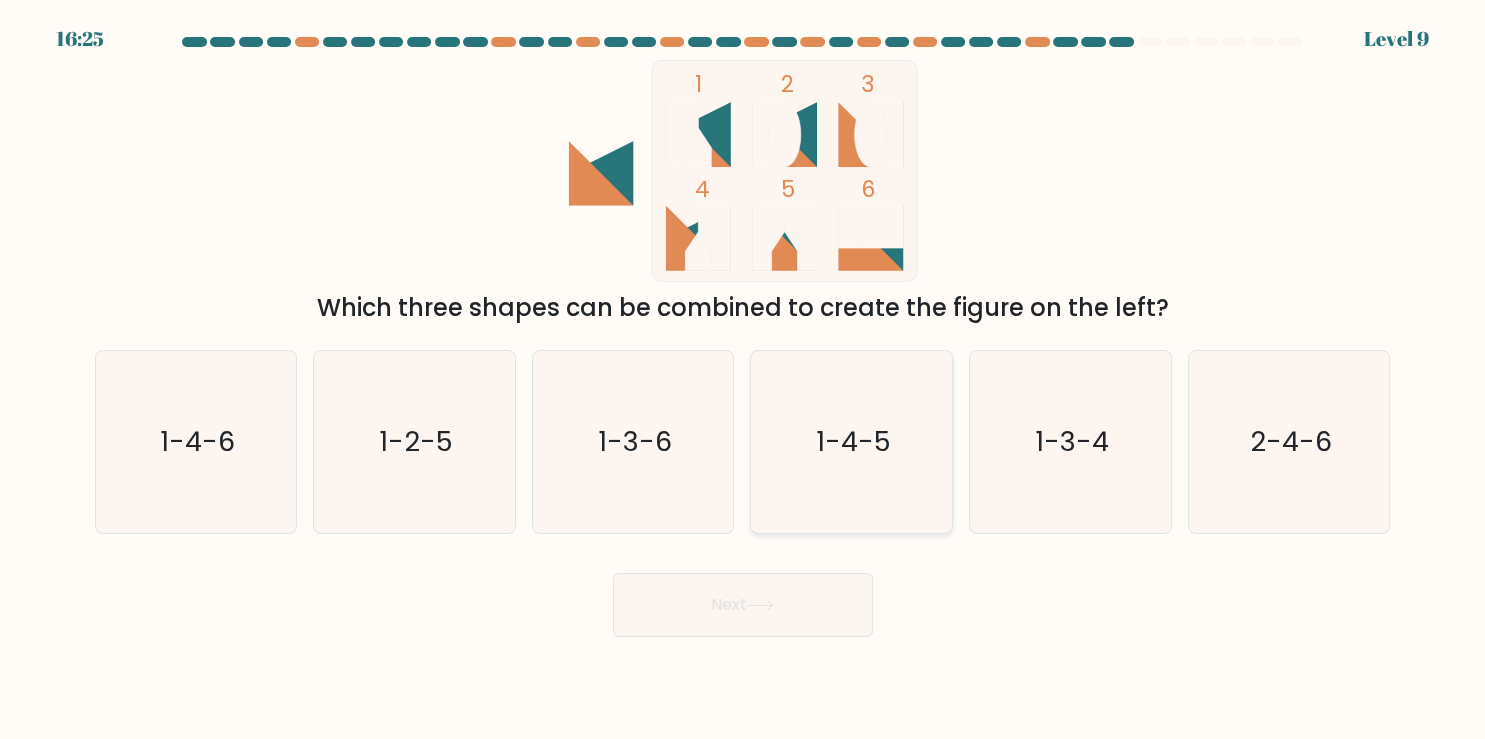 click on "1-4-5" 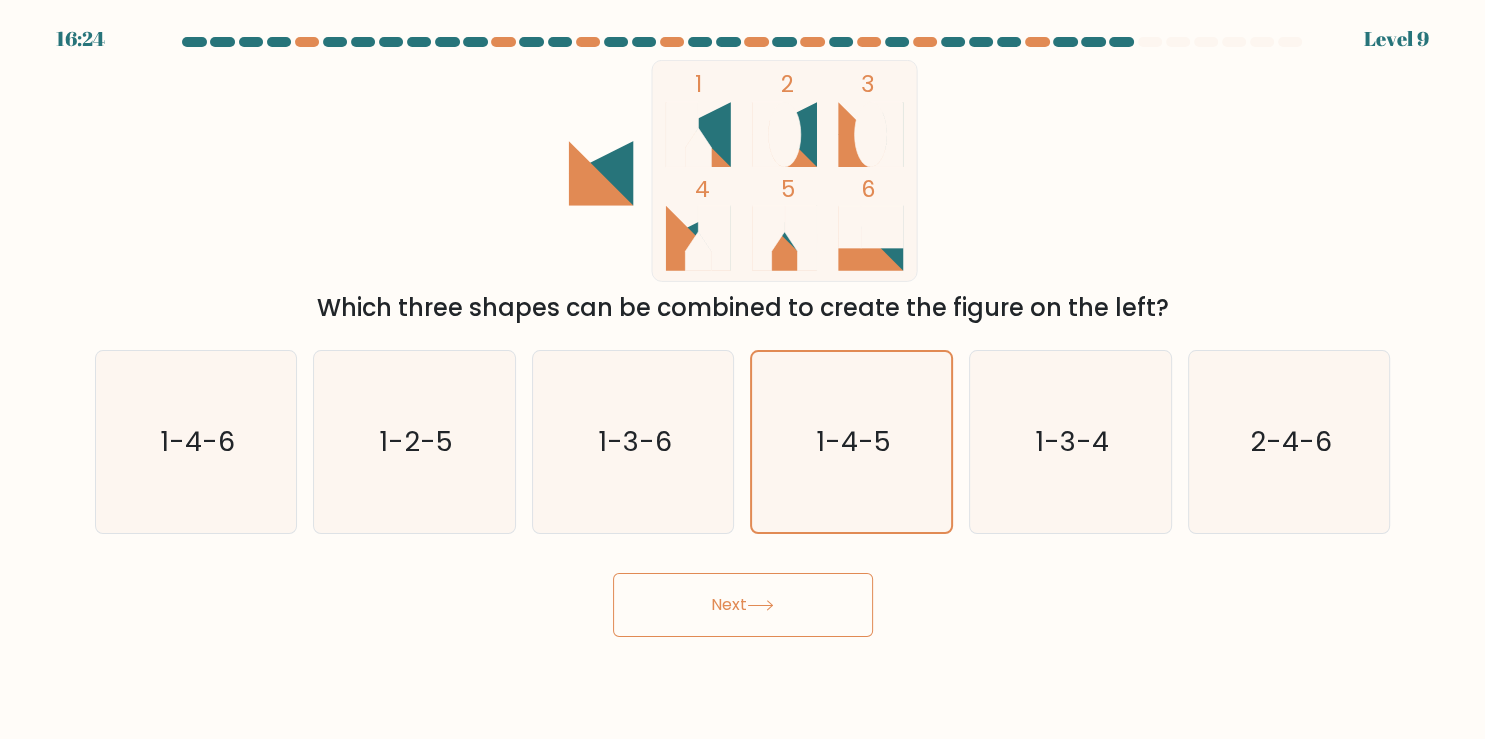 click on "Next" at bounding box center [743, 605] 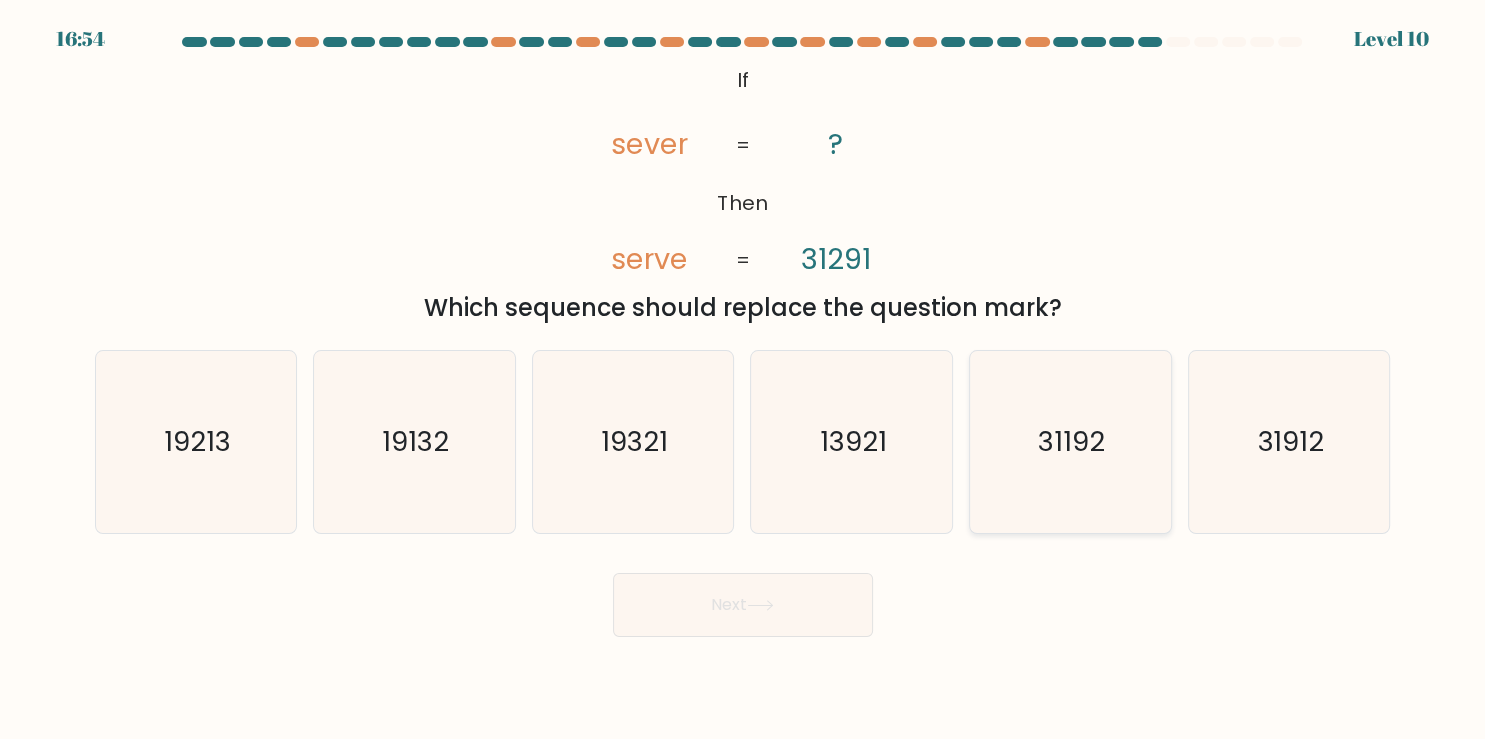 click on "31192" 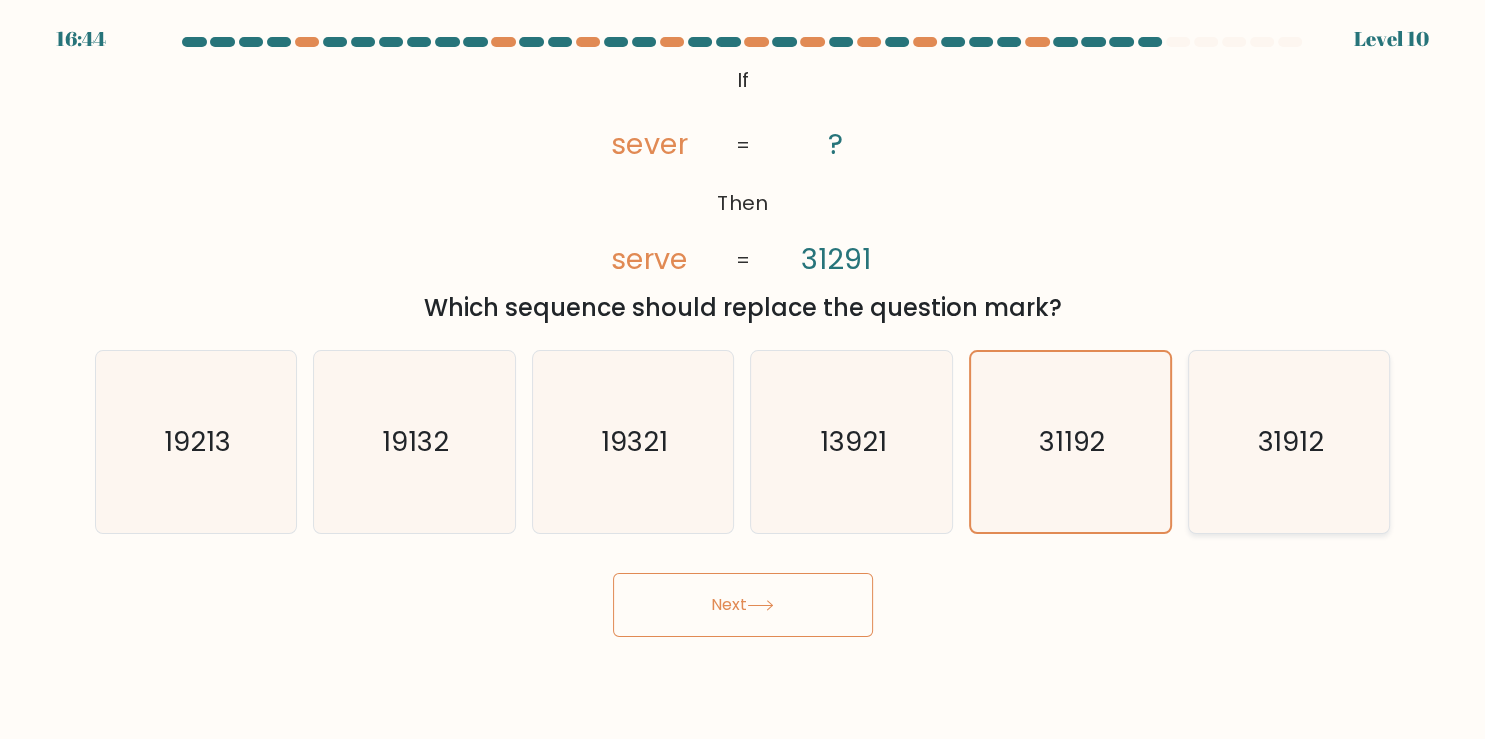 click on "31912" 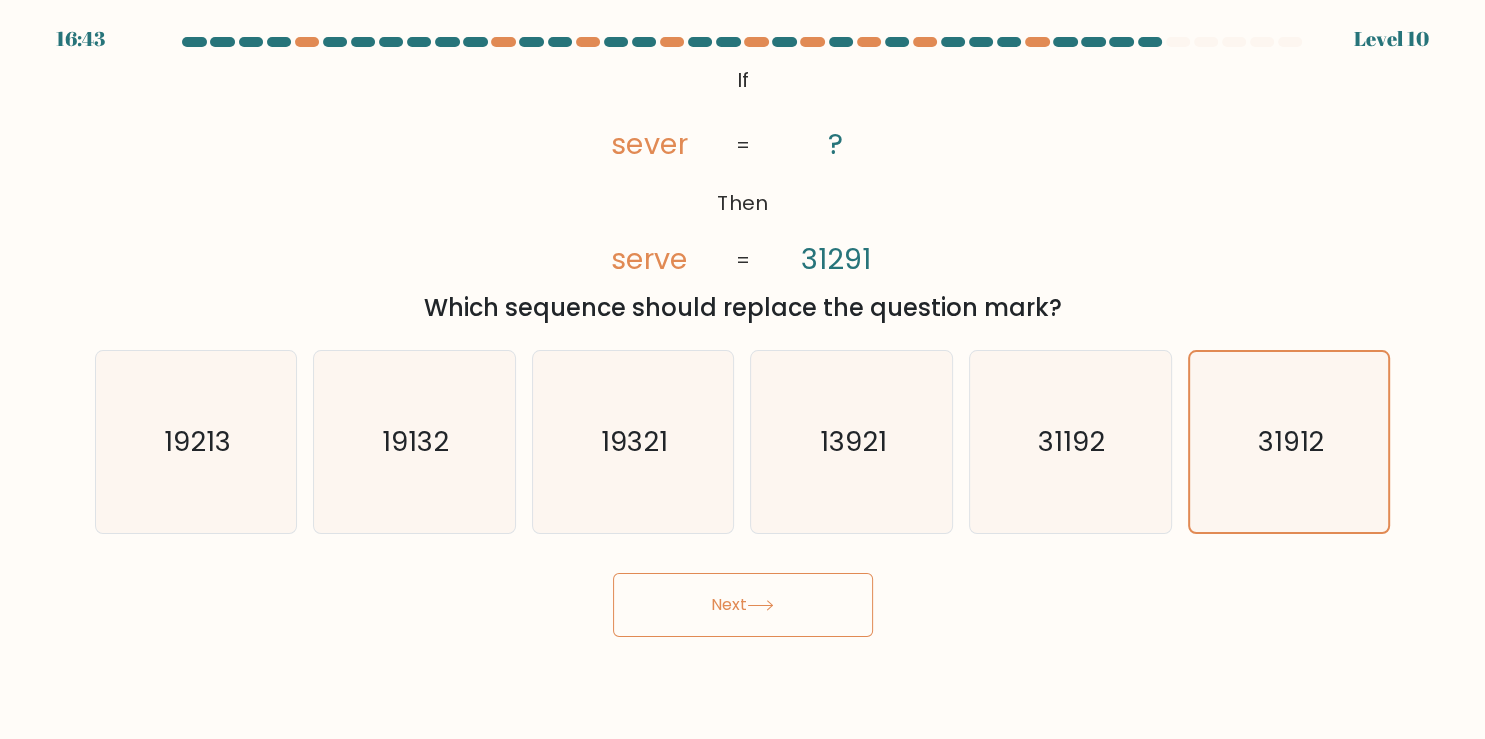 click on "Next" at bounding box center (743, 605) 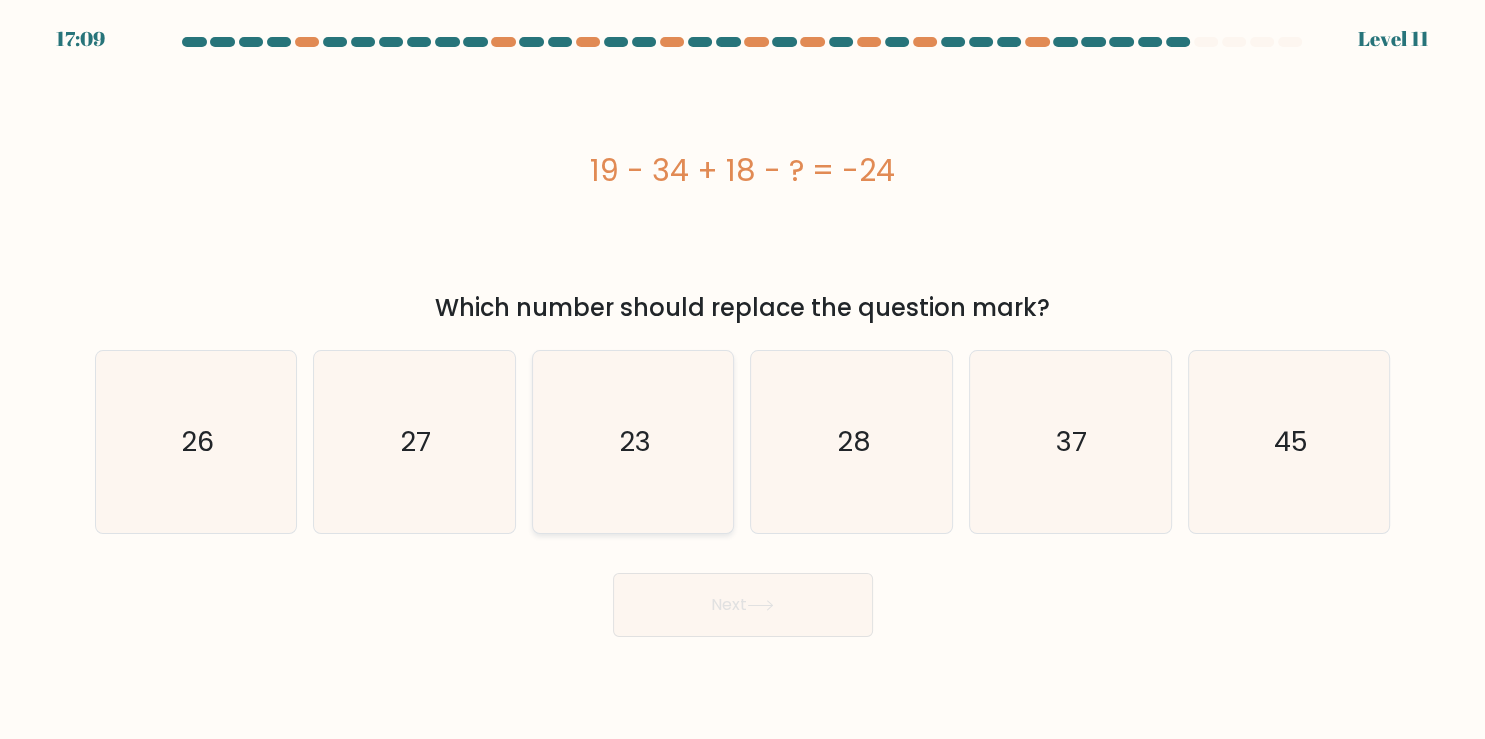 click on "23" 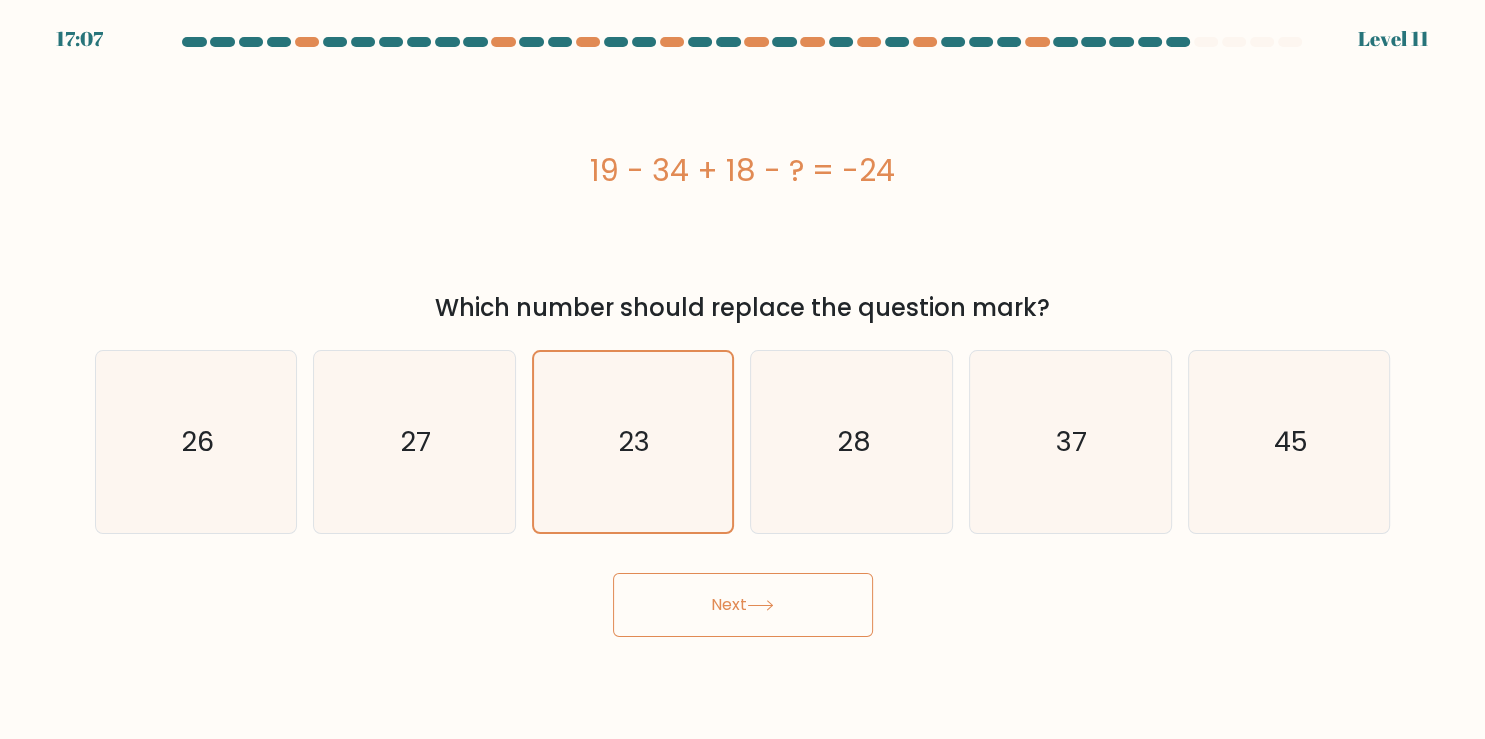 click on "Next" at bounding box center [743, 605] 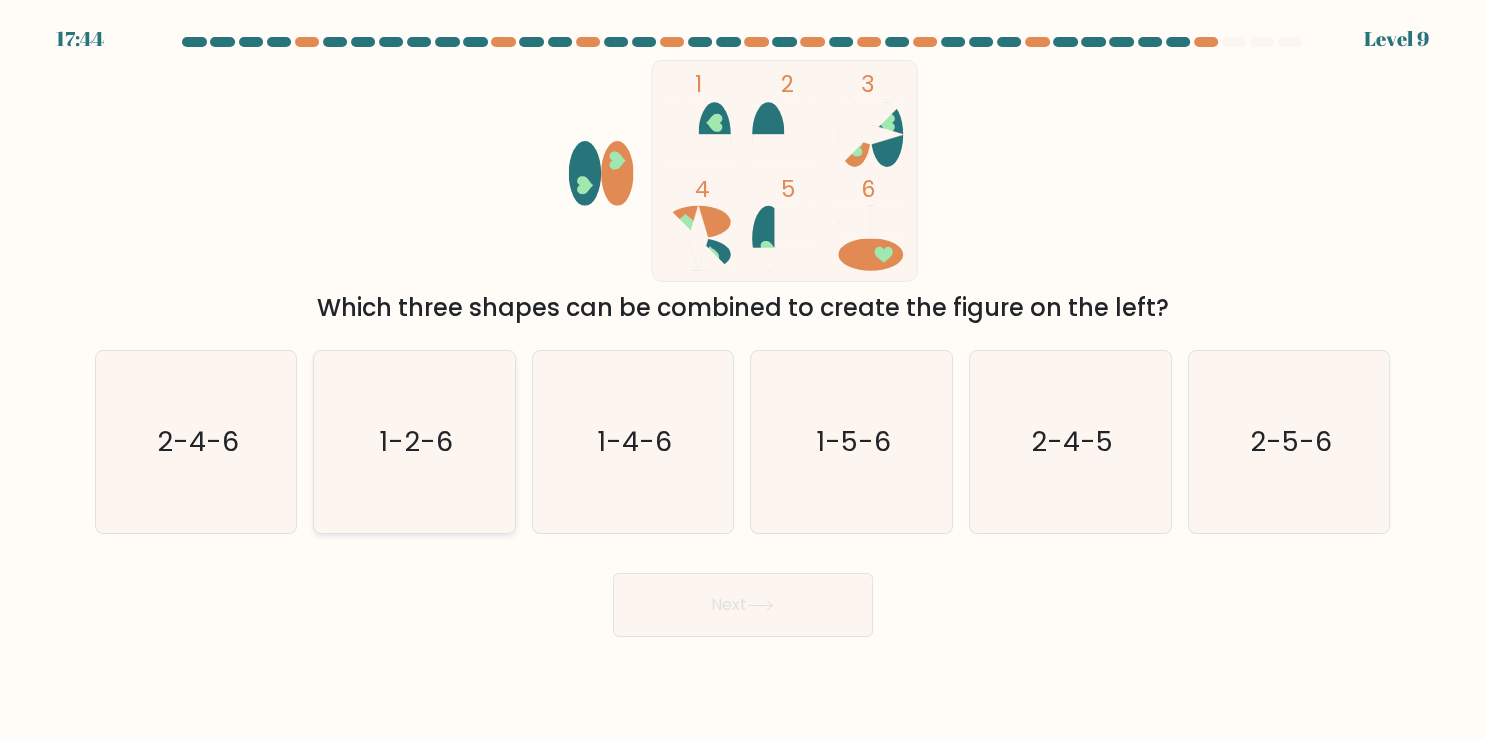 click on "1-2-6" 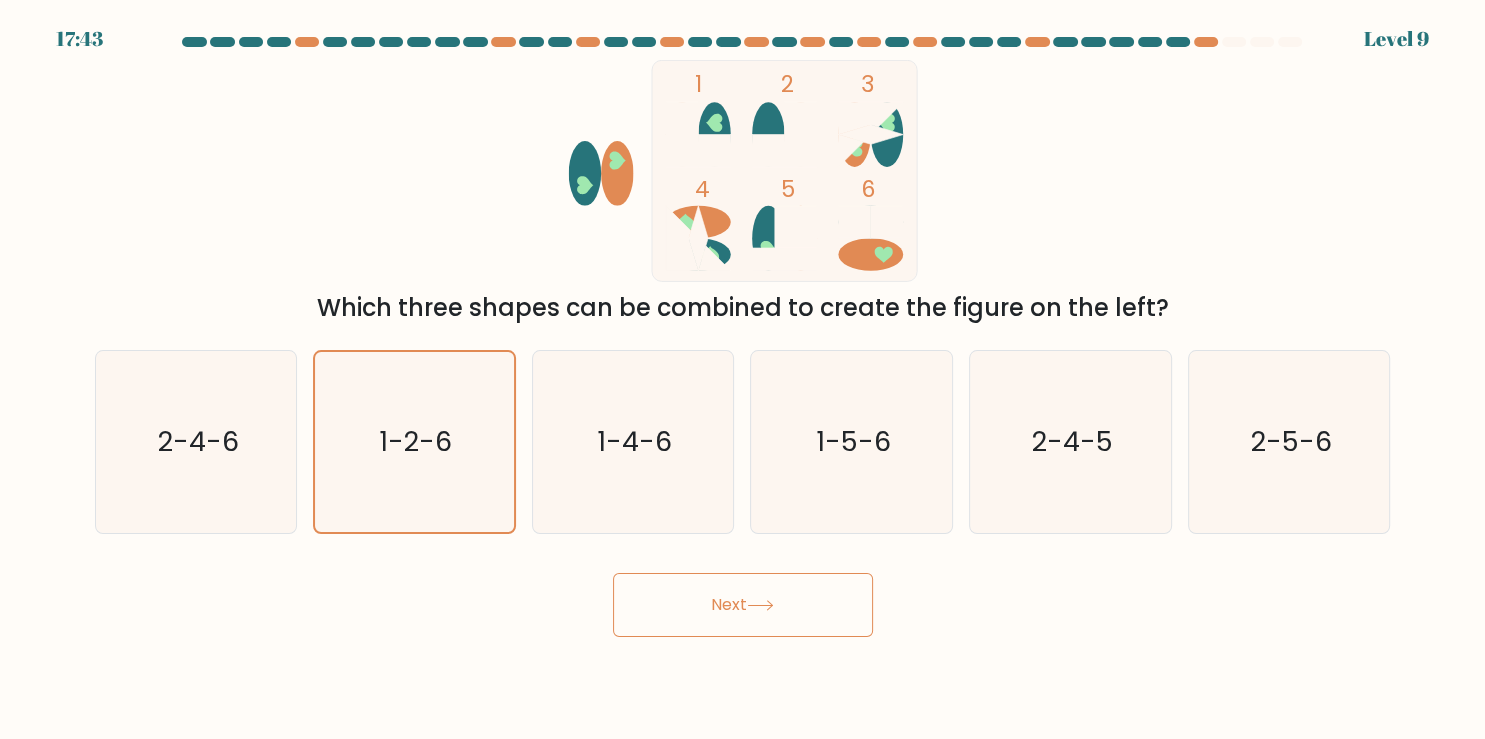 click on "Next" at bounding box center [743, 605] 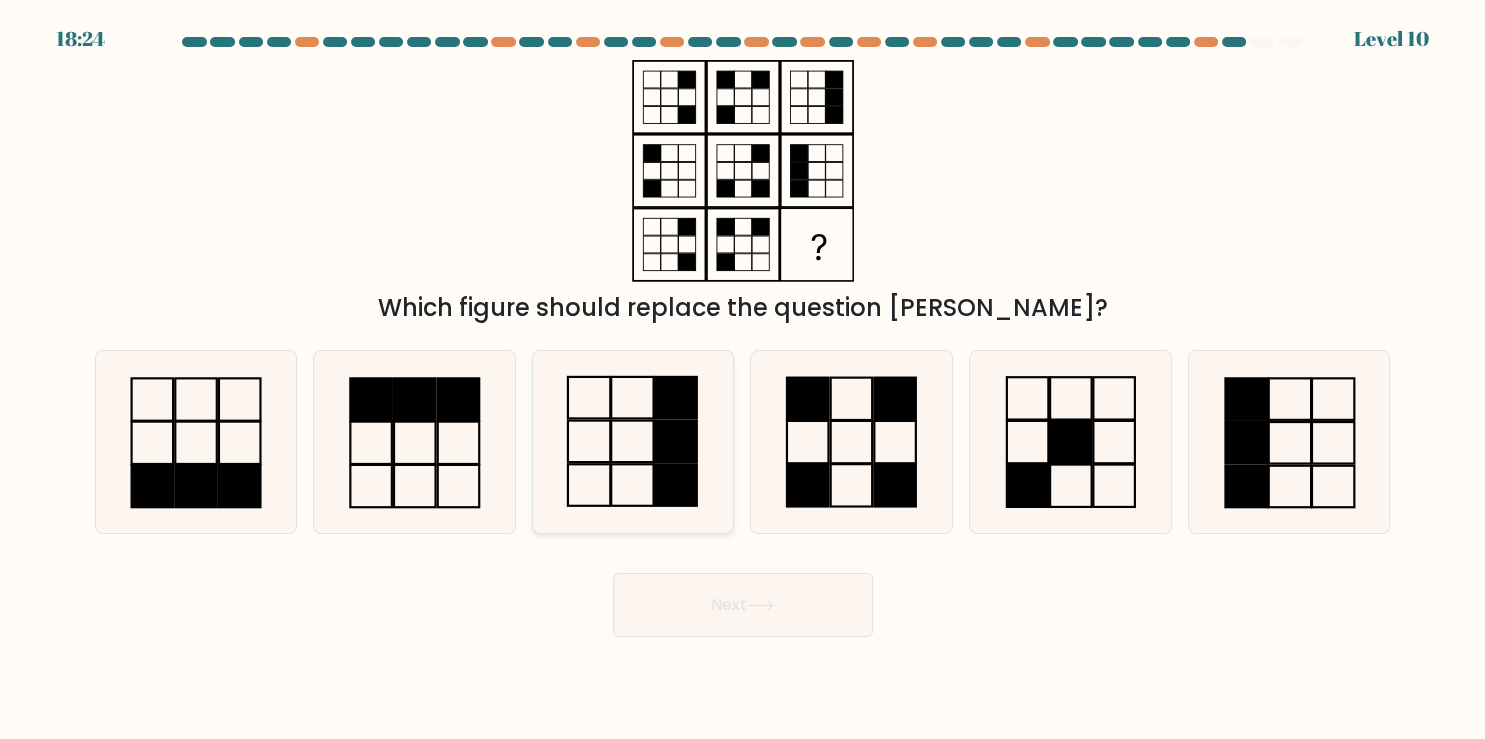 click 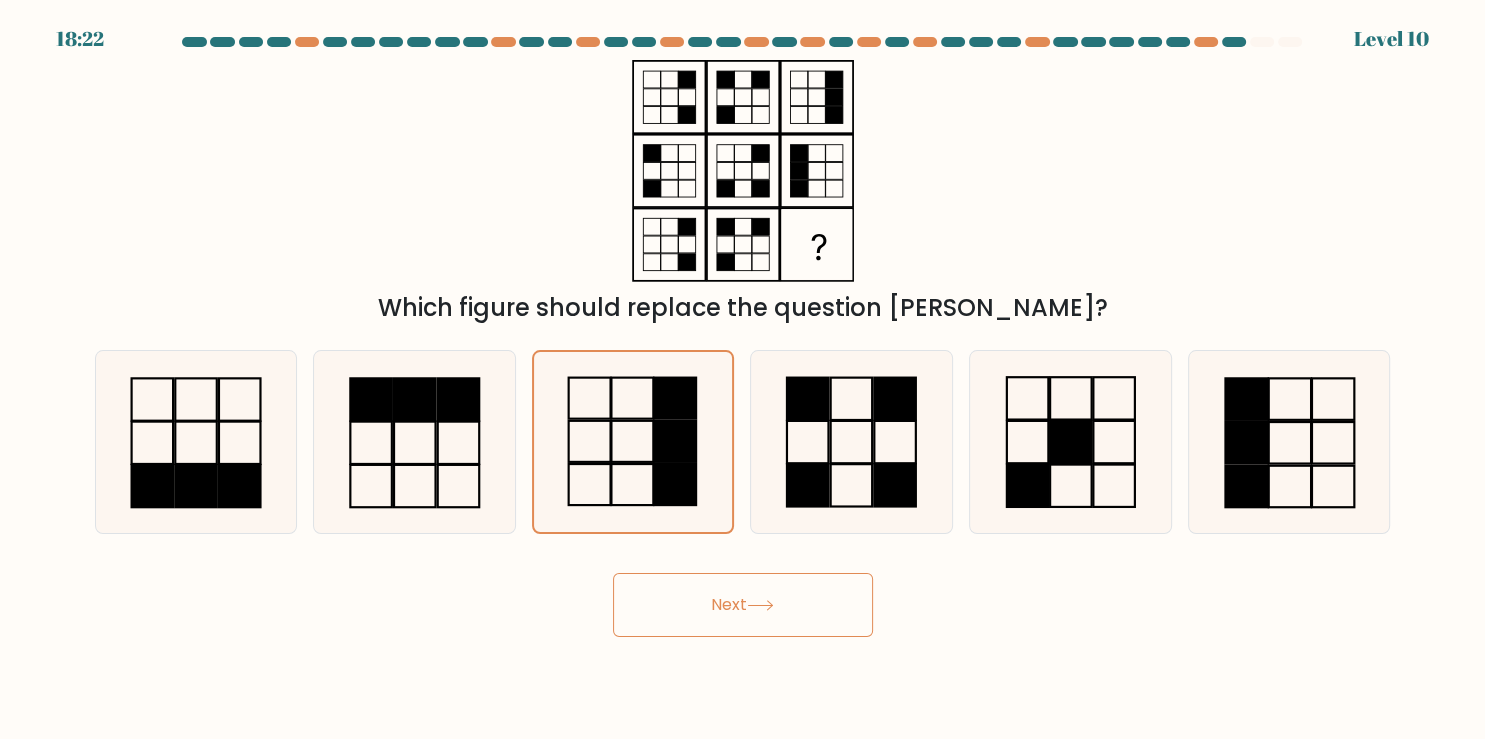 click on "Next" at bounding box center (743, 605) 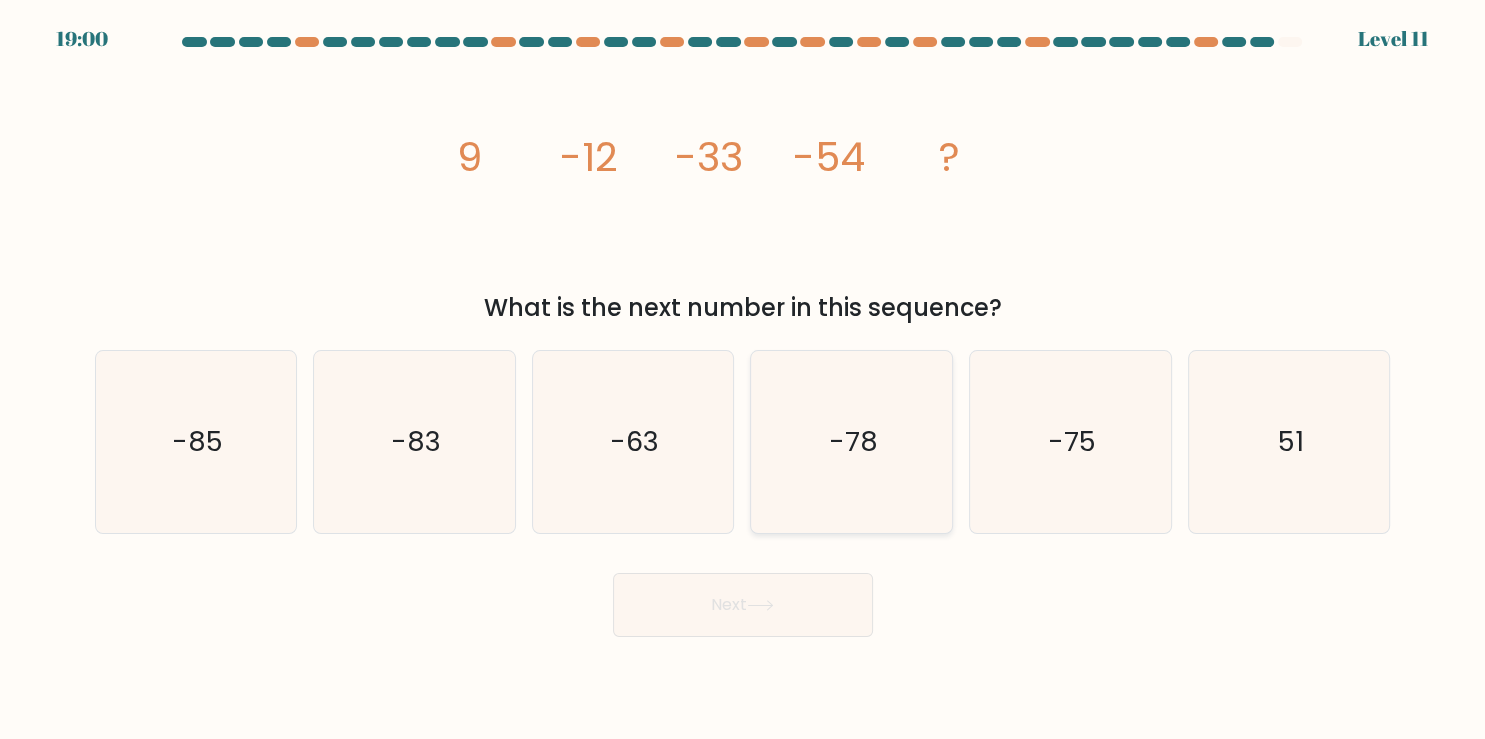 click on "-78" 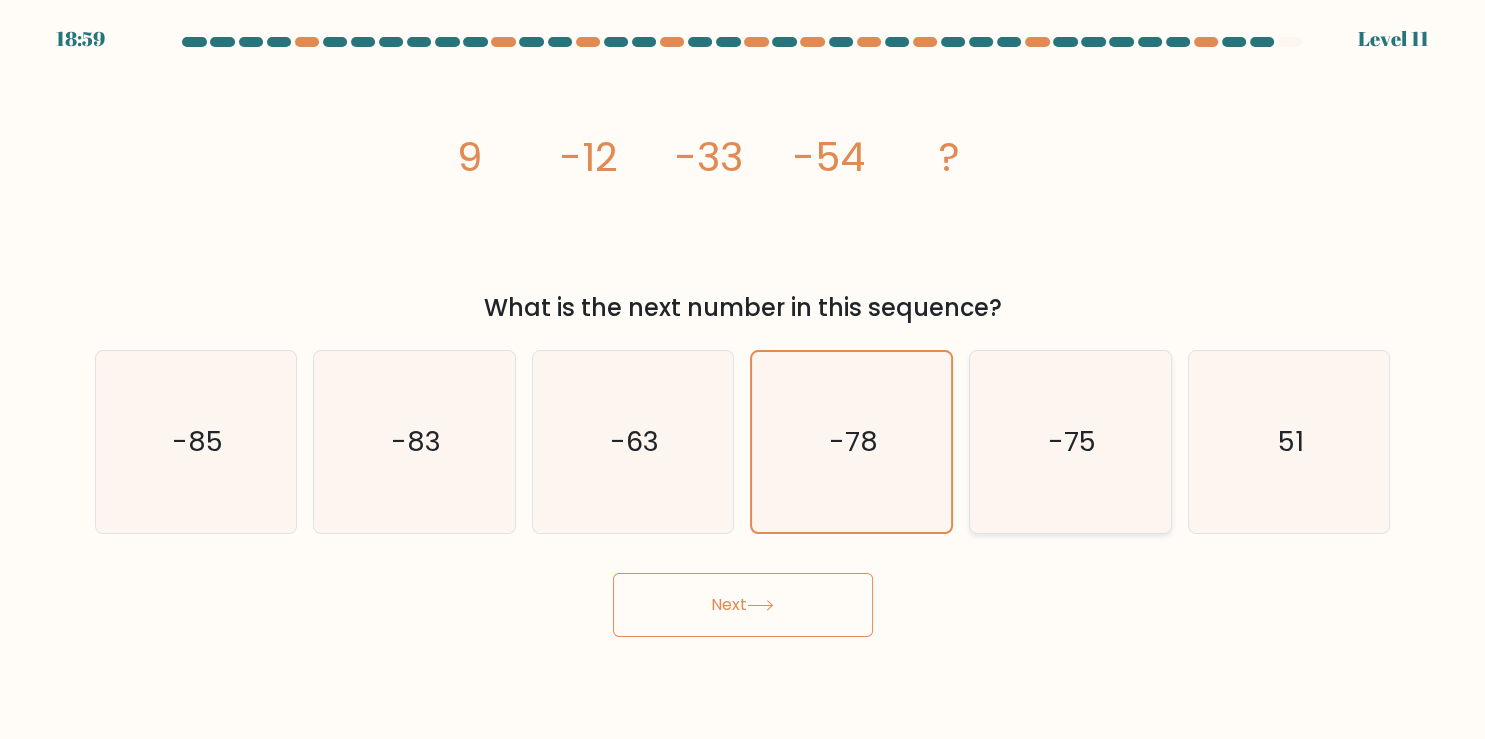click on "-75" 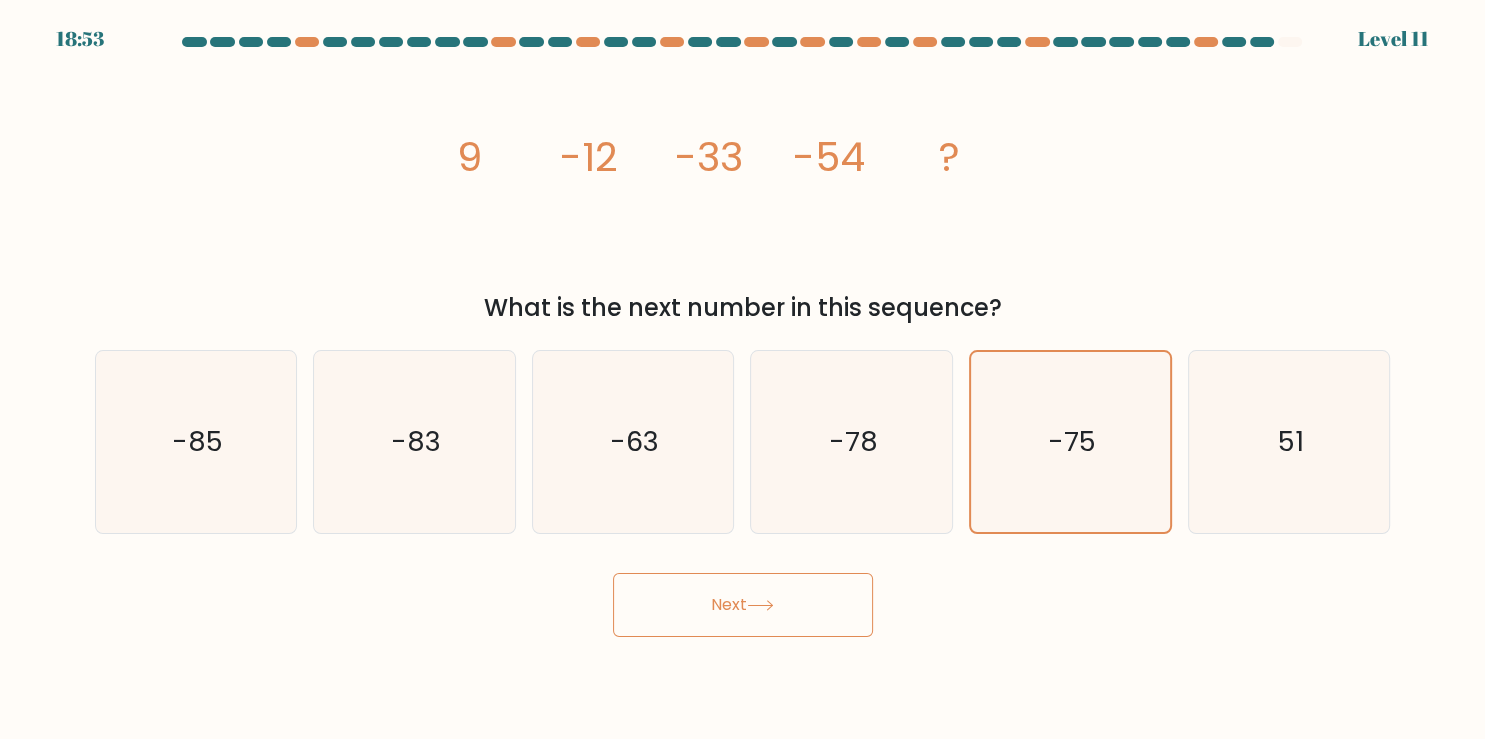 click on "Next" at bounding box center (743, 605) 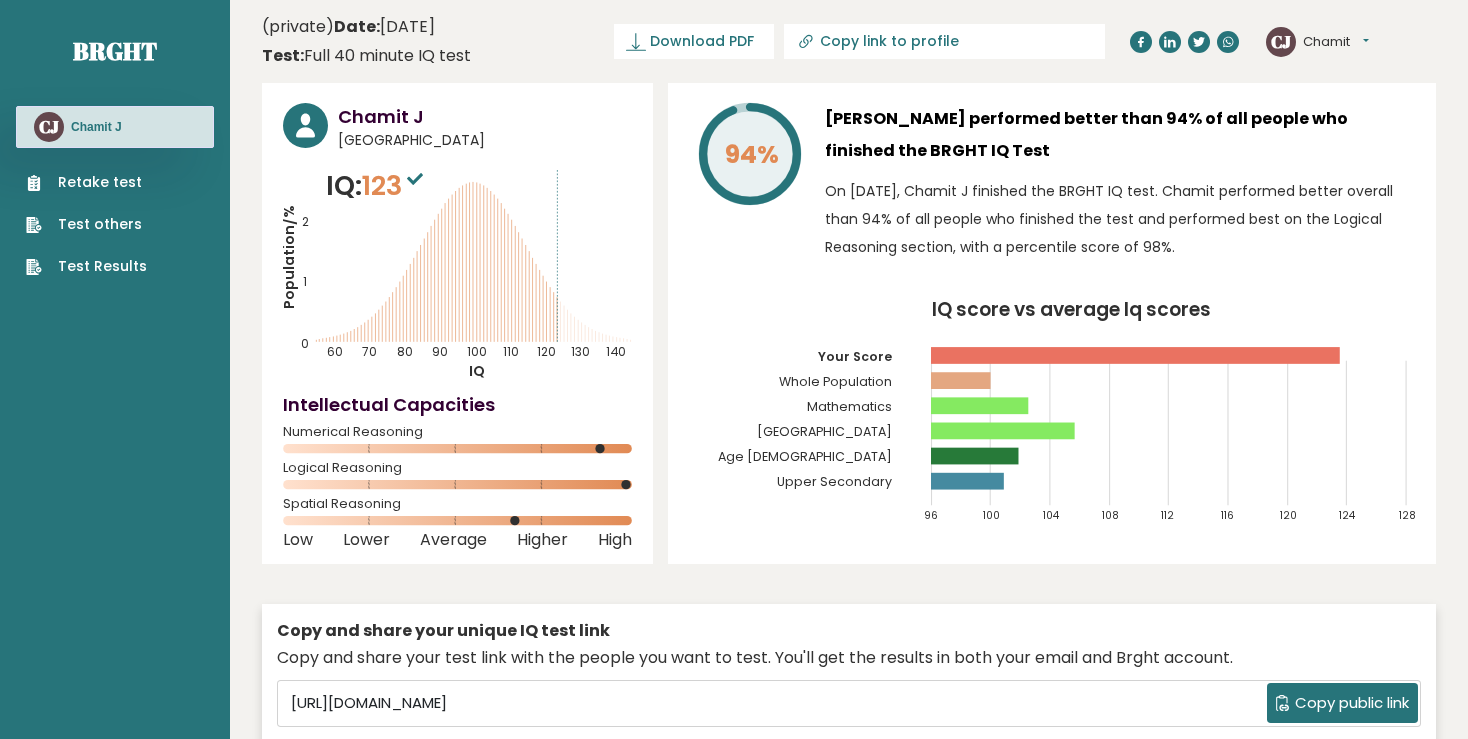scroll, scrollTop: 0, scrollLeft: 0, axis: both 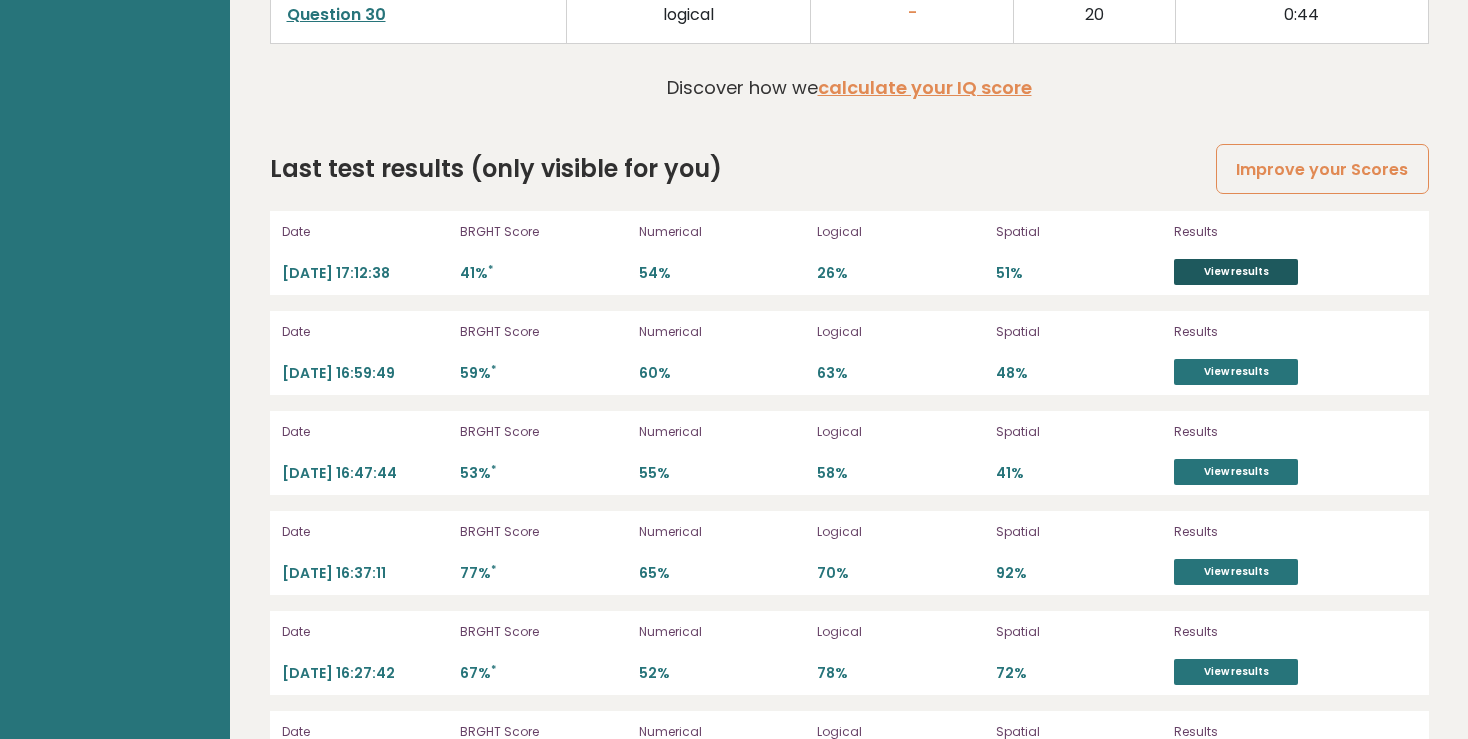 click on "View results" at bounding box center [1236, 272] 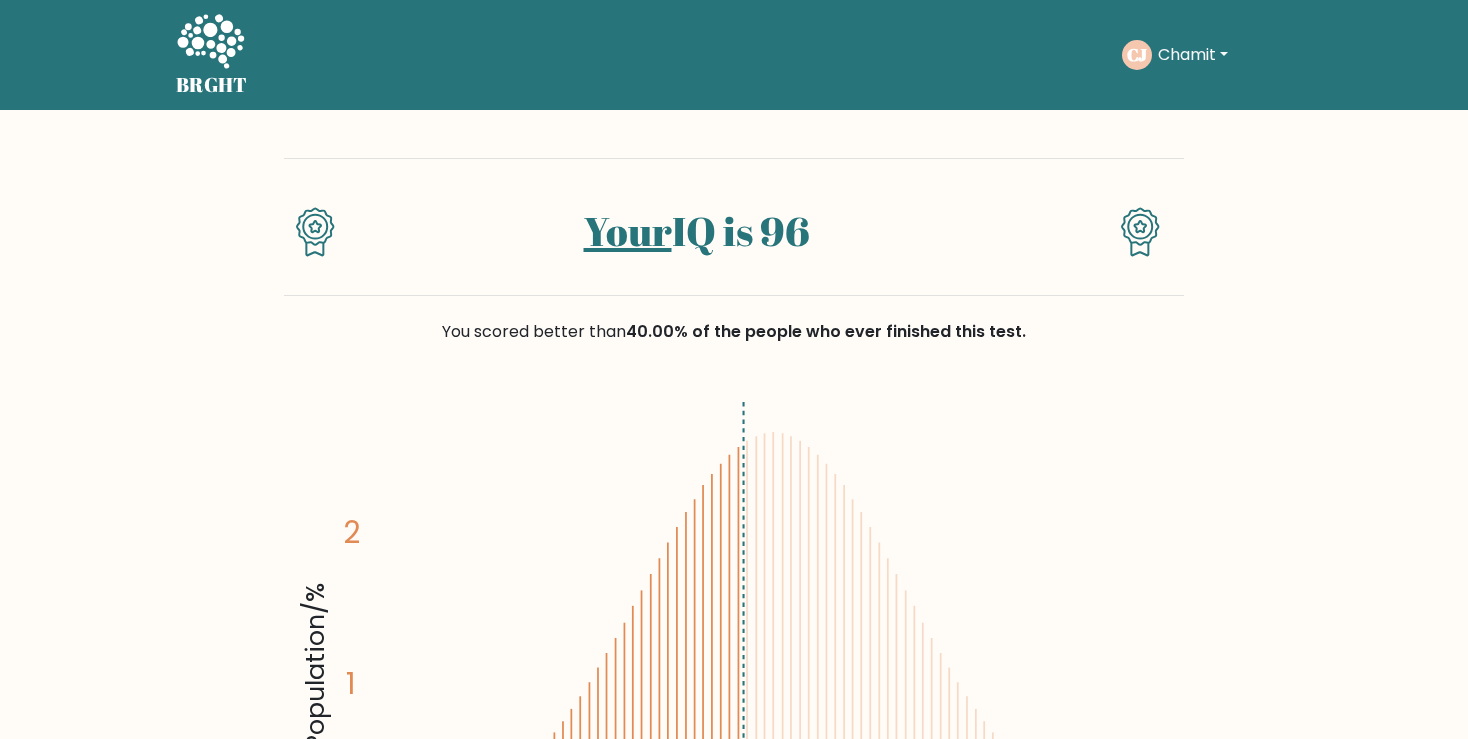 scroll, scrollTop: 0, scrollLeft: 0, axis: both 